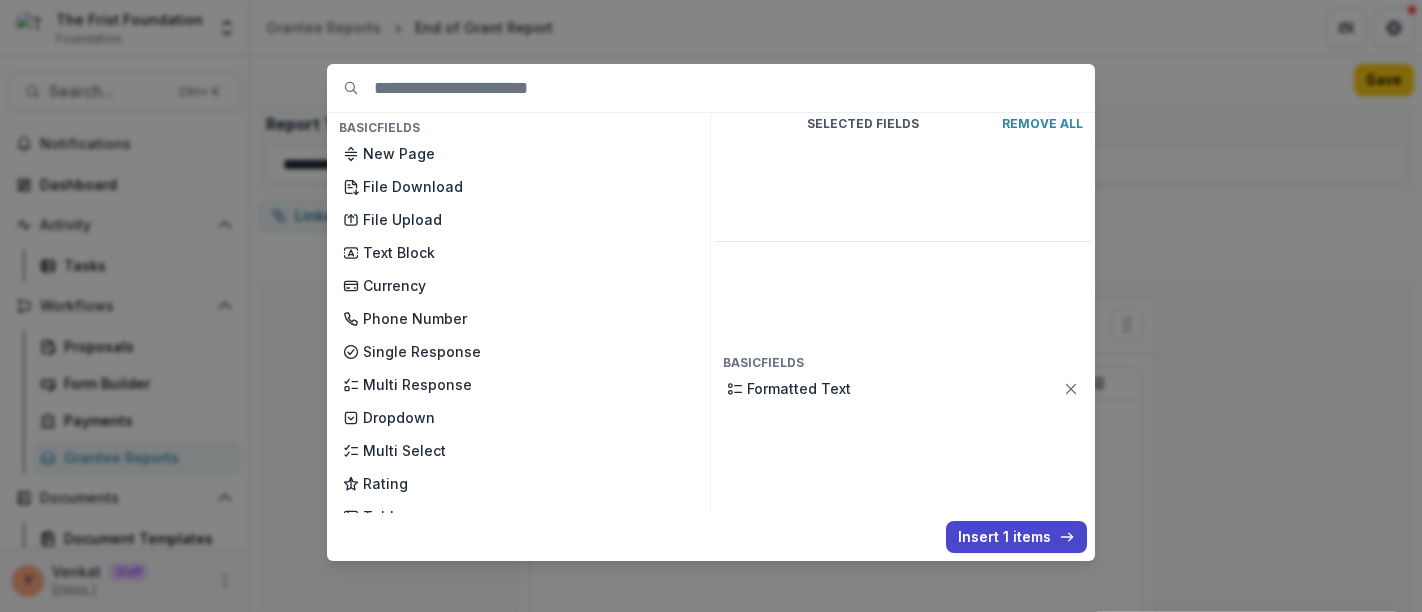 scroll, scrollTop: 0, scrollLeft: 0, axis: both 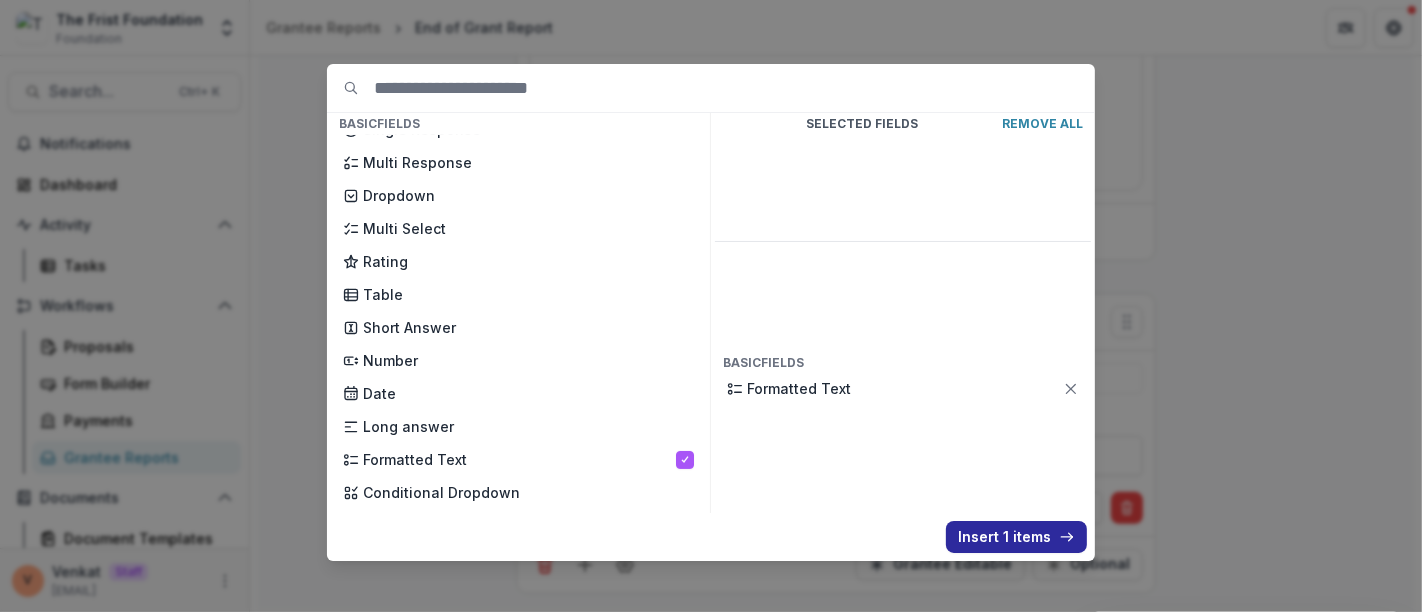 click on "Insert 1 items" at bounding box center [1016, 537] 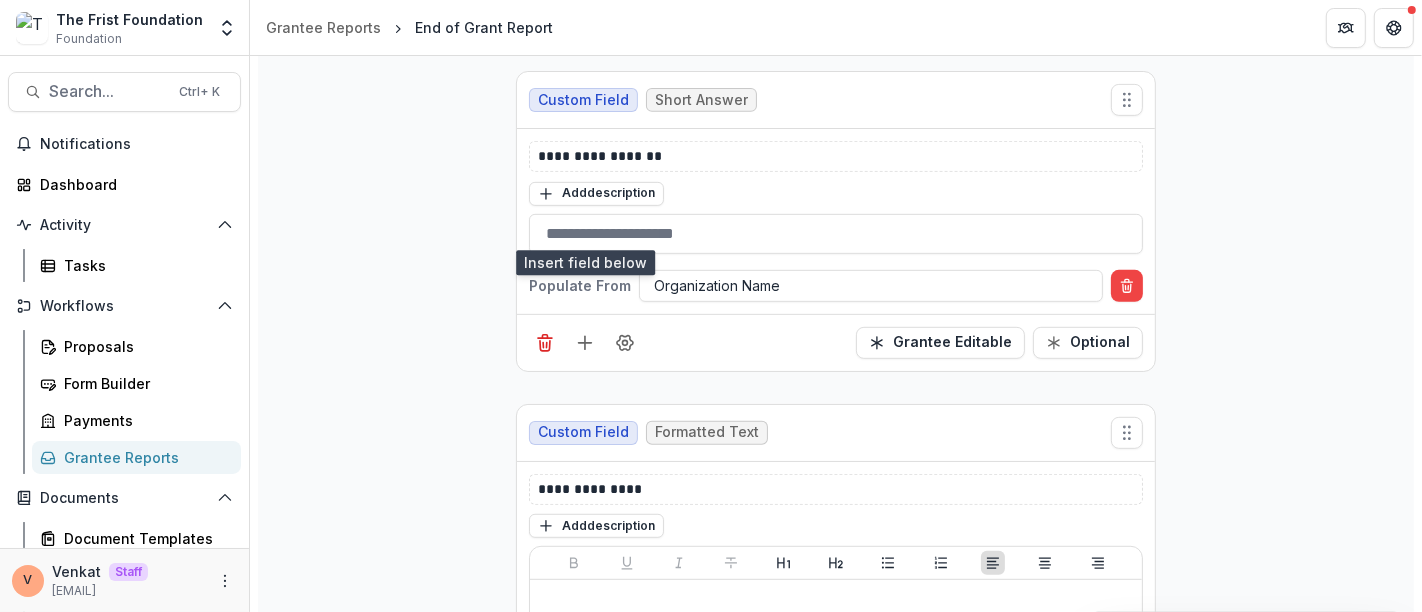 scroll, scrollTop: 860, scrollLeft: 0, axis: vertical 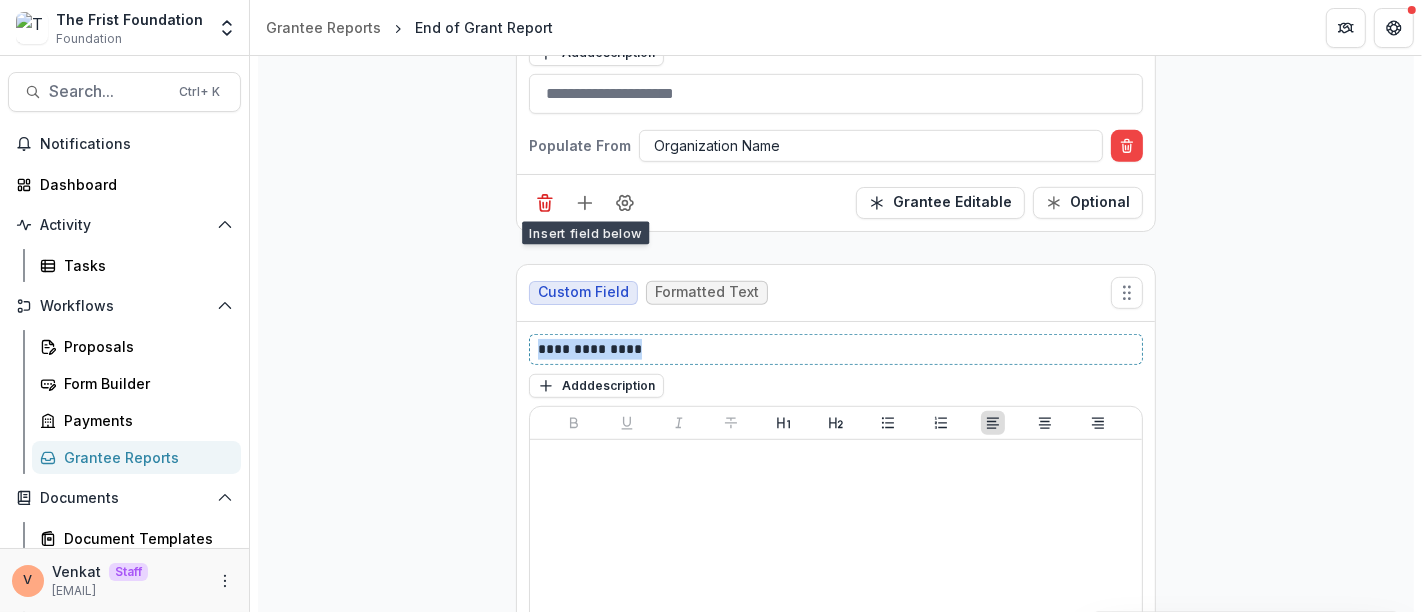 drag, startPoint x: 655, startPoint y: 338, endPoint x: 456, endPoint y: 343, distance: 199.0628 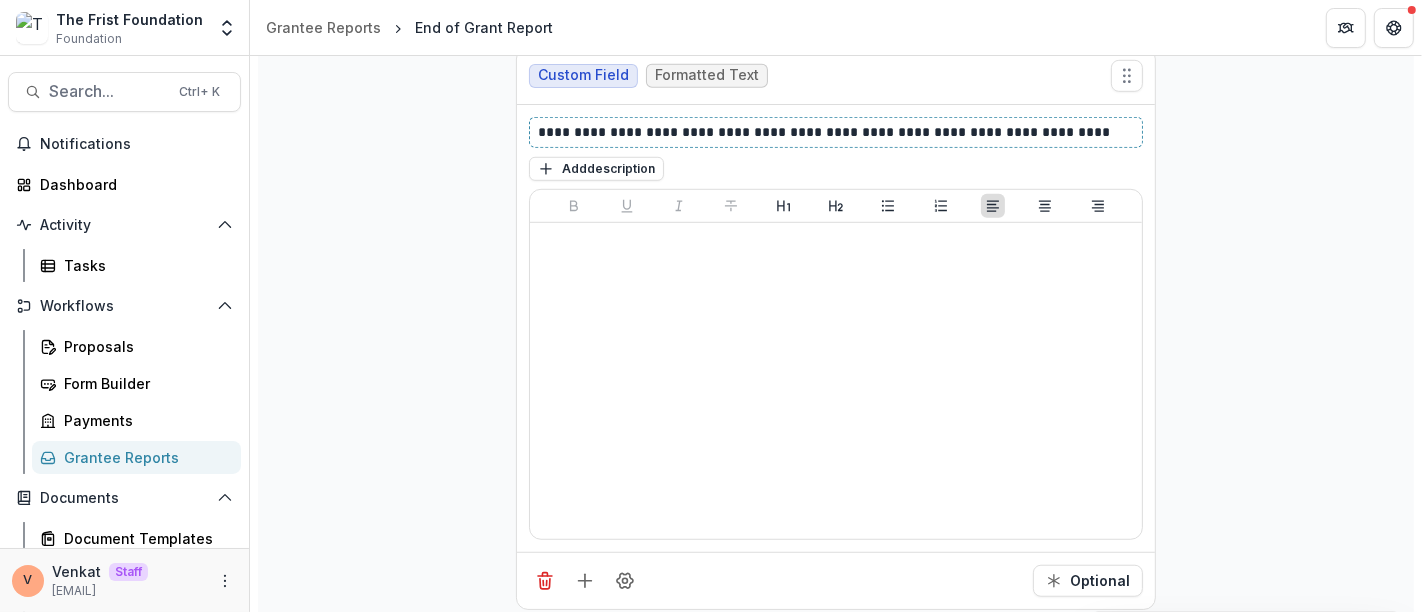scroll, scrollTop: 1120, scrollLeft: 0, axis: vertical 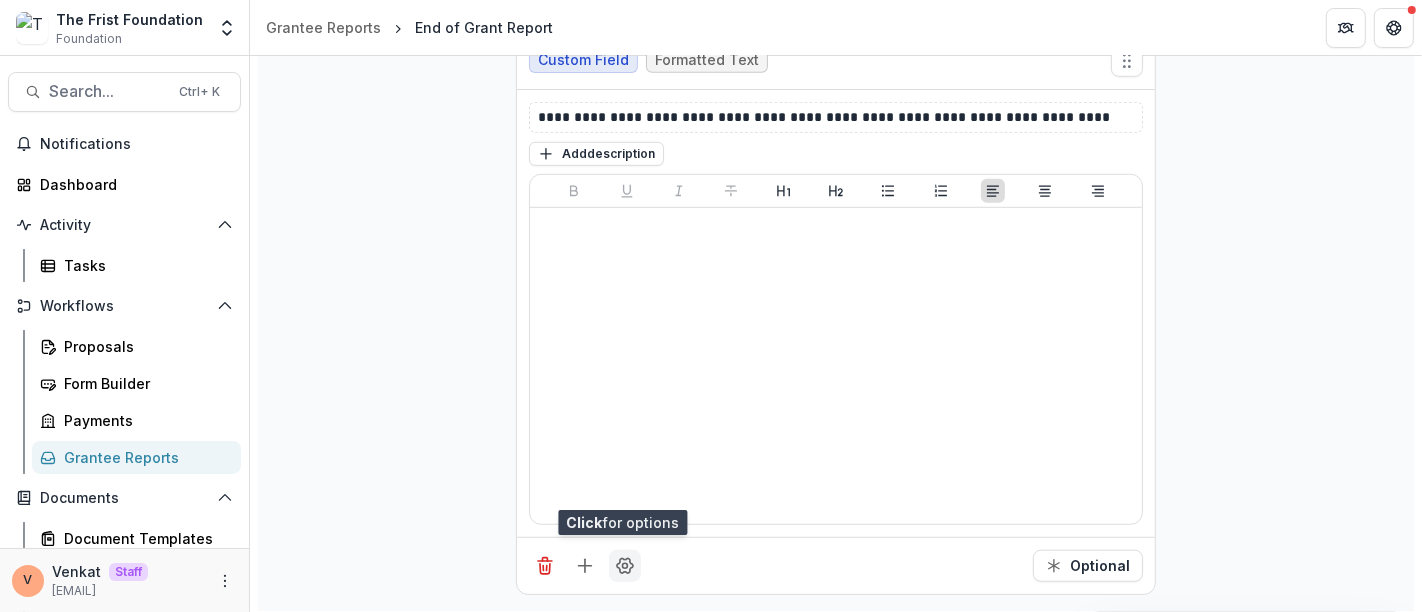 click at bounding box center (625, 566) 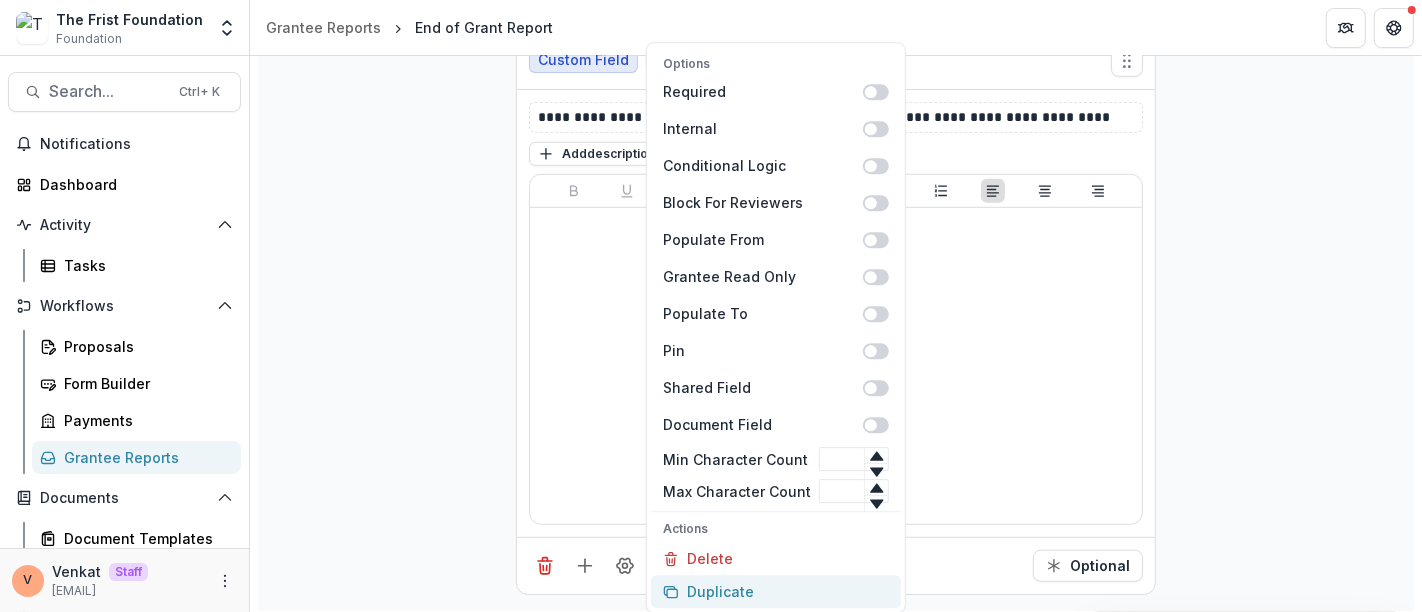 click on "Duplicate" at bounding box center [776, 591] 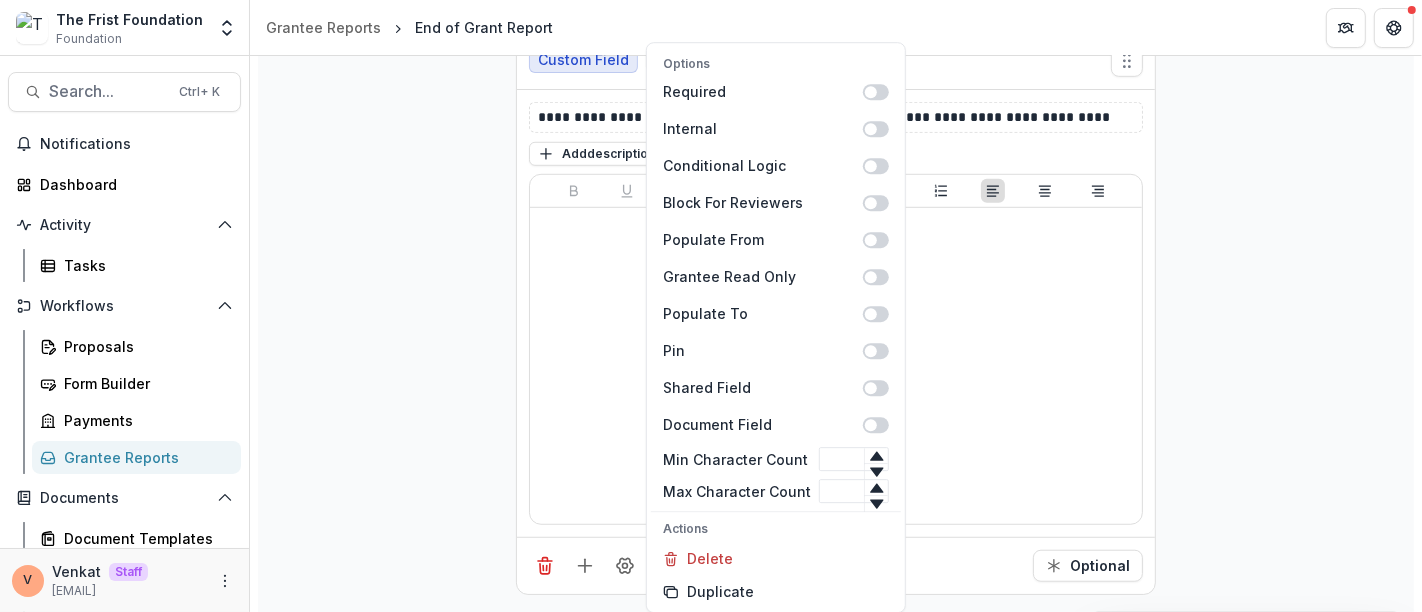 click on "**********" at bounding box center (836, 194) 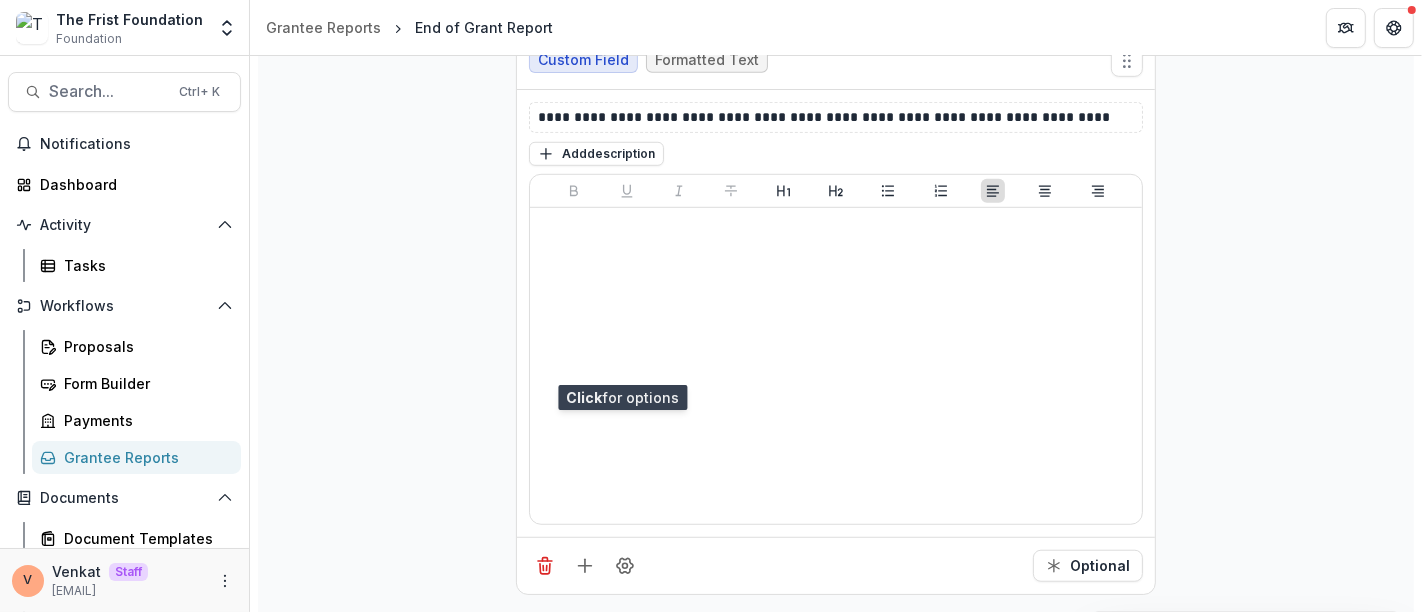 scroll, scrollTop: 1453, scrollLeft: 0, axis: vertical 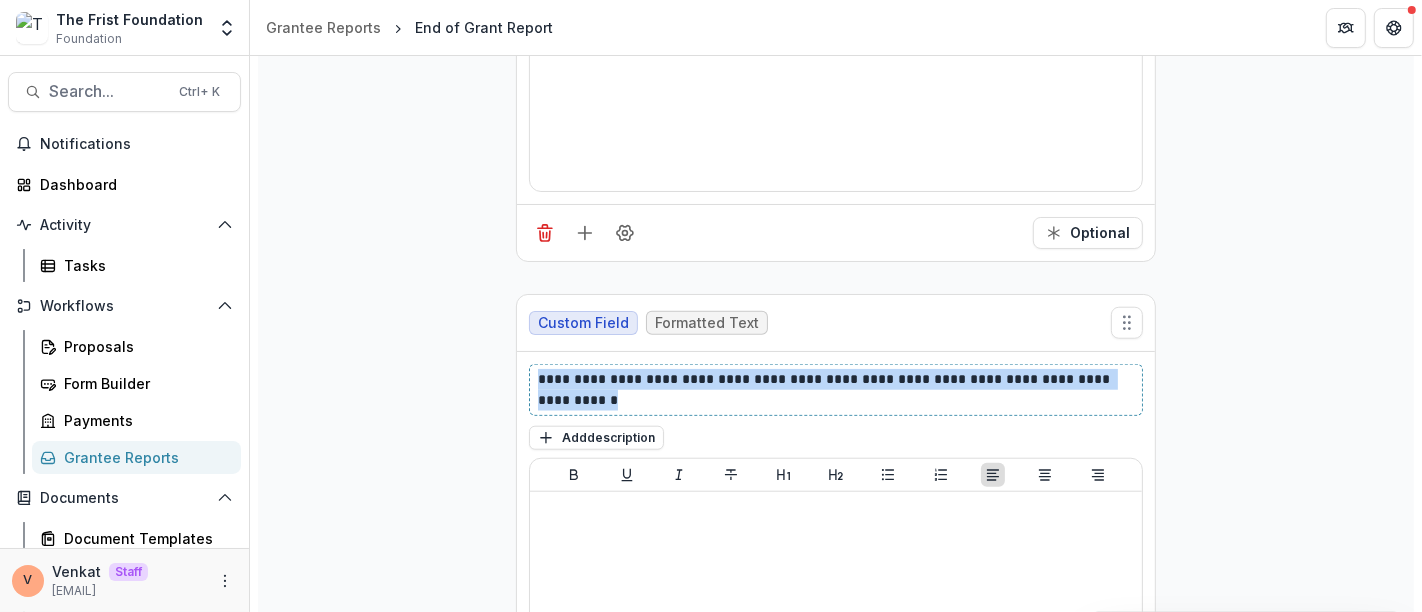drag, startPoint x: 574, startPoint y: 398, endPoint x: 528, endPoint y: 377, distance: 50.566788 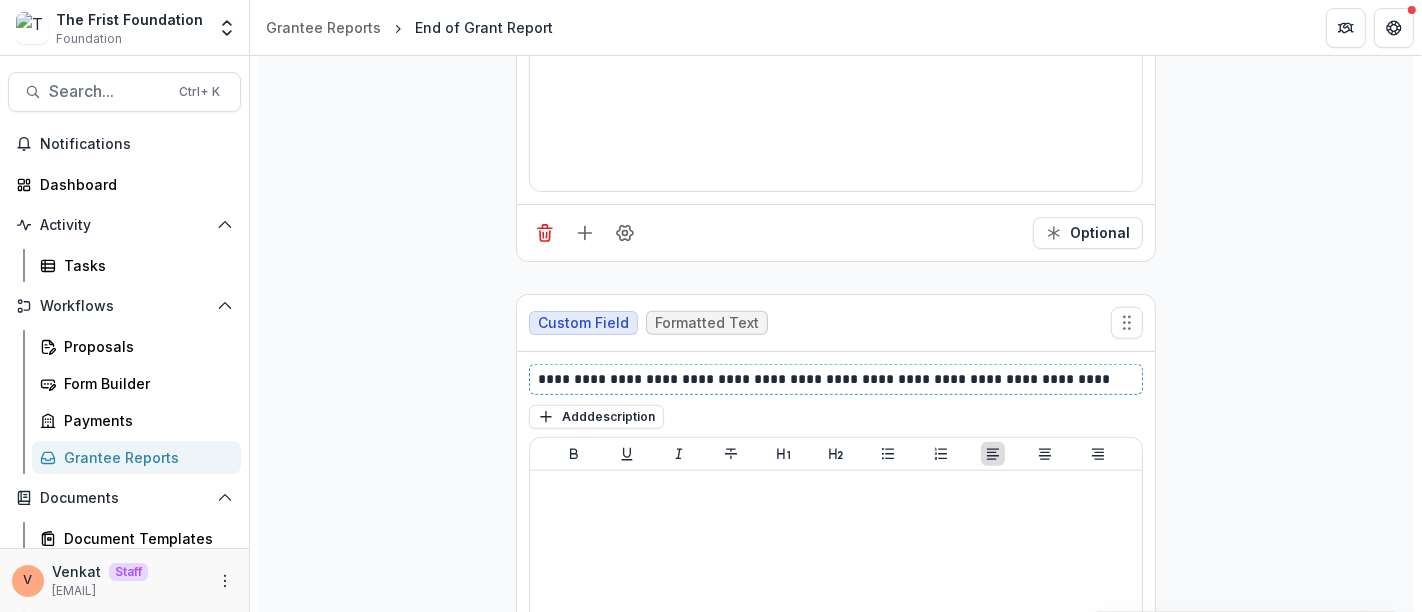 scroll, scrollTop: 1712, scrollLeft: 0, axis: vertical 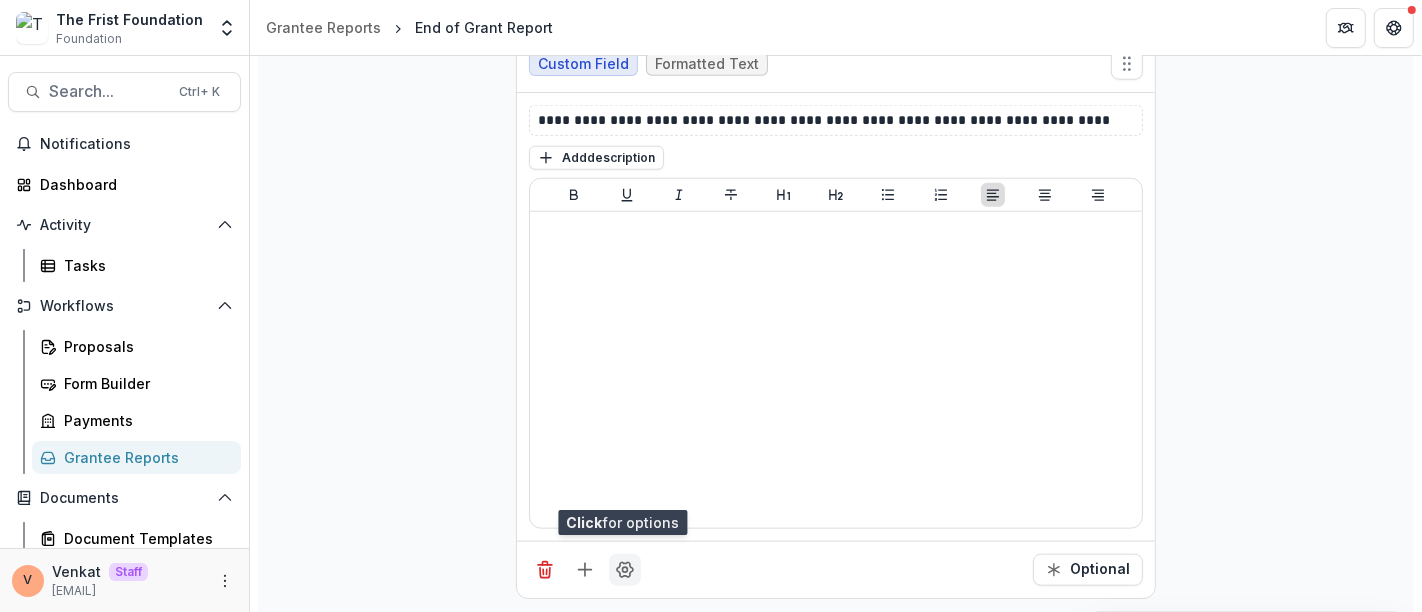 click 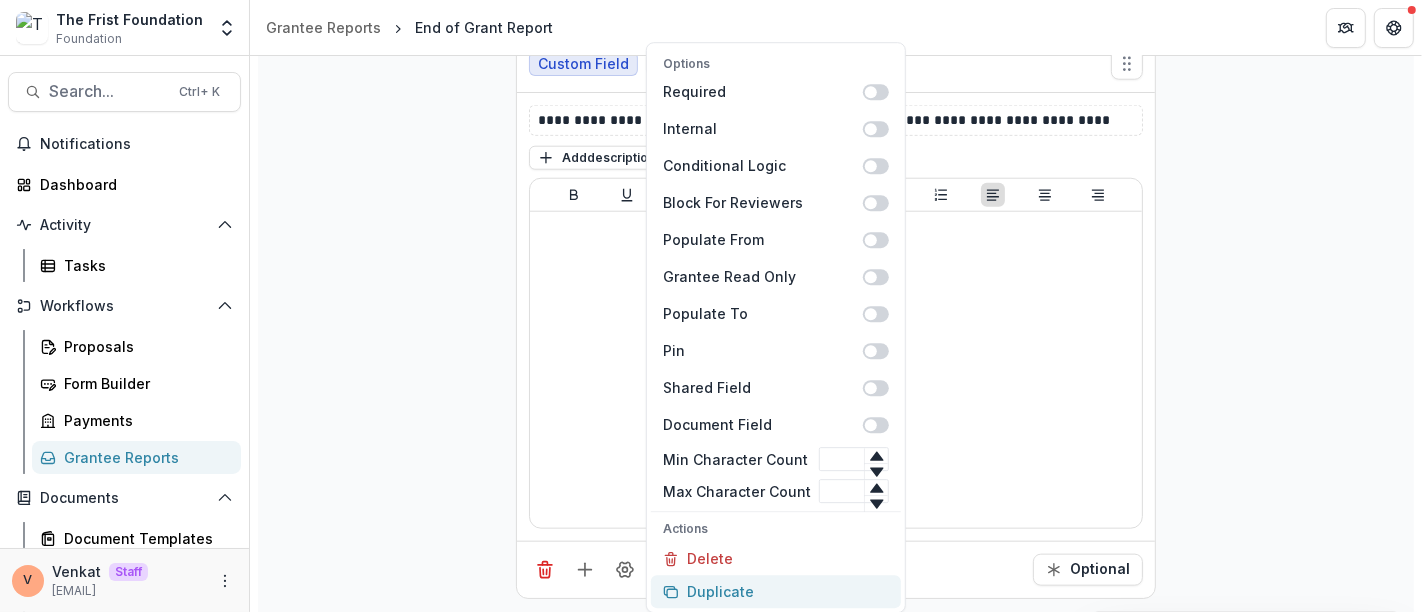 click on "Duplicate" at bounding box center [776, 591] 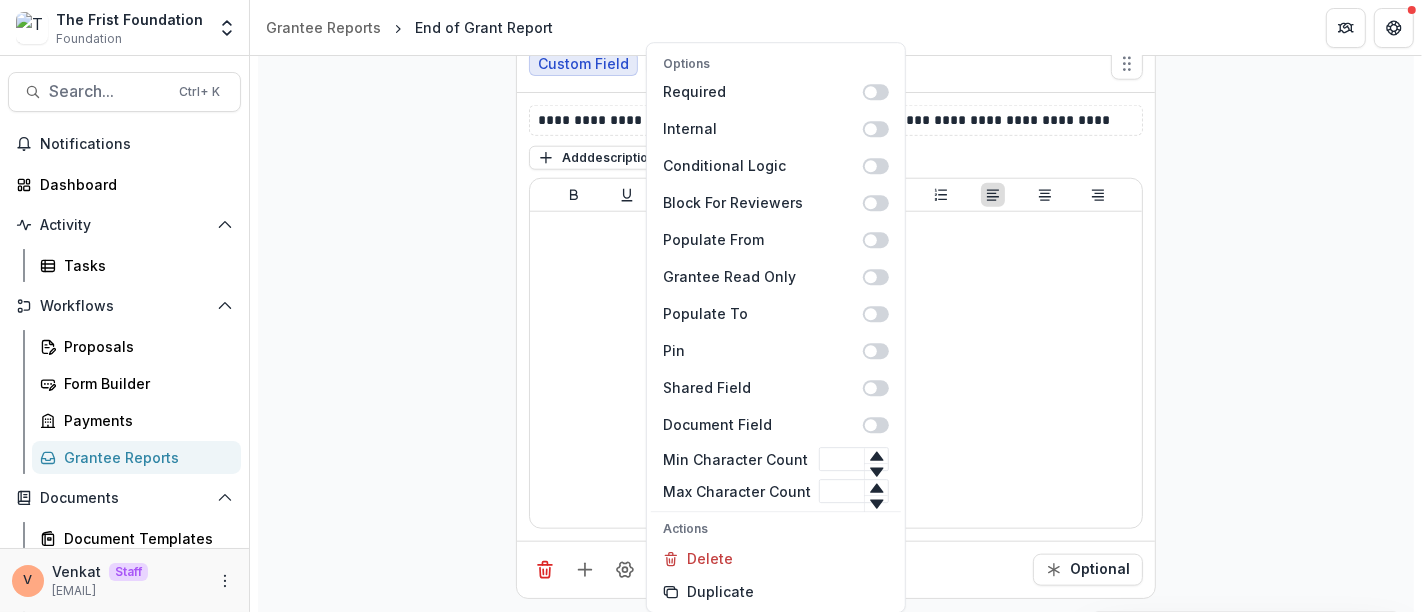 click on "**********" at bounding box center [836, -100] 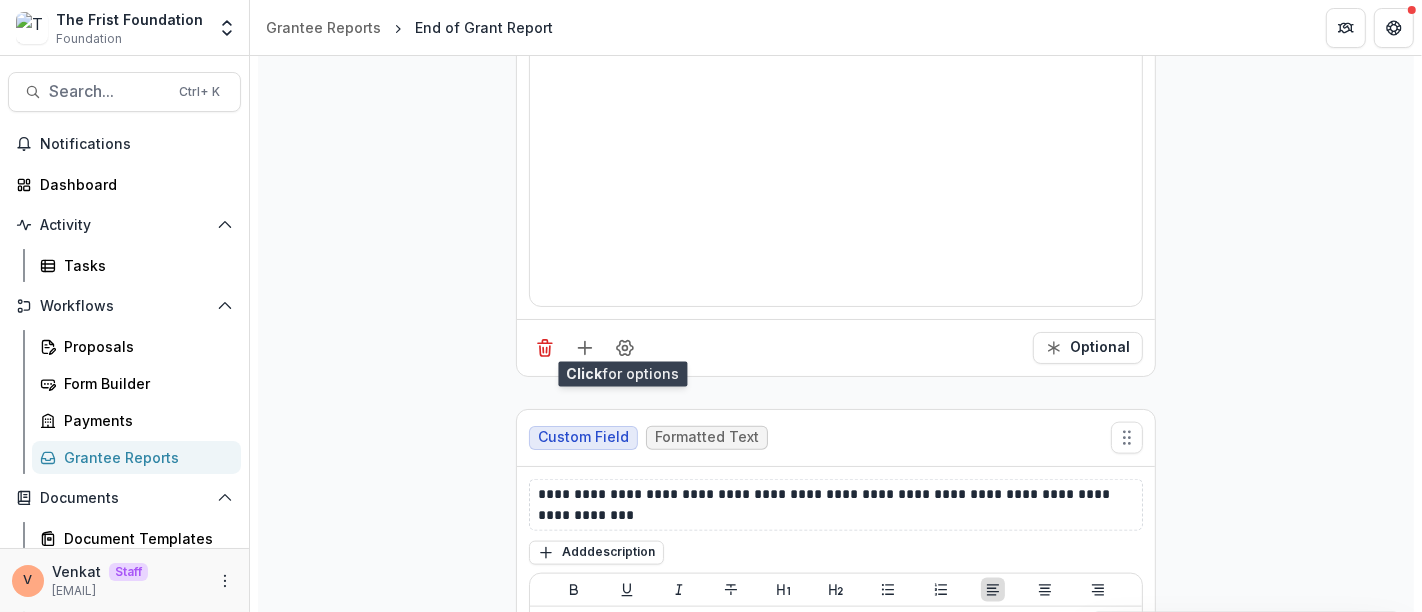 scroll, scrollTop: 1934, scrollLeft: 0, axis: vertical 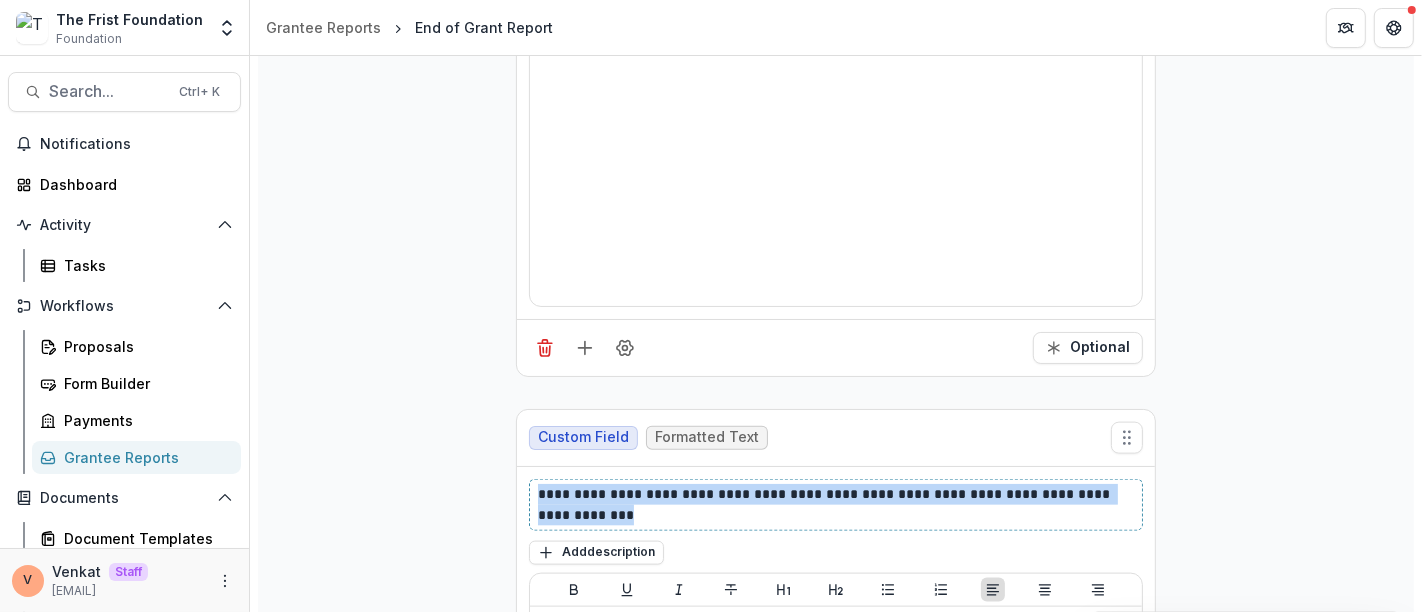 drag, startPoint x: 589, startPoint y: 504, endPoint x: 500, endPoint y: 484, distance: 91.21951 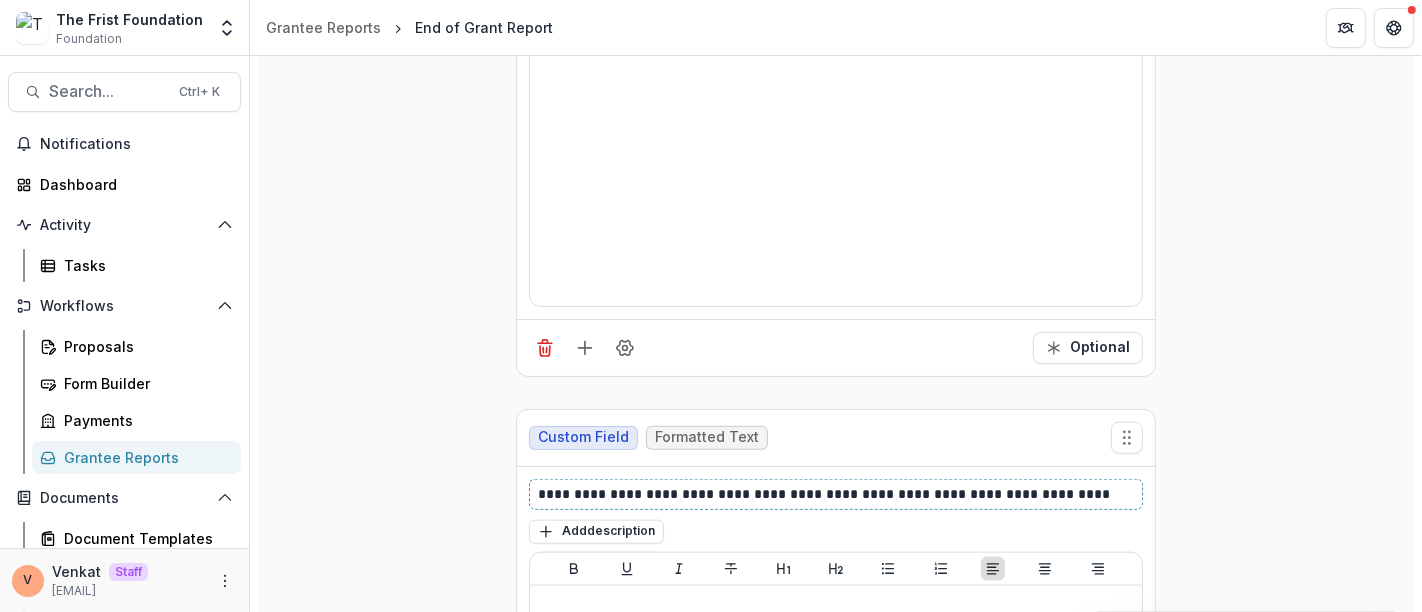 scroll, scrollTop: 2305, scrollLeft: 0, axis: vertical 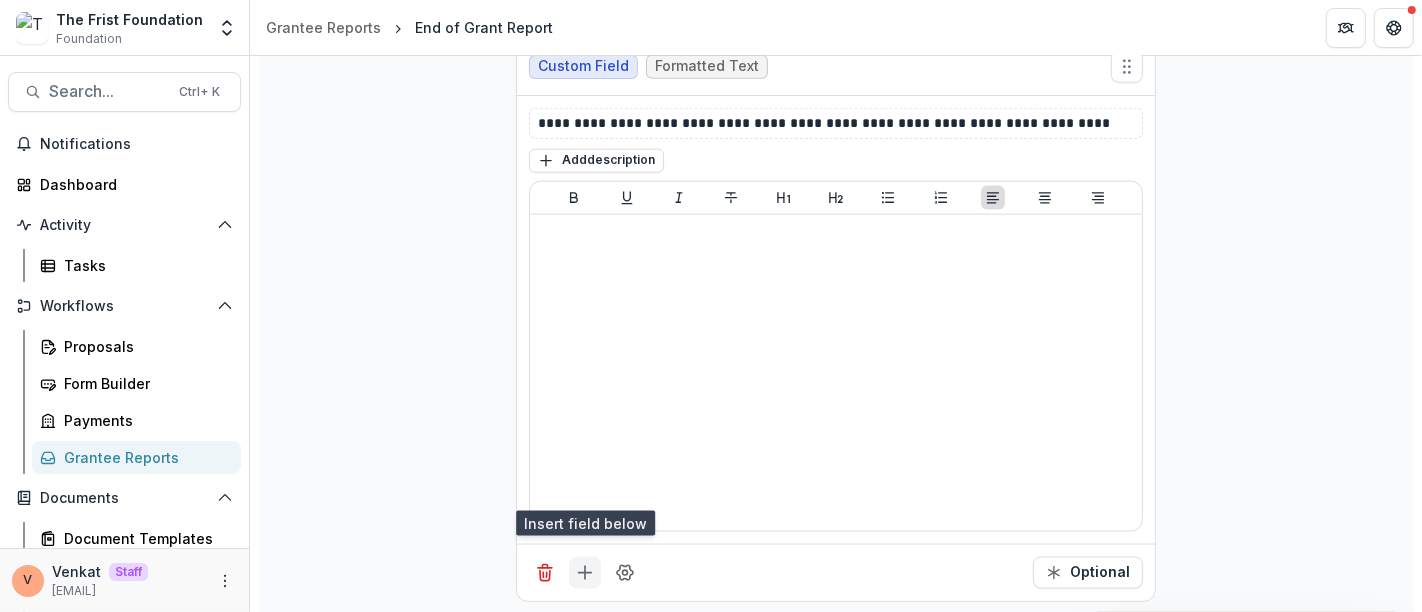 click 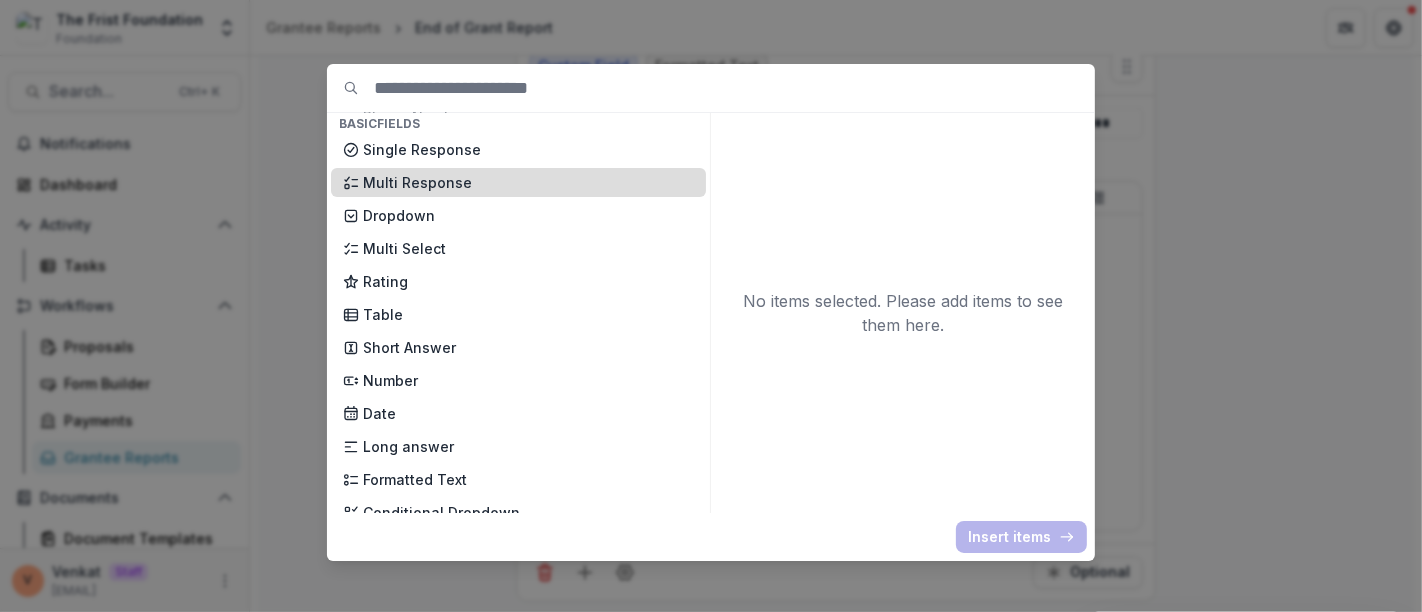 scroll, scrollTop: 222, scrollLeft: 0, axis: vertical 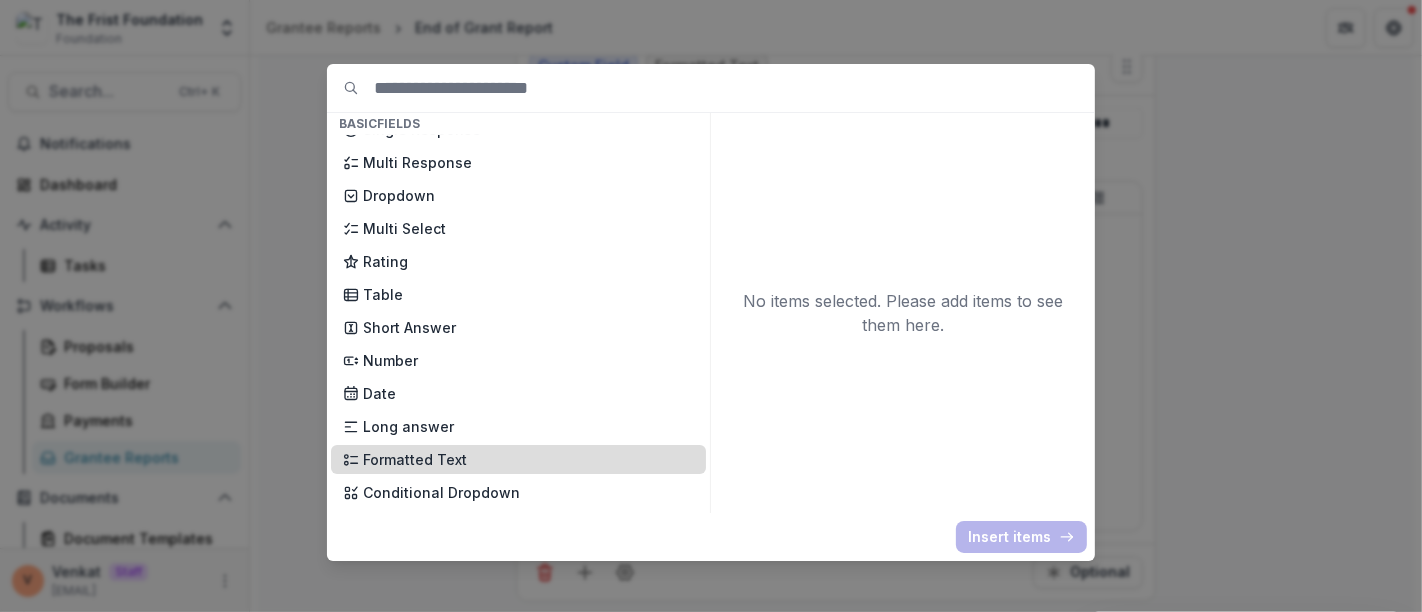 click on "Formatted Text" at bounding box center (528, 459) 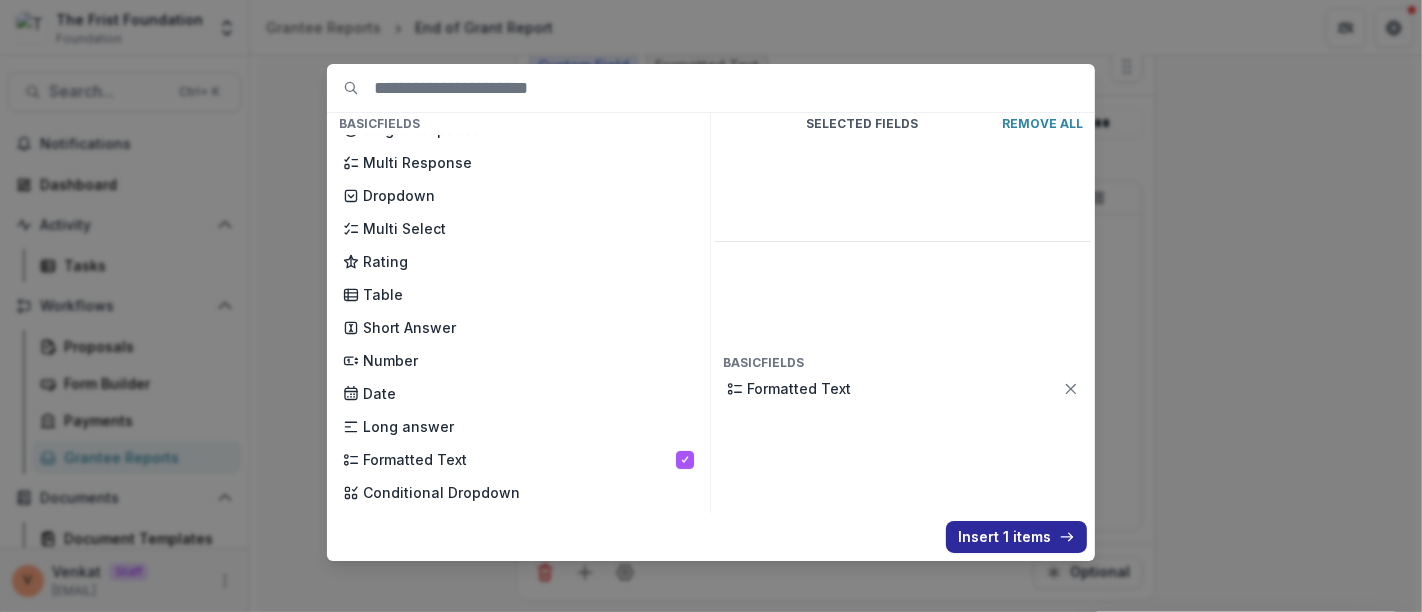 click on "Insert 1 items" at bounding box center [1016, 537] 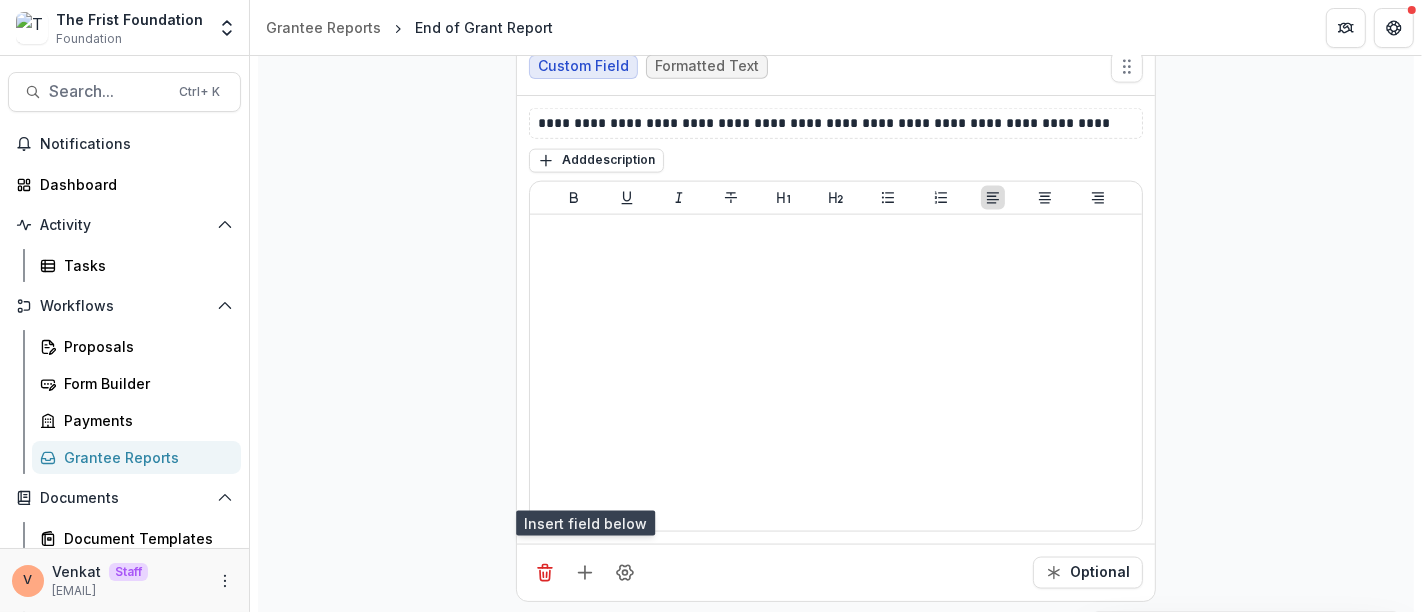 scroll, scrollTop: 2527, scrollLeft: 0, axis: vertical 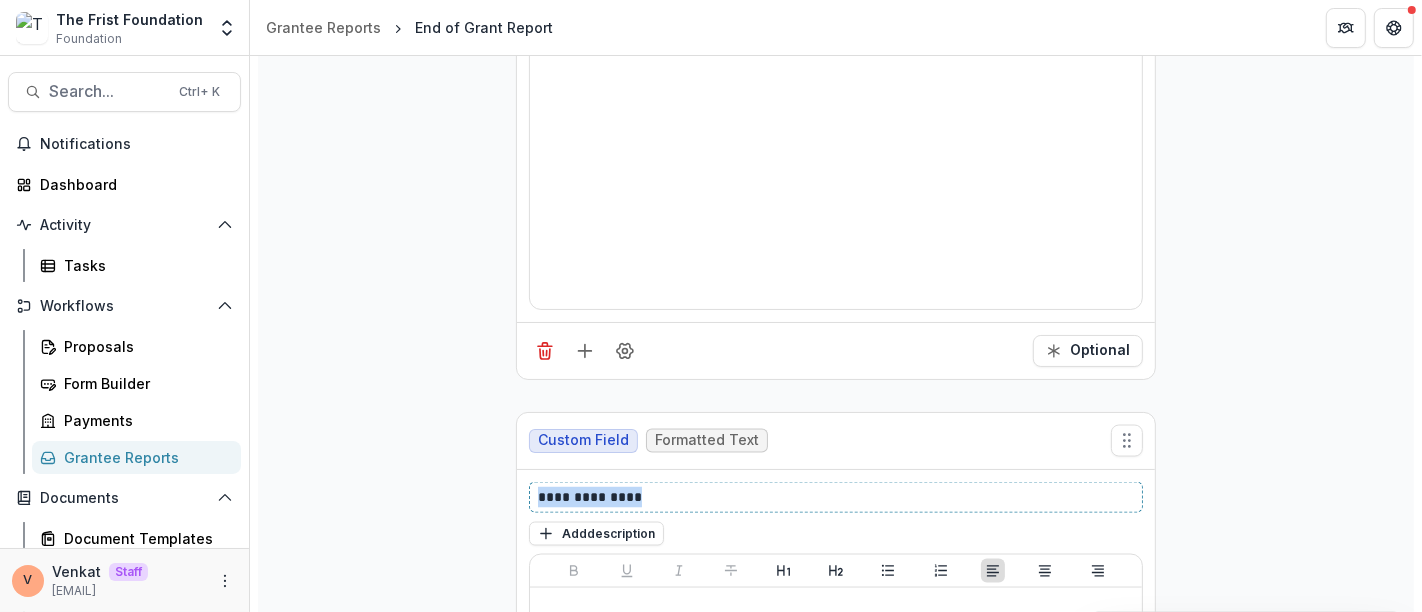 drag, startPoint x: 687, startPoint y: 485, endPoint x: 458, endPoint y: 487, distance: 229.00873 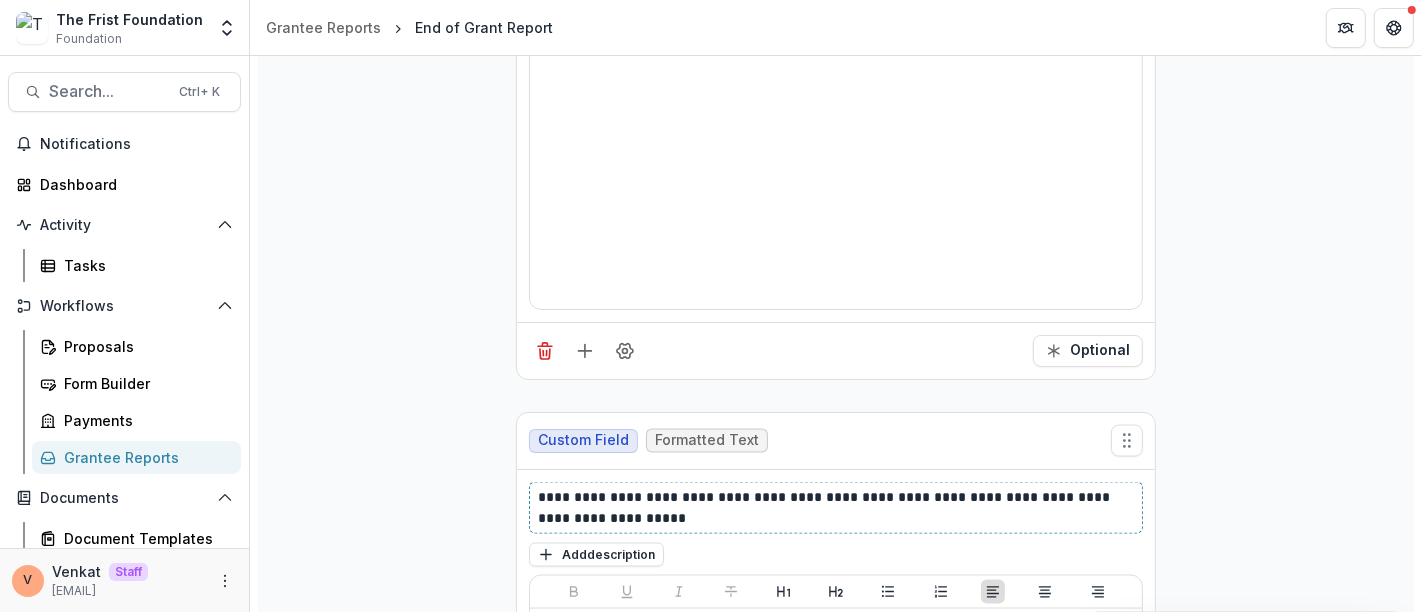 scroll, scrollTop: 2919, scrollLeft: 0, axis: vertical 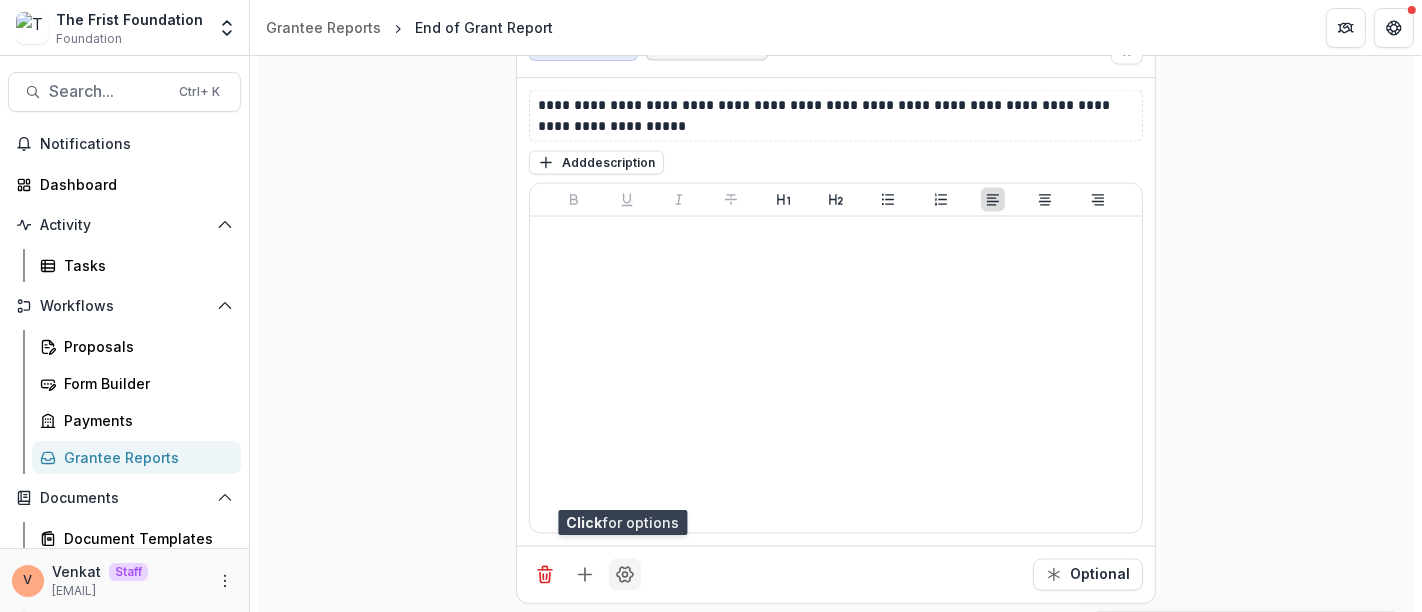 click at bounding box center [625, 575] 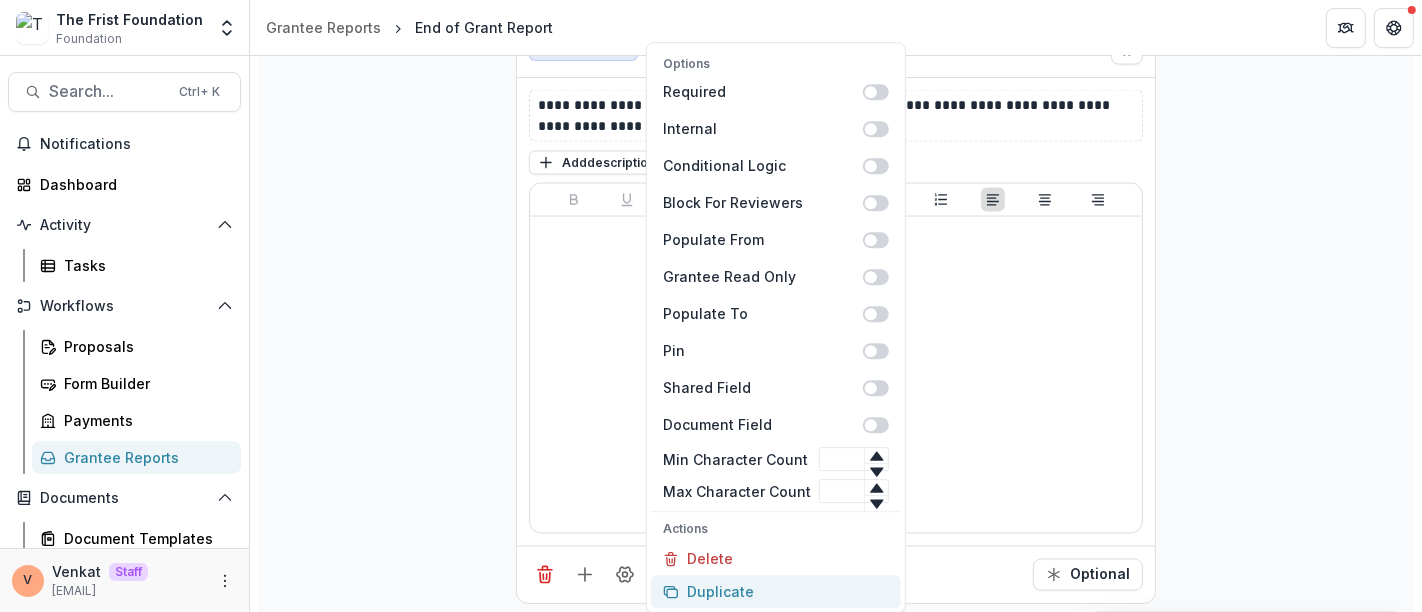 click on "Duplicate" at bounding box center [776, 591] 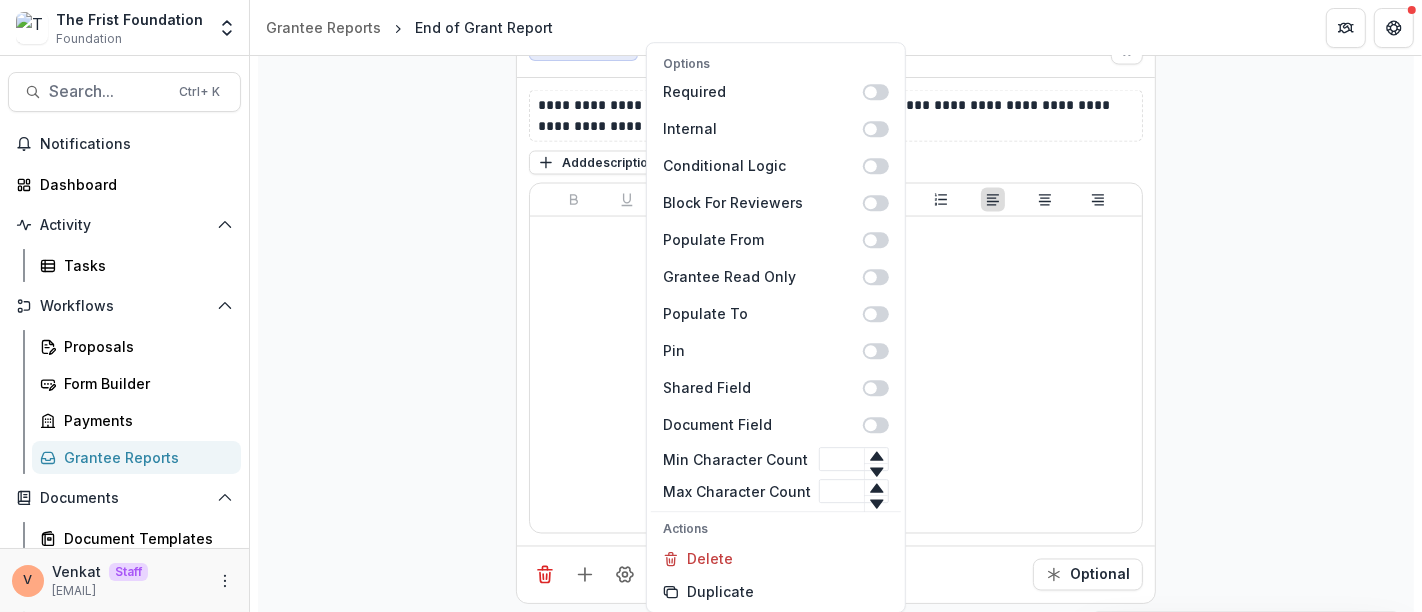 click on "**********" at bounding box center (836, -701) 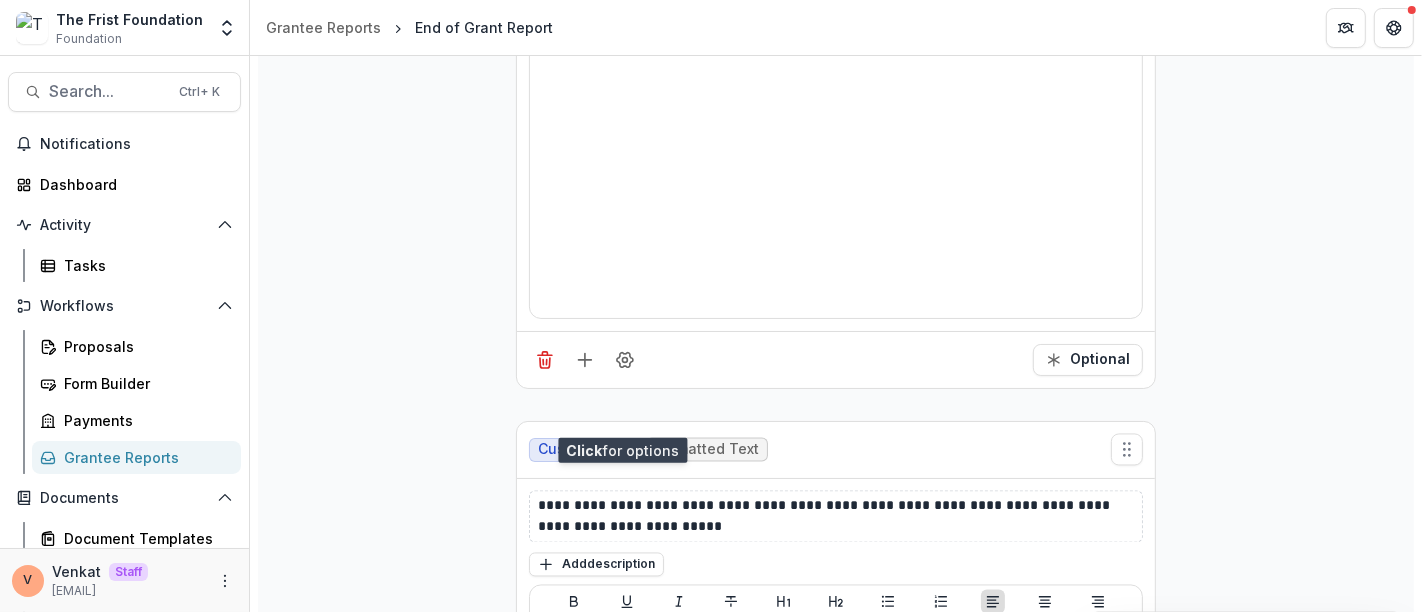 scroll, scrollTop: 3141, scrollLeft: 0, axis: vertical 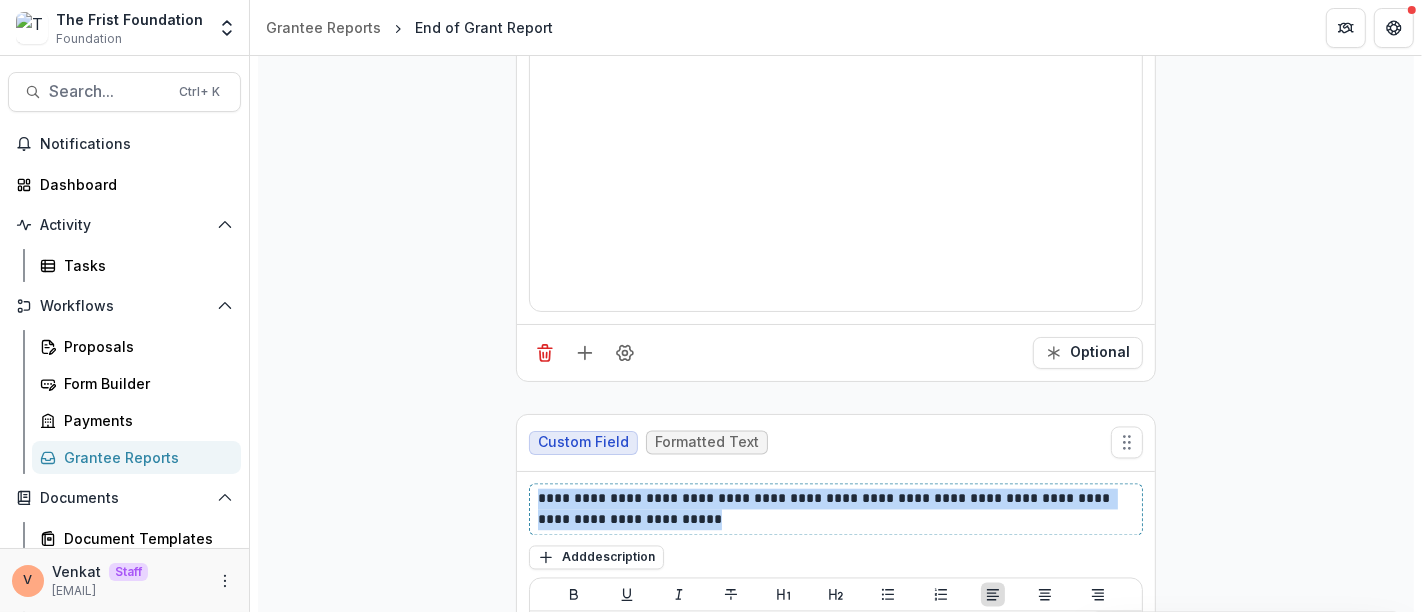 drag, startPoint x: 677, startPoint y: 510, endPoint x: 522, endPoint y: 490, distance: 156.285 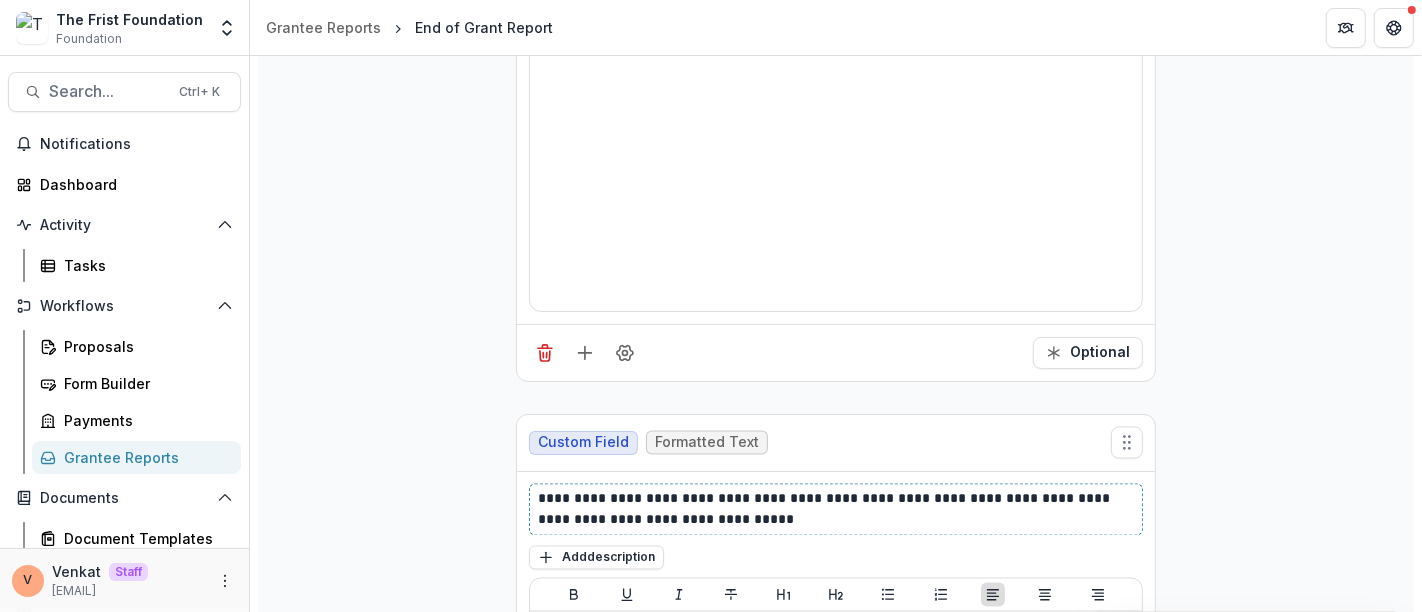 scroll, scrollTop: 3533, scrollLeft: 0, axis: vertical 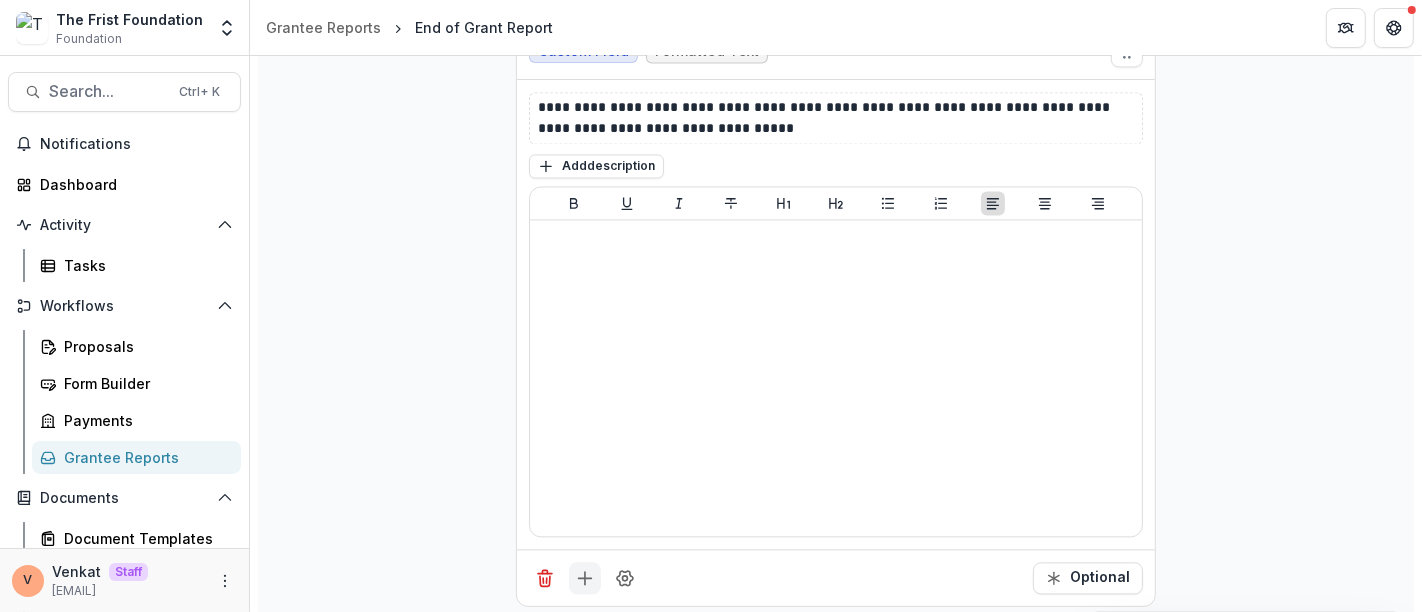 click 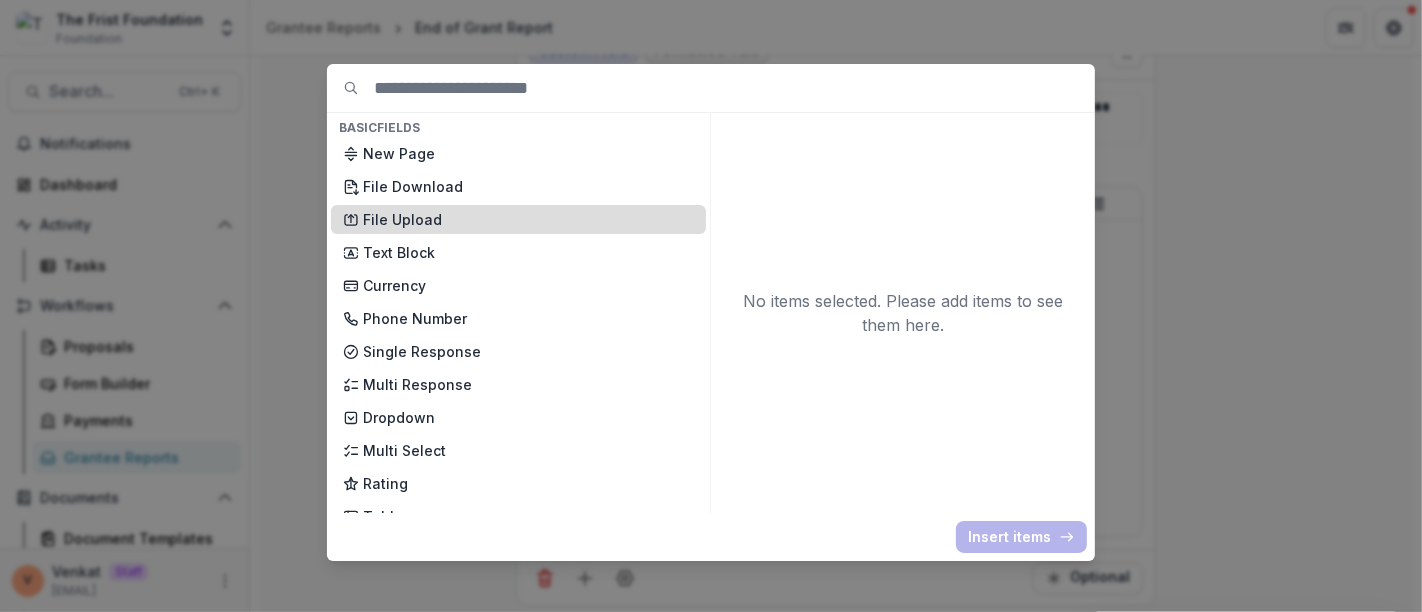 click on "File Upload" at bounding box center [528, 219] 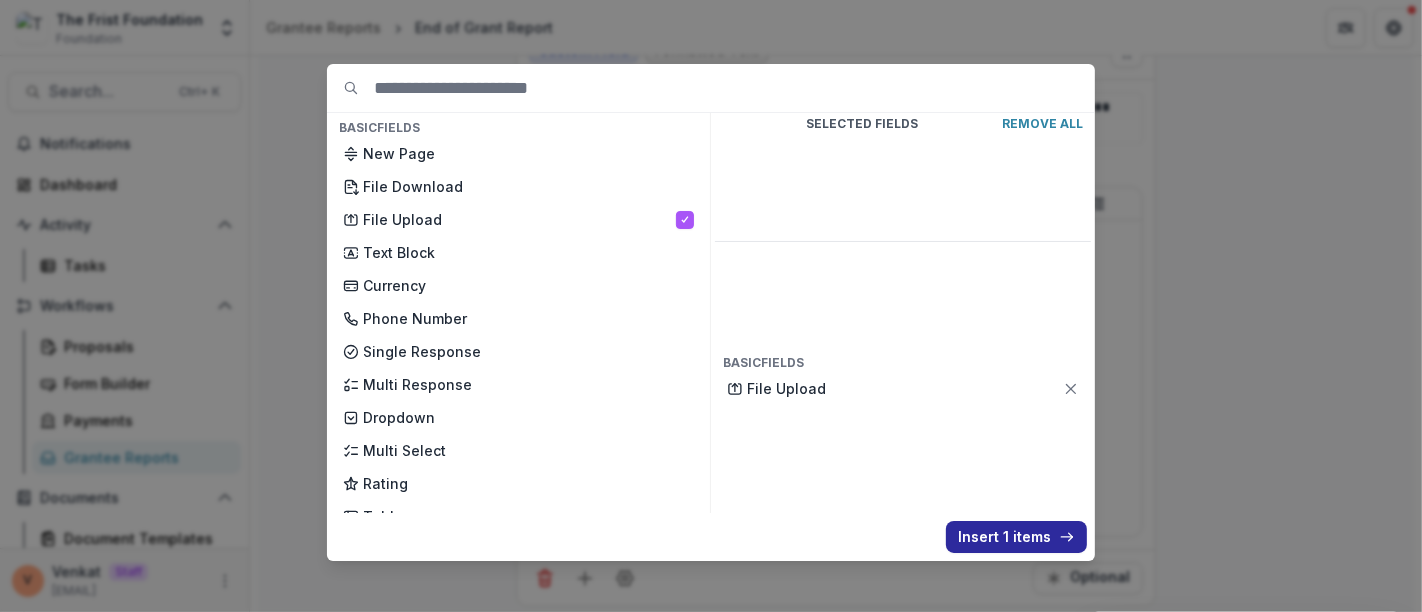 click on "Insert 1 items" at bounding box center (1016, 537) 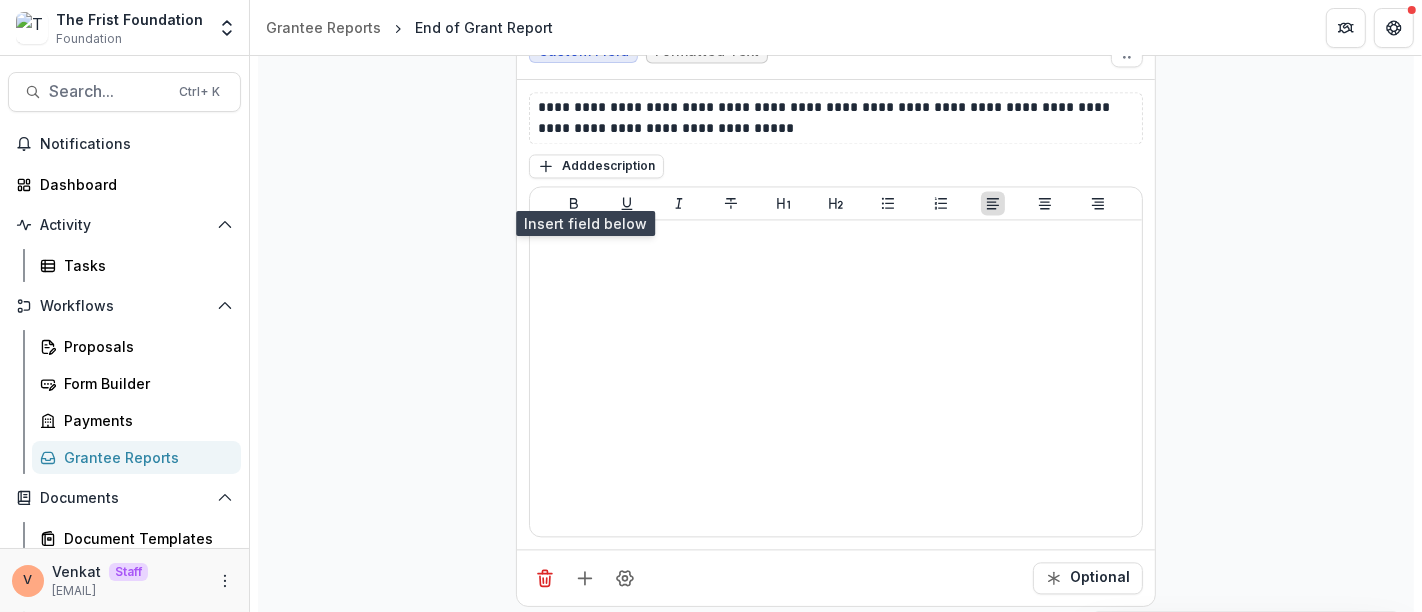 scroll, scrollTop: 3941, scrollLeft: 0, axis: vertical 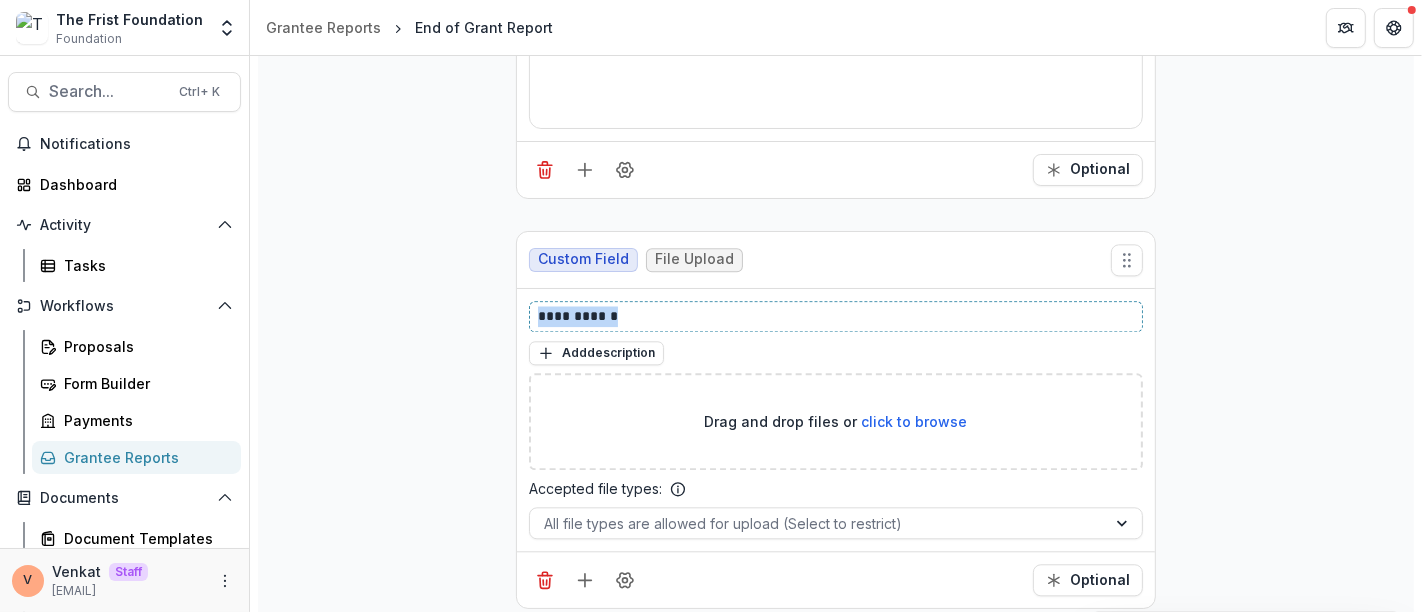 drag, startPoint x: 619, startPoint y: 287, endPoint x: 465, endPoint y: 294, distance: 154.15901 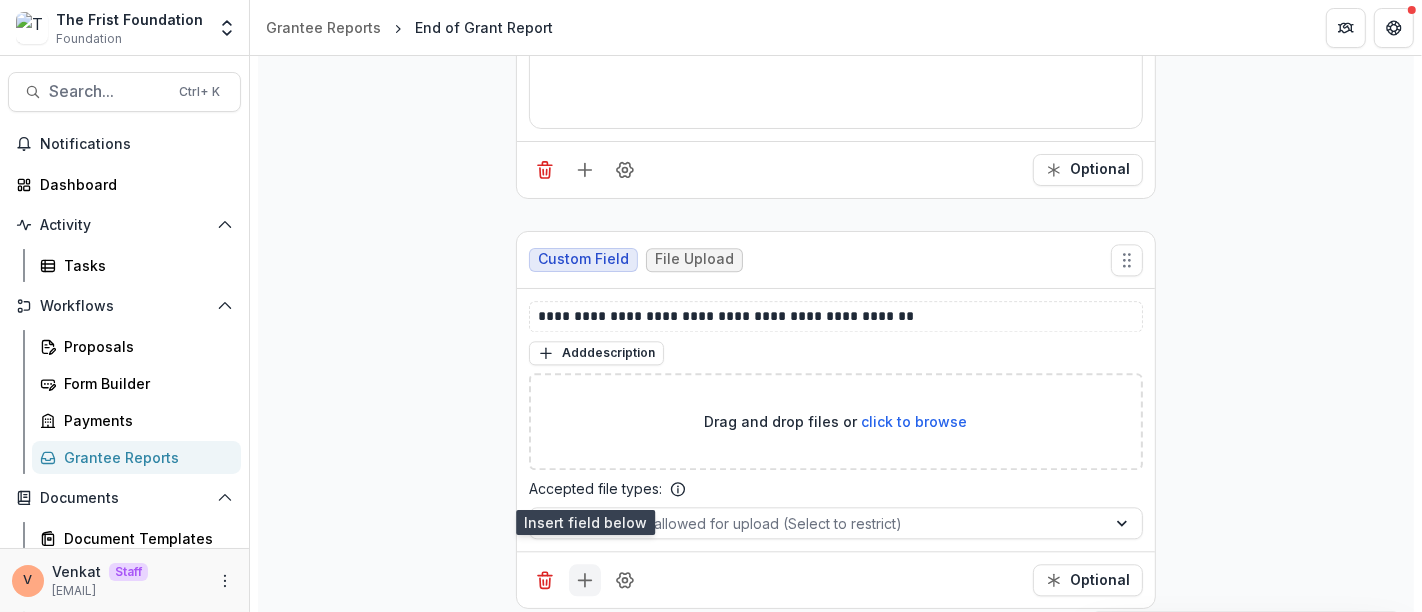 click 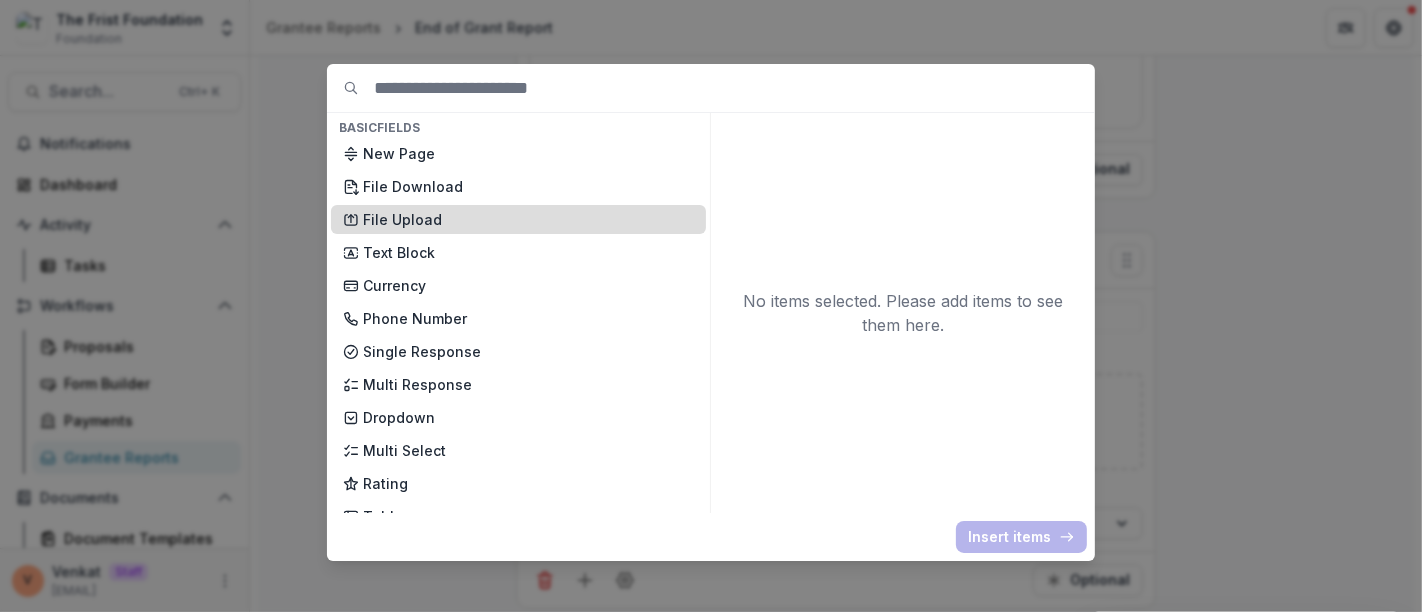 click on "File Upload" at bounding box center [528, 219] 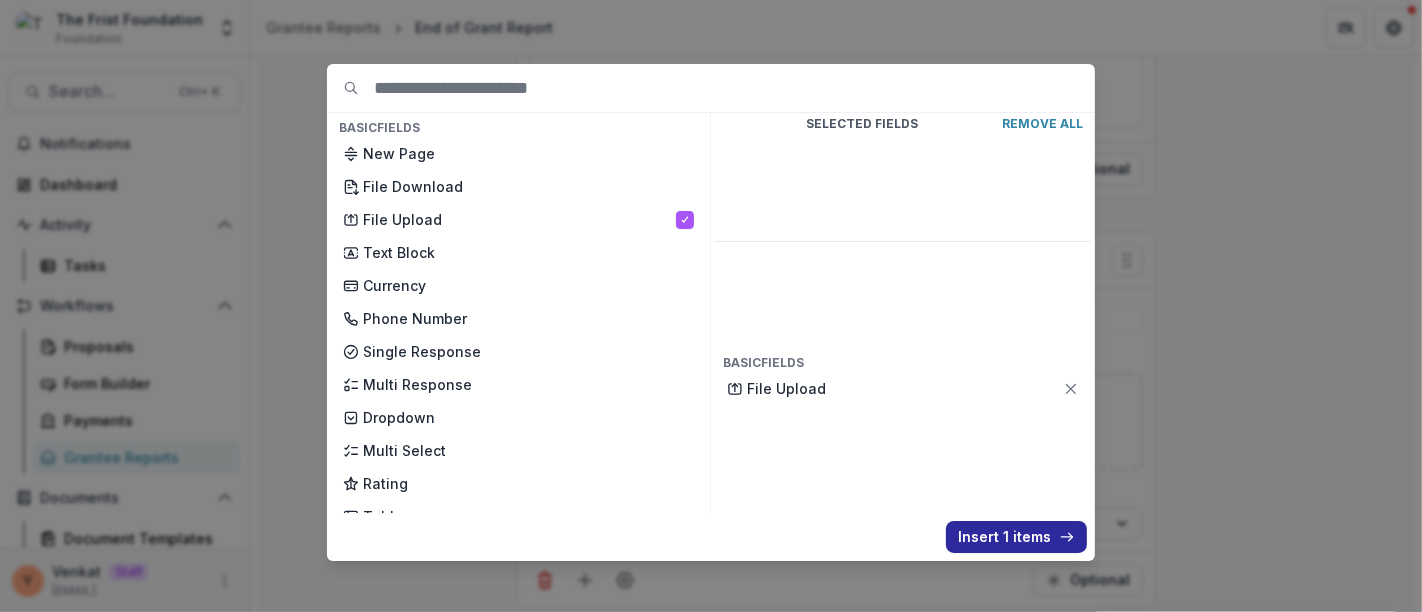 click on "Insert 1 items" at bounding box center (1016, 537) 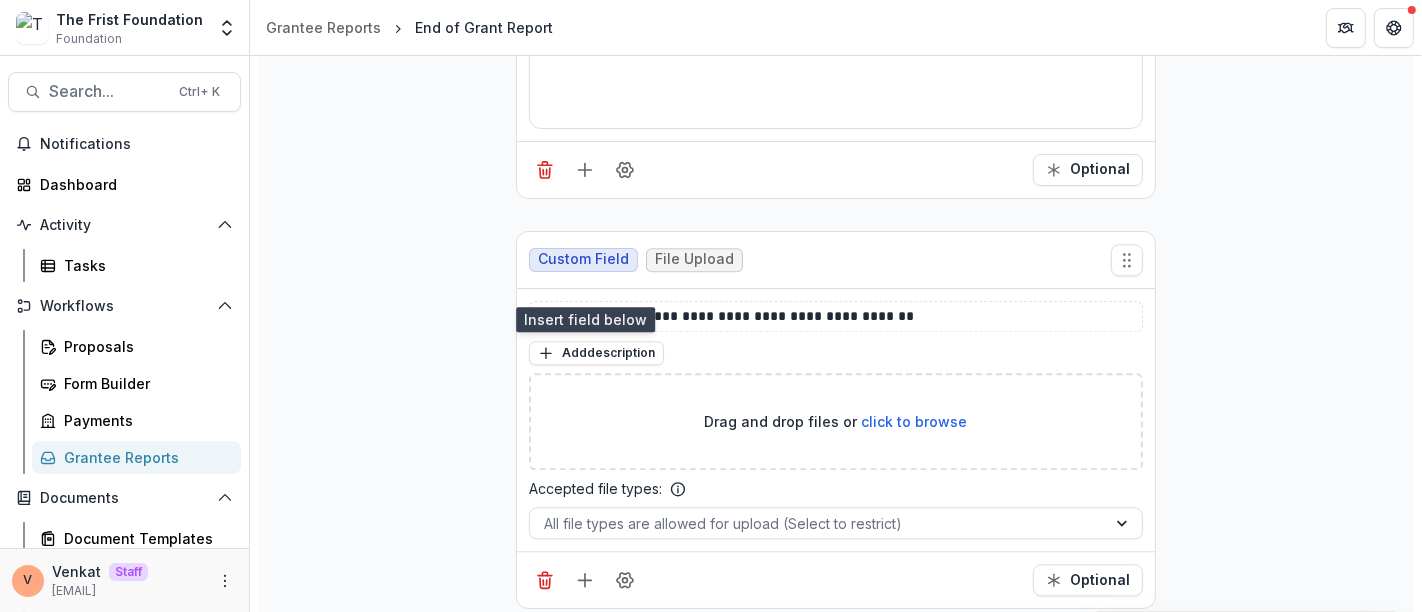scroll, scrollTop: 4274, scrollLeft: 0, axis: vertical 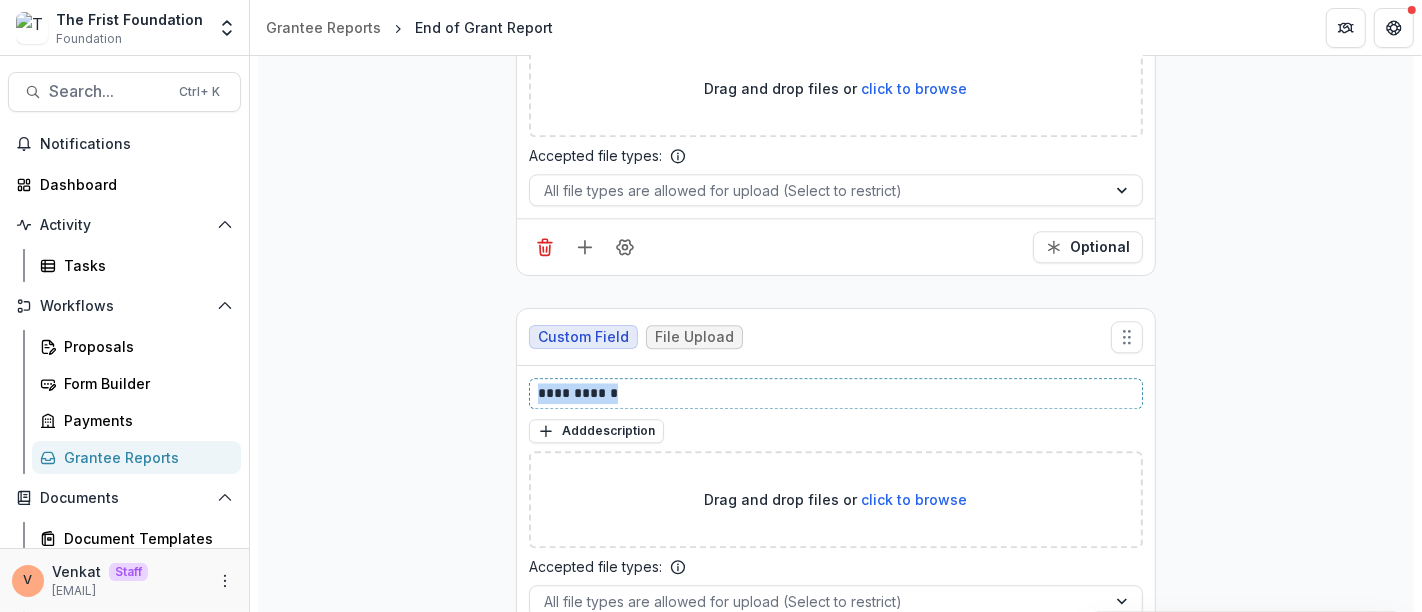 drag, startPoint x: 536, startPoint y: 370, endPoint x: 477, endPoint y: 370, distance: 59 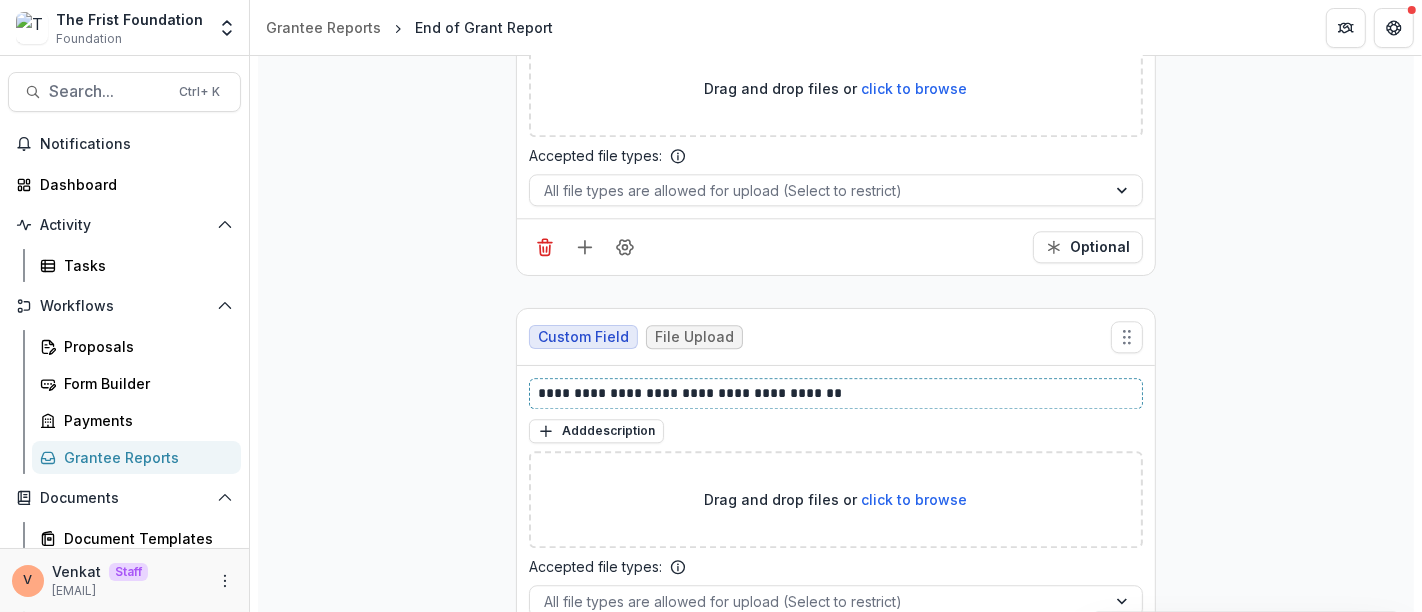 type 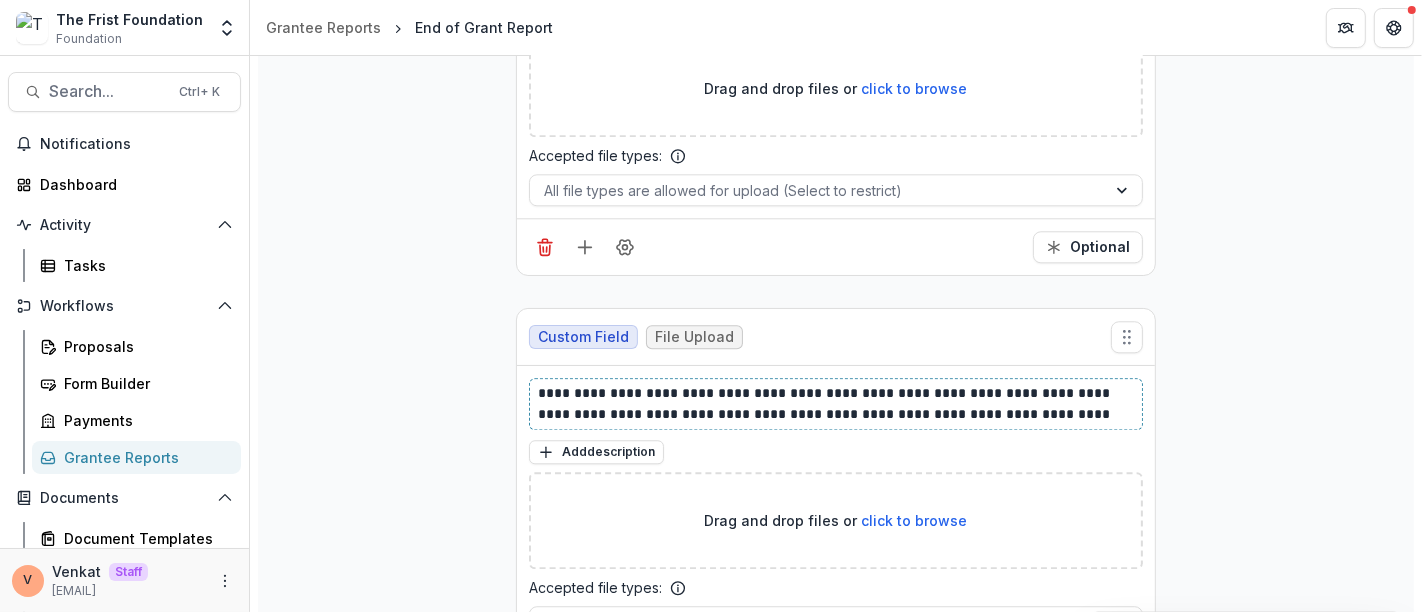 scroll, scrollTop: 4369, scrollLeft: 0, axis: vertical 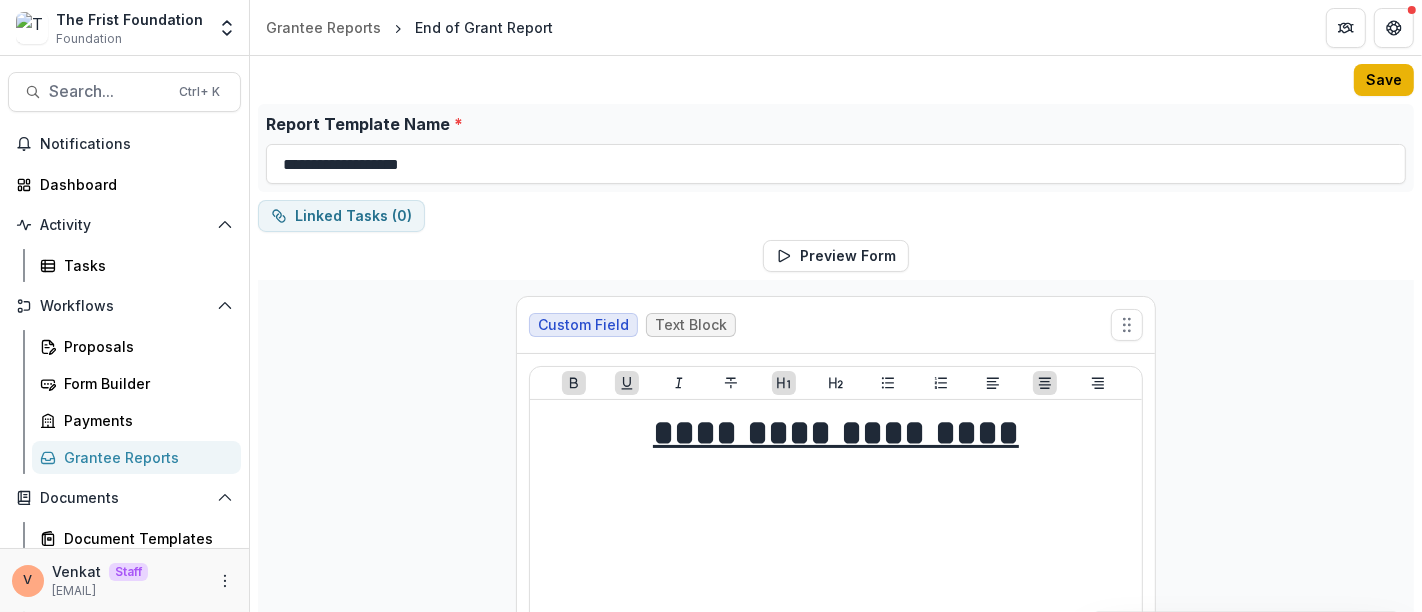 click on "Save" at bounding box center [1384, 80] 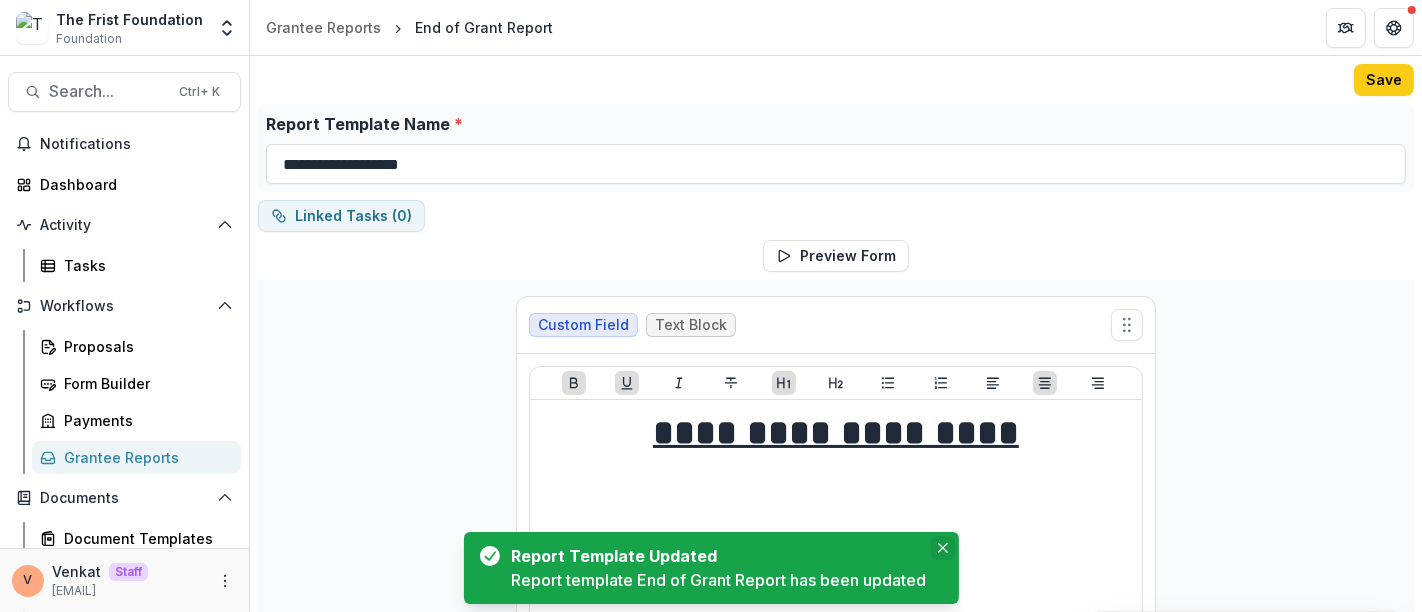 click 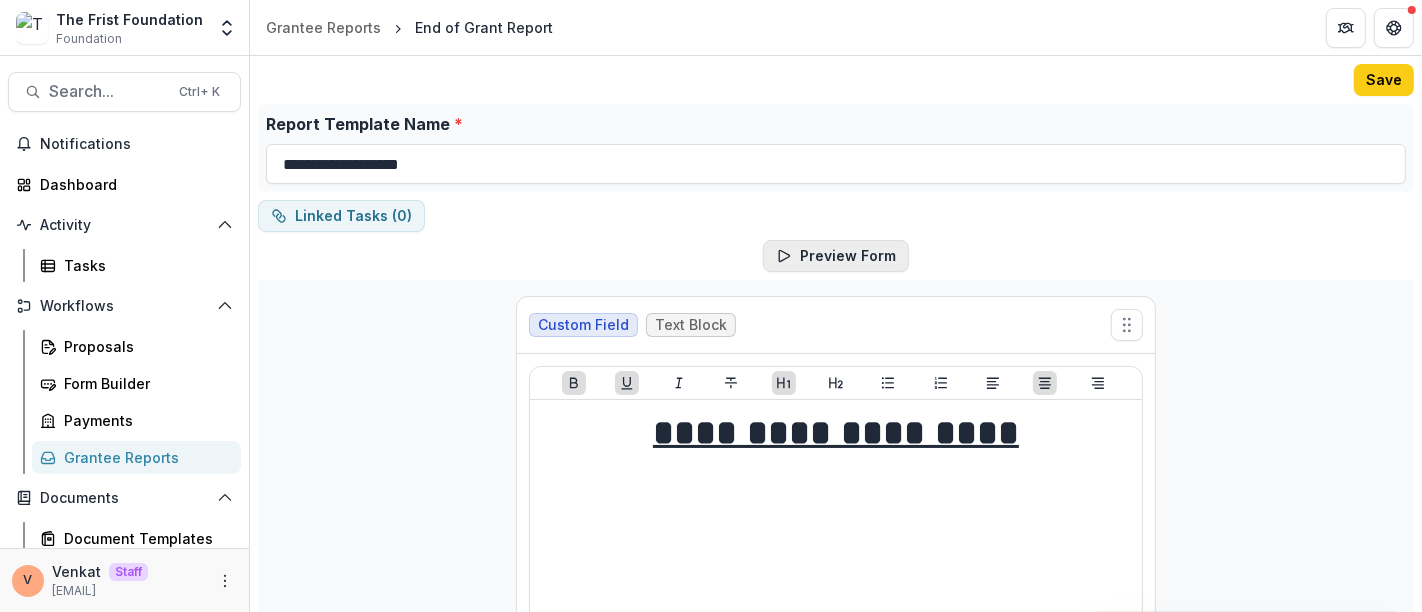 click on "Preview Form" at bounding box center [836, 256] 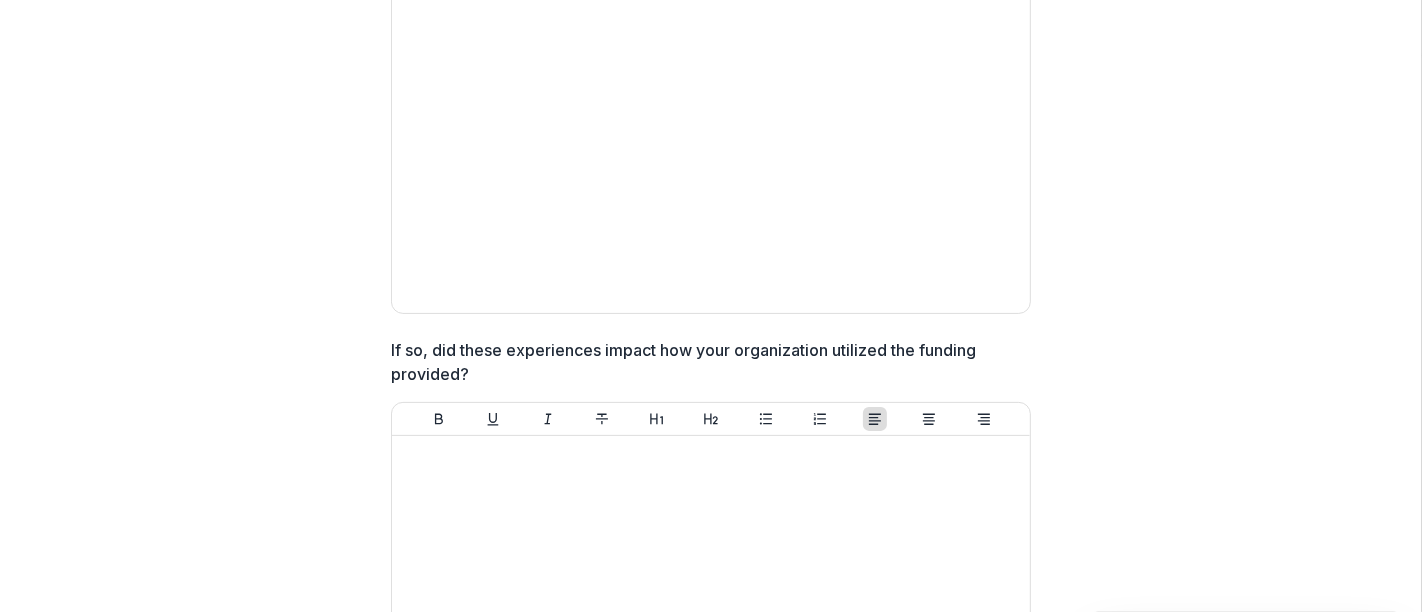 scroll, scrollTop: 444, scrollLeft: 0, axis: vertical 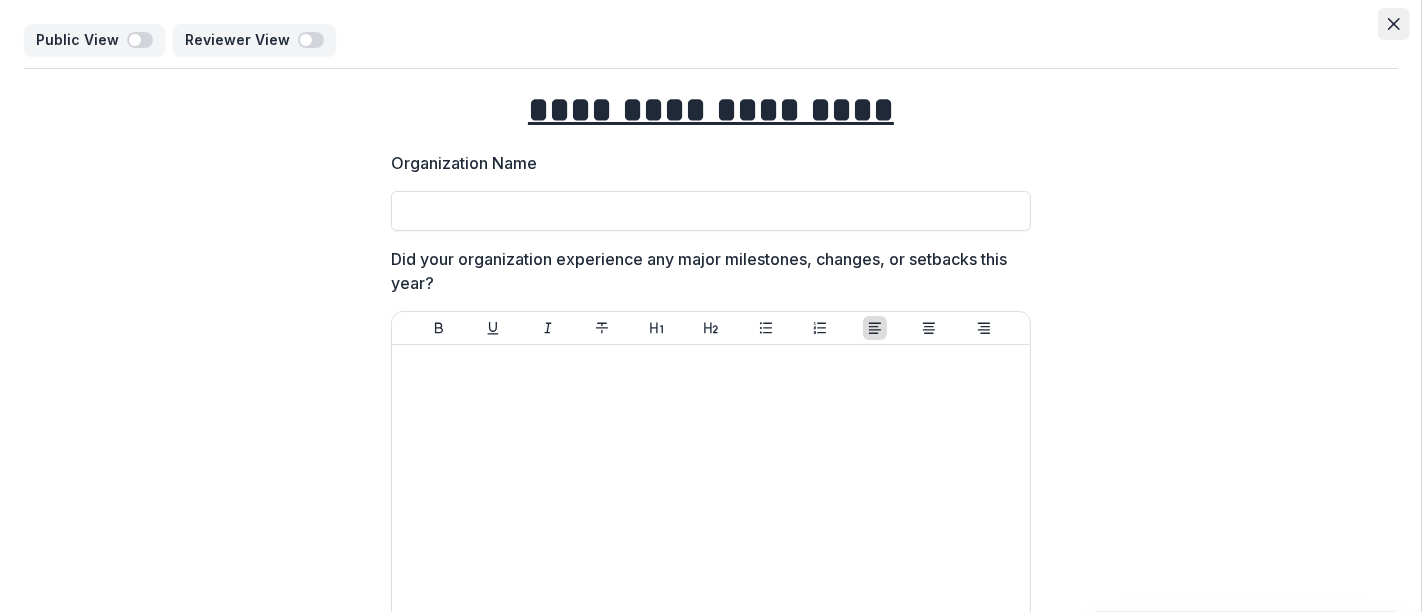 click 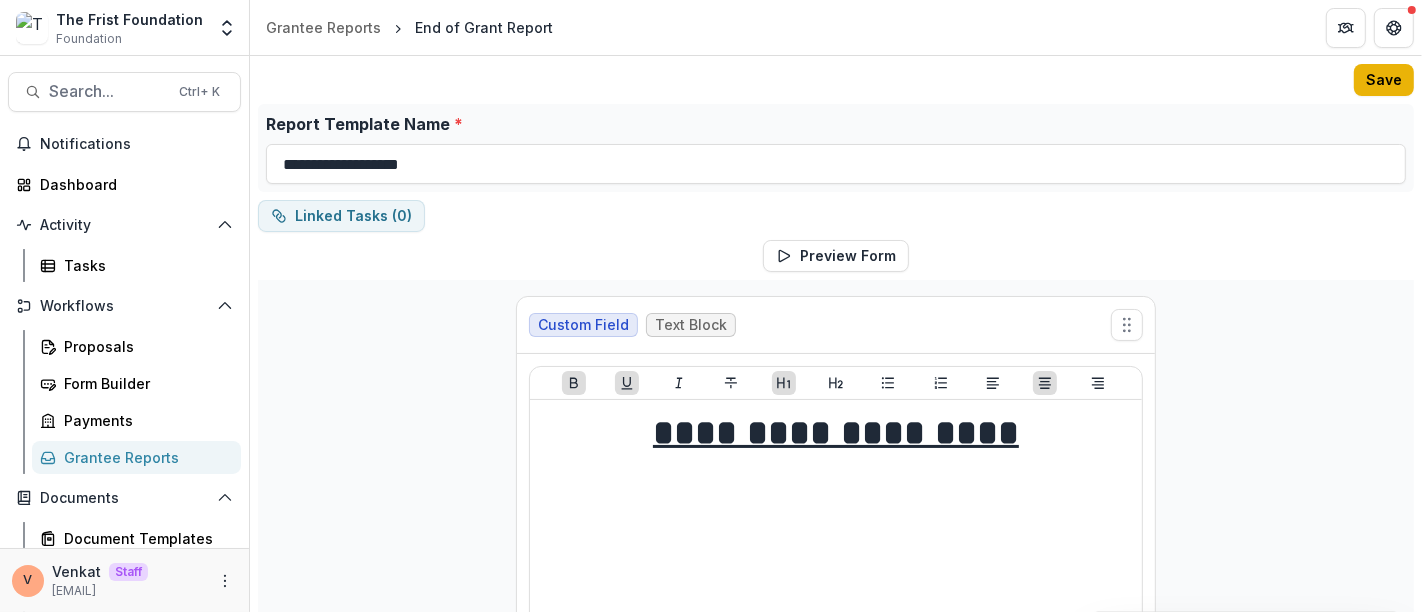 click on "Save" at bounding box center [1384, 80] 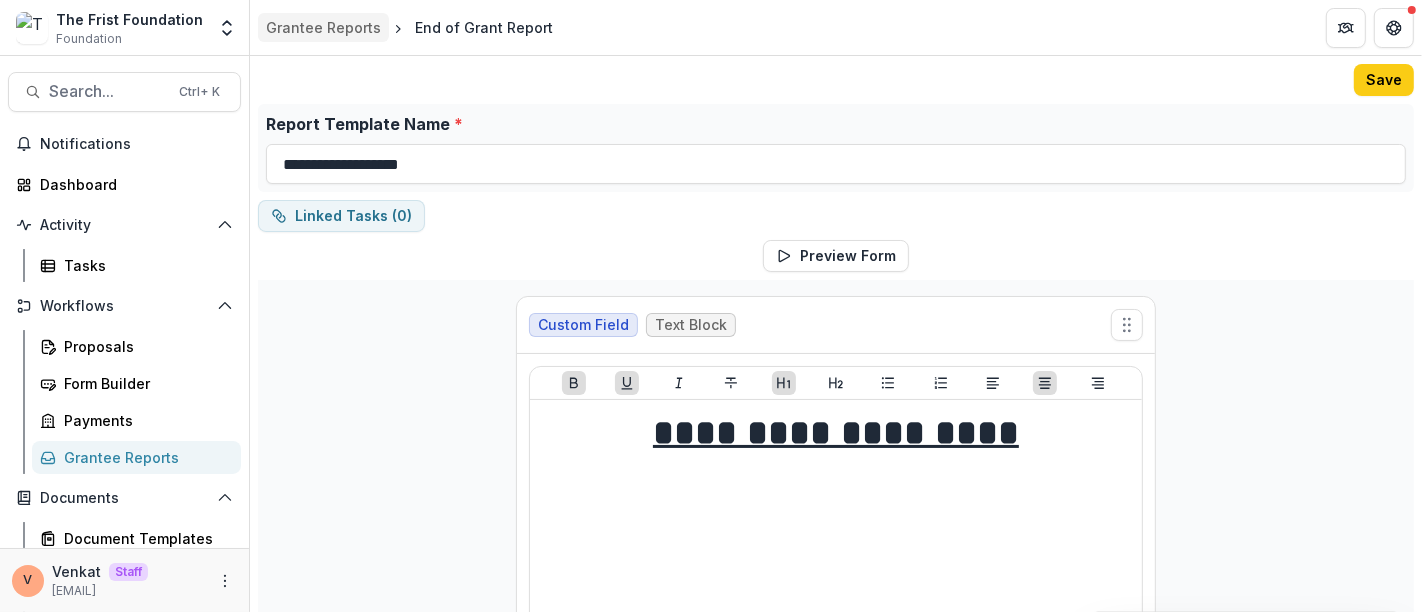 click on "Grantee Reports" at bounding box center [323, 27] 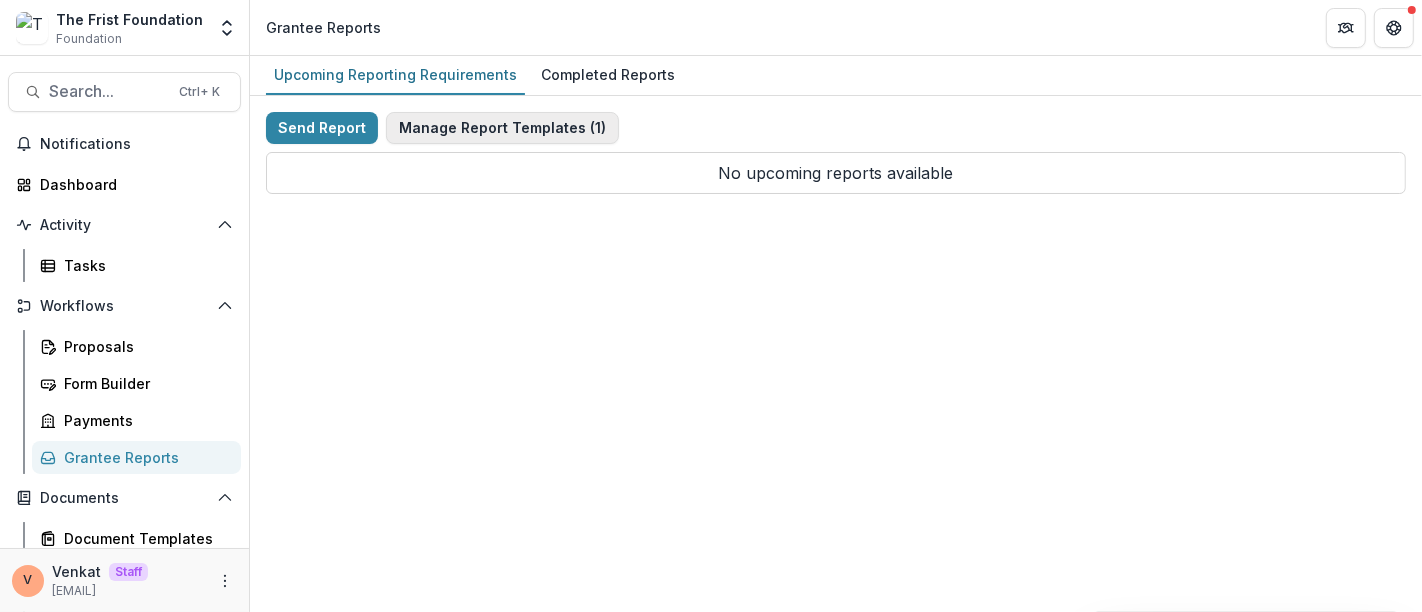 click on "Manage Report Templates ( 1 )" at bounding box center (502, 128) 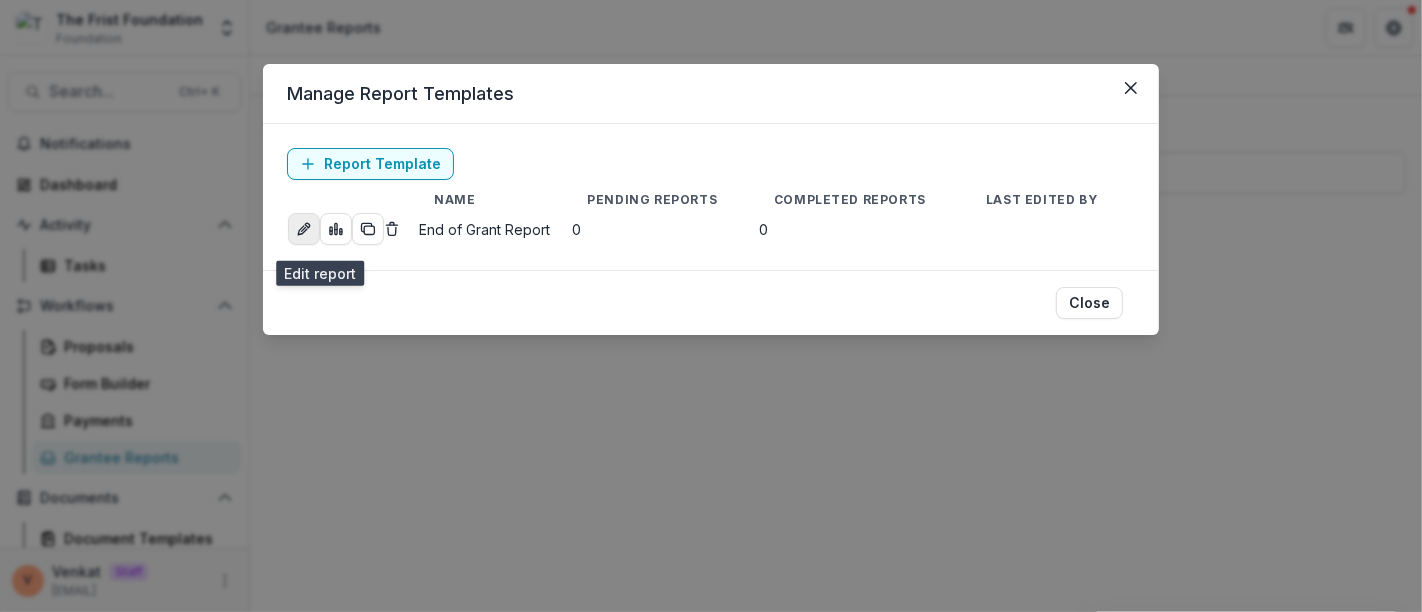 click 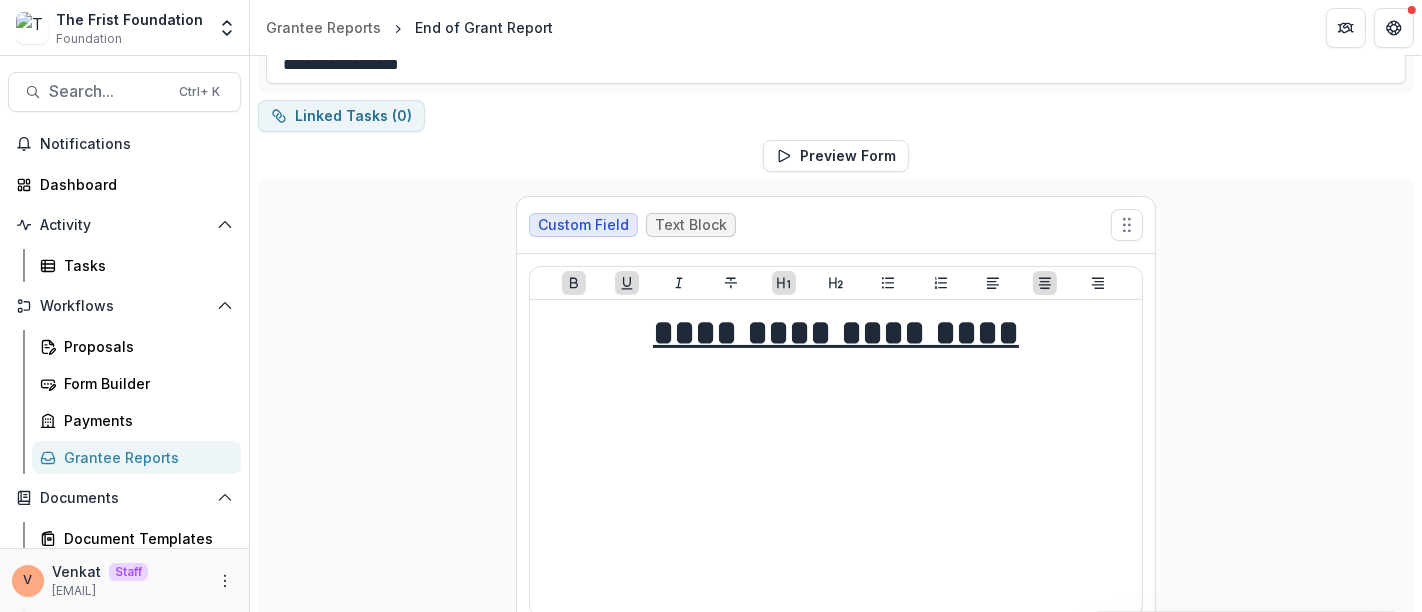 scroll, scrollTop: 0, scrollLeft: 0, axis: both 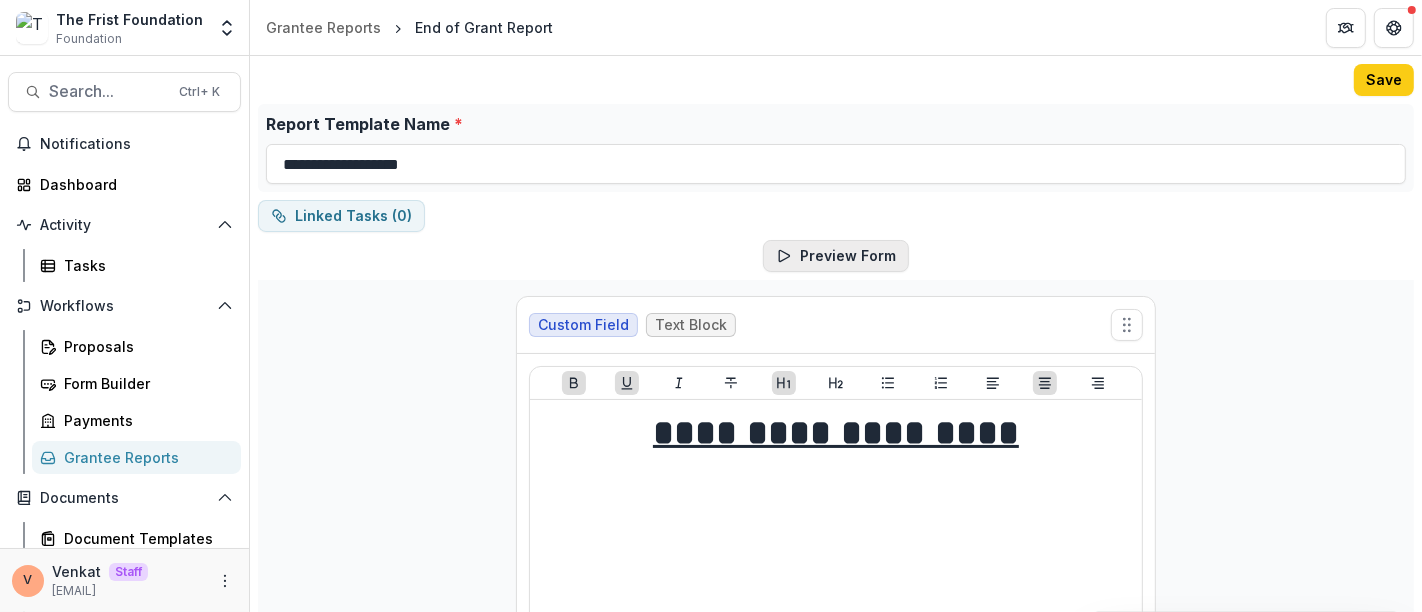 click on "Preview Form" at bounding box center (836, 256) 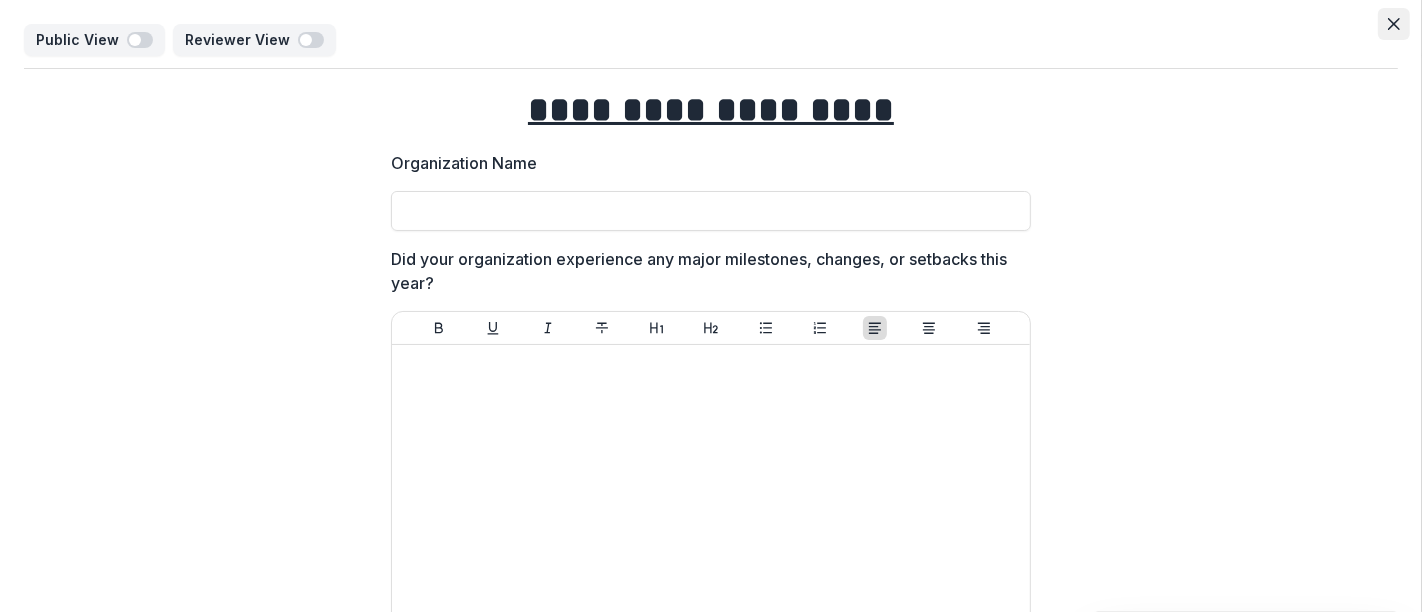click at bounding box center (1394, 24) 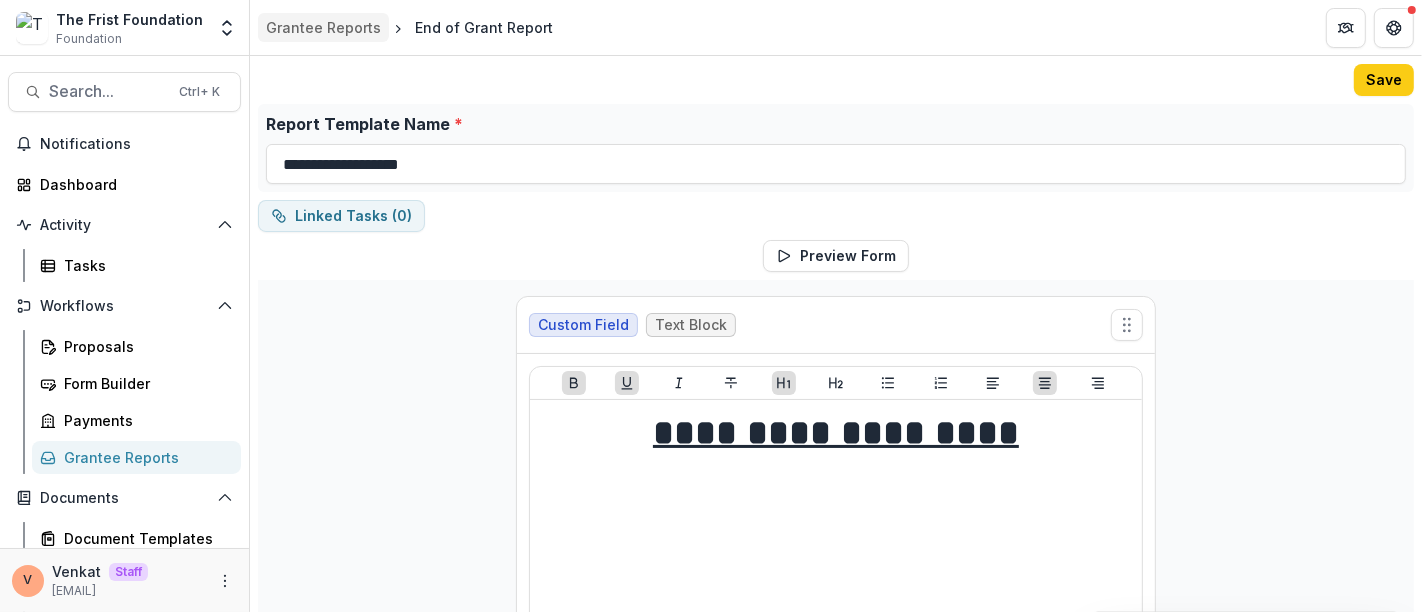 click on "Grantee Reports" at bounding box center (323, 27) 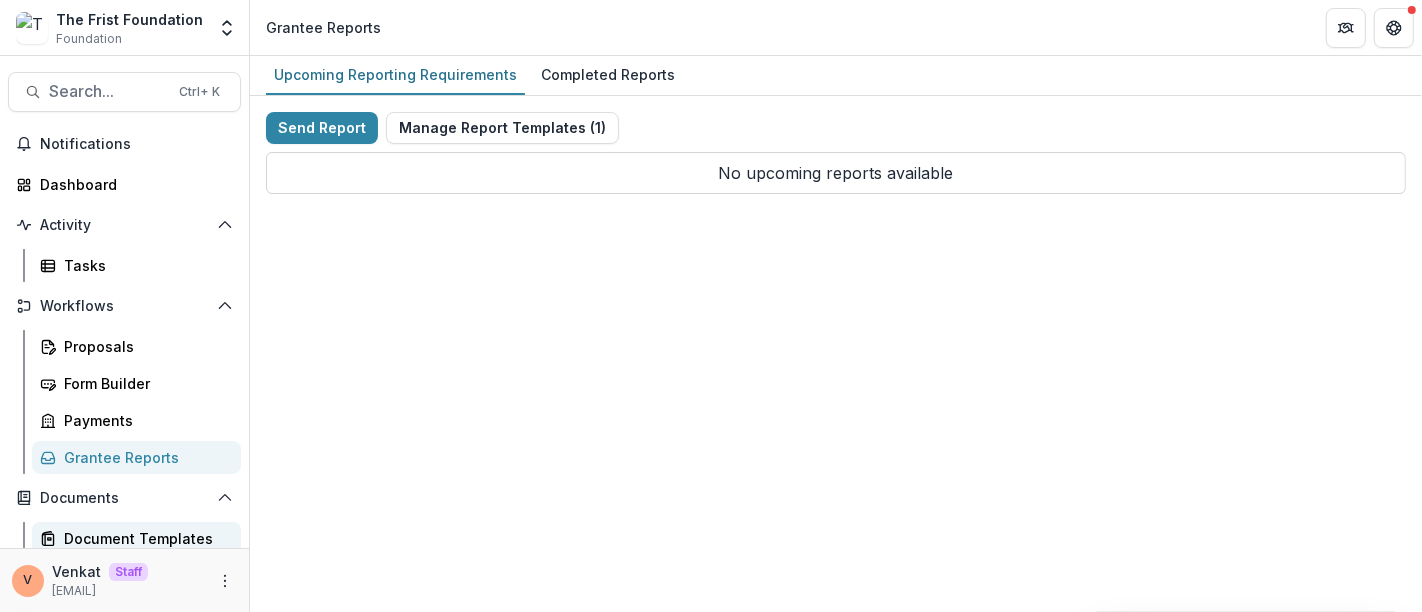 click on "Document Templates" at bounding box center (144, 538) 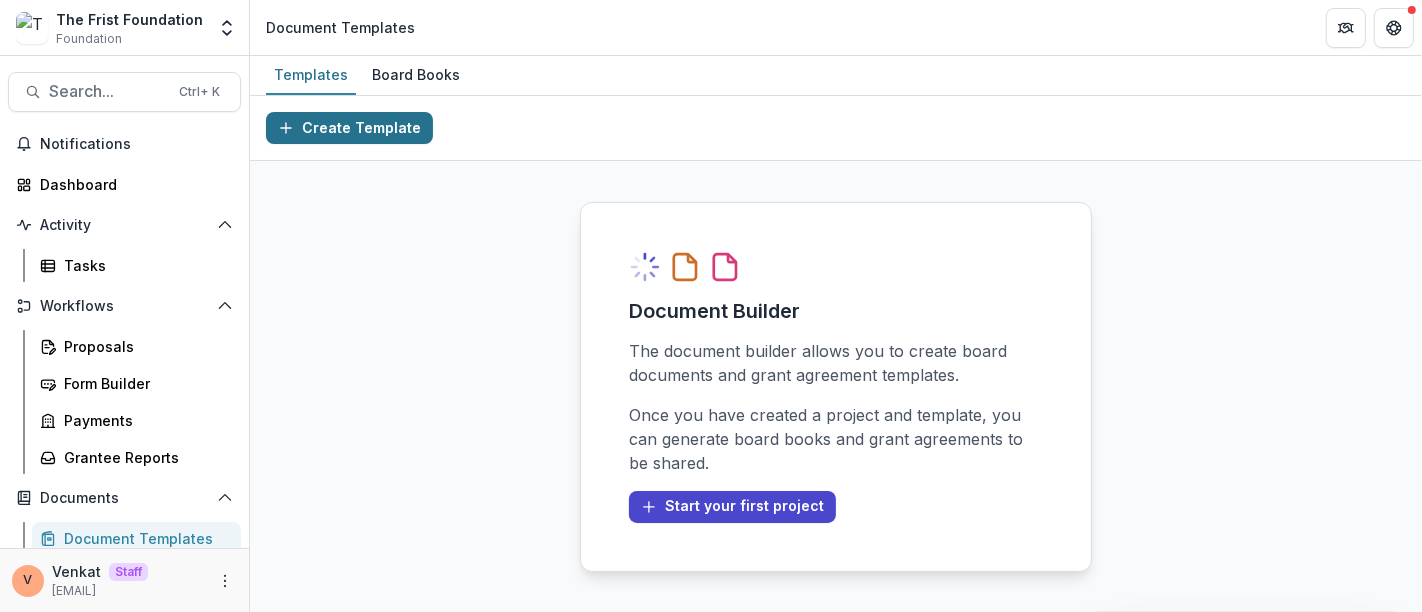 click on "Create Template" at bounding box center (349, 128) 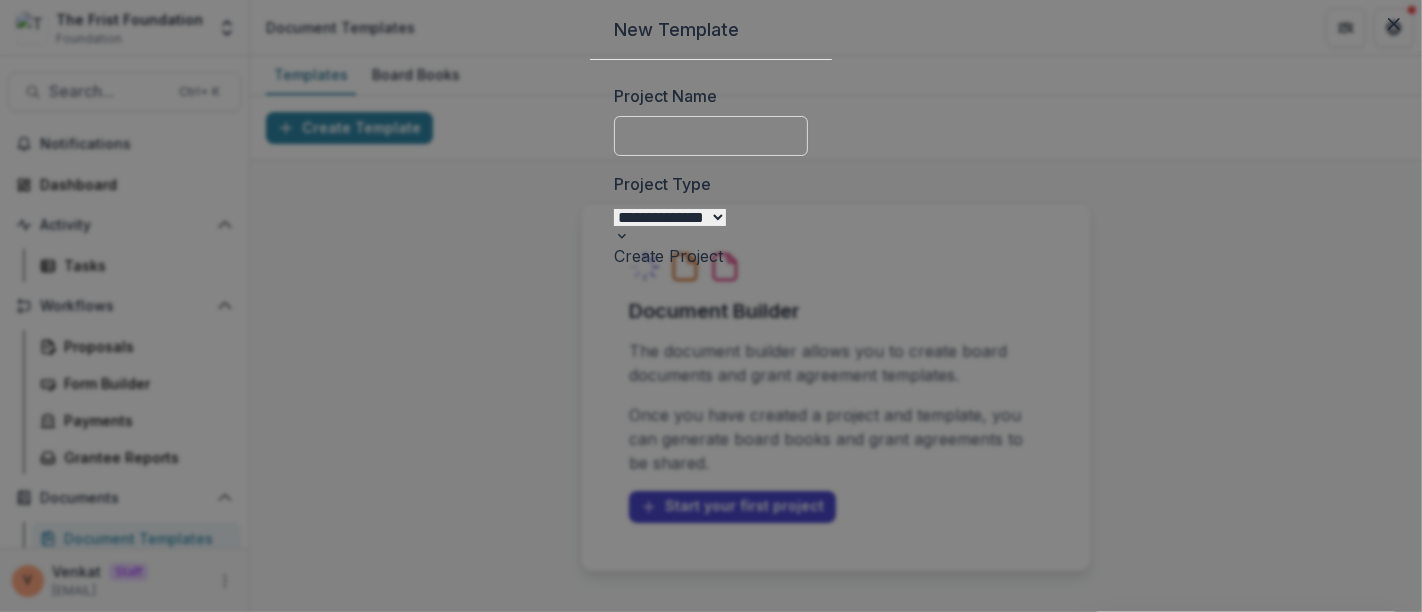 click on "**********" at bounding box center [670, 217] 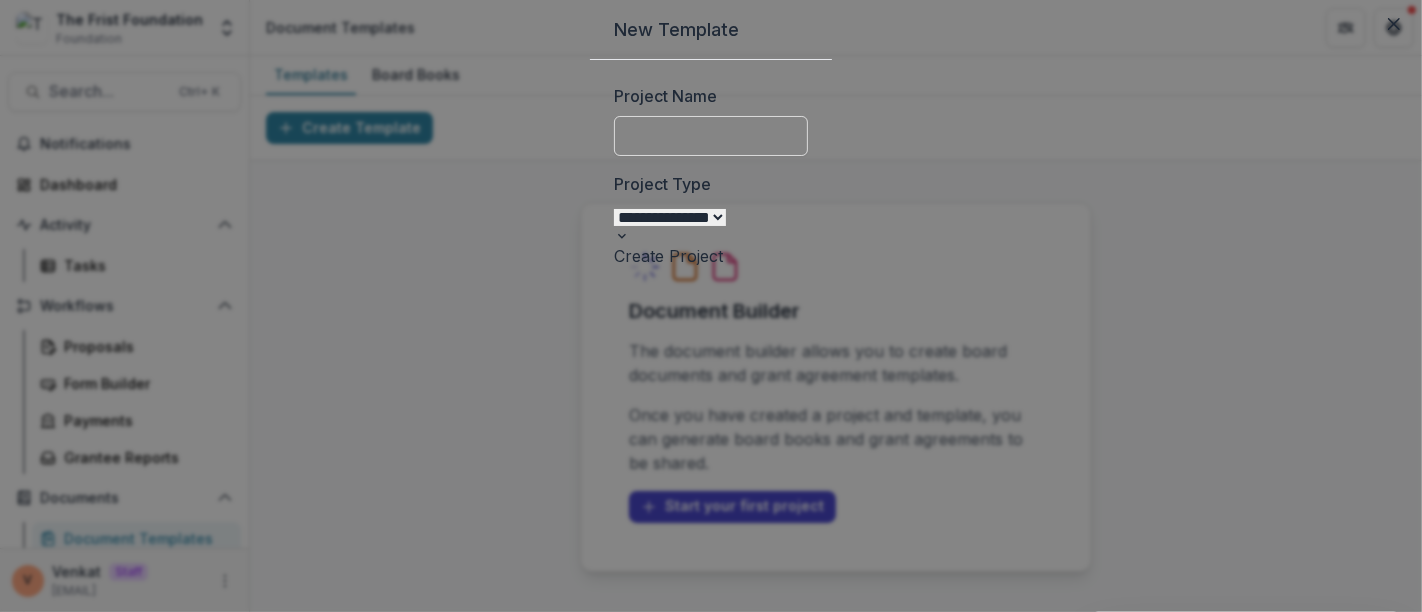click on "**********" at bounding box center (670, 217) 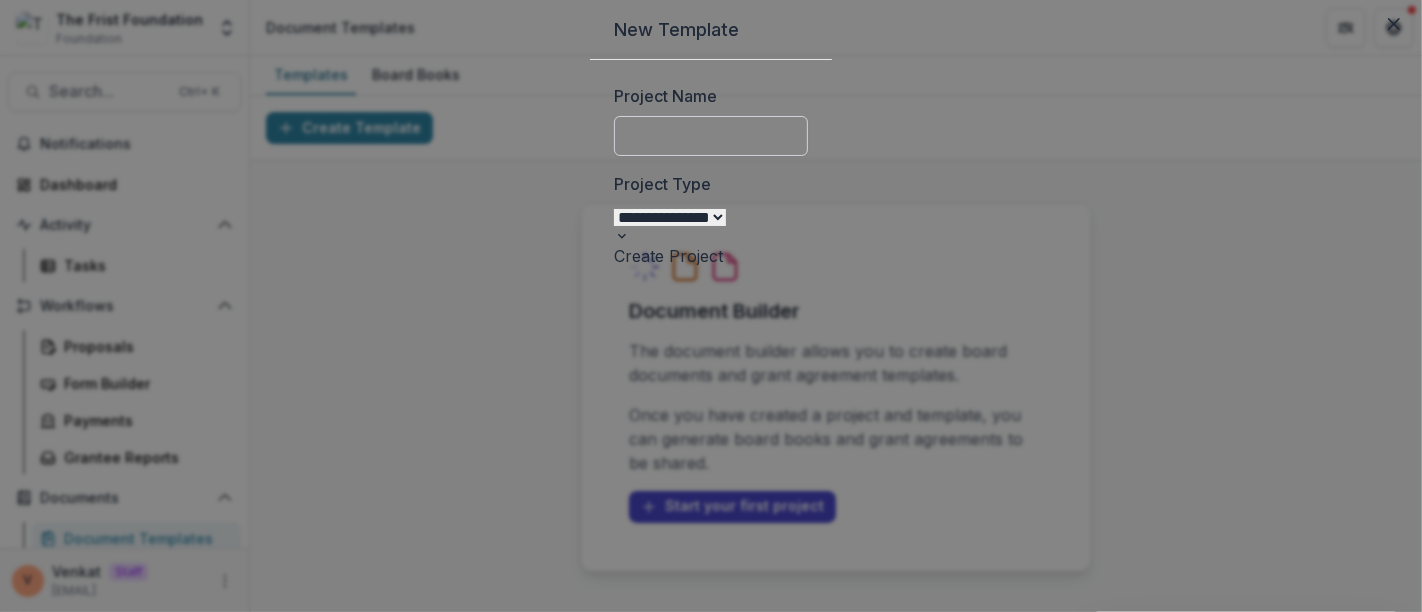 click on "Project Name" at bounding box center [711, 136] 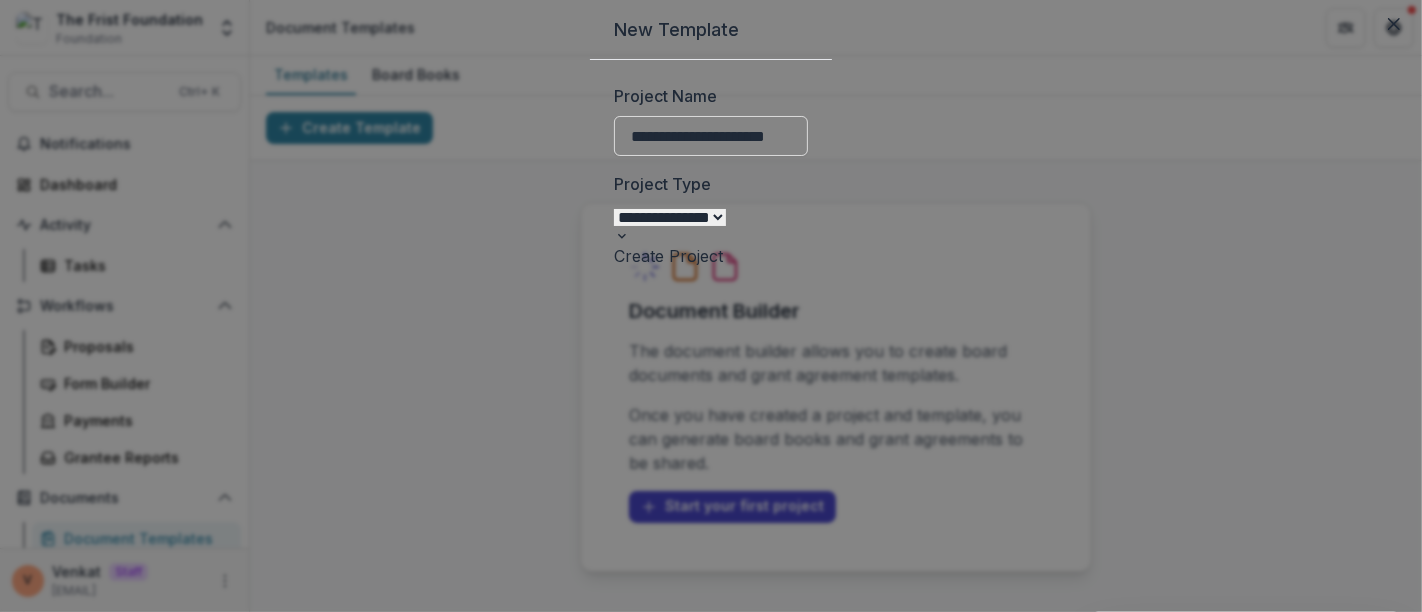 type on "**********" 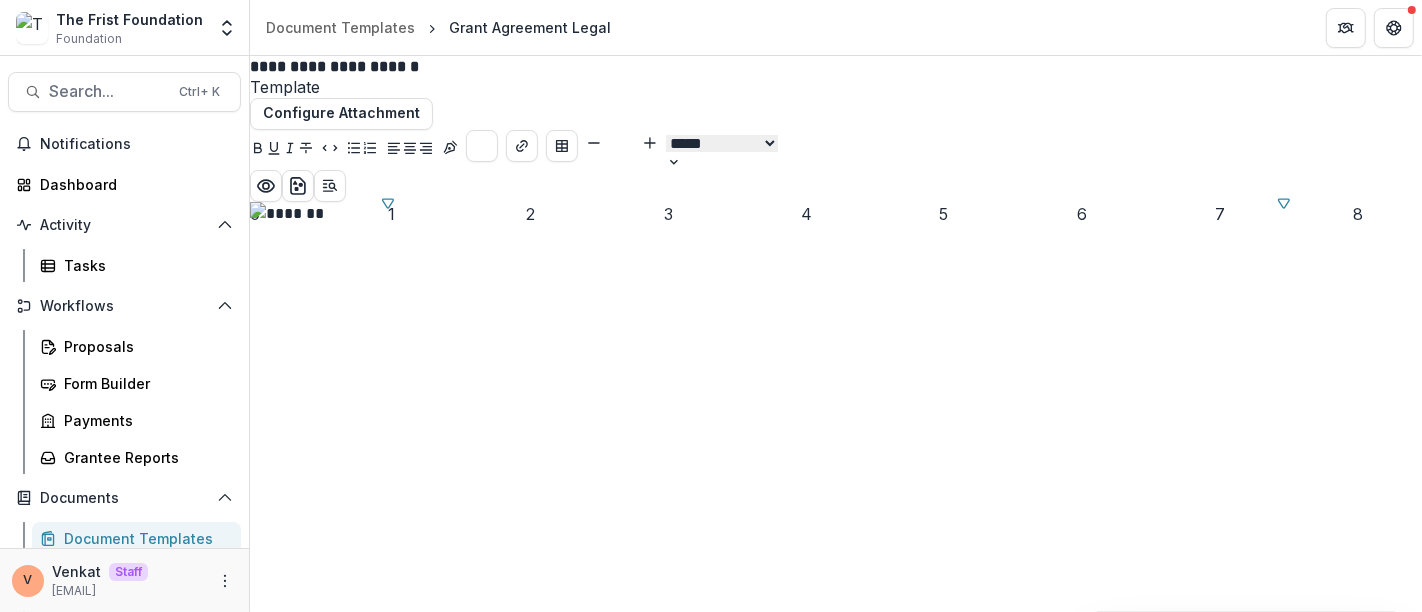 click at bounding box center (836, 214) 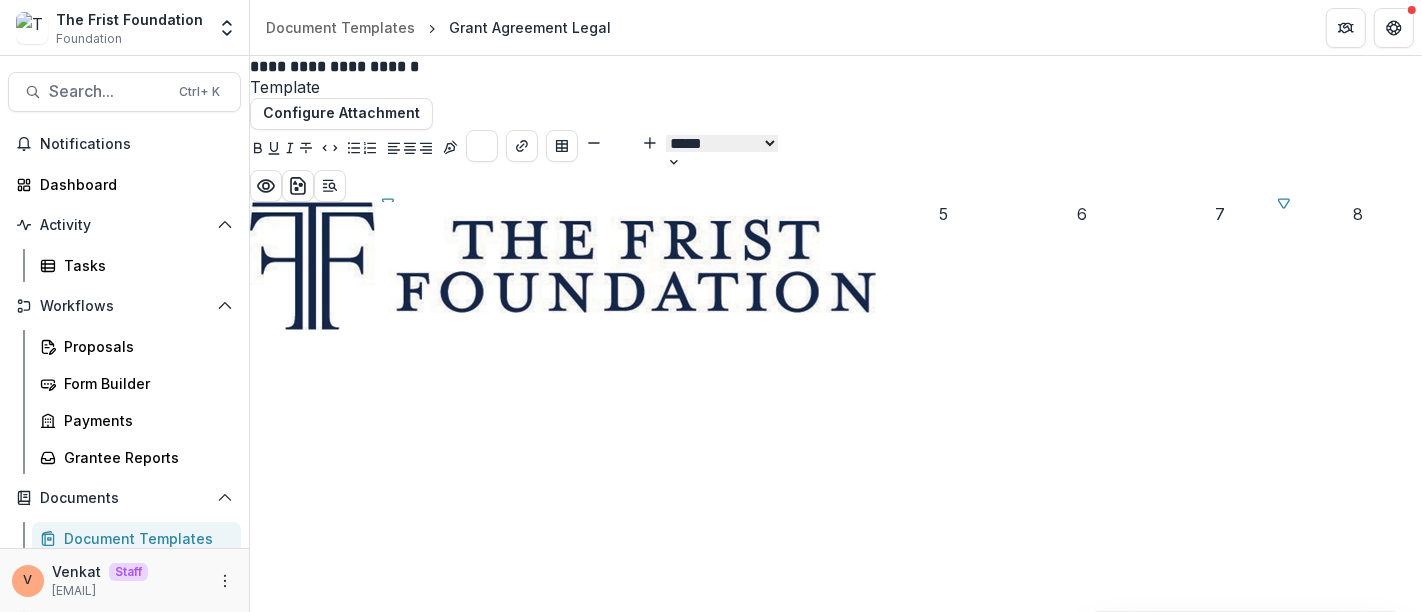paste 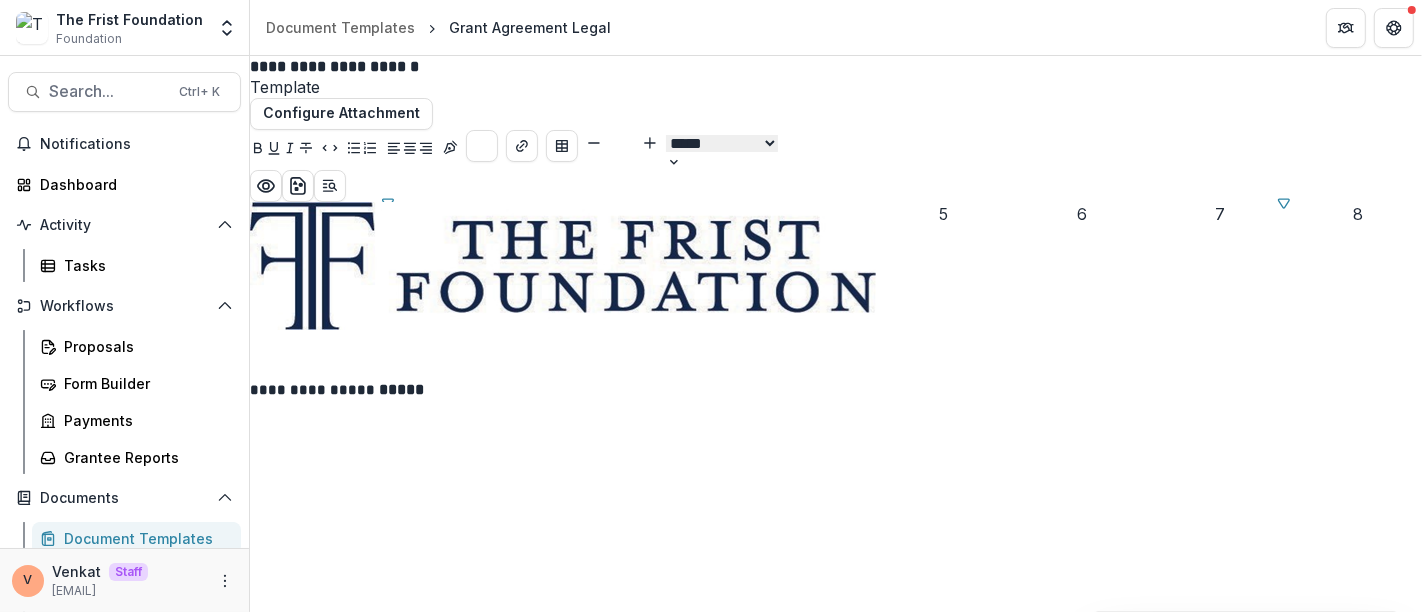 type 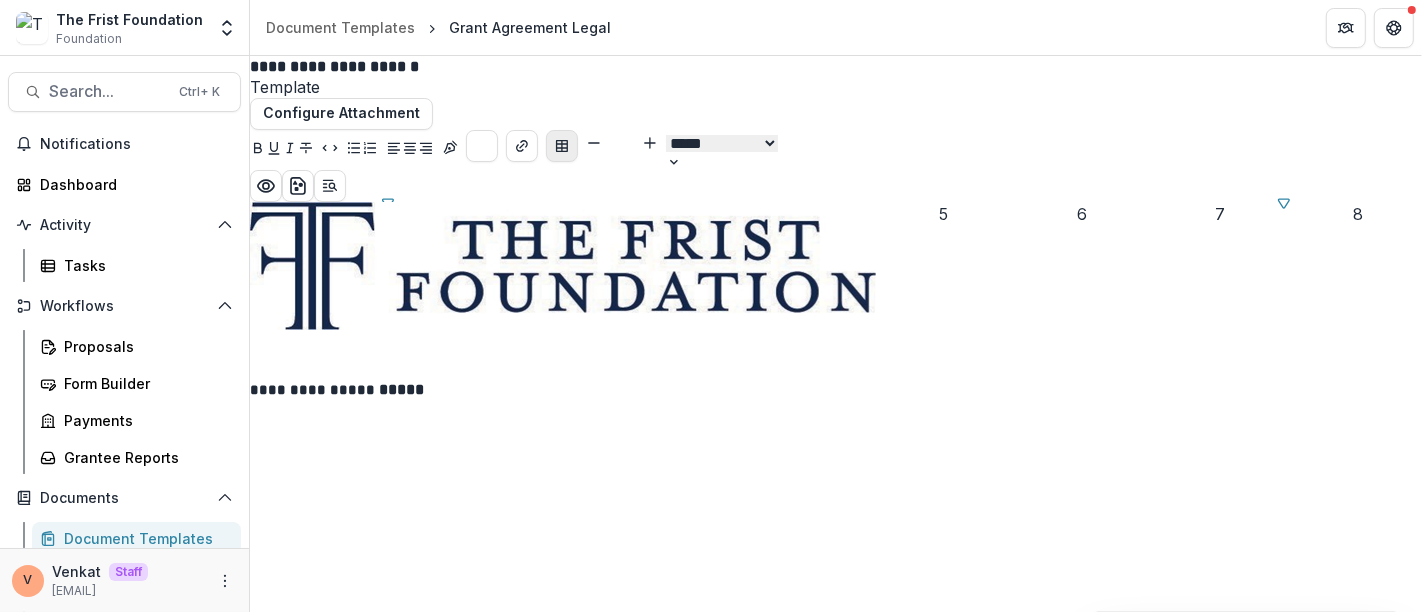 click 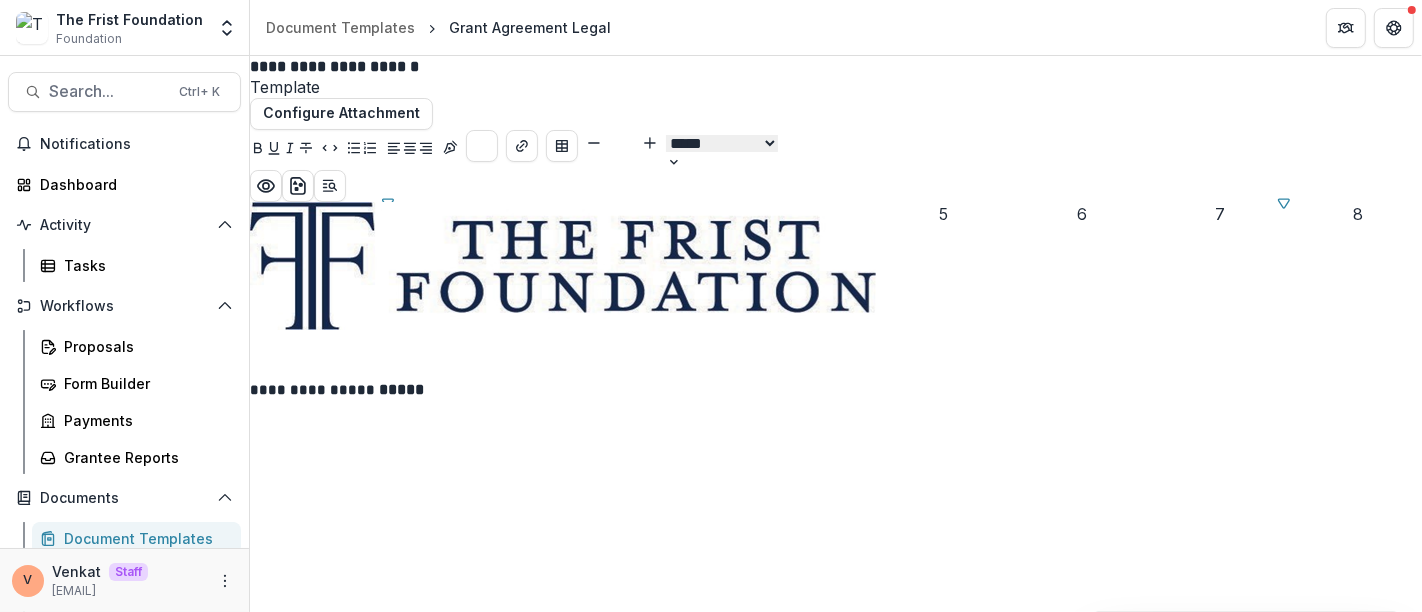 click on "*********   ***** *****" at bounding box center (836, 390) 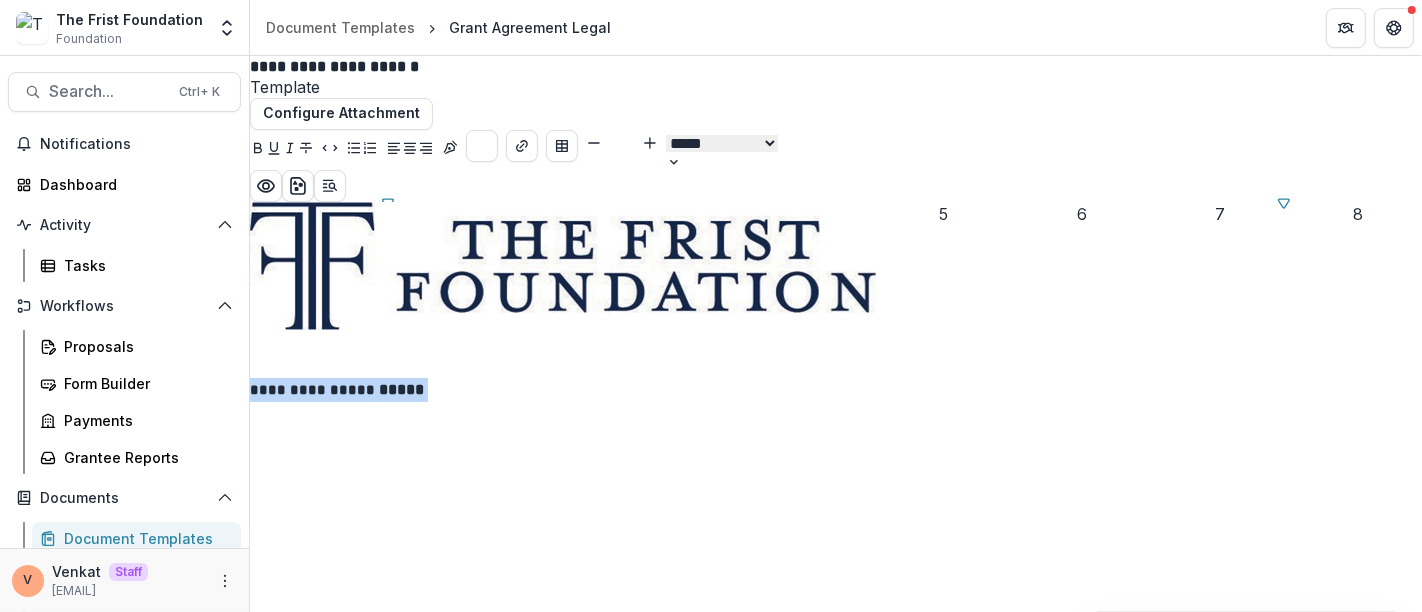 drag, startPoint x: 708, startPoint y: 489, endPoint x: 505, endPoint y: 488, distance: 203.00246 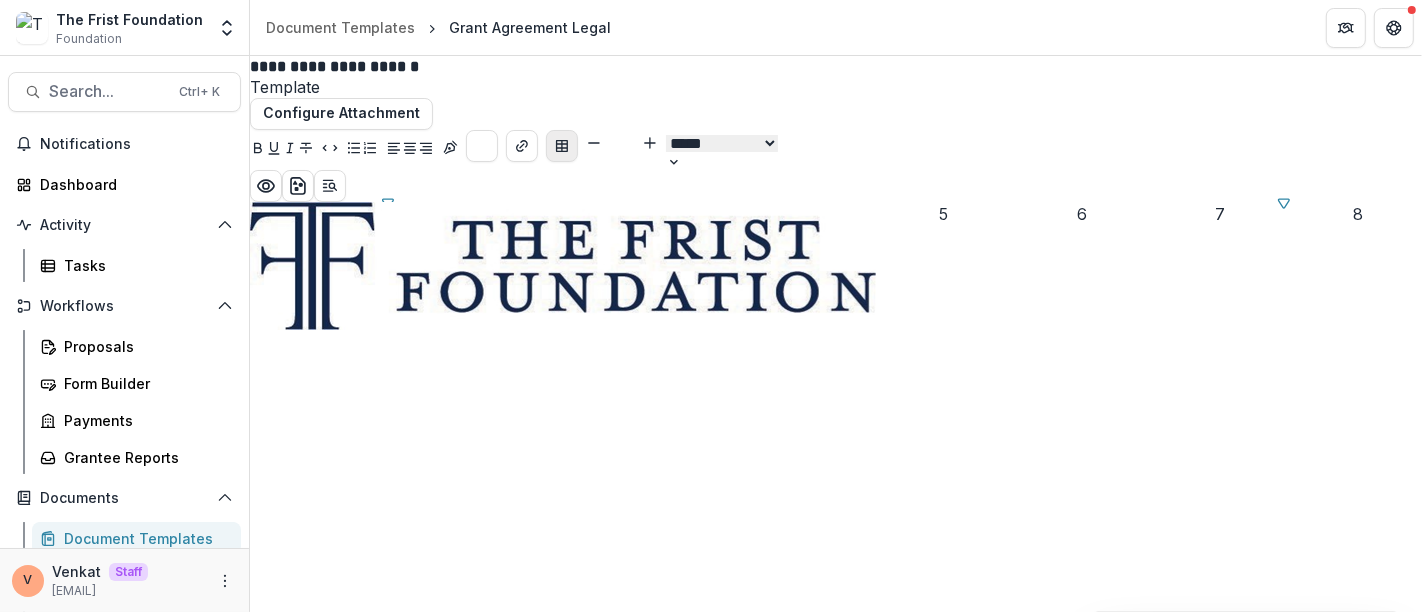 click 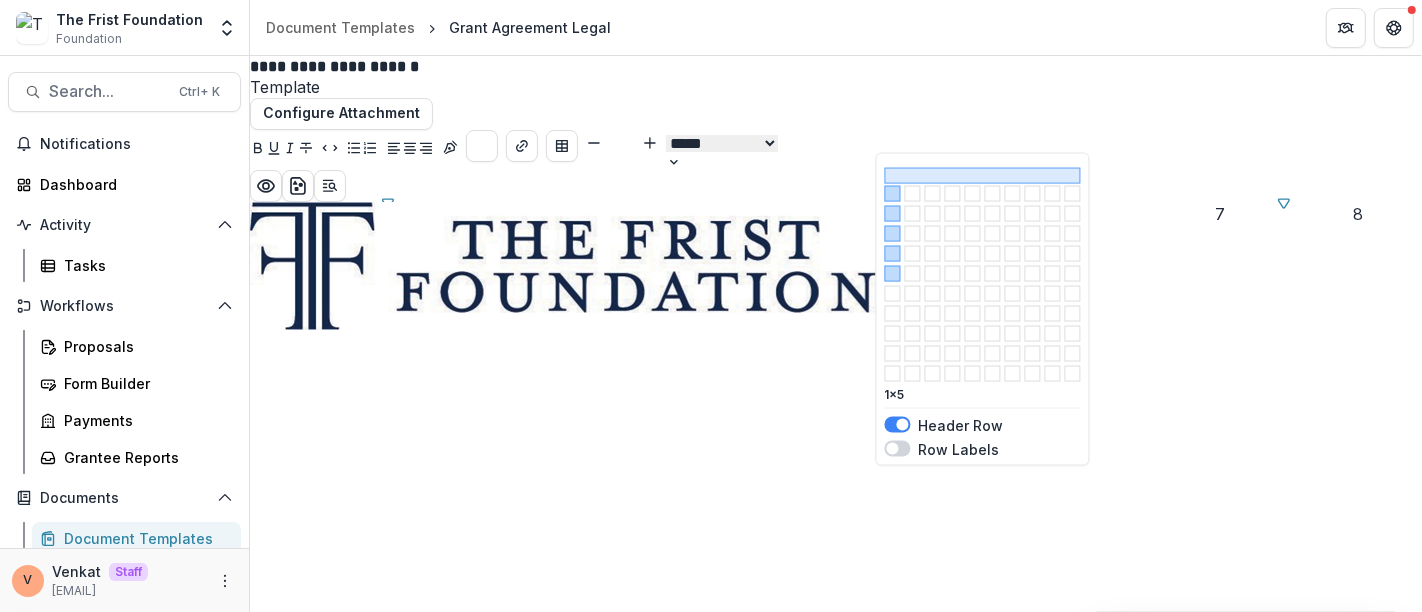 click at bounding box center (898, 449) 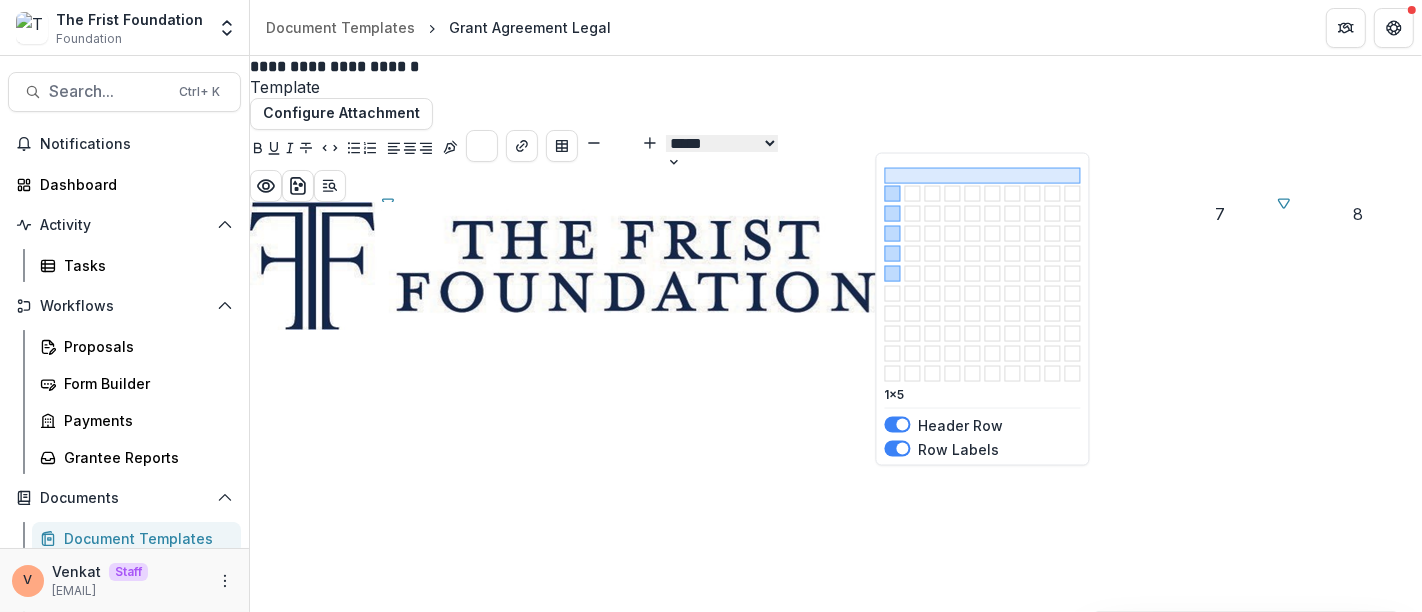 click at bounding box center (898, 425) 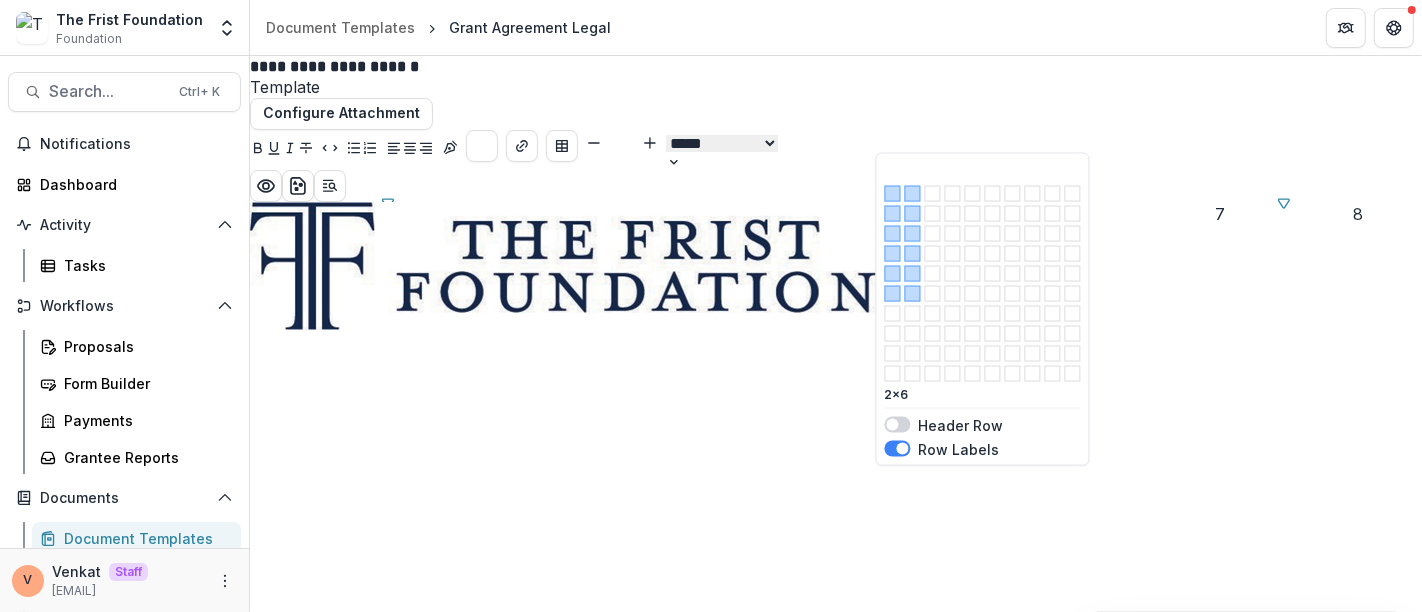 click at bounding box center (913, 294) 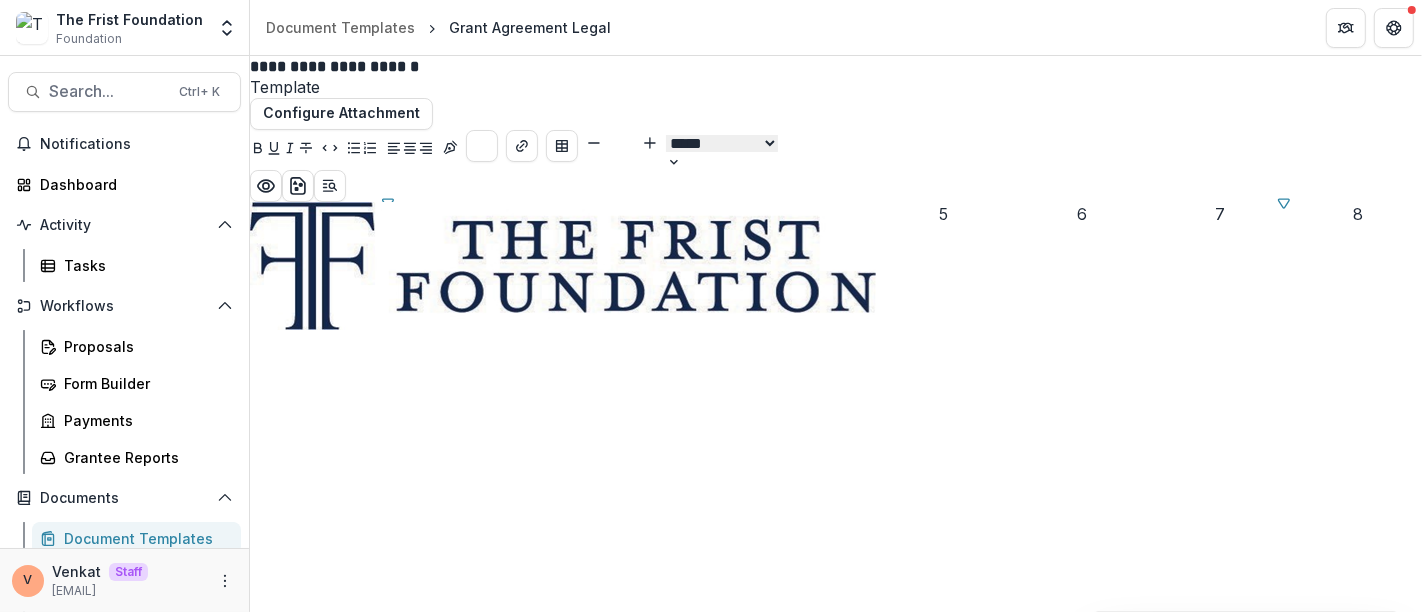 type on "**" 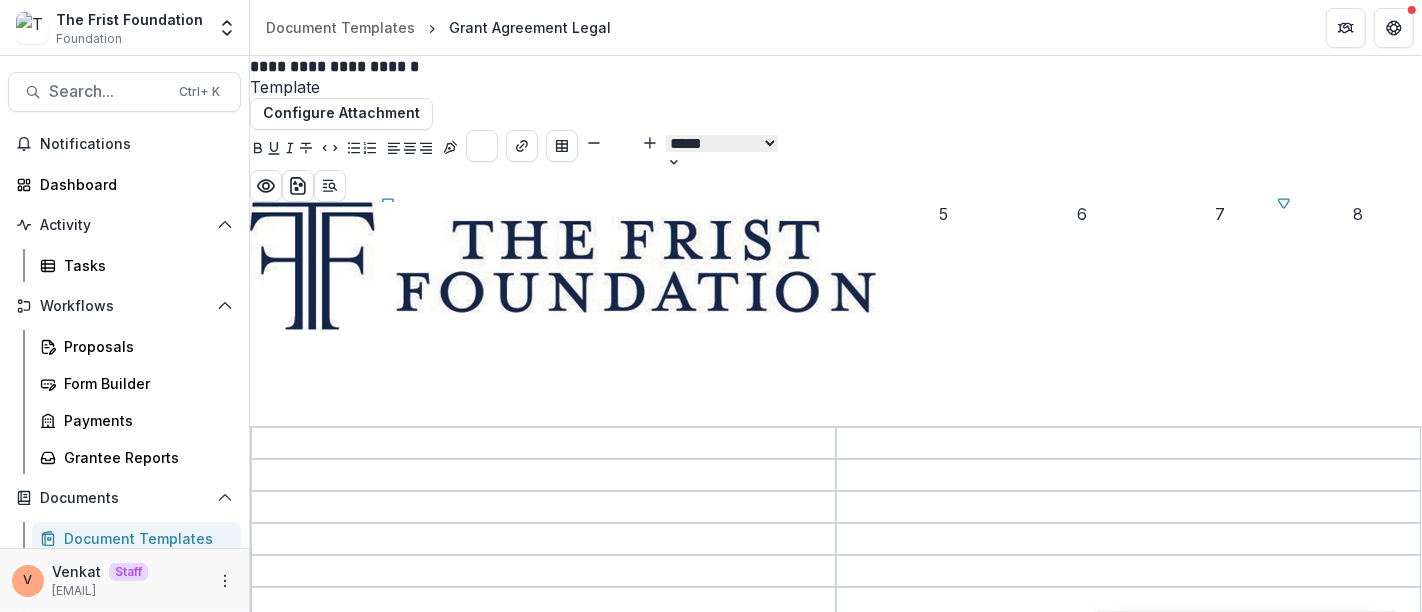 scroll, scrollTop: 222, scrollLeft: 0, axis: vertical 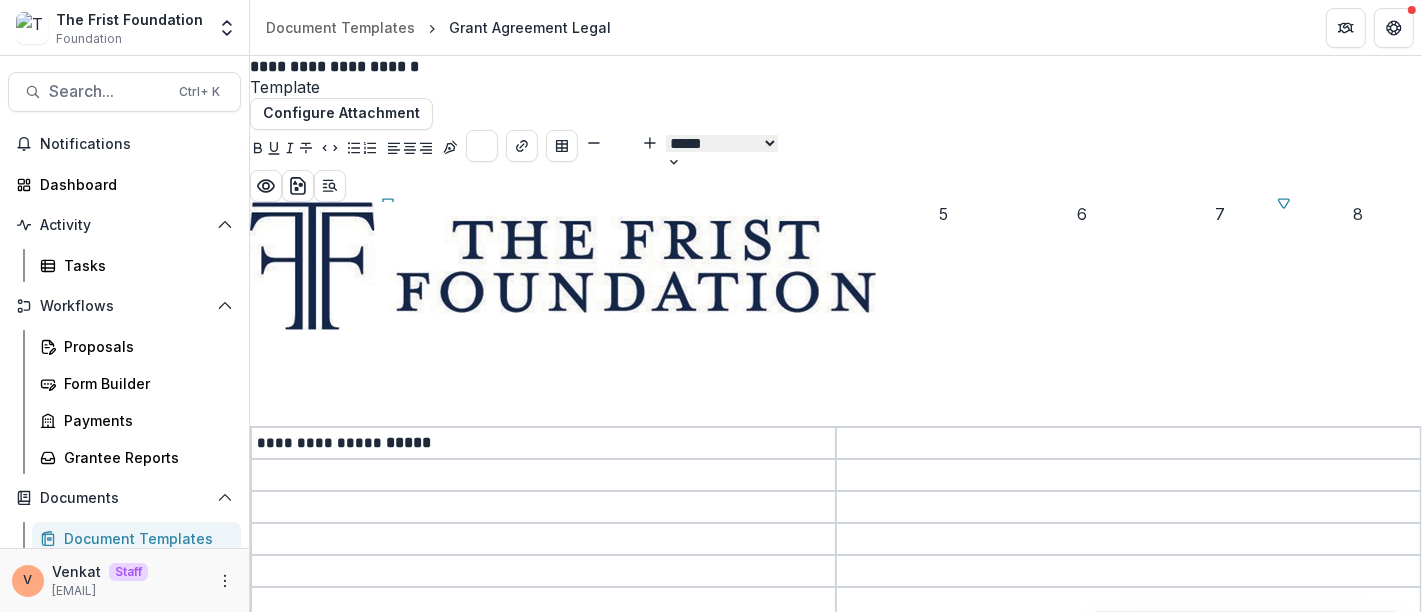 type on "**" 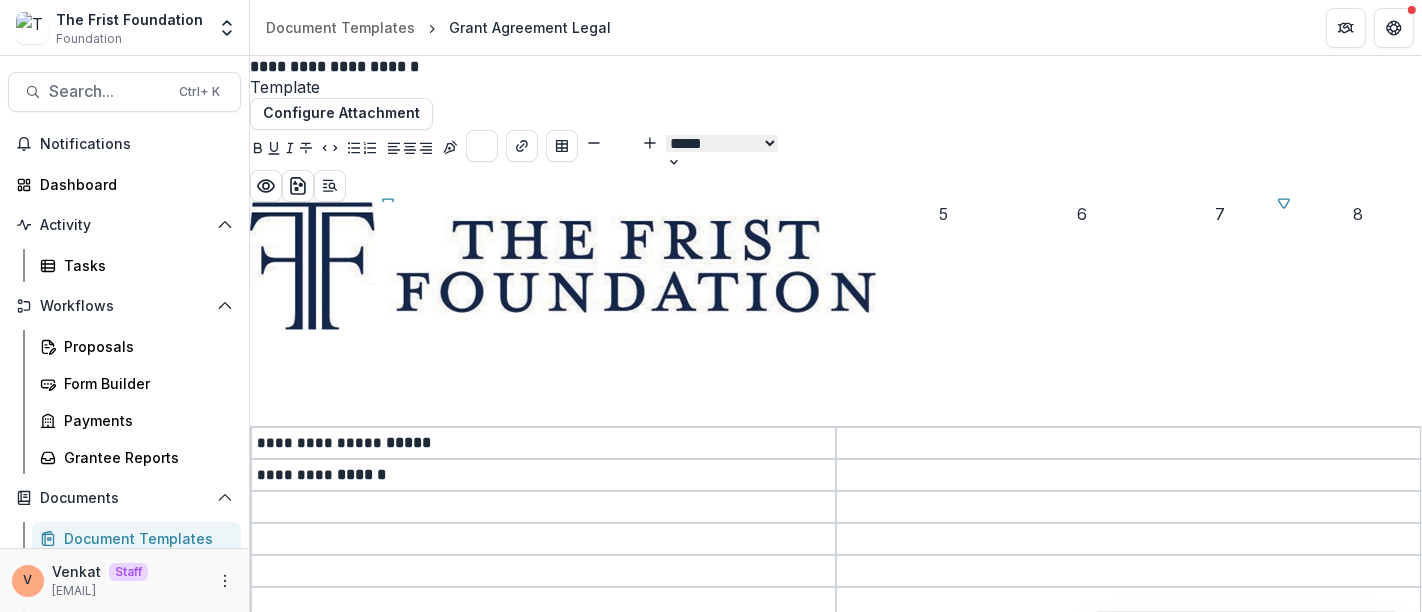 type on "**" 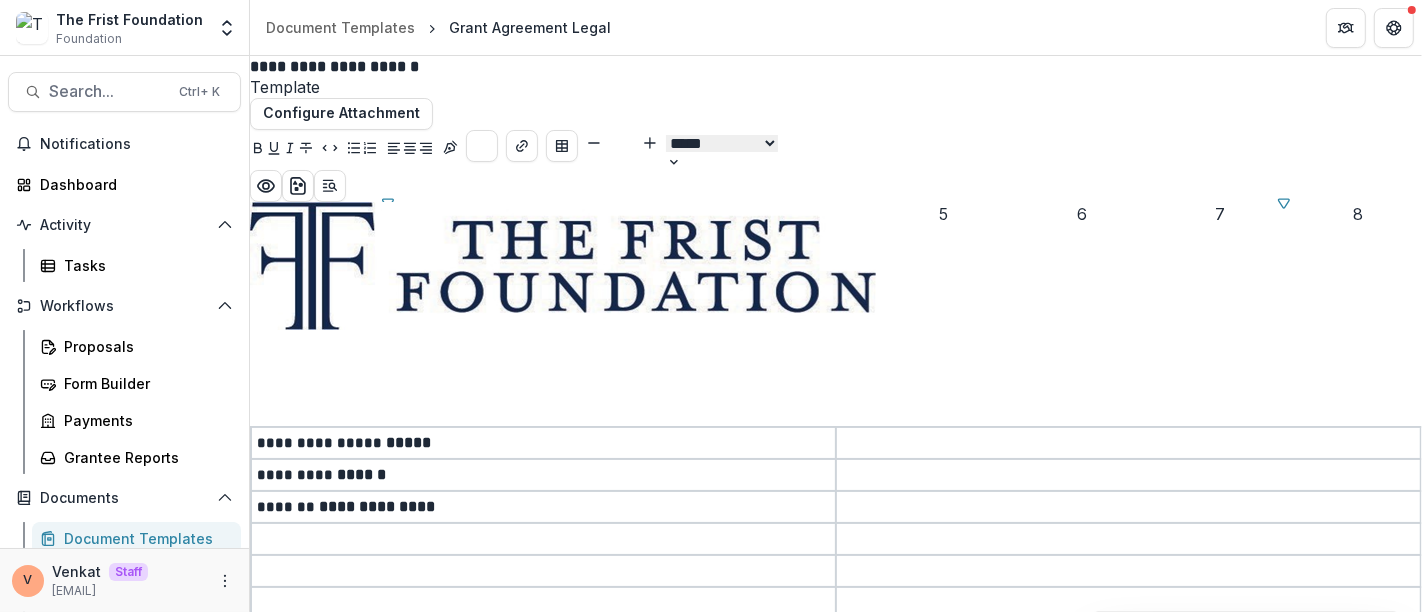 type on "**" 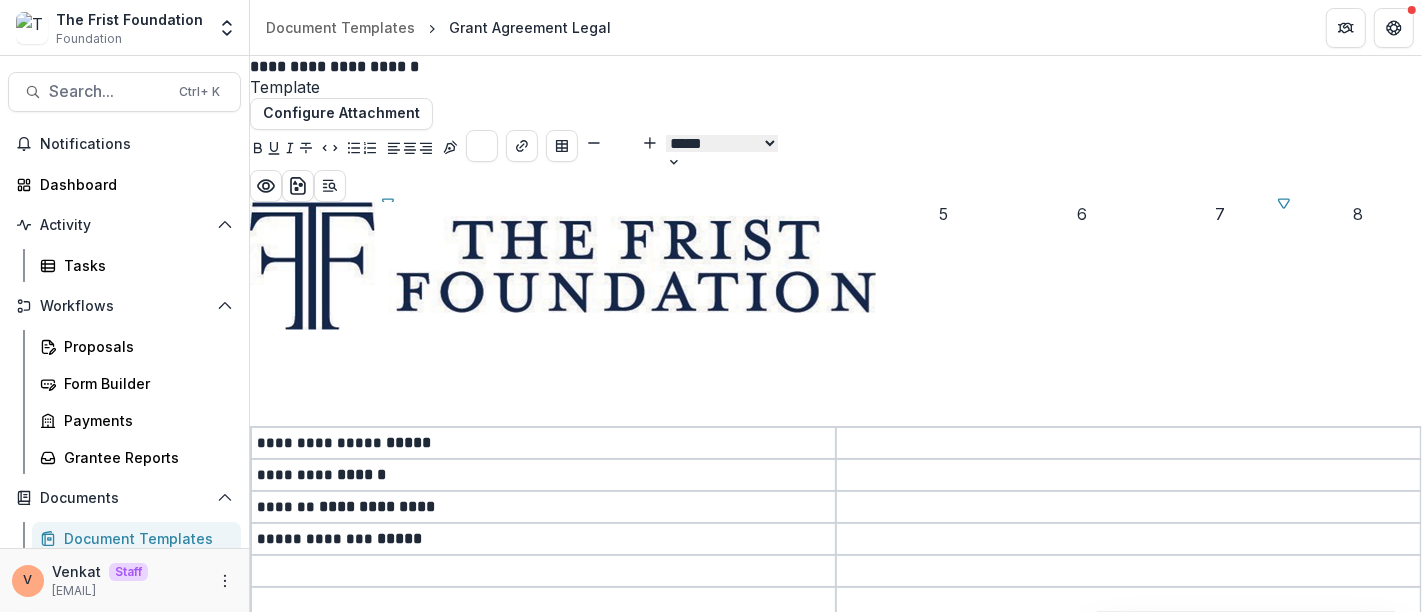 click at bounding box center (543, 571) 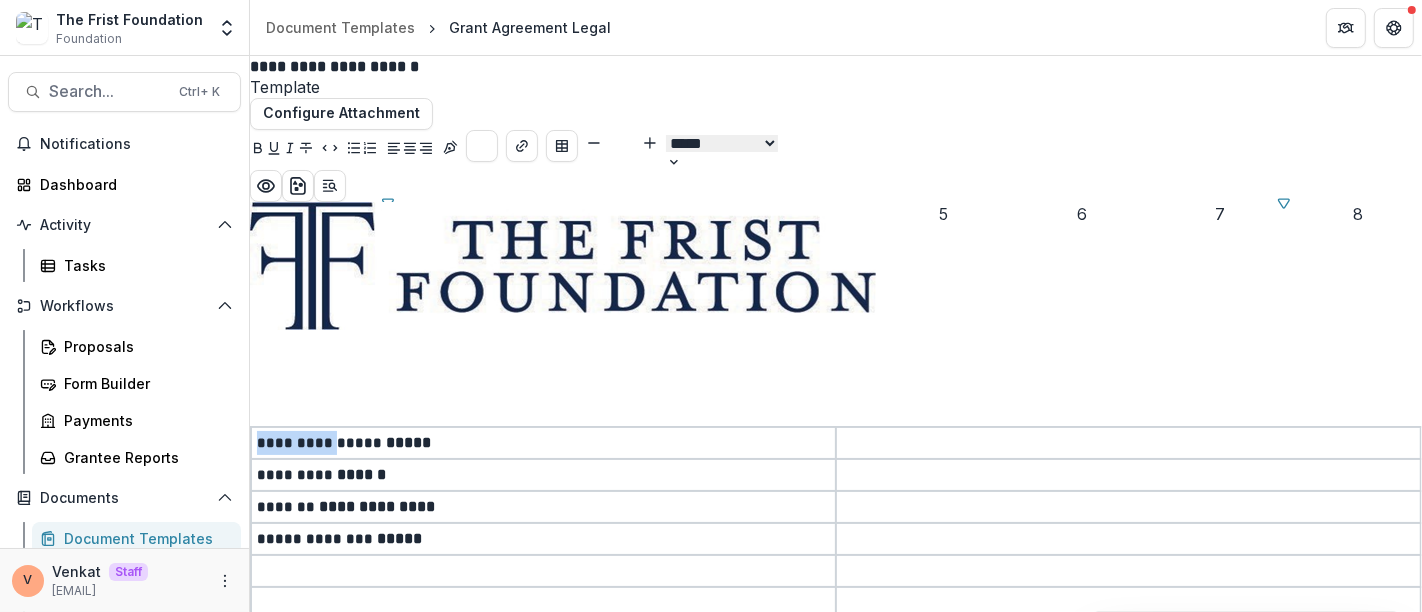 click on "*********   ***** *****" at bounding box center [543, 443] 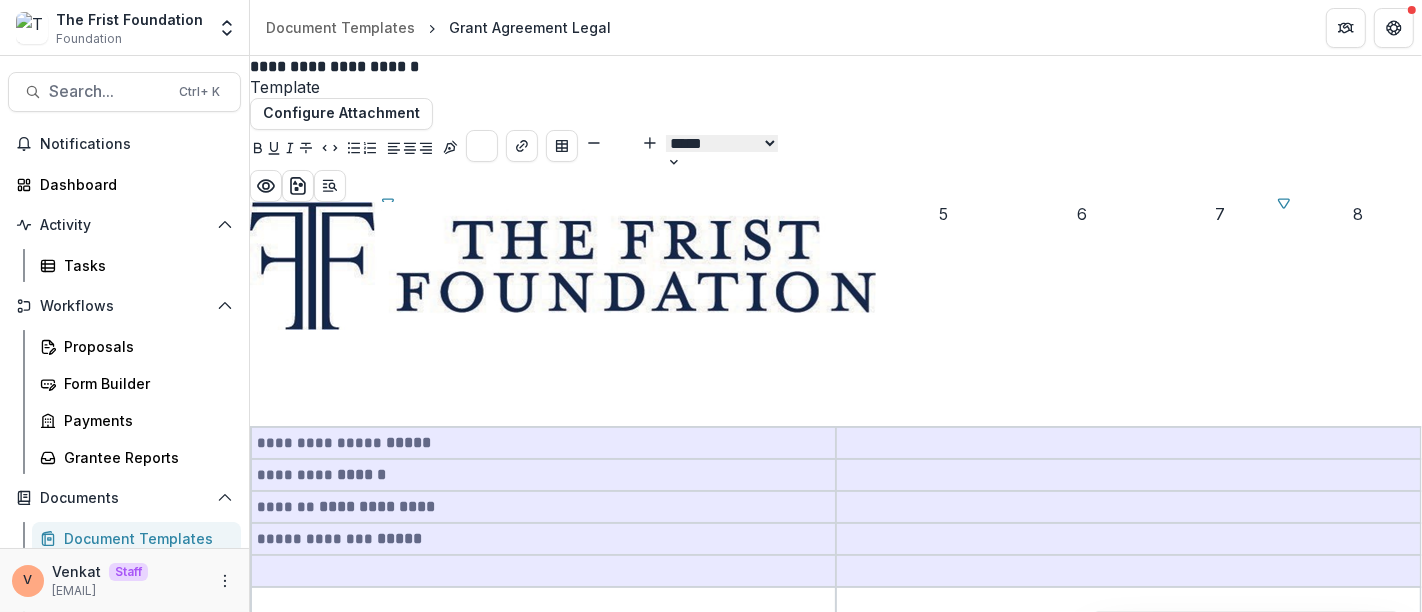 drag, startPoint x: 546, startPoint y: 431, endPoint x: 909, endPoint y: 577, distance: 391.26077 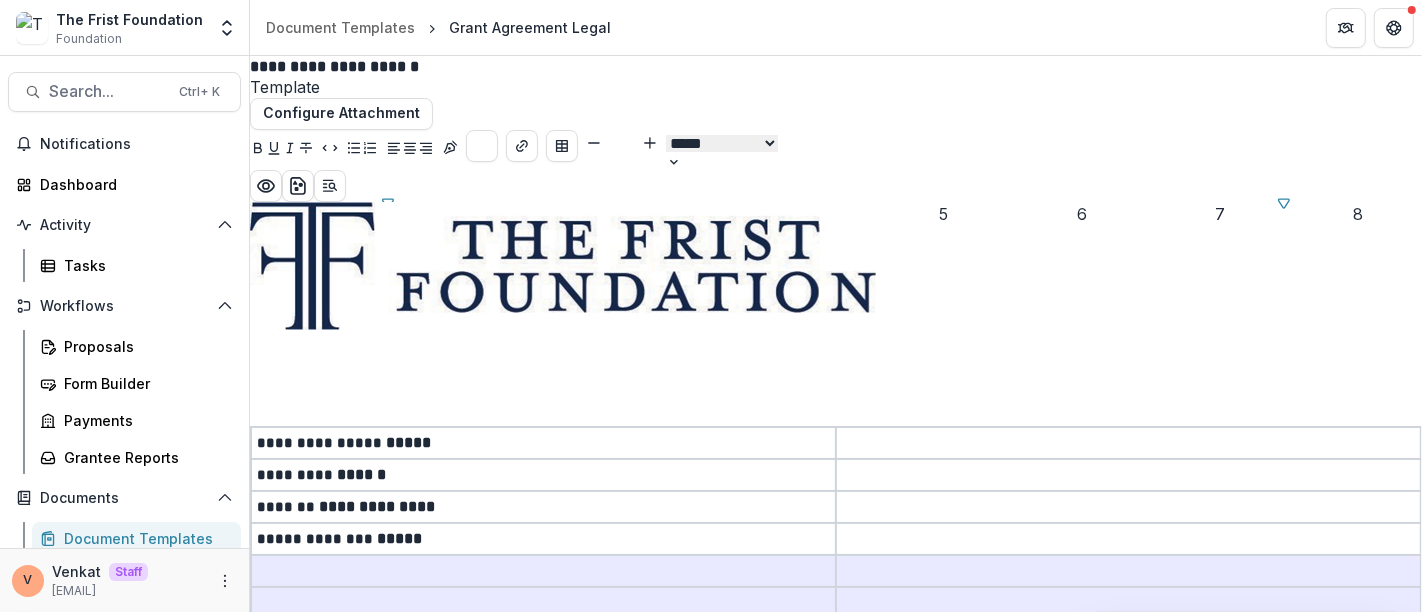 drag, startPoint x: 571, startPoint y: 571, endPoint x: 968, endPoint y: 590, distance: 397.4544 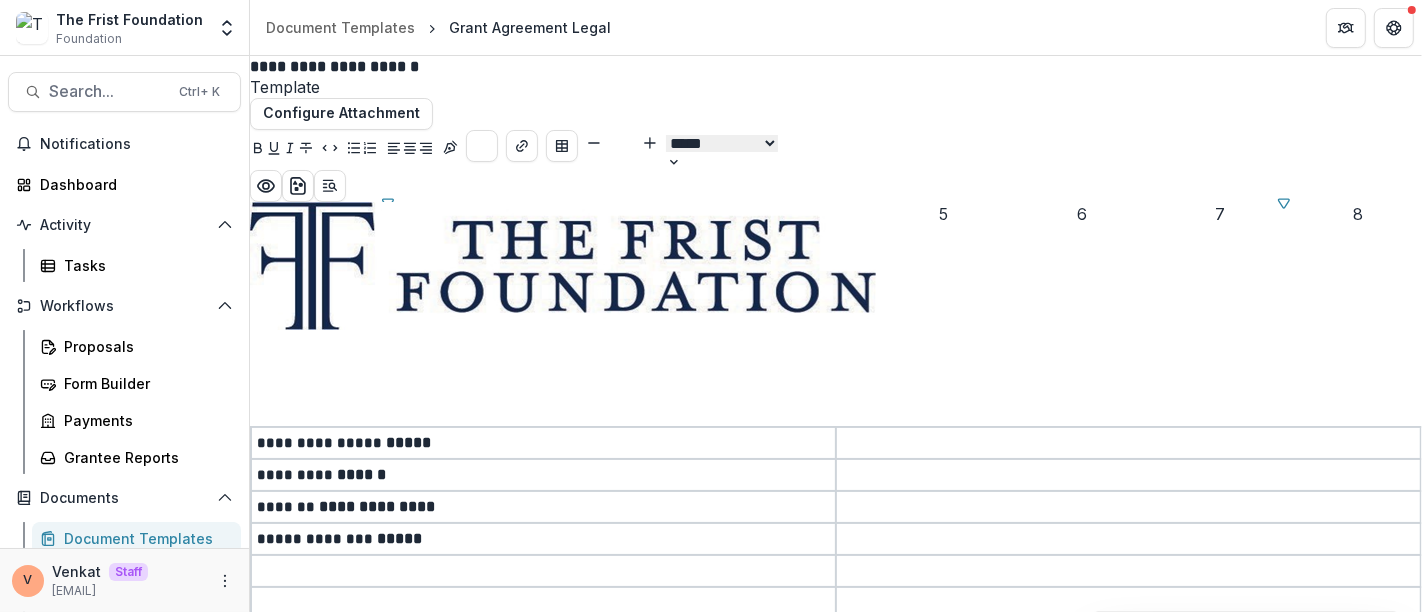 drag, startPoint x: 921, startPoint y: 350, endPoint x: 707, endPoint y: 347, distance: 214.02103 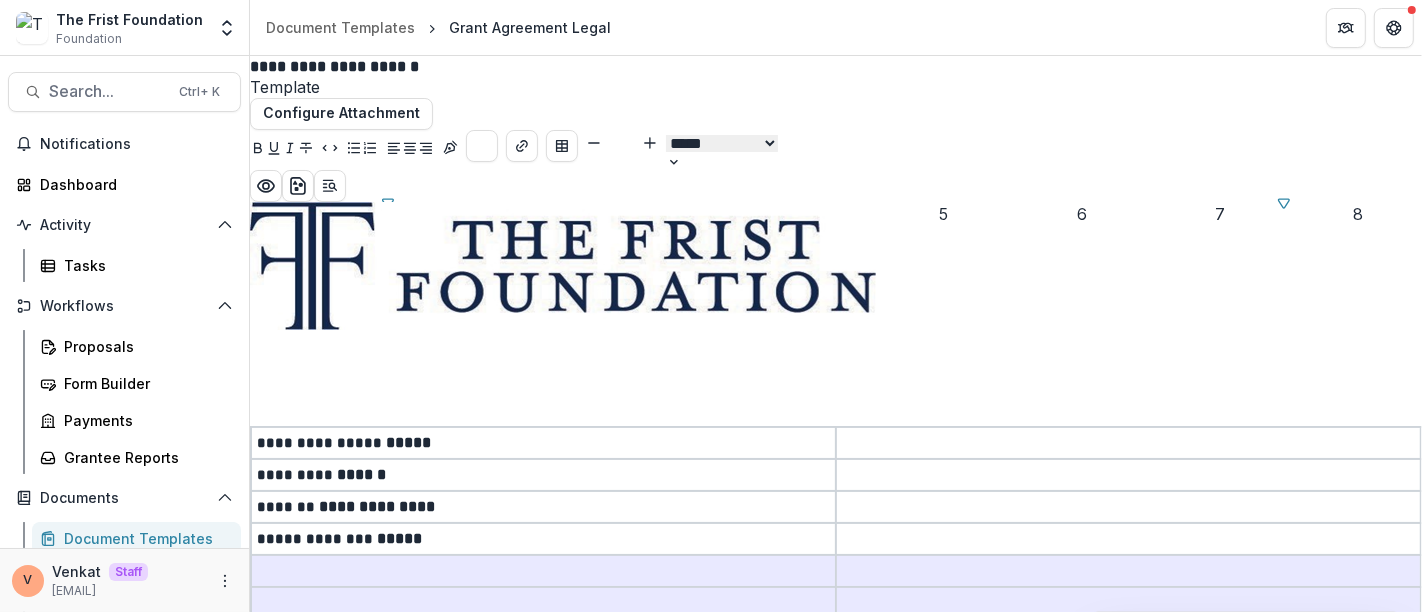 drag, startPoint x: 547, startPoint y: 341, endPoint x: 1009, endPoint y: 372, distance: 463.03888 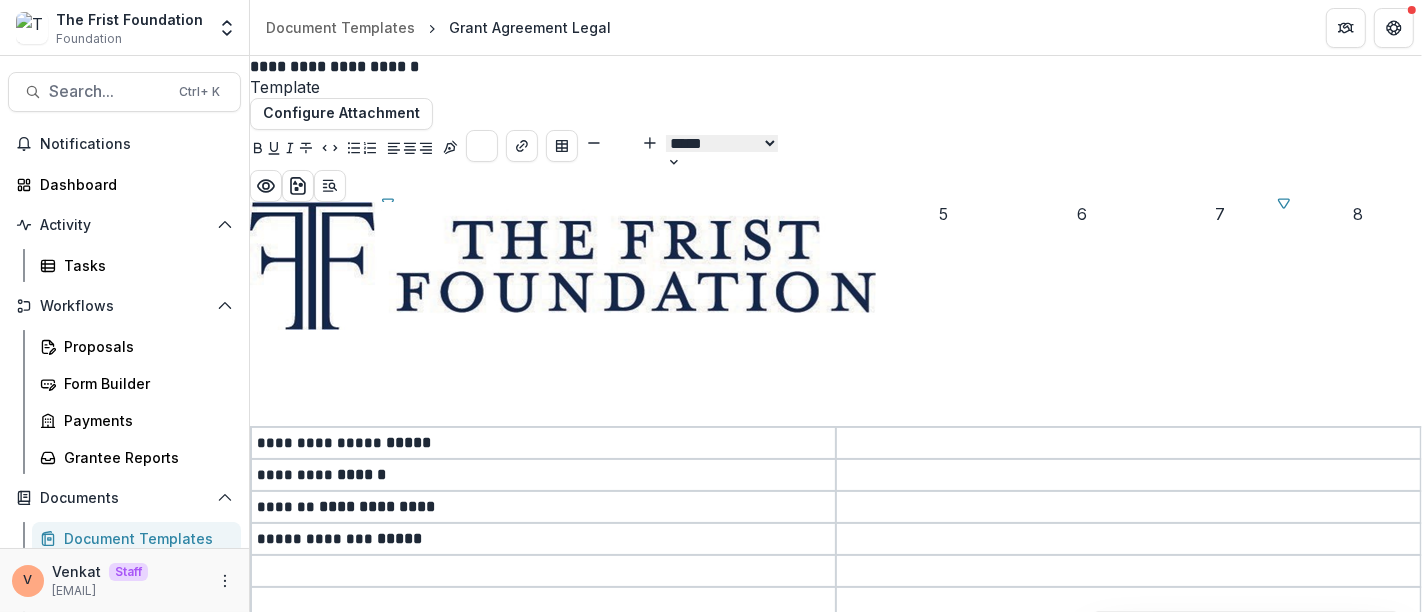 drag, startPoint x: 971, startPoint y: 340, endPoint x: 711, endPoint y: 349, distance: 260.15573 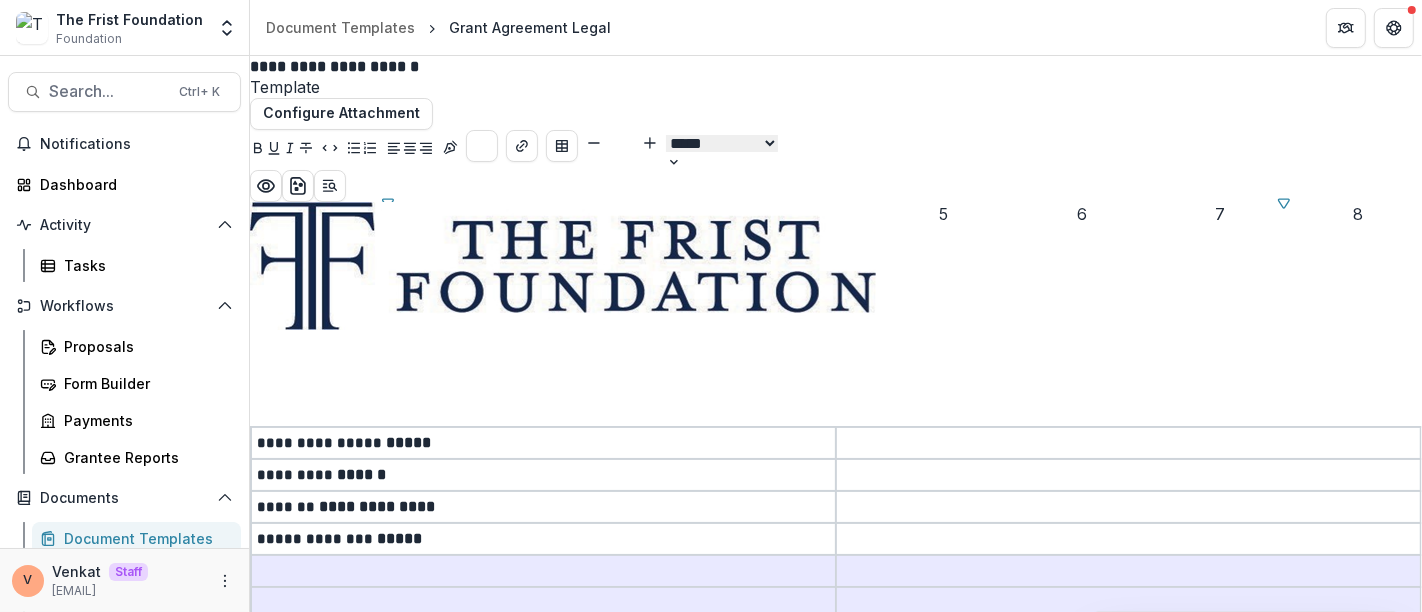 drag, startPoint x: 602, startPoint y: 344, endPoint x: 953, endPoint y: 376, distance: 352.45566 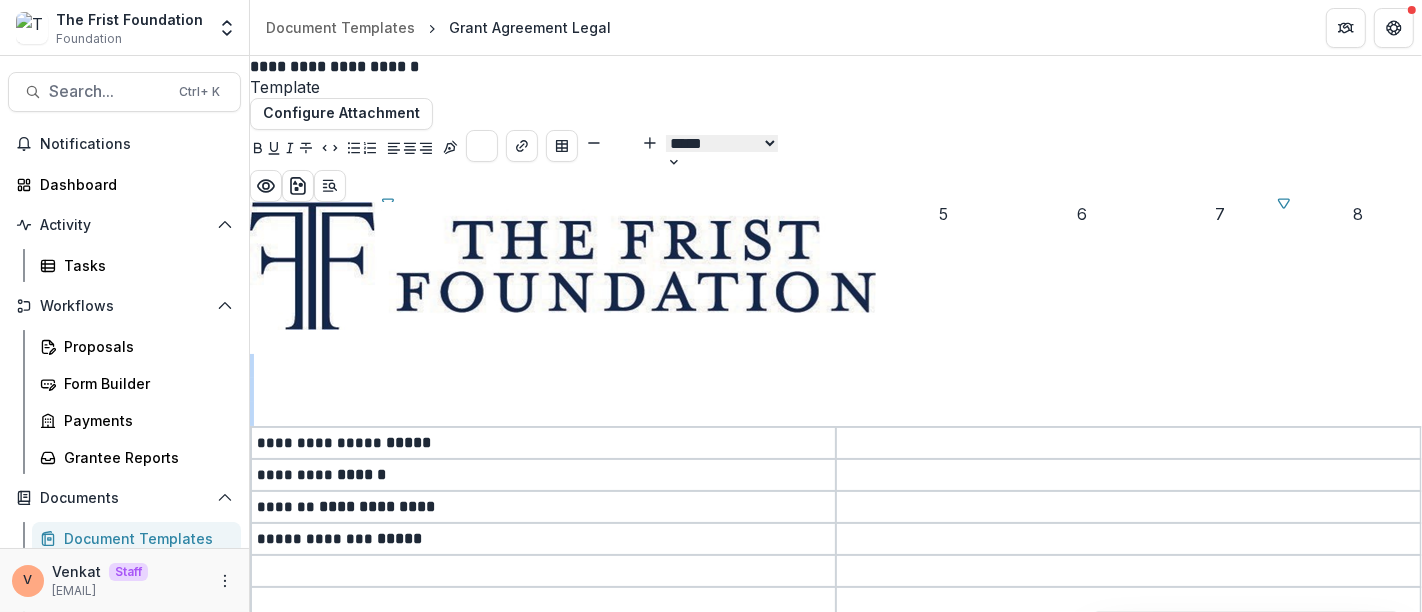 scroll, scrollTop: 279, scrollLeft: 0, axis: vertical 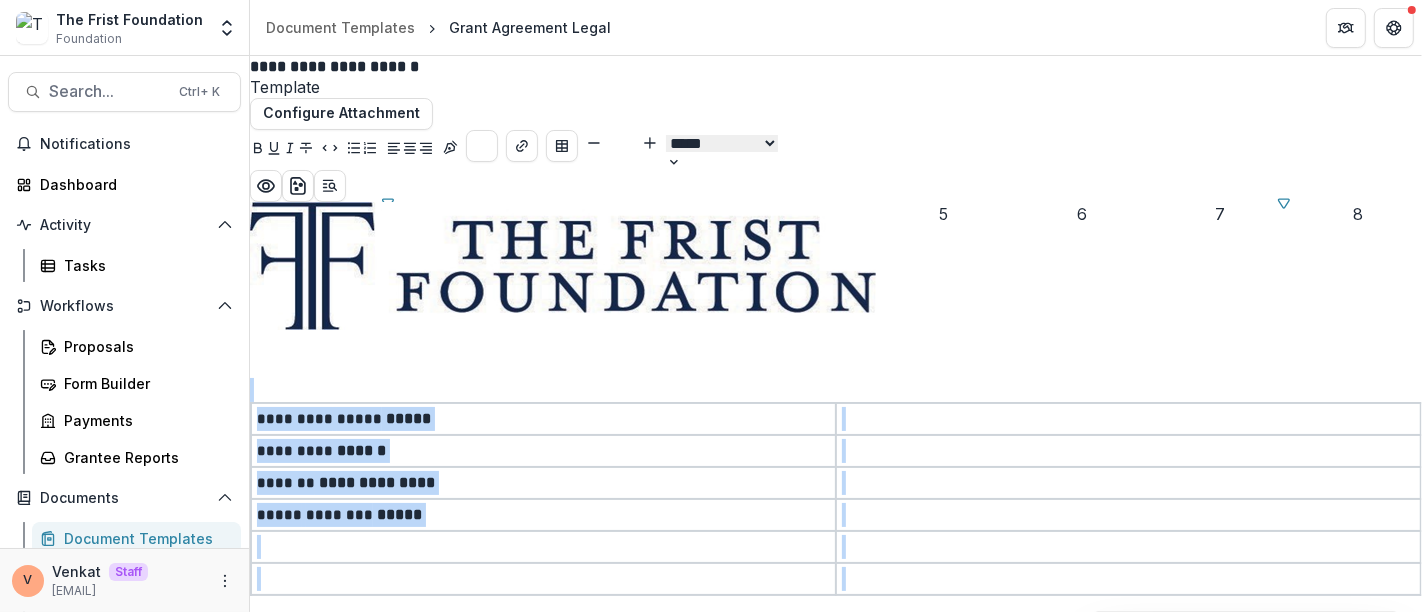 drag, startPoint x: 522, startPoint y: 315, endPoint x: 963, endPoint y: 523, distance: 487.591 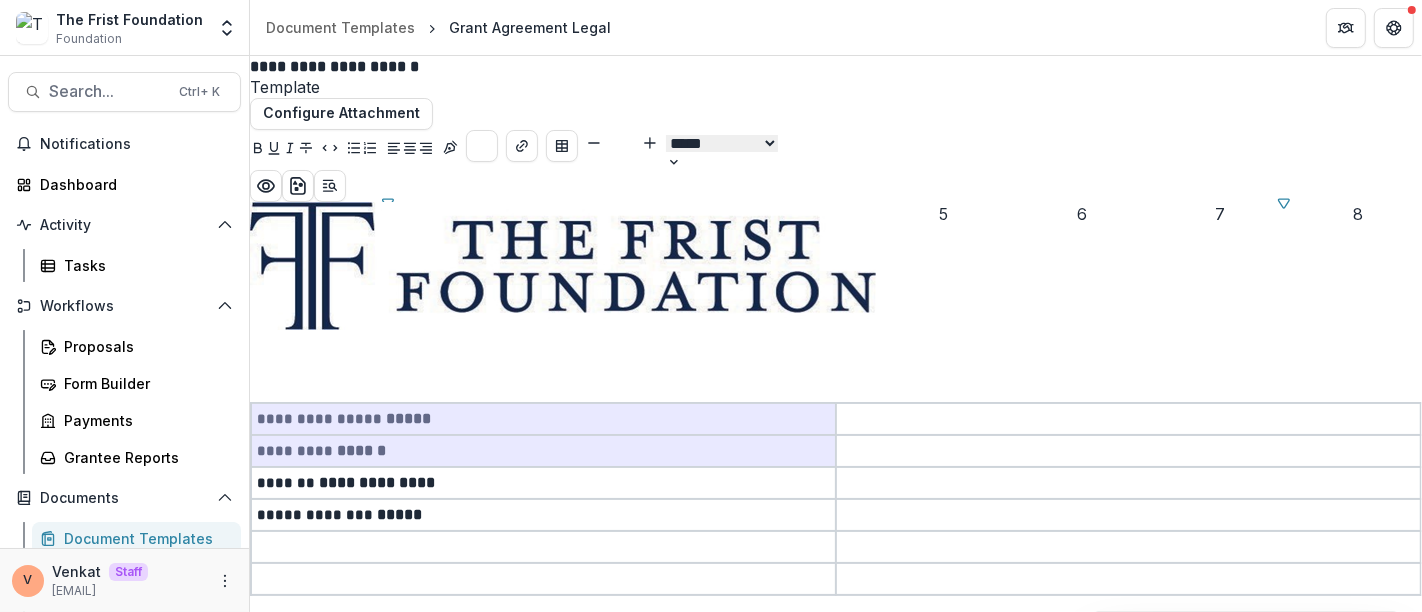 type on "**" 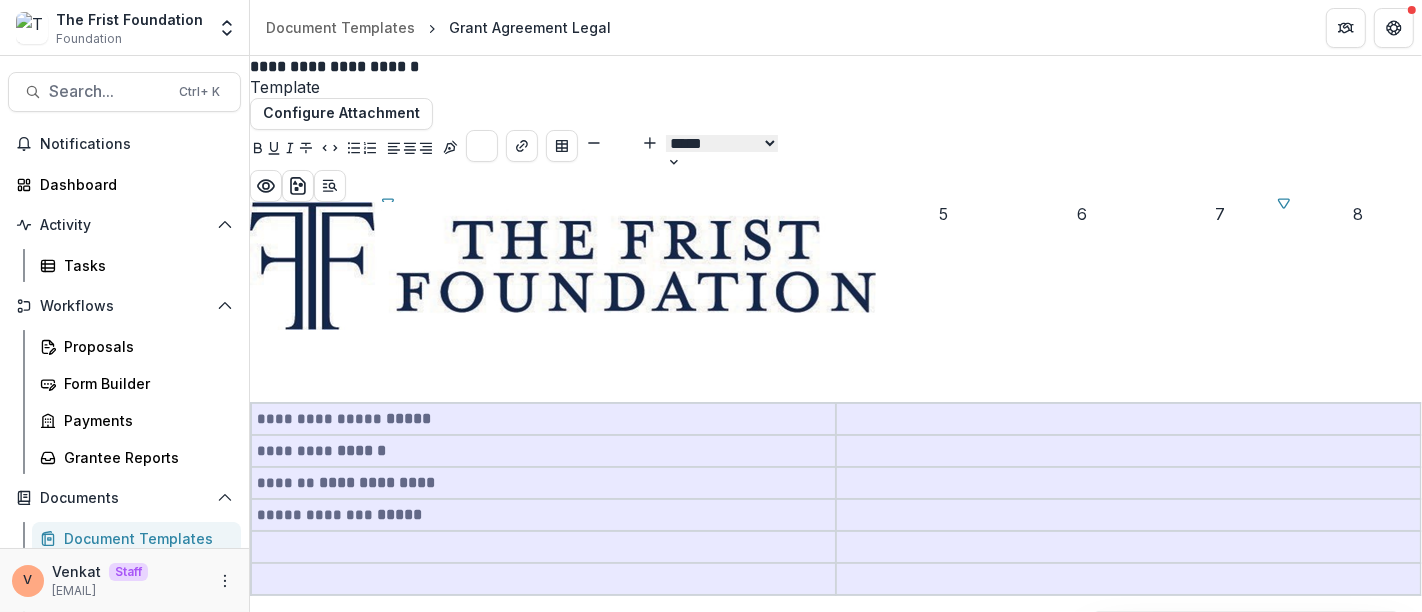 drag, startPoint x: 529, startPoint y: 354, endPoint x: 906, endPoint y: 510, distance: 408.00122 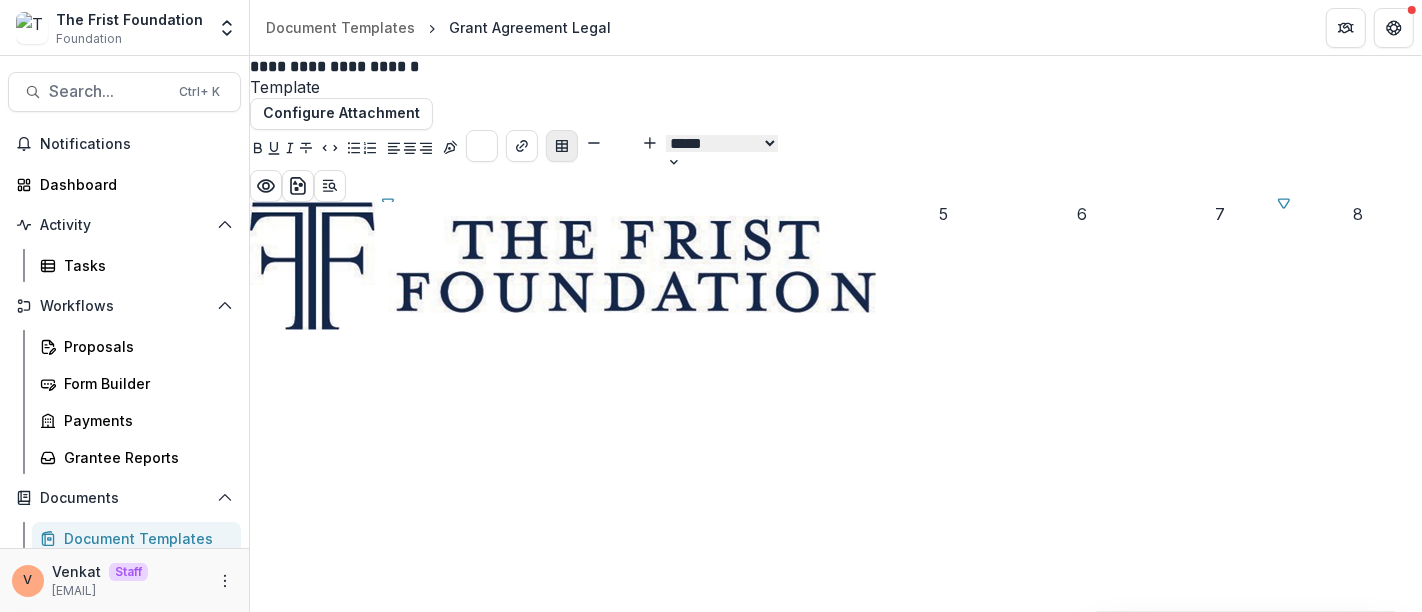 click 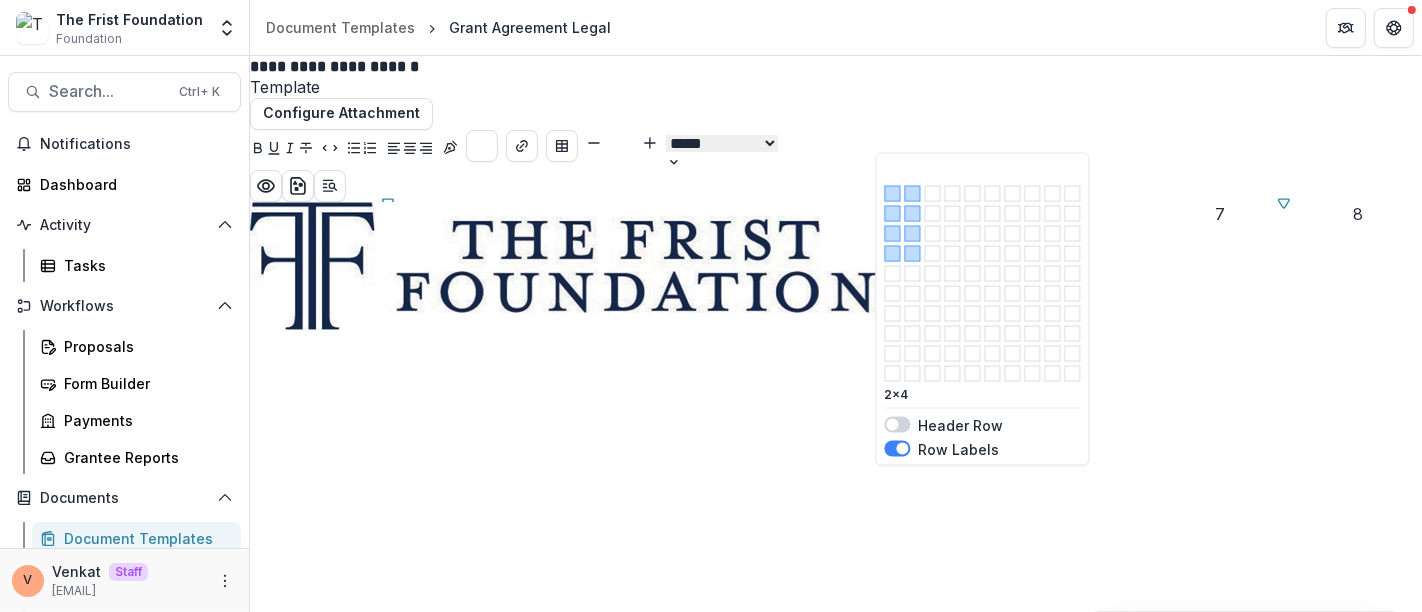 click at bounding box center [913, 254] 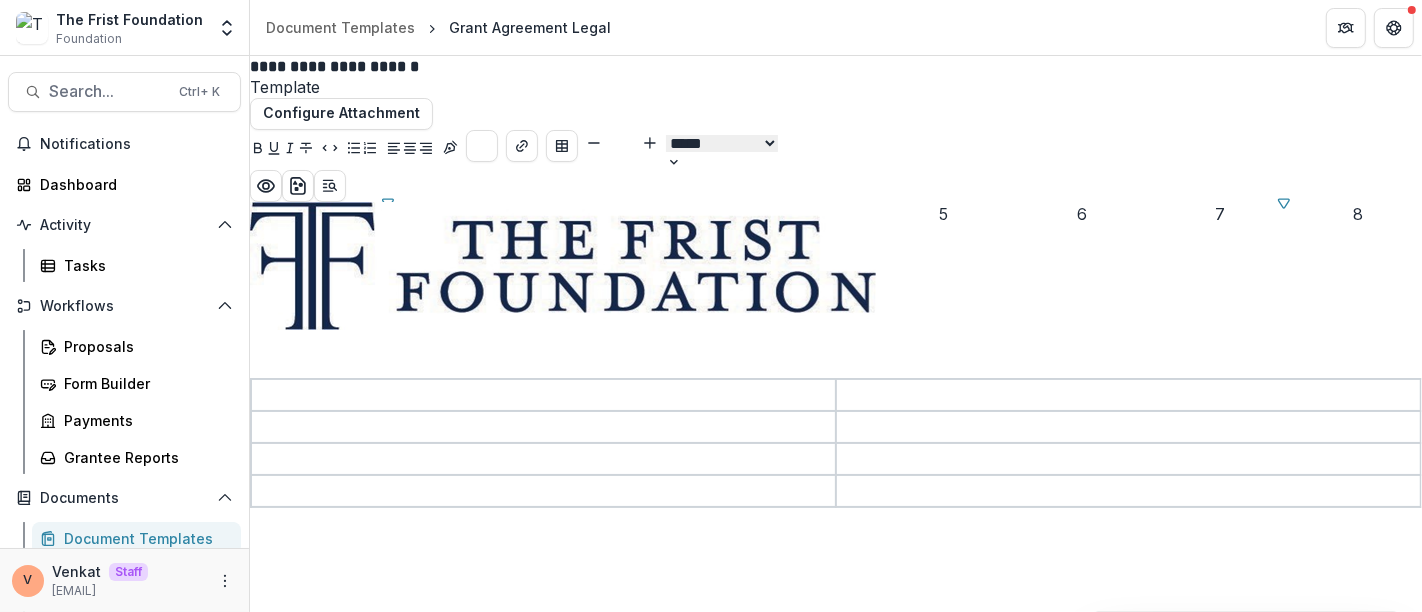 click at bounding box center [543, 395] 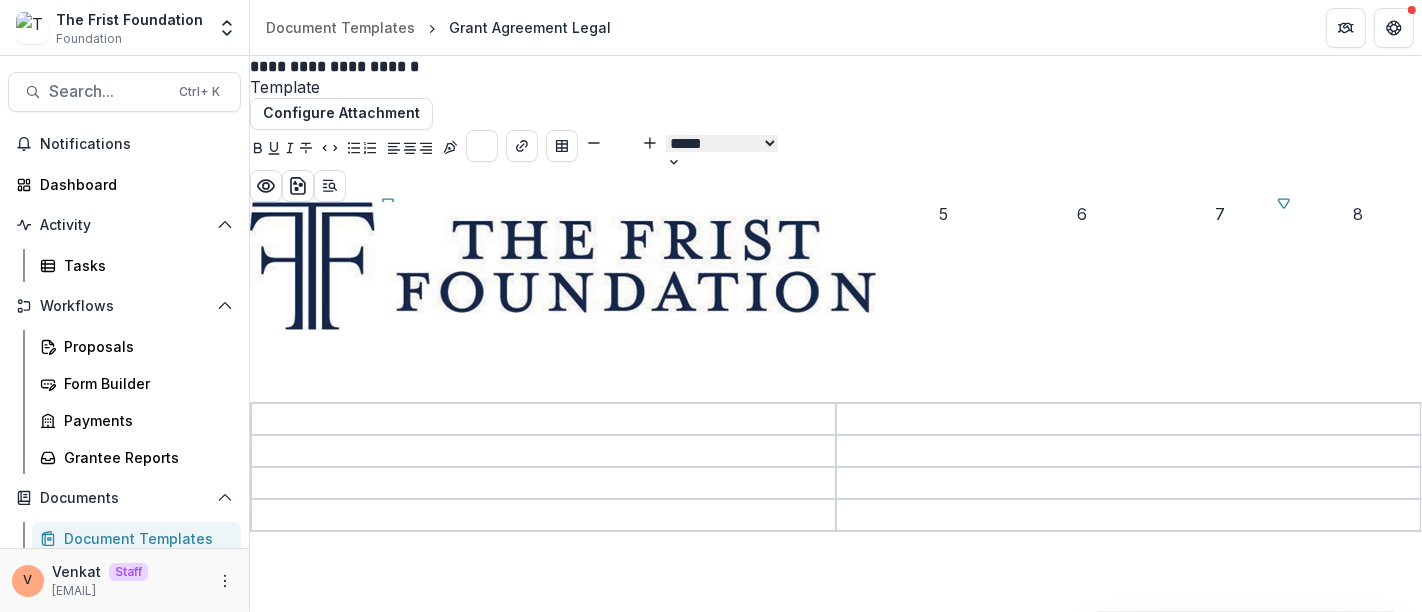 click at bounding box center [543, 419] 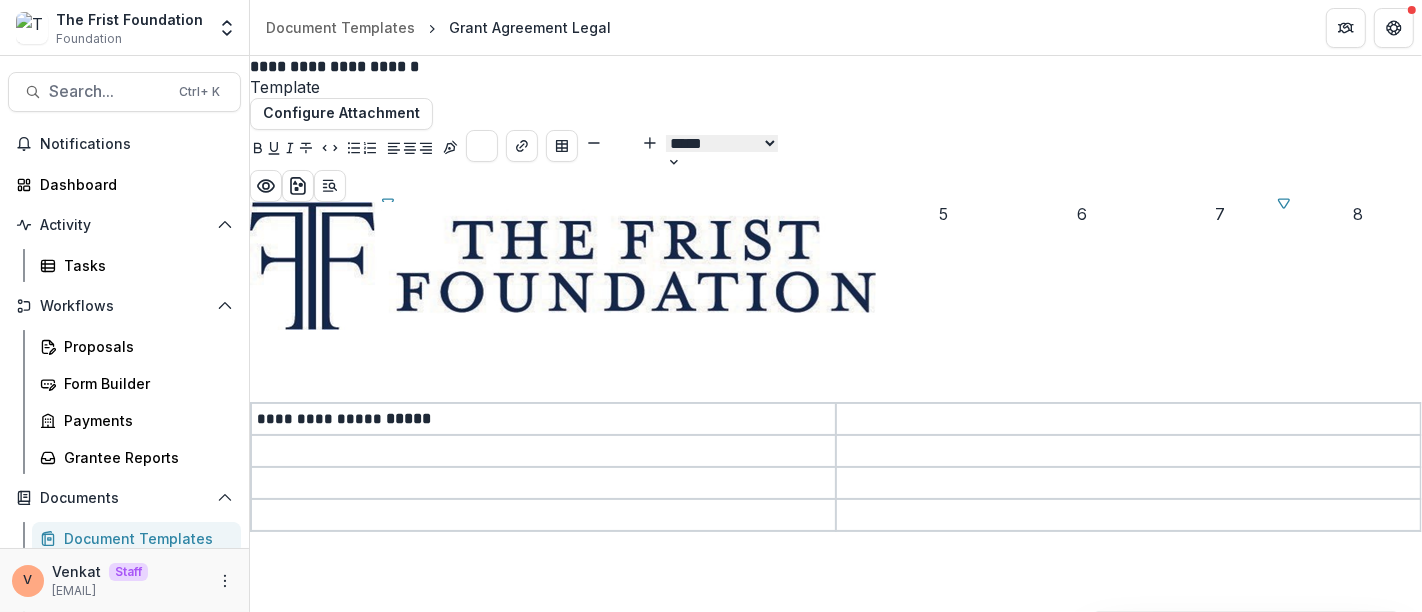 type on "**" 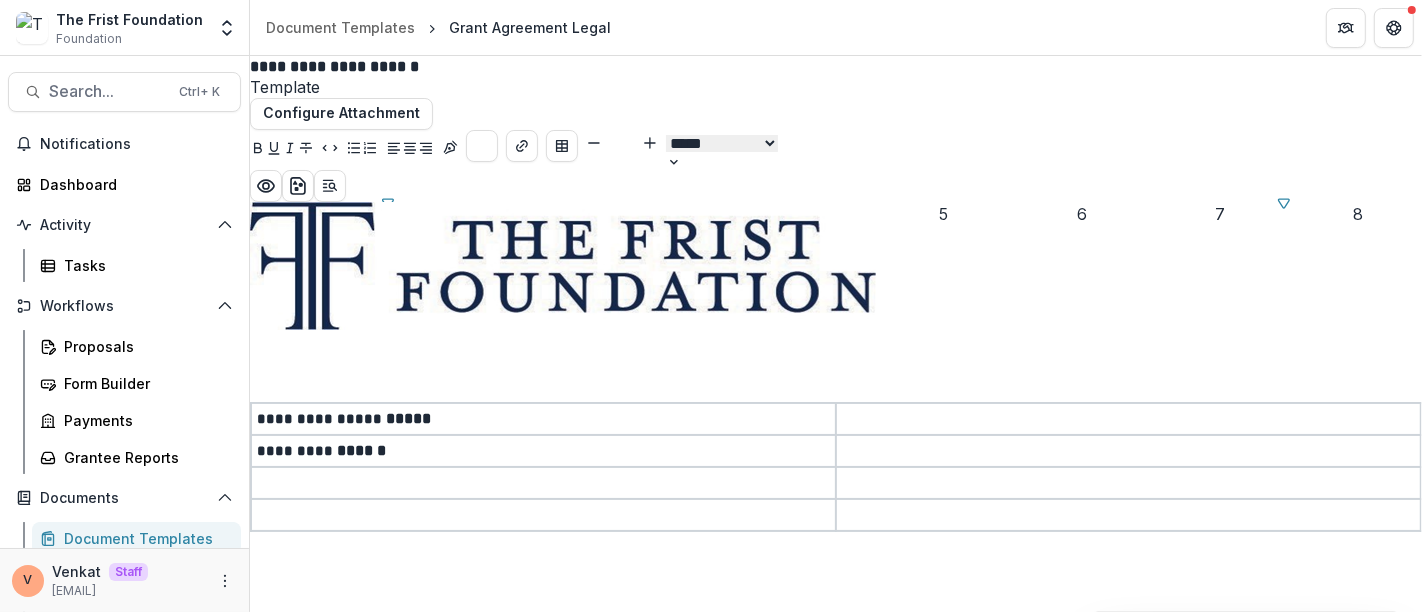 type on "**" 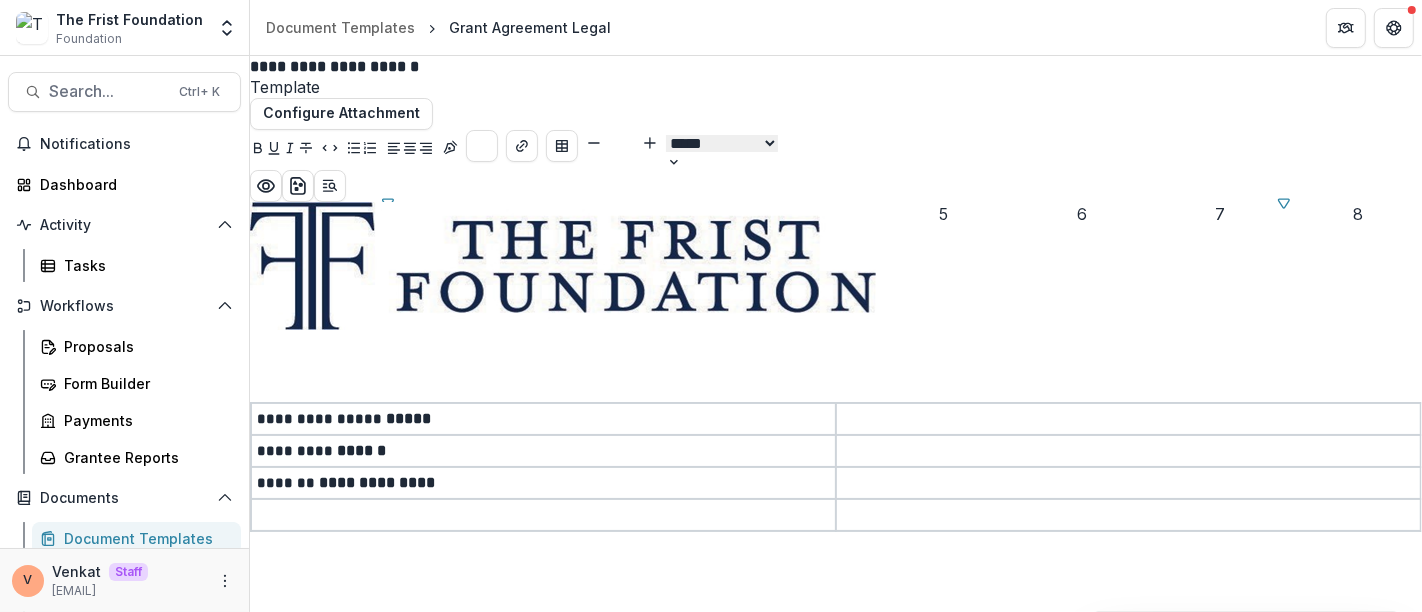 type on "**" 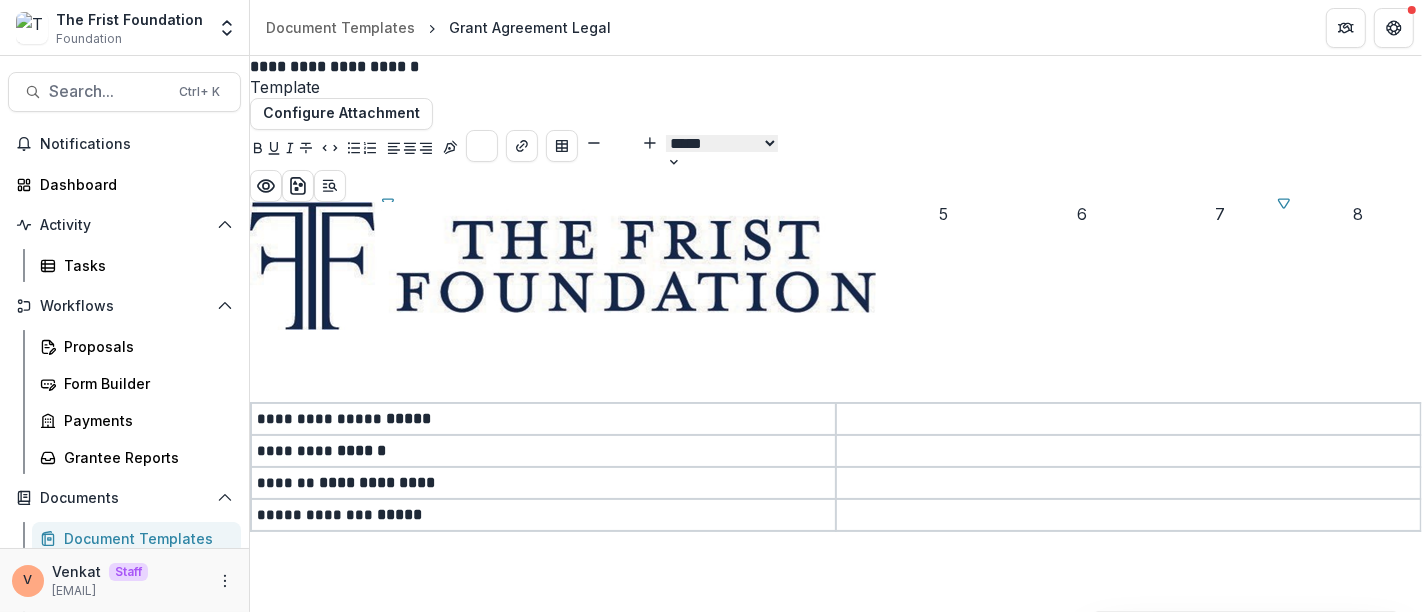 type on "**" 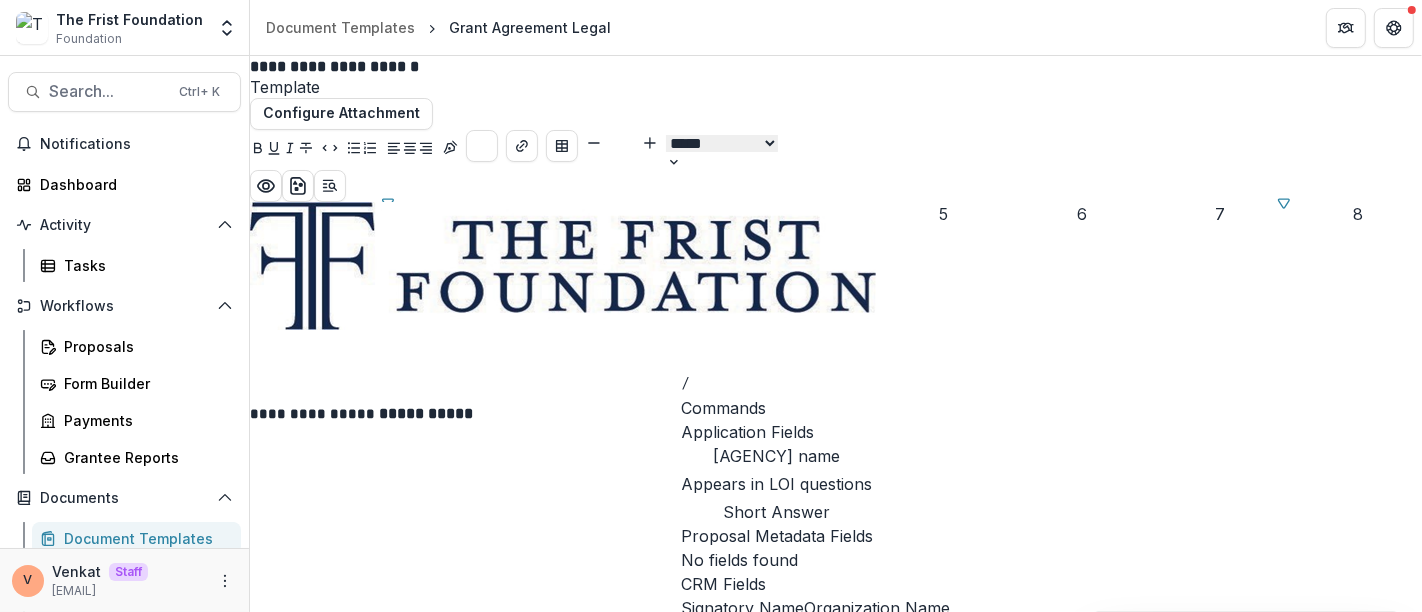 scroll, scrollTop: 142, scrollLeft: 0, axis: vertical 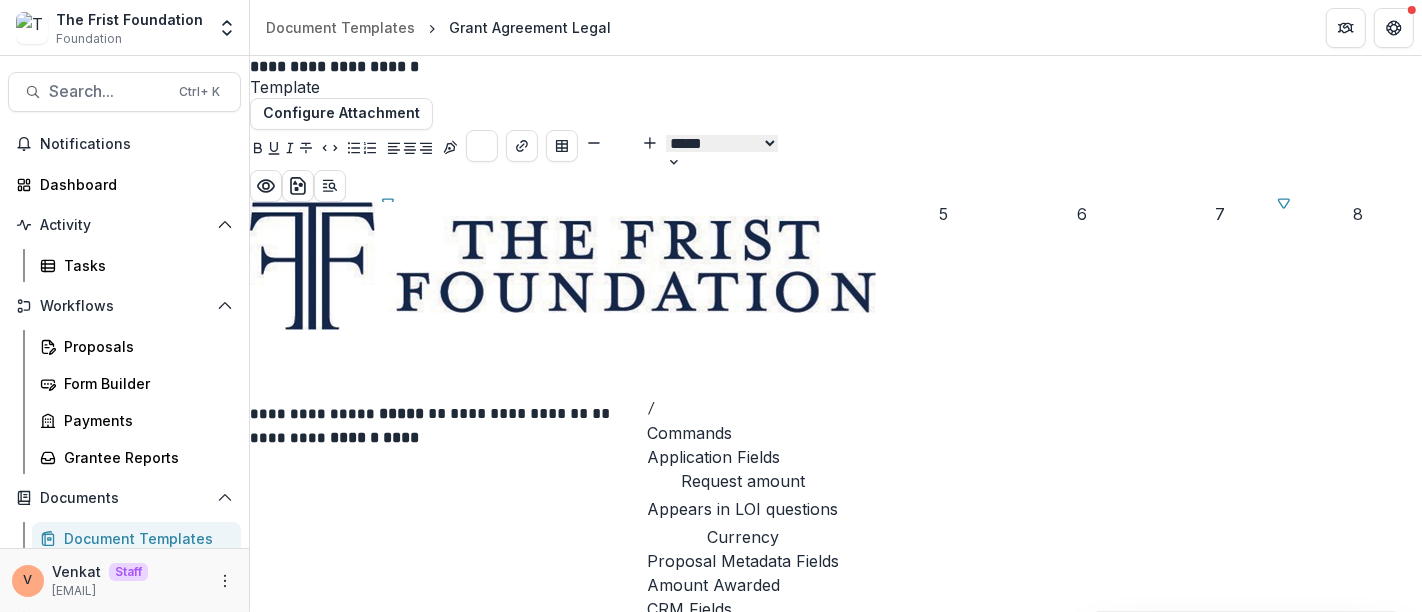 click on "Amount Awarded" at bounding box center (713, 585) 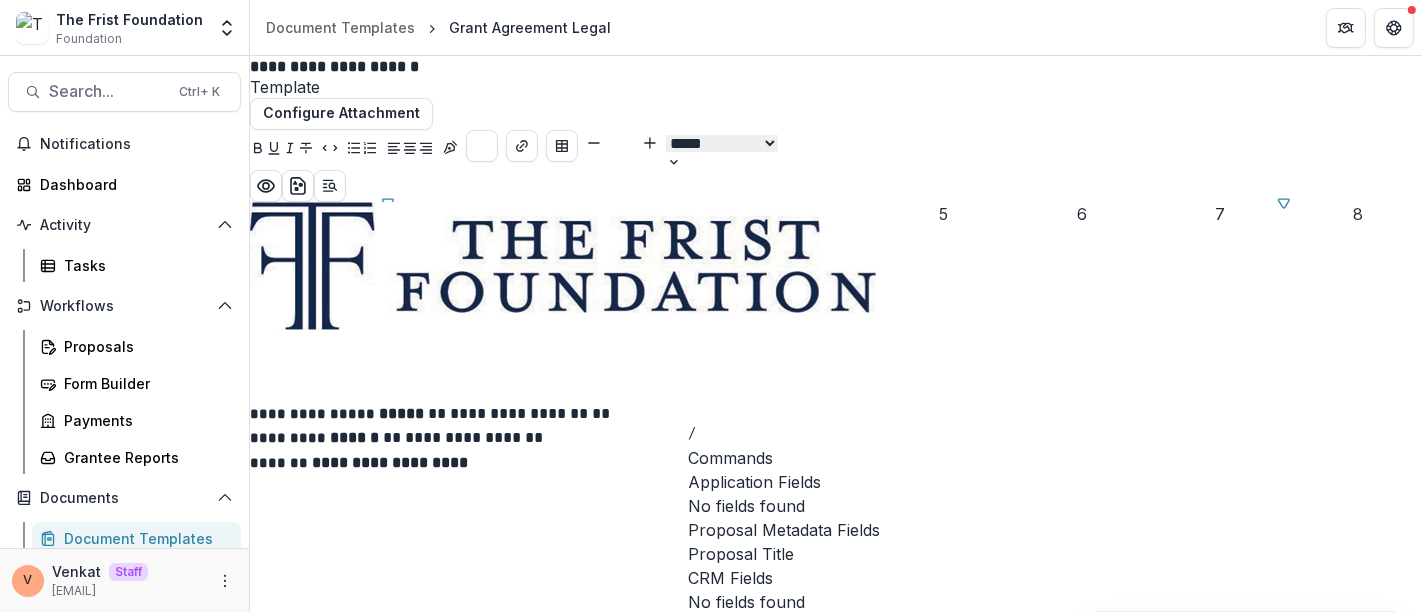 click on "Proposal Title" at bounding box center [741, 554] 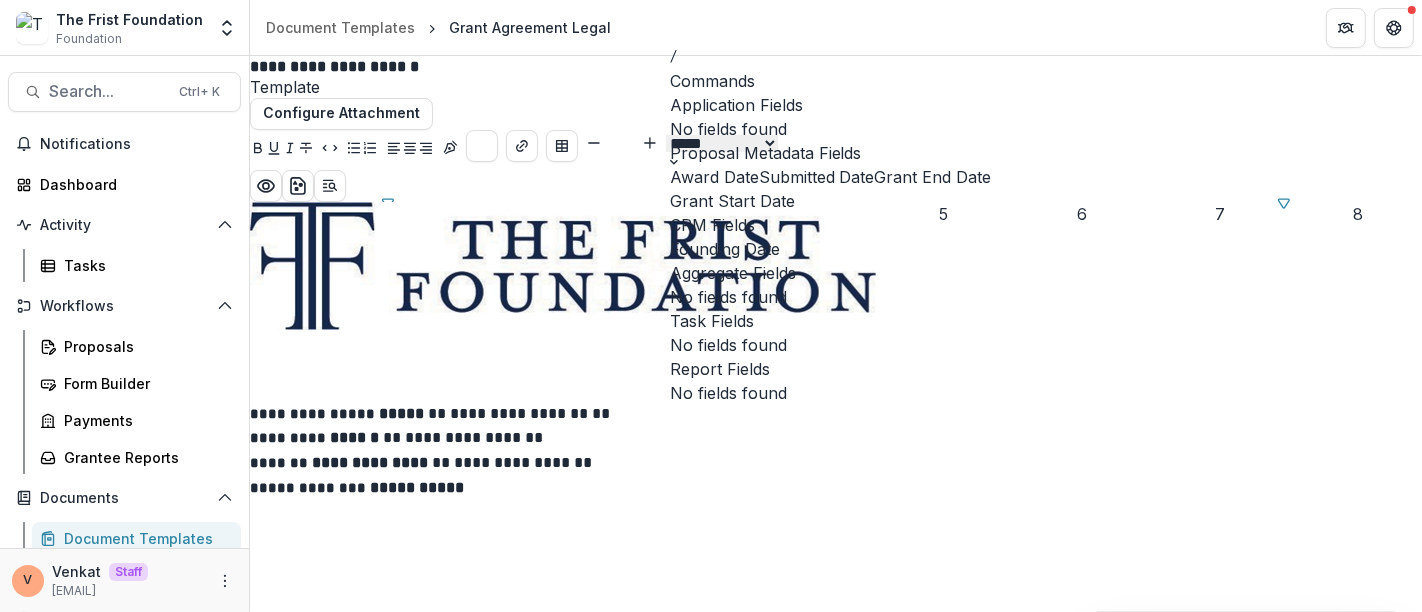 click on "Grant Start Date" at bounding box center (732, 201) 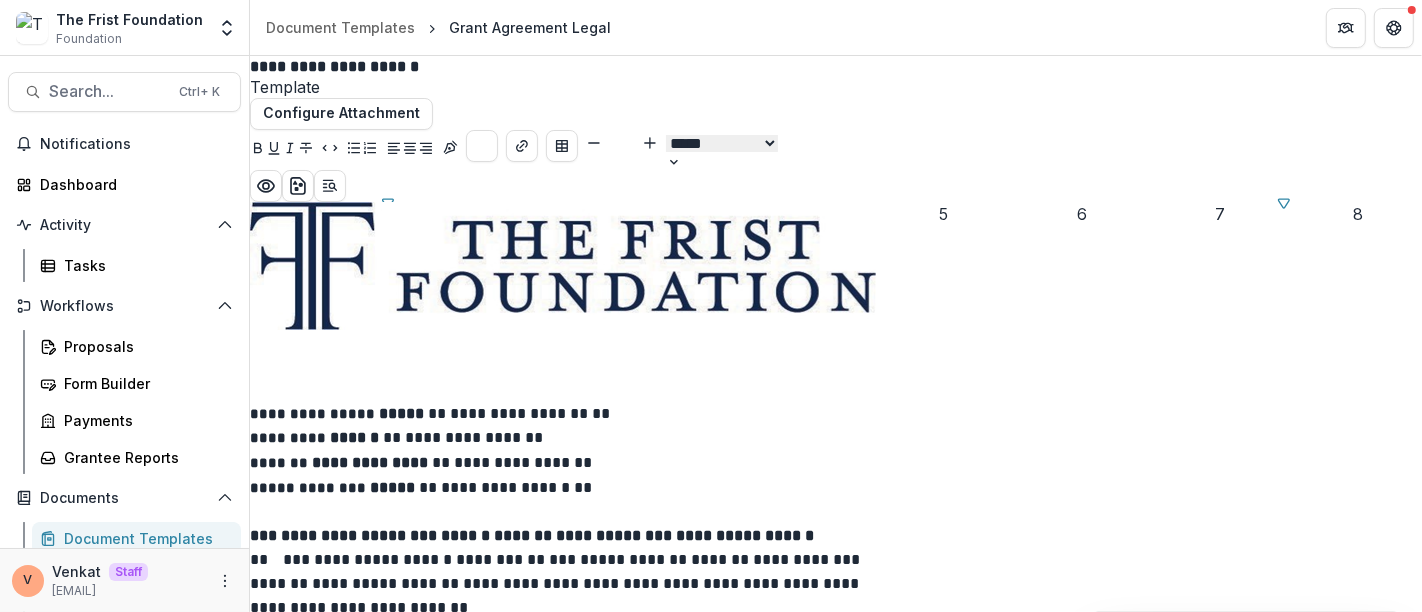 scroll, scrollTop: 235, scrollLeft: 0, axis: vertical 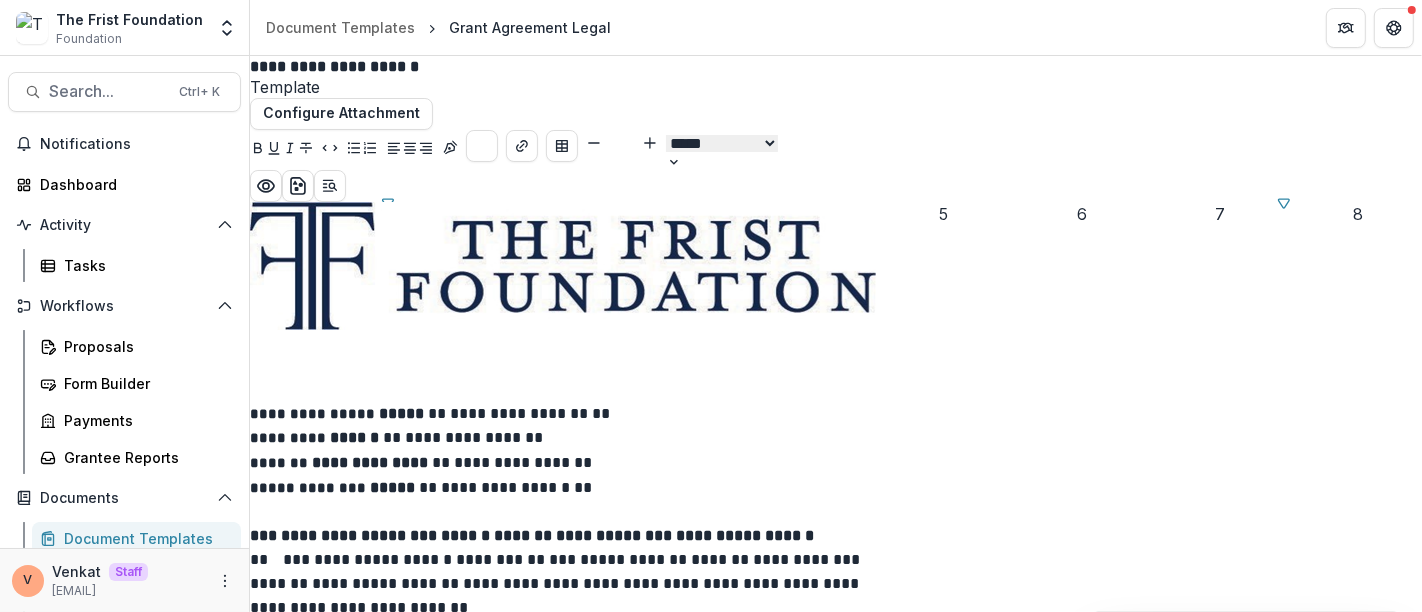 click on "**********" at bounding box center (561, 584) 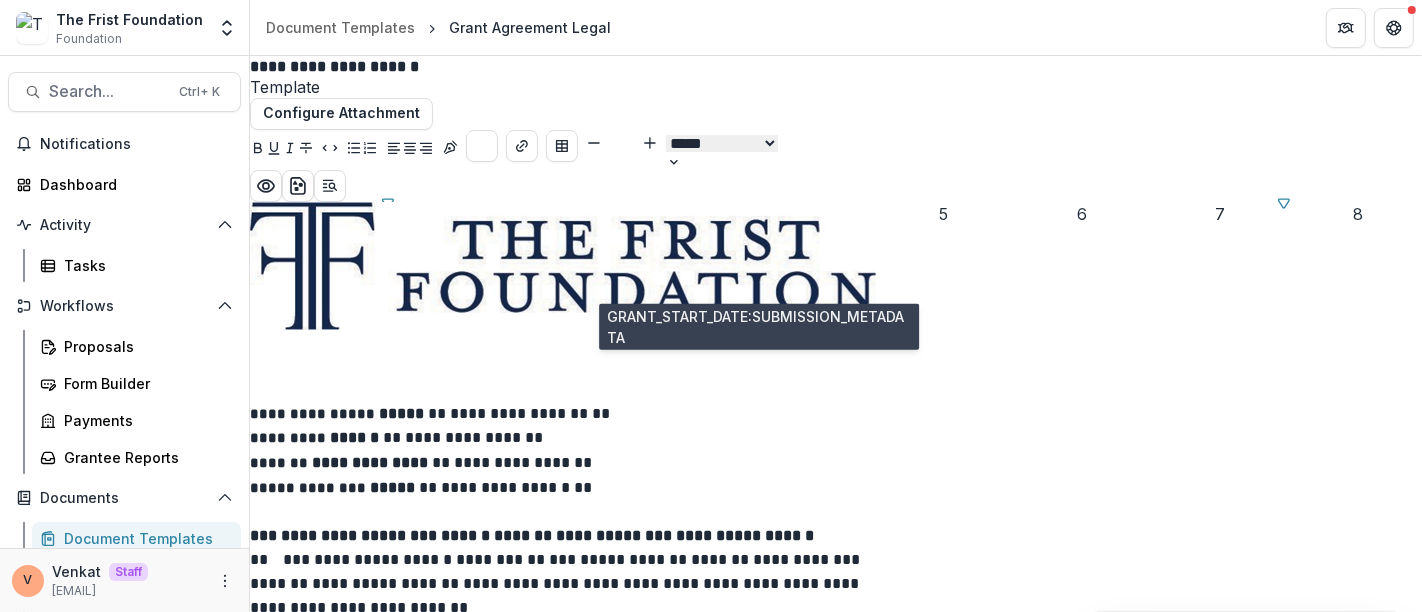 scroll, scrollTop: 346, scrollLeft: 0, axis: vertical 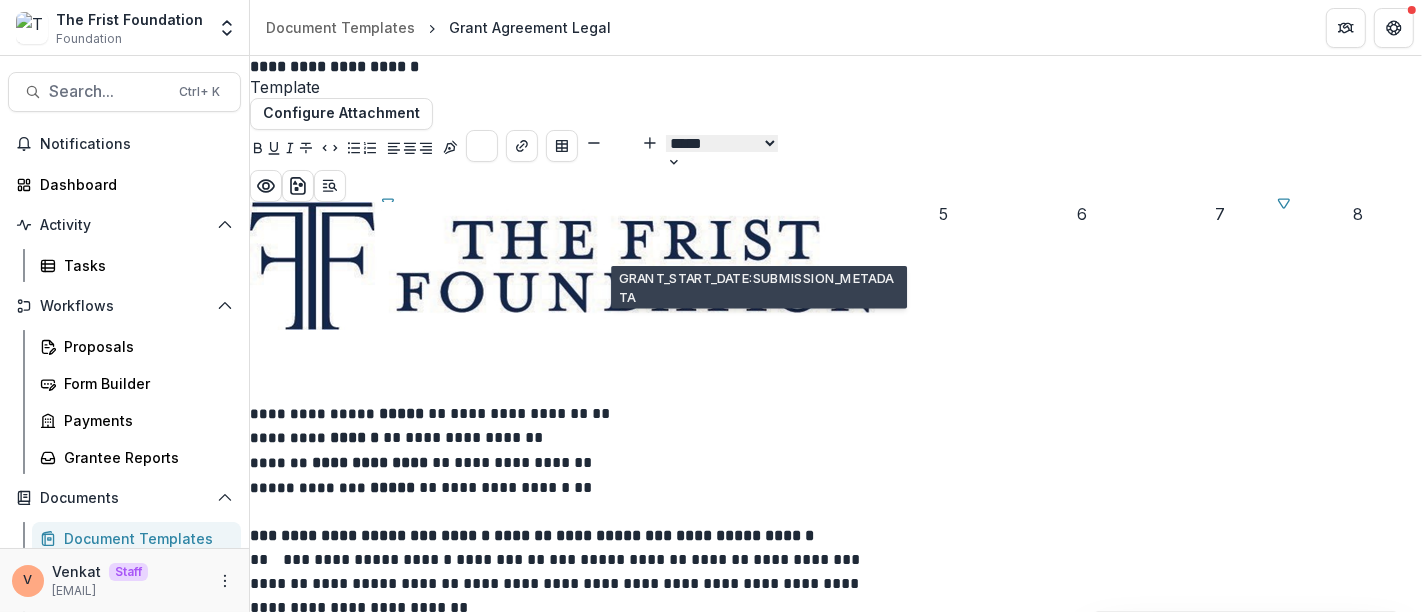 click on "**********" at bounding box center [561, 668] 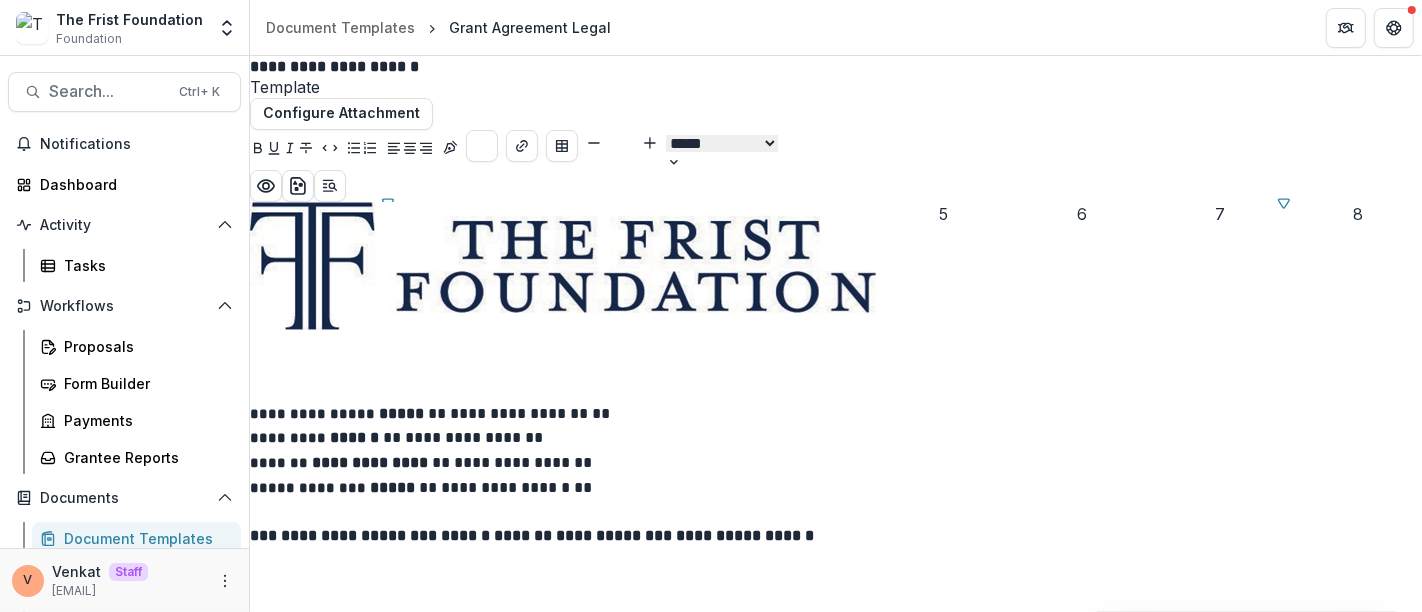 type on "**" 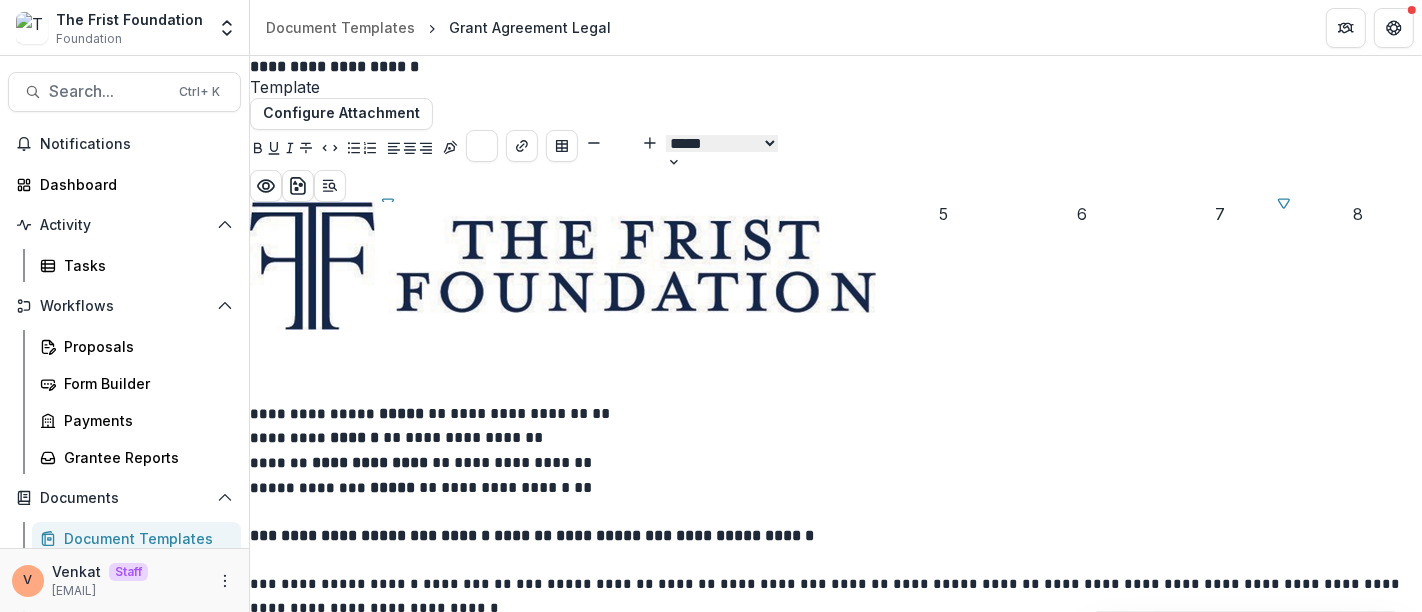 type on "**" 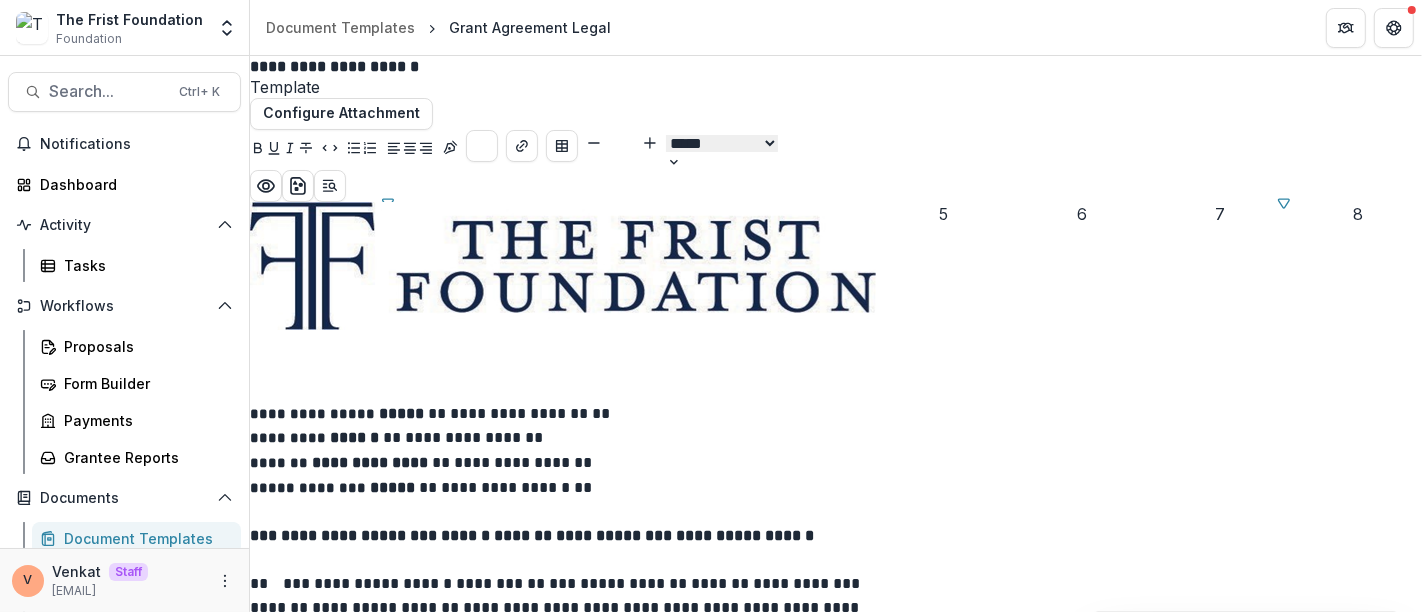 scroll, scrollTop: 259, scrollLeft: 0, axis: vertical 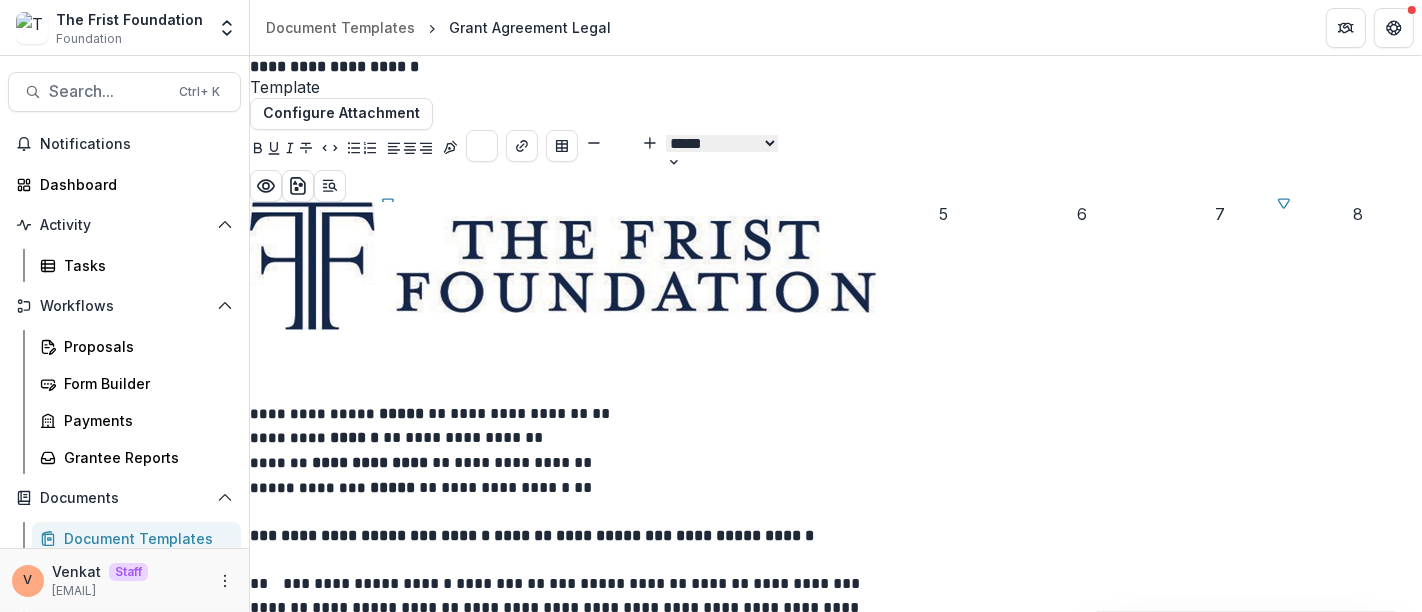 click at bounding box center [836, 560] 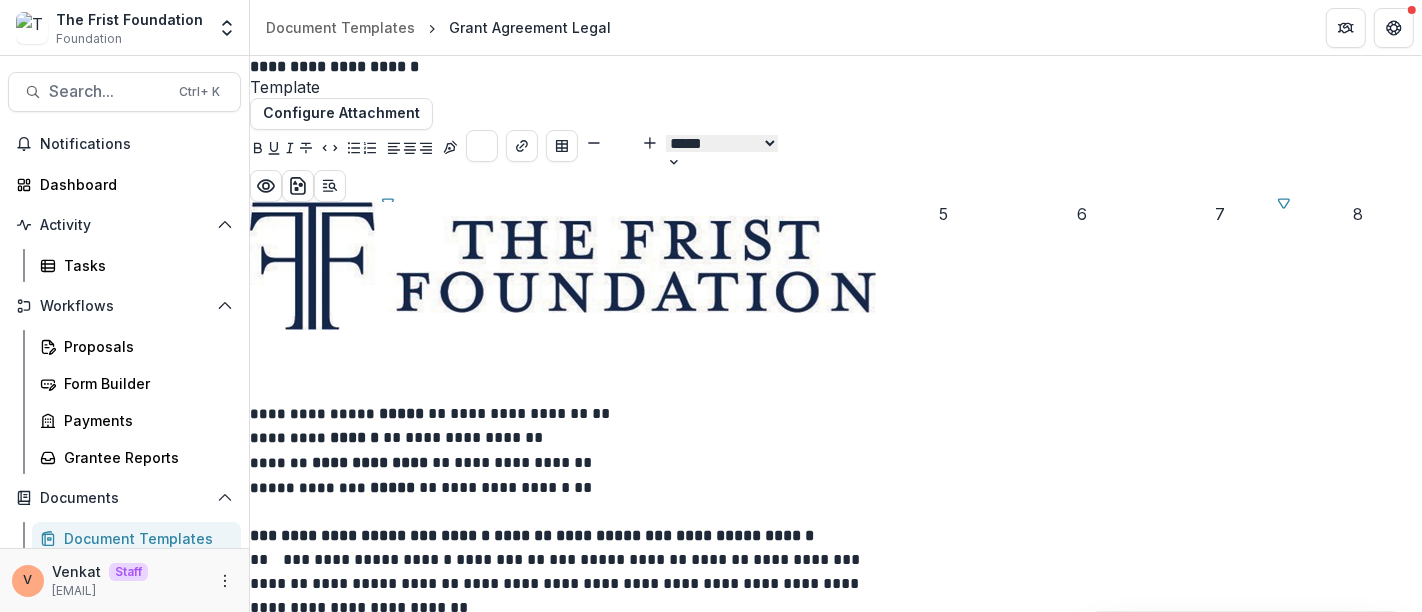 click on "**********" at bounding box center [561, 584] 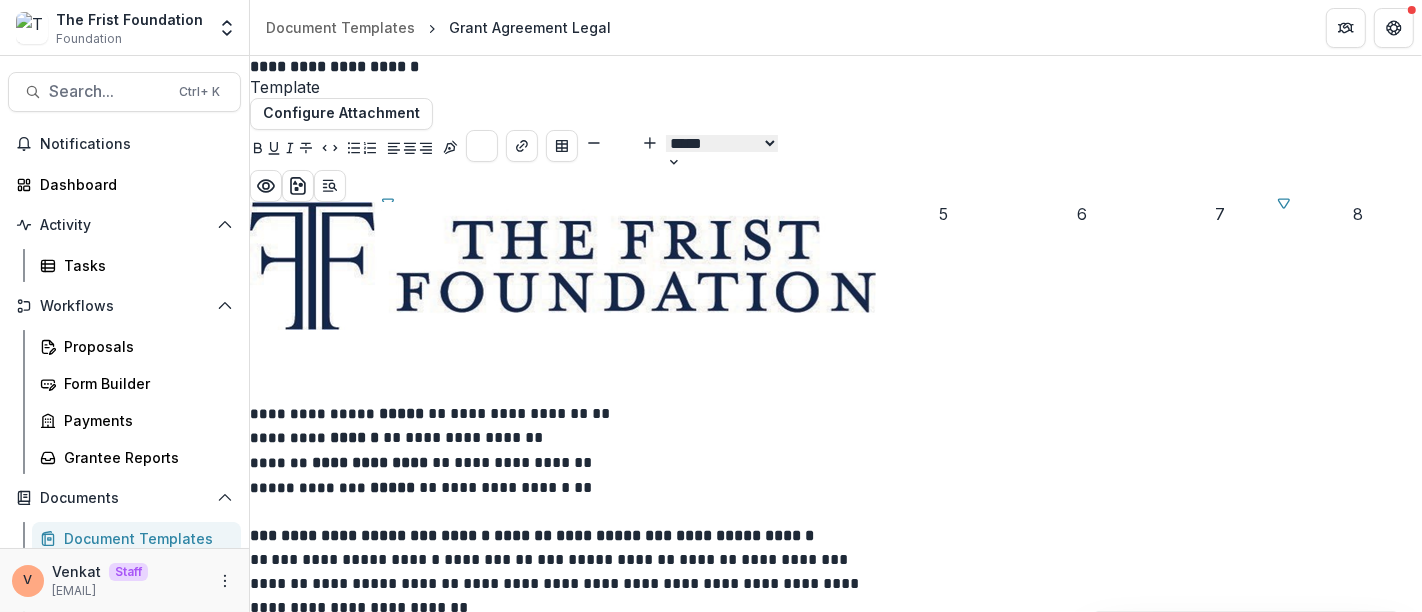 click on "**********" at bounding box center [561, 668] 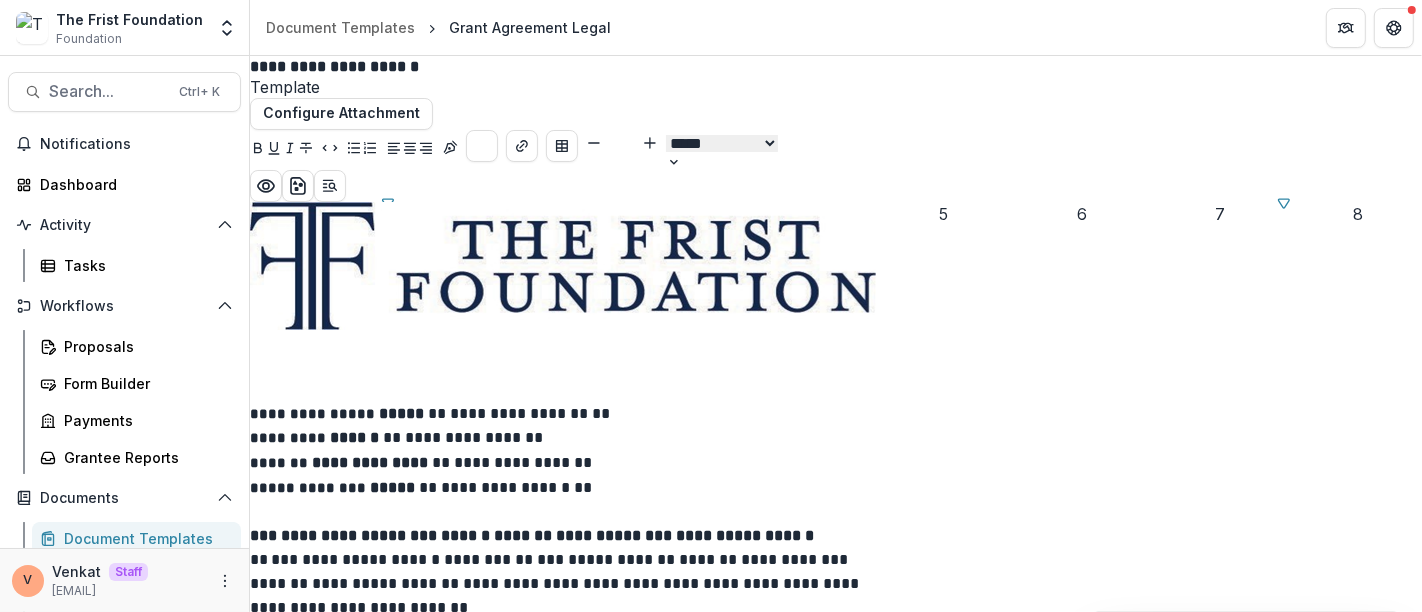 scroll, scrollTop: 925, scrollLeft: 0, axis: vertical 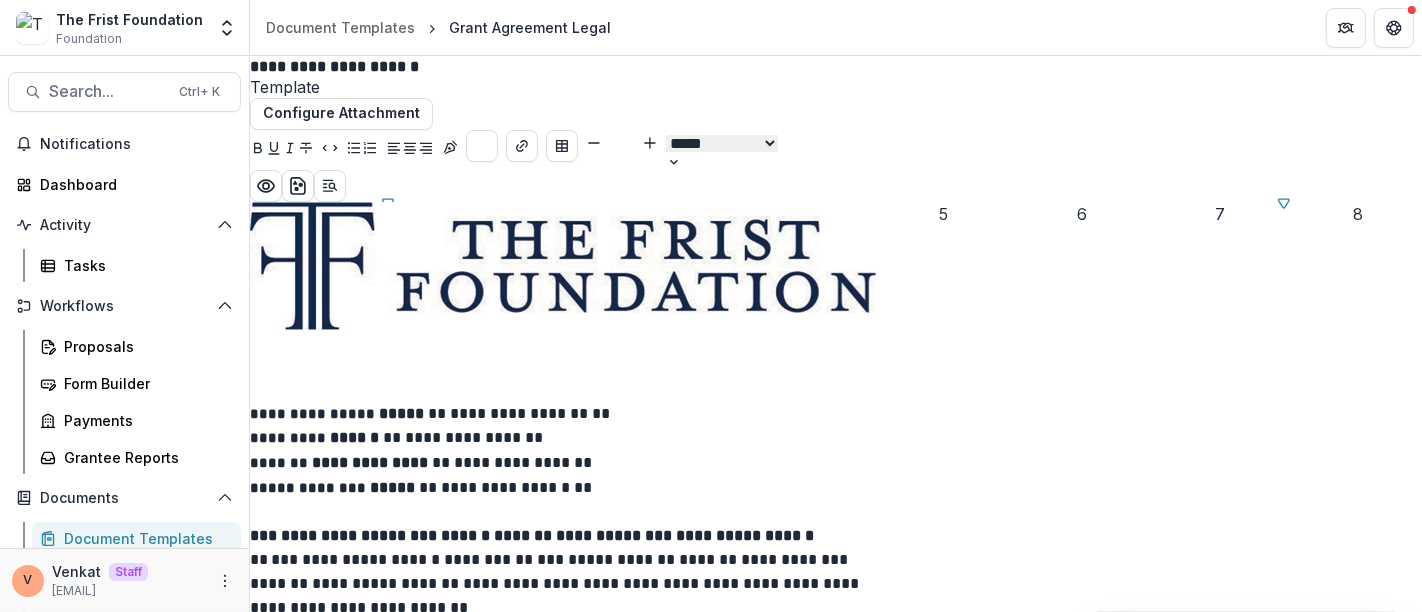 click on "**********" at bounding box center [836, 915] 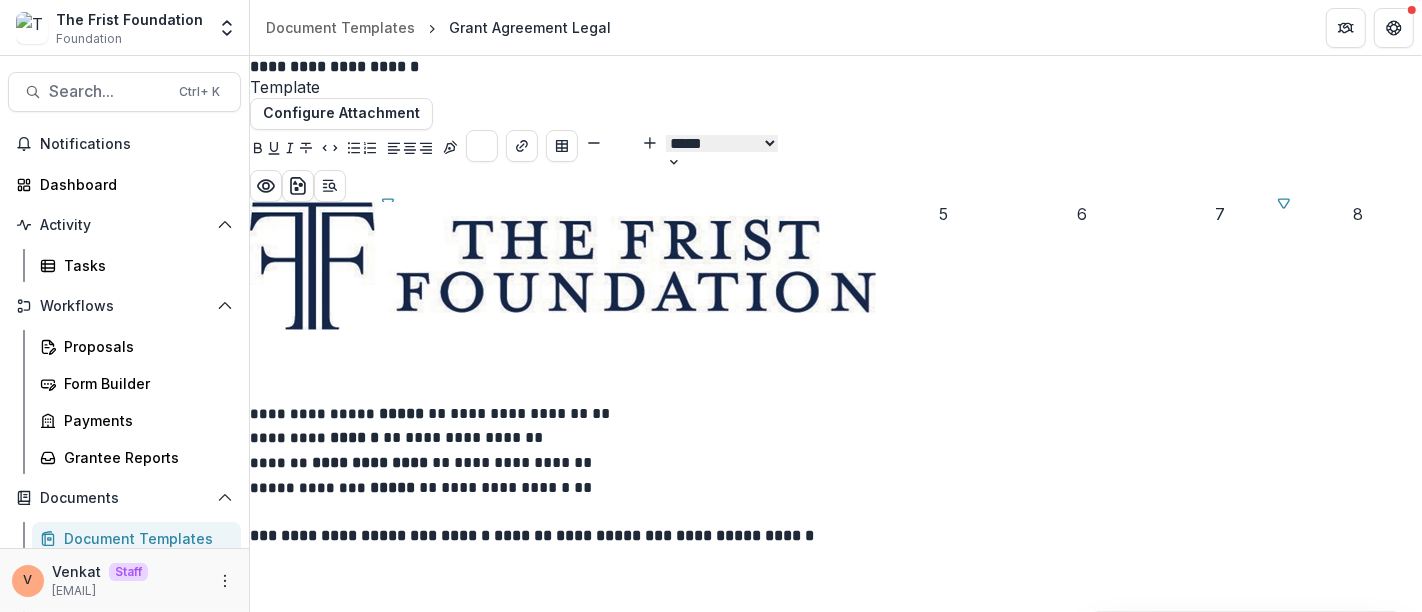 scroll, scrollTop: 165, scrollLeft: 0, axis: vertical 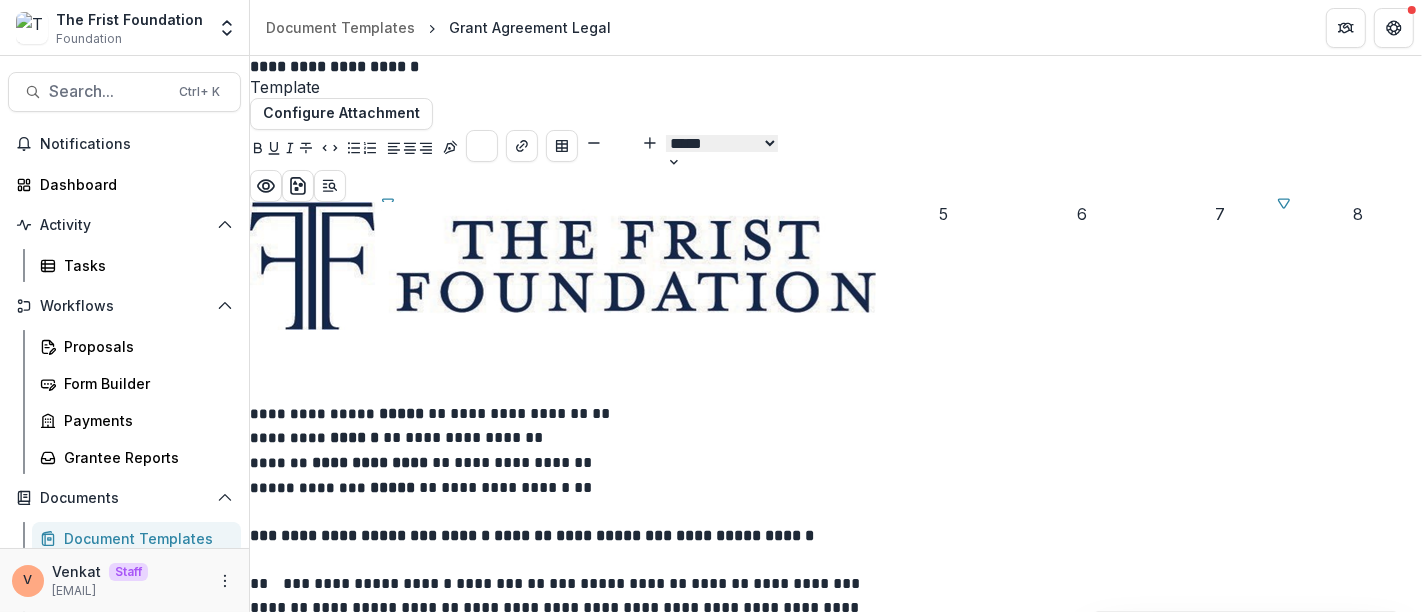 click at bounding box center [836, 1676] 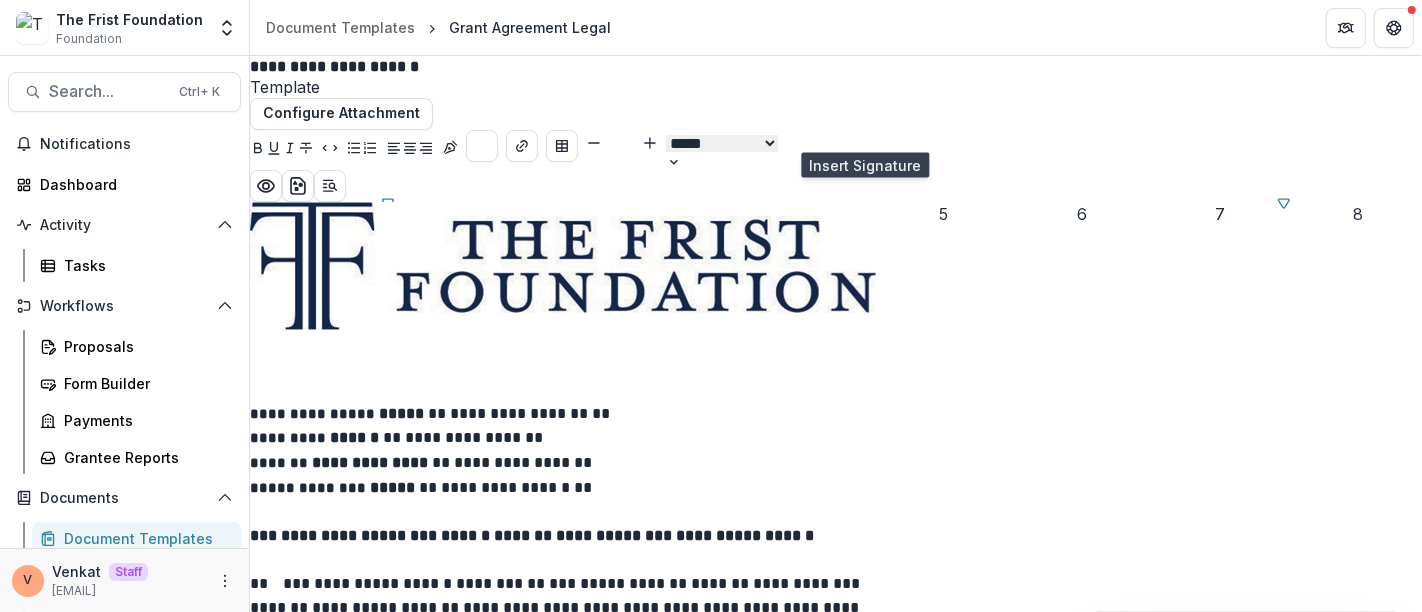 click 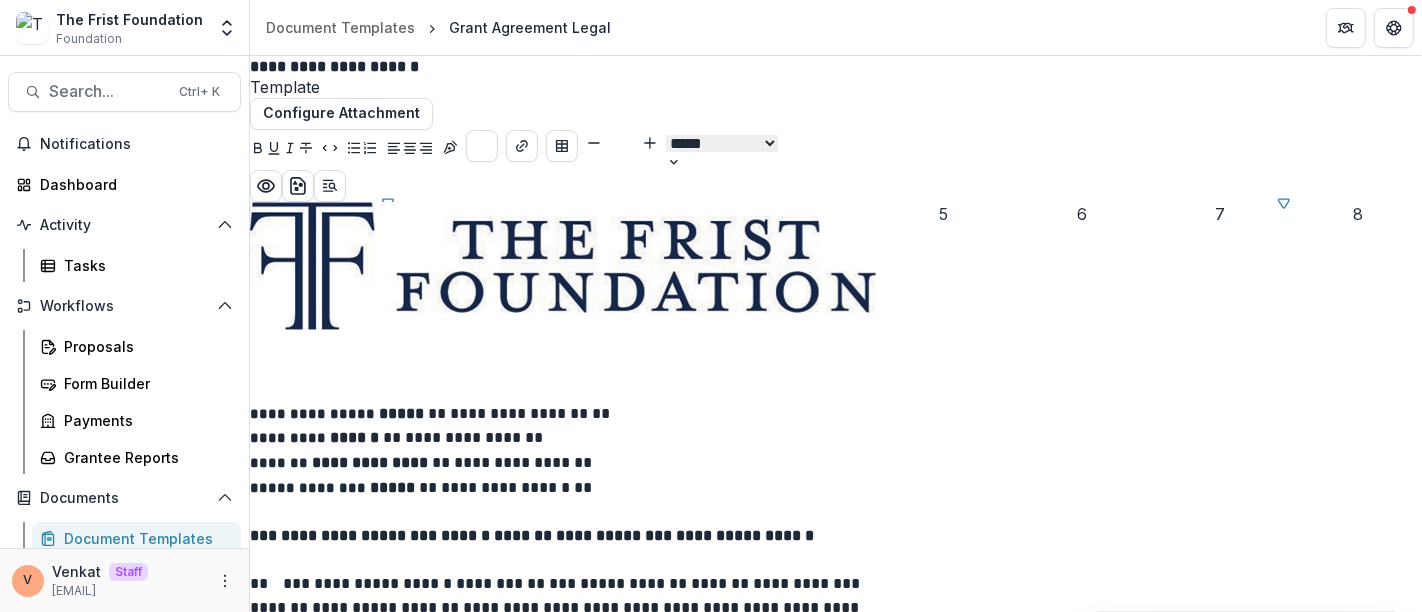 scroll, scrollTop: 1782, scrollLeft: 0, axis: vertical 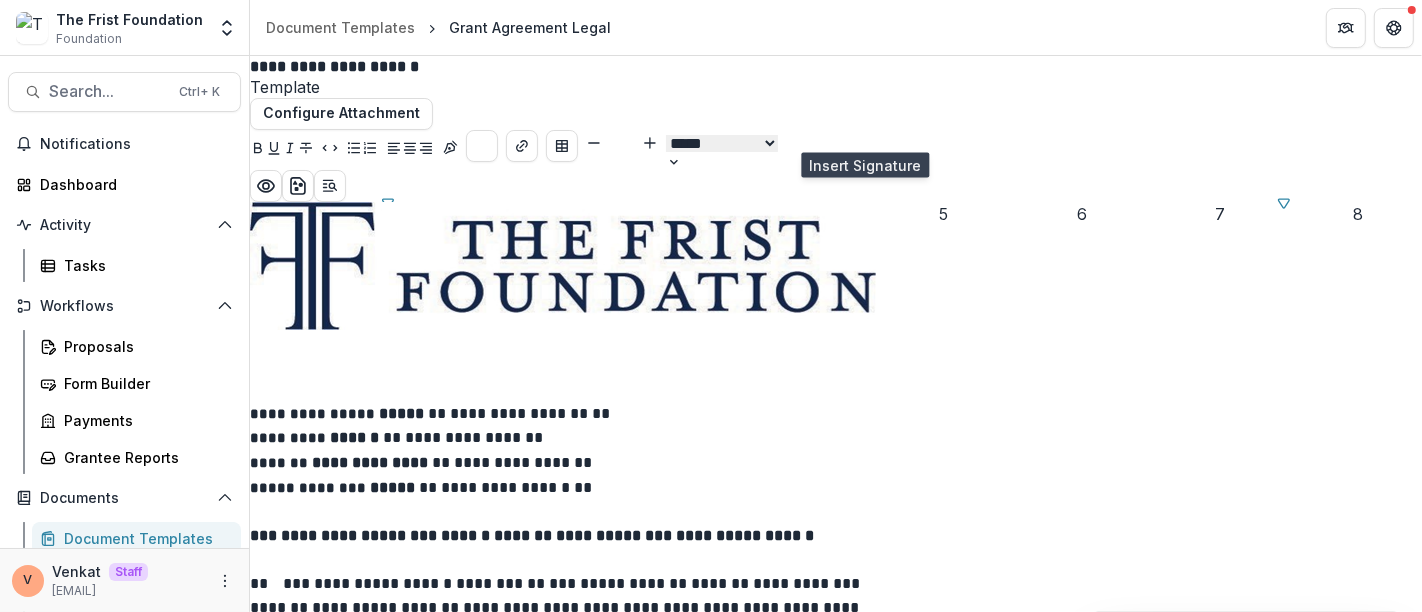 click 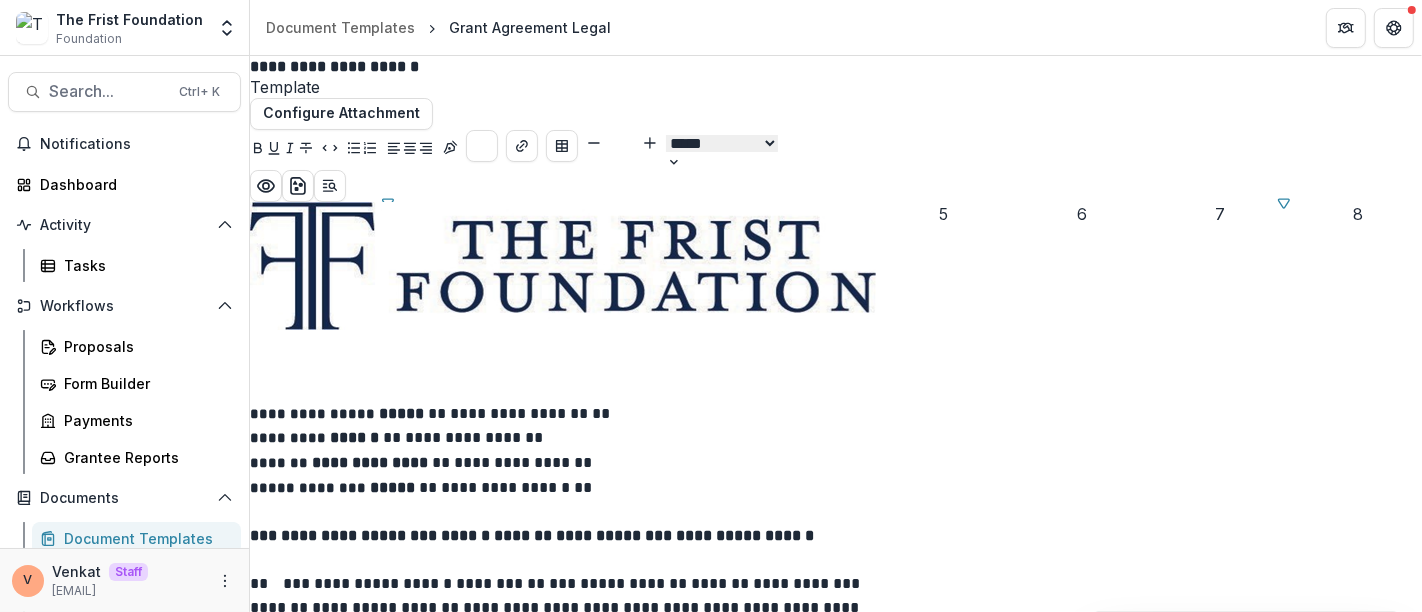 click on "**********" at bounding box center [836, 1241] 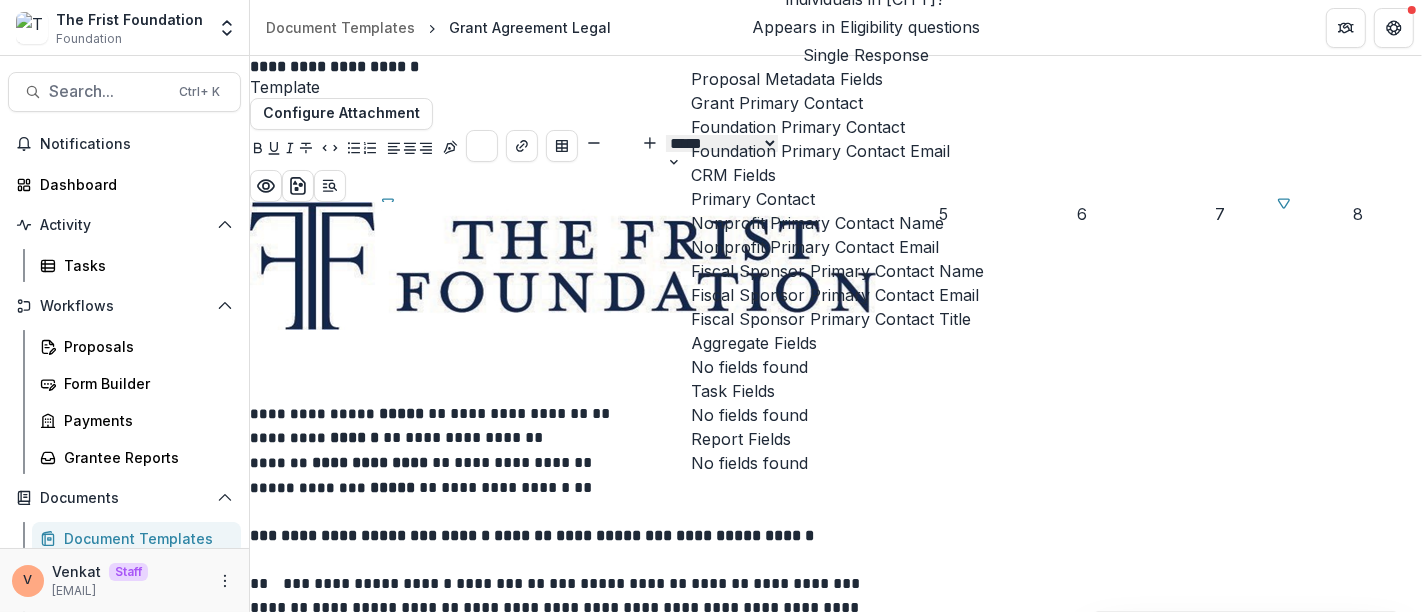 click on "Primary Contact" at bounding box center [753, 199] 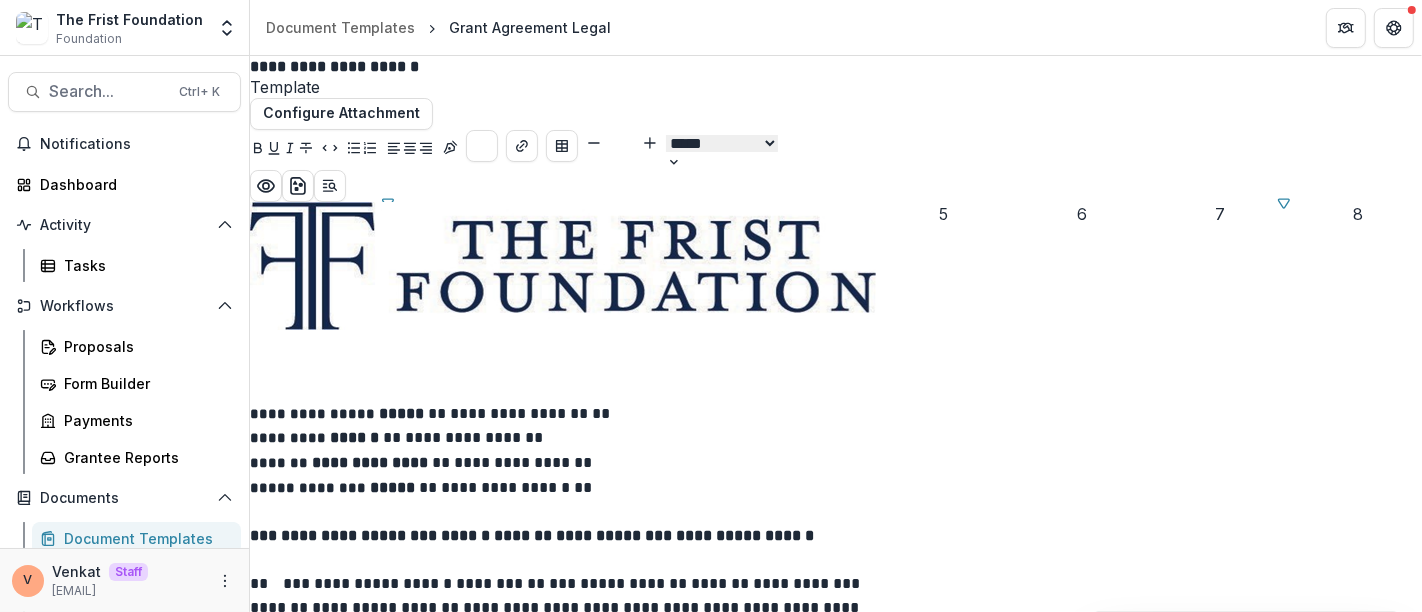 click on "*******   ******* *******" at bounding box center [836, 2413] 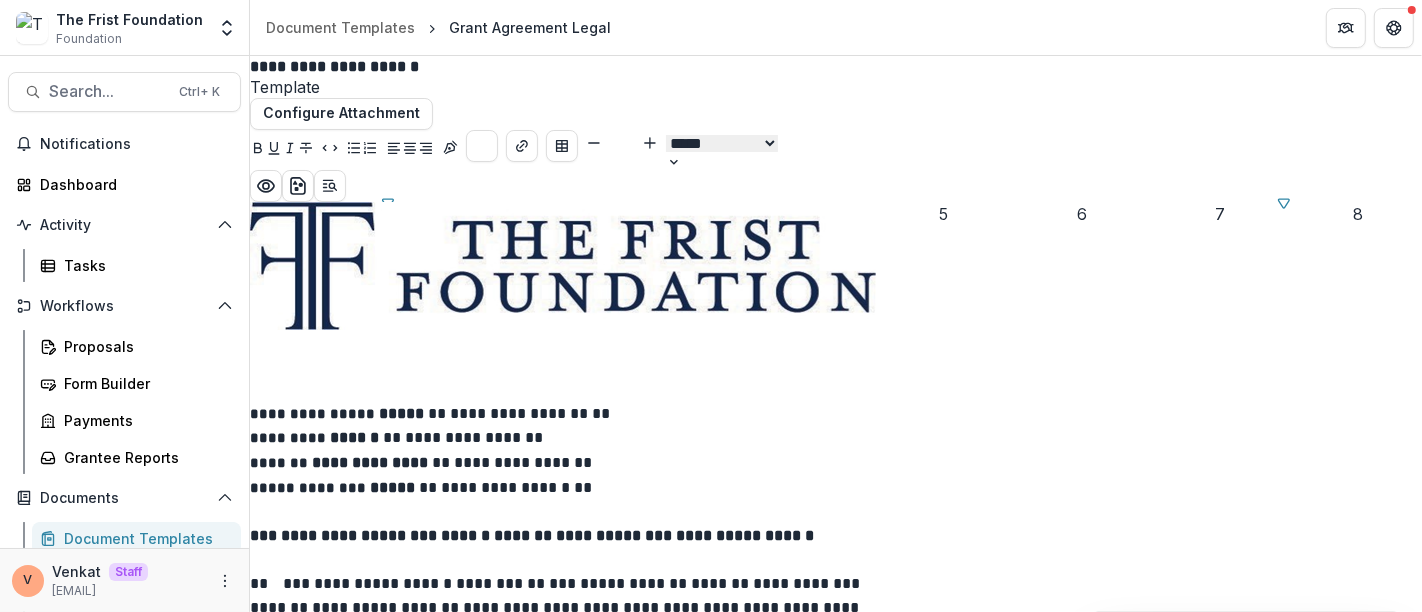 type on "**" 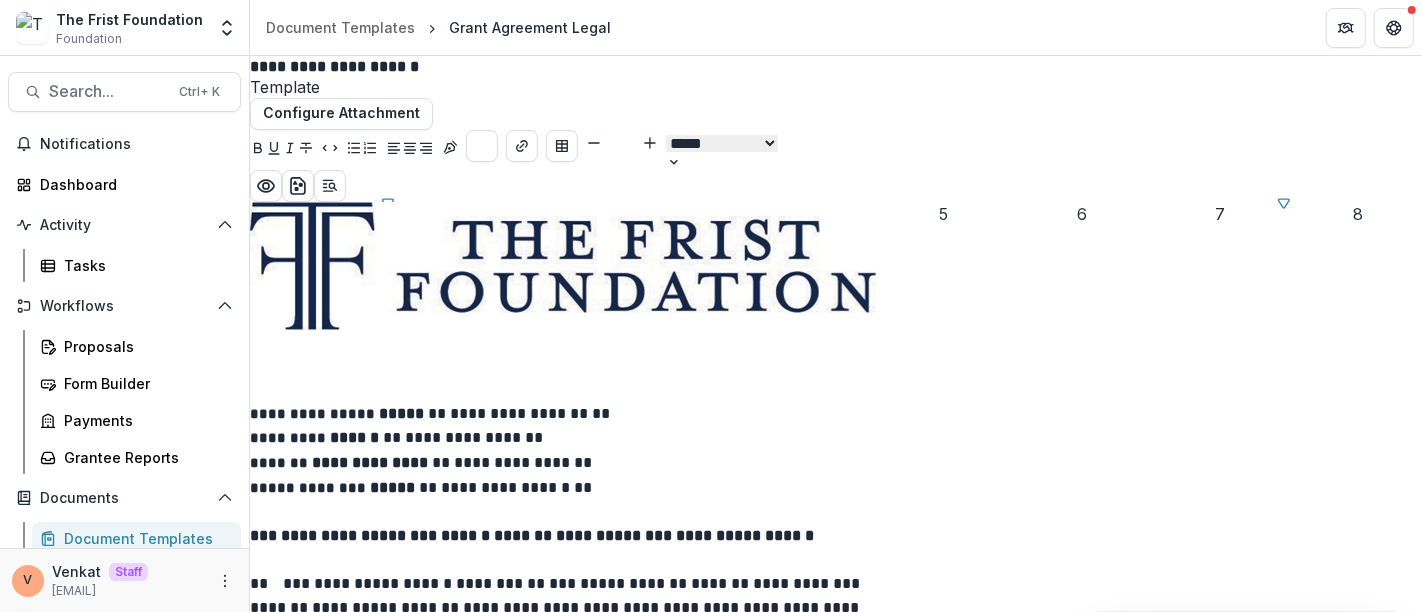 scroll, scrollTop: 2271, scrollLeft: 0, axis: vertical 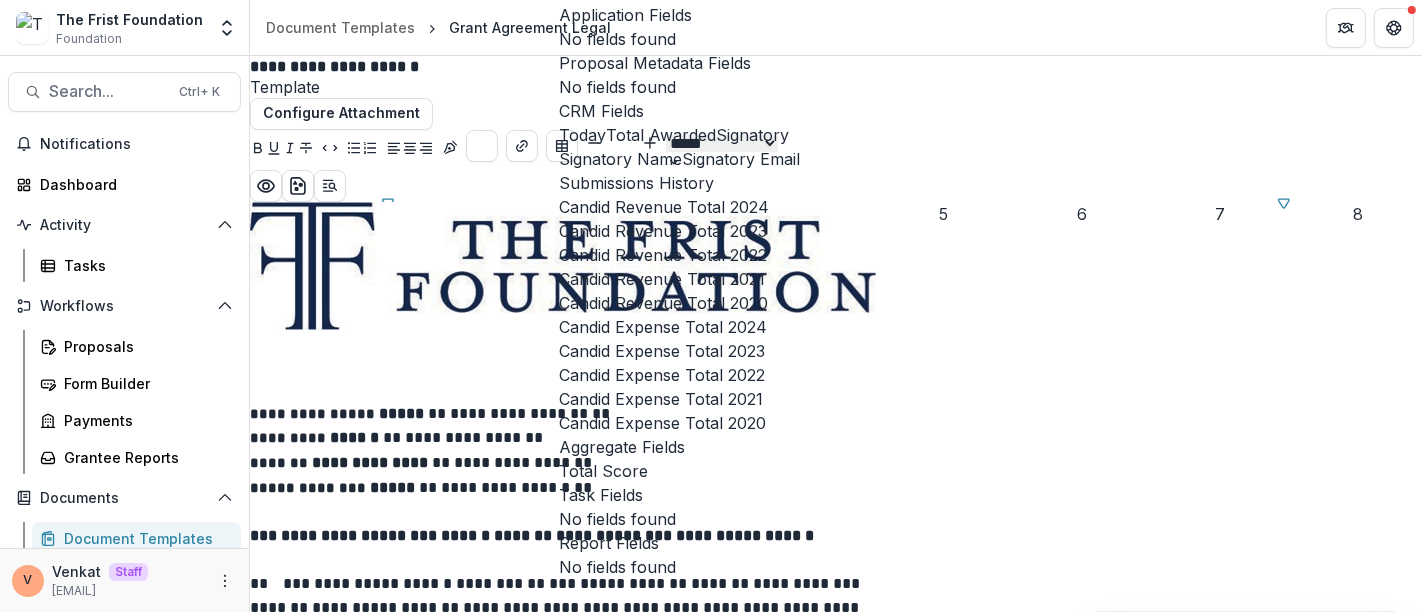 click on "Today" at bounding box center [582, 135] 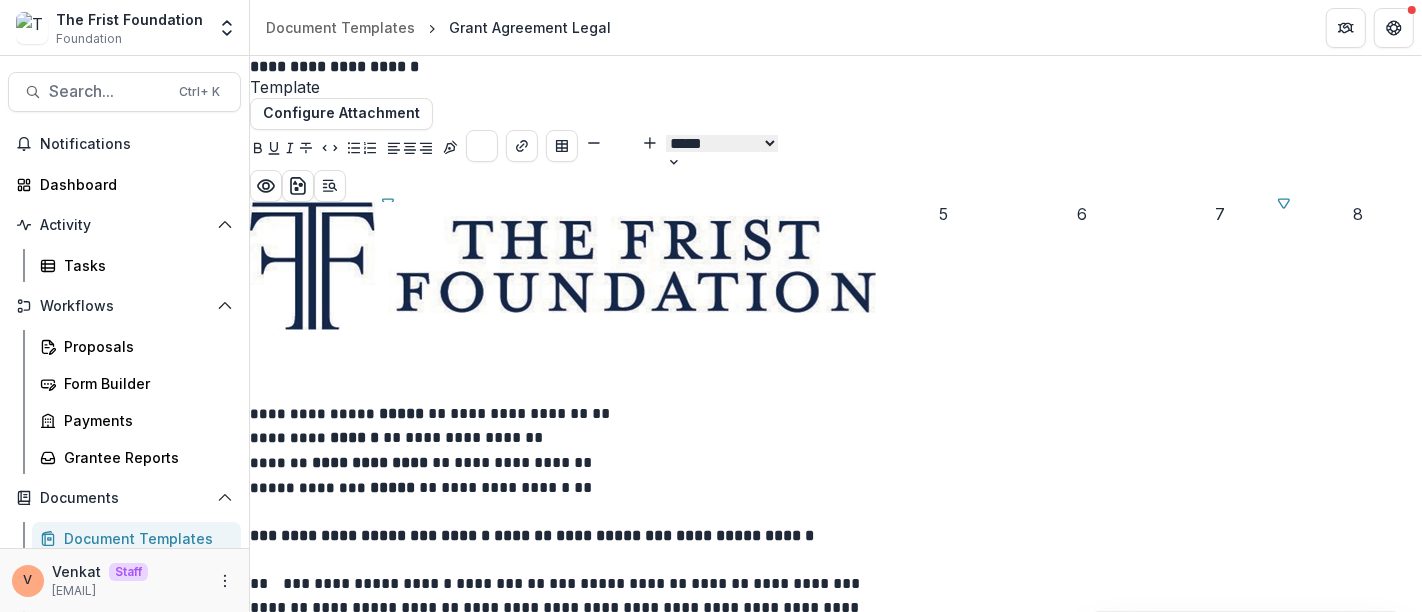 click at bounding box center [836, 2633] 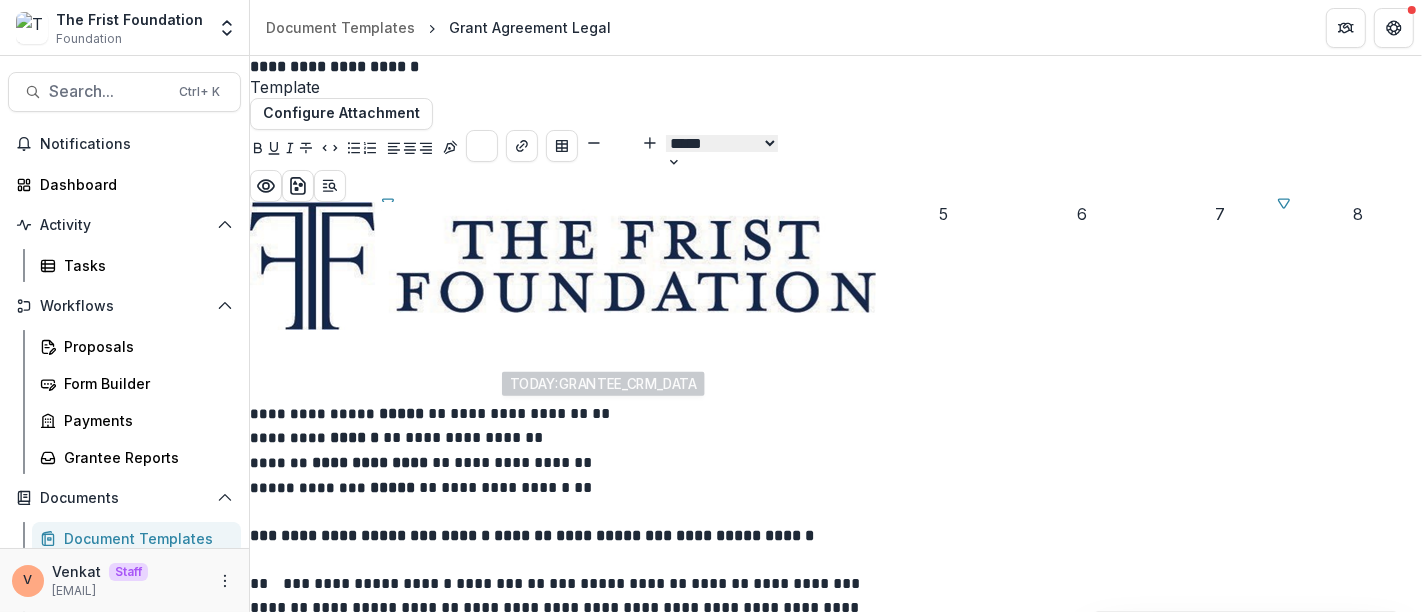 scroll, scrollTop: 2194, scrollLeft: 0, axis: vertical 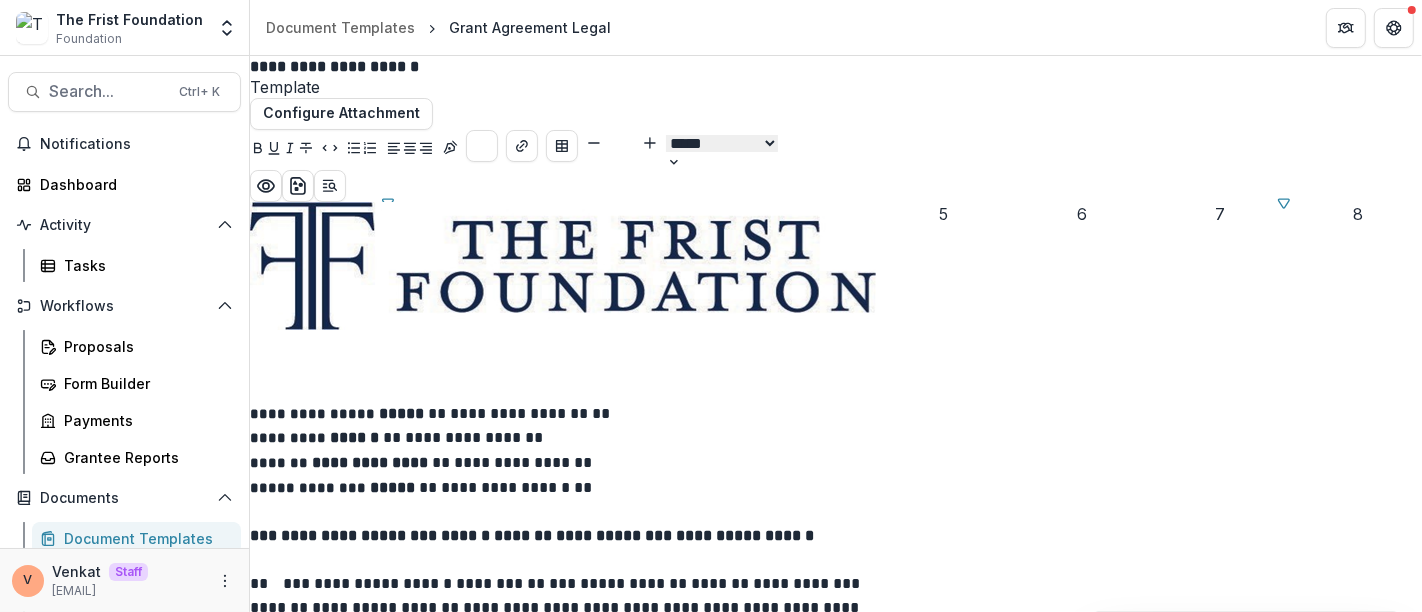 type on "**" 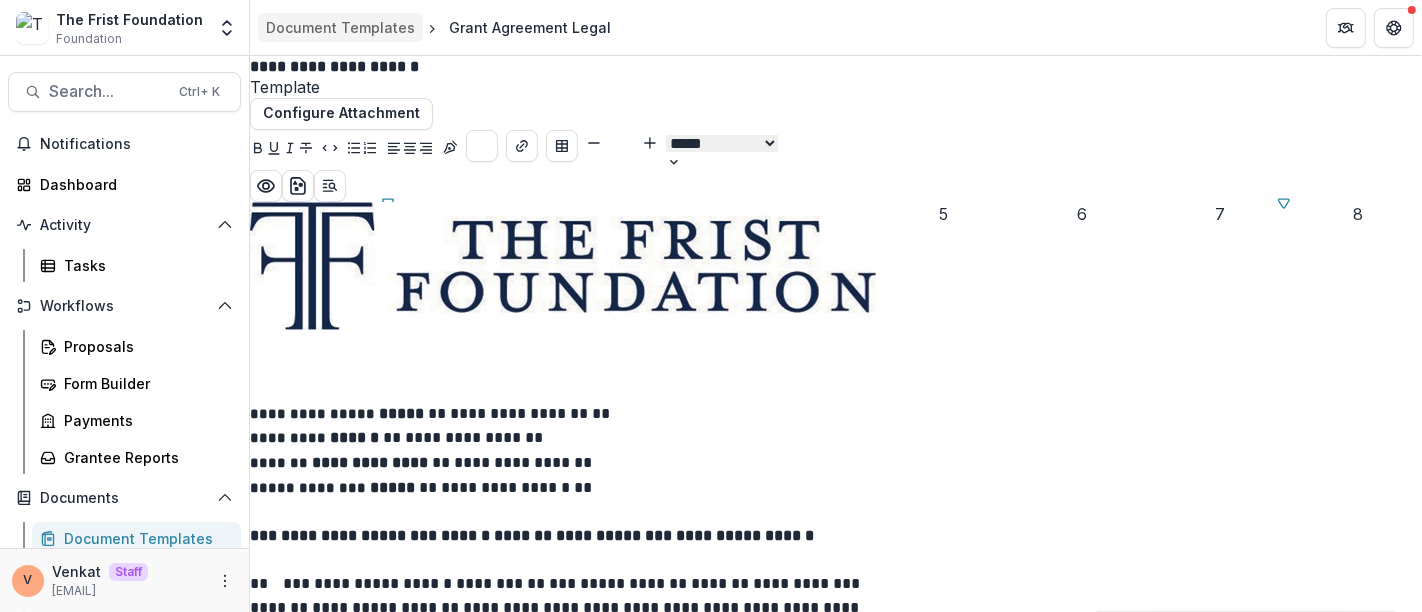 click on "Document Templates" at bounding box center (340, 27) 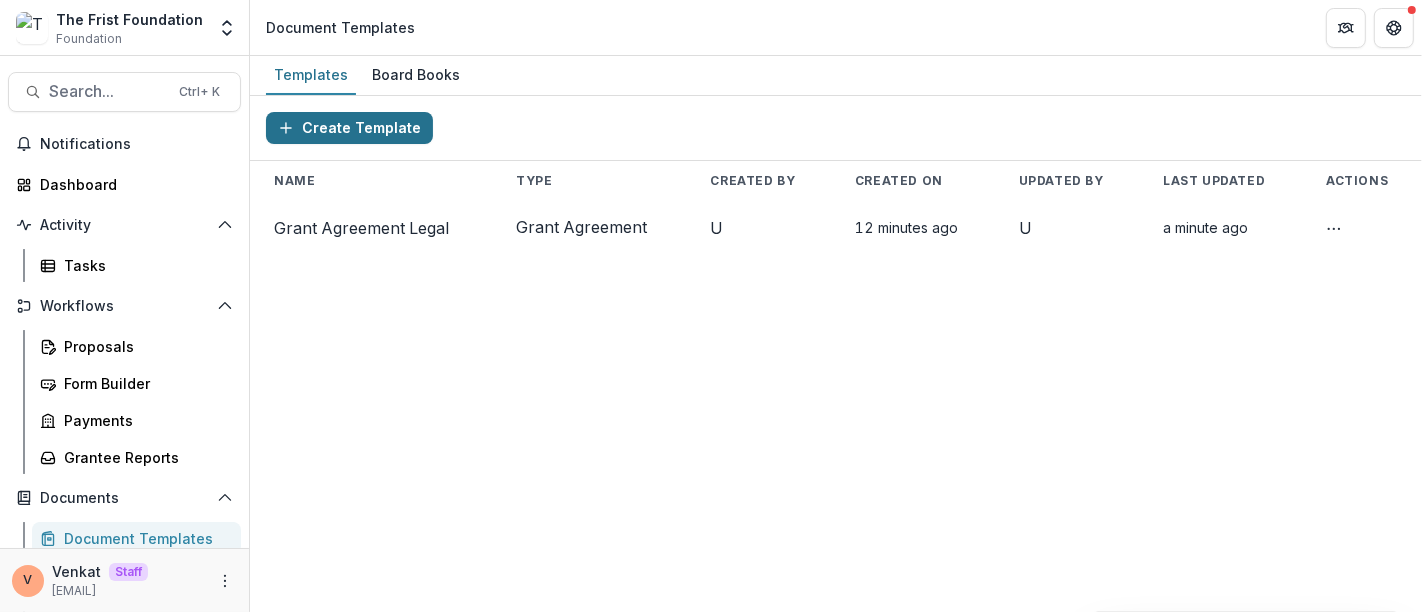 click on "Create Template" at bounding box center [349, 128] 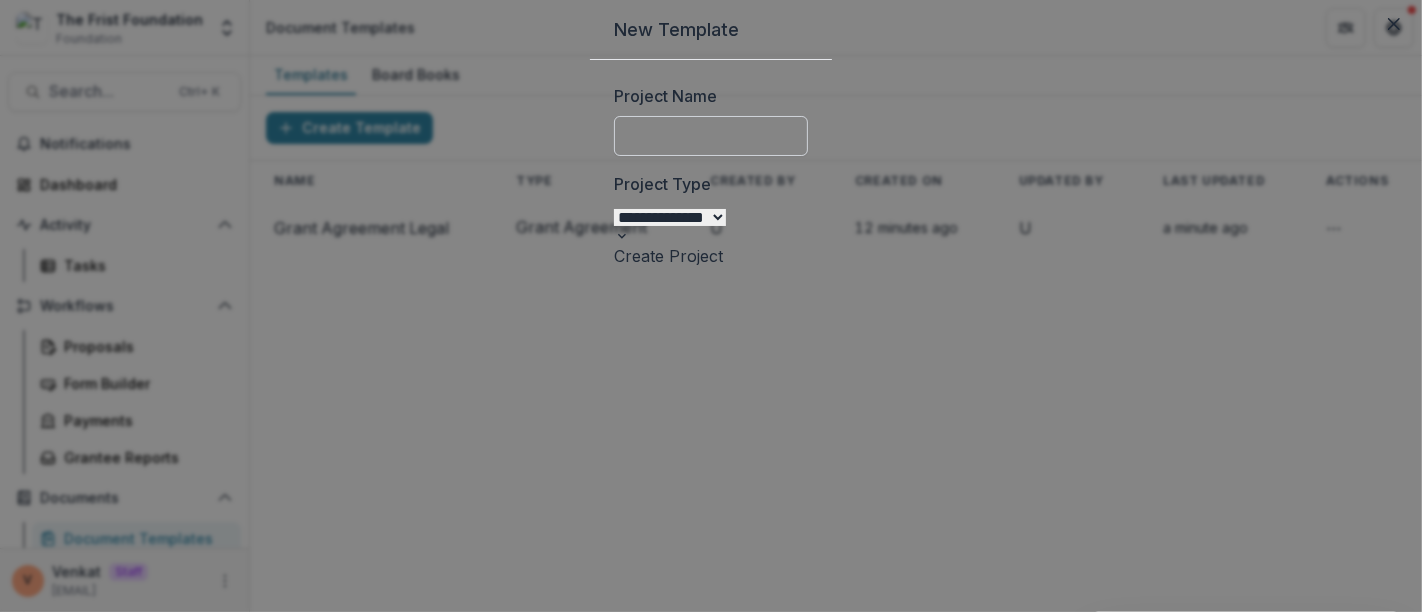 click on "Project Name" at bounding box center (711, 136) 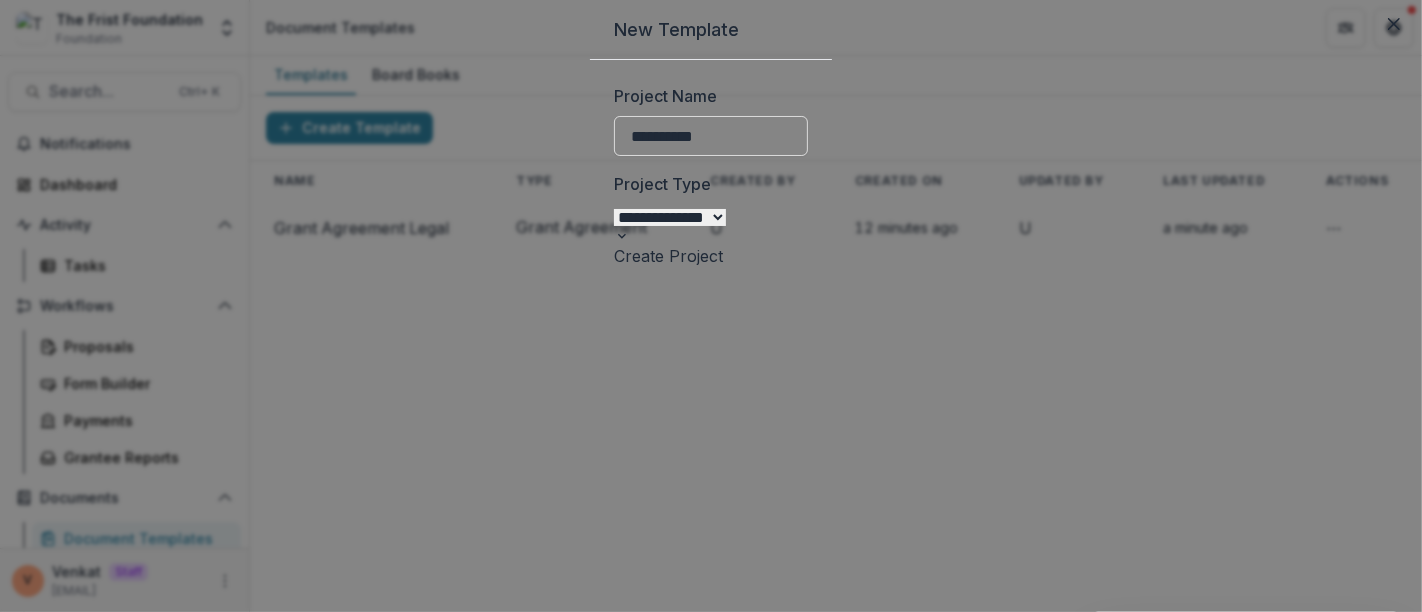 type on "**********" 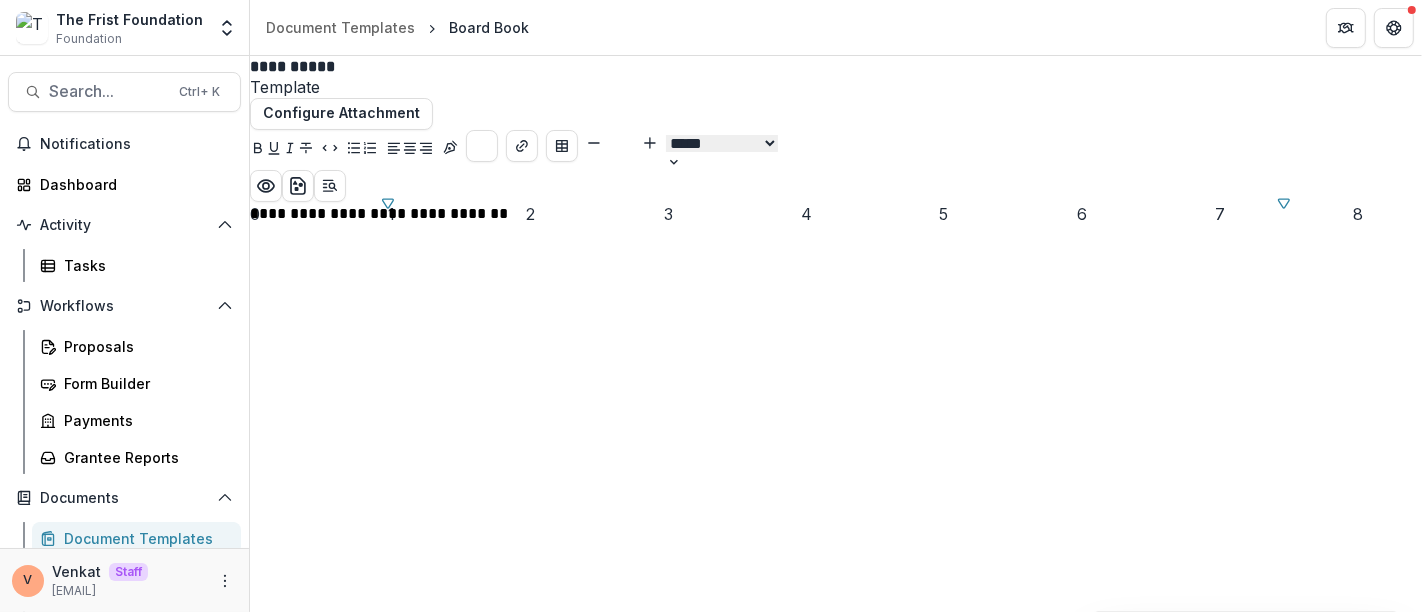 click on "**********" at bounding box center (379, 213) 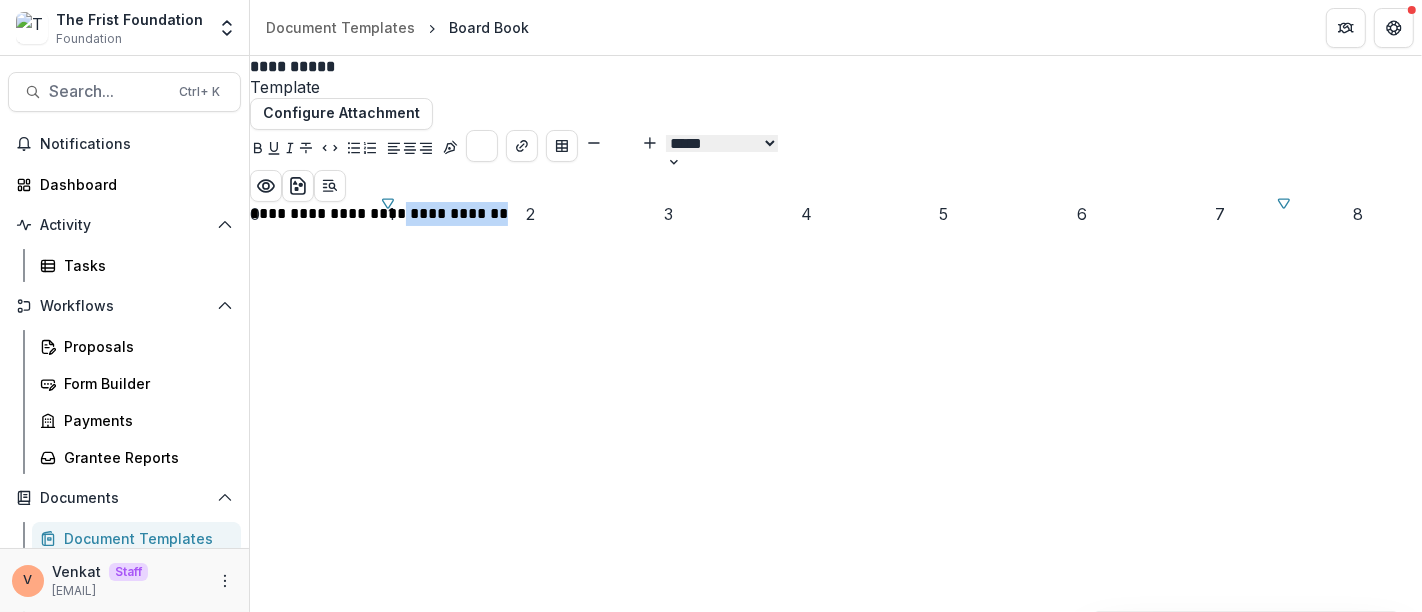 drag, startPoint x: 658, startPoint y: 310, endPoint x: 825, endPoint y: 311, distance: 167.00299 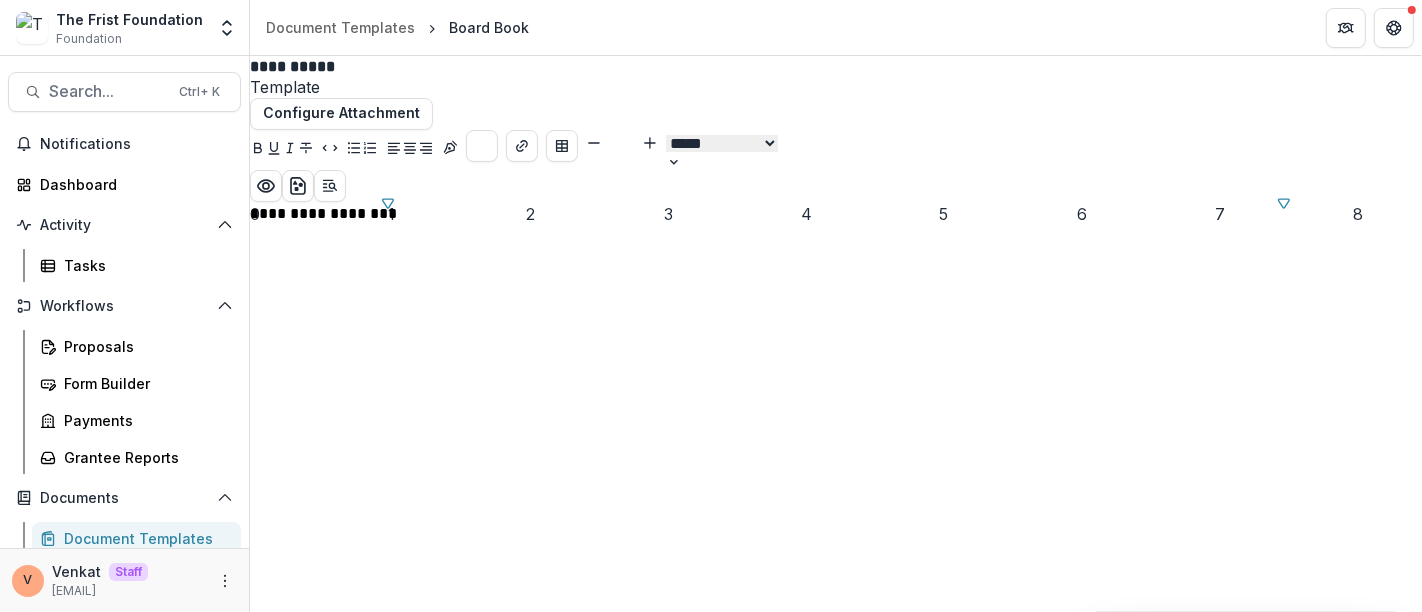 type 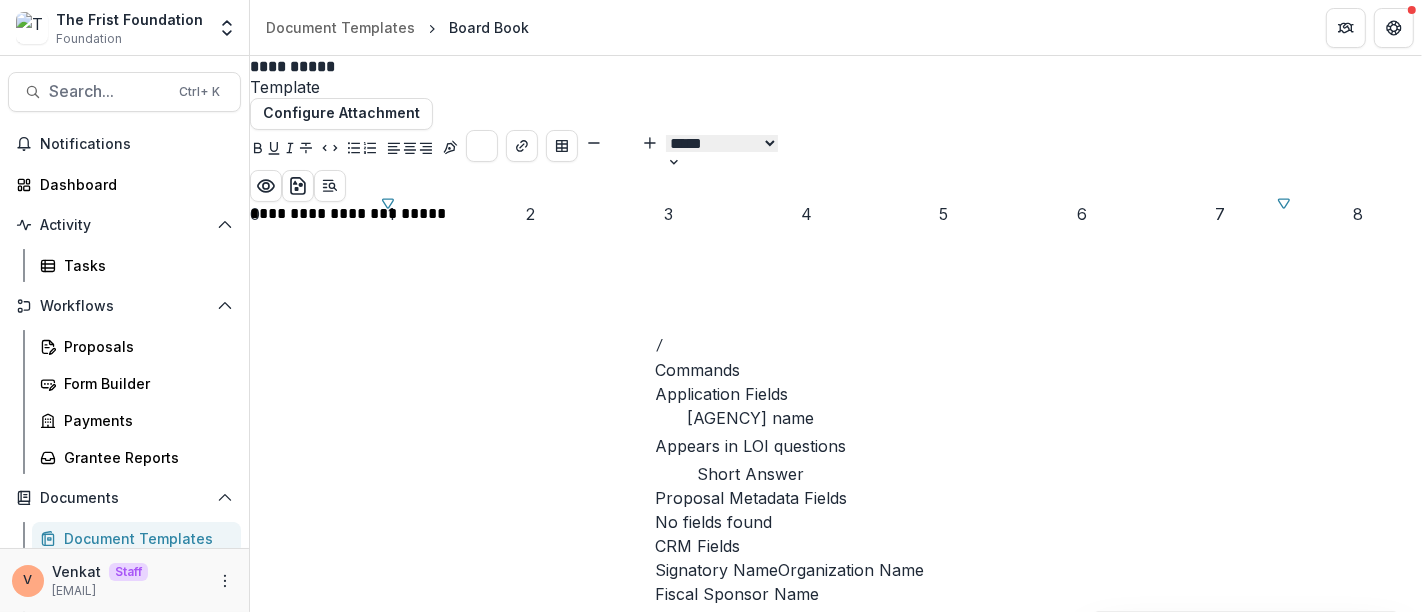 scroll, scrollTop: 111, scrollLeft: 0, axis: vertical 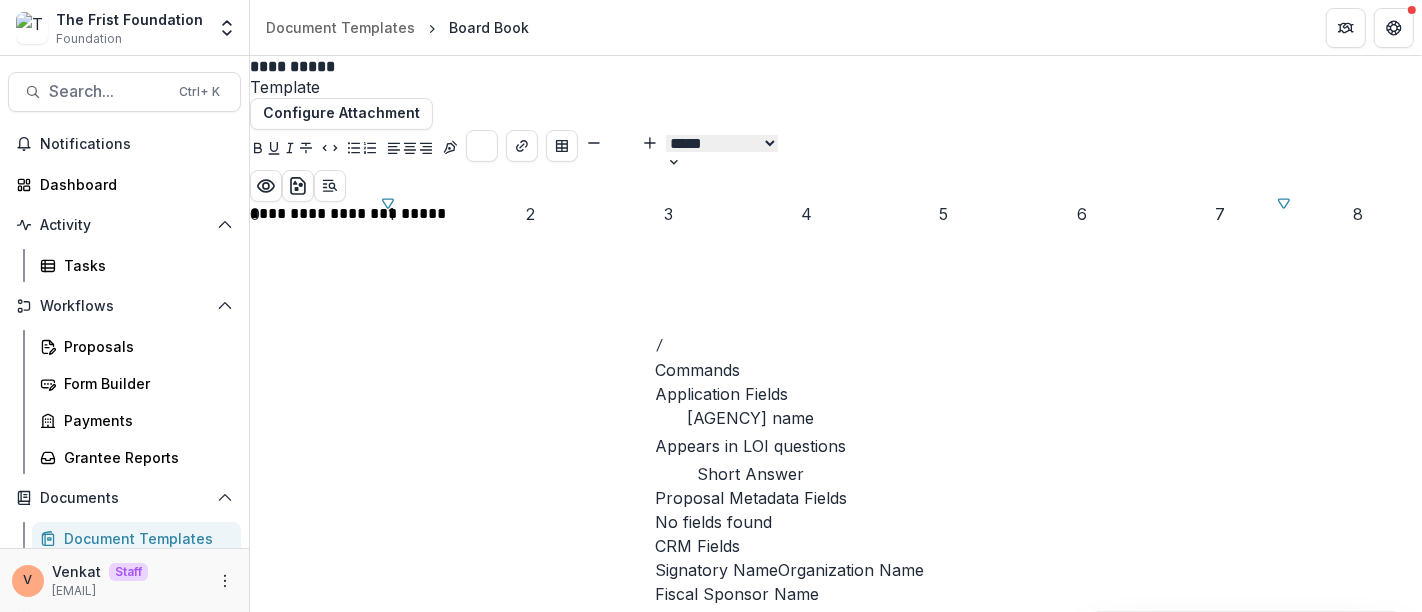 click on "Organization Name" at bounding box center (852, 570) 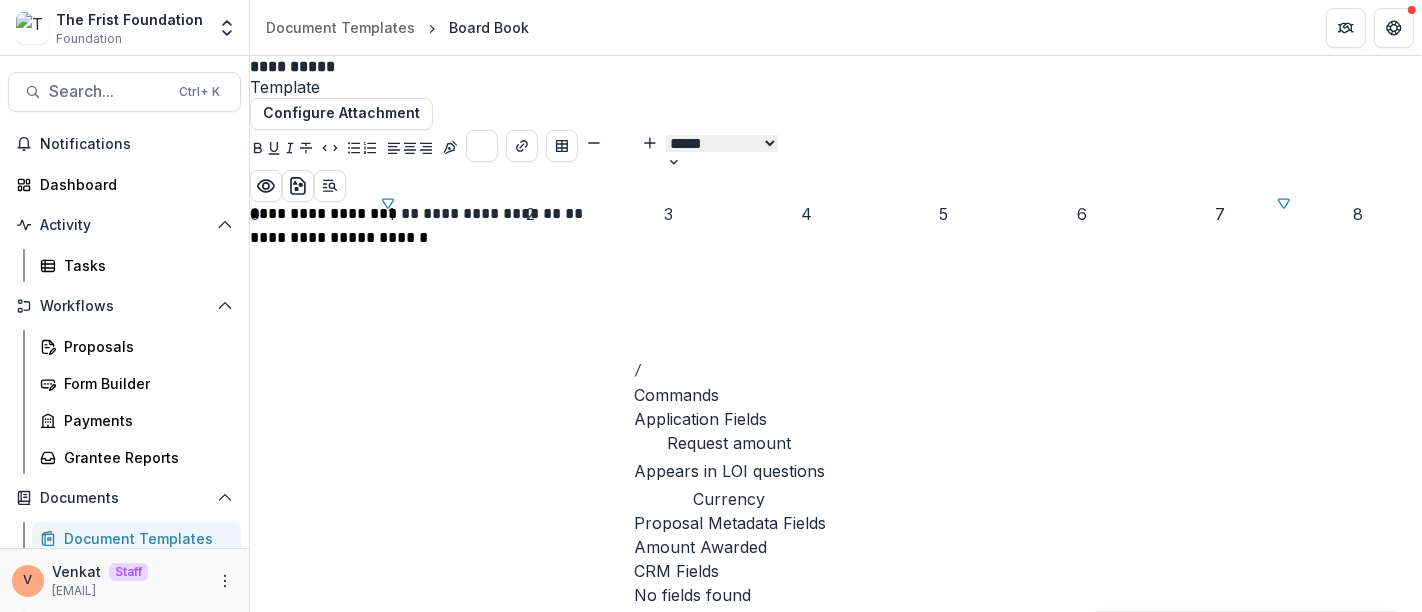 scroll, scrollTop: 0, scrollLeft: 0, axis: both 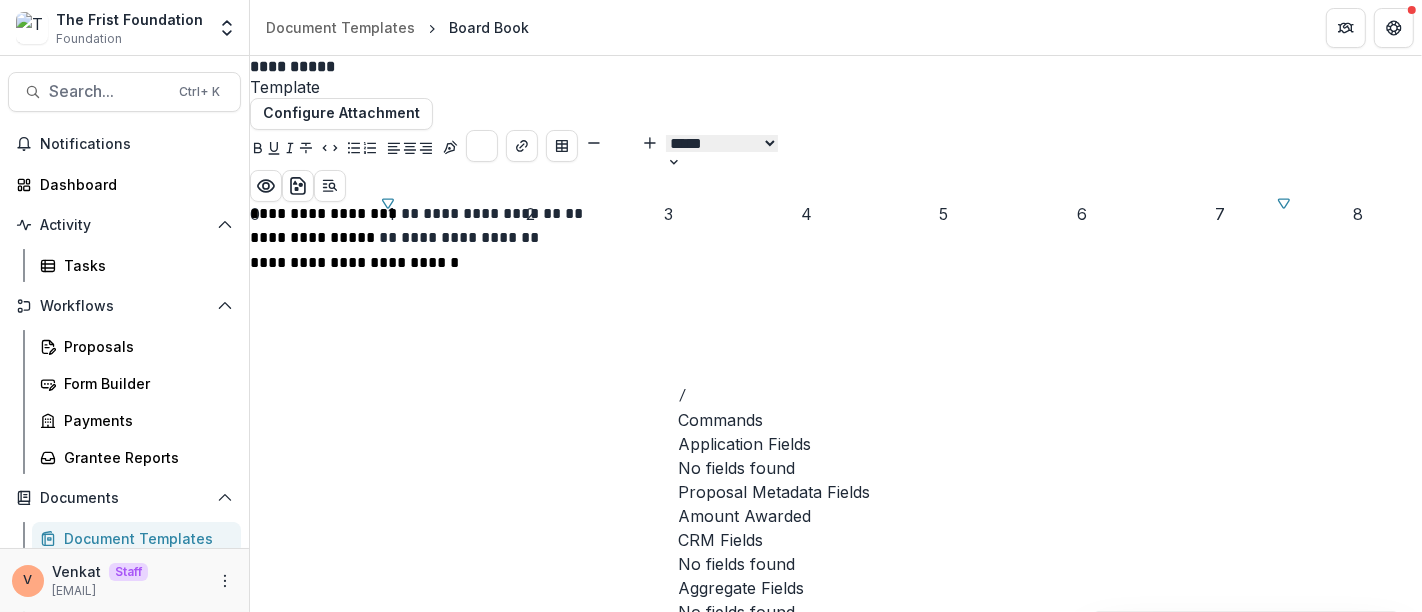 click on "Amount Awarded" at bounding box center (745, 516) 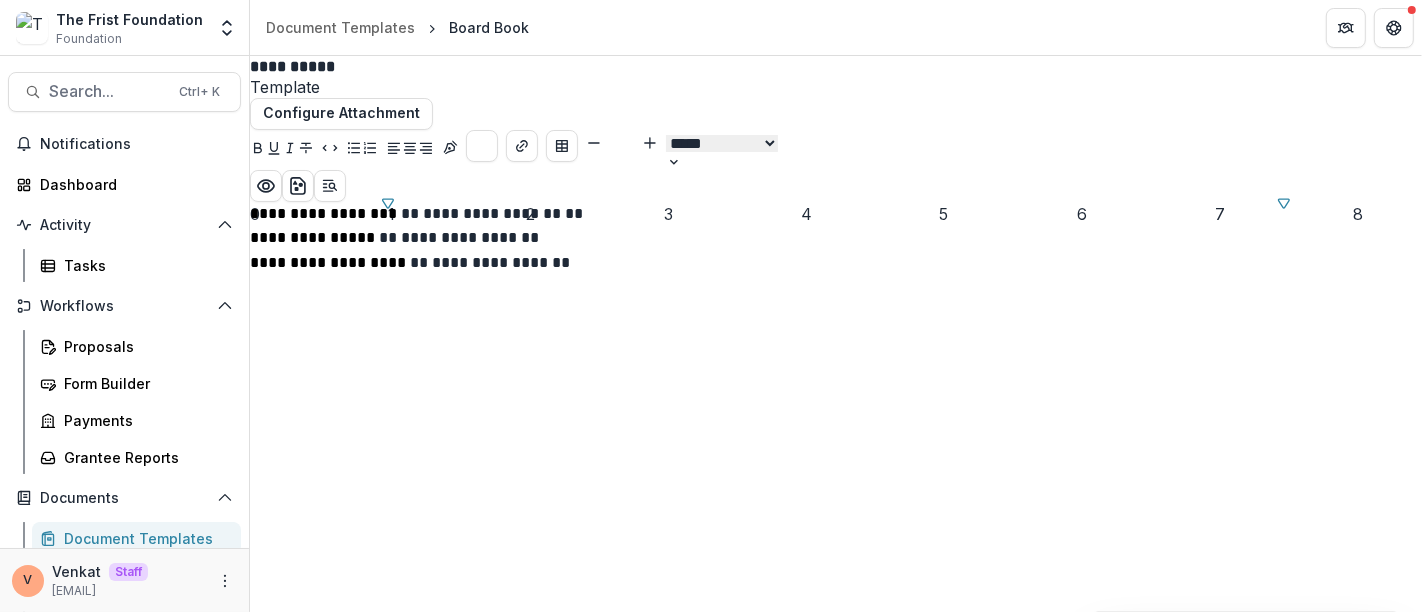 scroll, scrollTop: 0, scrollLeft: 0, axis: both 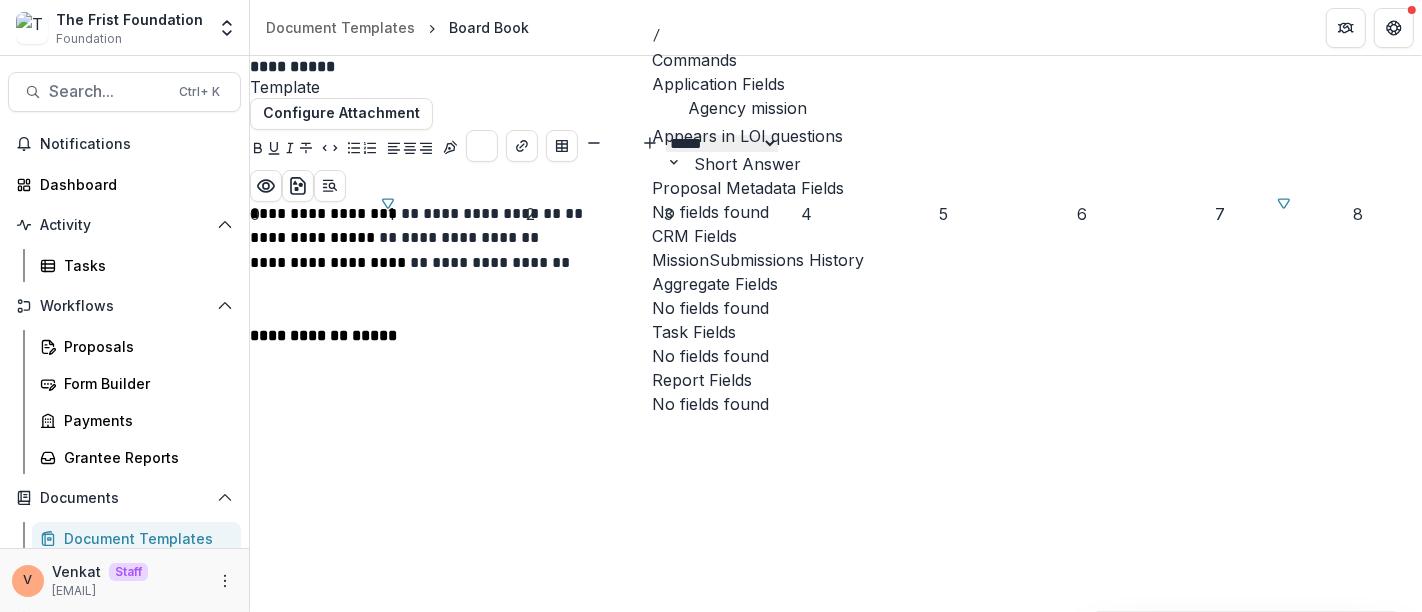 click on "Mission" at bounding box center (681, 260) 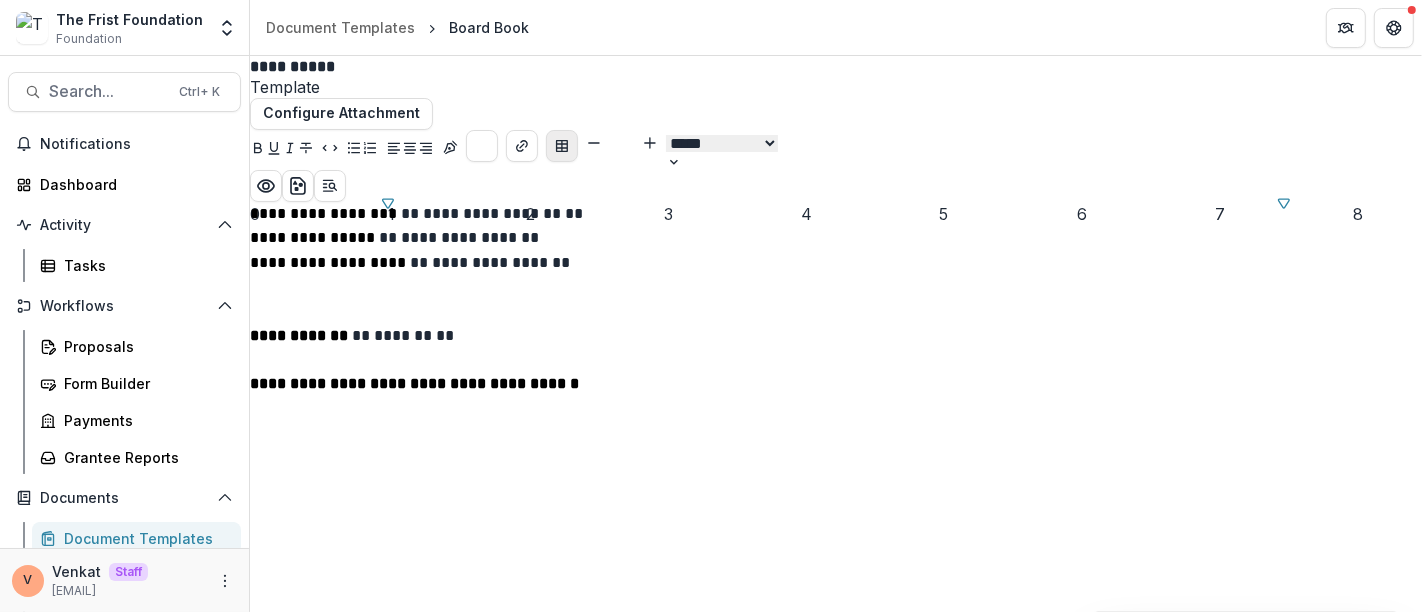 click 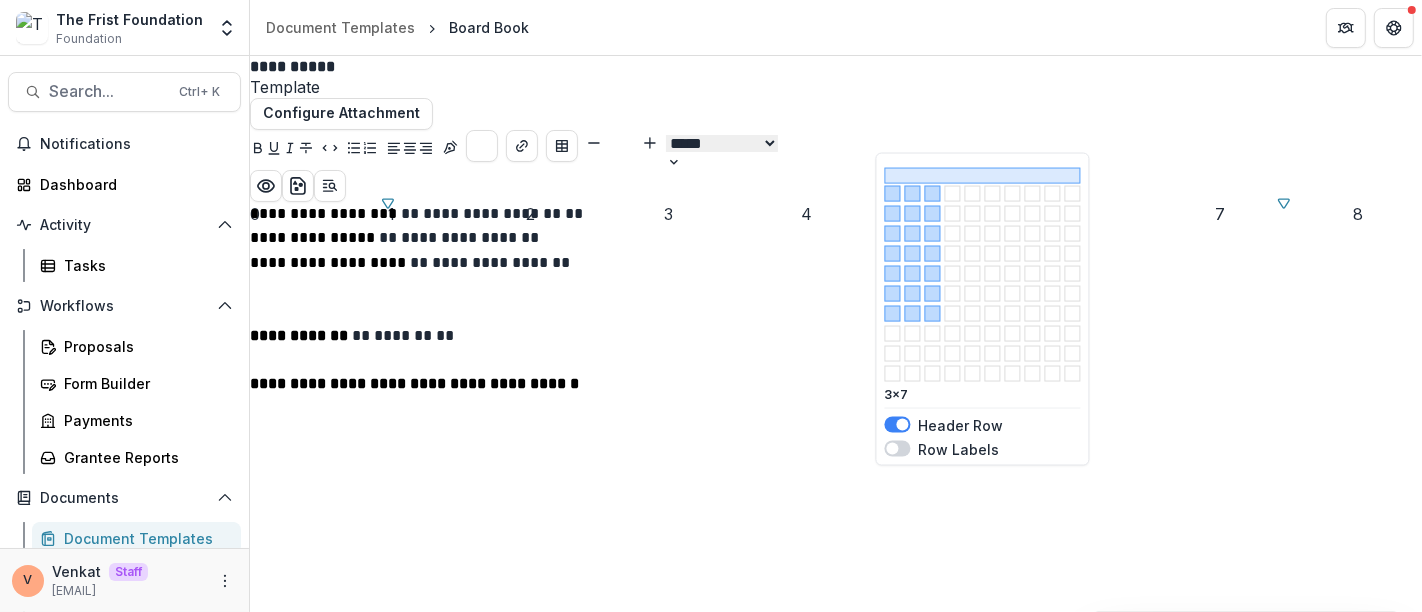 click at bounding box center [933, 314] 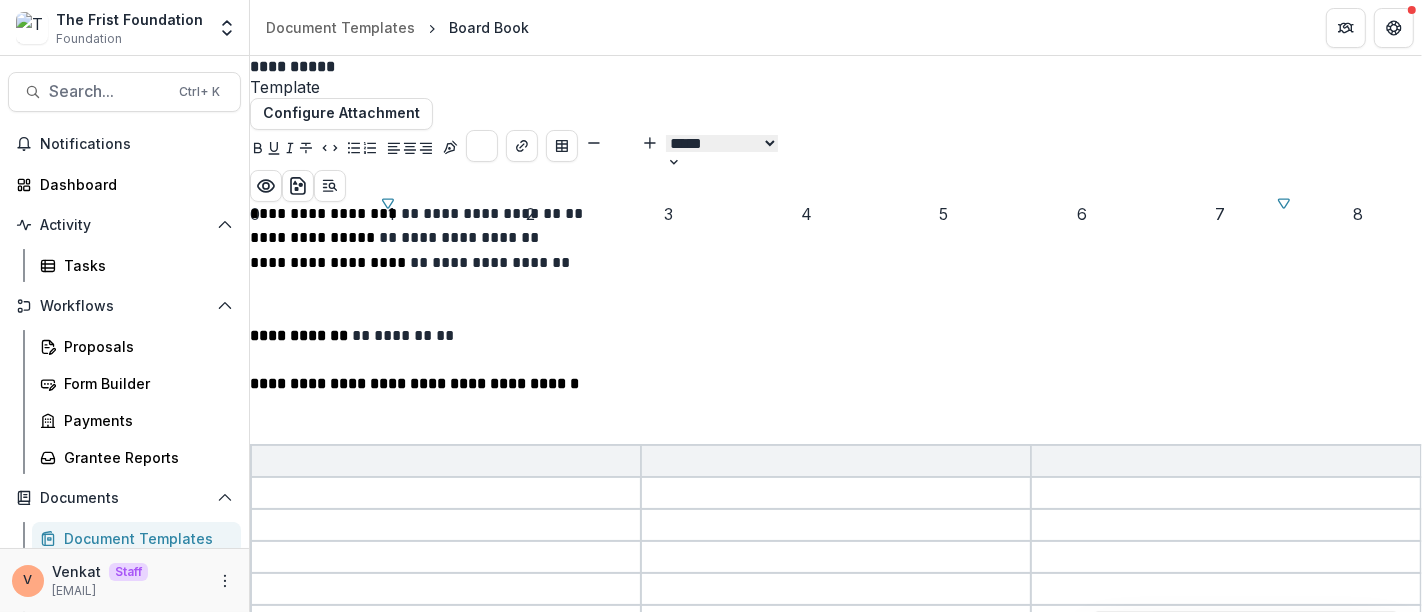 scroll, scrollTop: 222, scrollLeft: 0, axis: vertical 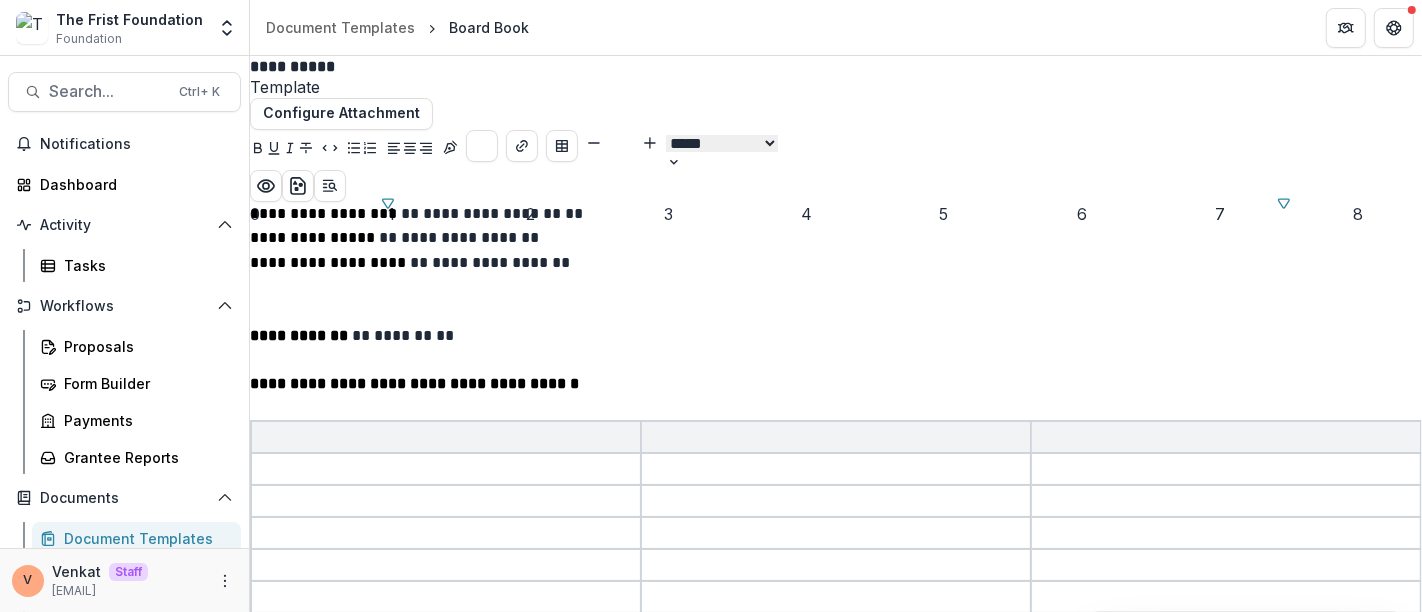 click at bounding box center [446, 437] 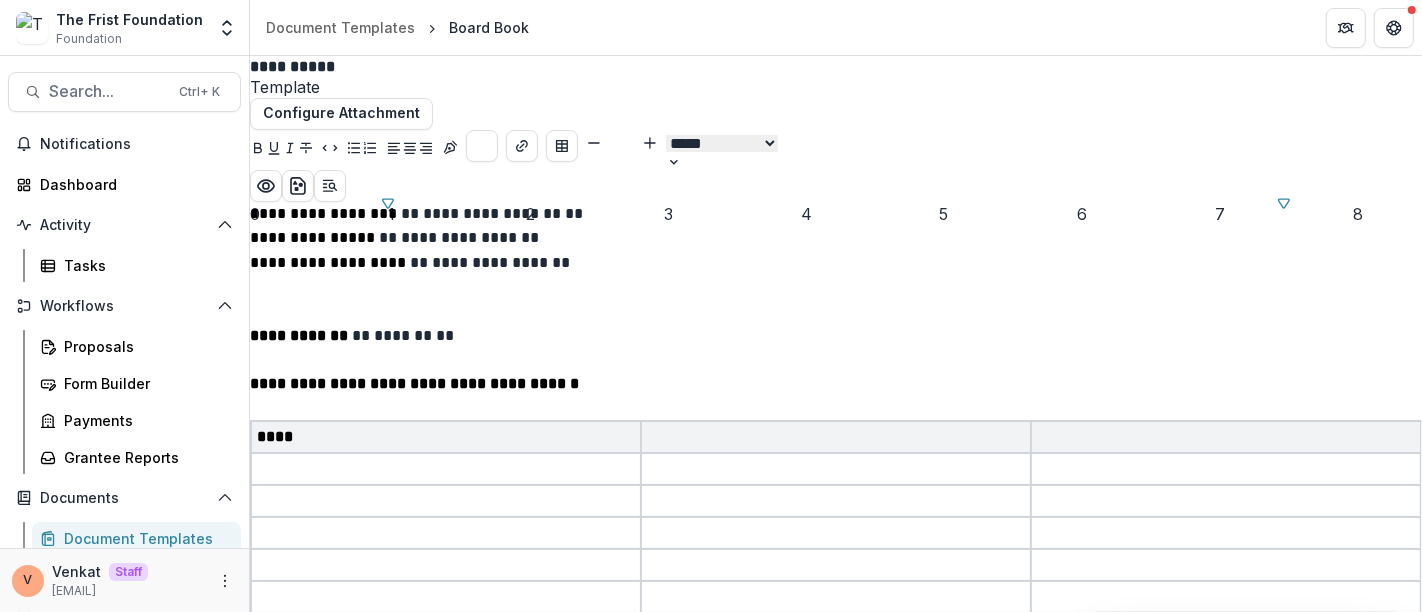 click at bounding box center [836, 437] 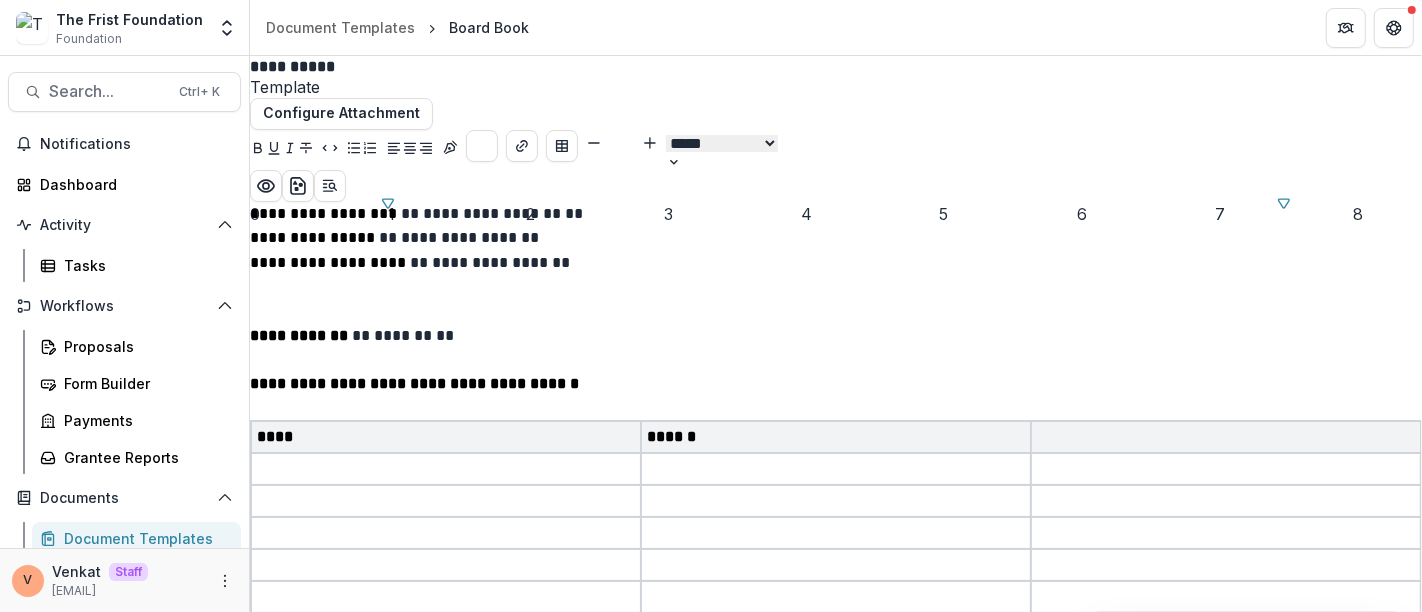 click at bounding box center (1226, 437) 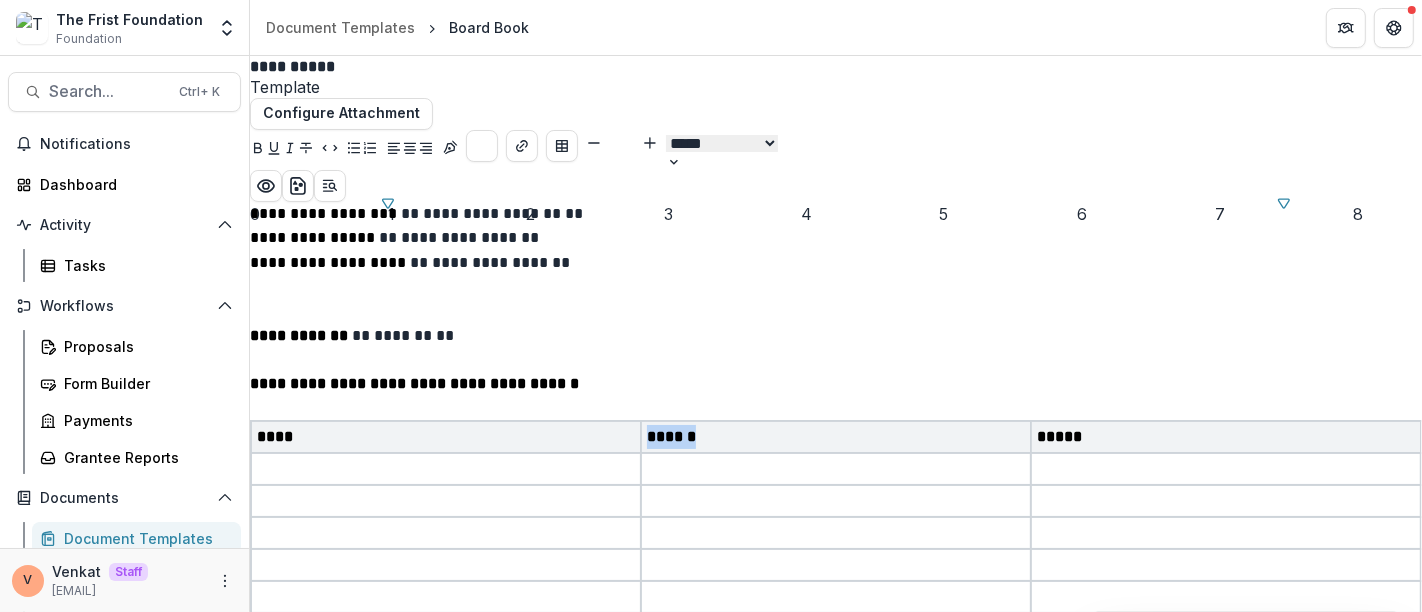 drag, startPoint x: 800, startPoint y: 320, endPoint x: 740, endPoint y: 320, distance: 60 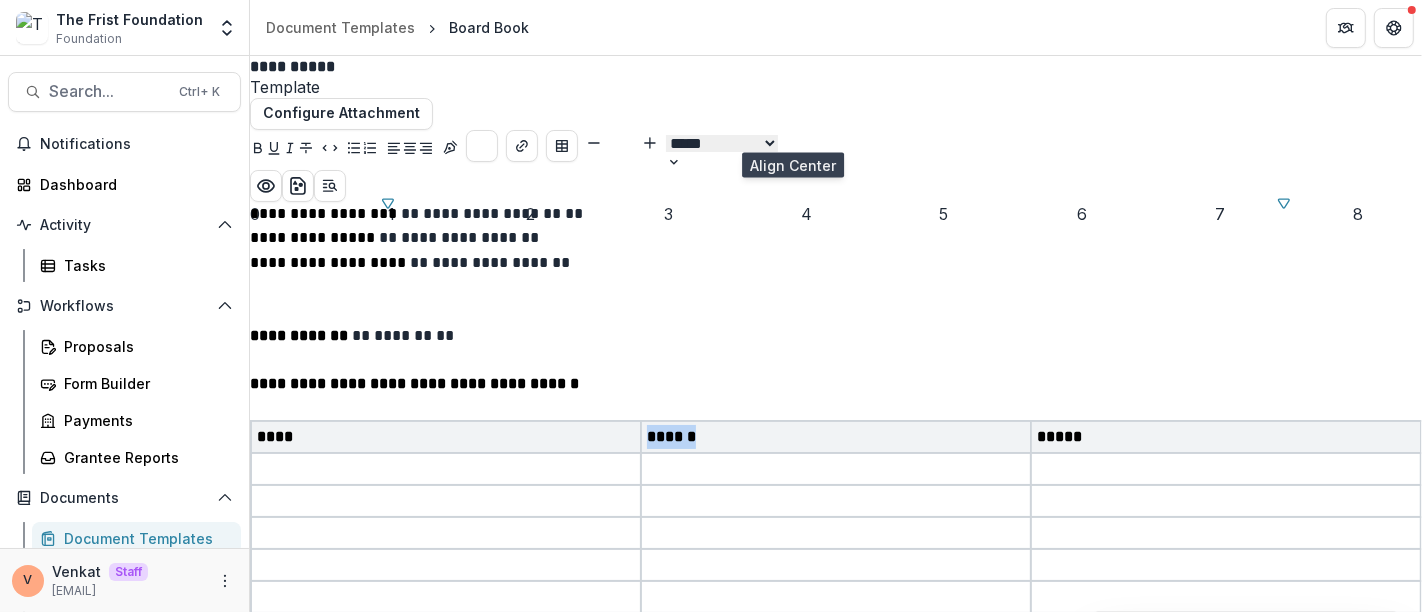 click 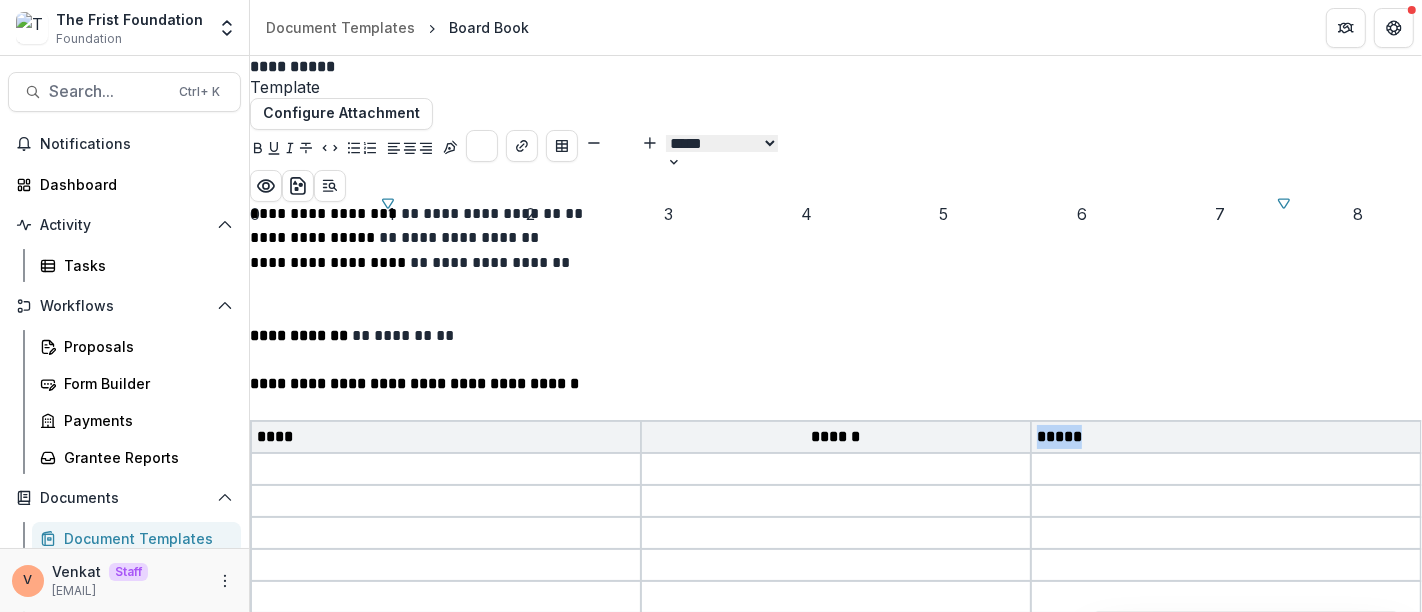 drag, startPoint x: 1000, startPoint y: 321, endPoint x: 941, endPoint y: 319, distance: 59.03389 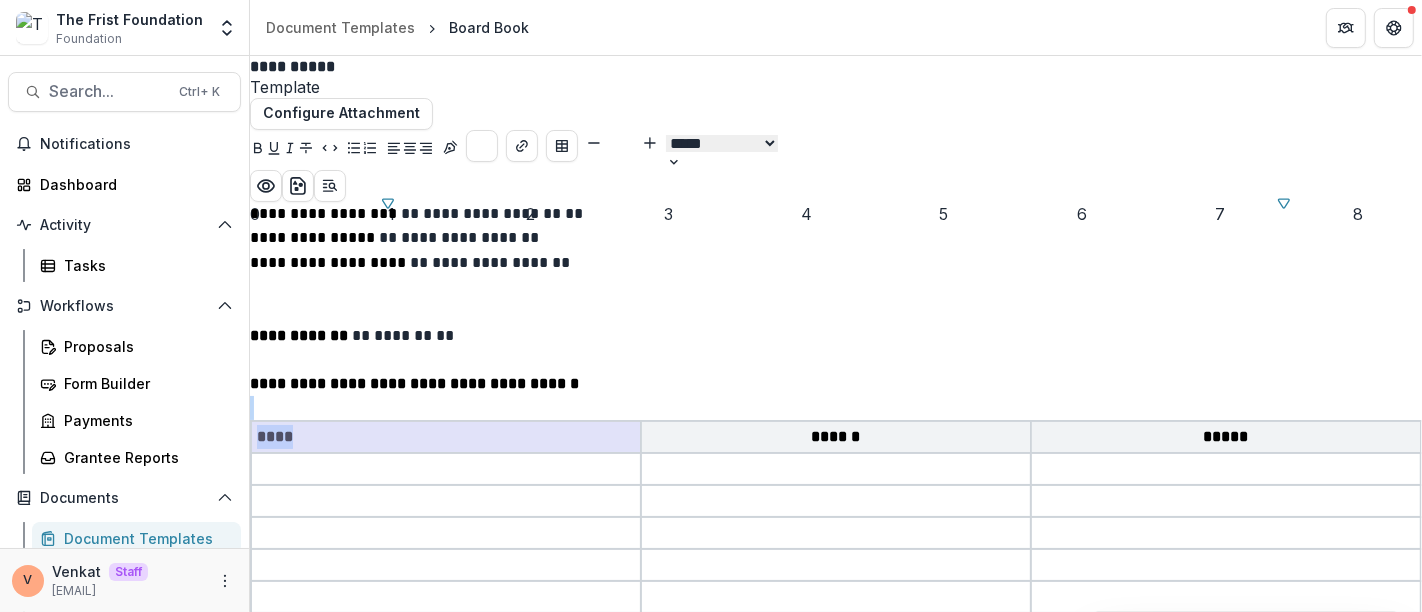 drag, startPoint x: 597, startPoint y: 321, endPoint x: 518, endPoint y: 311, distance: 79.630394 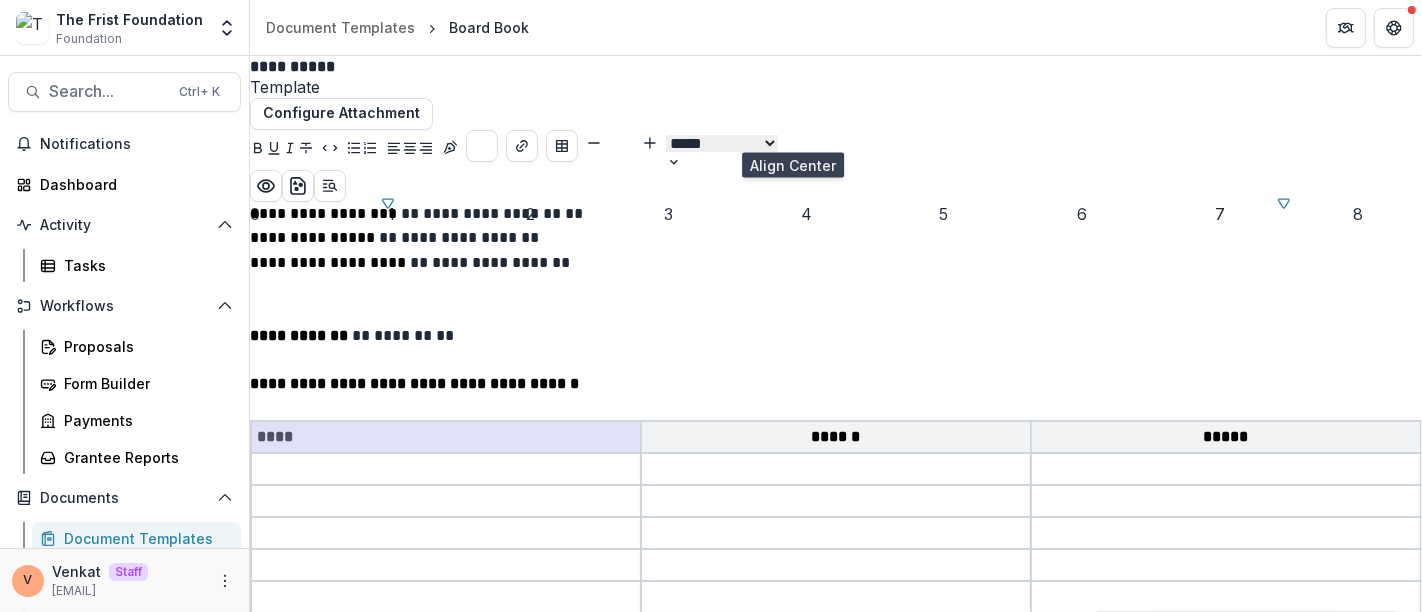 click 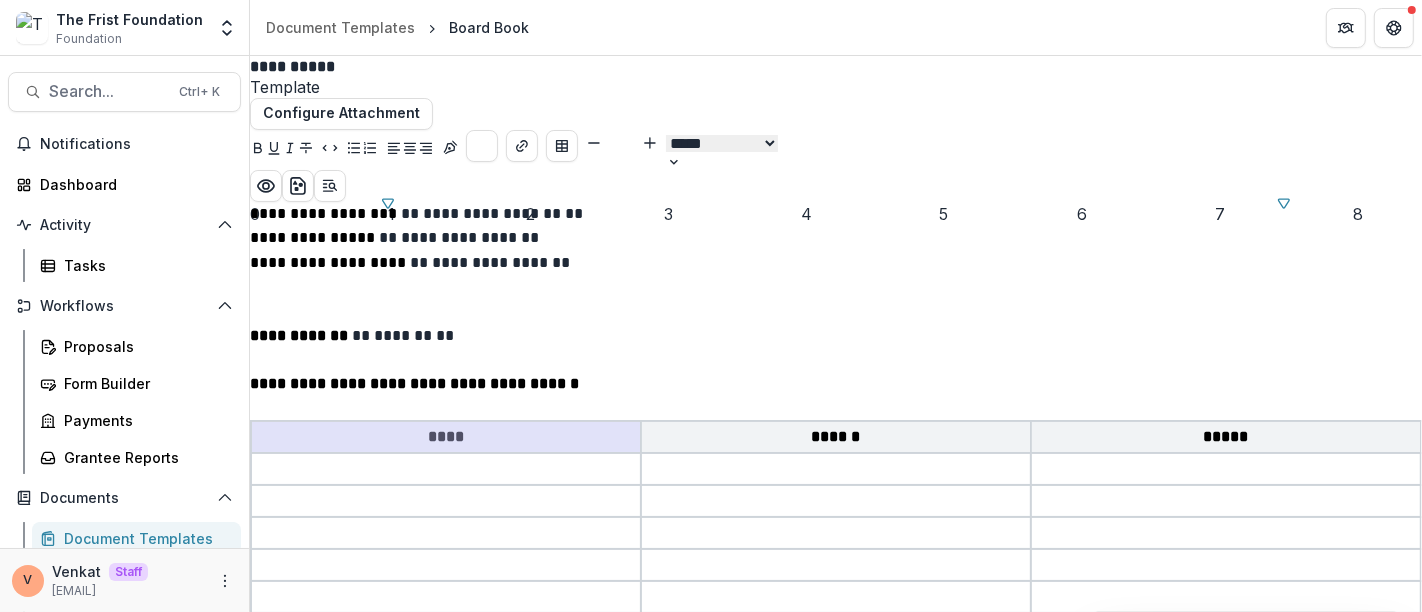 click at bounding box center (836, 469) 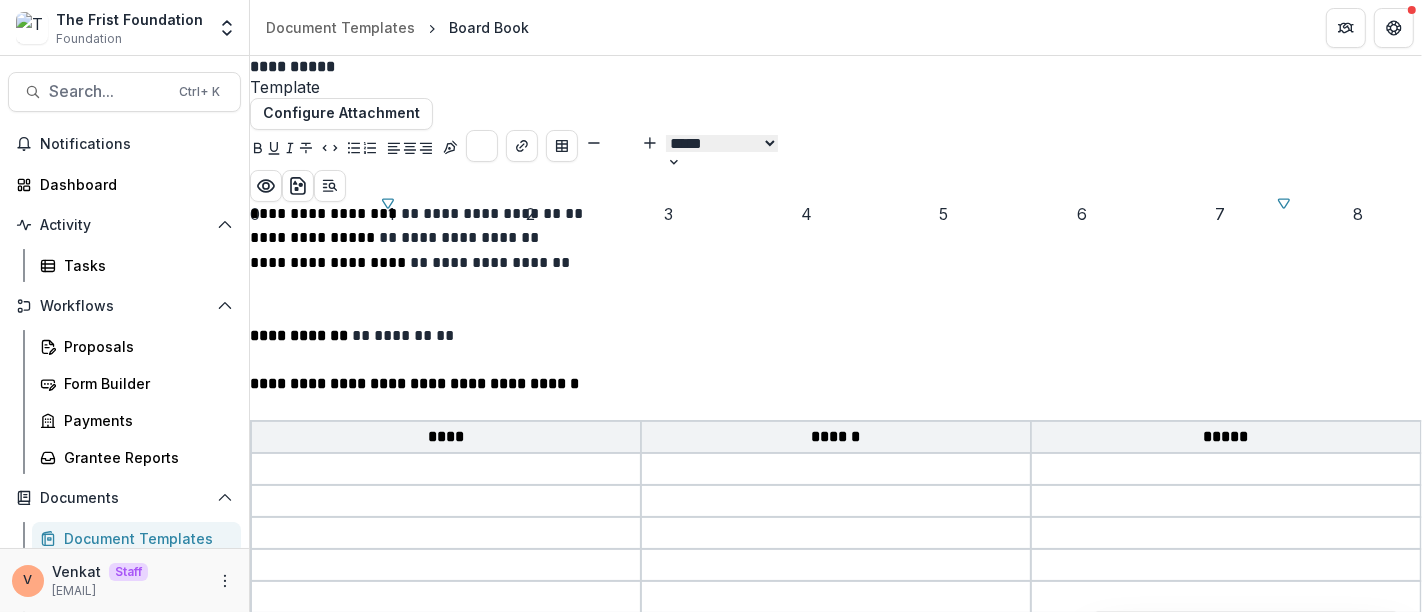 scroll, scrollTop: 555, scrollLeft: 0, axis: vertical 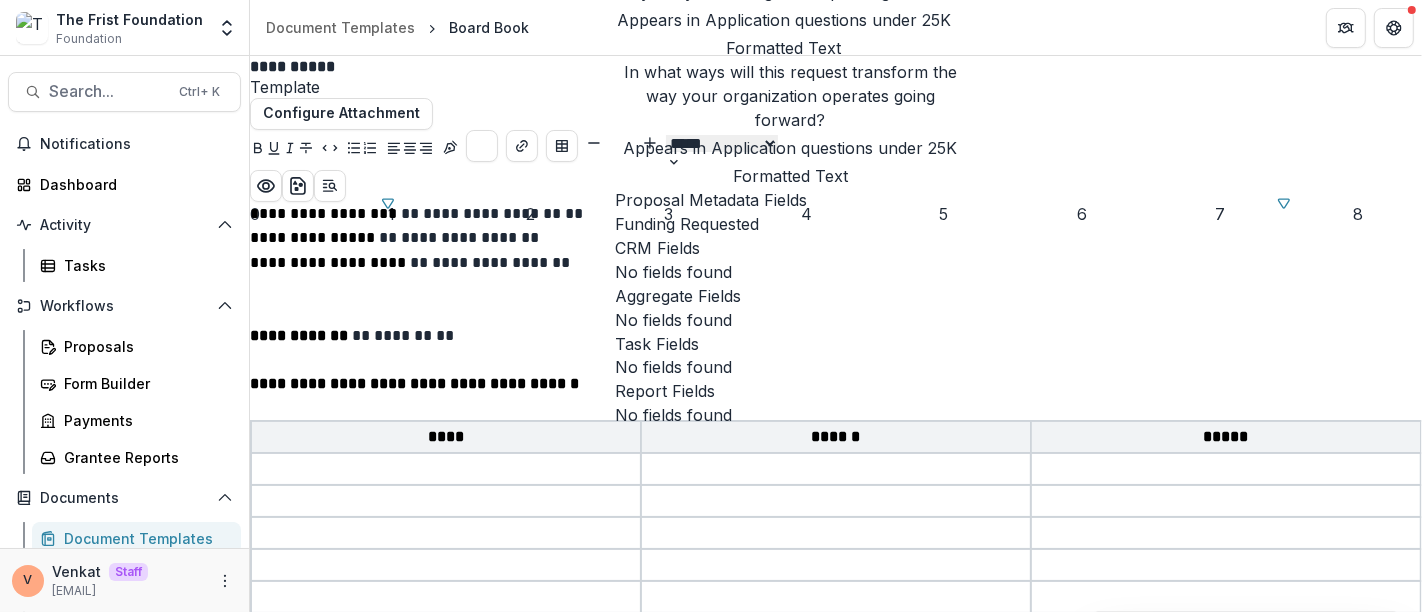 click on "Appears in   LOI questions" at bounding box center (735, -60) 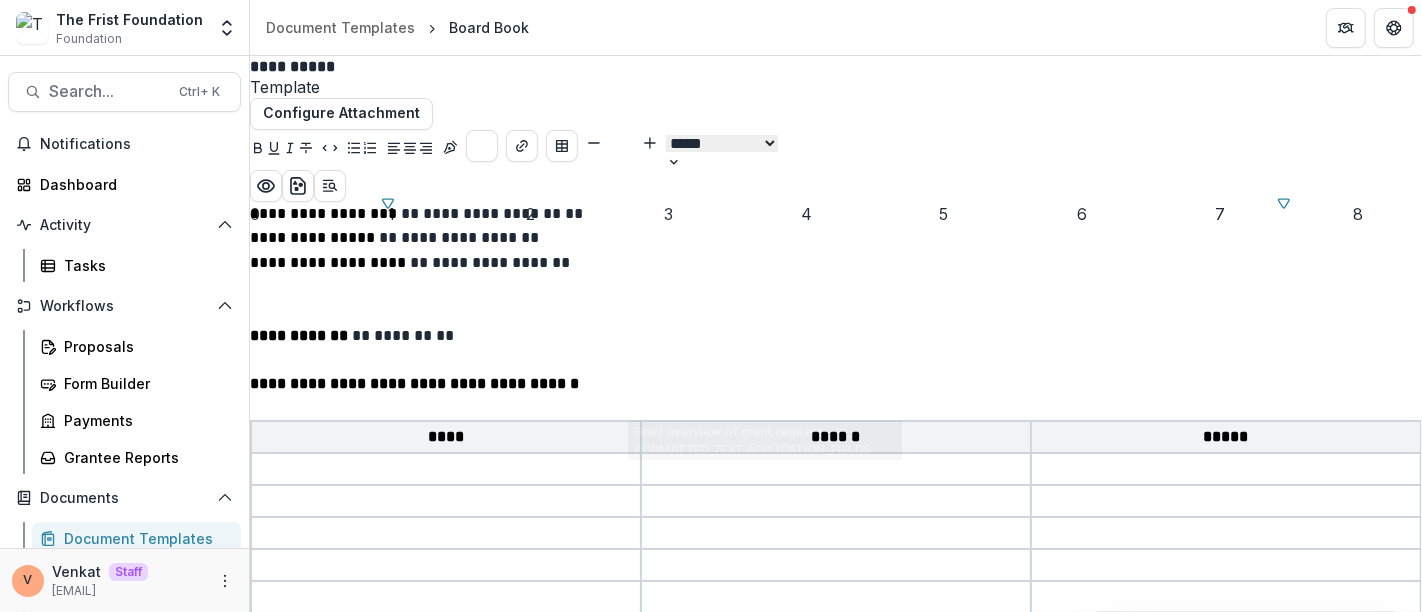 scroll, scrollTop: 555, scrollLeft: 0, axis: vertical 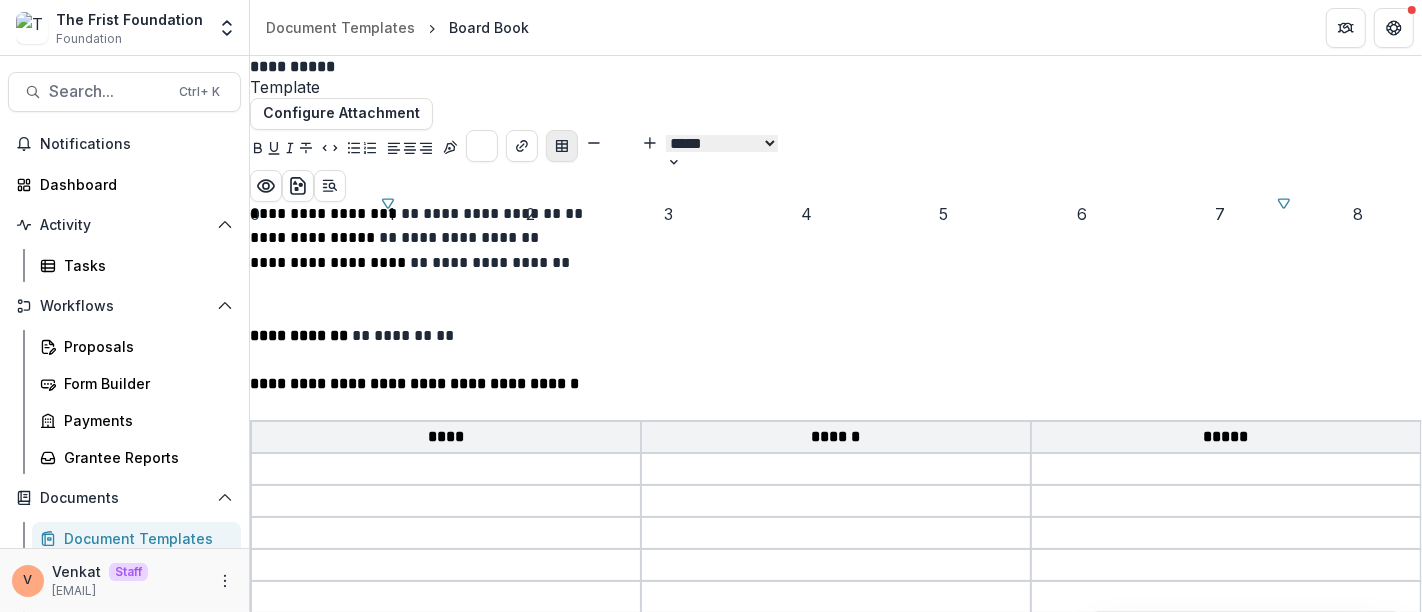 click 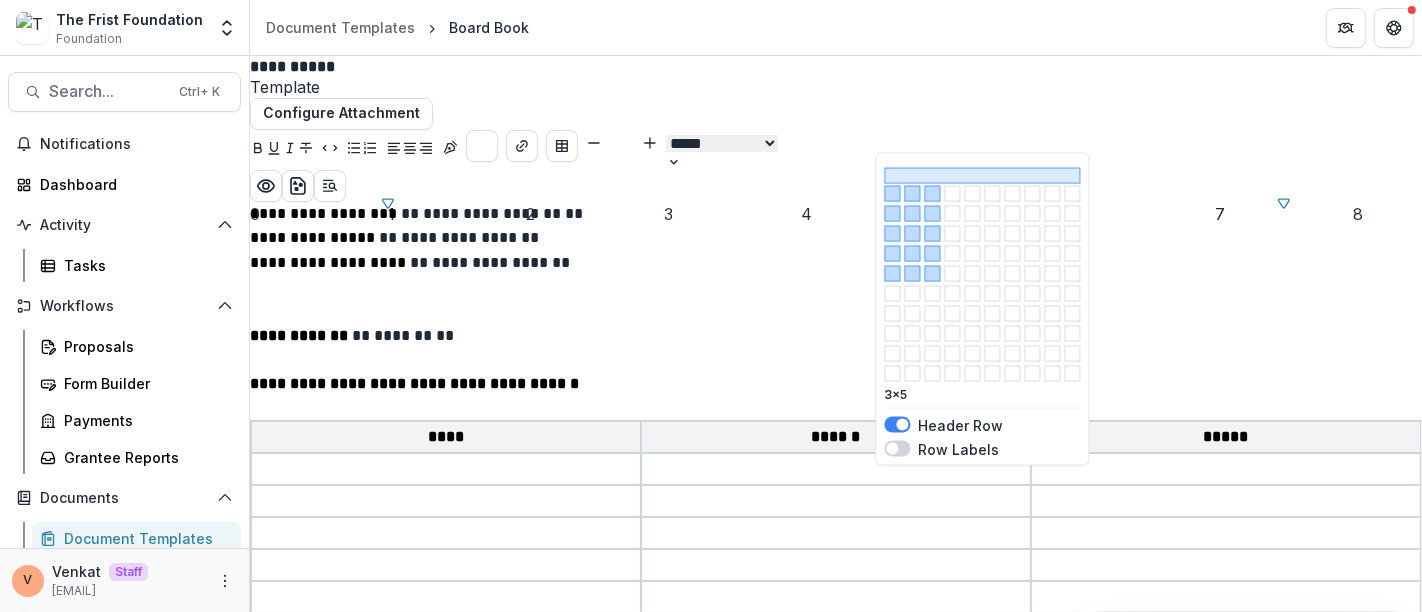 click at bounding box center (933, 274) 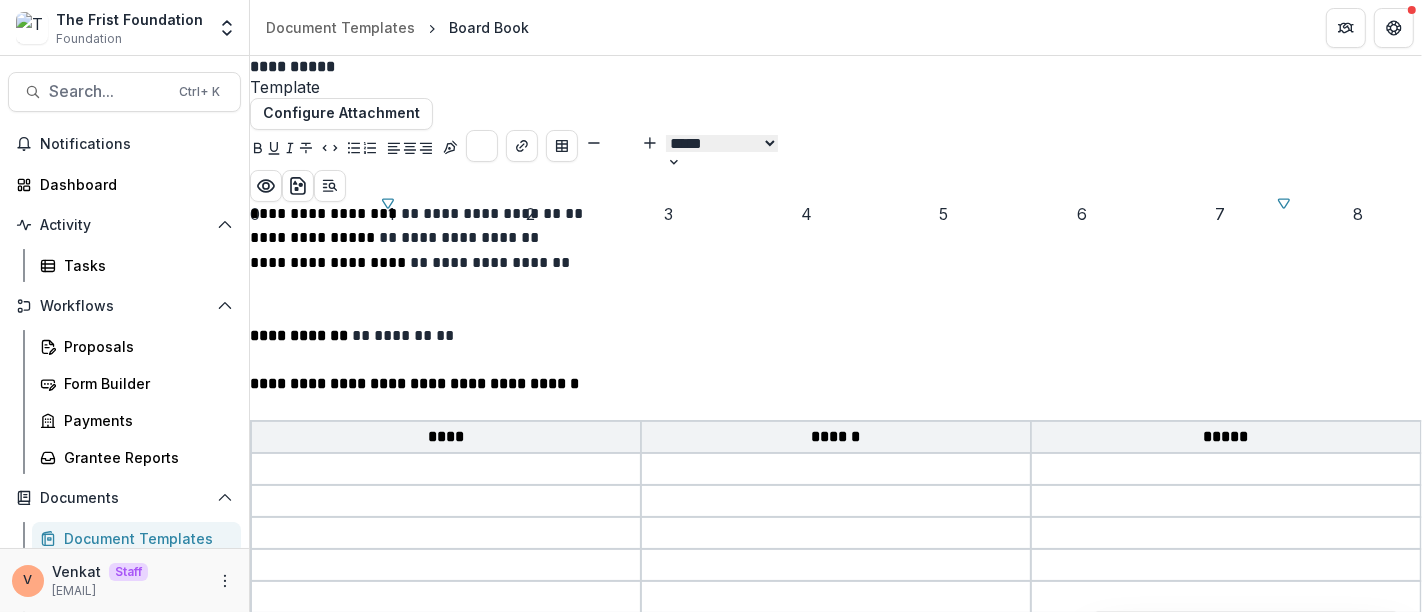 click at bounding box center [446, 832] 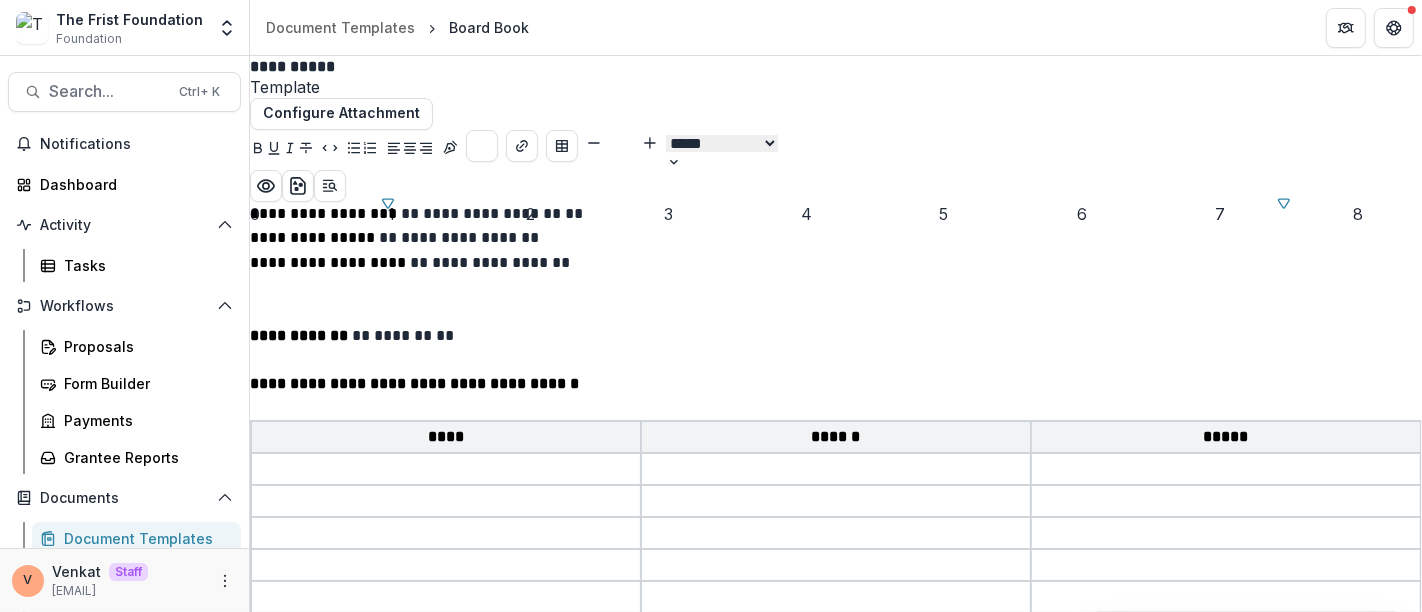 drag, startPoint x: 983, startPoint y: 373, endPoint x: 941, endPoint y: 375, distance: 42.047592 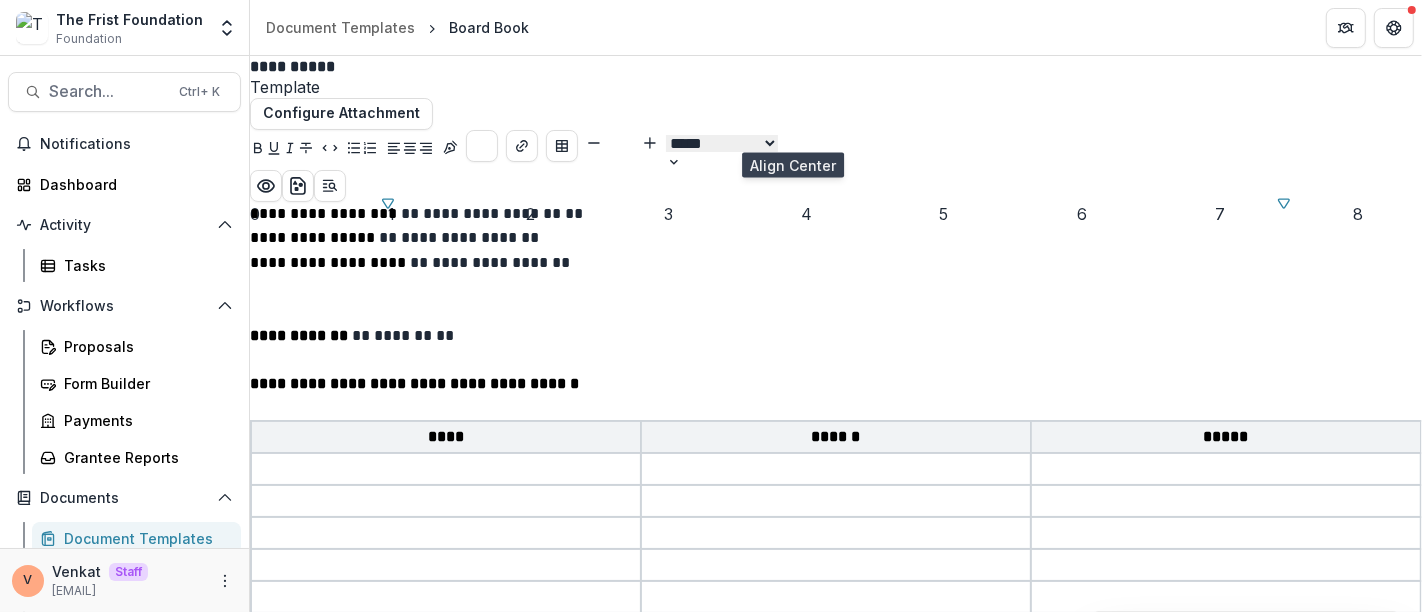 click 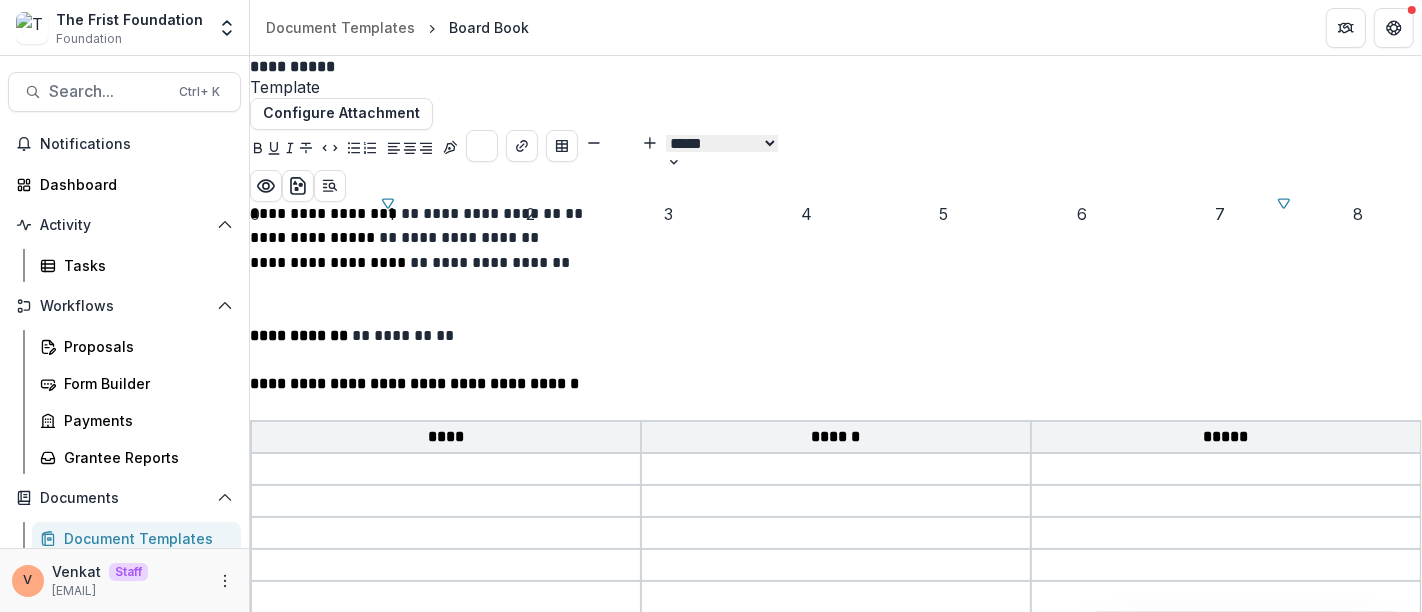 drag, startPoint x: 802, startPoint y: 373, endPoint x: 734, endPoint y: 375, distance: 68.0294 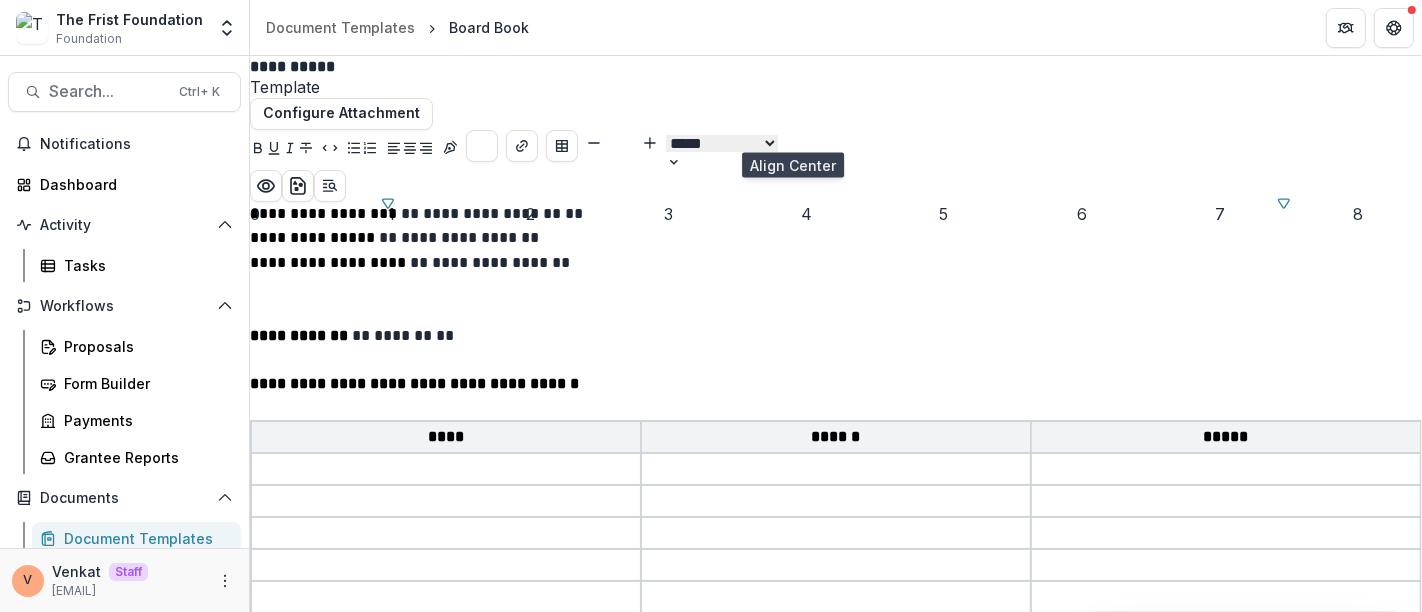 click 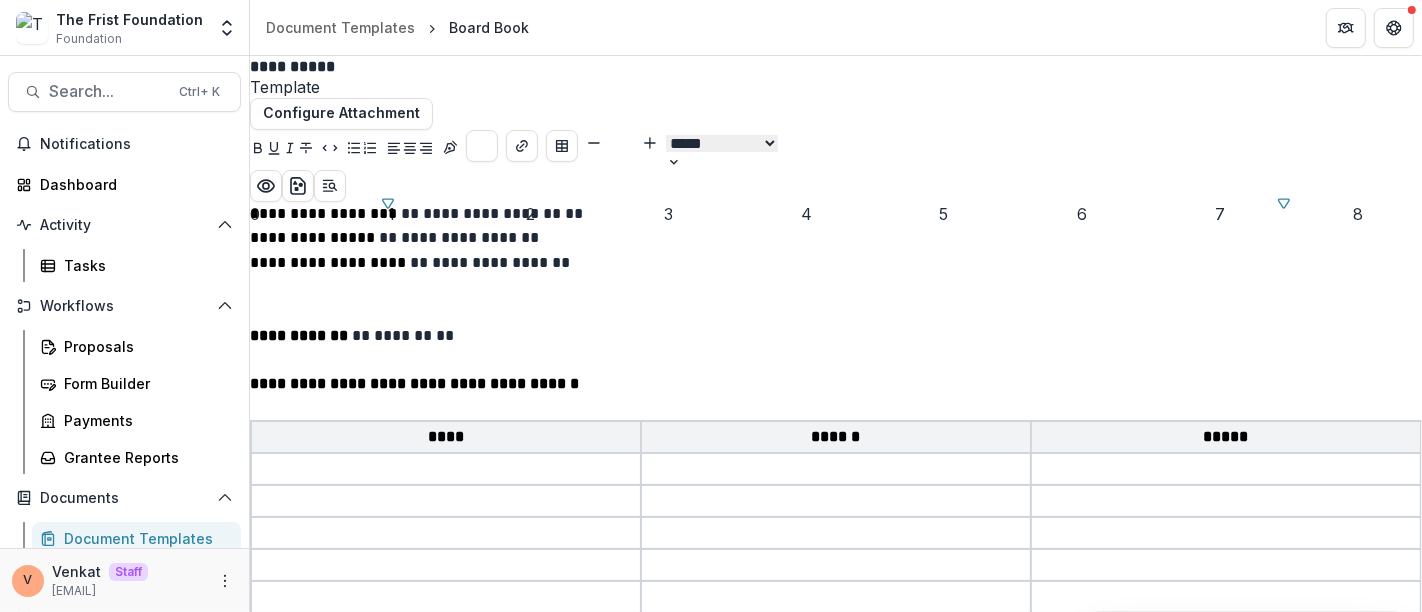 drag, startPoint x: 582, startPoint y: 373, endPoint x: 520, endPoint y: 372, distance: 62.008064 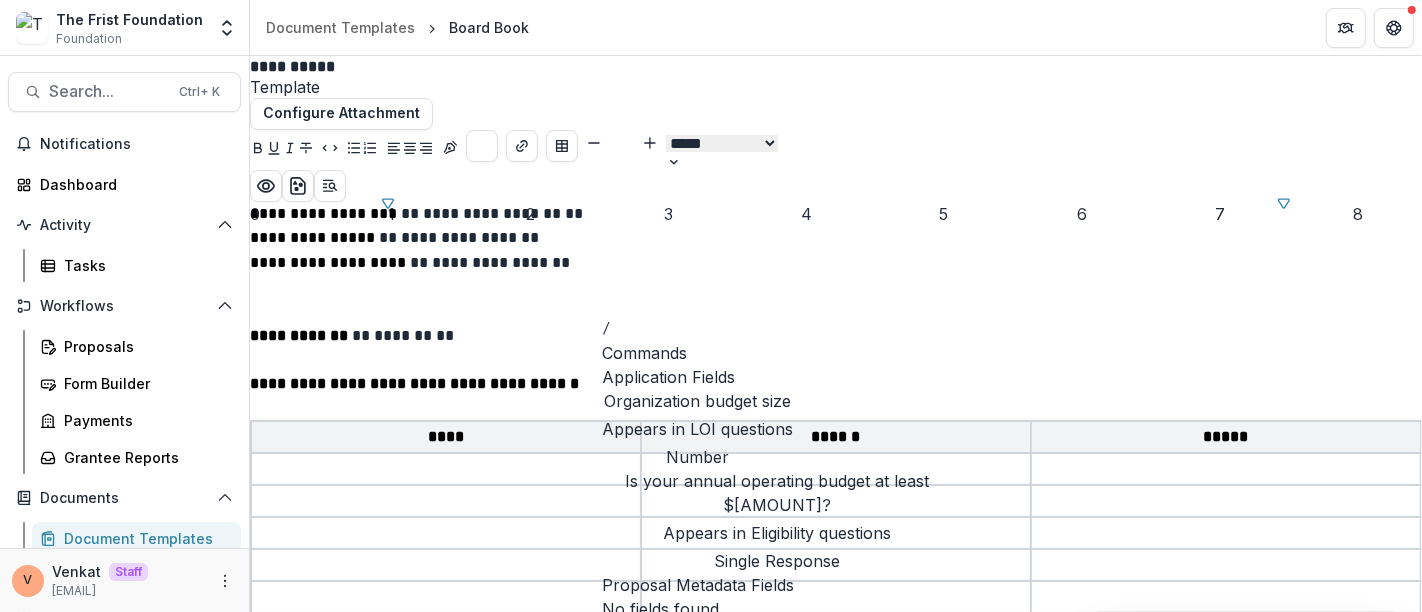 scroll, scrollTop: 0, scrollLeft: 0, axis: both 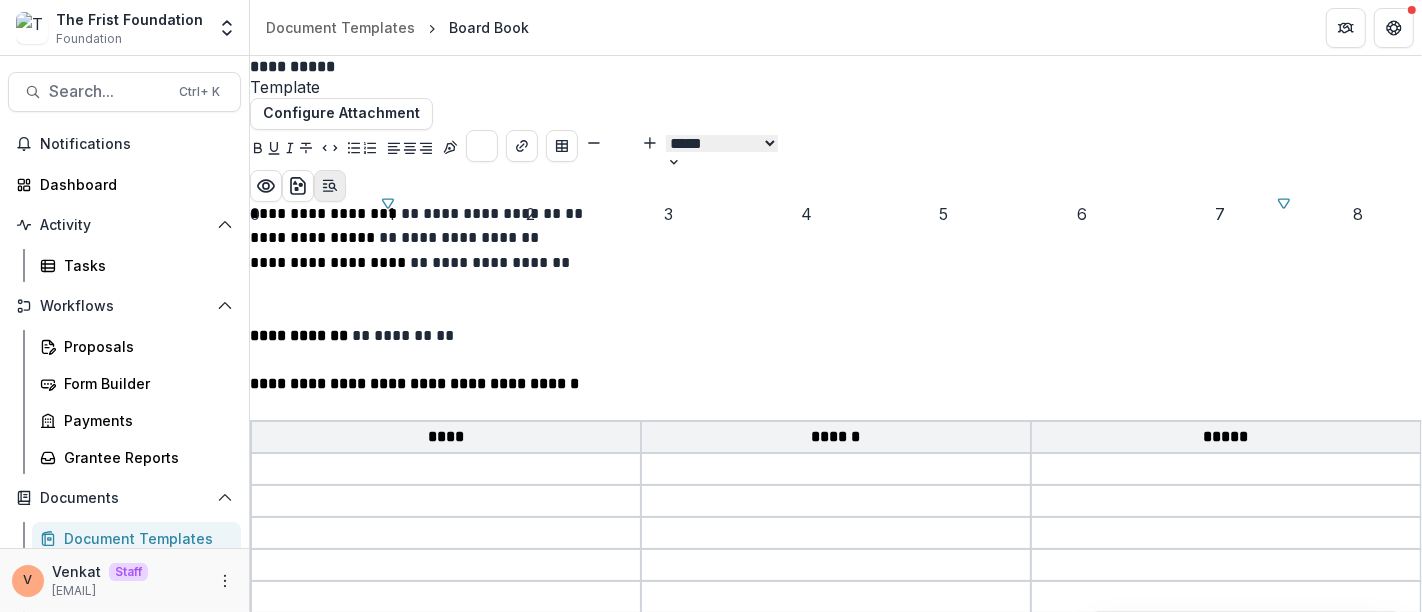 click 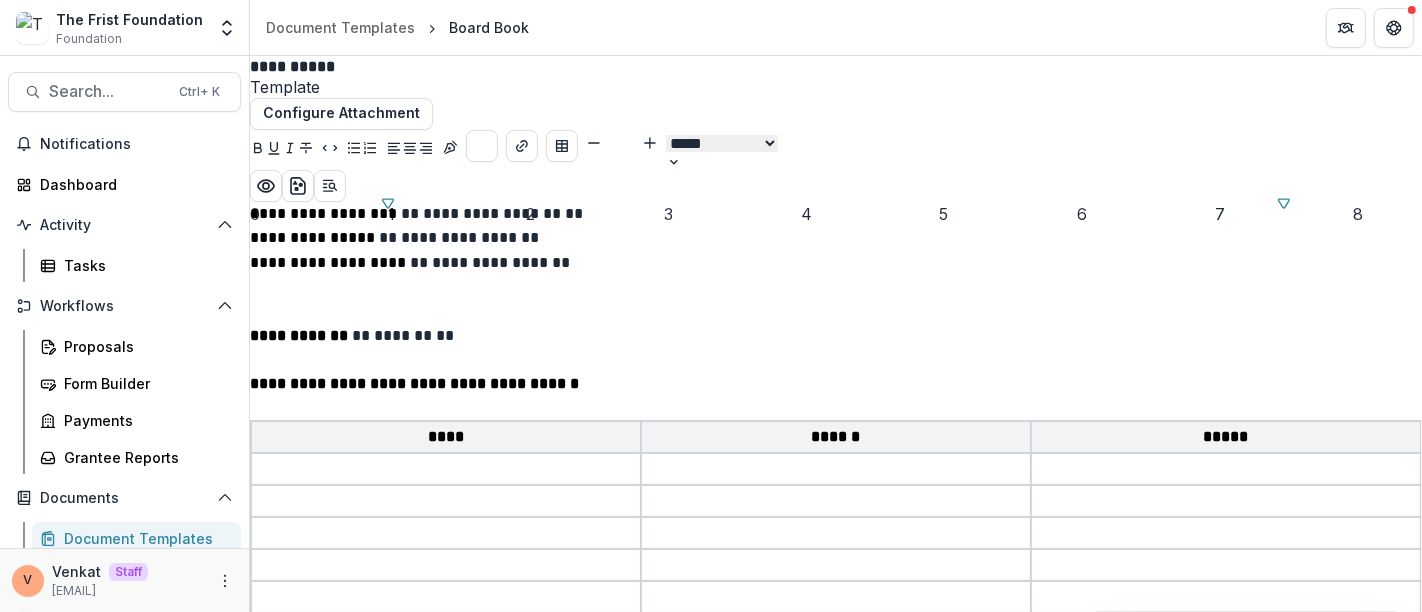 click at bounding box center [330, 1143] 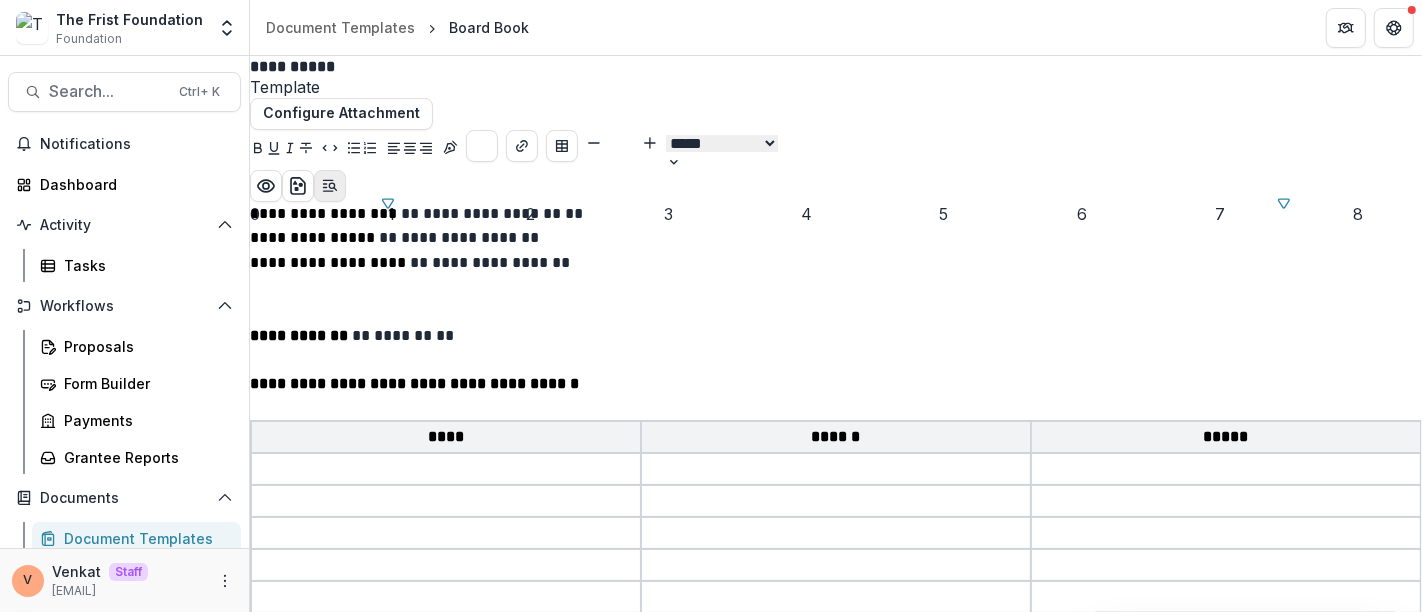 click 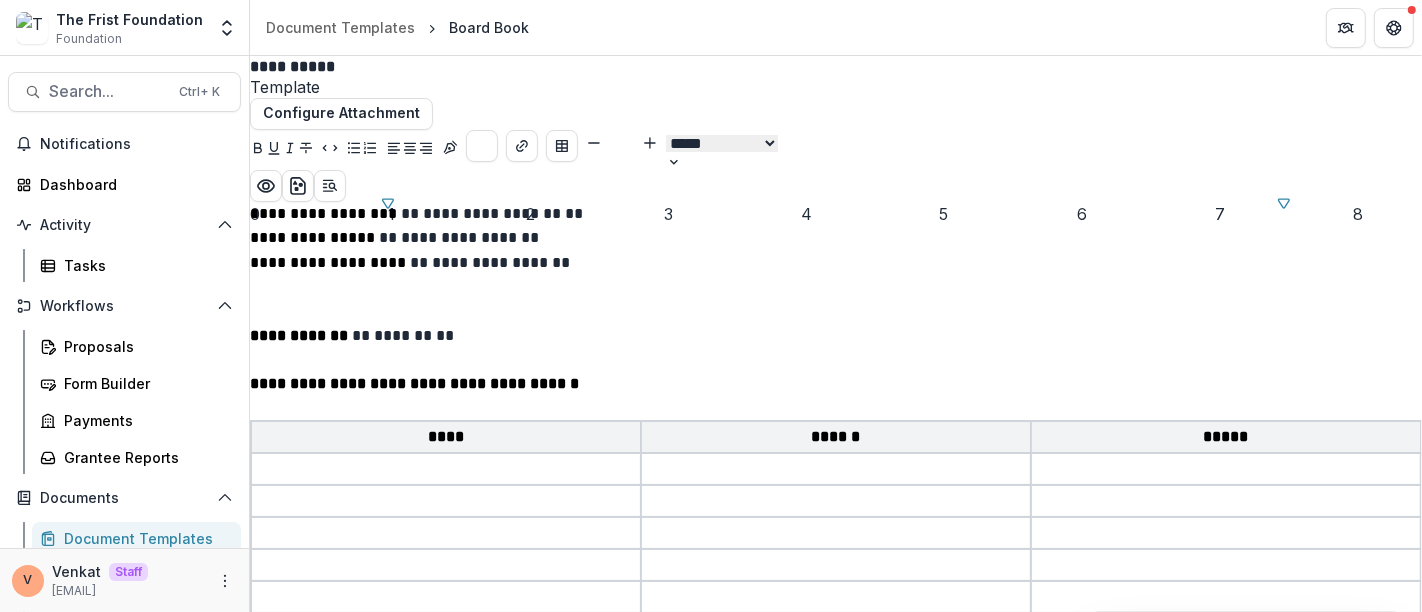 click at bounding box center [330, 1143] 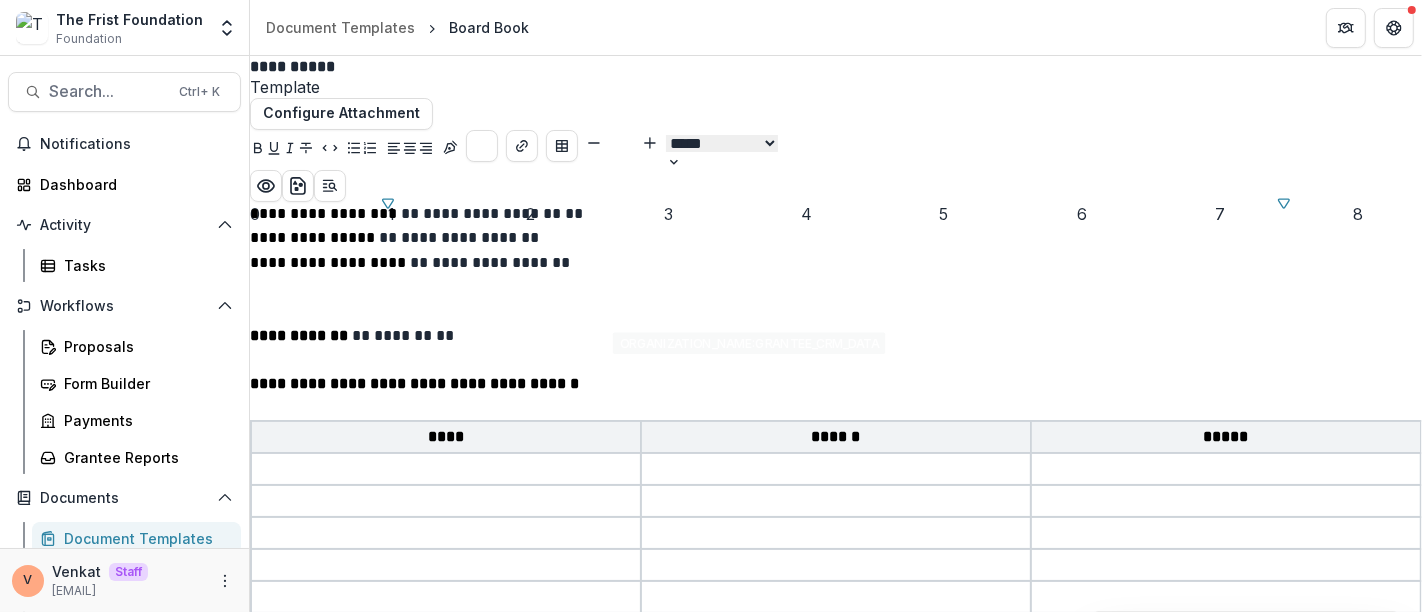 click on "**********" at bounding box center (836, 638) 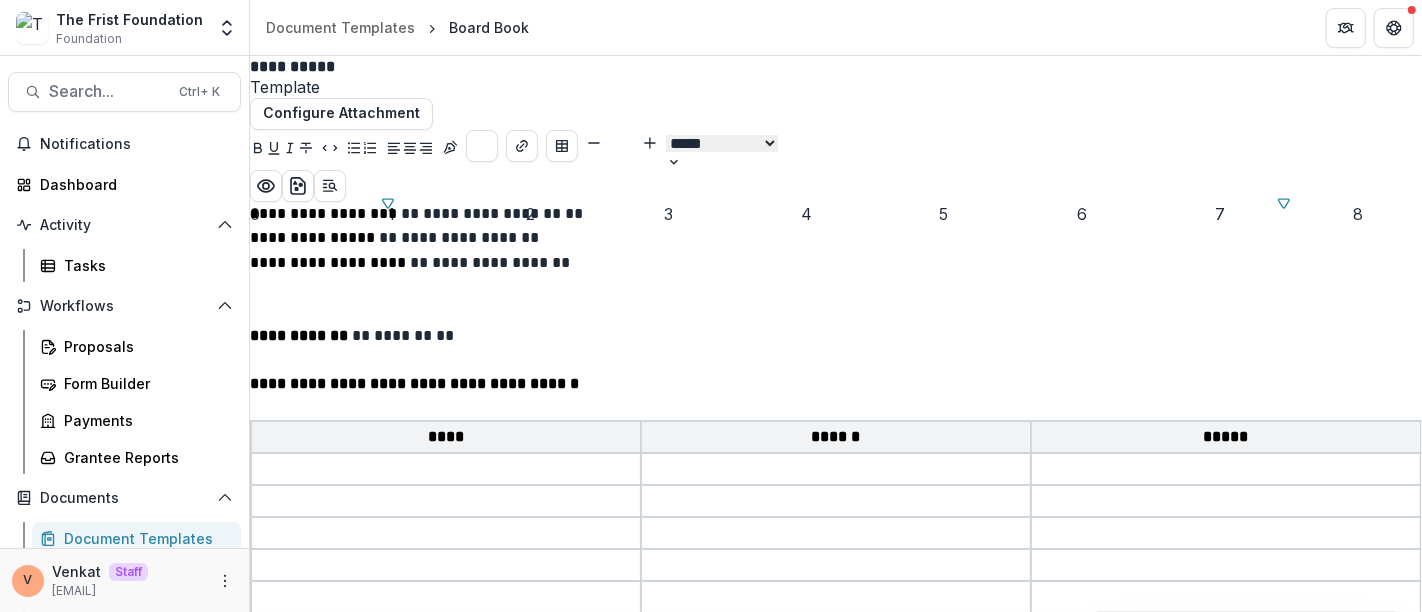 scroll, scrollTop: 0, scrollLeft: 0, axis: both 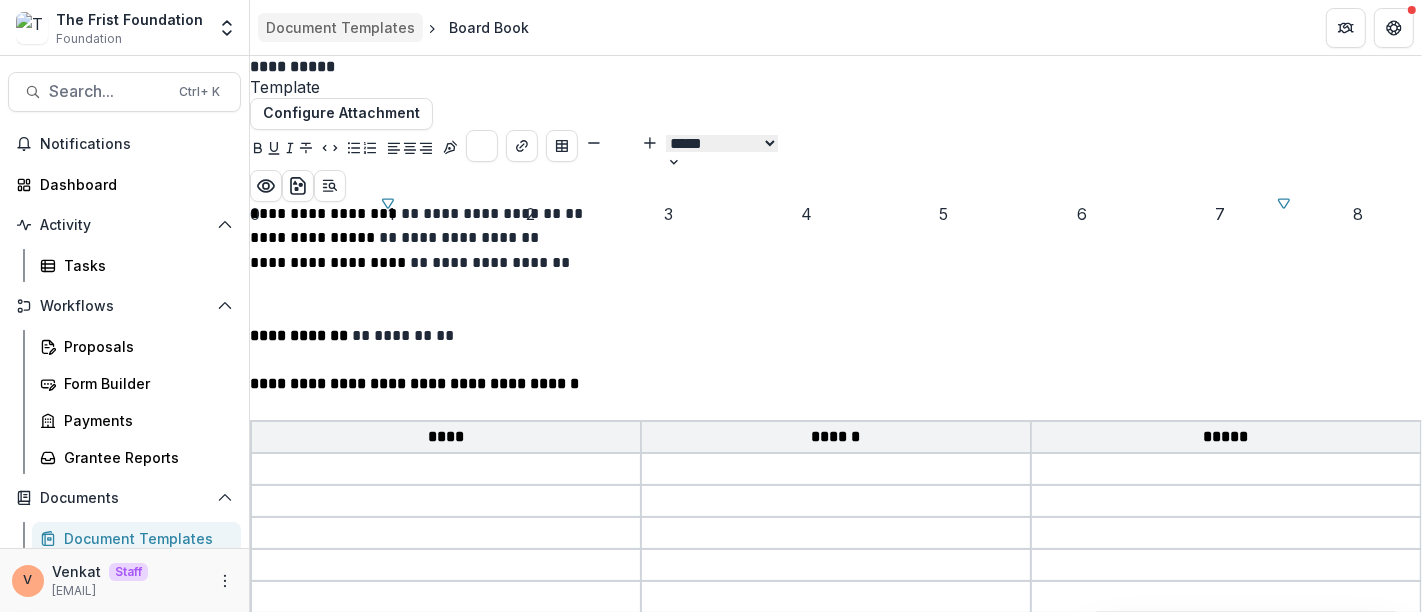 click on "Document Templates" at bounding box center [340, 27] 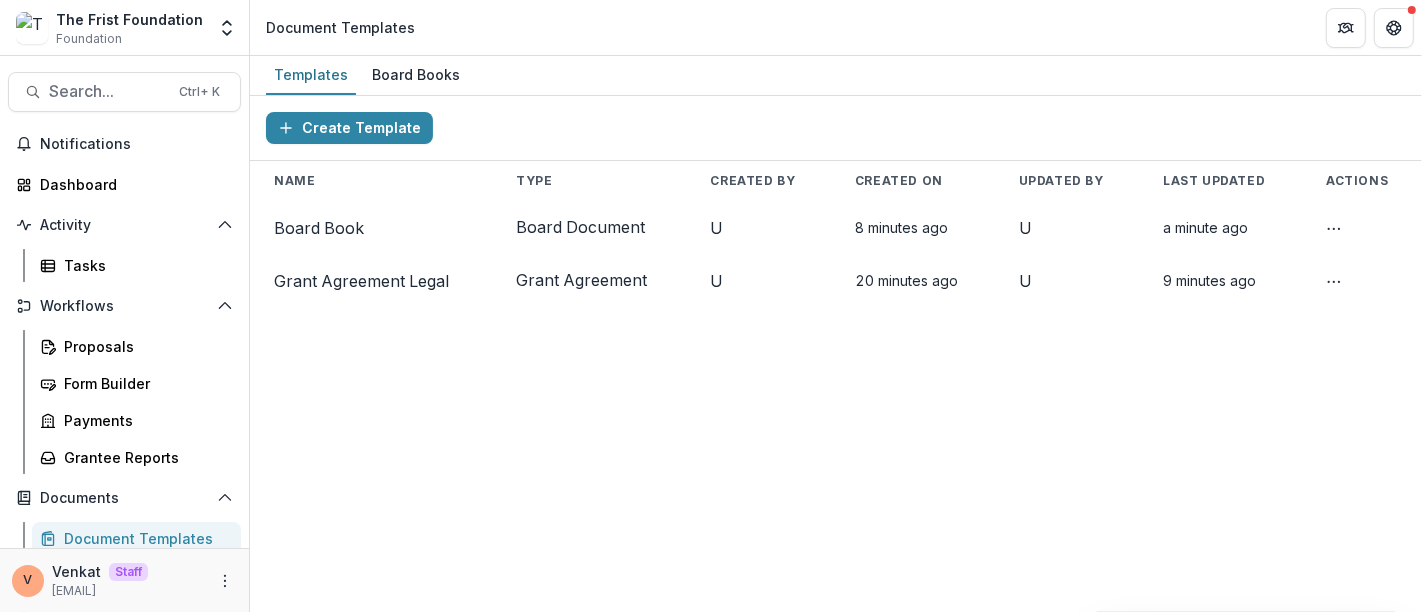 click on "Create Template Name Type Created By Created On Updated By Last Updated Actions Board Book Board Document U 8 minutes ago U a minute ago Create Board Book Delete Template Grant Agreement Legal Grant Agreement U 20 minutes ago U 9 minutes ago Create Board Book Delete Template" at bounding box center (836, 354) 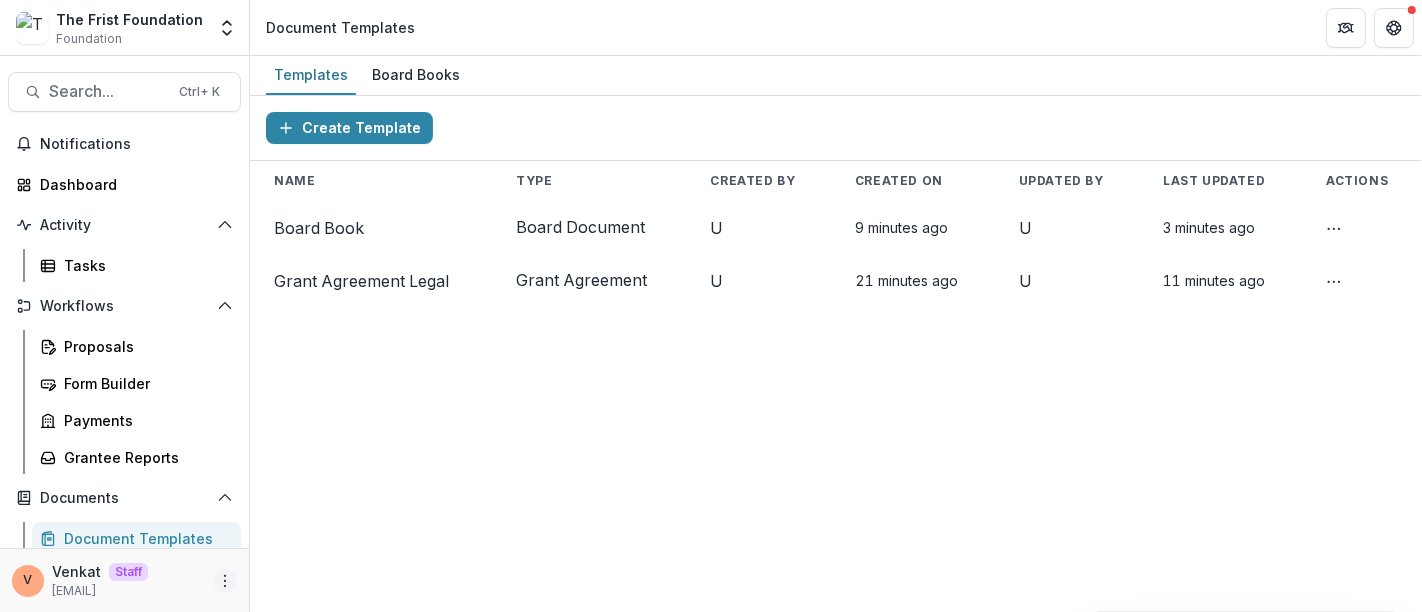 click 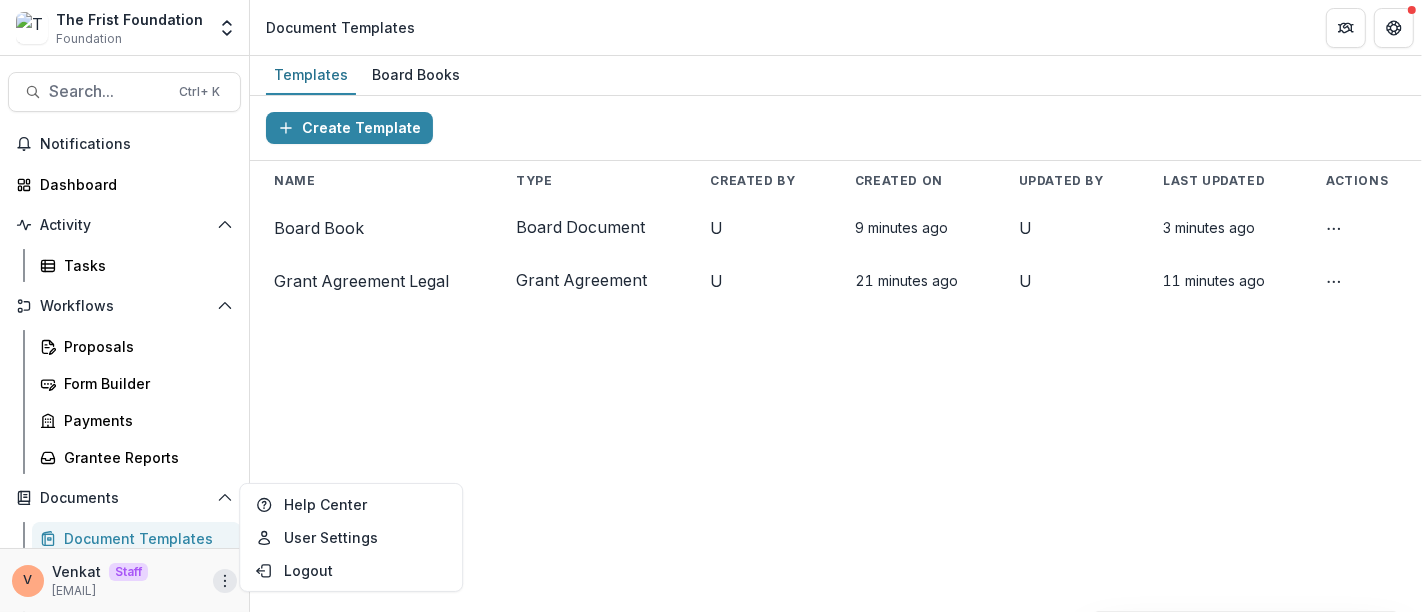 click on "Create Template Name Type Created By Created On Updated By Last Updated Actions Board Book Board Document U 9 minutes ago U 3 minutes ago Create Board Book Delete Template Grant Agreement Legal Grant Agreement U 21 minutes ago U 11 minutes ago Create Board Book Delete Template" at bounding box center [836, 354] 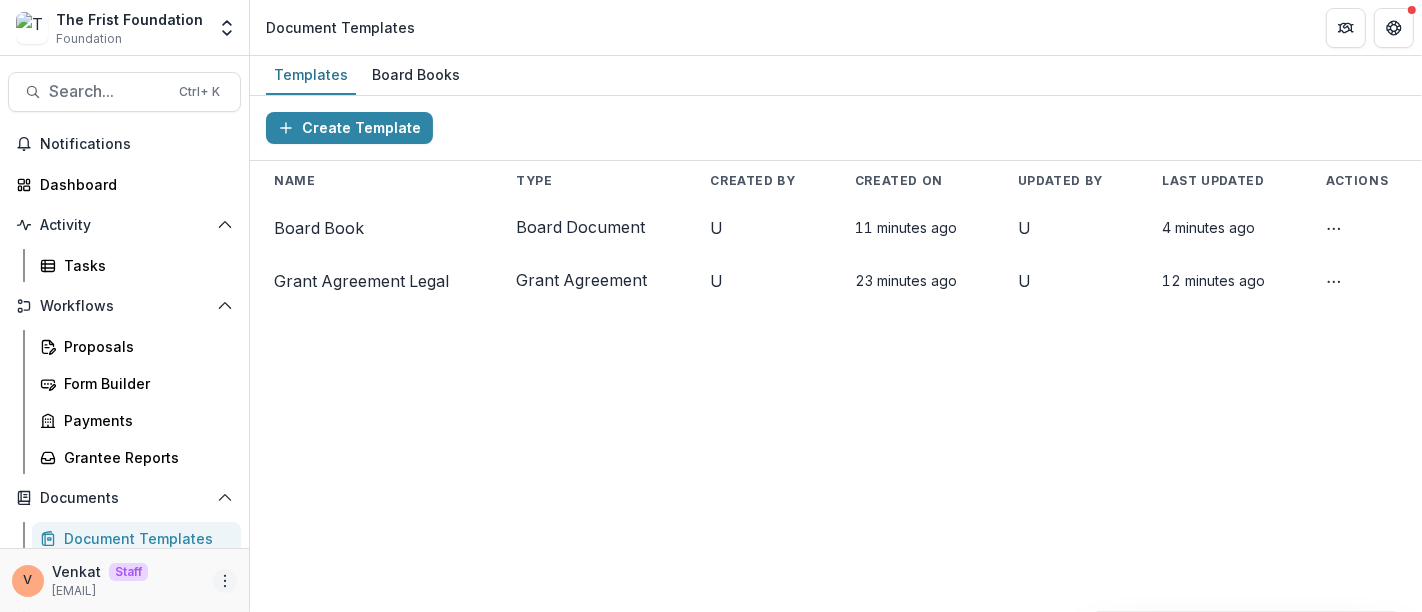 click 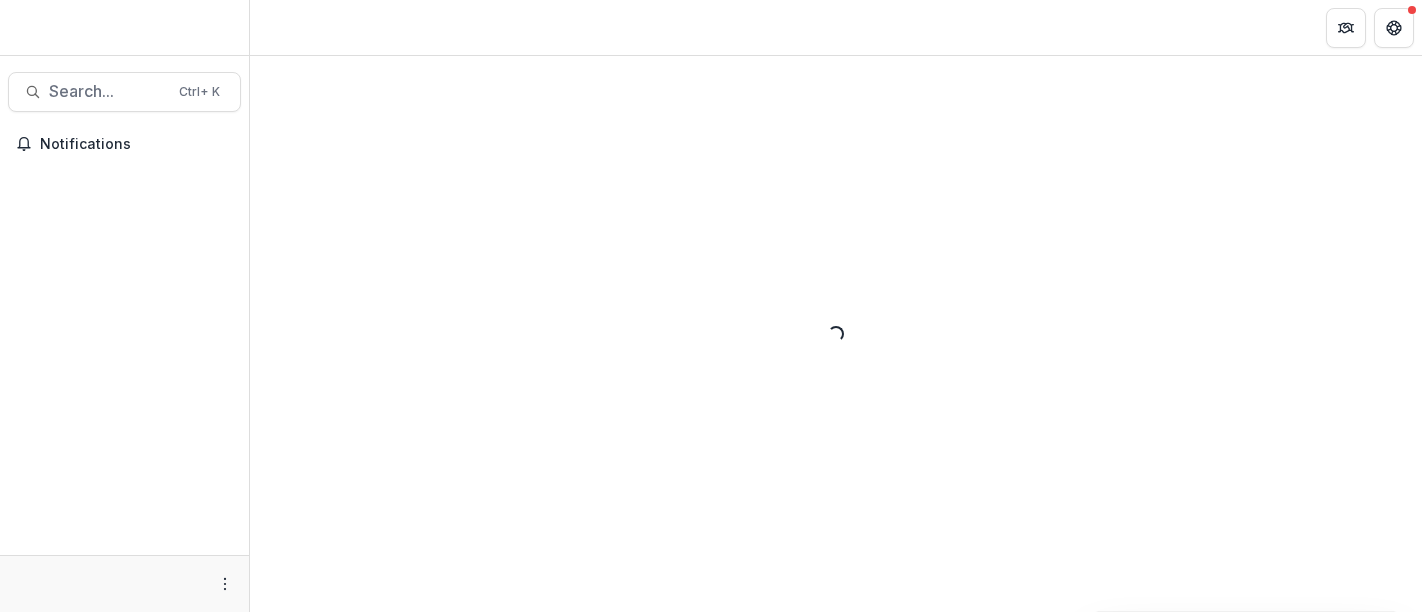 scroll, scrollTop: 0, scrollLeft: 0, axis: both 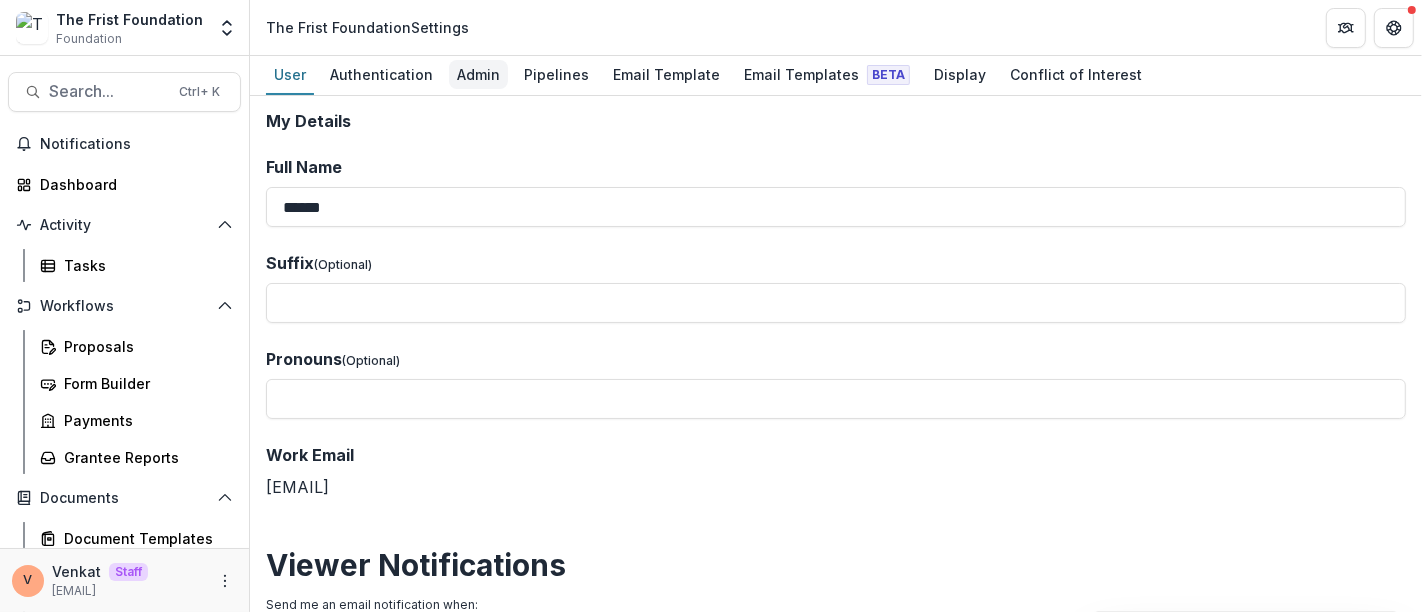 click on "Admin" at bounding box center [478, 74] 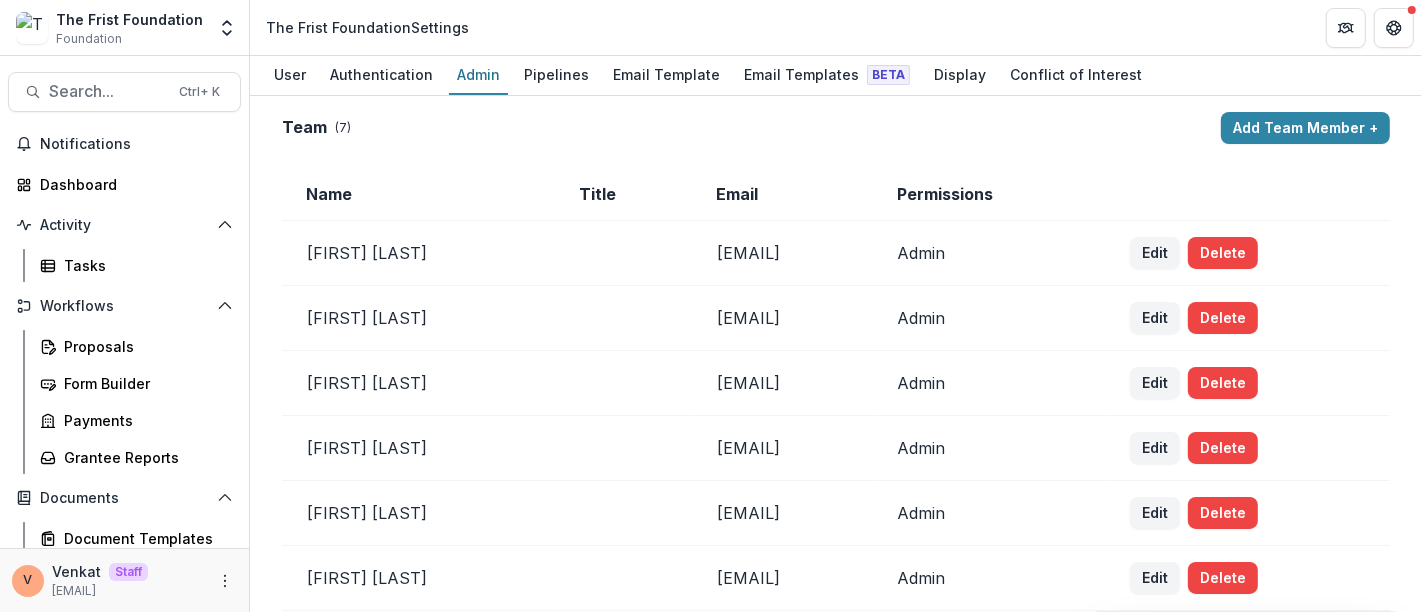scroll, scrollTop: 222, scrollLeft: 0, axis: vertical 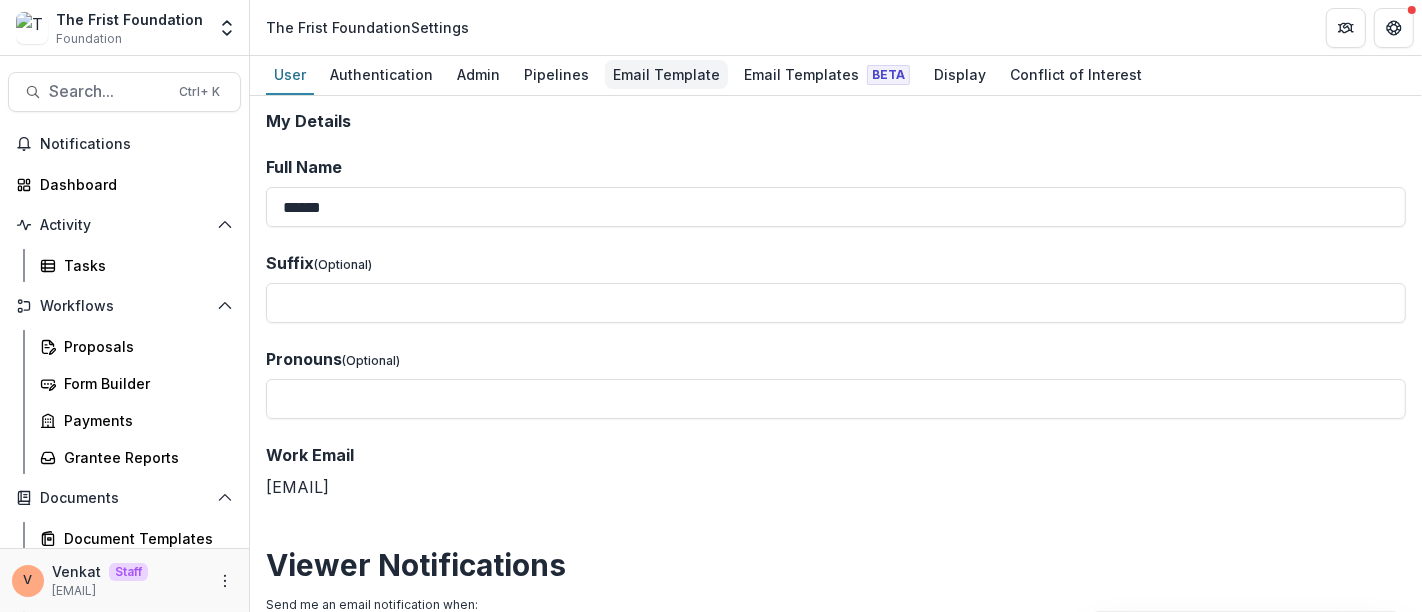 click on "Email Template" at bounding box center (666, 74) 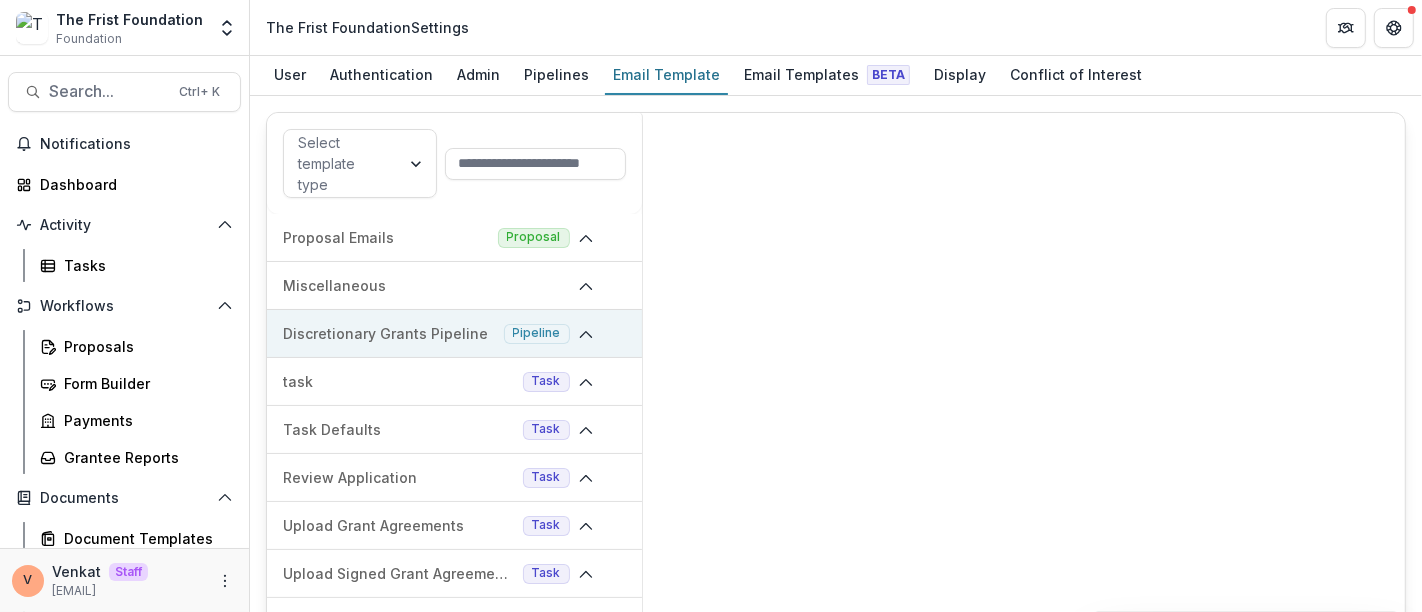 click 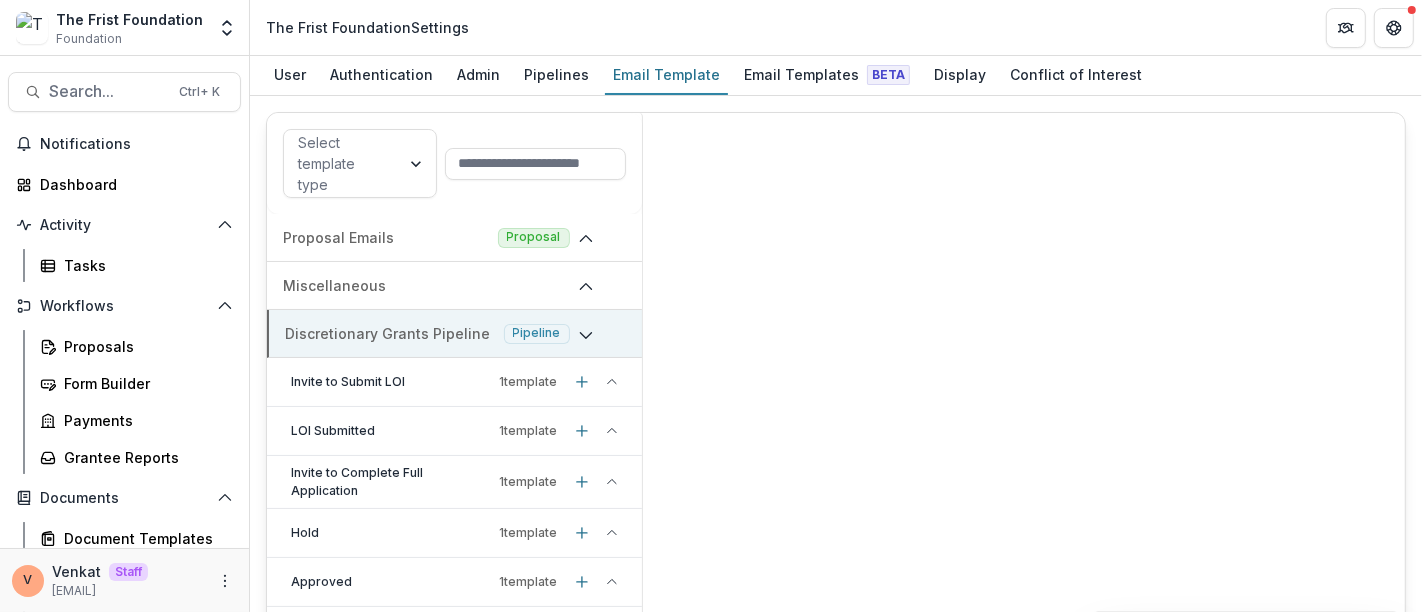 click 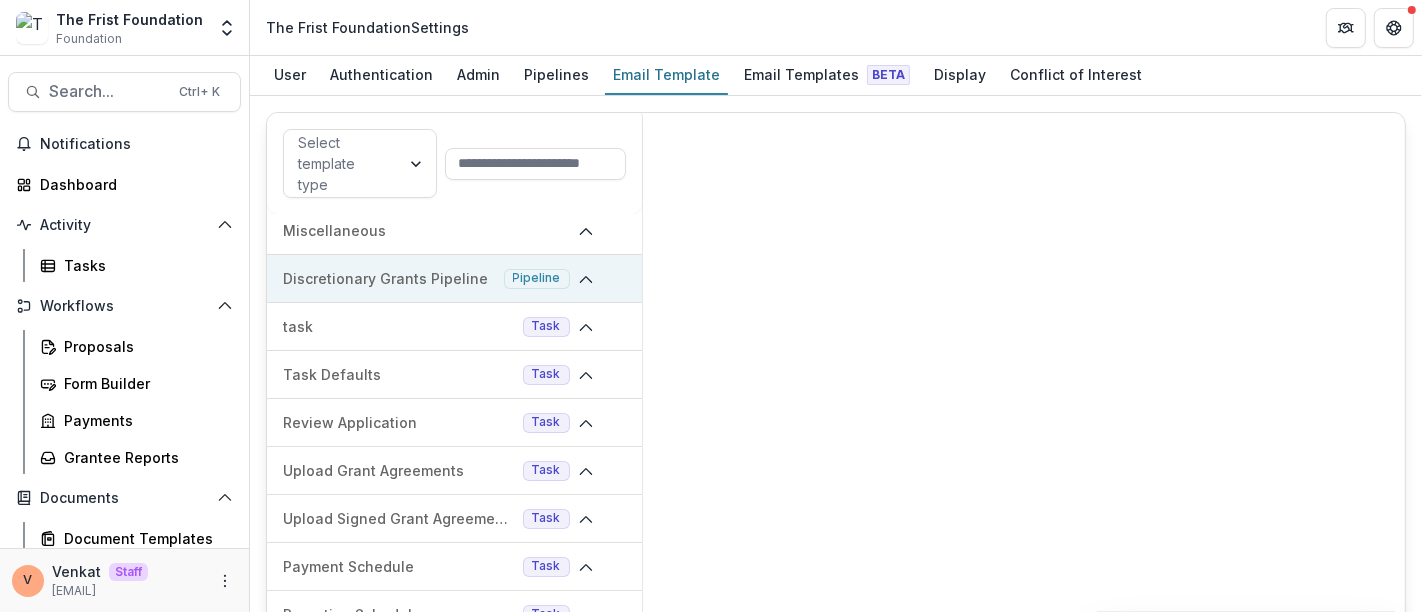 scroll, scrollTop: 0, scrollLeft: 0, axis: both 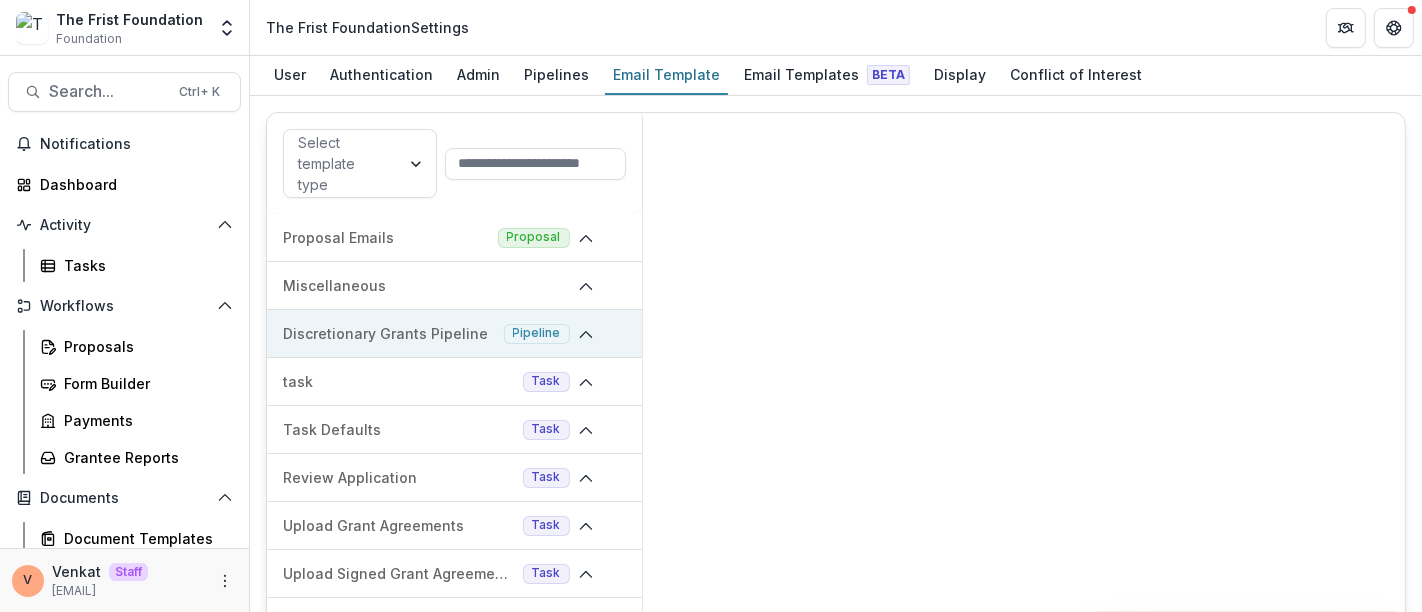 click at bounding box center (1024, 372) 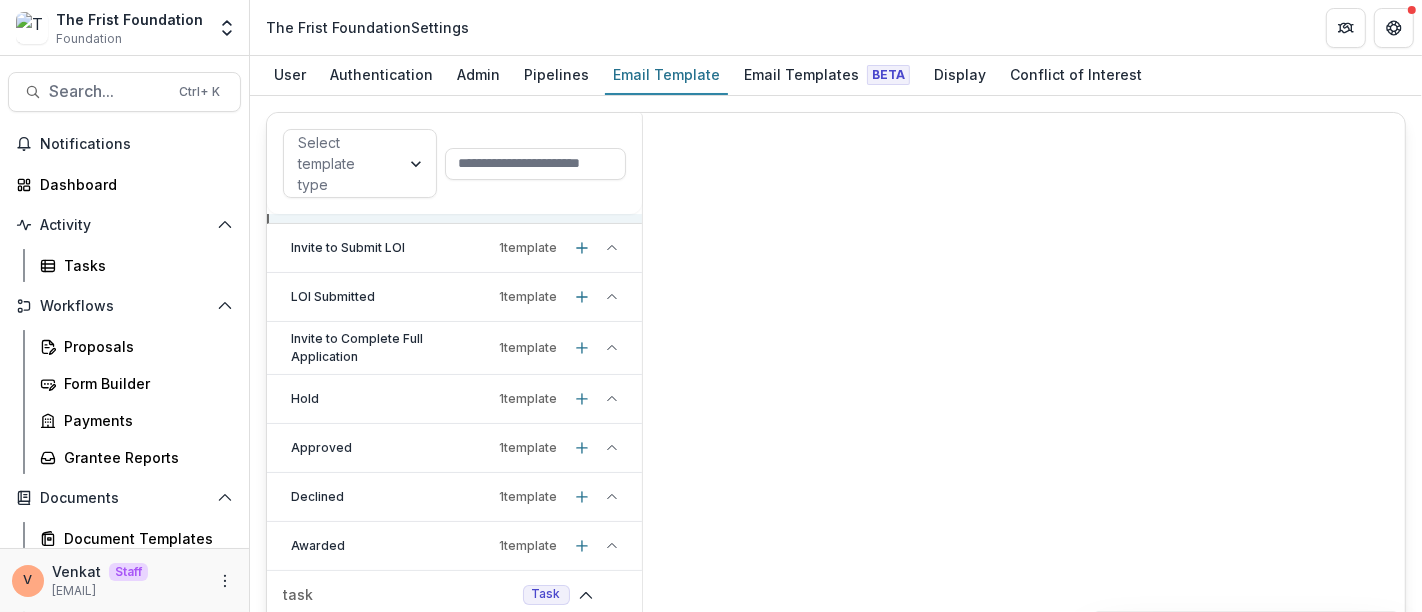 scroll, scrollTop: 148, scrollLeft: 0, axis: vertical 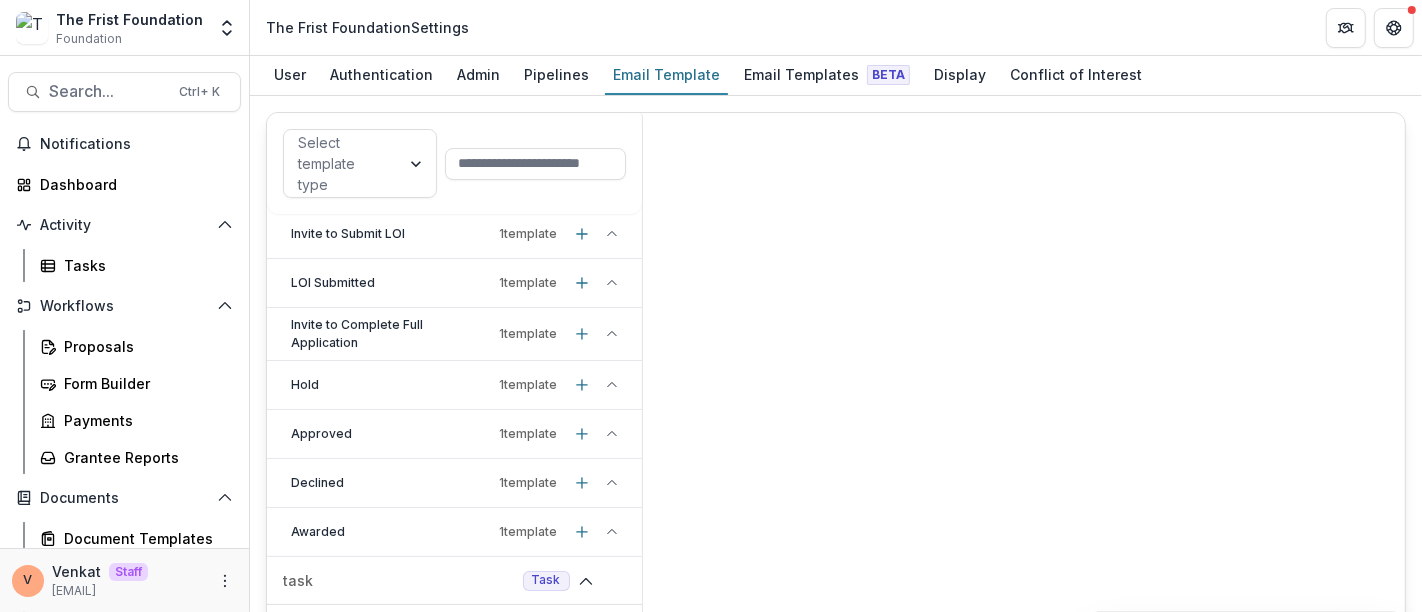click on "Approved" at bounding box center [391, 434] 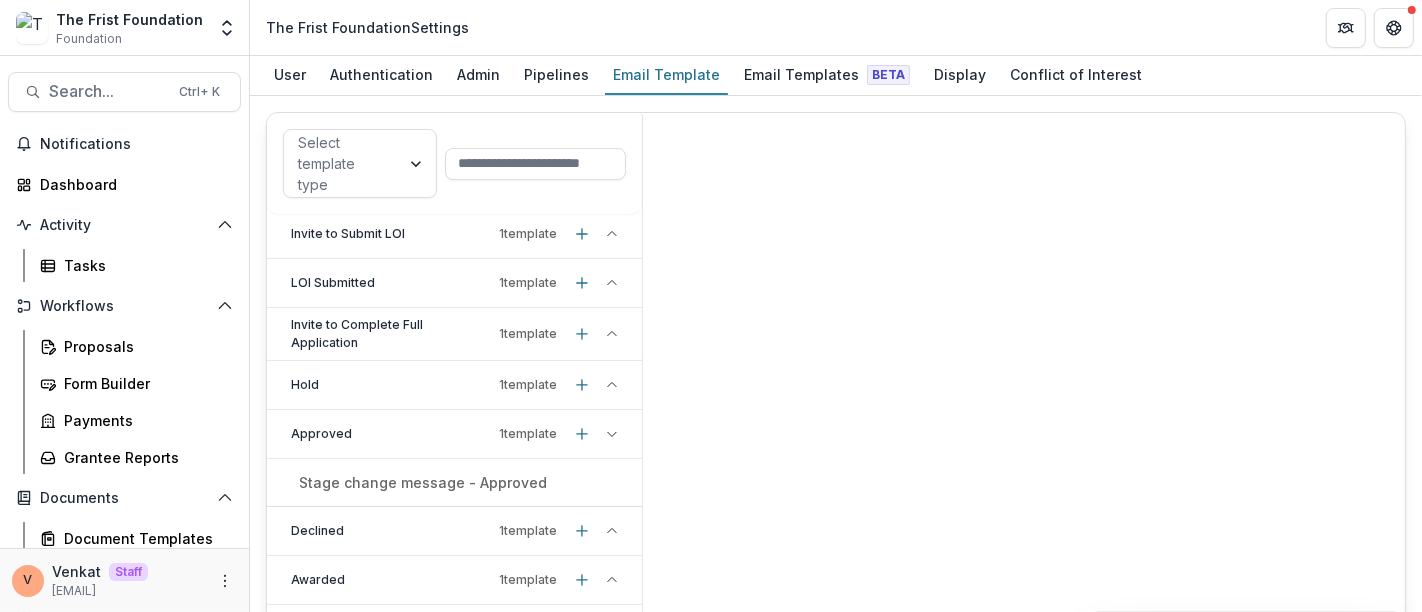 click on "1  template" at bounding box center (529, 434) 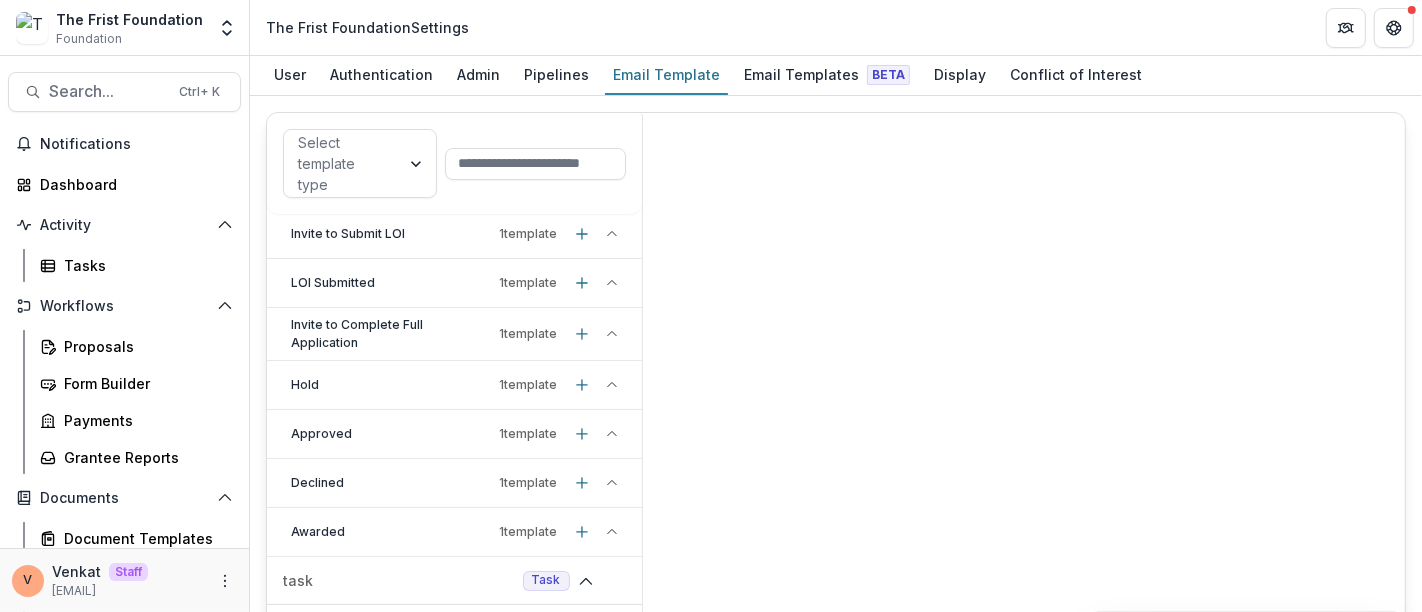 click on "Approved" at bounding box center (391, 434) 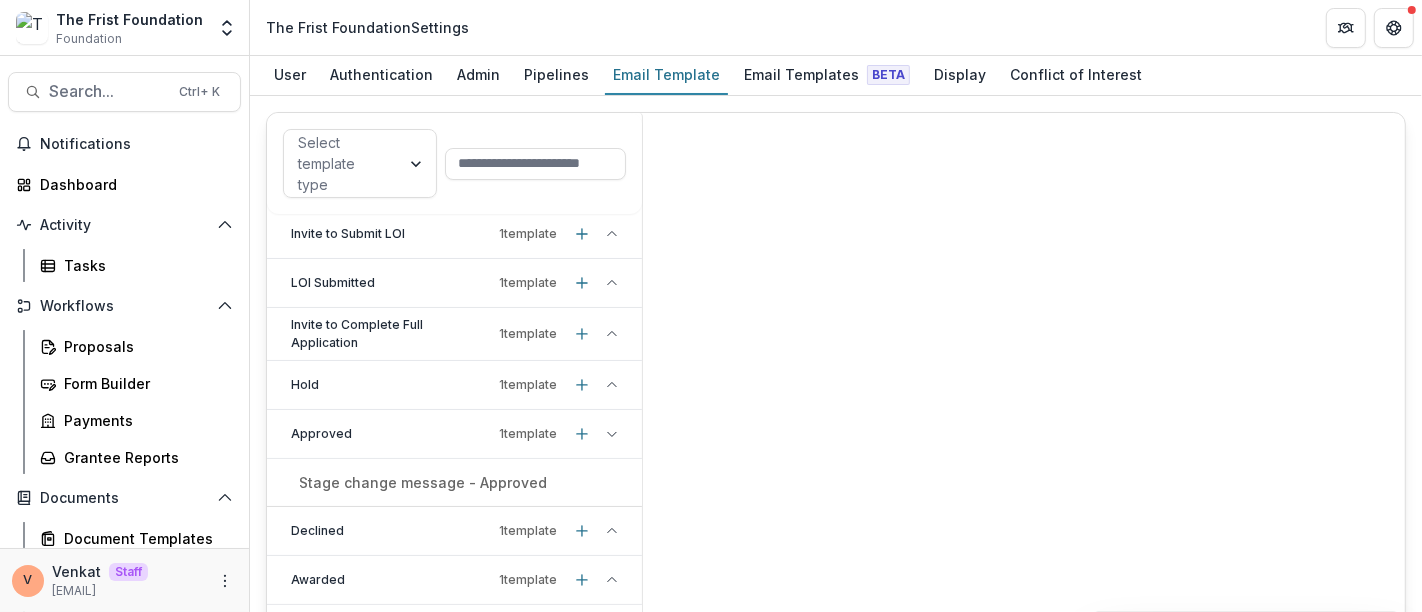 click on "Stage change message - Approved" at bounding box center [423, 482] 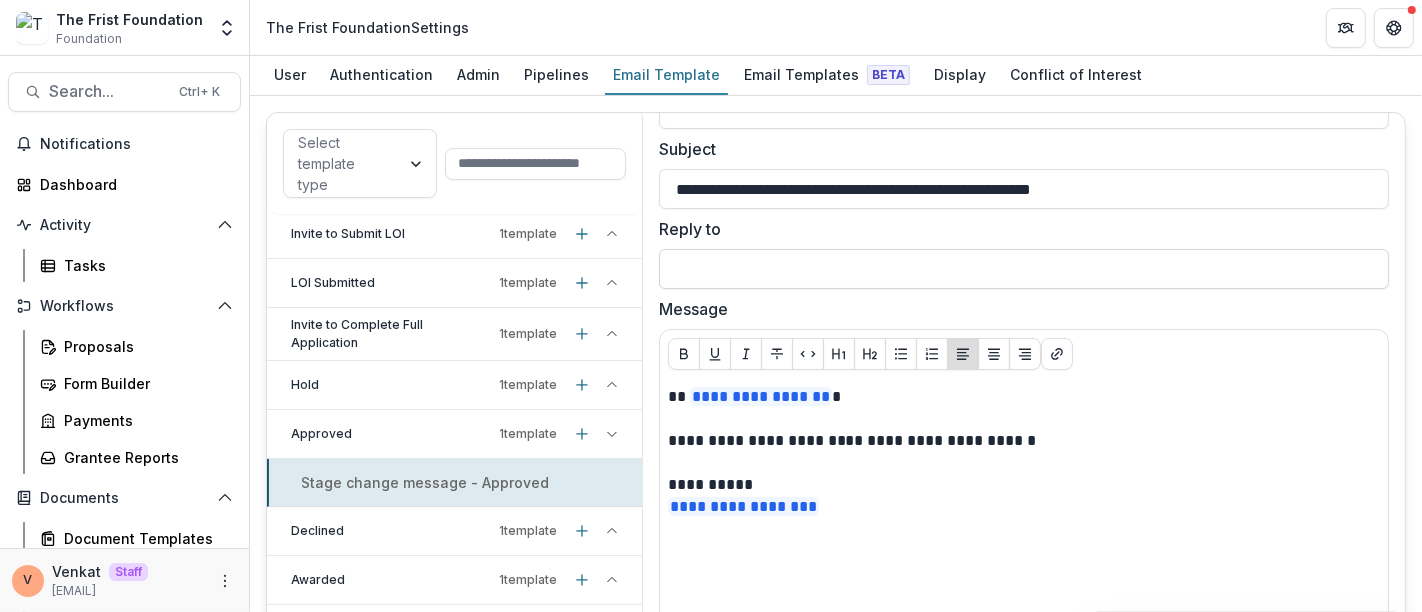 scroll, scrollTop: 111, scrollLeft: 0, axis: vertical 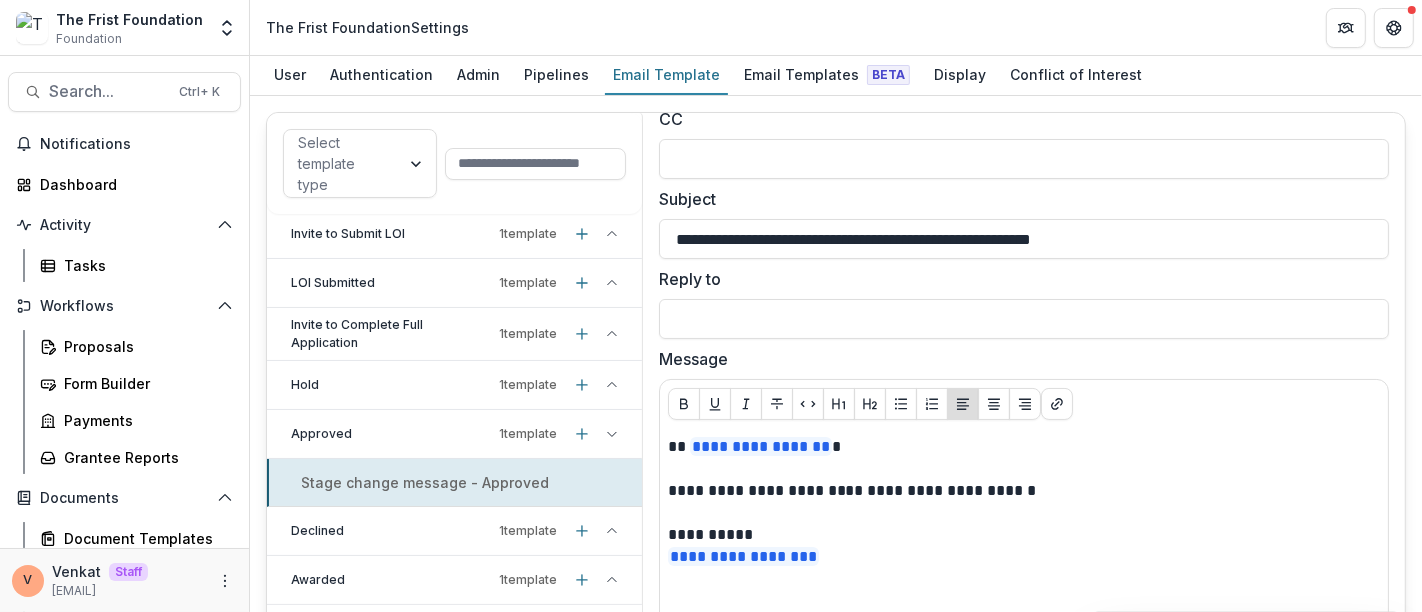 drag, startPoint x: 1177, startPoint y: 232, endPoint x: 594, endPoint y: 229, distance: 583.0077 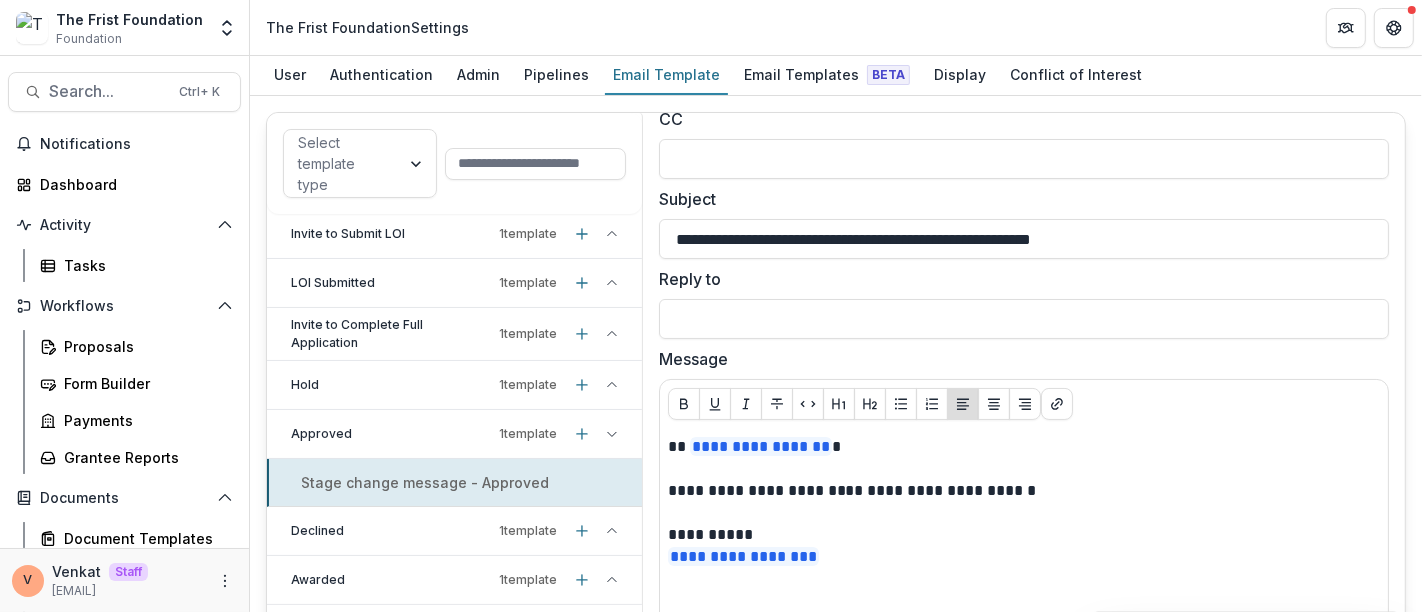 click on "**********" at bounding box center (836, 372) 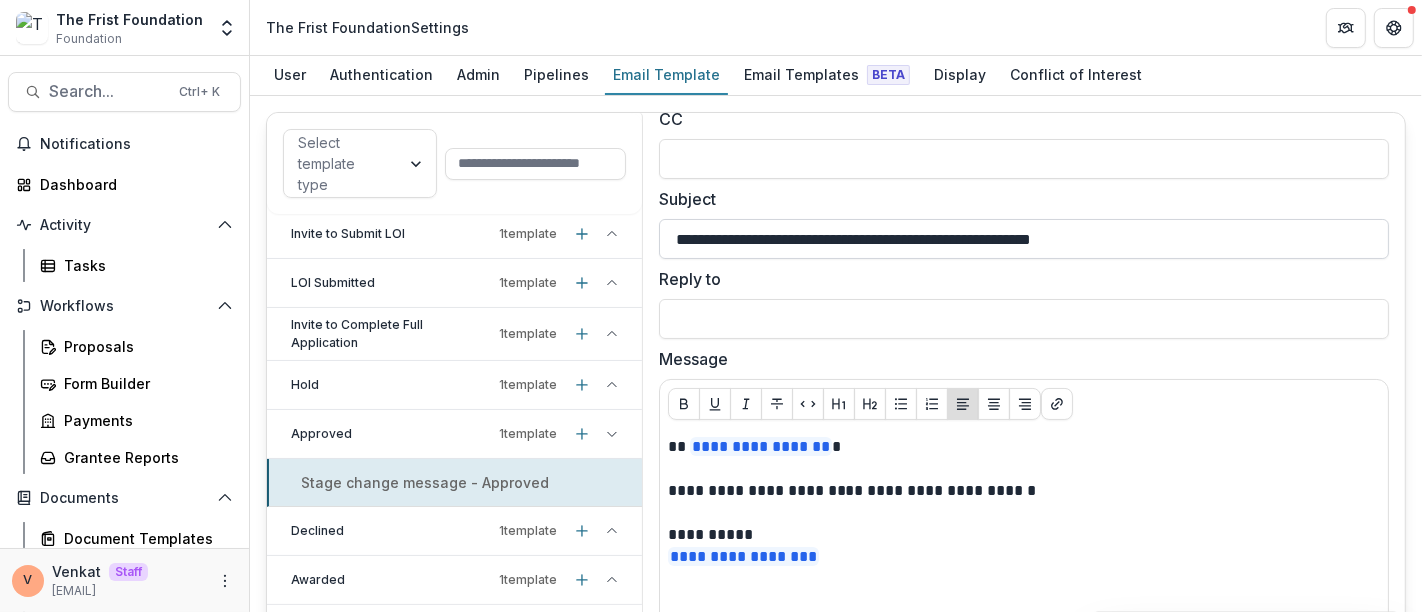 drag, startPoint x: 831, startPoint y: 237, endPoint x: 1167, endPoint y: 247, distance: 336.14877 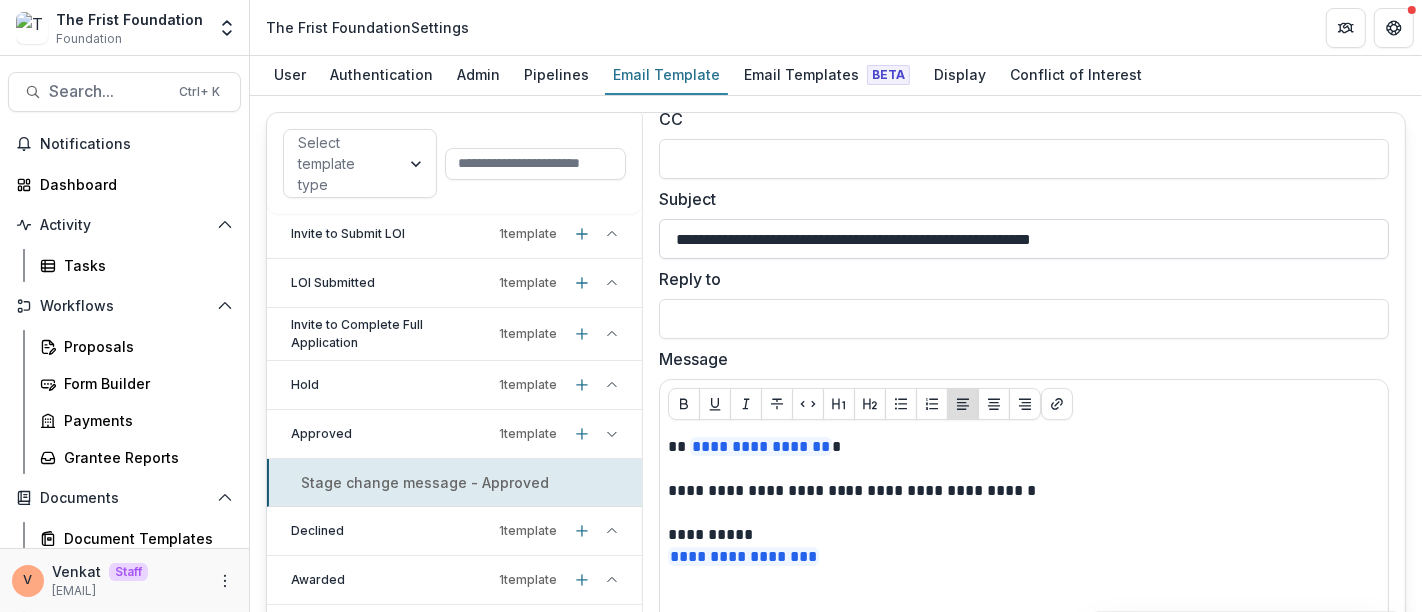 click on "**********" at bounding box center (1024, 239) 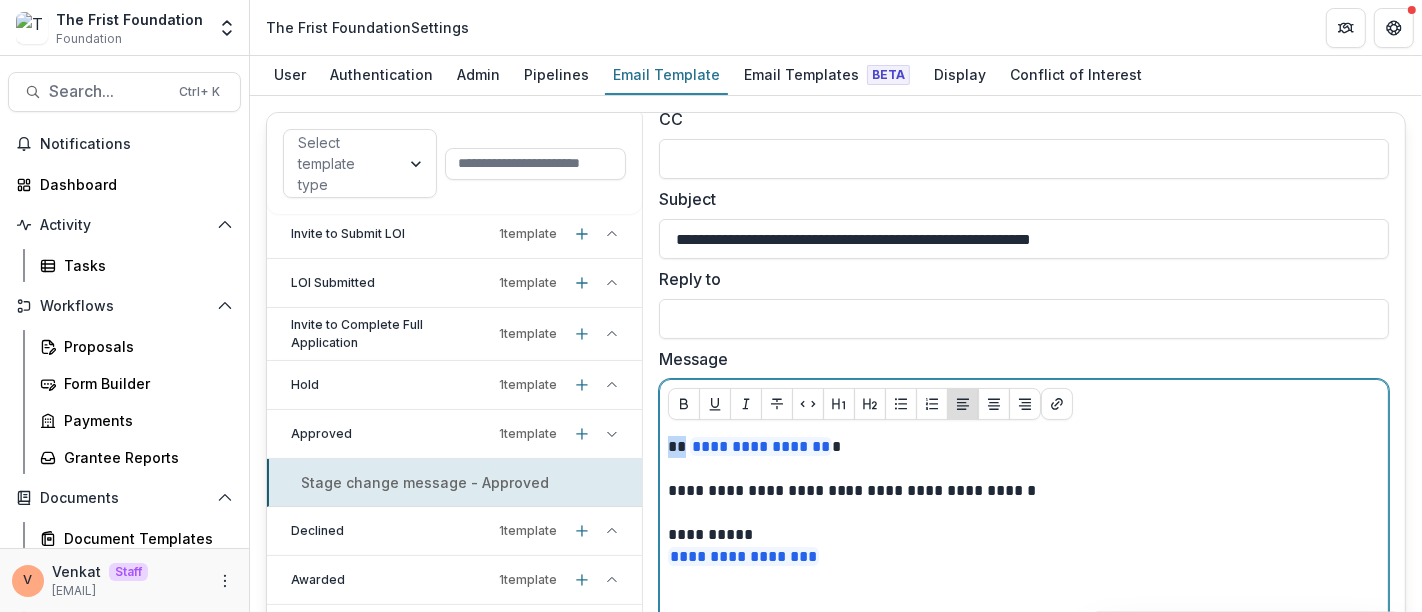 drag, startPoint x: 682, startPoint y: 442, endPoint x: 662, endPoint y: 441, distance: 20.024984 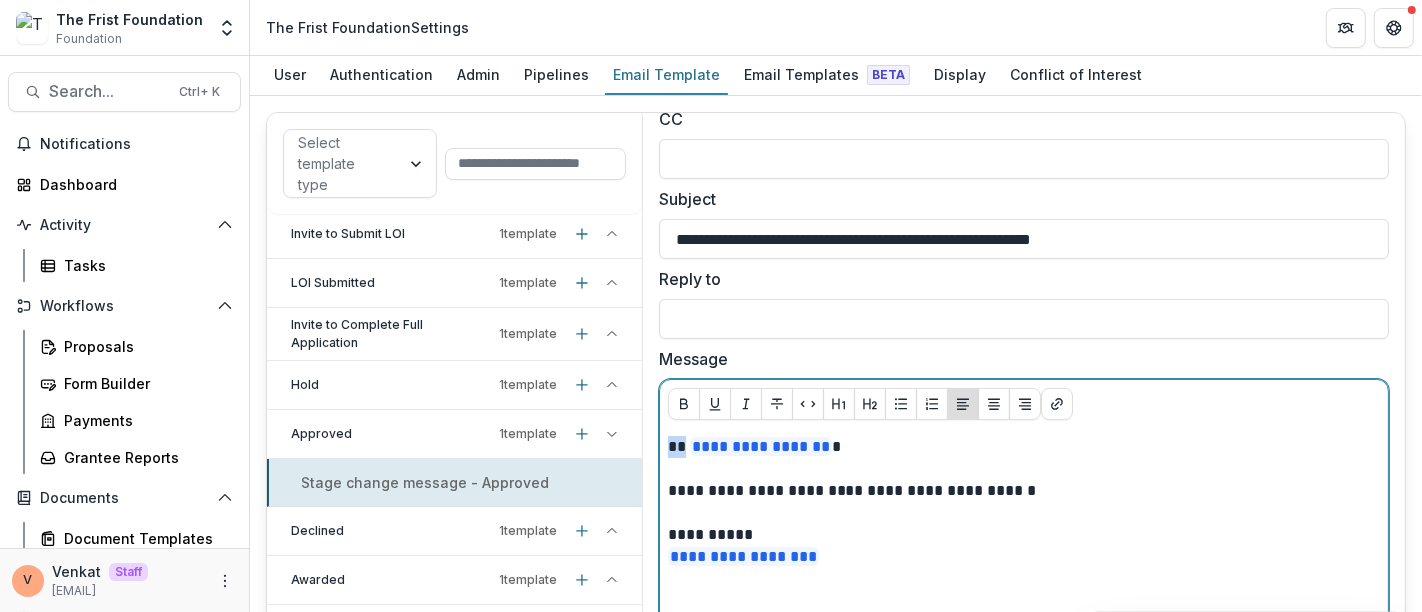 click on "**********" at bounding box center (1024, 586) 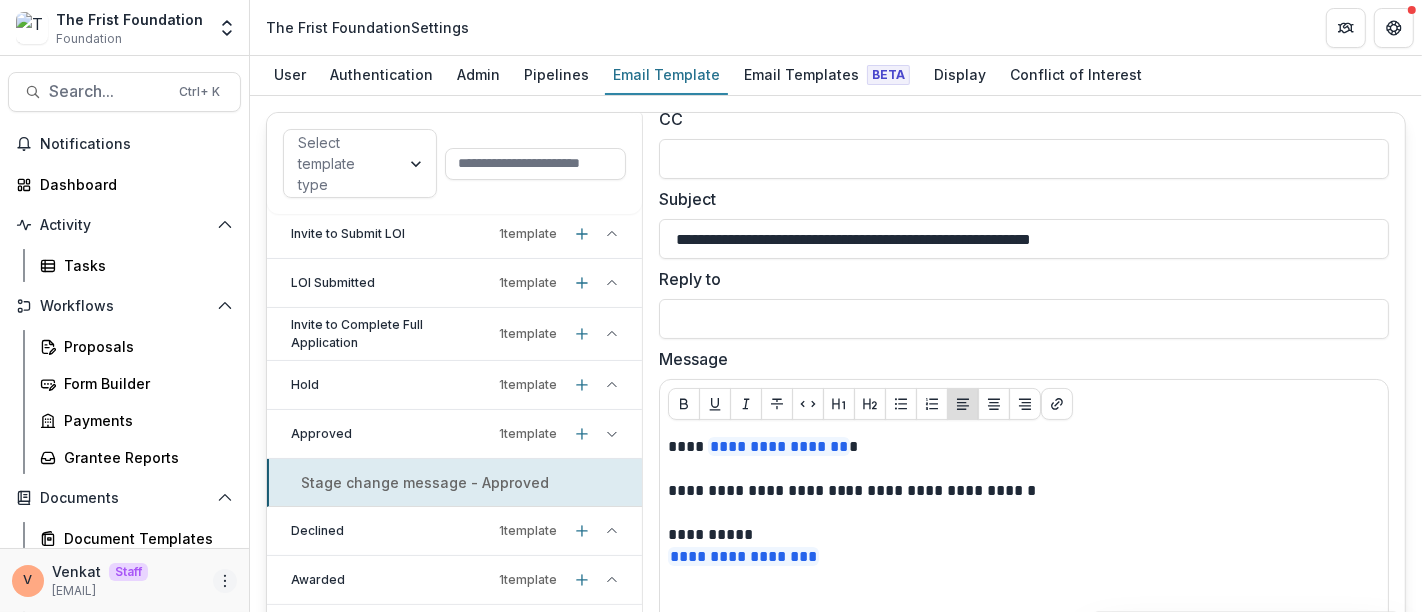 click 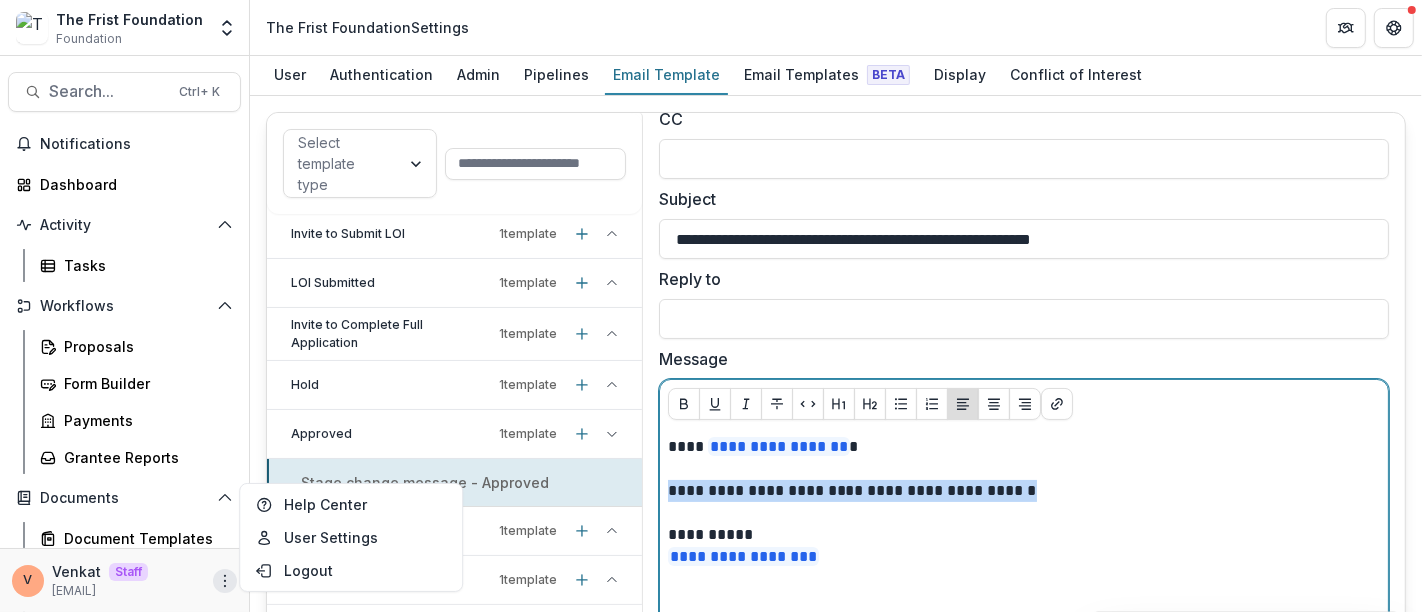 drag, startPoint x: 669, startPoint y: 481, endPoint x: 1051, endPoint y: 487, distance: 382.04712 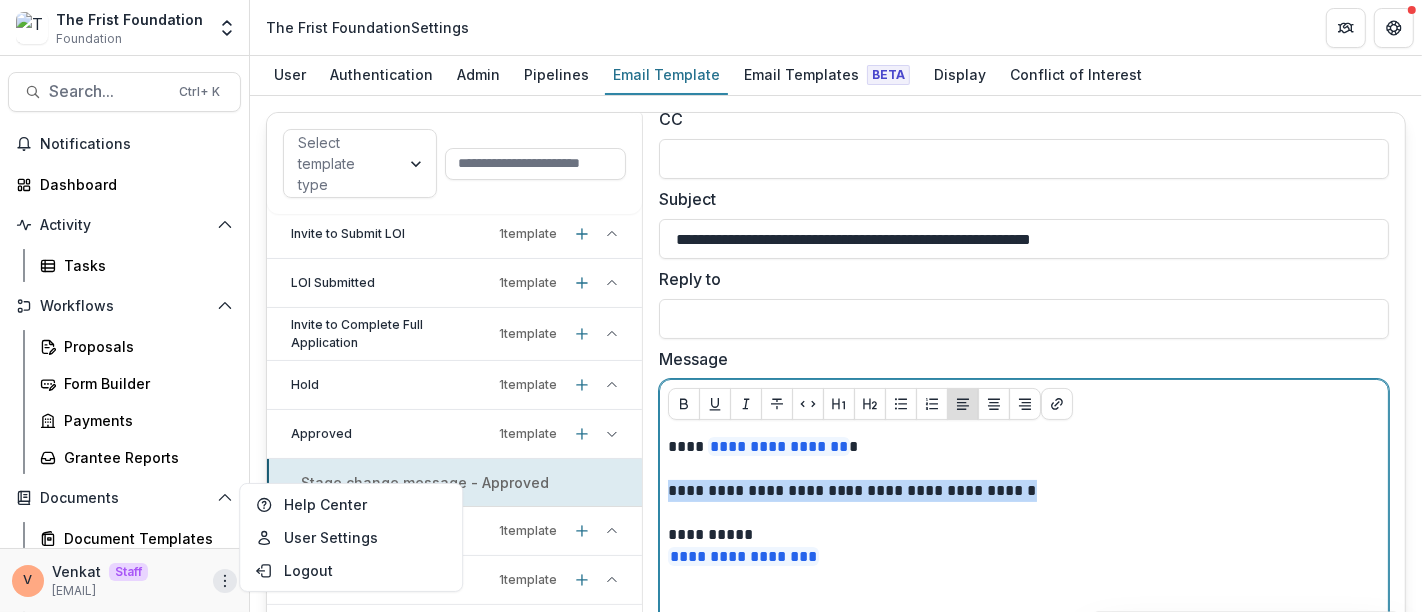 click on "**********" at bounding box center [1020, 491] 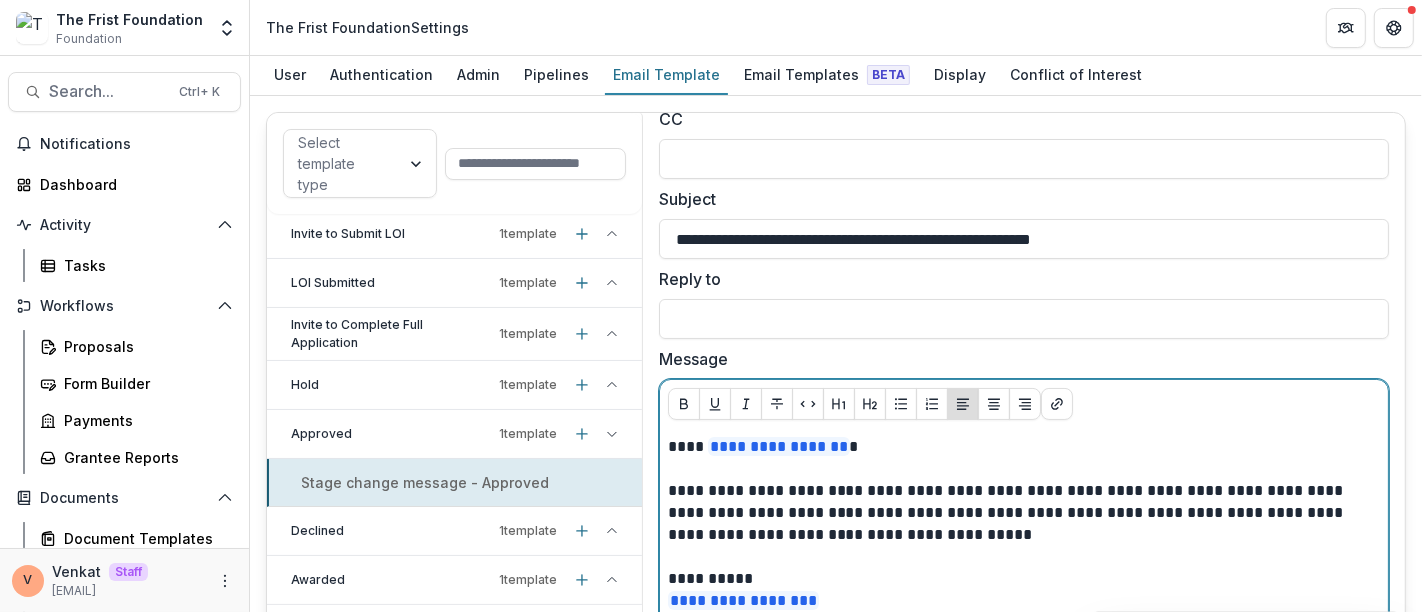 scroll, scrollTop: 222, scrollLeft: 0, axis: vertical 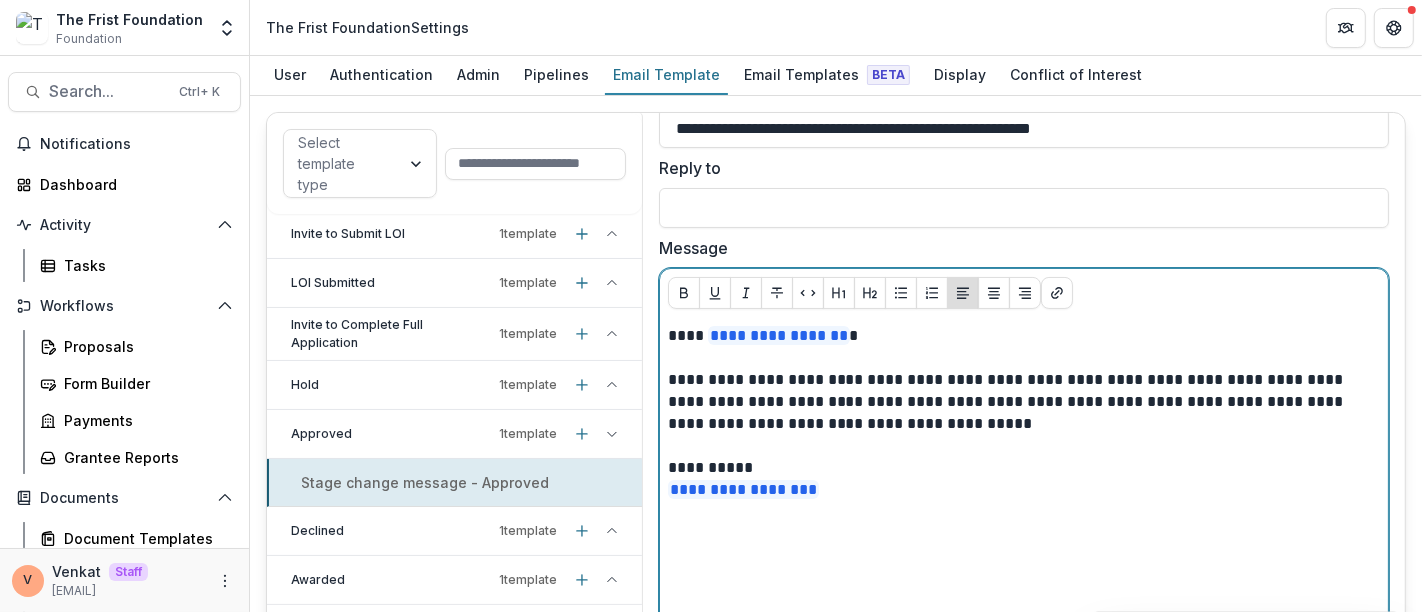 click on "**********" at bounding box center [1020, 402] 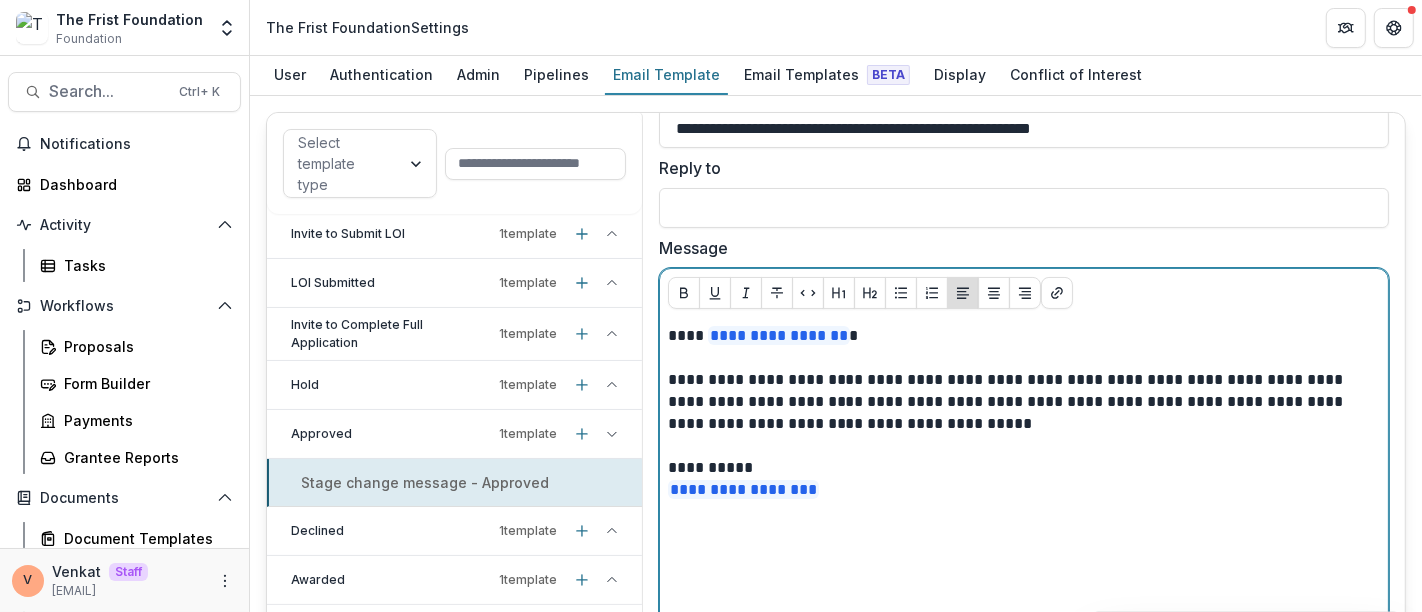 type 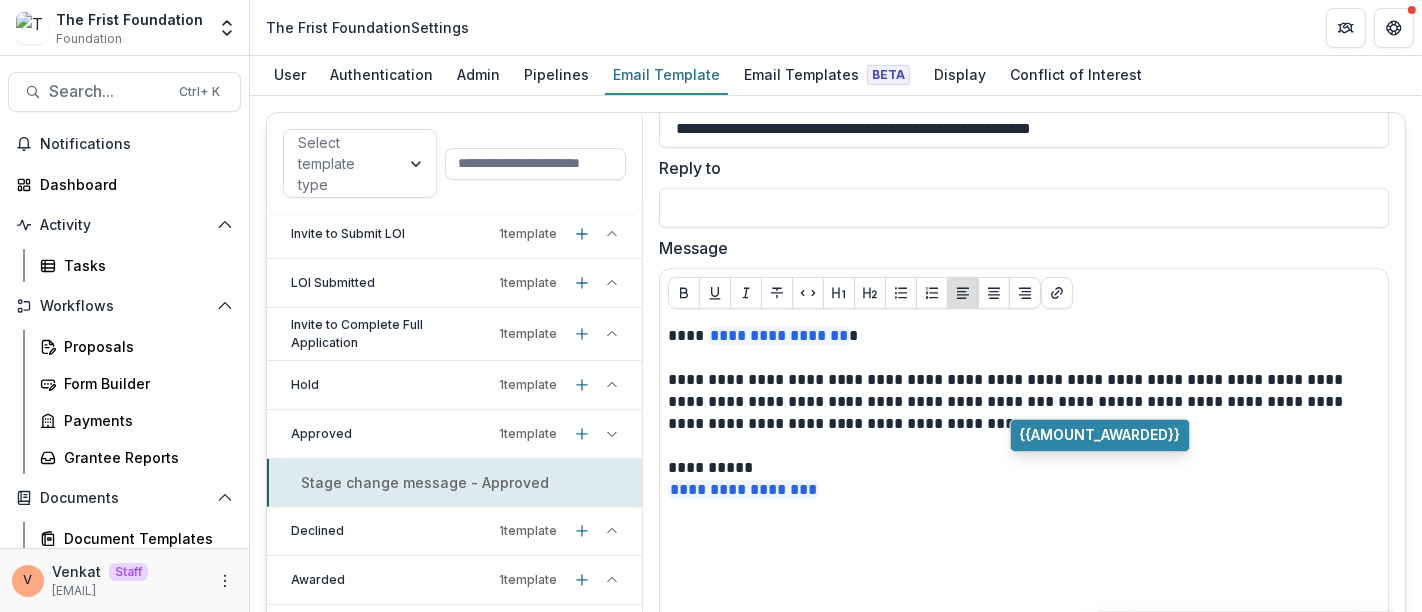 click on "{{AMOUNT_AWARDED}}" at bounding box center [1100, 436] 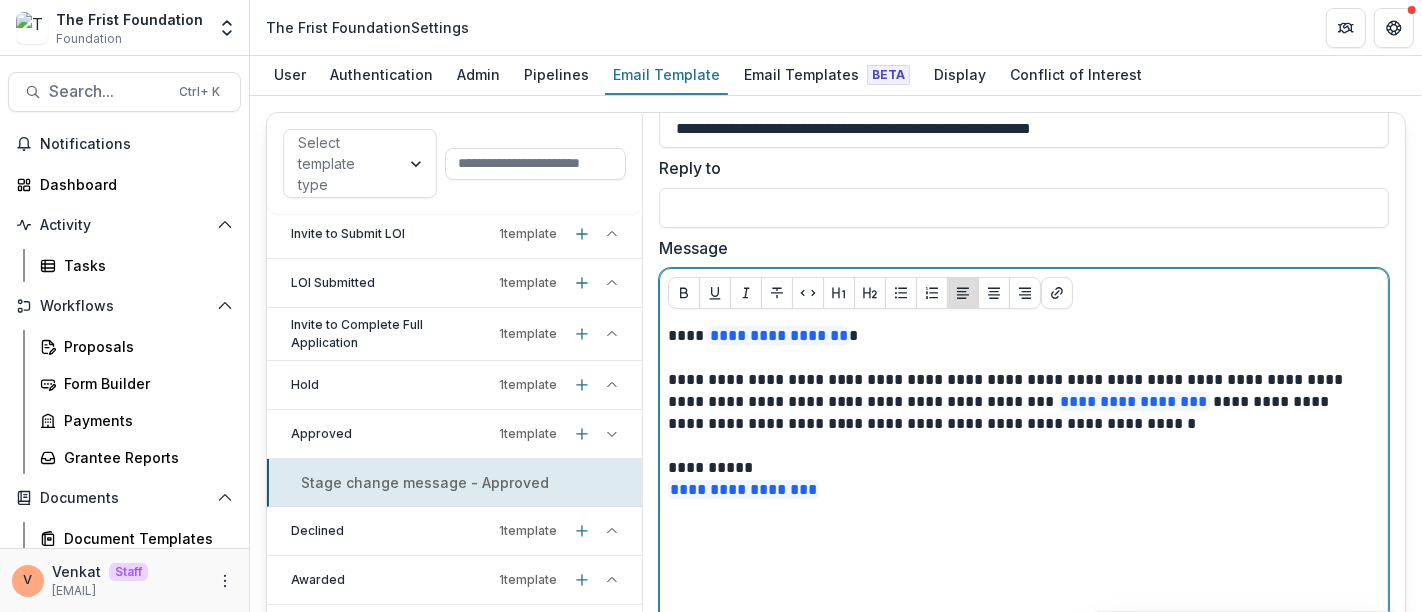 click on "**********" at bounding box center (1020, 402) 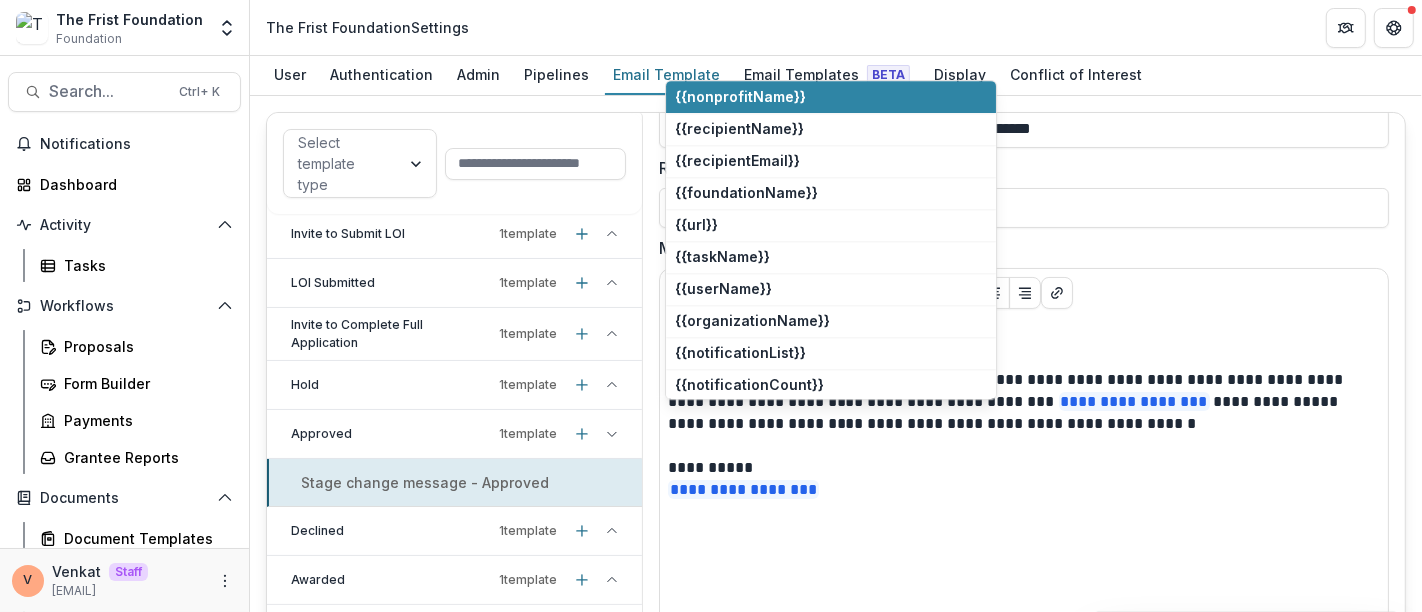 click on "{{organizationName}}" at bounding box center (831, 321) 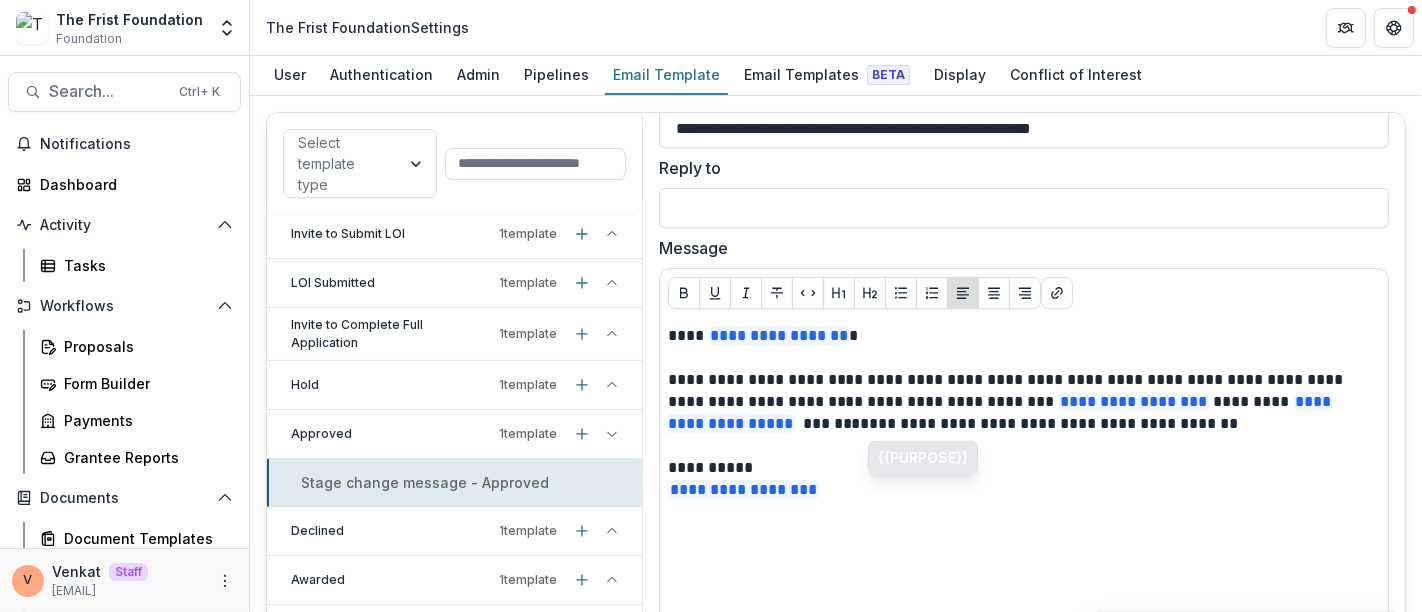 click on "{{PURPOSE}}" at bounding box center [923, 458] 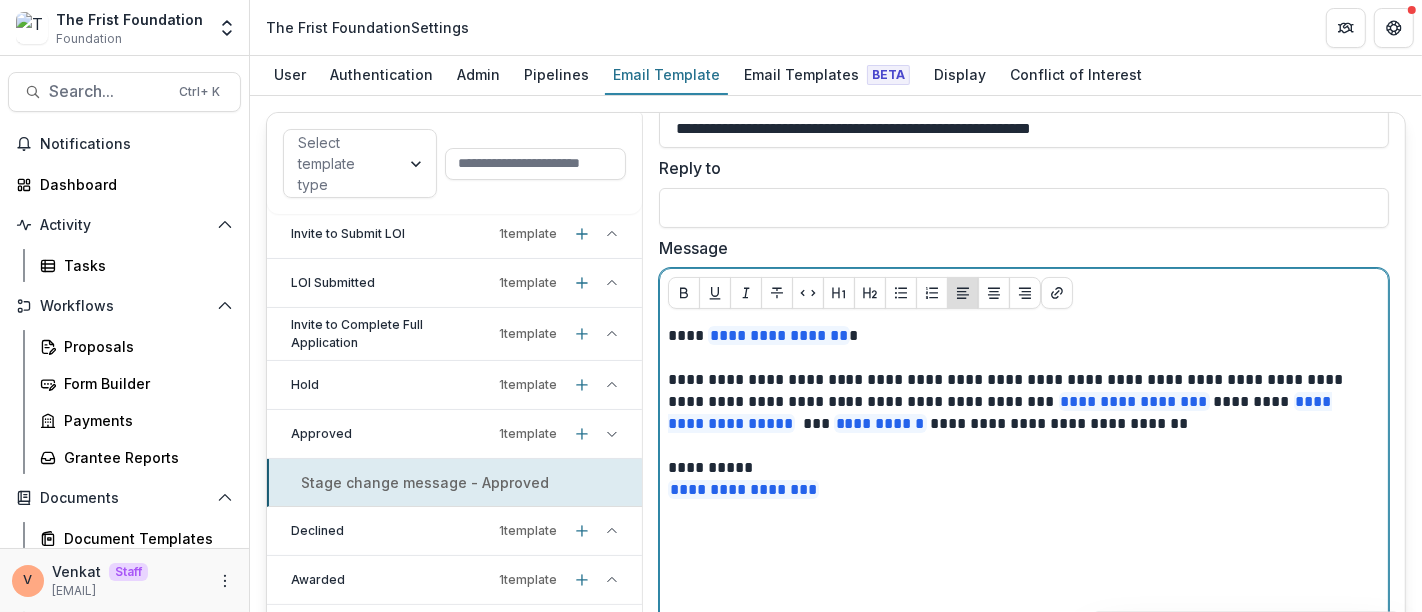 click on "**********" at bounding box center (1020, 402) 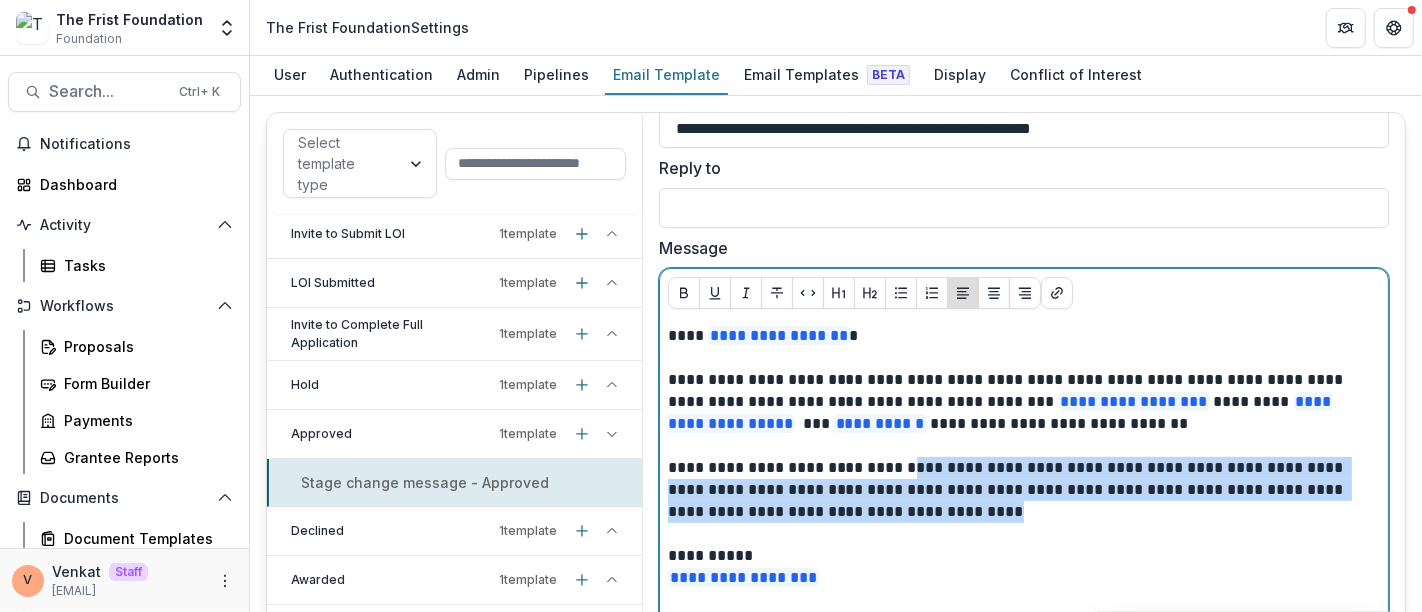 drag, startPoint x: 899, startPoint y: 470, endPoint x: 905, endPoint y: 510, distance: 40.4475 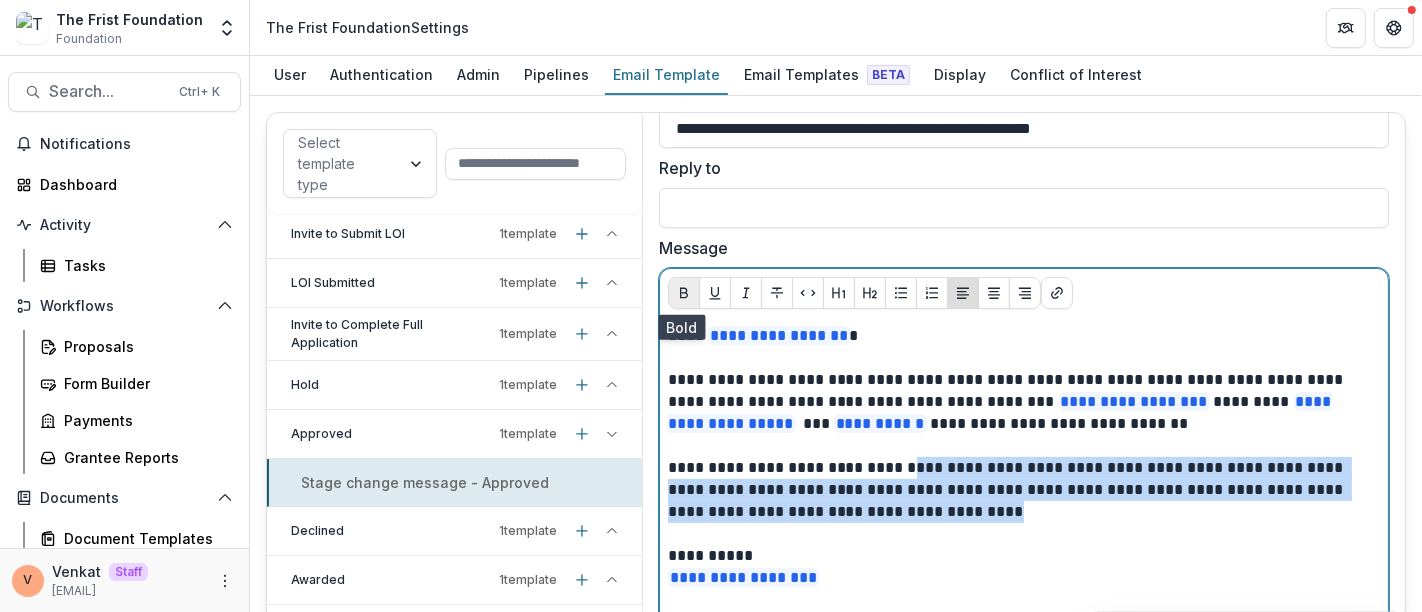 click 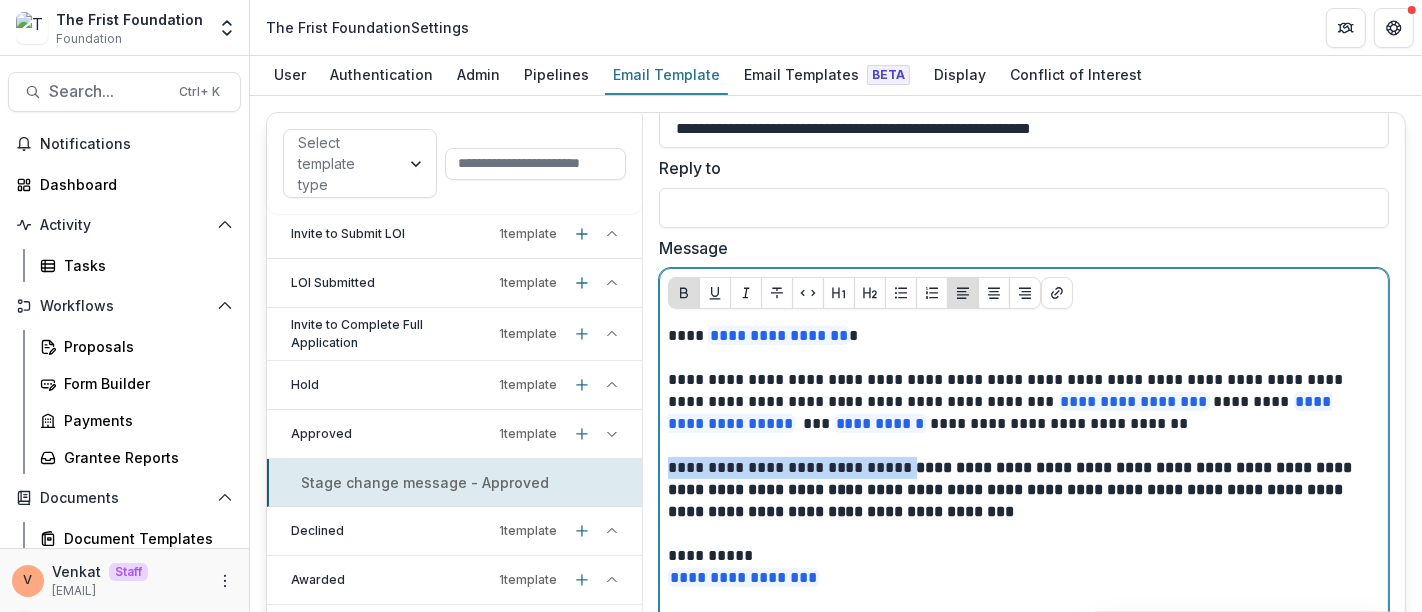 click on "**********" at bounding box center [1020, 490] 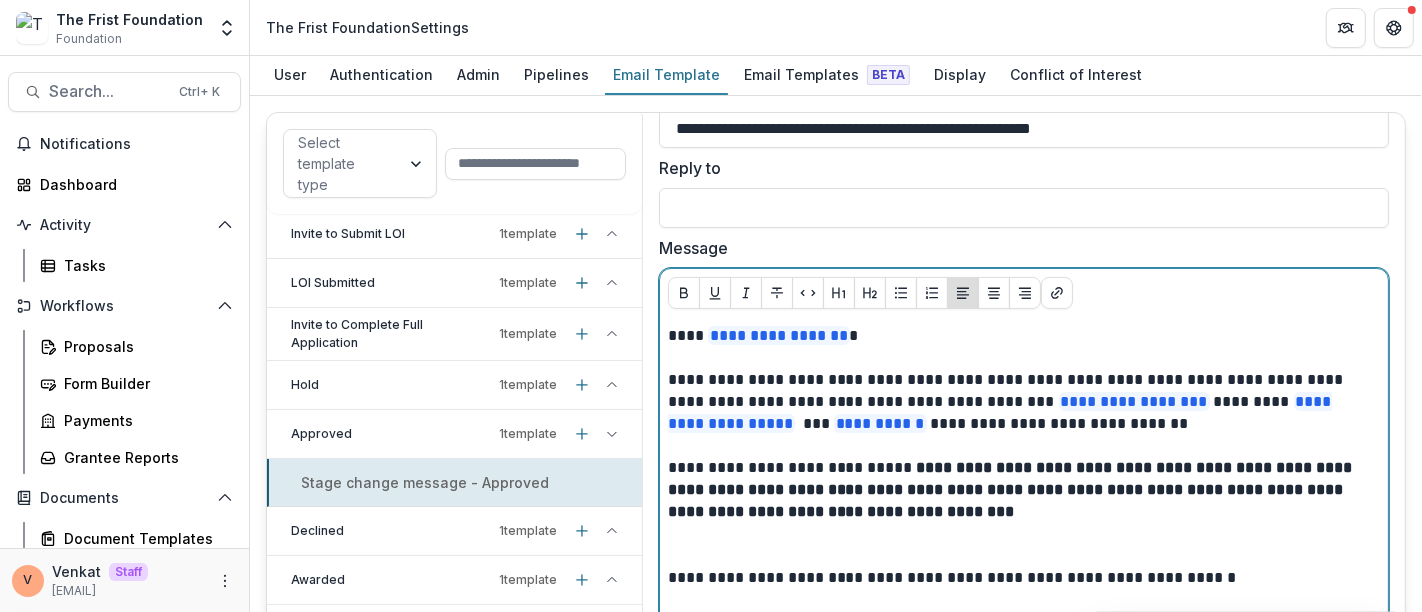 click at bounding box center [1024, 556] 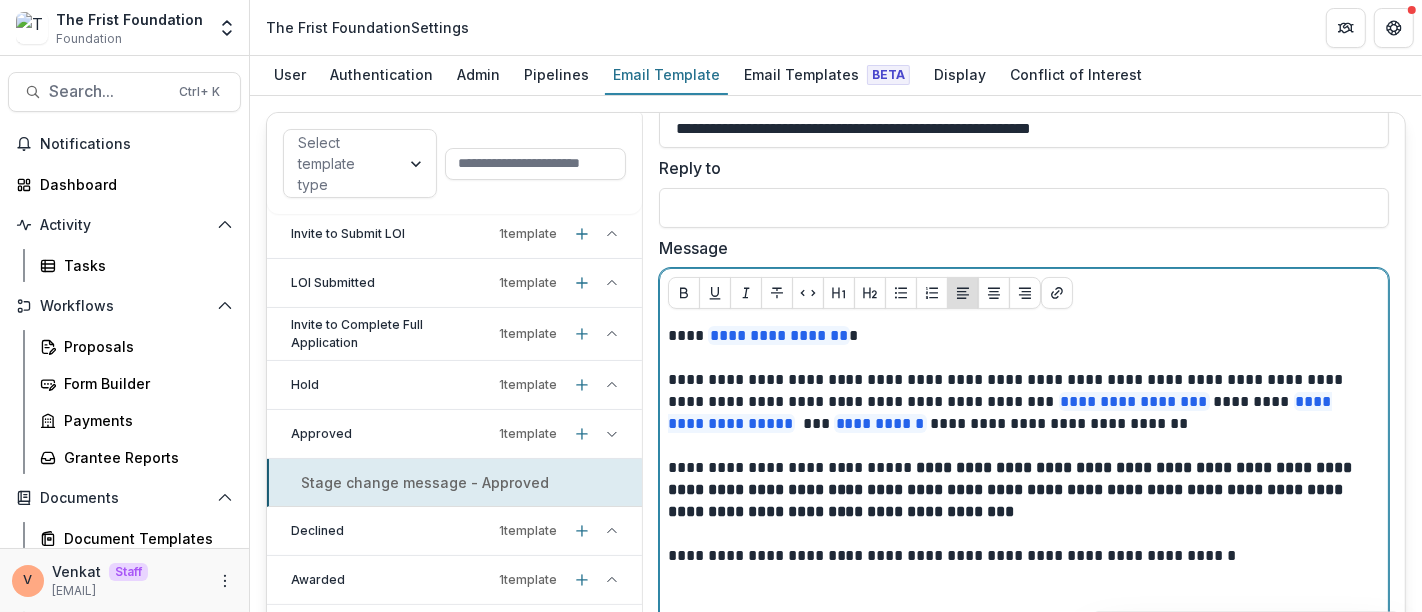 scroll, scrollTop: 334, scrollLeft: 0, axis: vertical 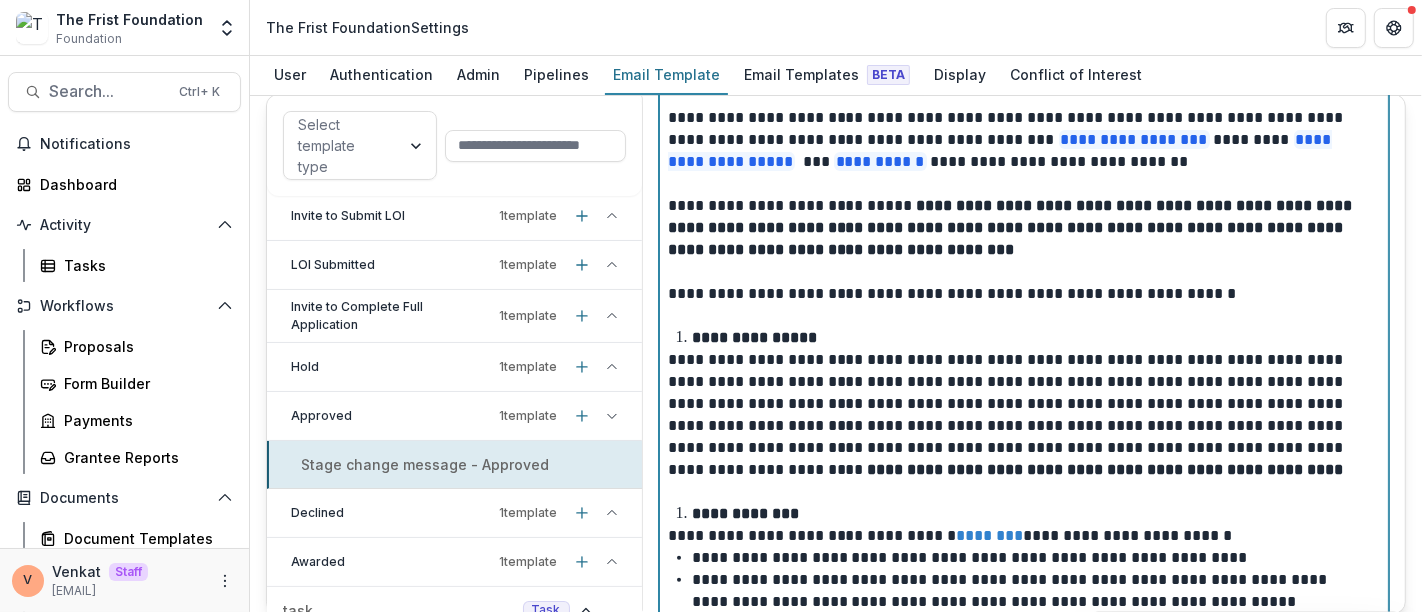 click on "**********" at bounding box center [1036, 514] 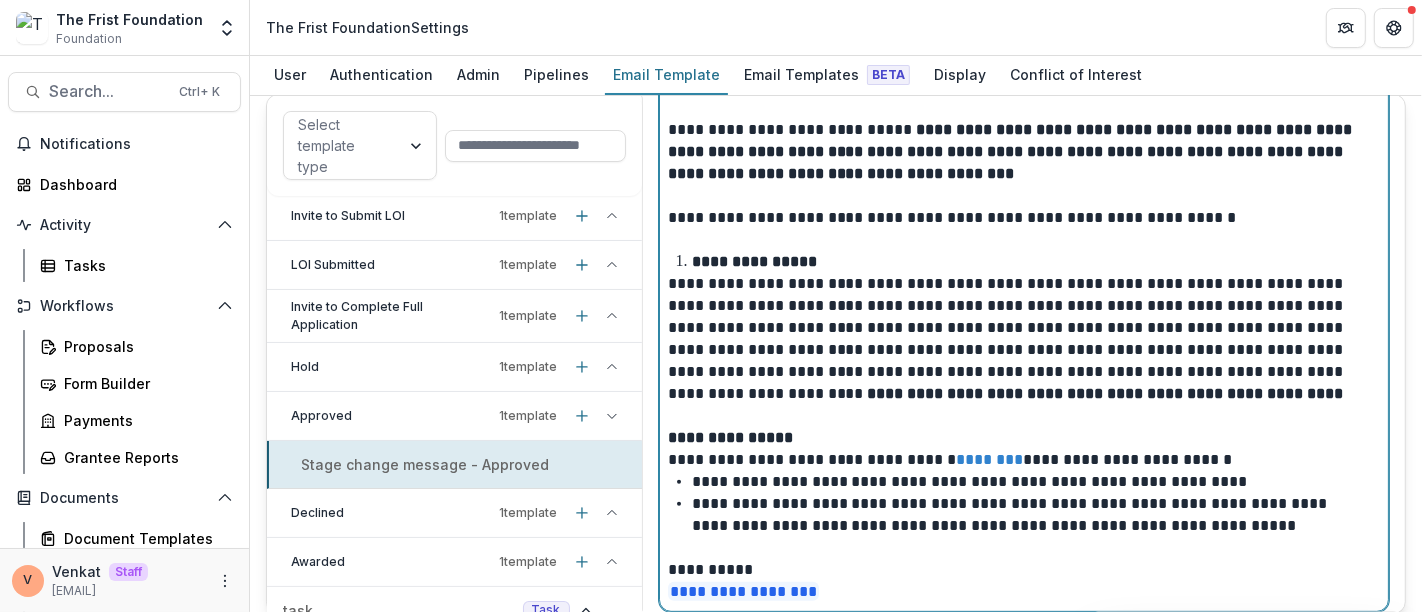 scroll, scrollTop: 554, scrollLeft: 0, axis: vertical 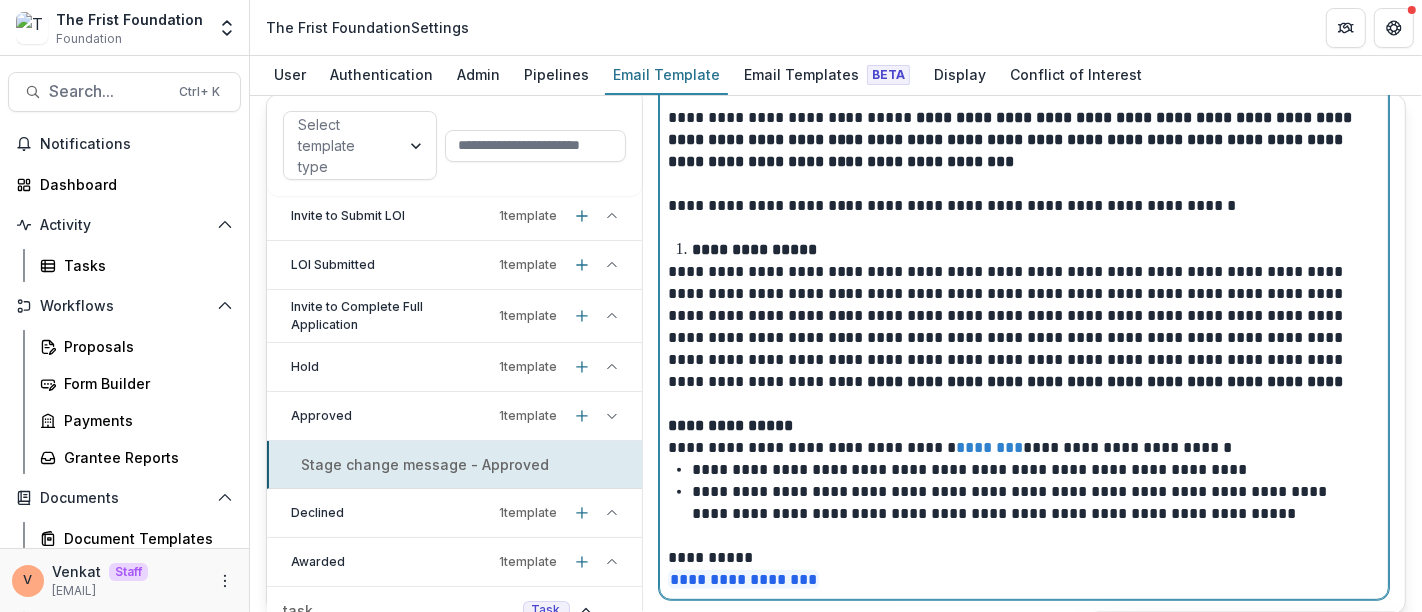 click on "**********" at bounding box center [1032, 503] 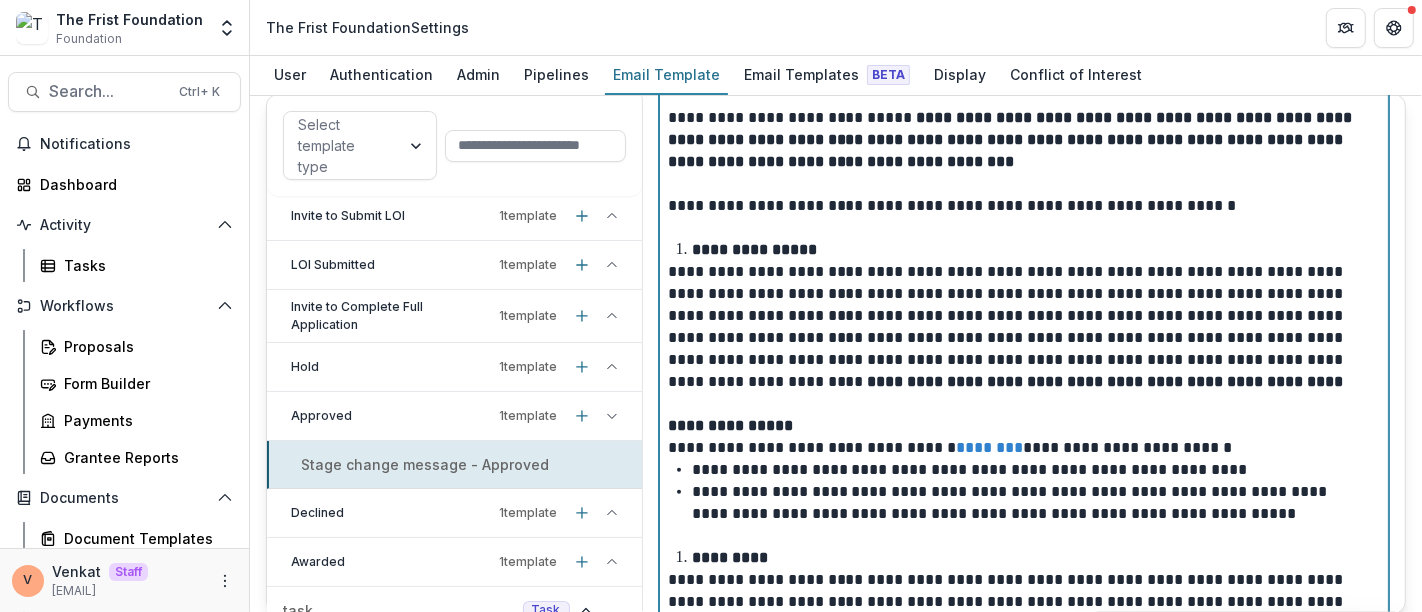 scroll, scrollTop: 642, scrollLeft: 0, axis: vertical 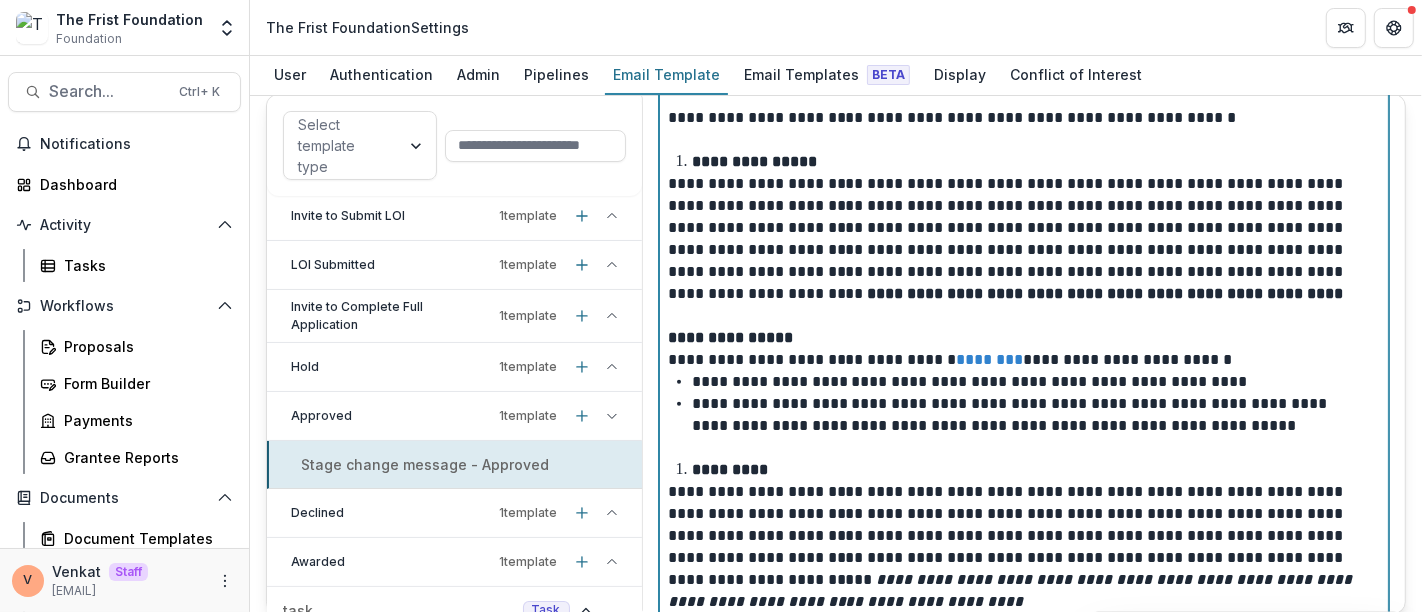 click on "*********" at bounding box center [1036, 470] 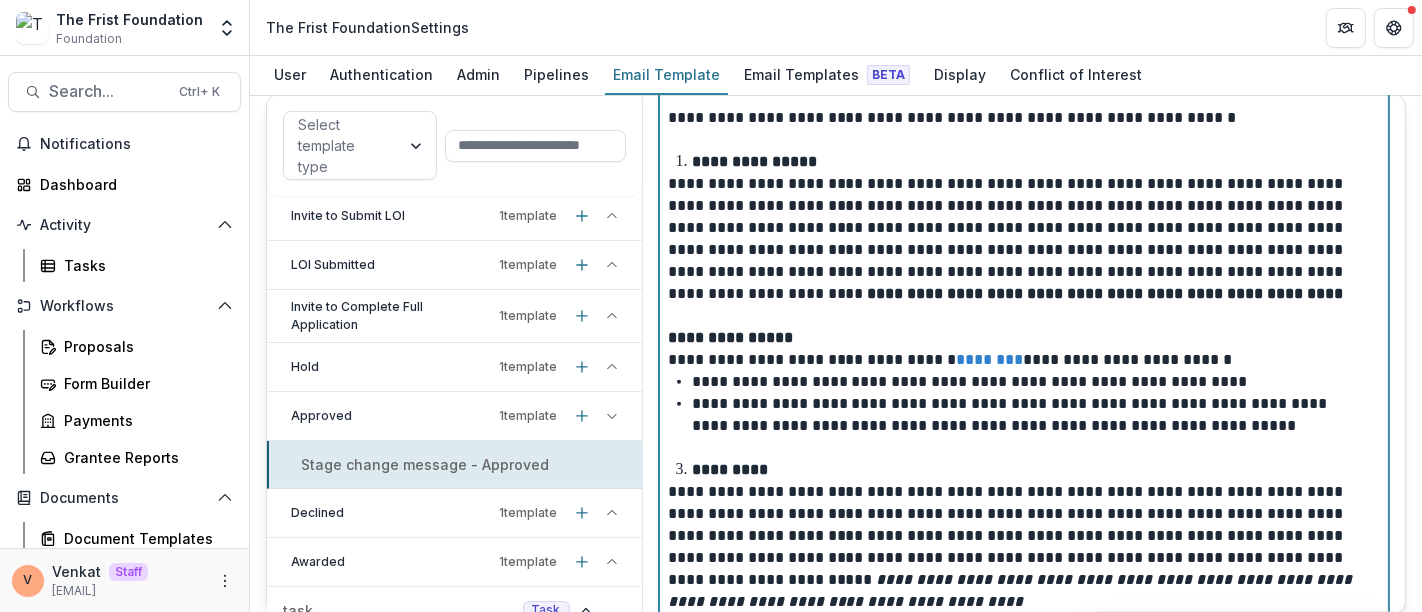 click on "**********" at bounding box center [730, 337] 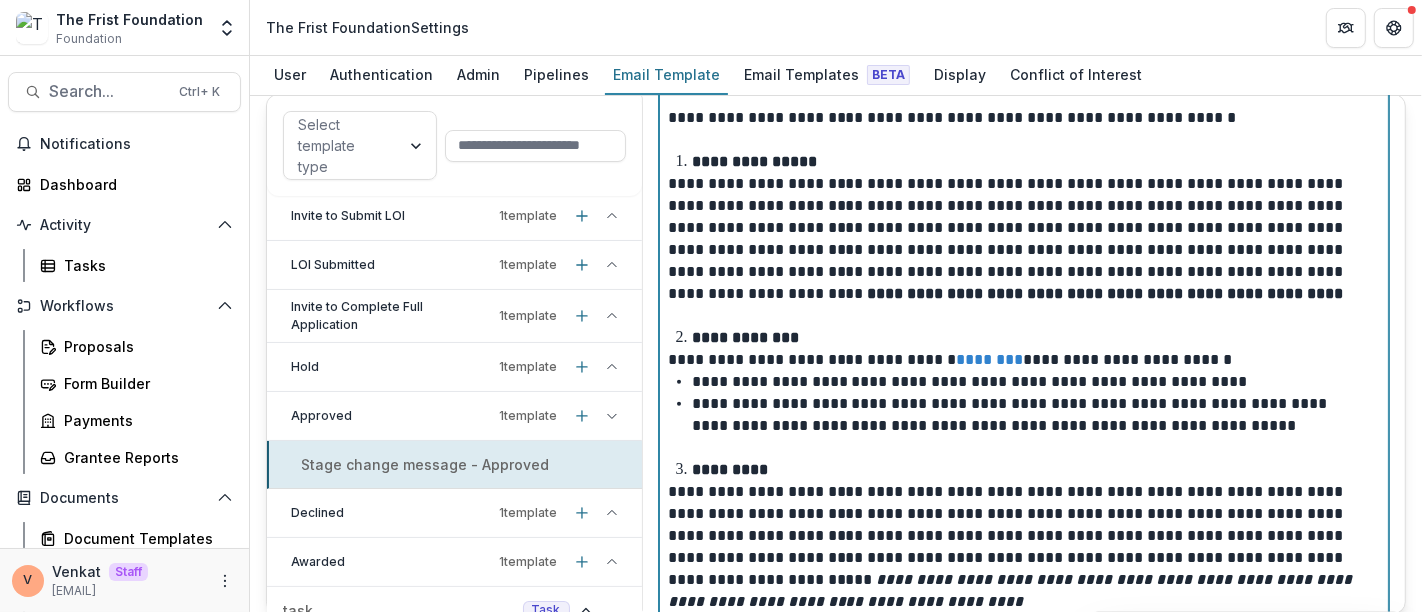 scroll, scrollTop: 730, scrollLeft: 0, axis: vertical 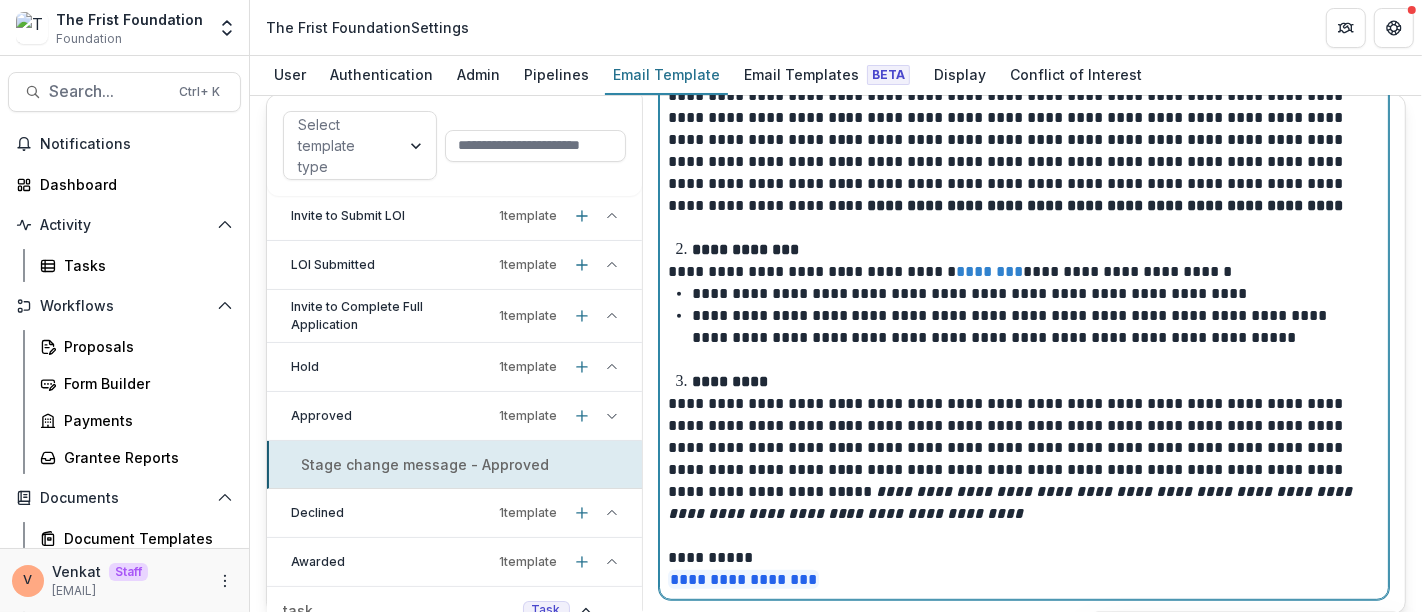 click on "**********" at bounding box center (1020, 459) 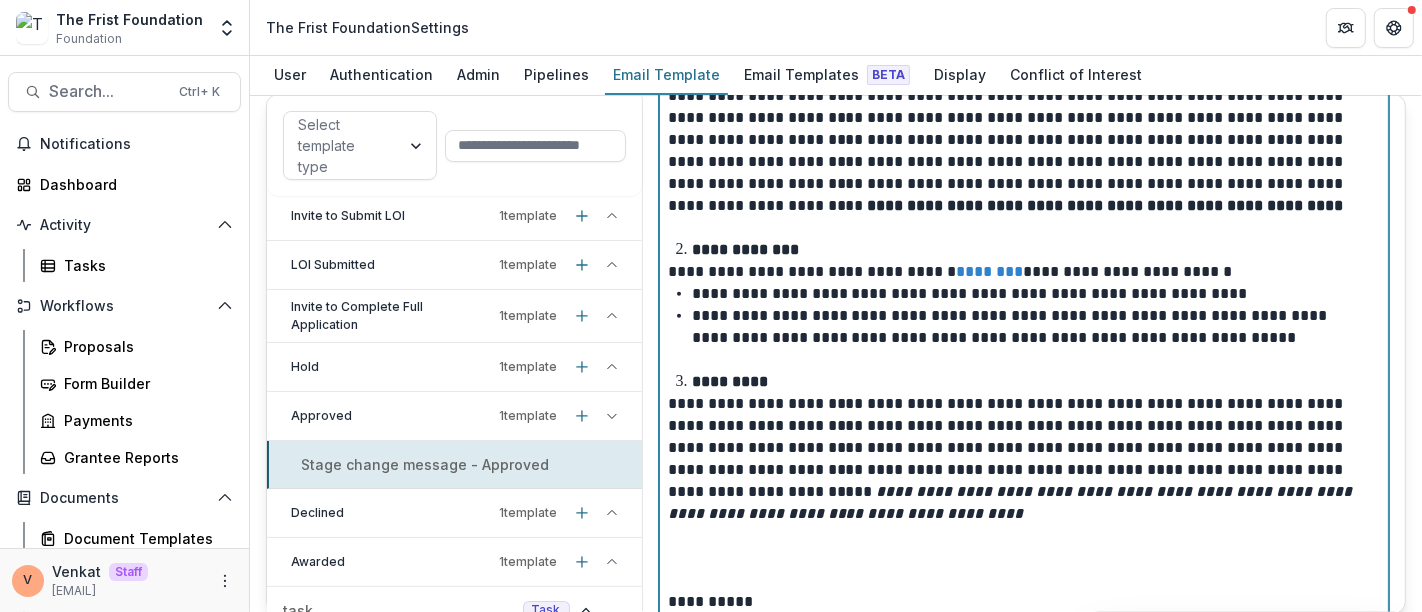scroll, scrollTop: 797, scrollLeft: 0, axis: vertical 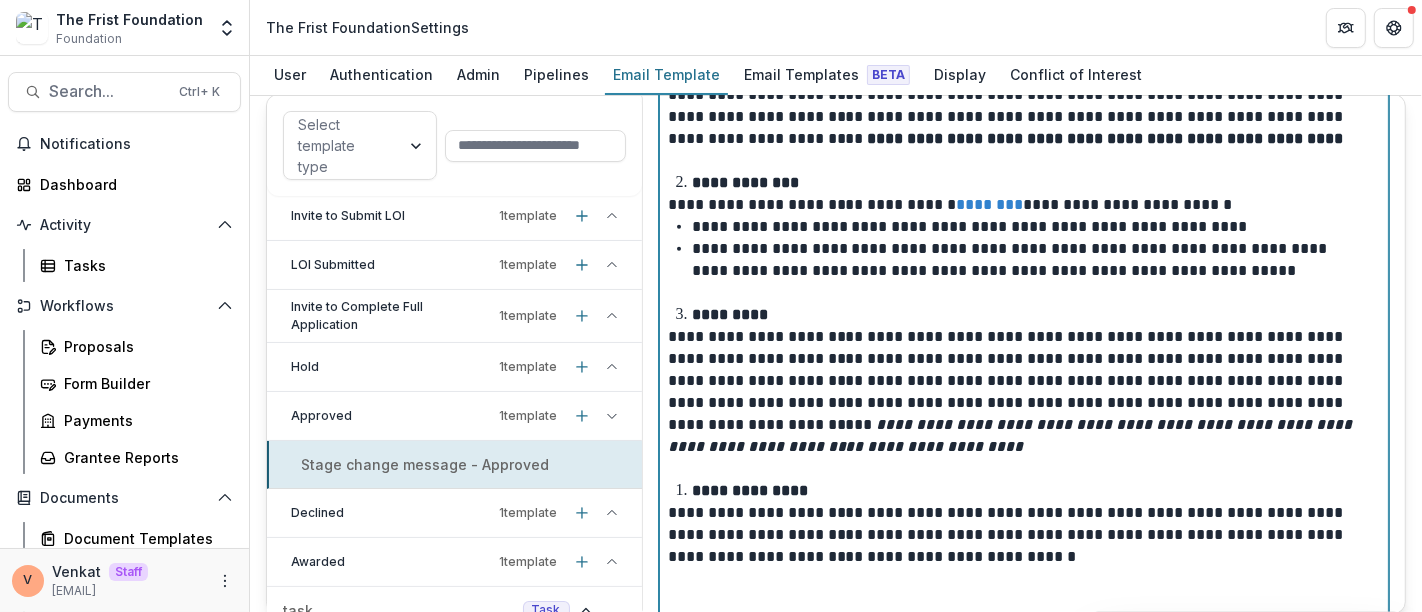 click on "**********" at bounding box center [1036, 491] 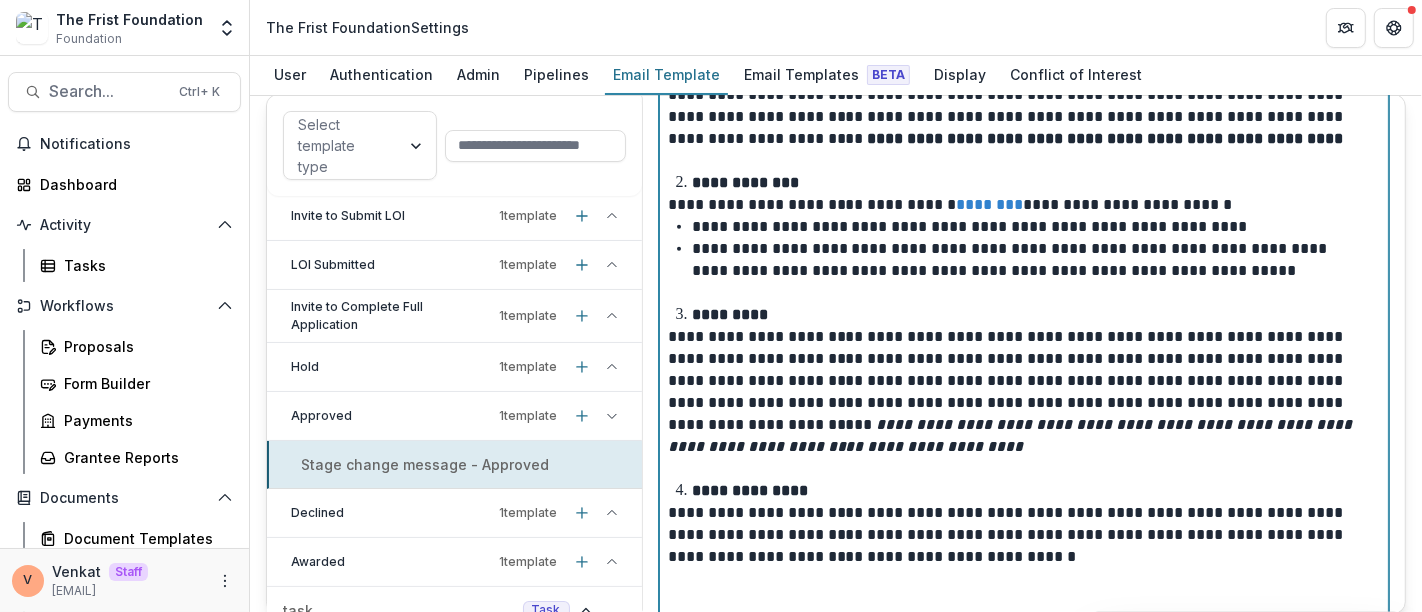 click on "**********" at bounding box center (1020, 535) 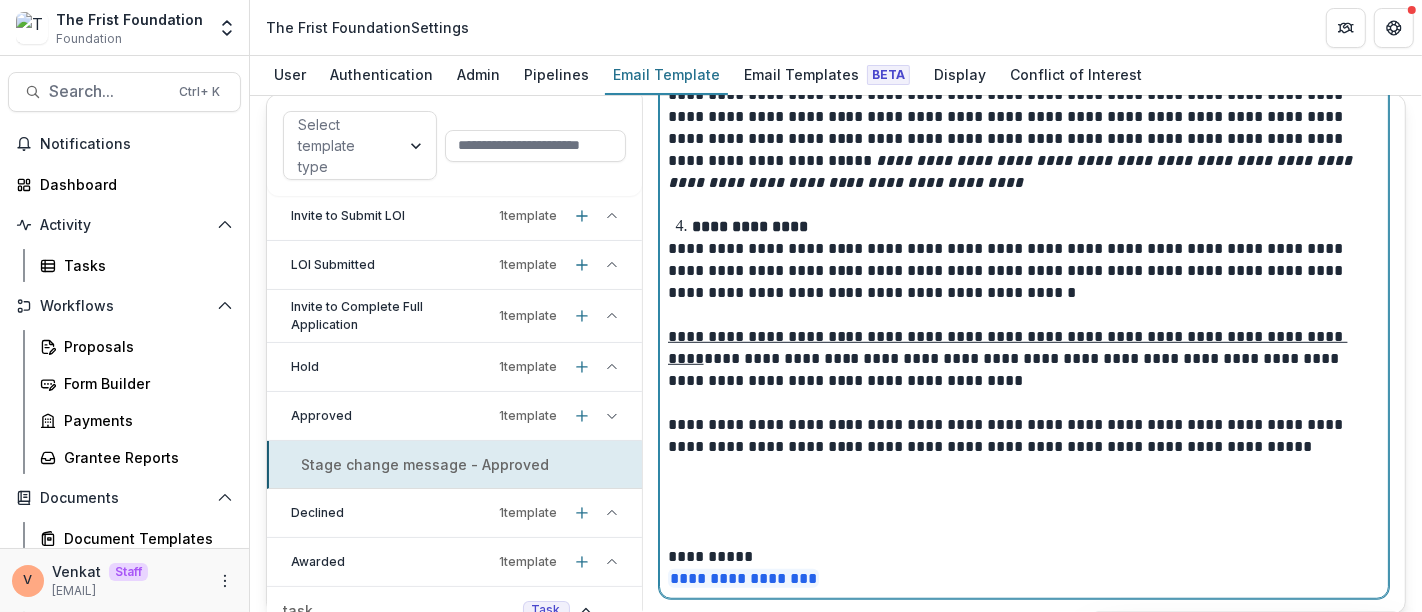 scroll, scrollTop: 1060, scrollLeft: 0, axis: vertical 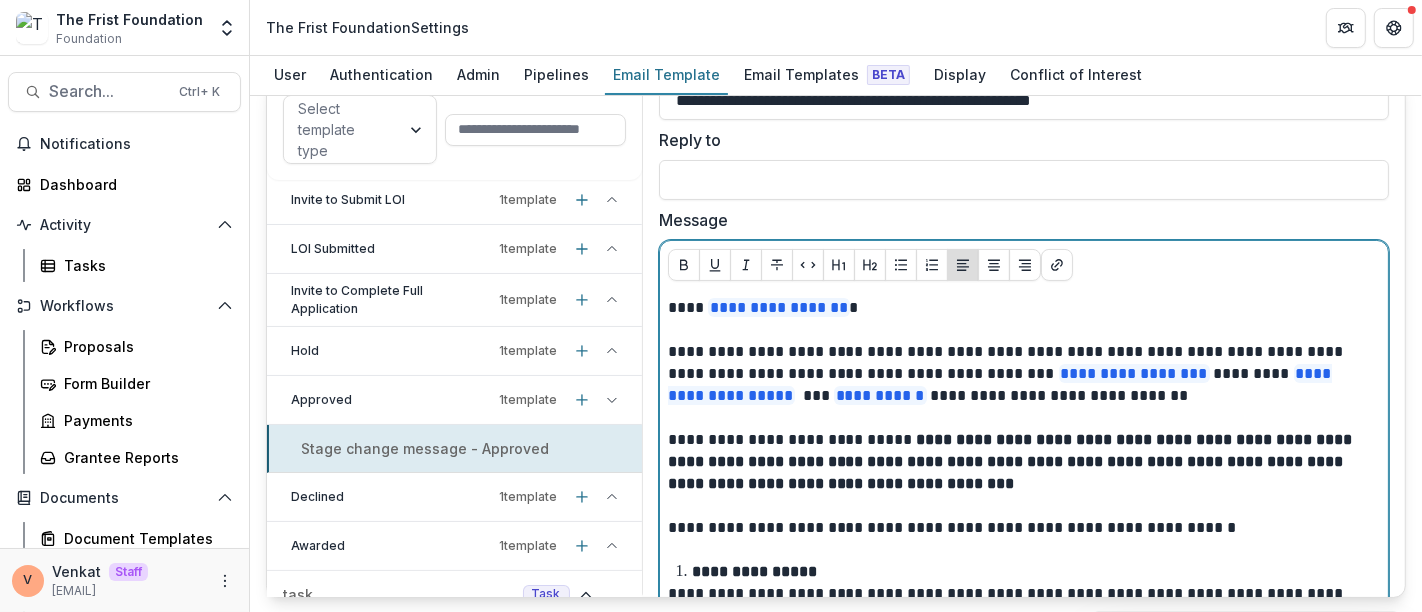 click on "**********" at bounding box center [1020, 374] 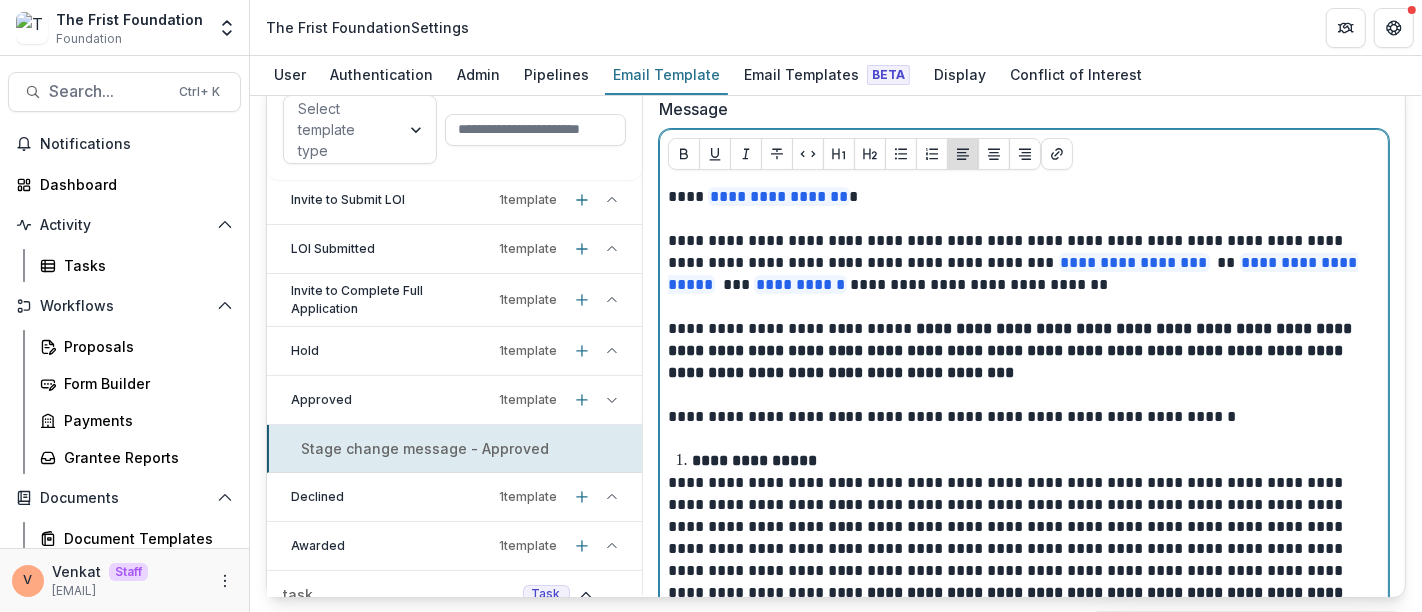 scroll, scrollTop: 438, scrollLeft: 0, axis: vertical 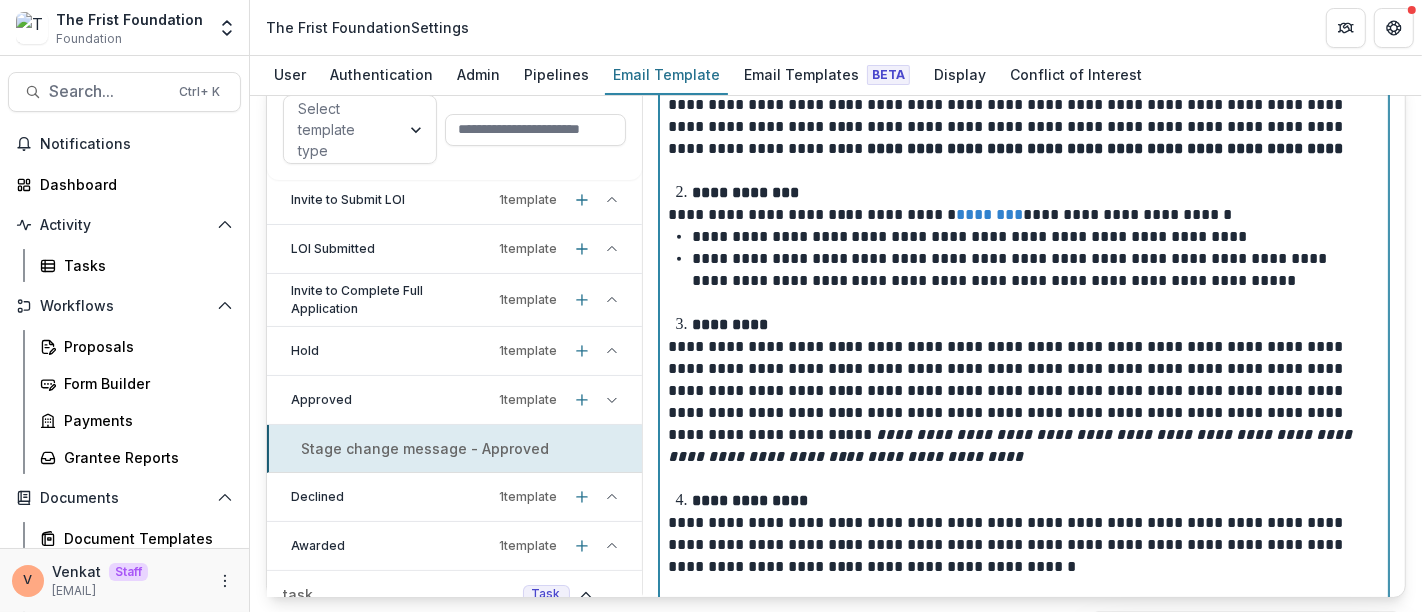 click on "**********" at bounding box center (1020, 402) 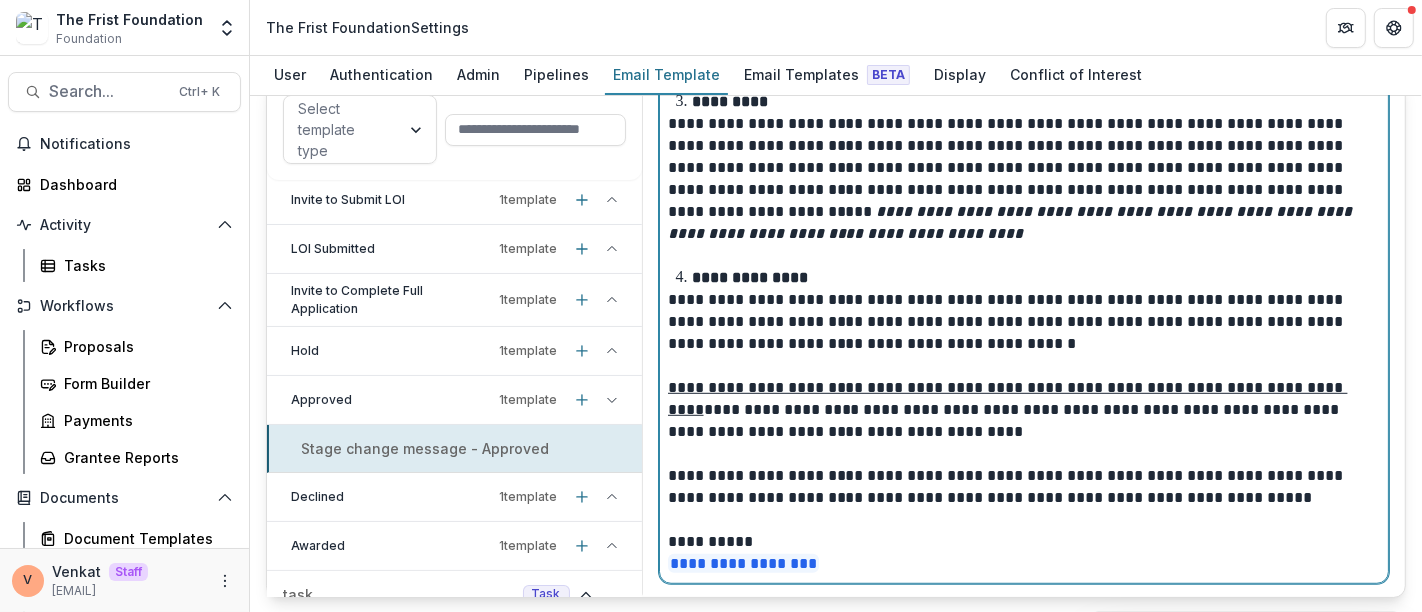 click on "**********" at bounding box center [1020, 322] 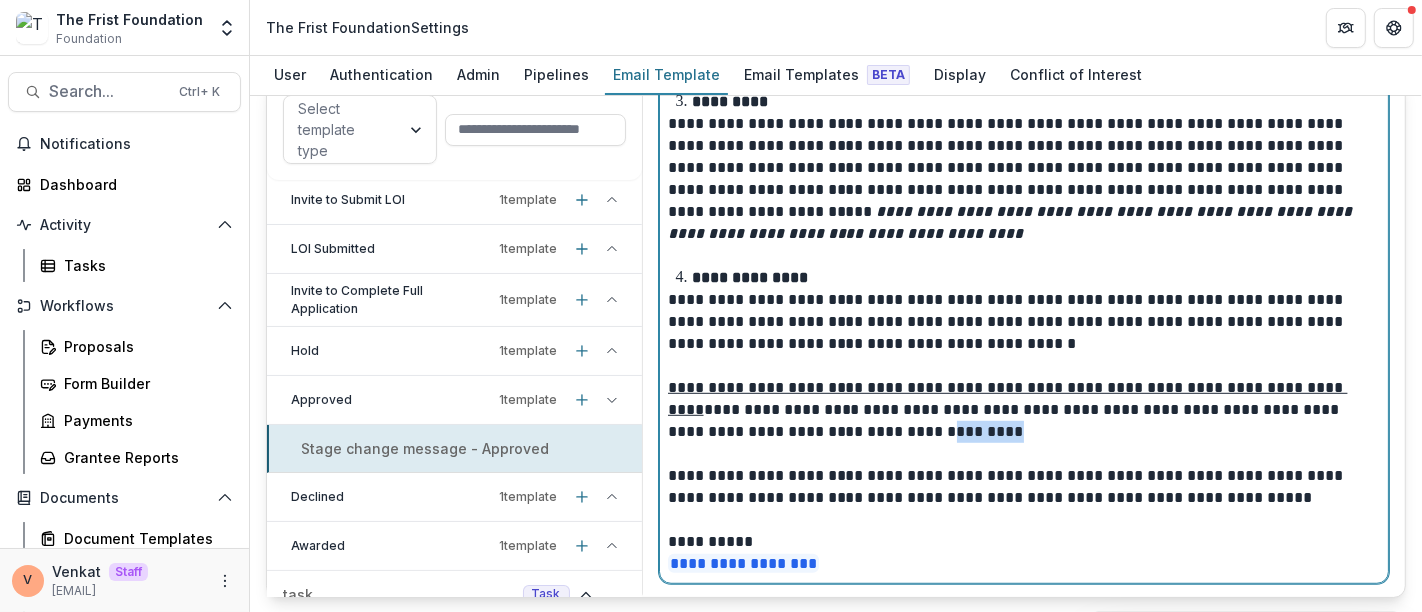drag, startPoint x: 831, startPoint y: 426, endPoint x: 888, endPoint y: 427, distance: 57.00877 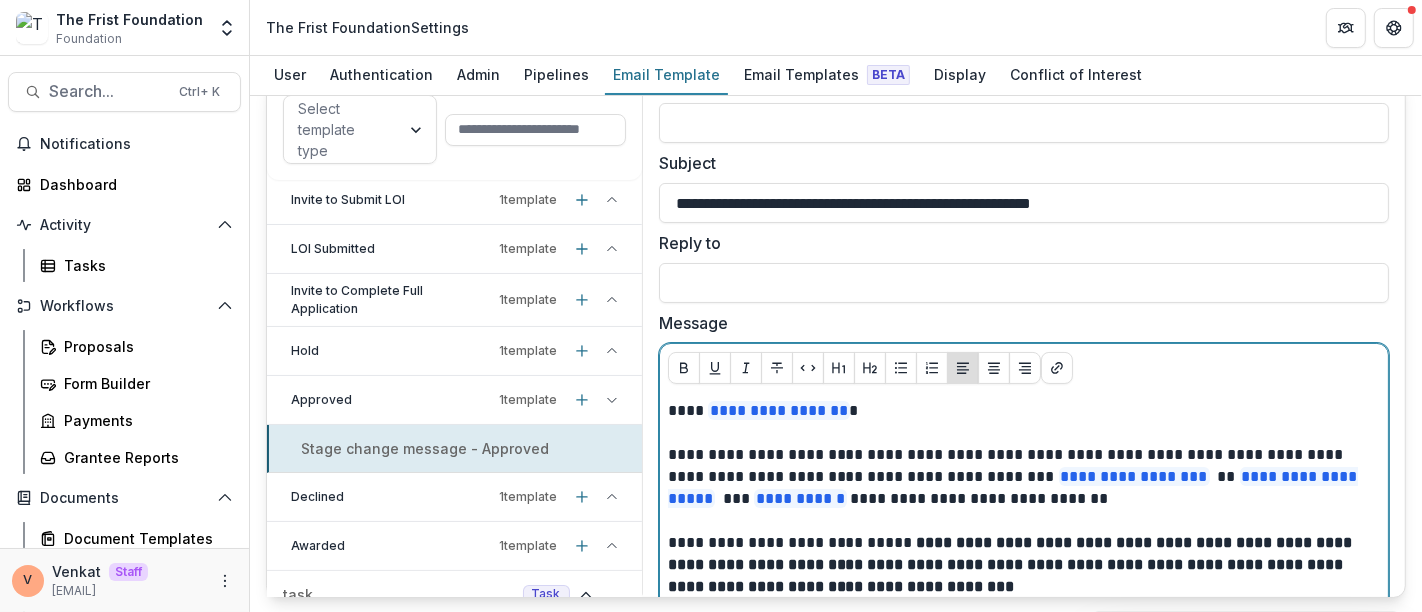 scroll, scrollTop: 222, scrollLeft: 0, axis: vertical 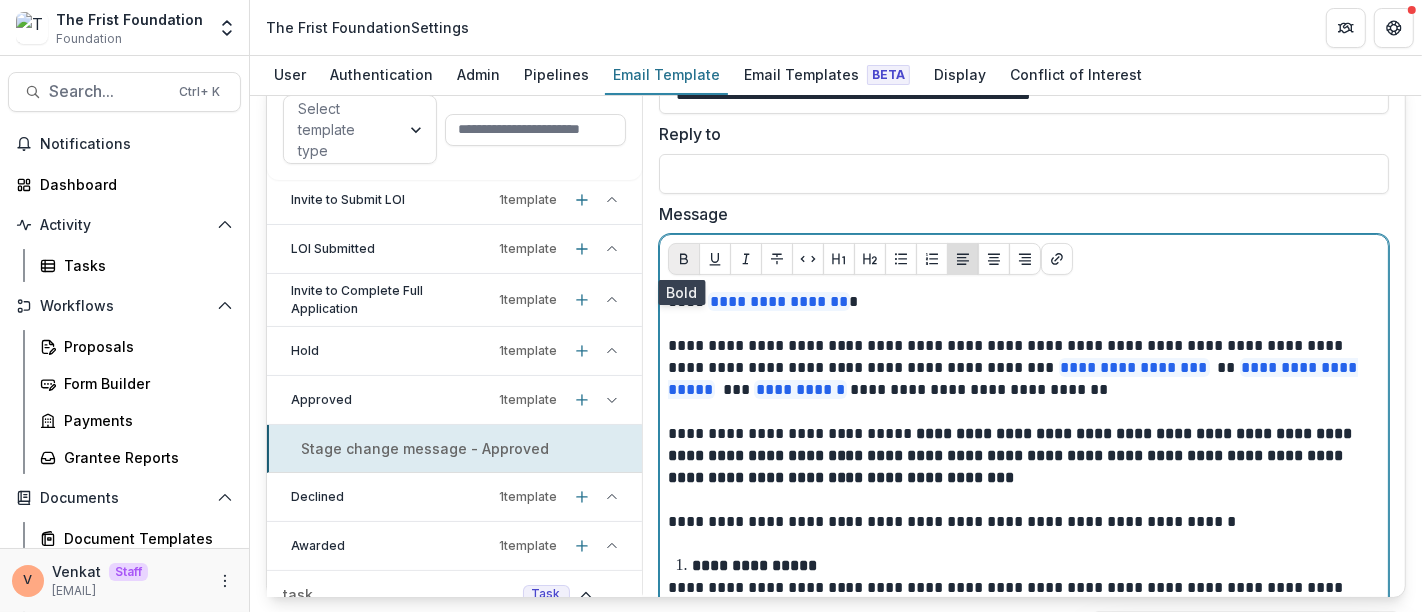 click at bounding box center [684, 259] 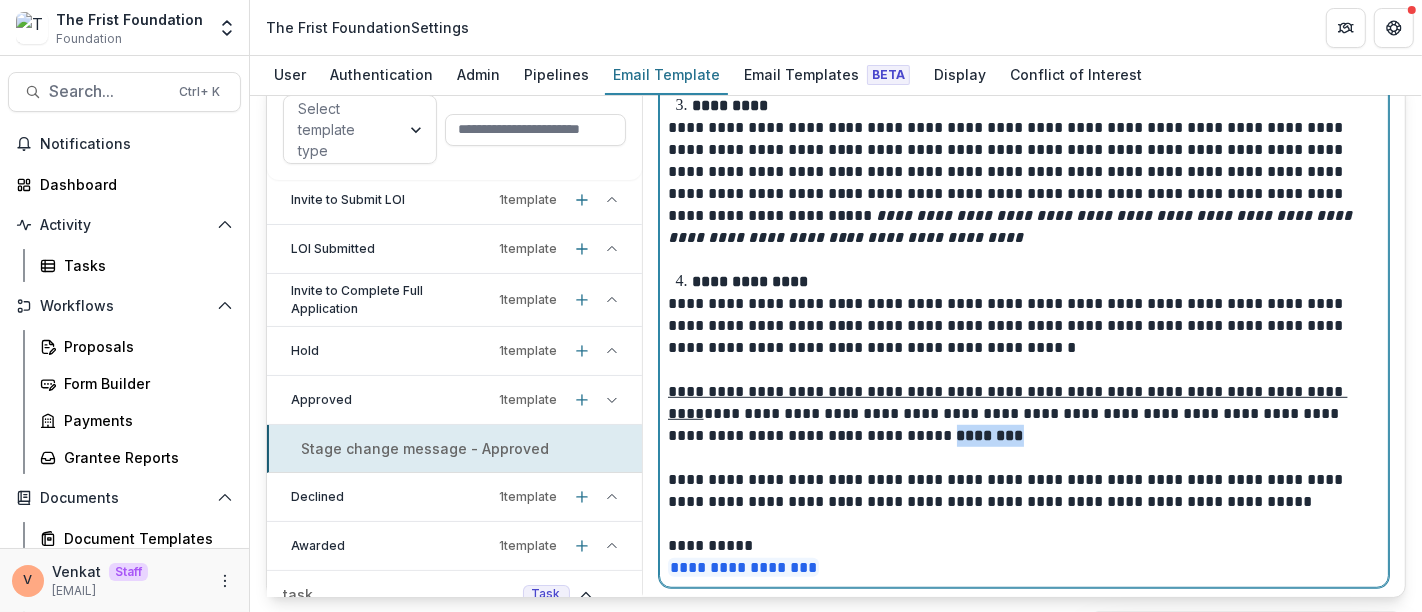scroll, scrollTop: 994, scrollLeft: 0, axis: vertical 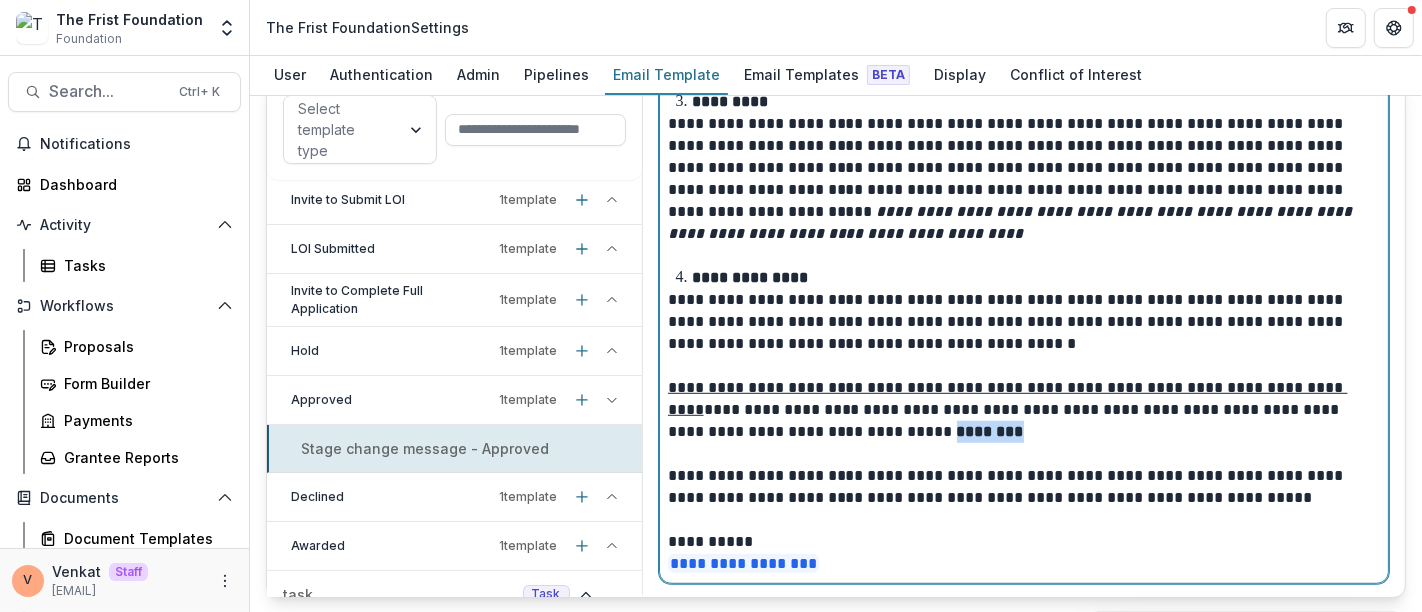 click on "**********" at bounding box center [1020, 410] 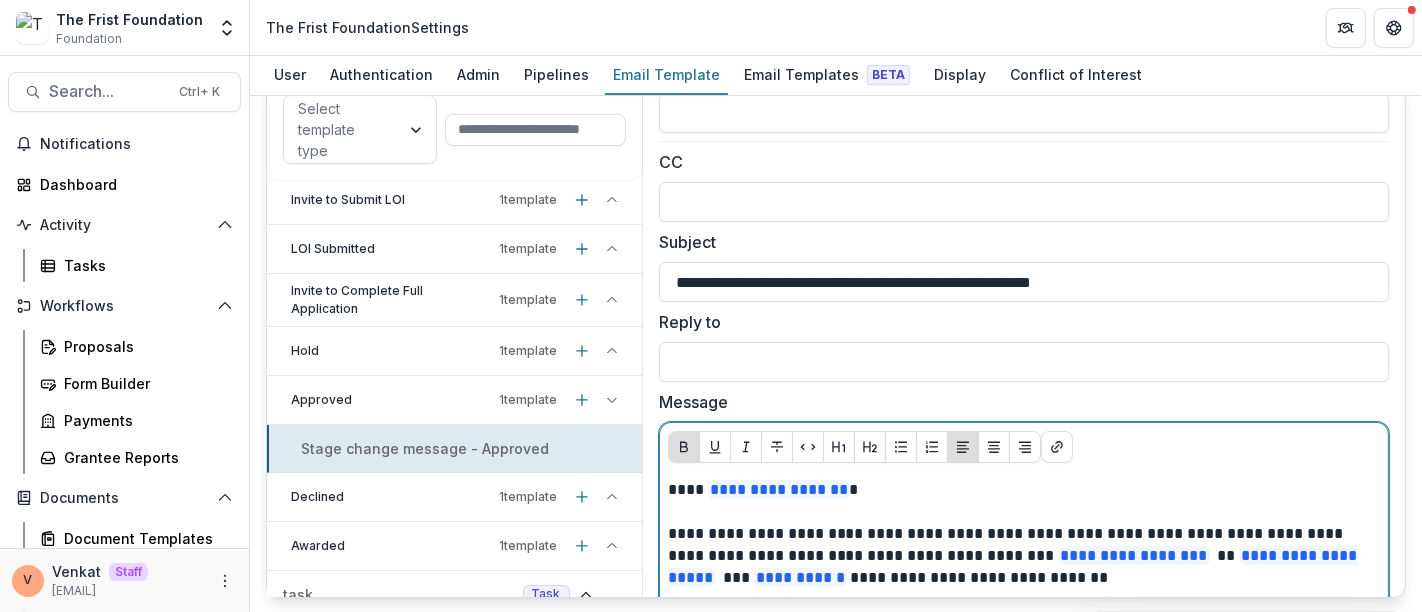 scroll, scrollTop: 0, scrollLeft: 0, axis: both 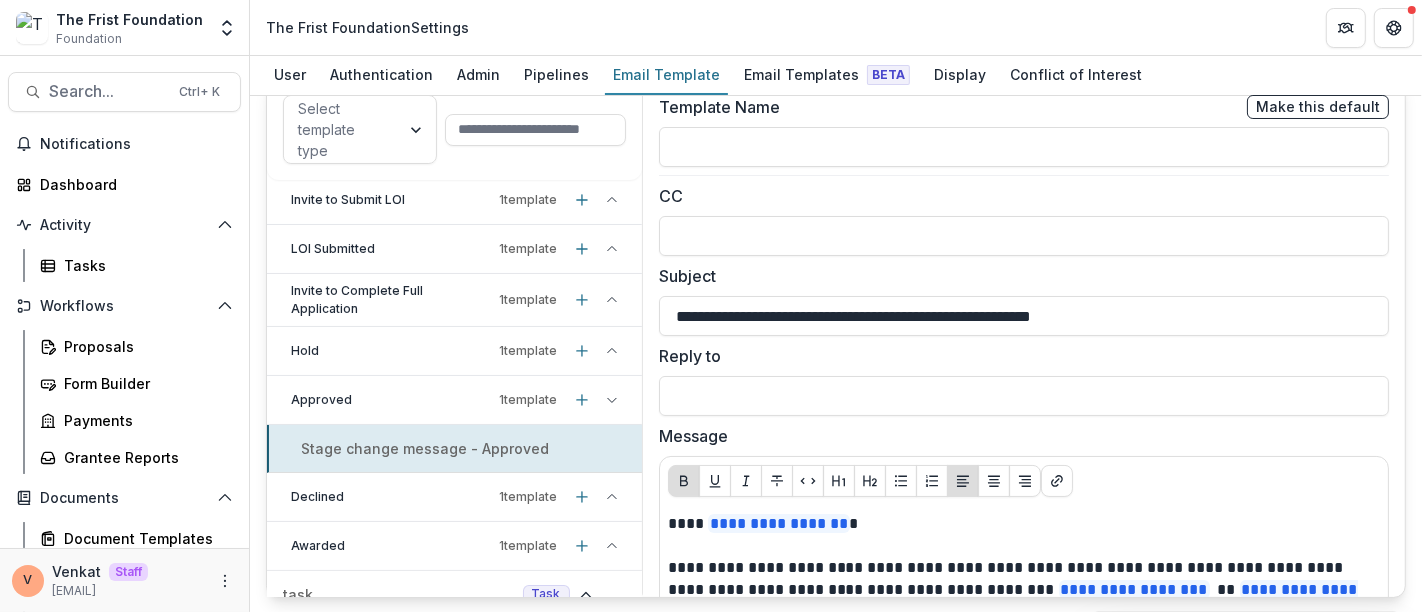 click on "Stage change message - Approved" at bounding box center [425, 448] 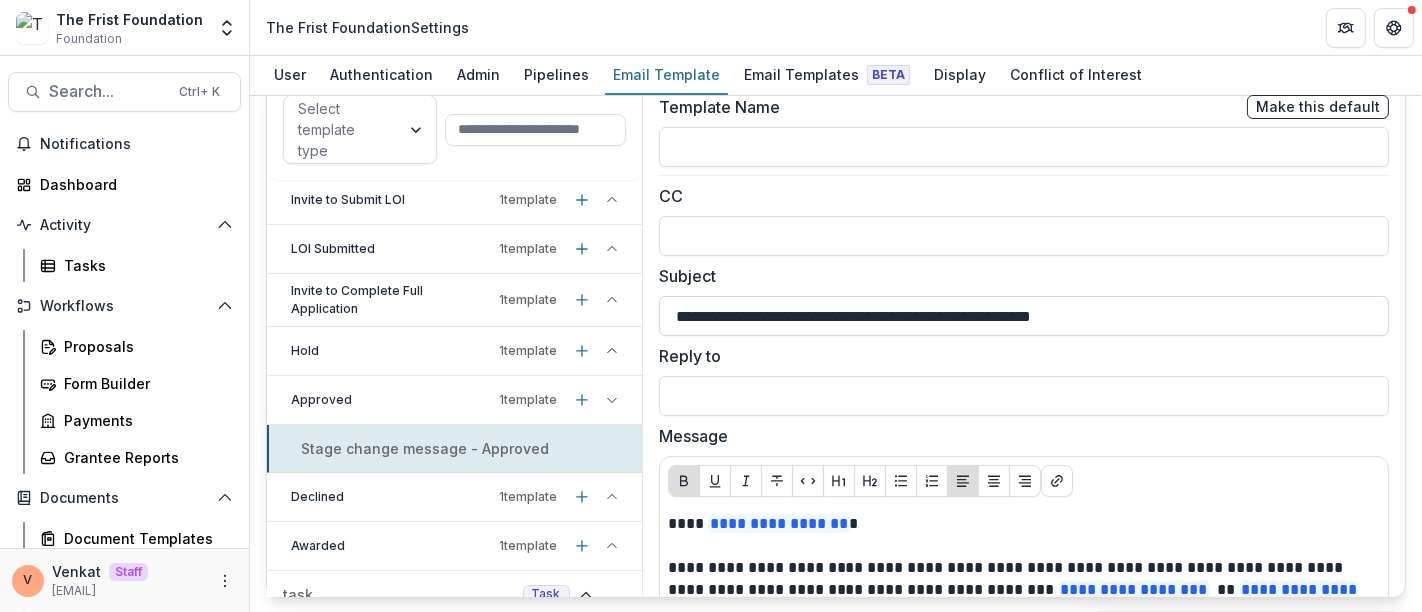 drag, startPoint x: 829, startPoint y: 317, endPoint x: 1172, endPoint y: 309, distance: 343.0933 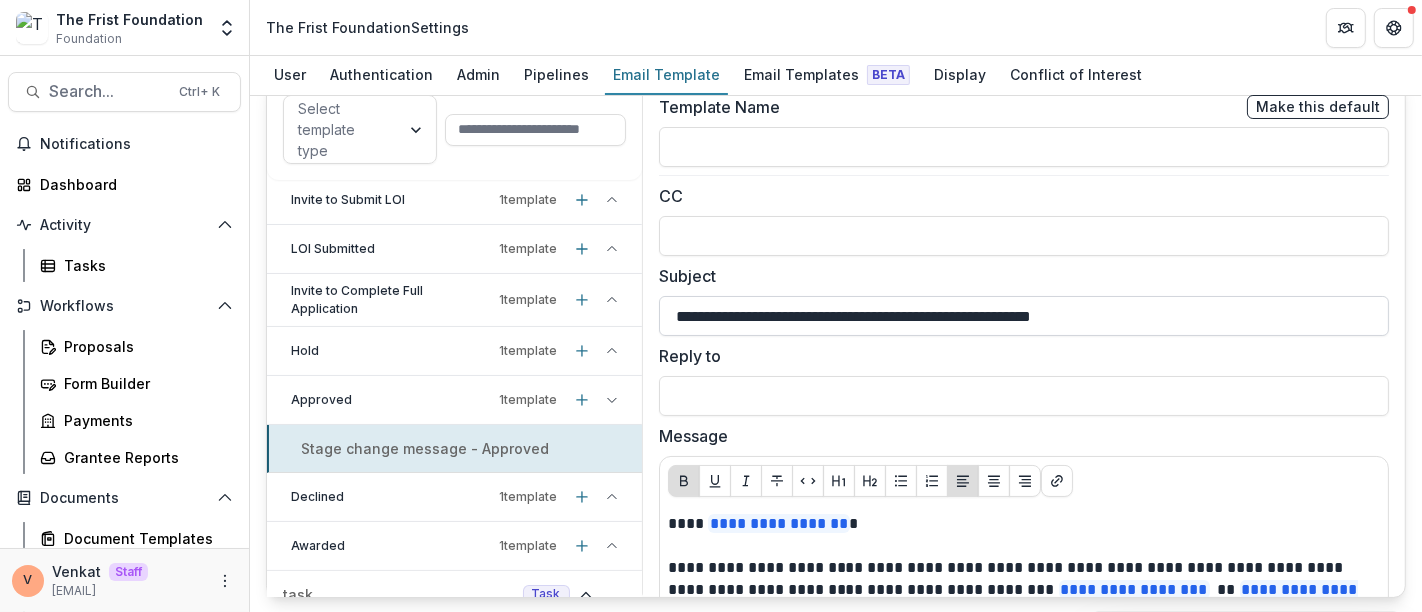 click on "**********" at bounding box center (1024, 316) 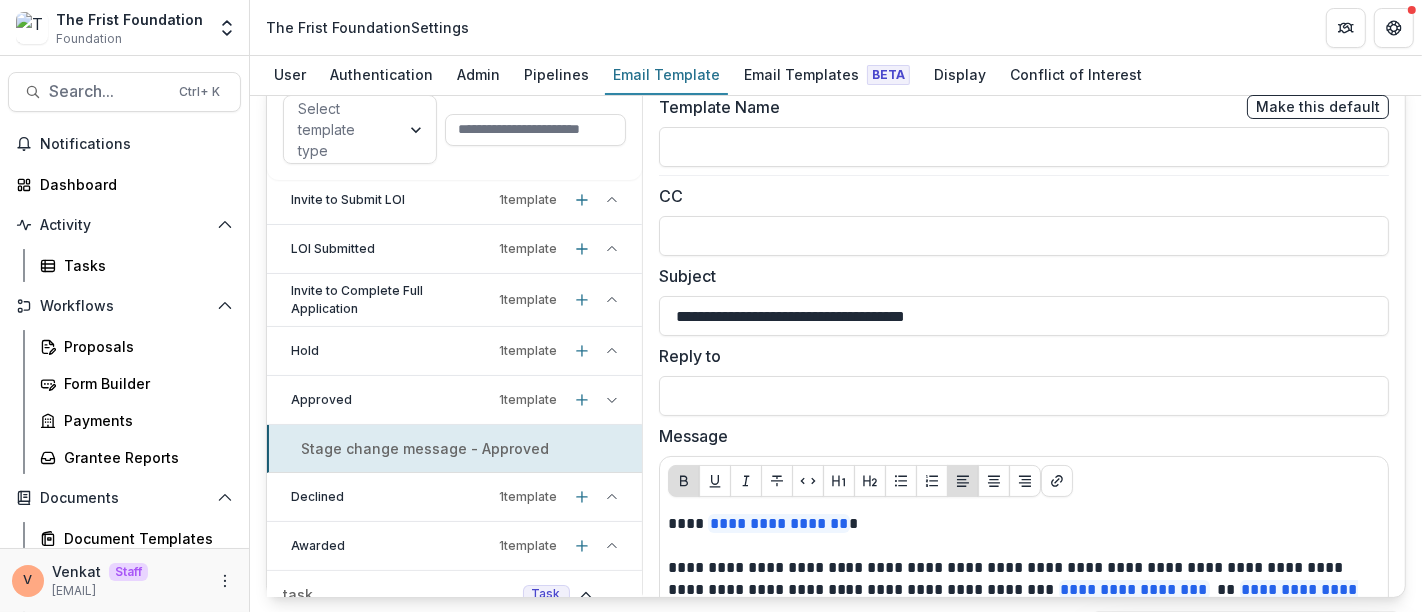 click on "Declined" at bounding box center [391, 497] 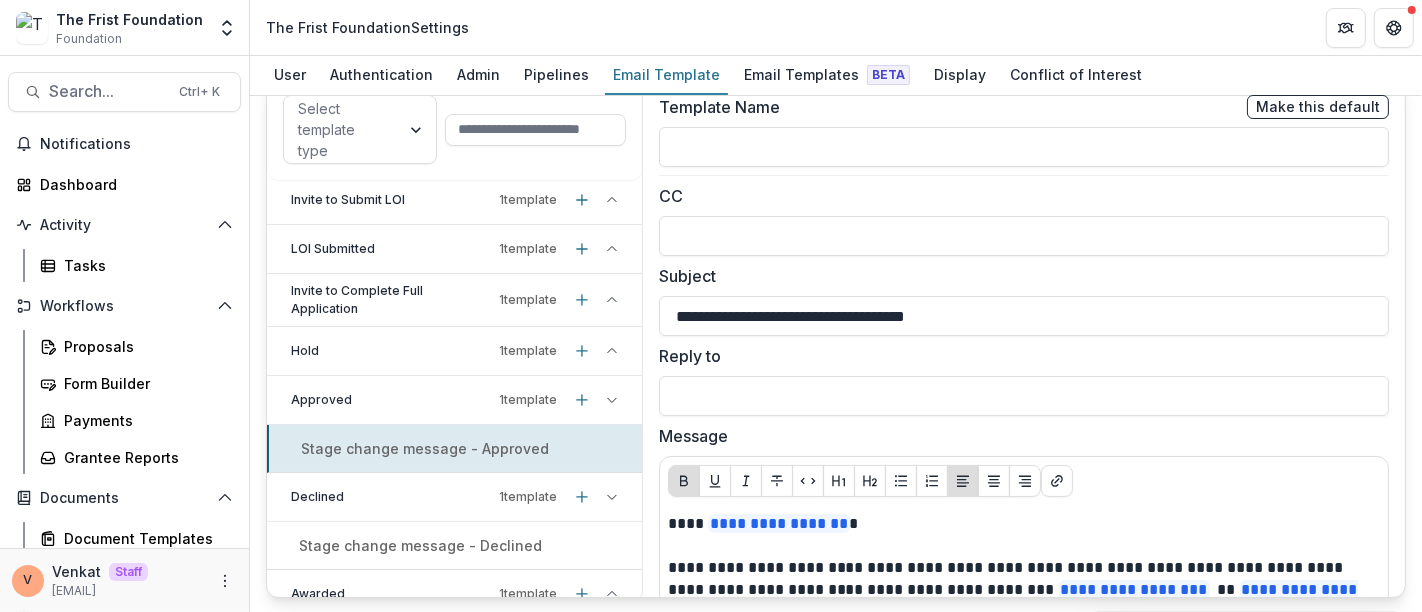 click on "Stage change message - Approved" at bounding box center [425, 448] 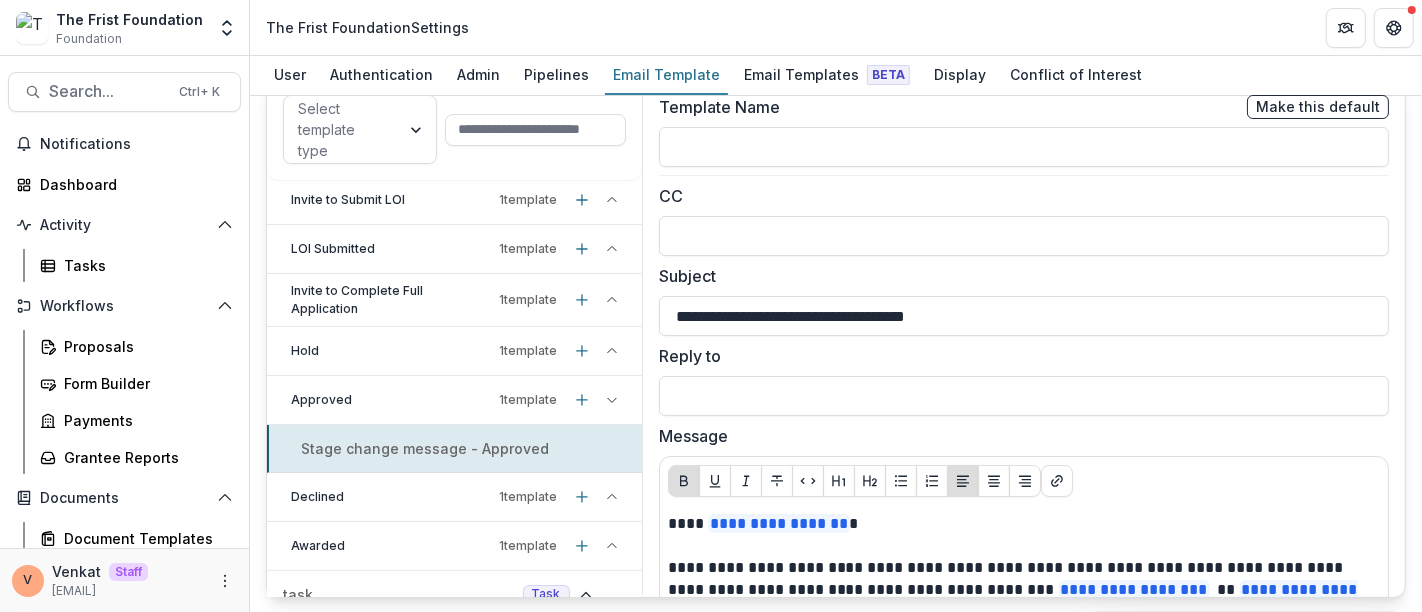 click on "Approved 1  template" at bounding box center (454, 400) 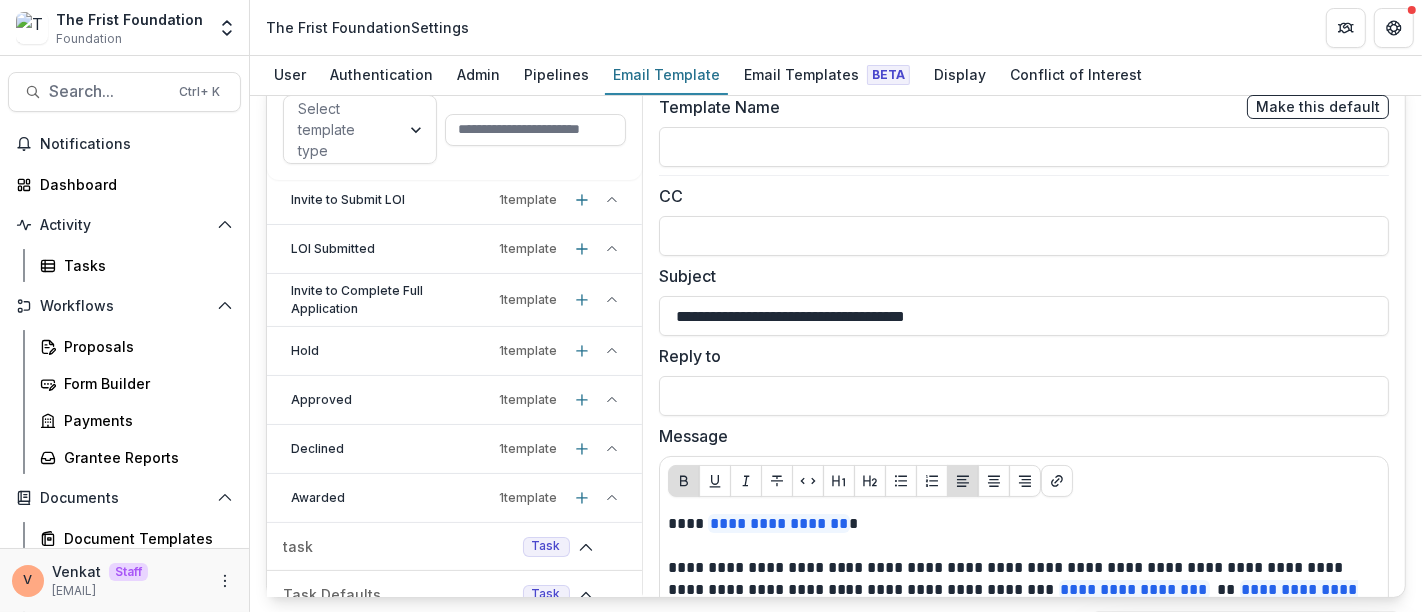 click on "Approved 1  template" at bounding box center (454, 400) 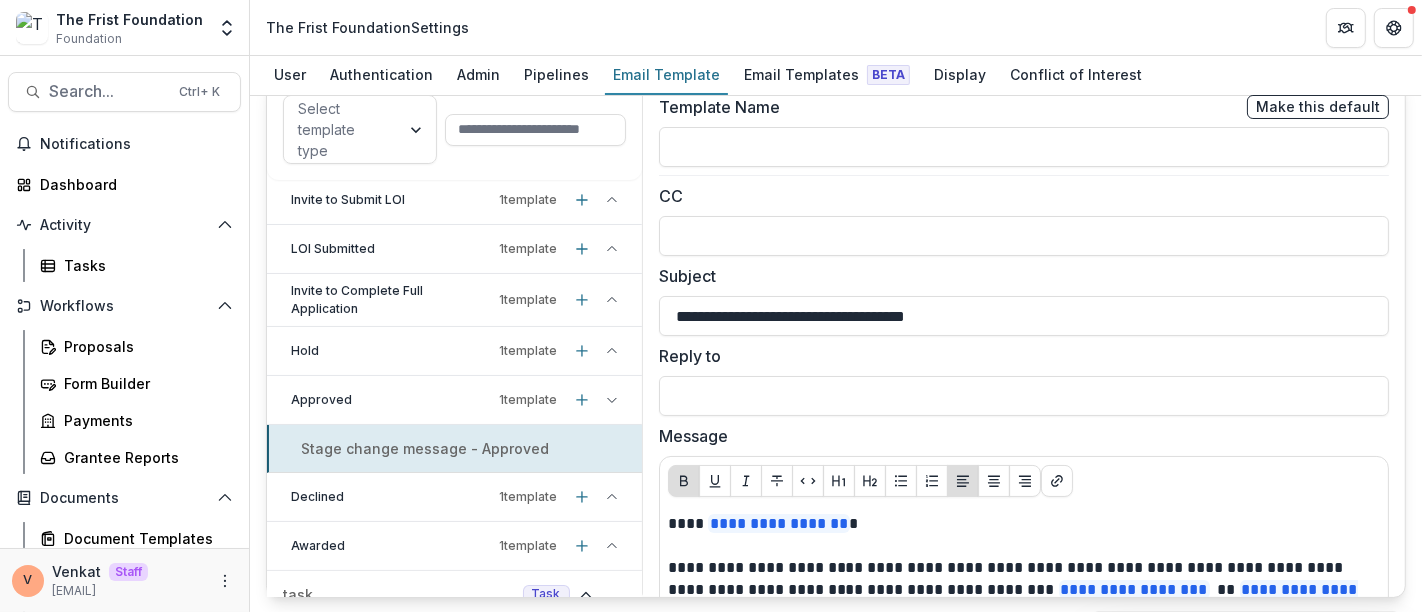click on "Hold" at bounding box center (391, 351) 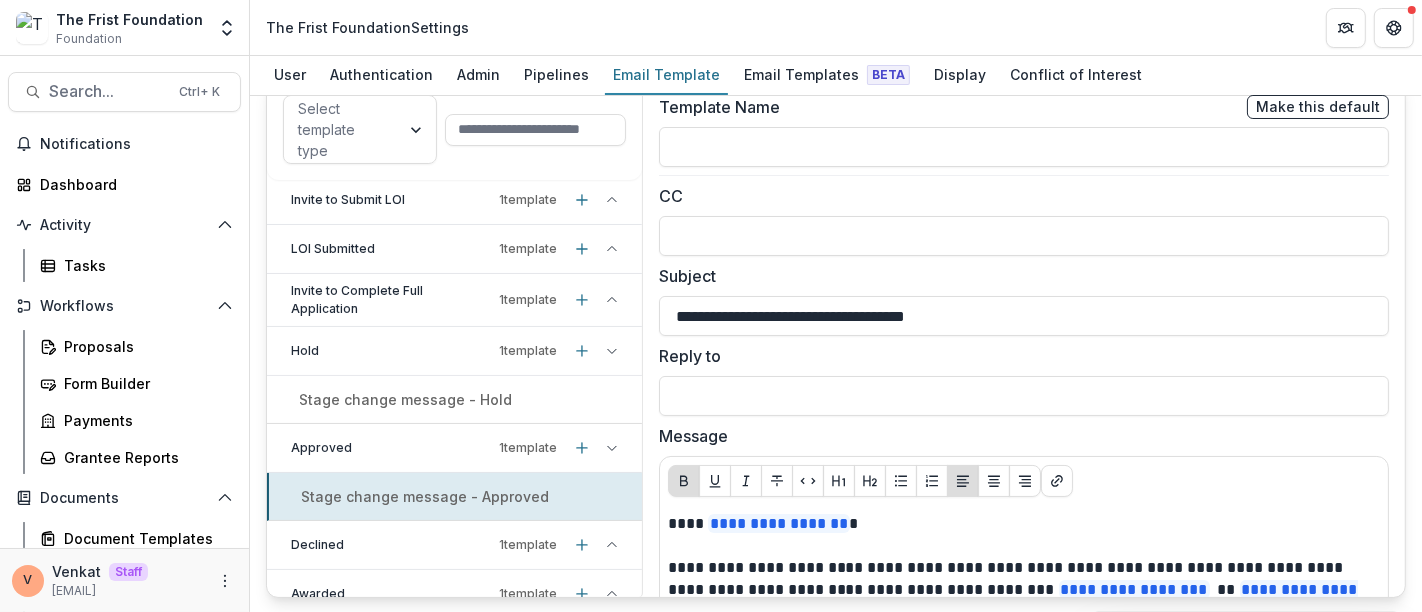 click on "Stage change message - Hold" at bounding box center (405, 399) 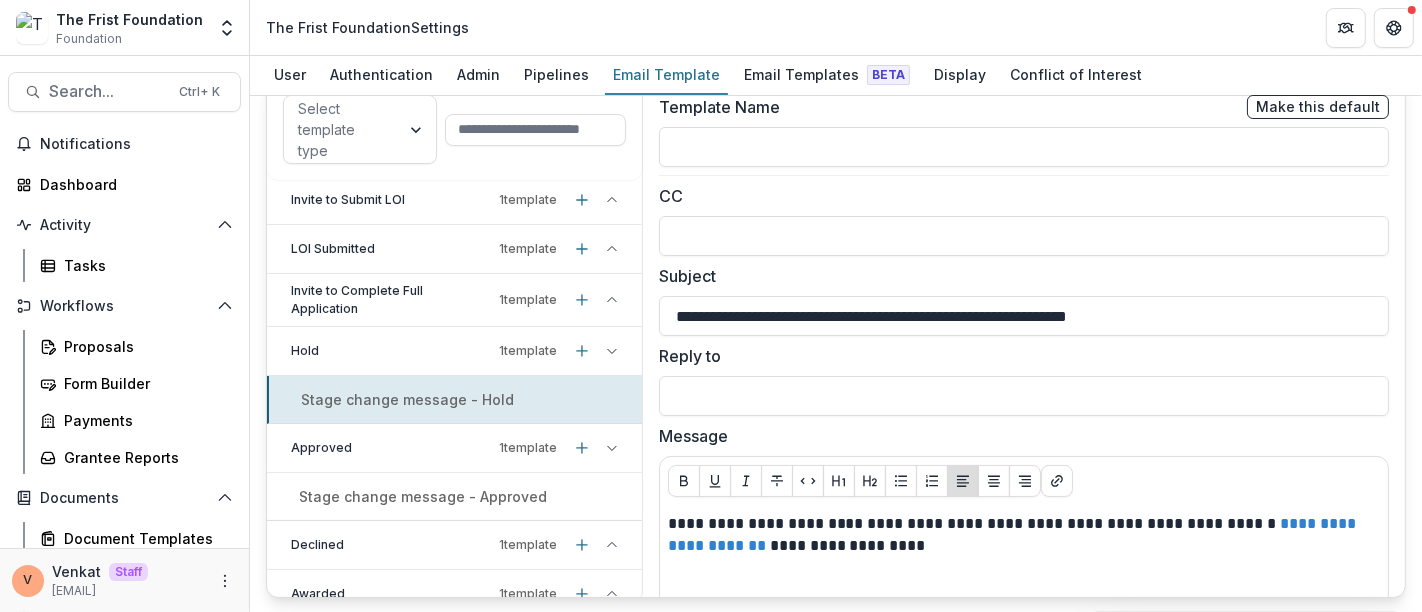 click on "Approved" at bounding box center (391, 448) 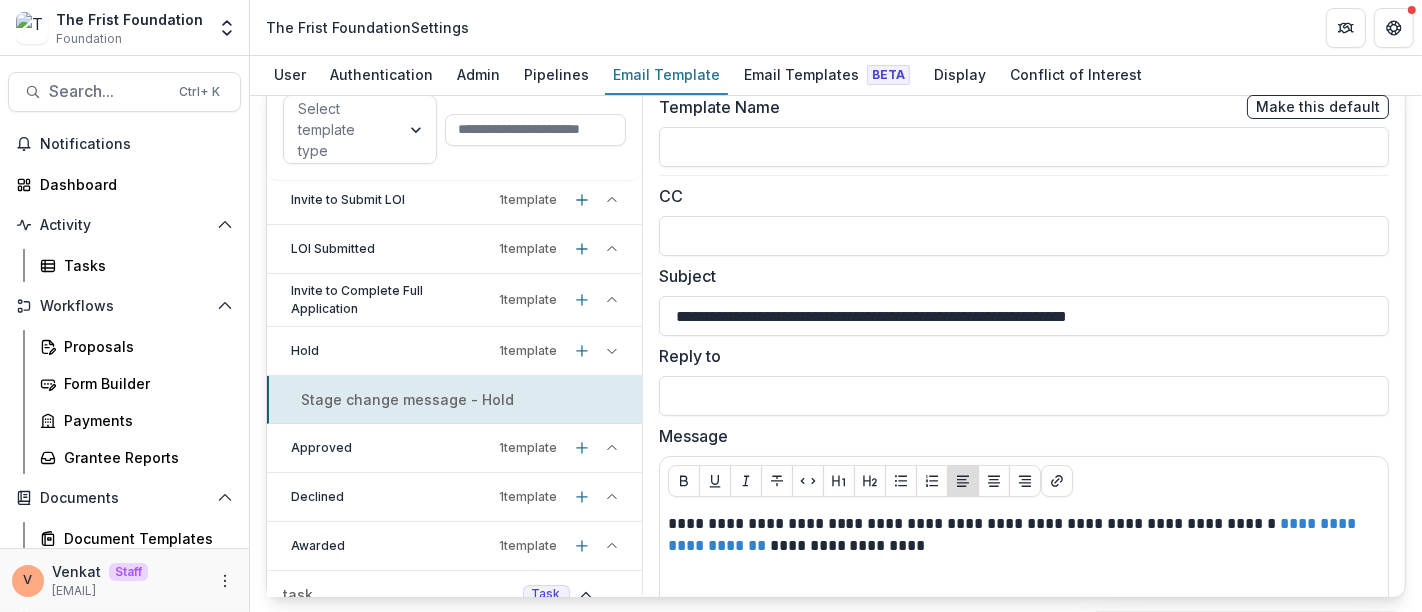 click on "Approved" at bounding box center (391, 448) 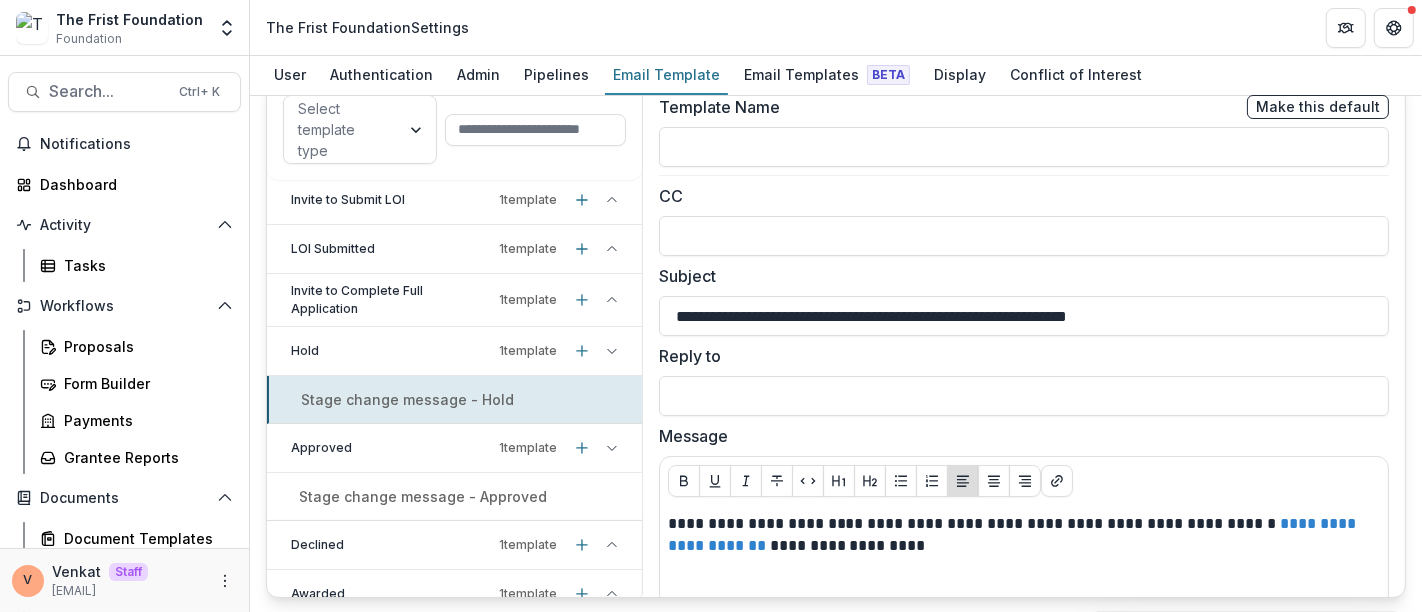 click on "Hold" at bounding box center (391, 351) 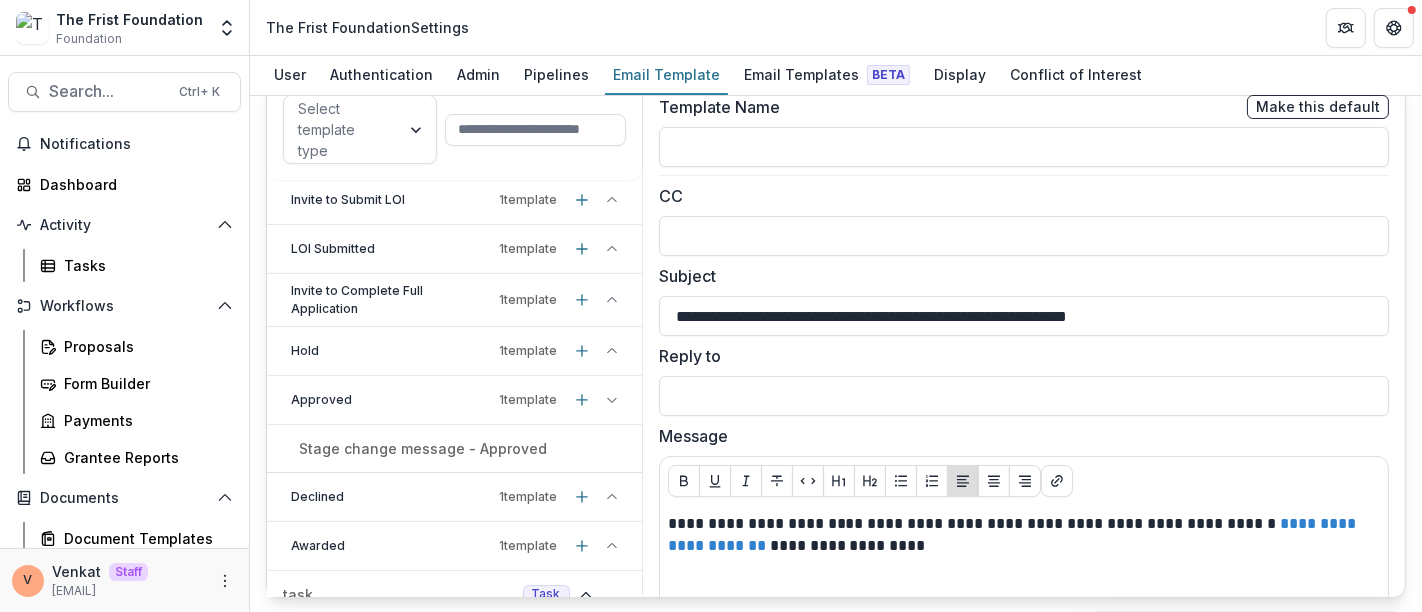 click on "Stage change message - Approved" at bounding box center (423, 448) 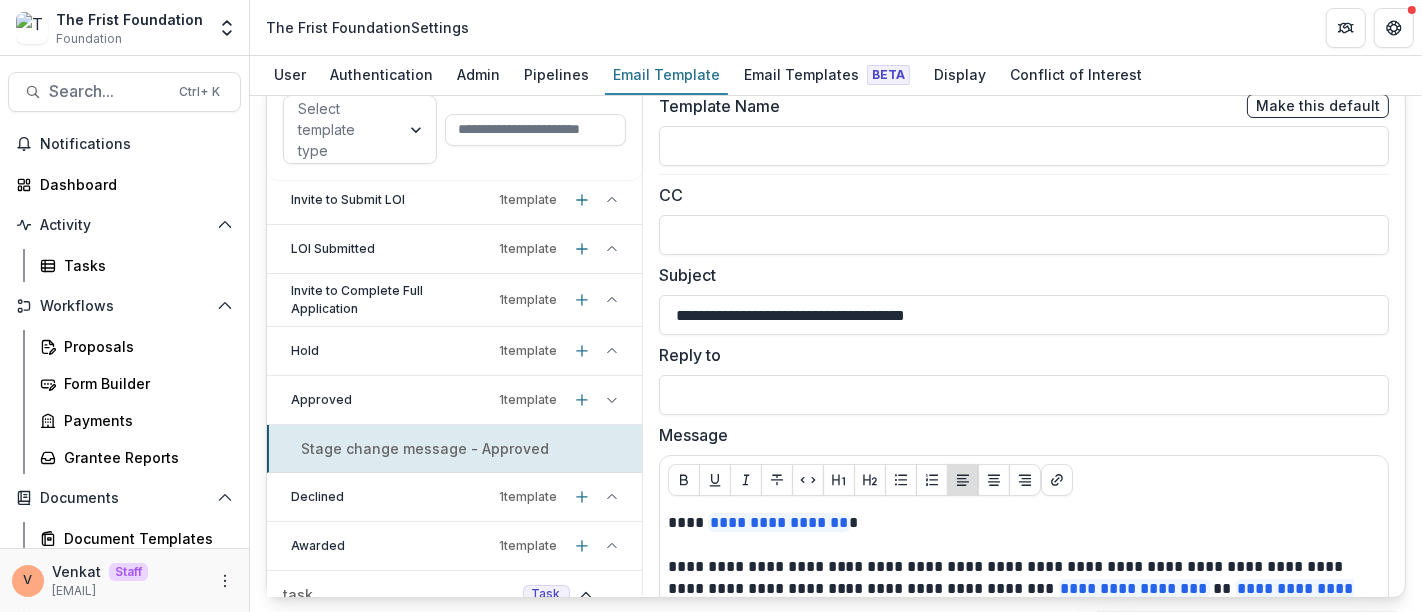 scroll, scrollTop: 0, scrollLeft: 0, axis: both 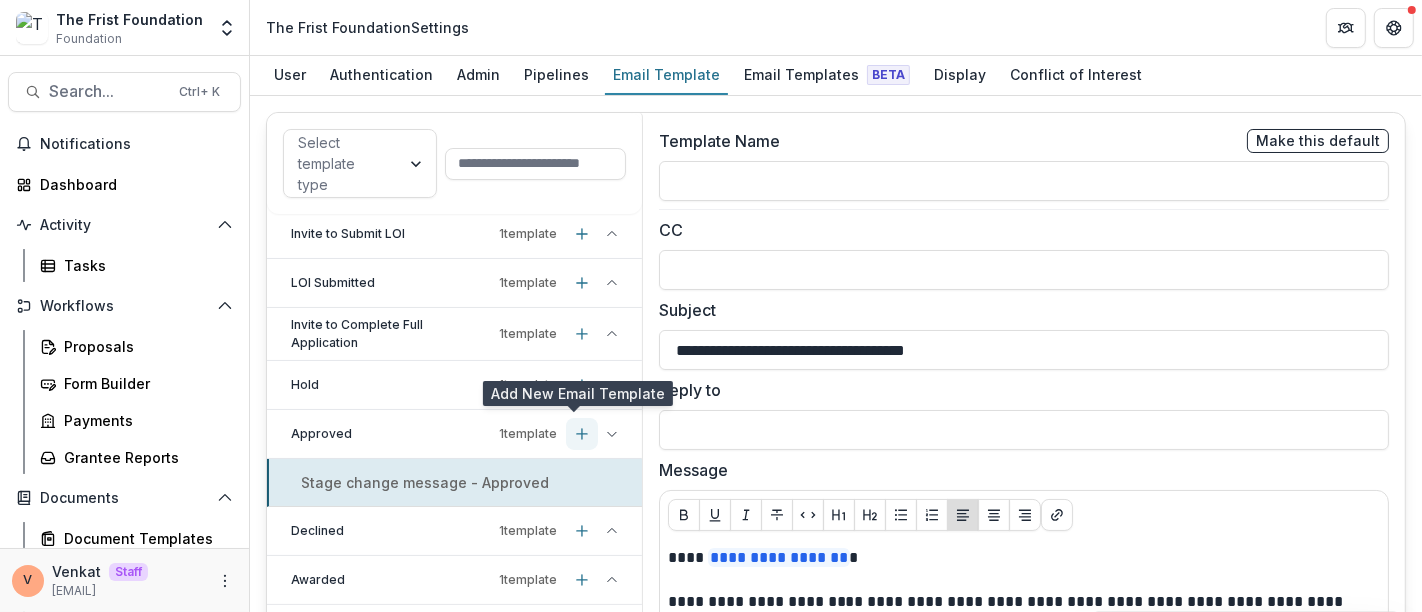 click 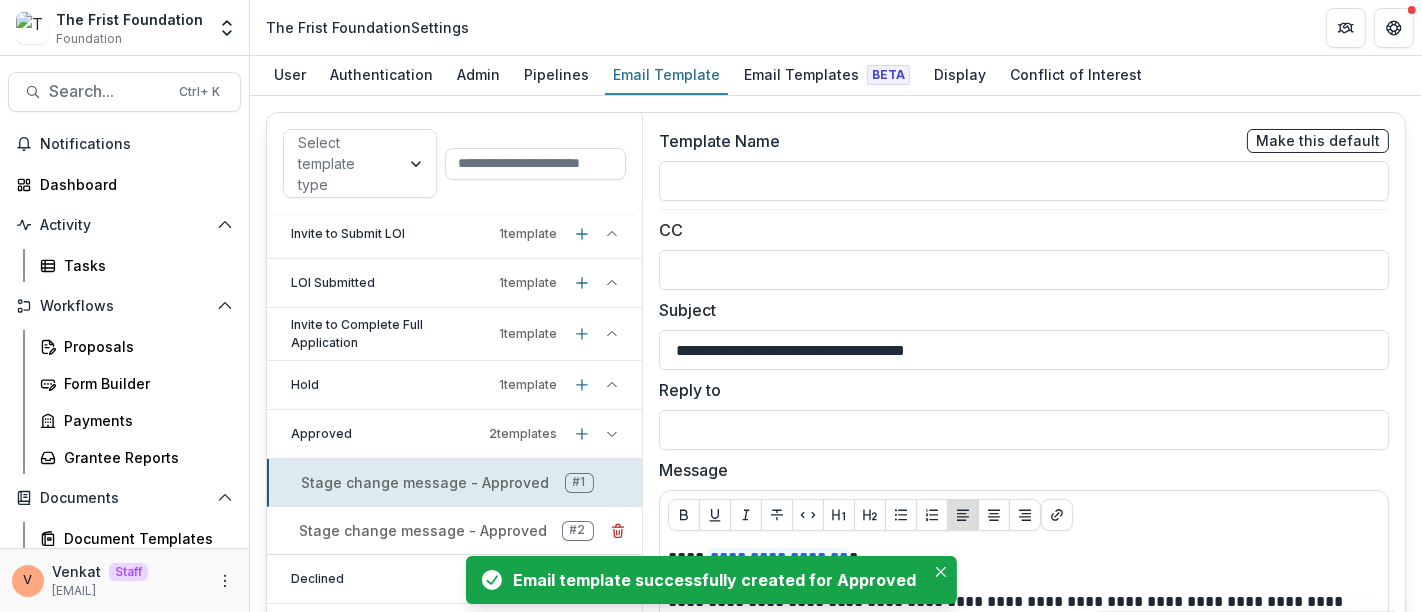click on "Stage change message - Approved" at bounding box center [423, 530] 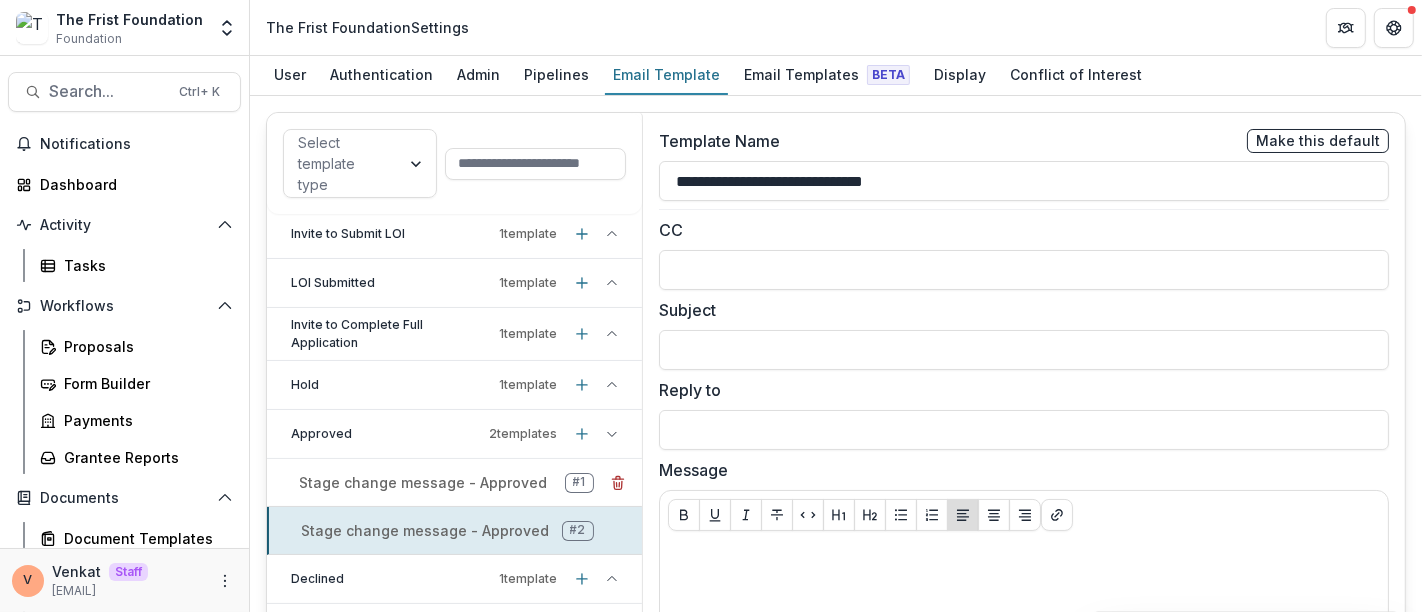 click on "Stage change message - Approved" at bounding box center (423, 482) 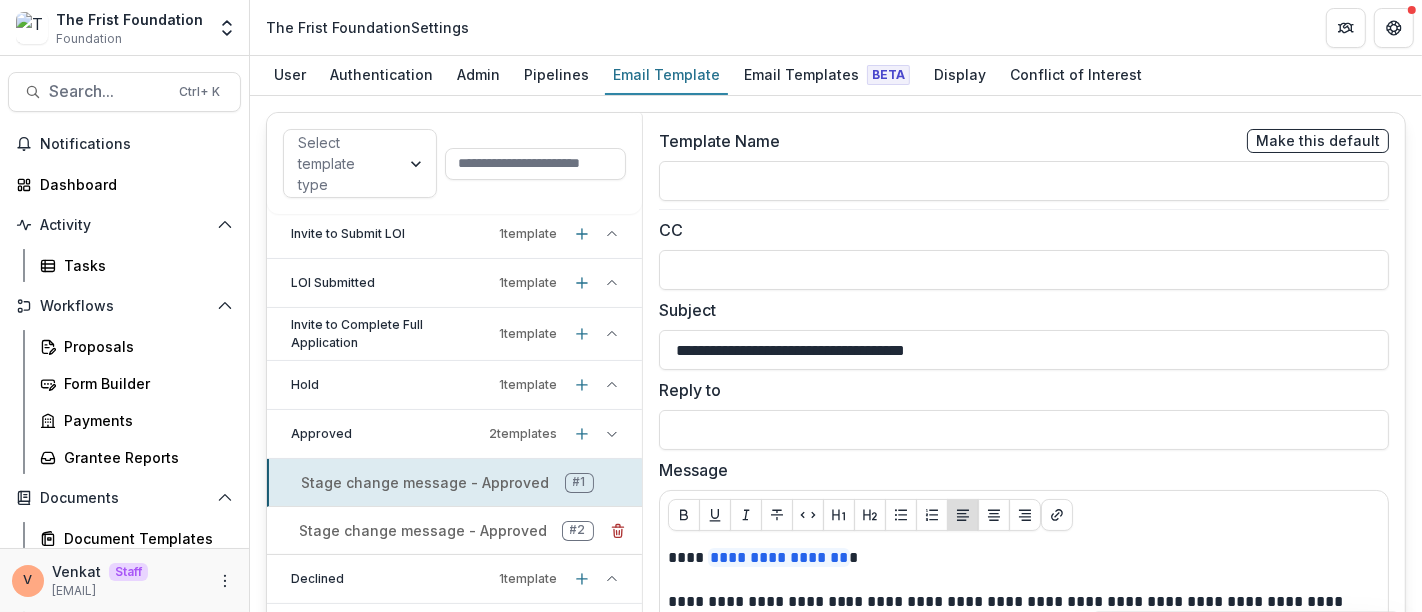 click on "Stage change message - Approved" at bounding box center [423, 530] 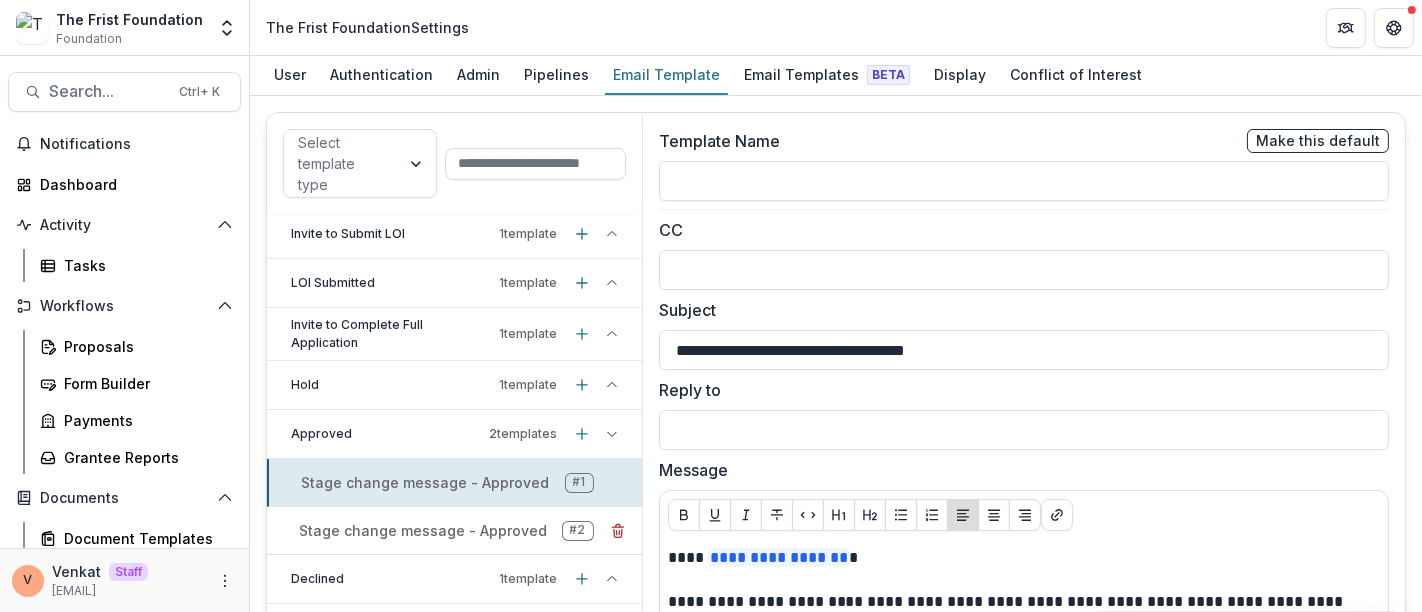 type on "**********" 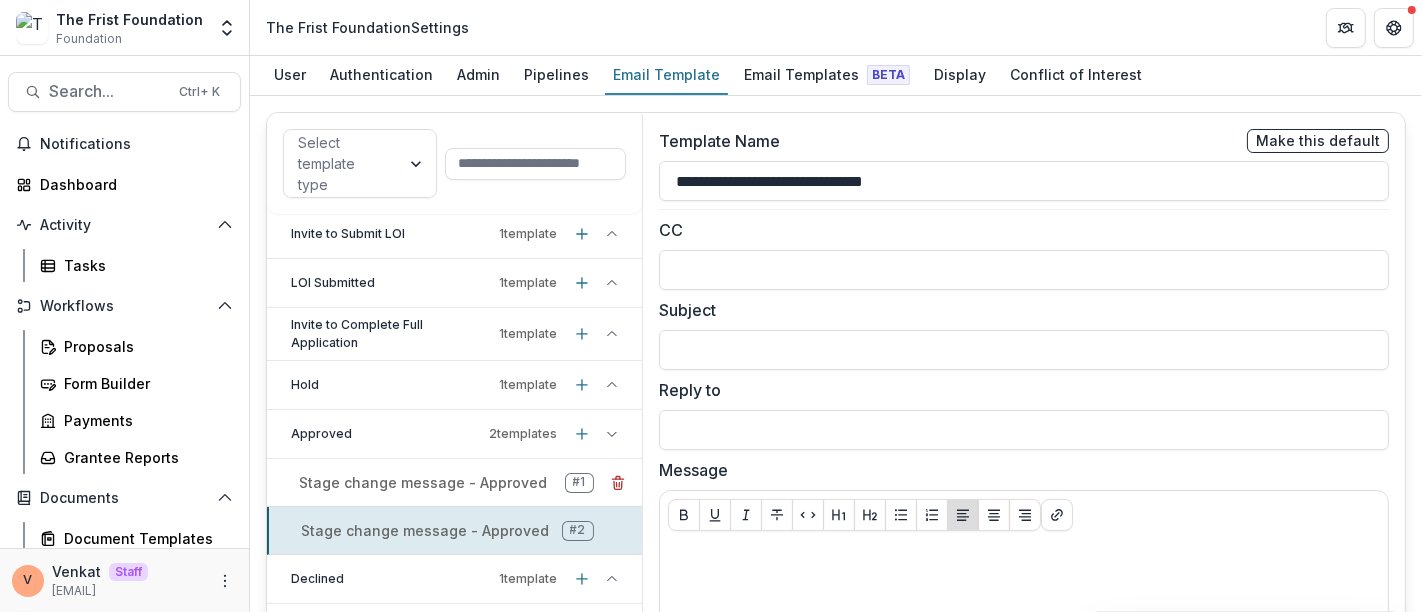 click on "Stage change message - Approved" at bounding box center [423, 482] 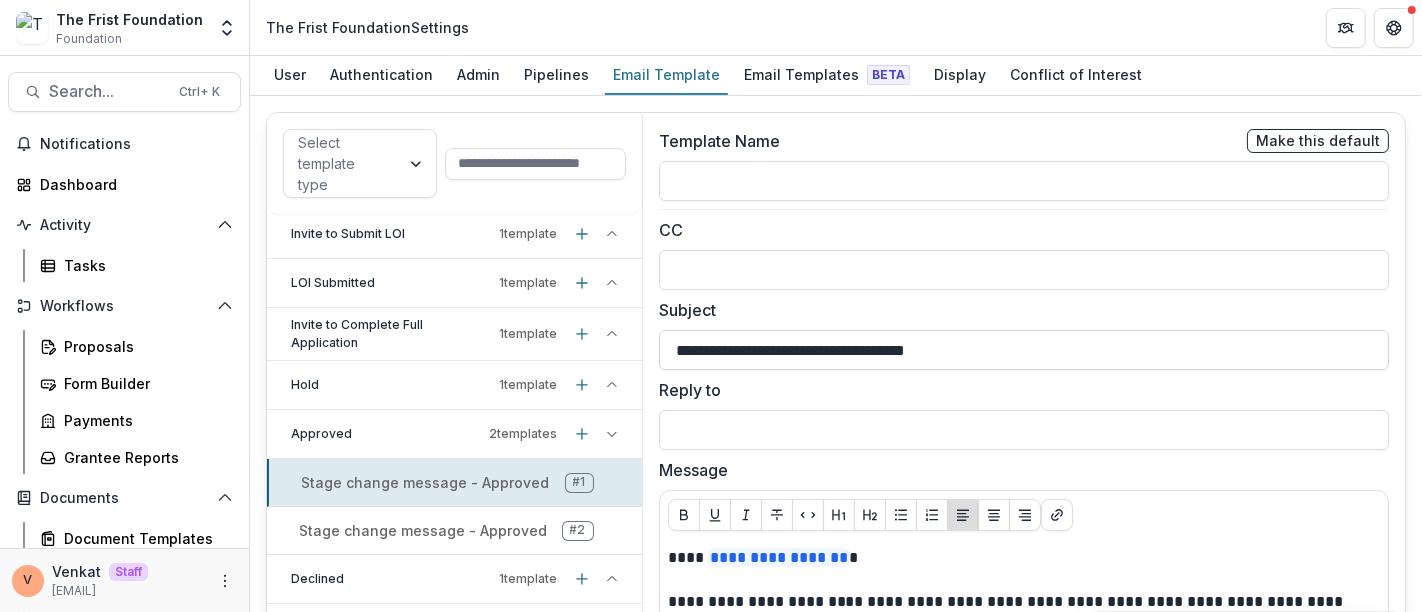 drag, startPoint x: 831, startPoint y: 347, endPoint x: 1004, endPoint y: 348, distance: 173.00288 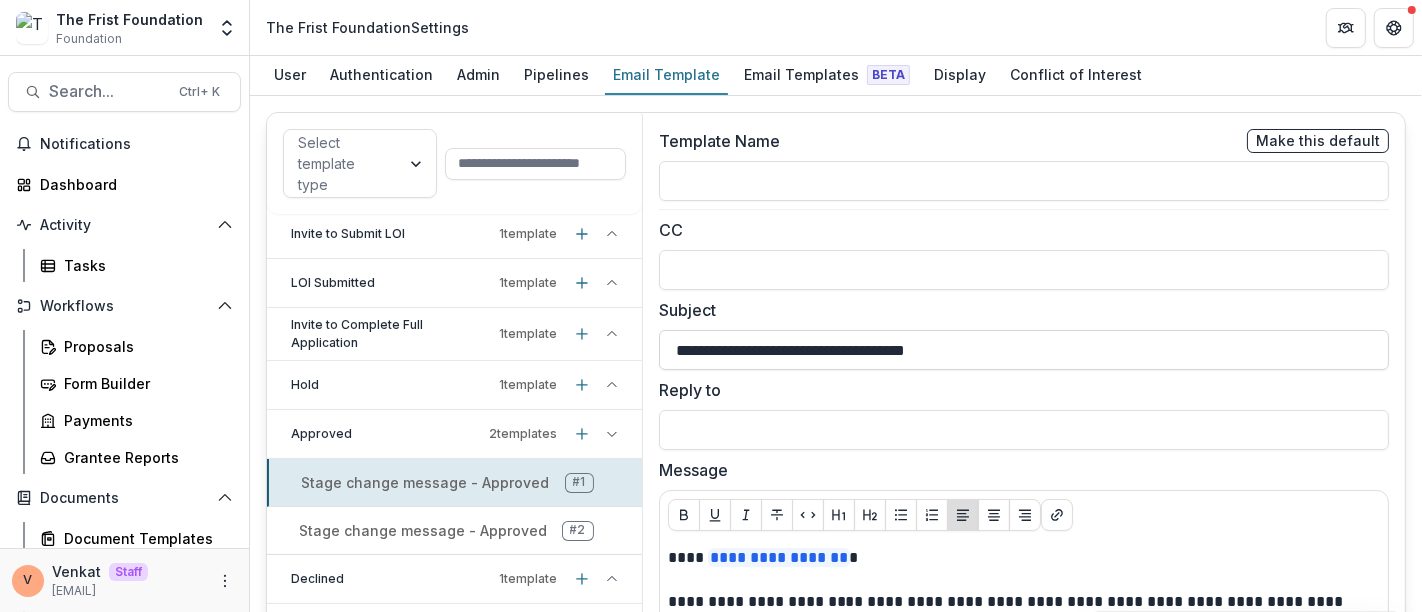 click on "**********" at bounding box center (1024, 350) 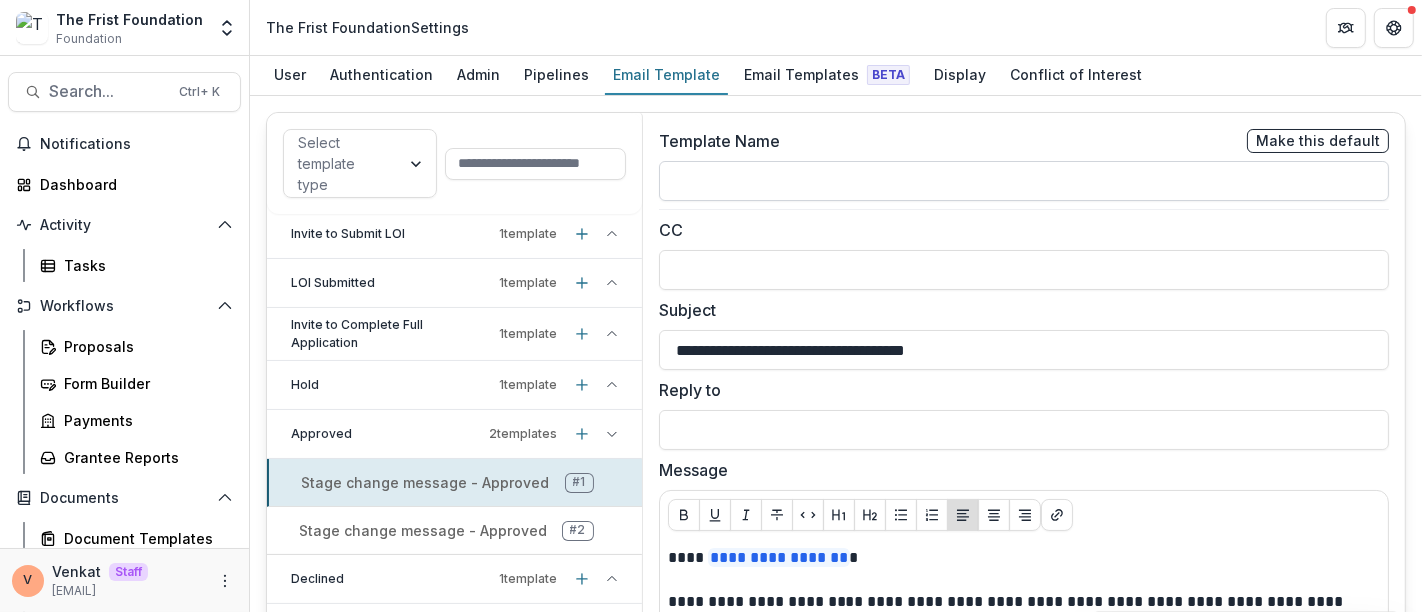 click at bounding box center (1024, 181) 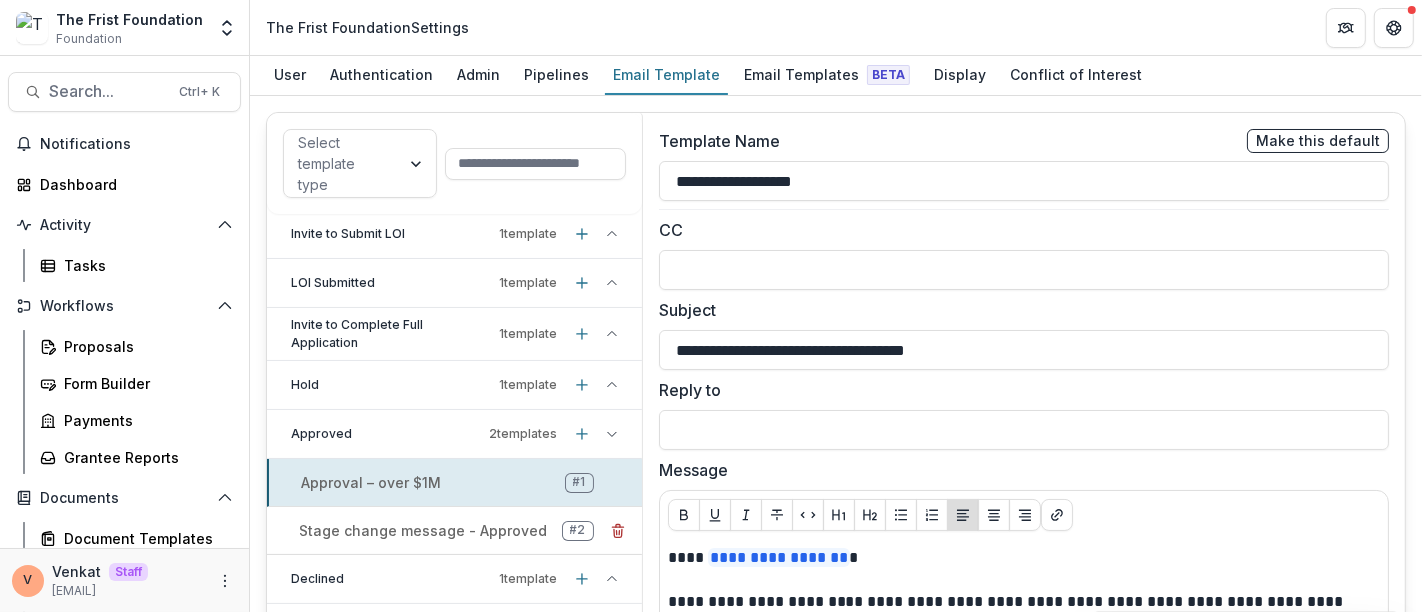 click on "Stage change message - Approved" at bounding box center (423, 530) 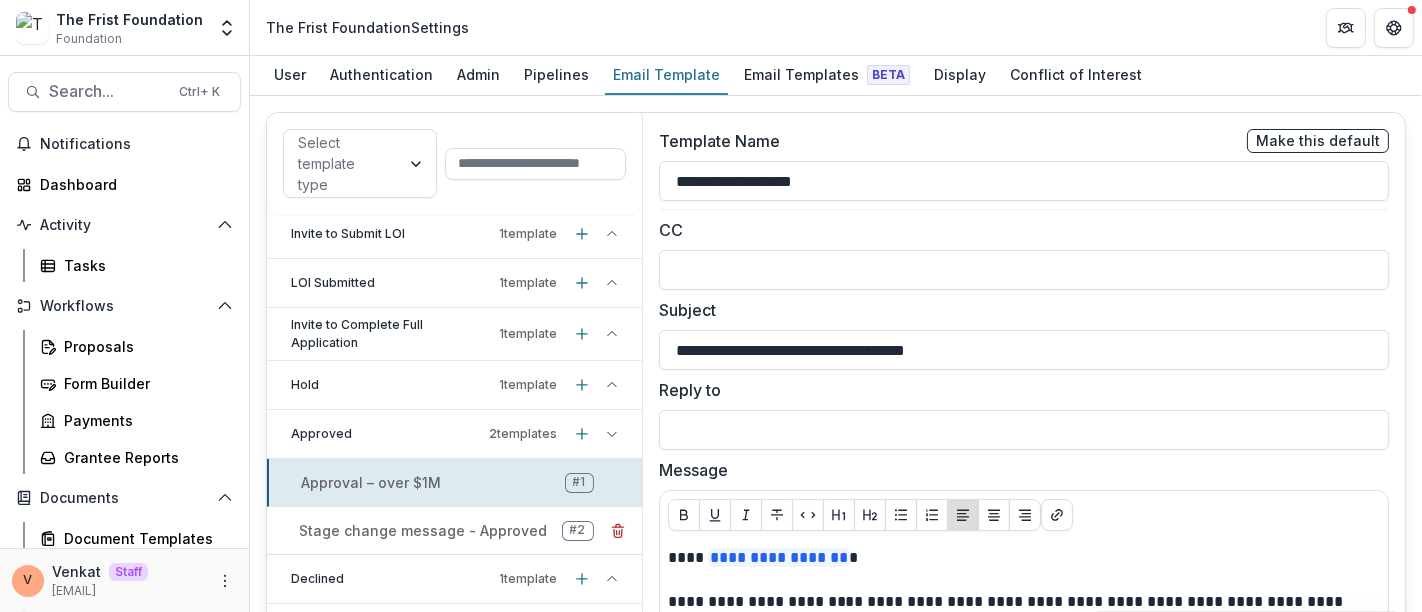 type on "**********" 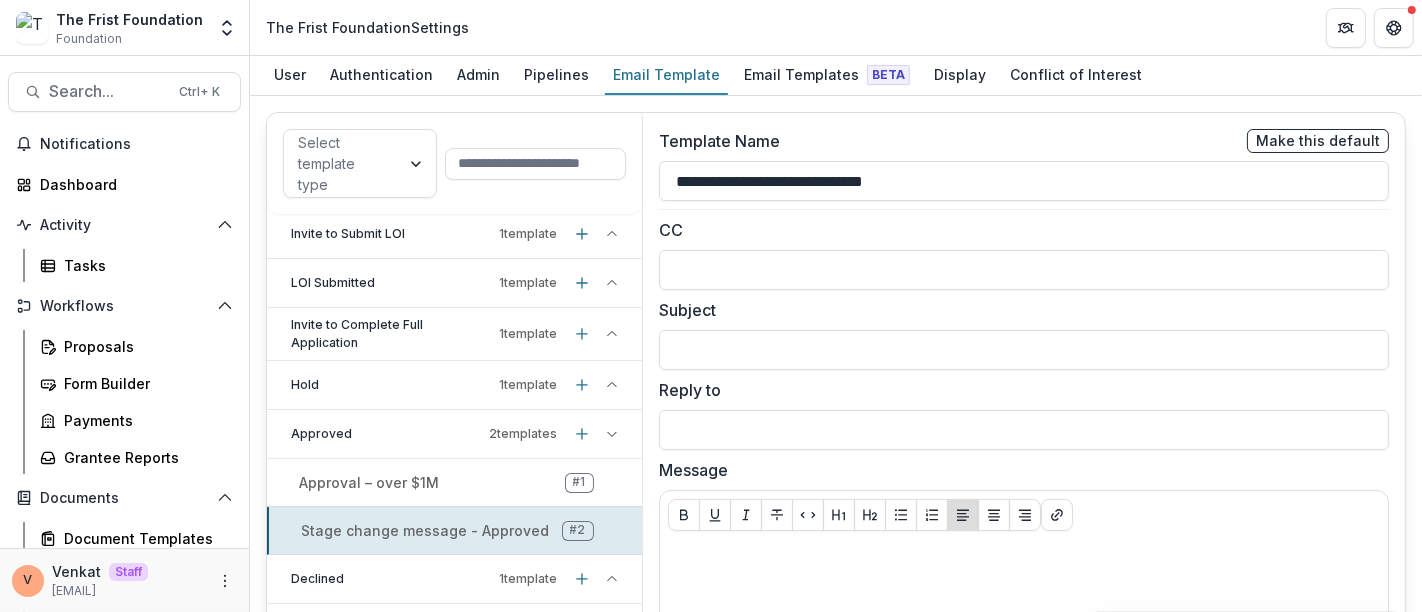 drag, startPoint x: 950, startPoint y: 181, endPoint x: 654, endPoint y: 169, distance: 296.24313 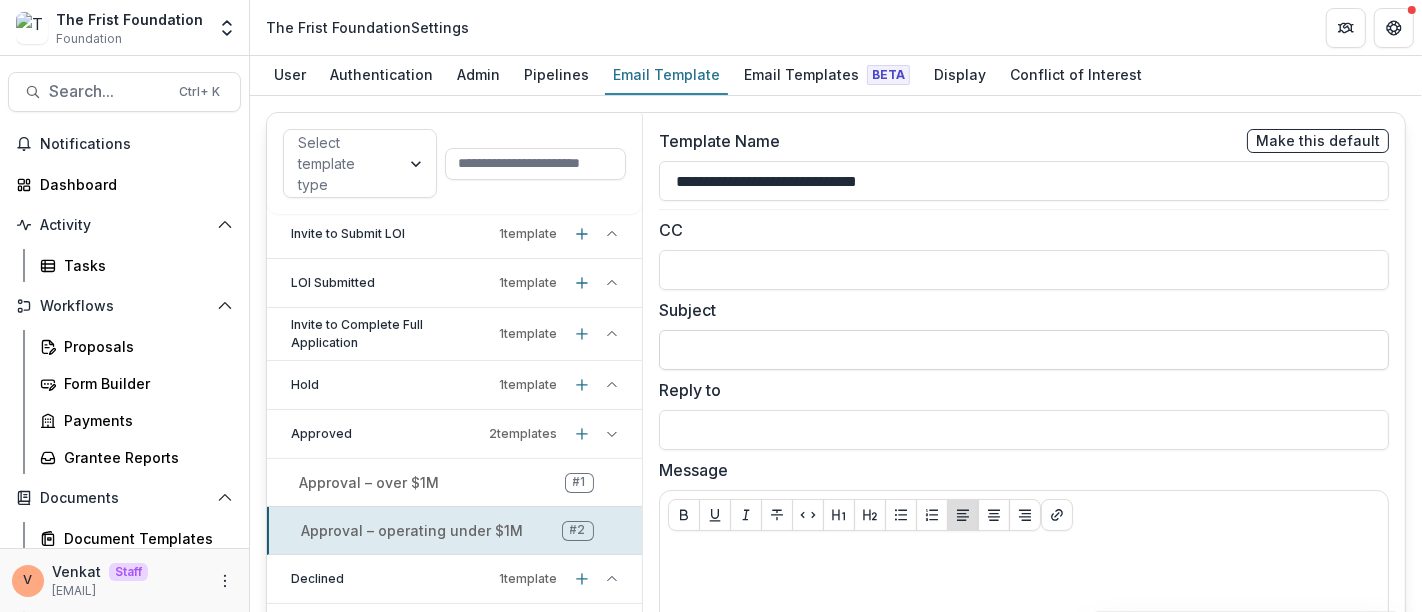 type on "**********" 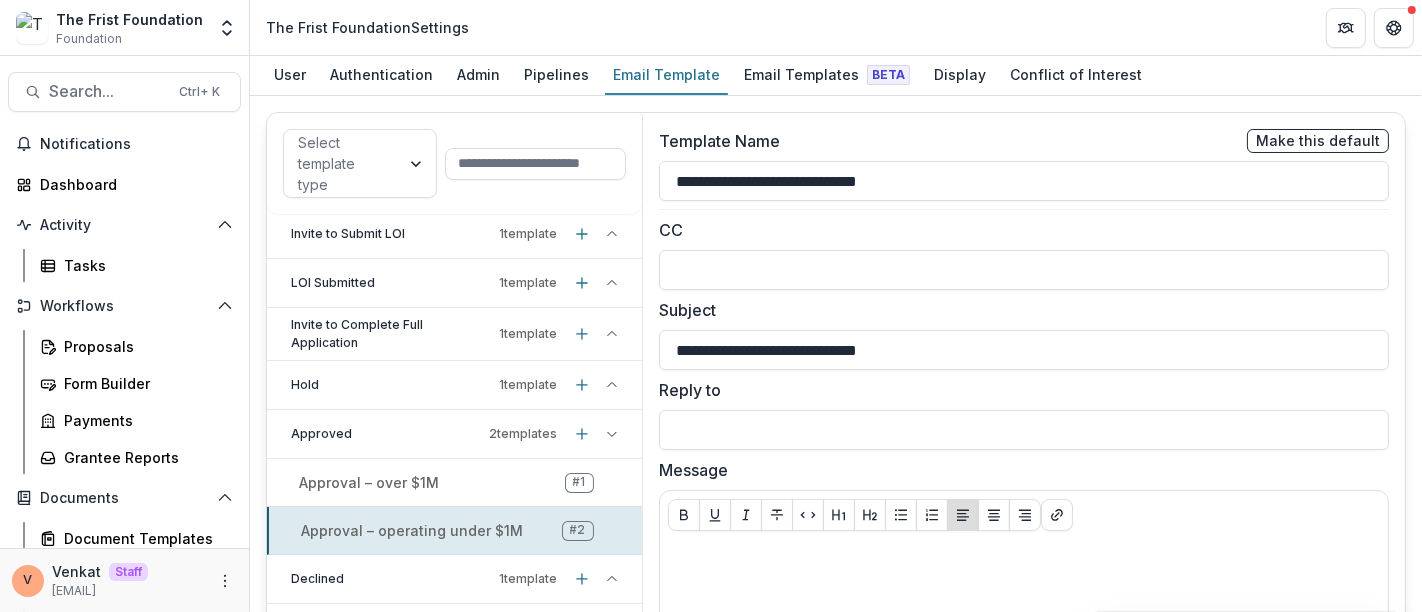 type on "**********" 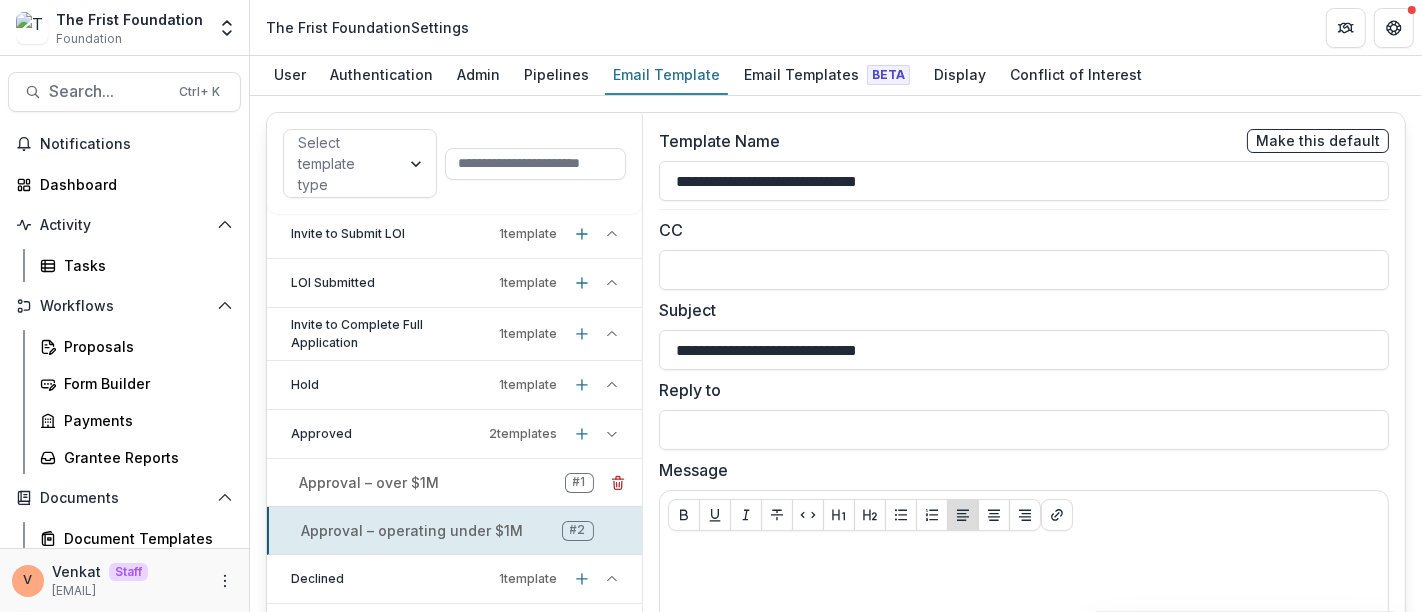 click on "Approval – over $1M" at bounding box center (369, 482) 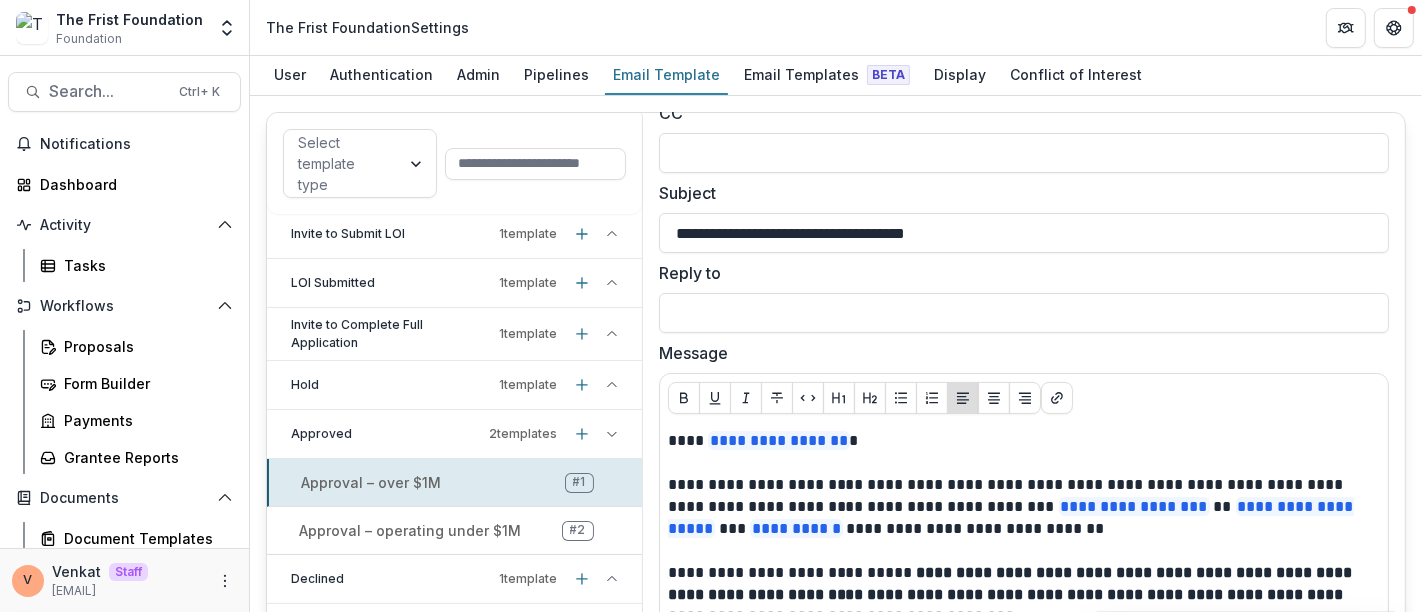 scroll, scrollTop: 333, scrollLeft: 0, axis: vertical 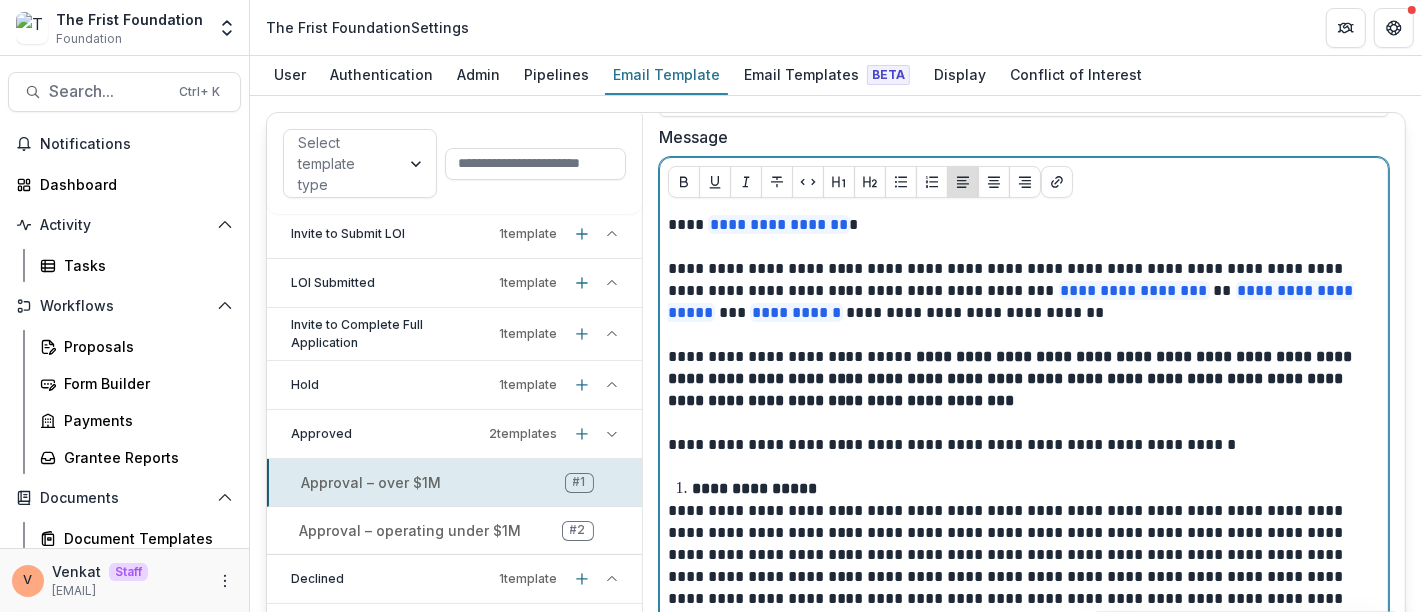 click at bounding box center [1024, 423] 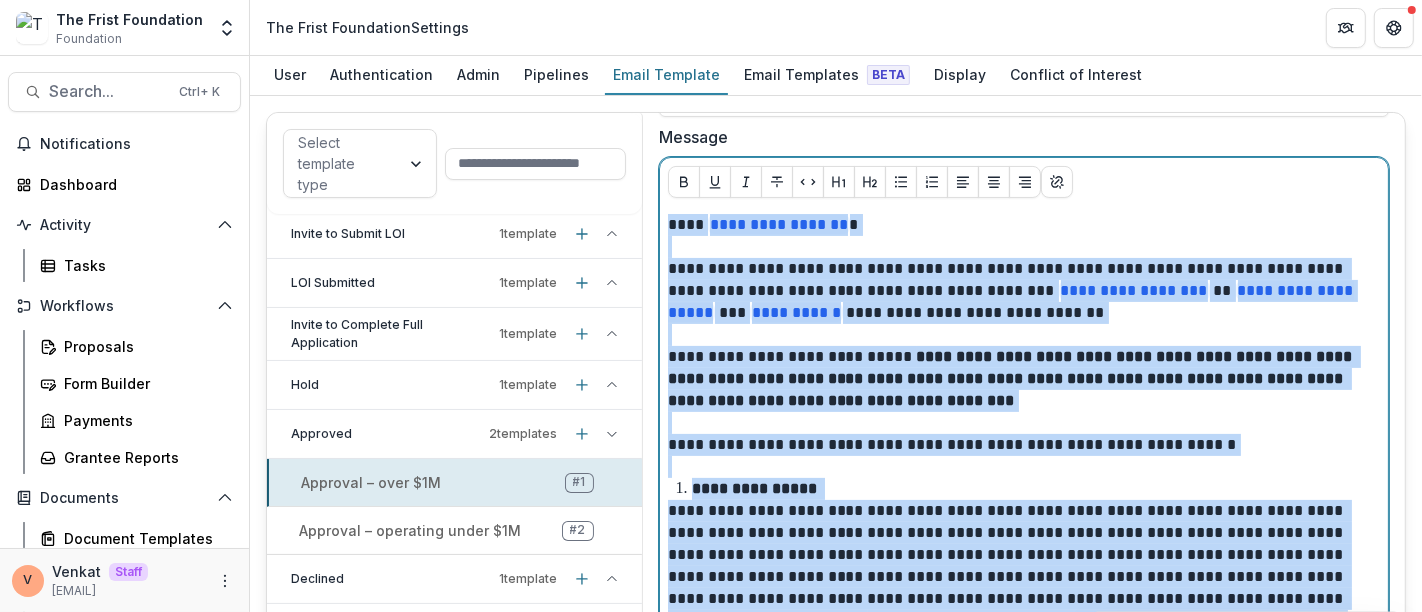 copy on "**********" 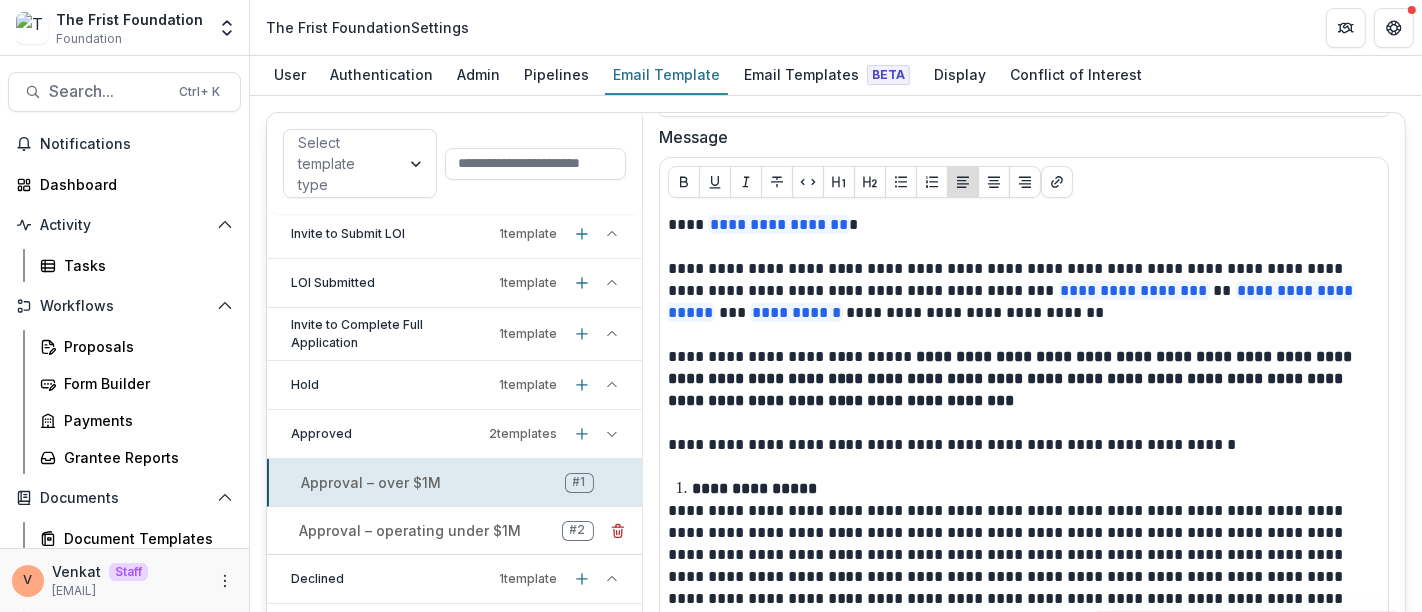 click on "Approval – operating under $1M" at bounding box center (410, 530) 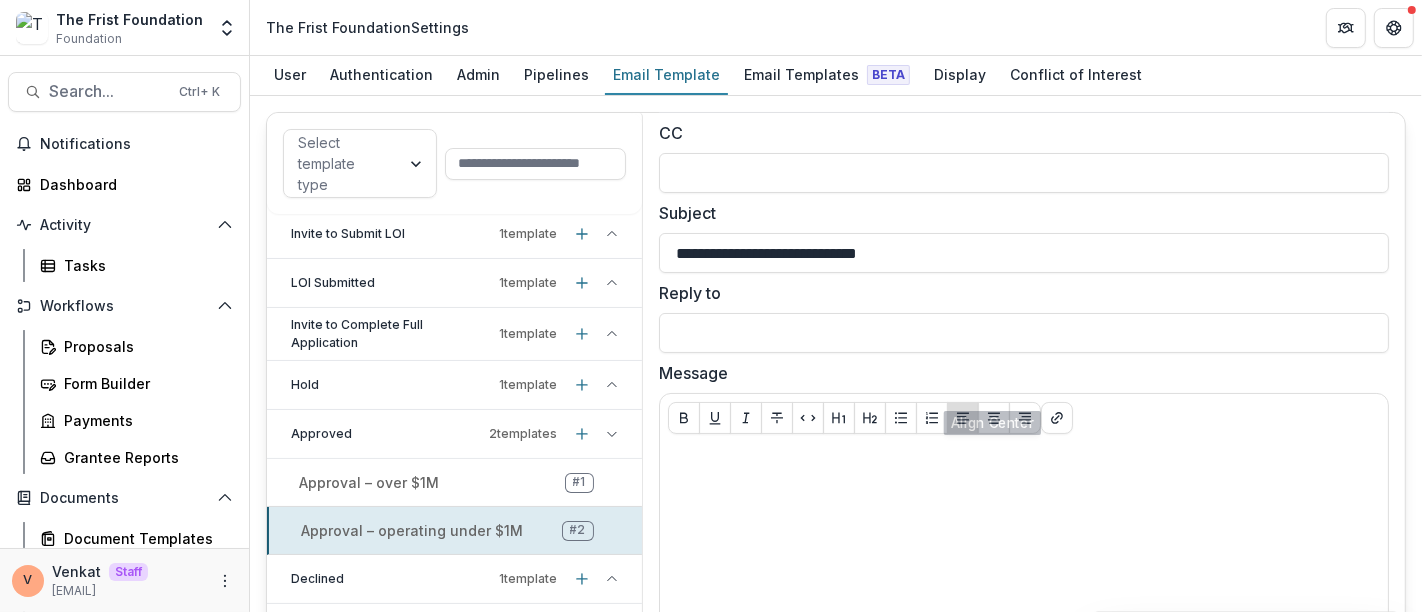 scroll, scrollTop: 127, scrollLeft: 0, axis: vertical 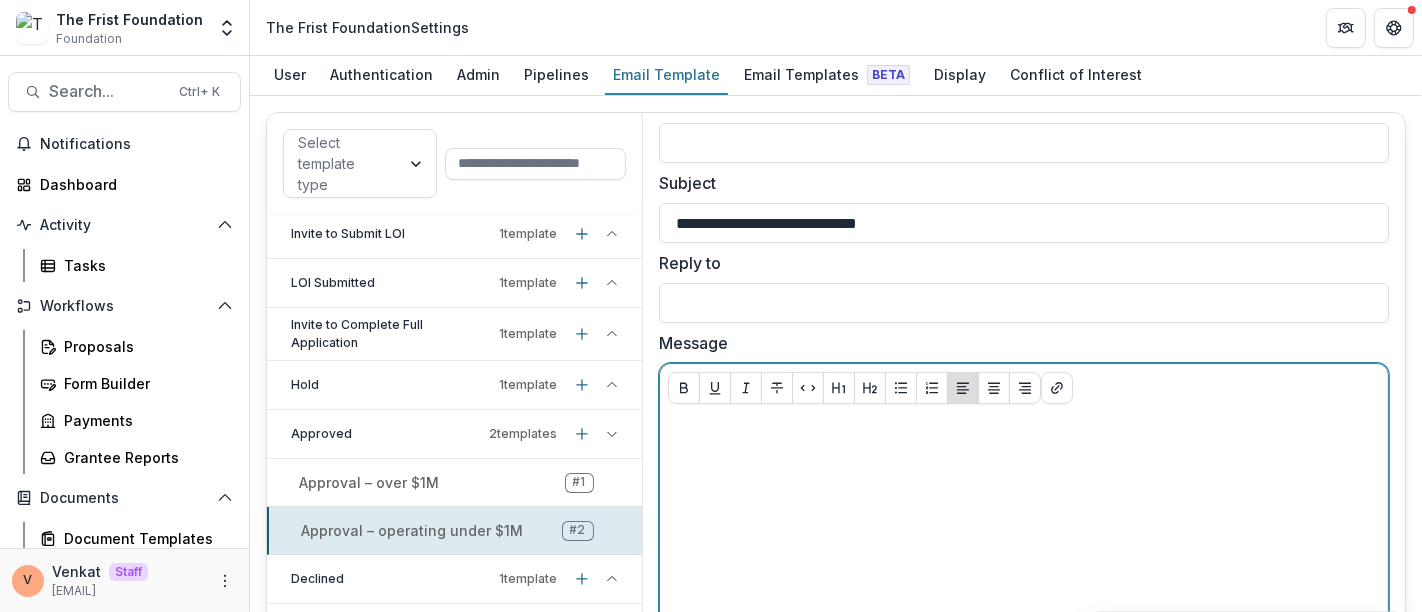 click at bounding box center [1024, 570] 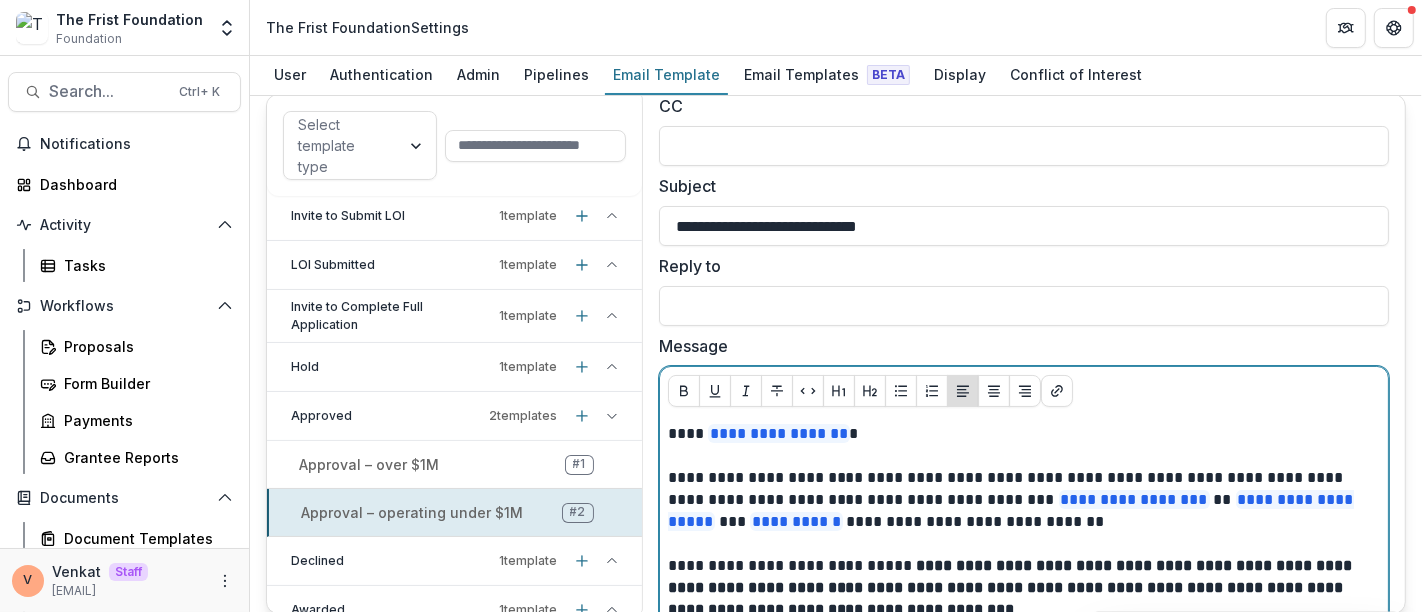 scroll, scrollTop: 83, scrollLeft: 0, axis: vertical 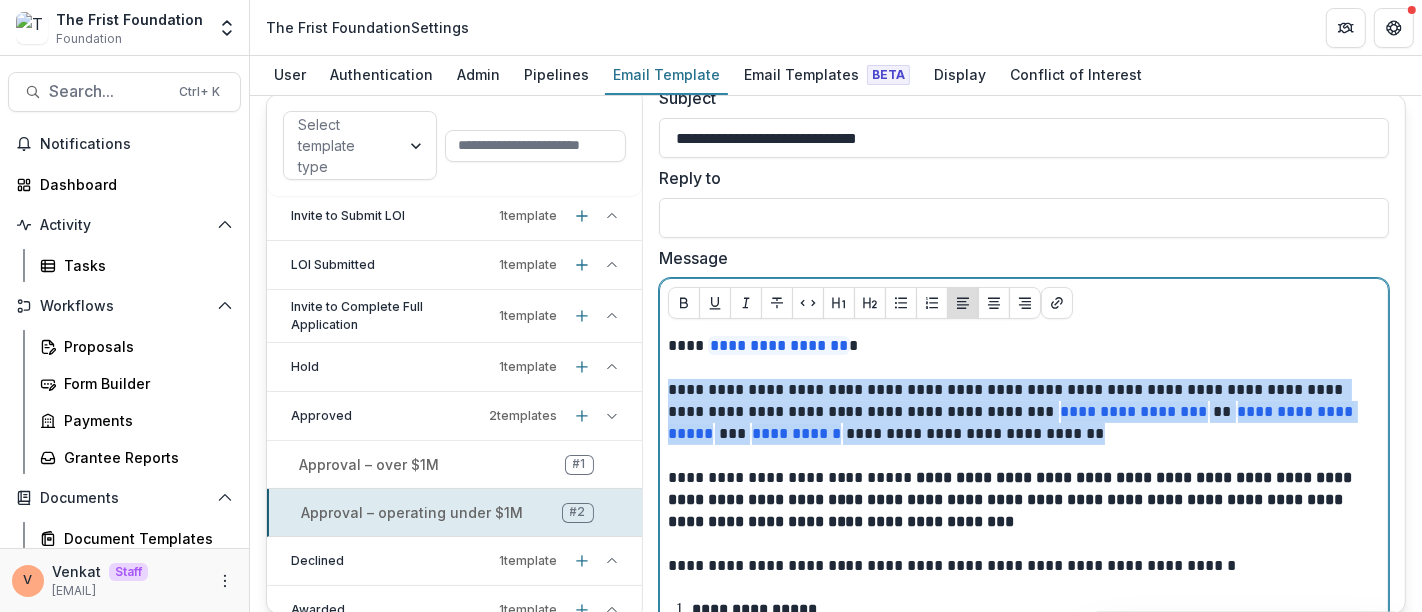 drag, startPoint x: 665, startPoint y: 384, endPoint x: 1223, endPoint y: 435, distance: 560.3258 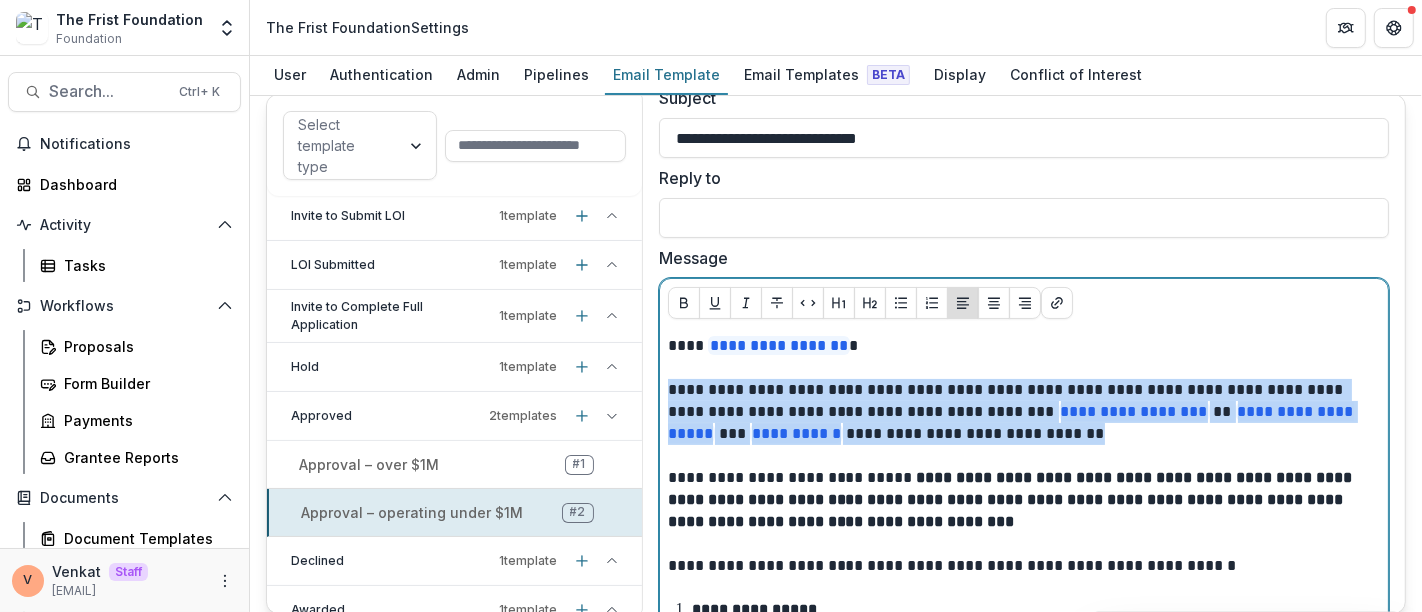 click on "**********" at bounding box center [1020, 412] 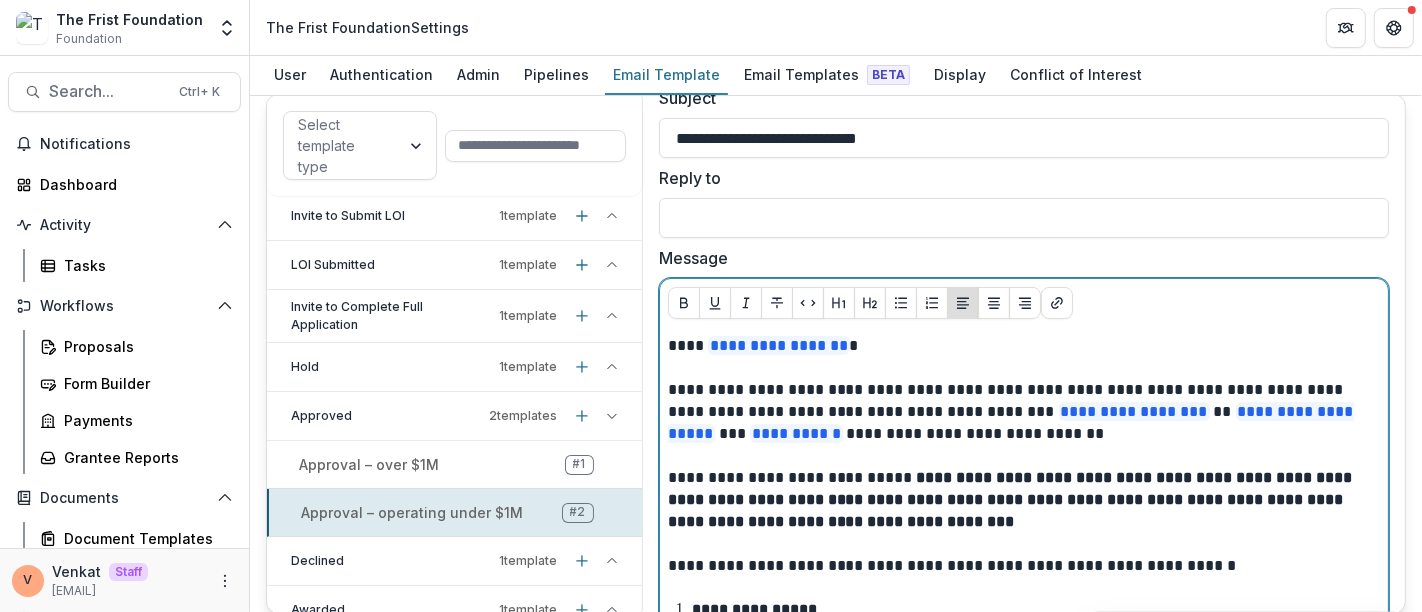 click on "**********" at bounding box center [1020, 412] 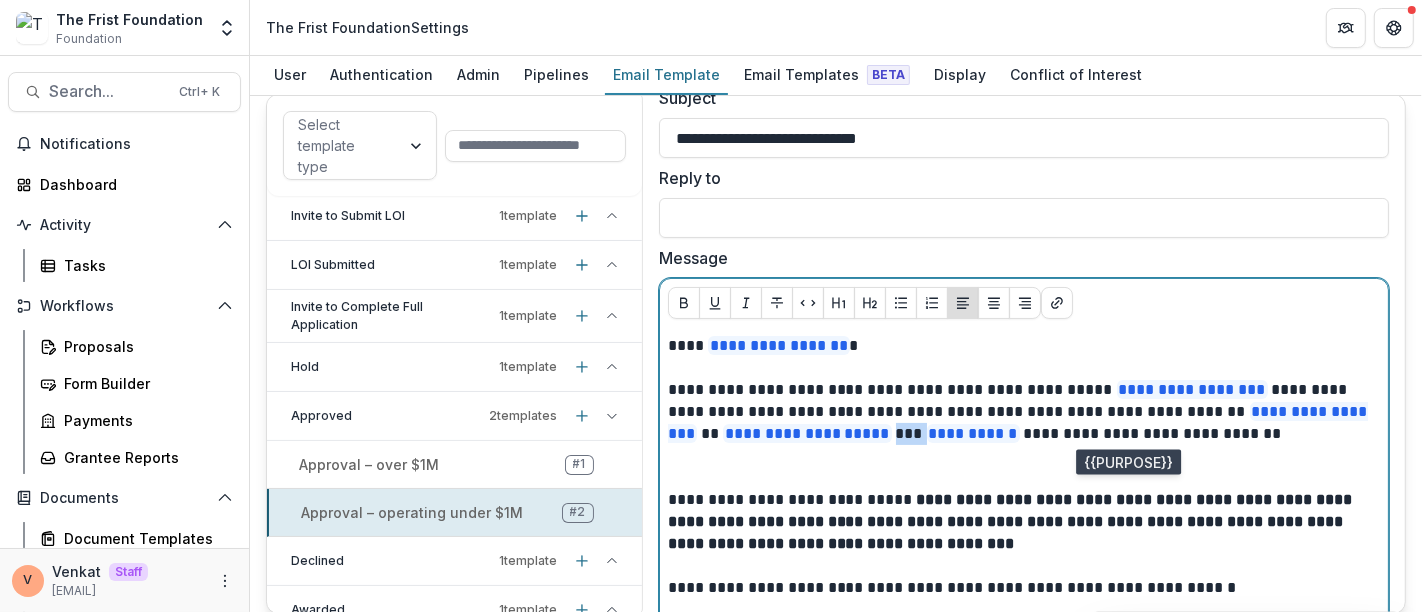 drag, startPoint x: 1053, startPoint y: 427, endPoint x: 1168, endPoint y: 454, distance: 118.12705 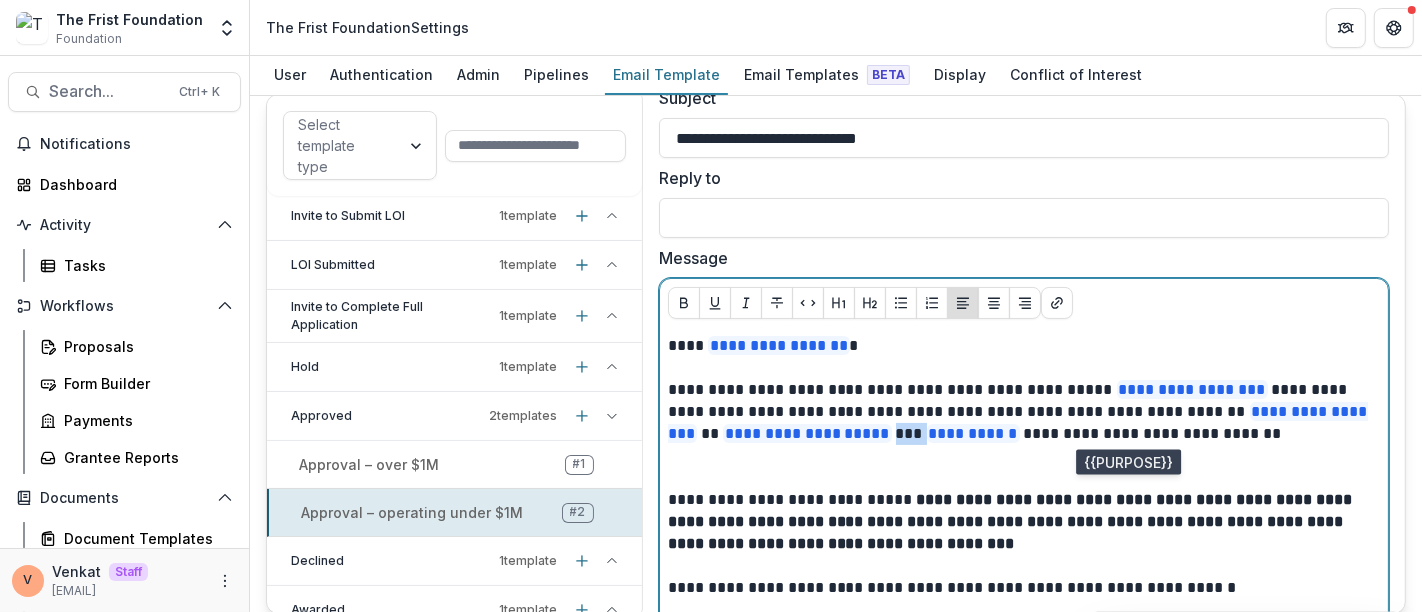 click on "**********" at bounding box center [1020, 423] 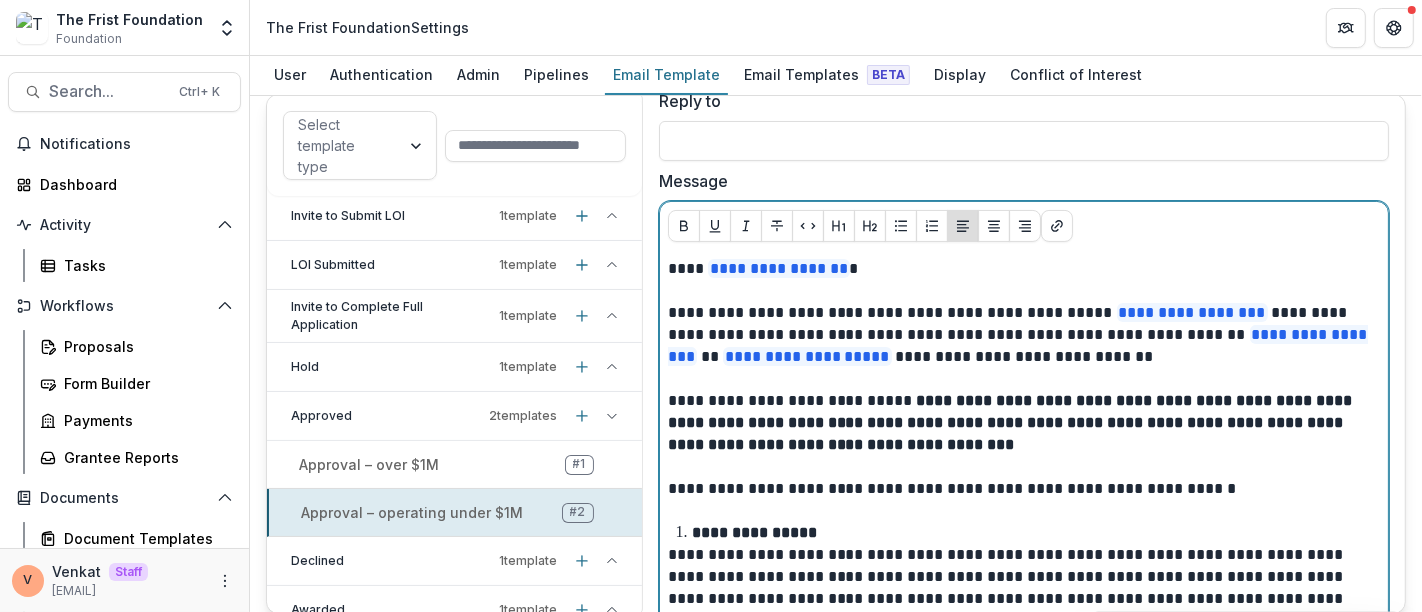 scroll, scrollTop: 305, scrollLeft: 0, axis: vertical 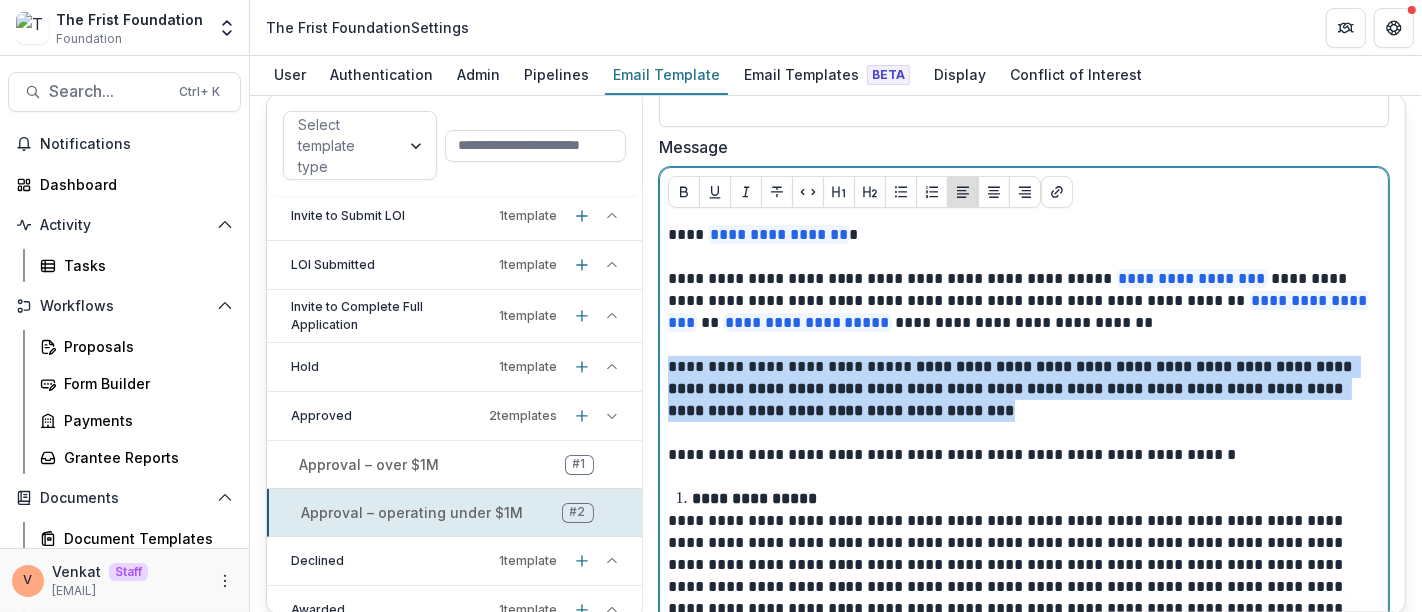 drag, startPoint x: 951, startPoint y: 407, endPoint x: 658, endPoint y: 358, distance: 297.06903 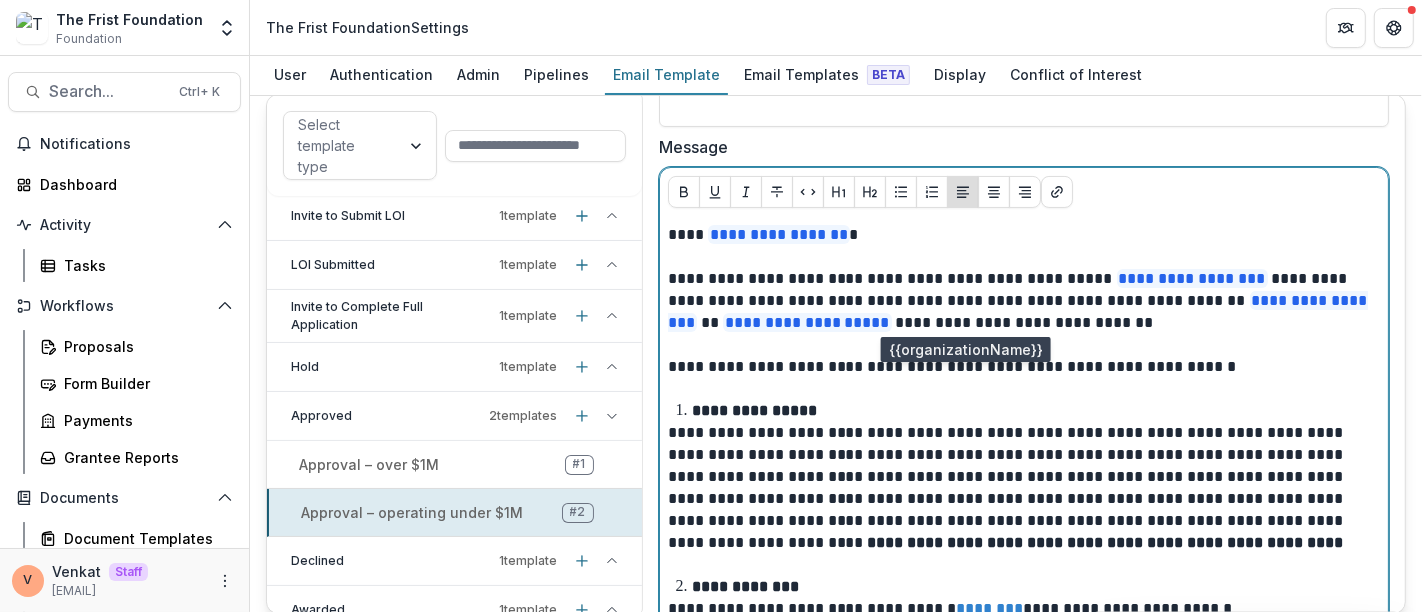 scroll, scrollTop: 417, scrollLeft: 0, axis: vertical 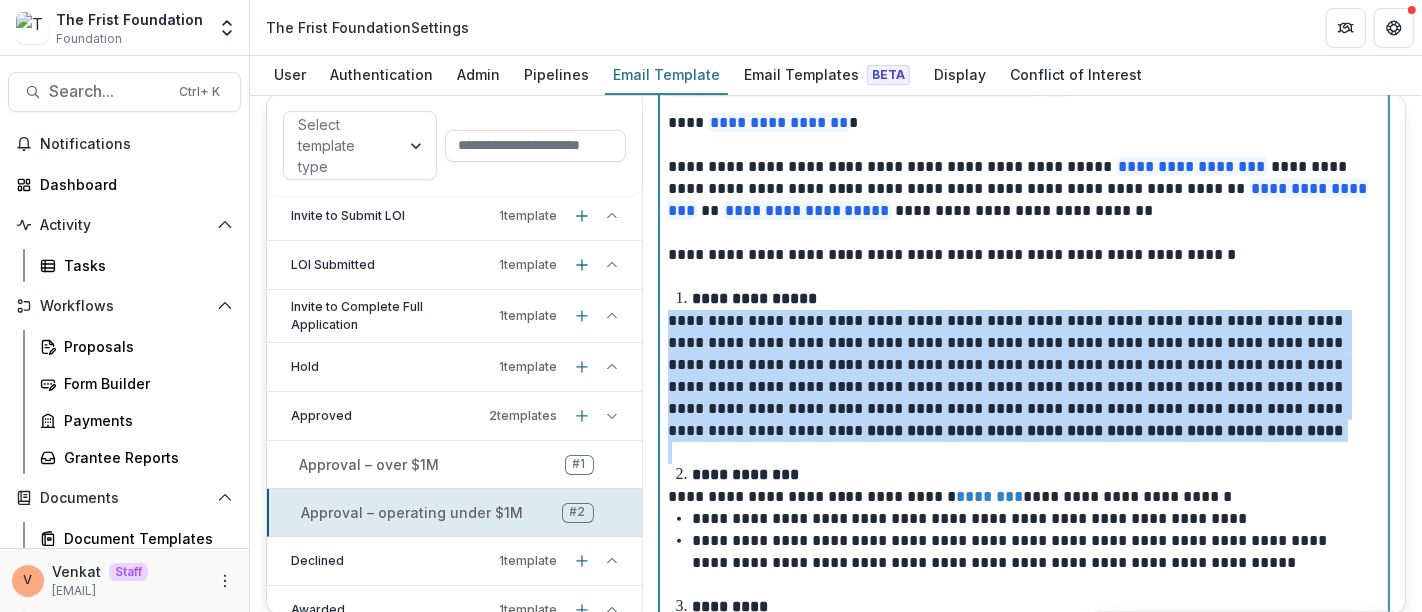 drag, startPoint x: 667, startPoint y: 320, endPoint x: 1102, endPoint y: 444, distance: 452.32843 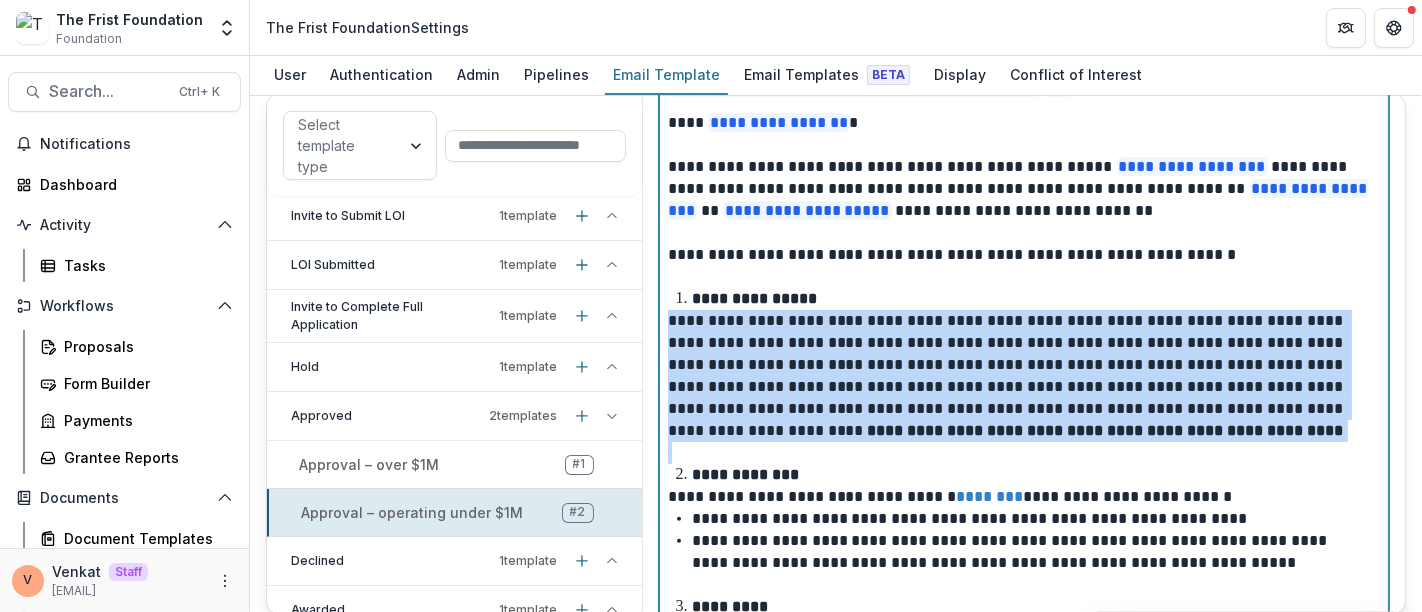 click on "**********" at bounding box center (1024, 596) 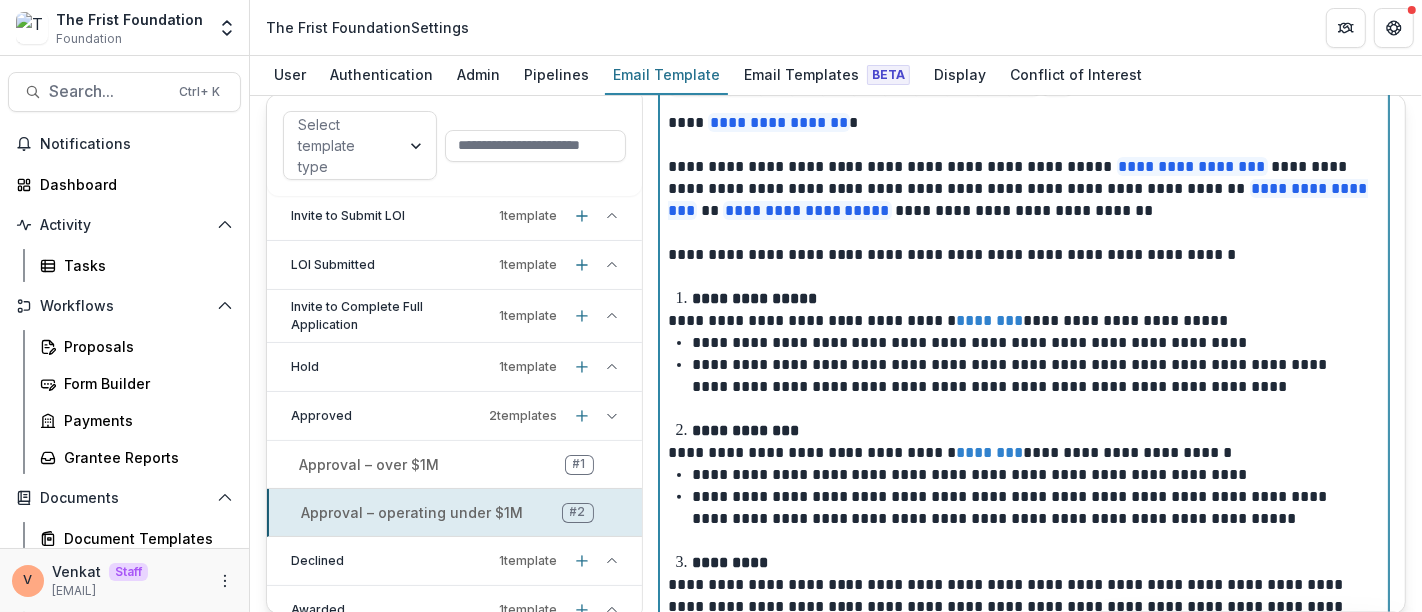 click on "**********" at bounding box center [1036, 299] 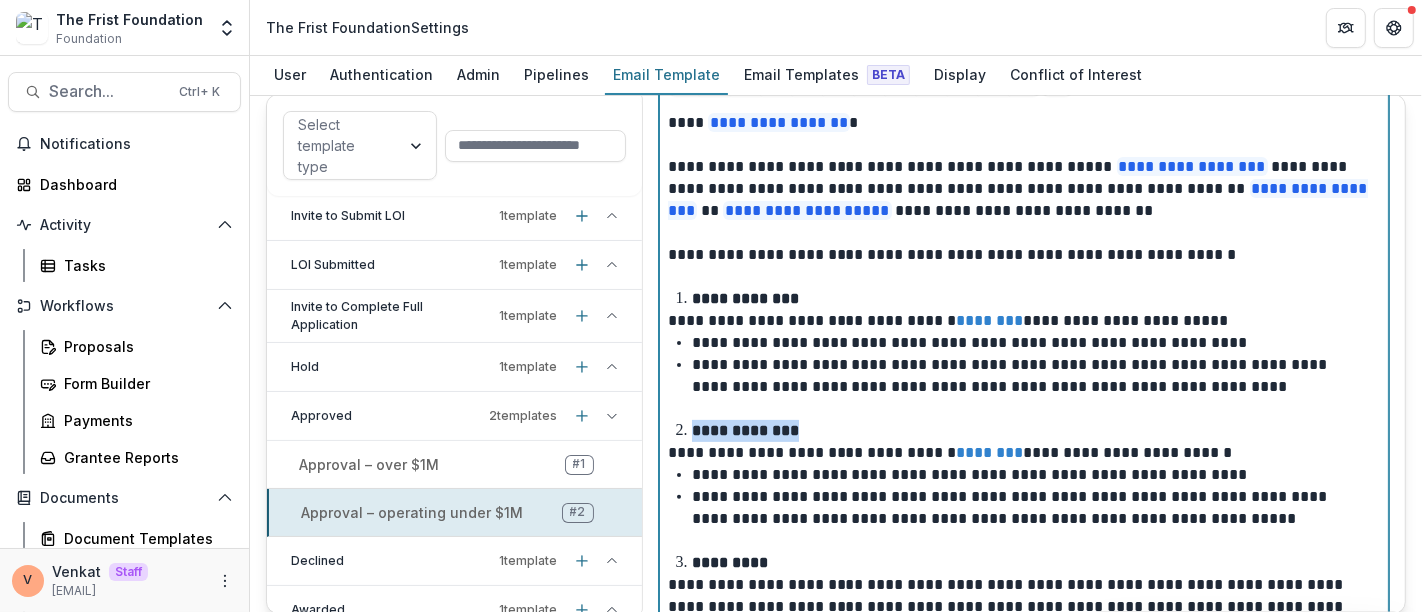 drag, startPoint x: 809, startPoint y: 423, endPoint x: 688, endPoint y: 421, distance: 121.016525 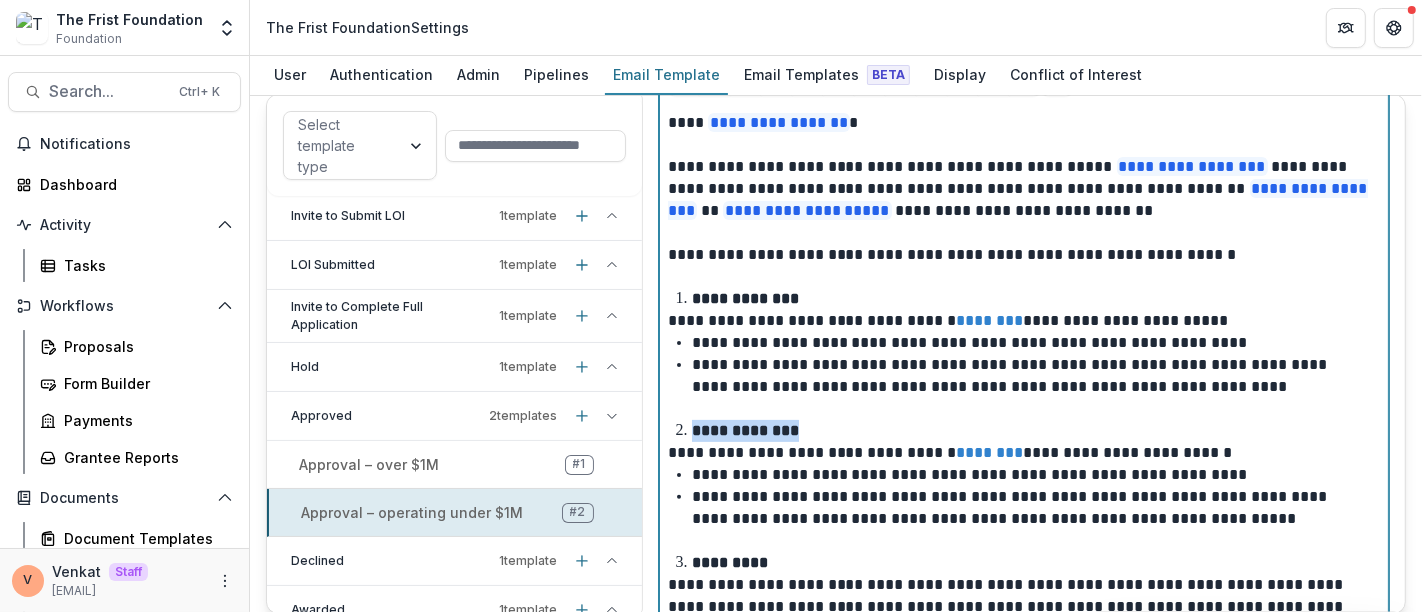 click on "**********" at bounding box center (1036, 431) 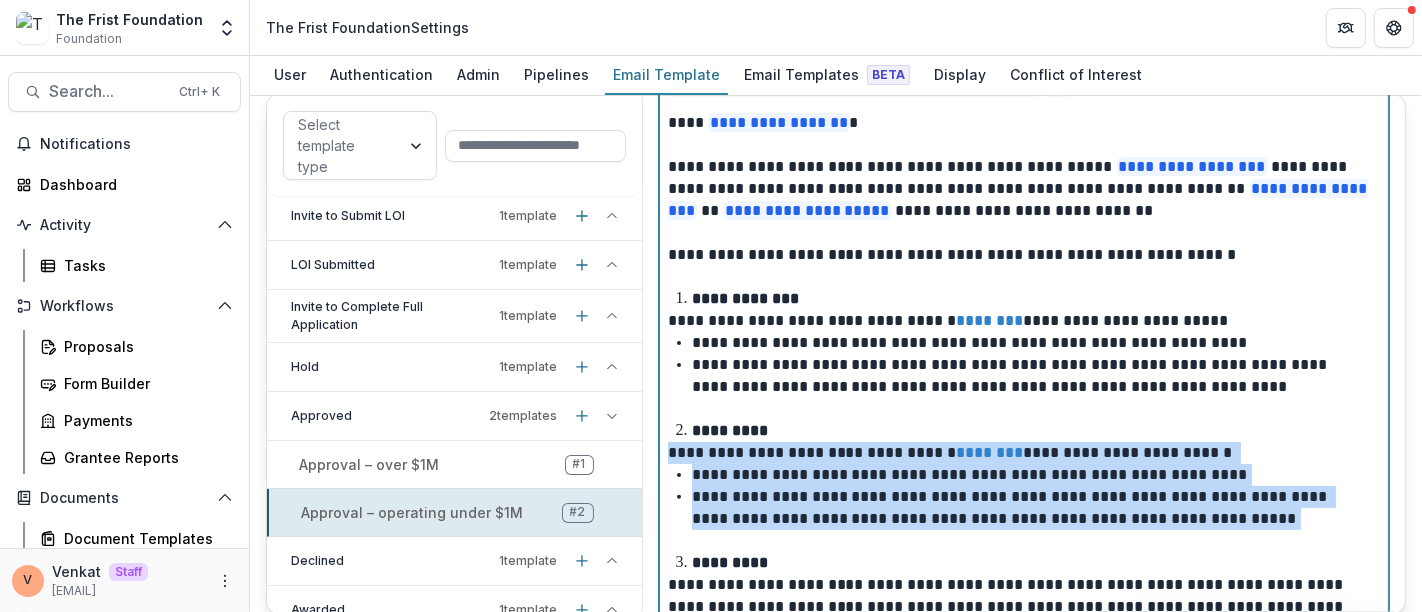 drag, startPoint x: 667, startPoint y: 450, endPoint x: 1155, endPoint y: 521, distance: 493.1379 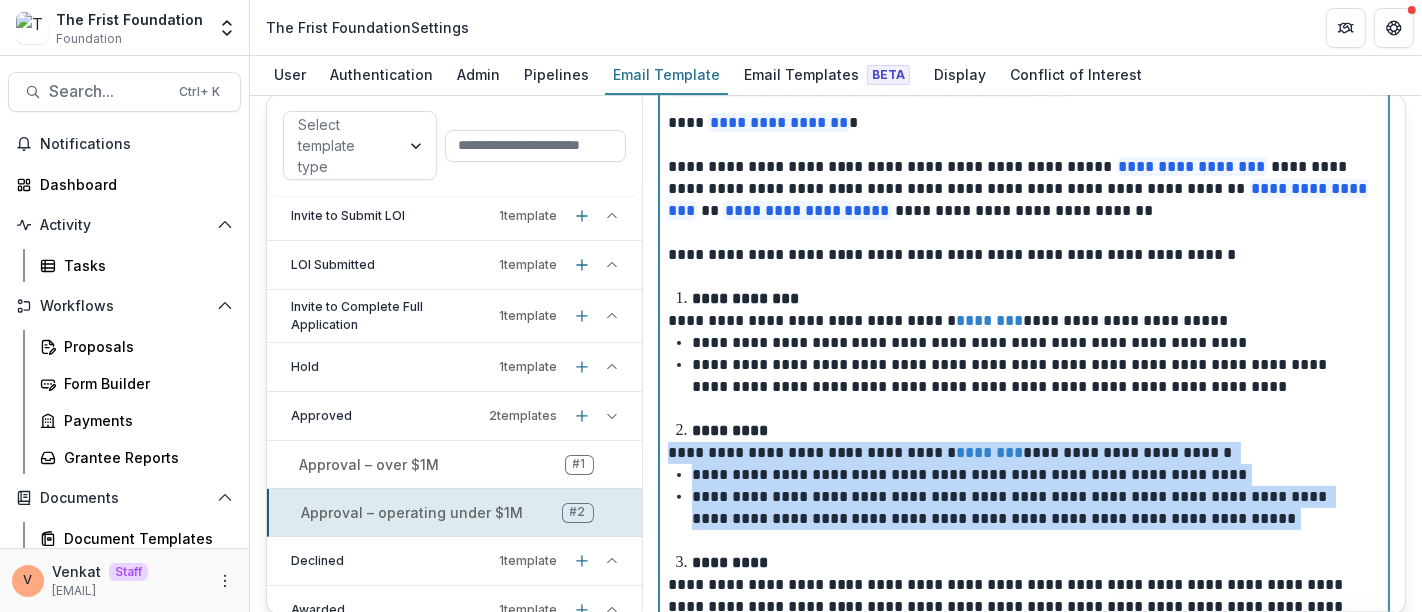 click on "**********" at bounding box center [1024, 574] 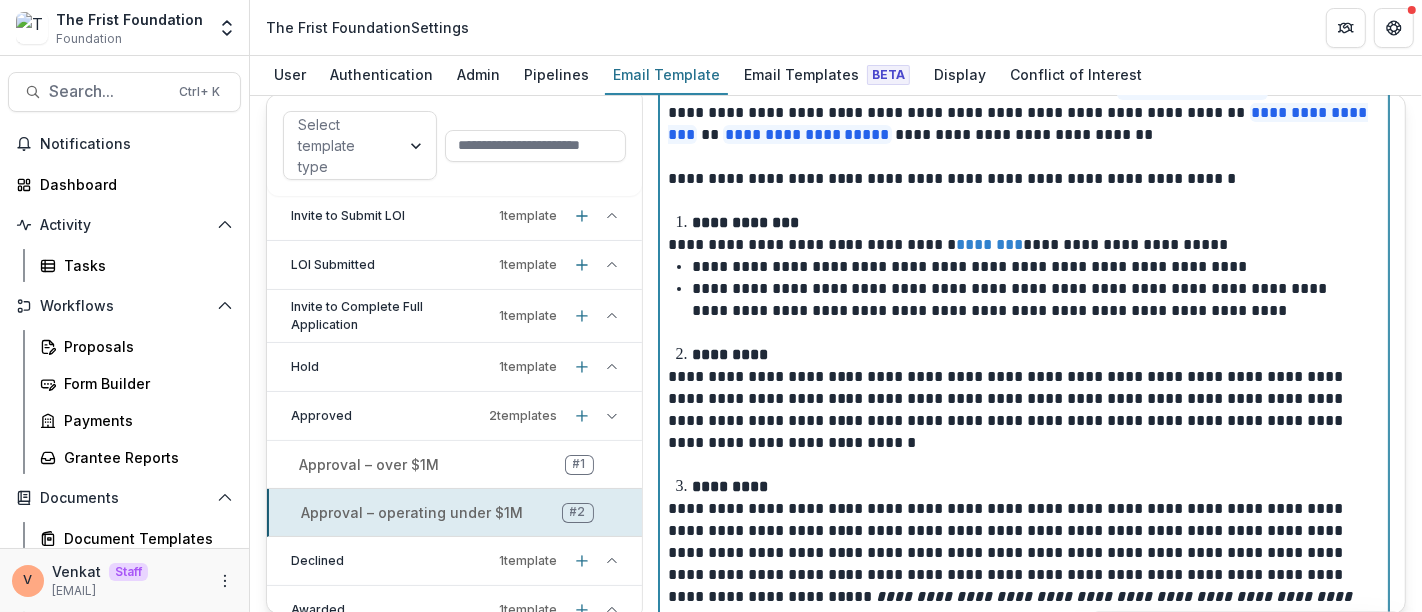 scroll, scrollTop: 528, scrollLeft: 0, axis: vertical 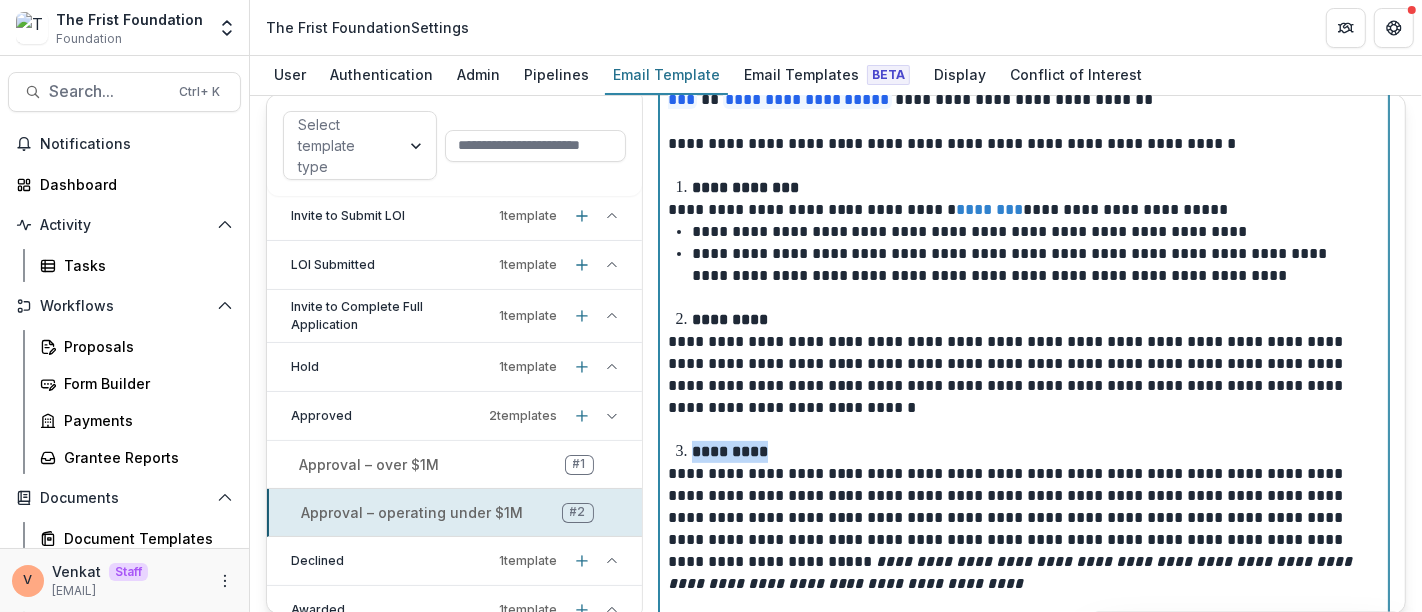 drag, startPoint x: 775, startPoint y: 449, endPoint x: 690, endPoint y: 448, distance: 85.00588 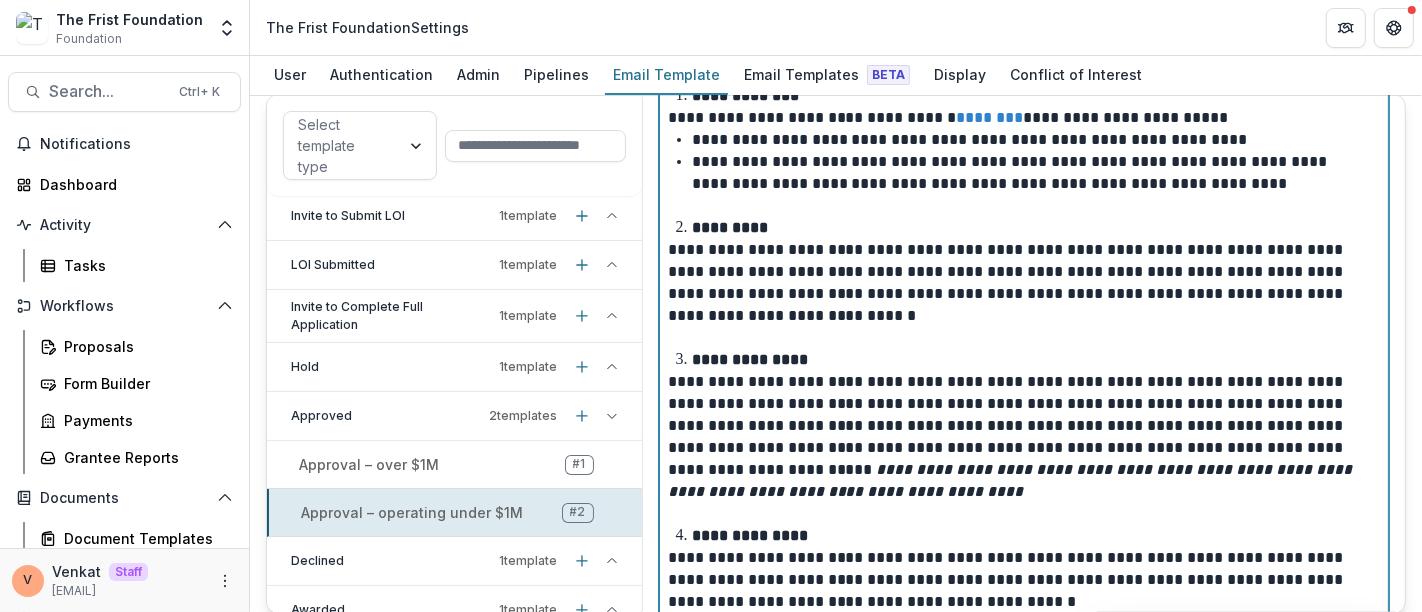 scroll, scrollTop: 750, scrollLeft: 0, axis: vertical 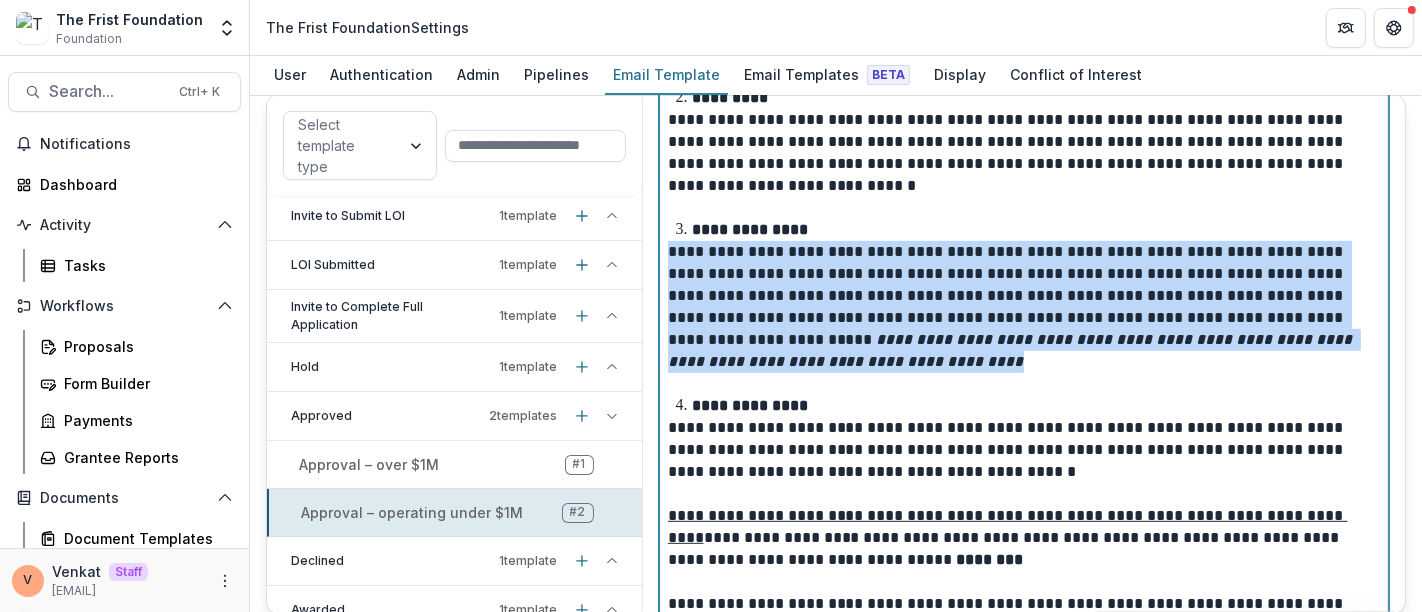 drag, startPoint x: 863, startPoint y: 363, endPoint x: 663, endPoint y: 245, distance: 232.21542 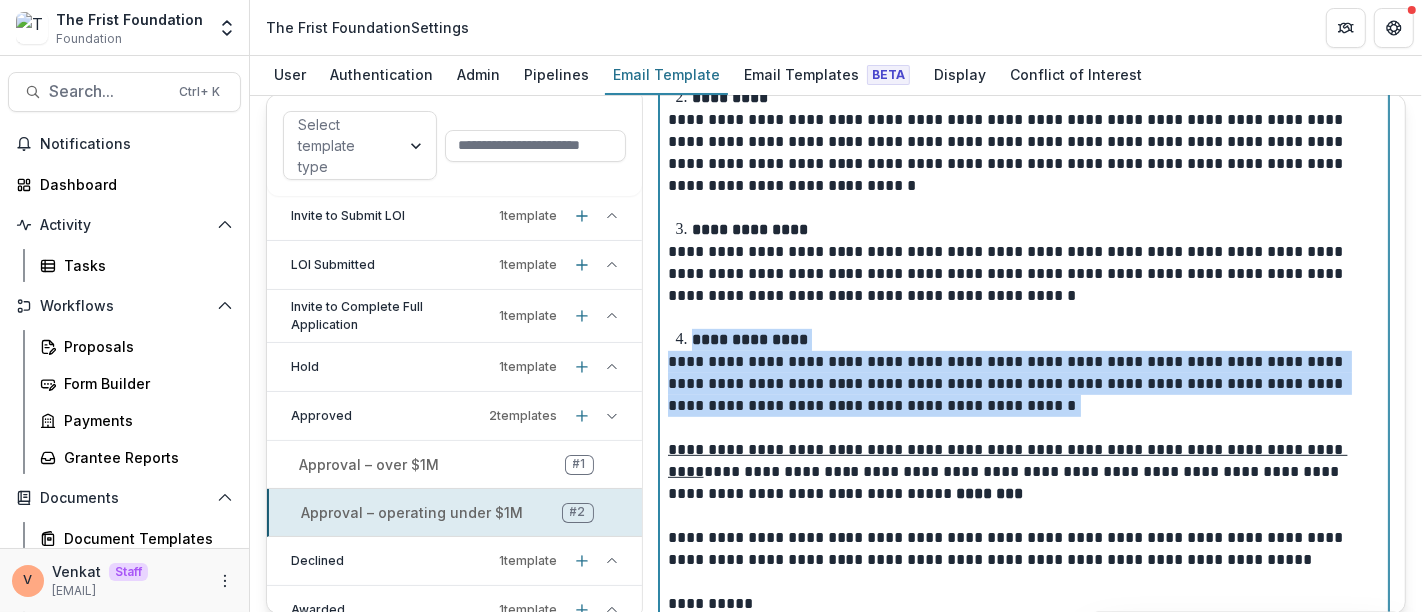 drag, startPoint x: 944, startPoint y: 412, endPoint x: 654, endPoint y: 342, distance: 298.32867 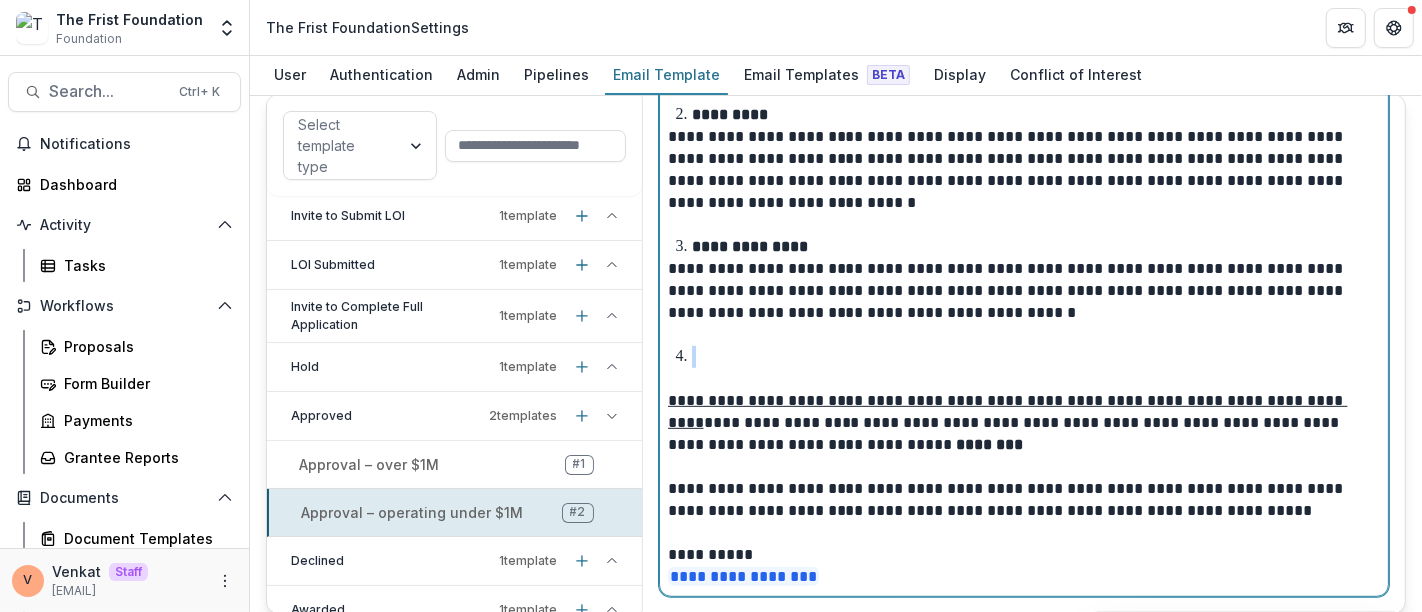 scroll, scrollTop: 730, scrollLeft: 0, axis: vertical 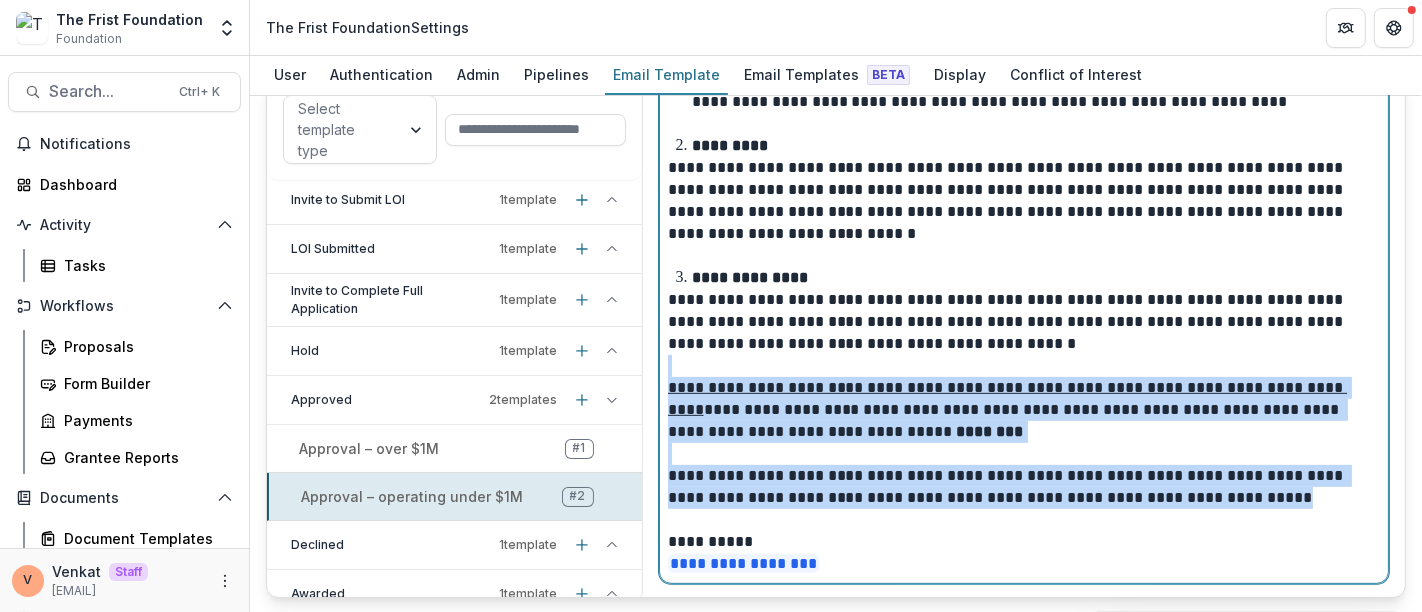 drag, startPoint x: 668, startPoint y: 371, endPoint x: 1271, endPoint y: 502, distance: 617.0656 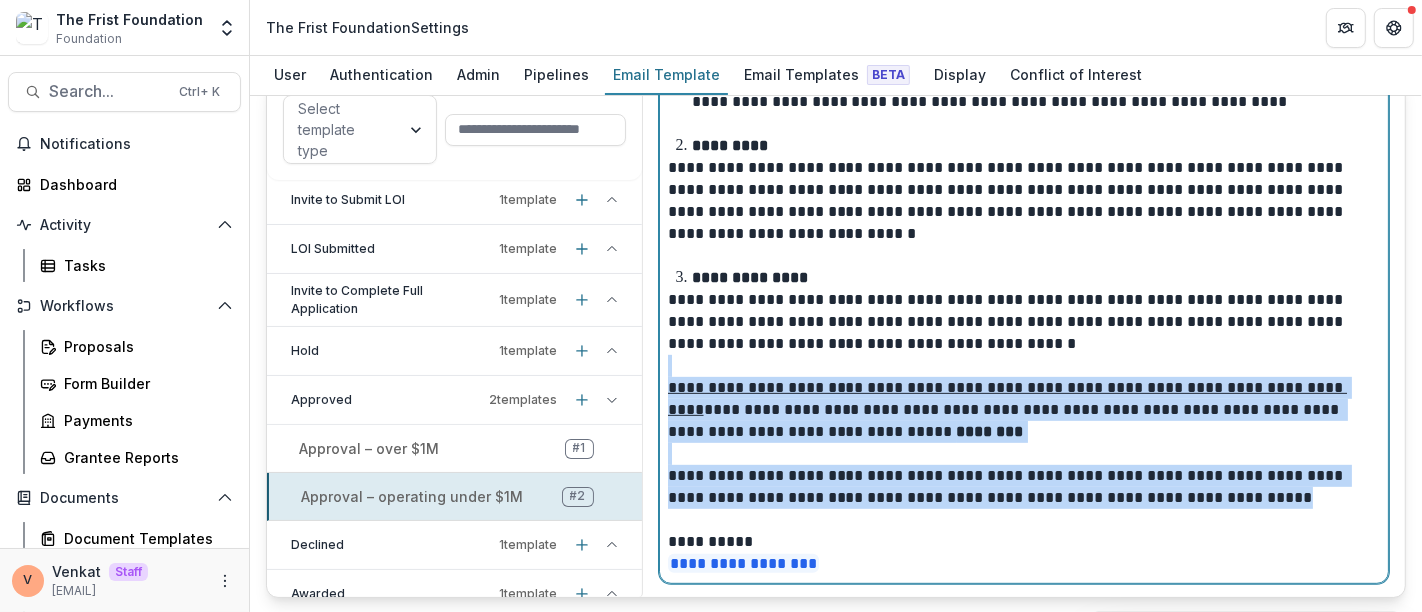 click on "**********" at bounding box center [1024, 201] 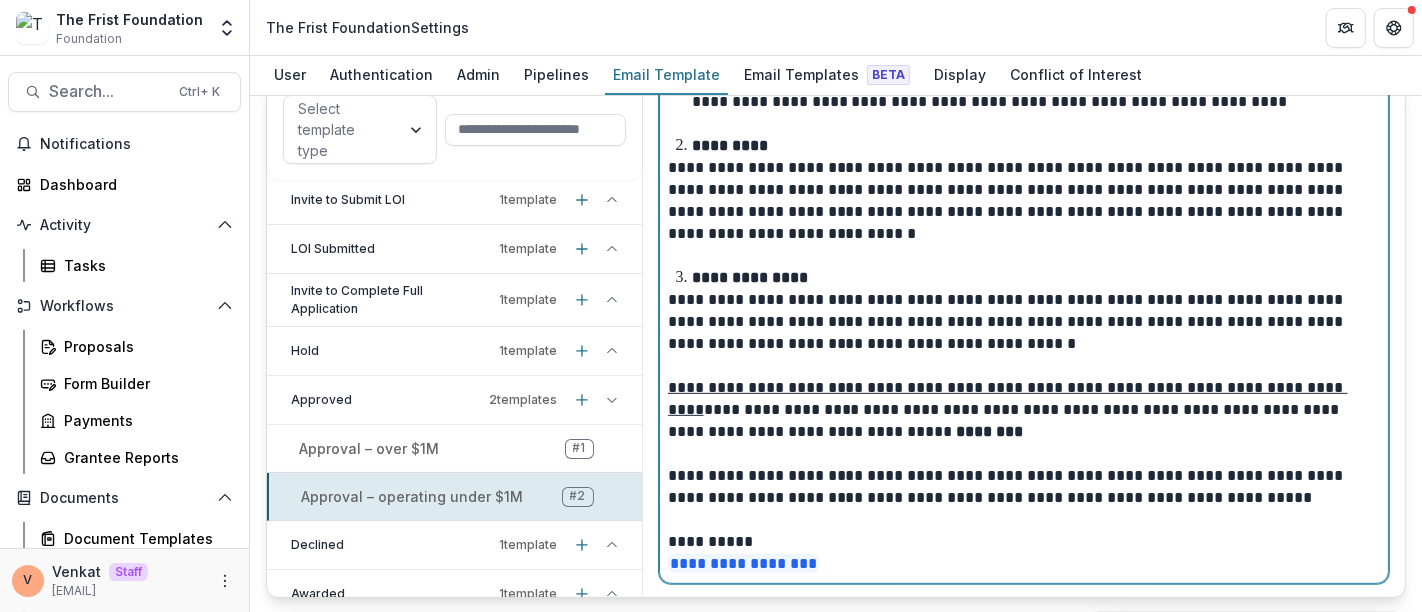 scroll, scrollTop: 664, scrollLeft: 0, axis: vertical 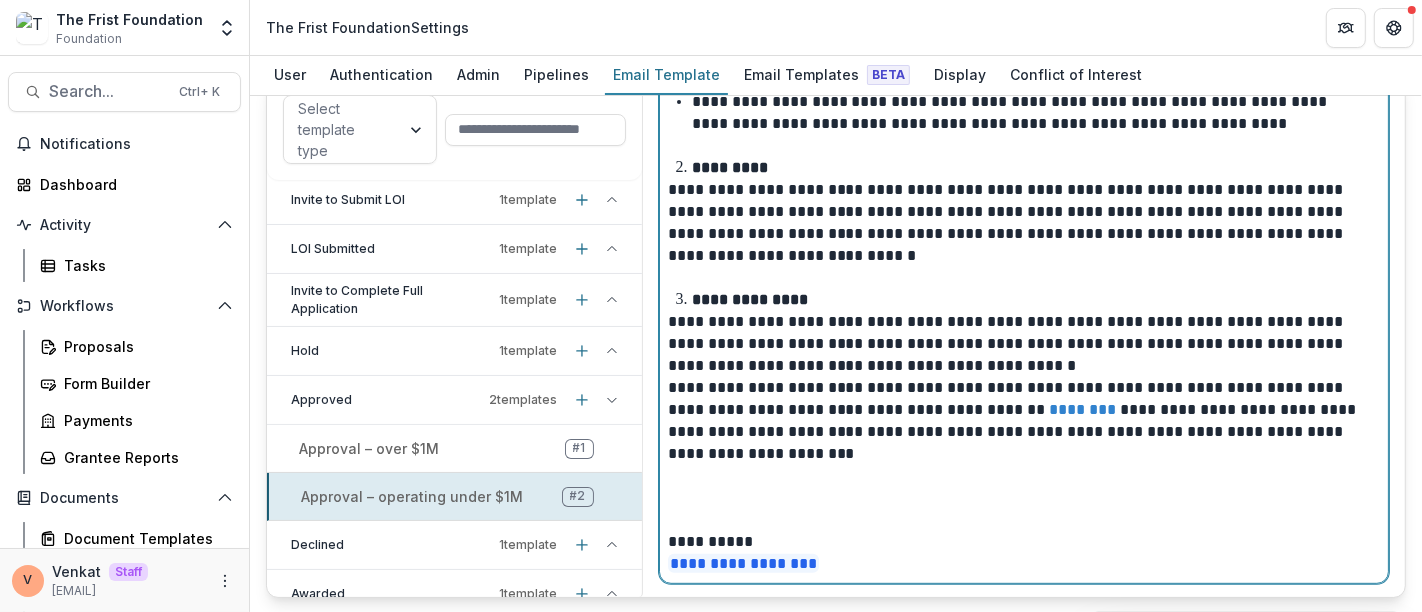 click on "**********" at bounding box center (1020, 344) 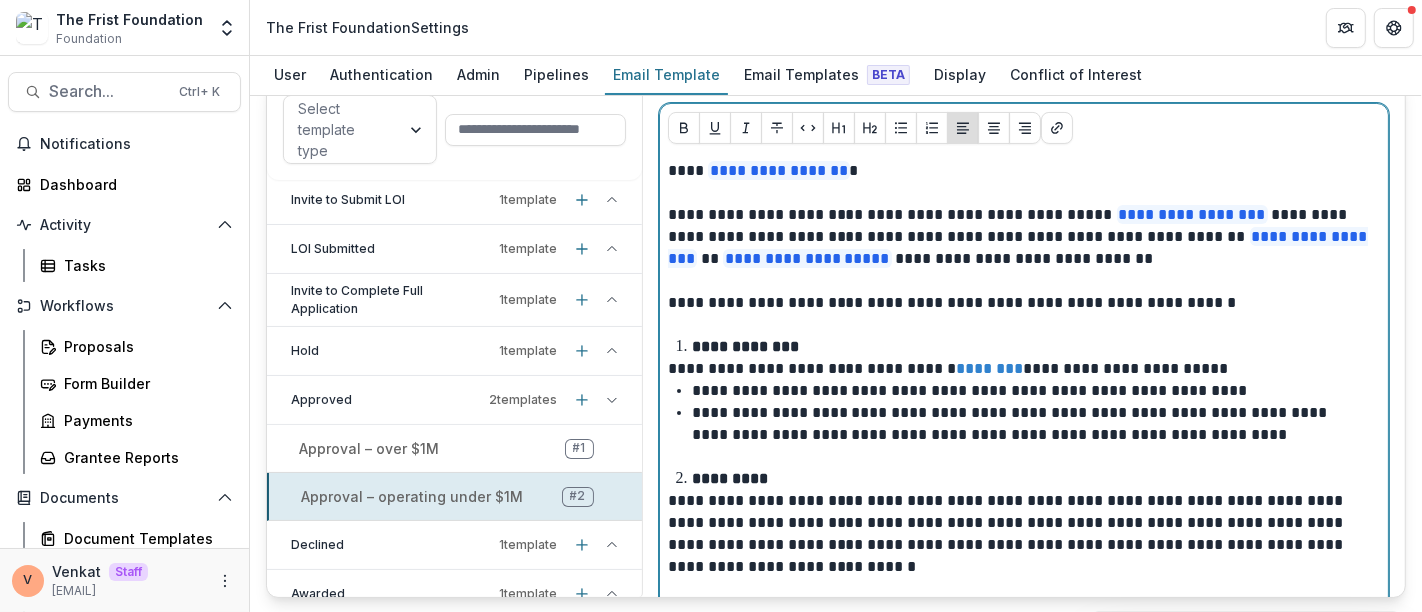 scroll, scrollTop: 464, scrollLeft: 0, axis: vertical 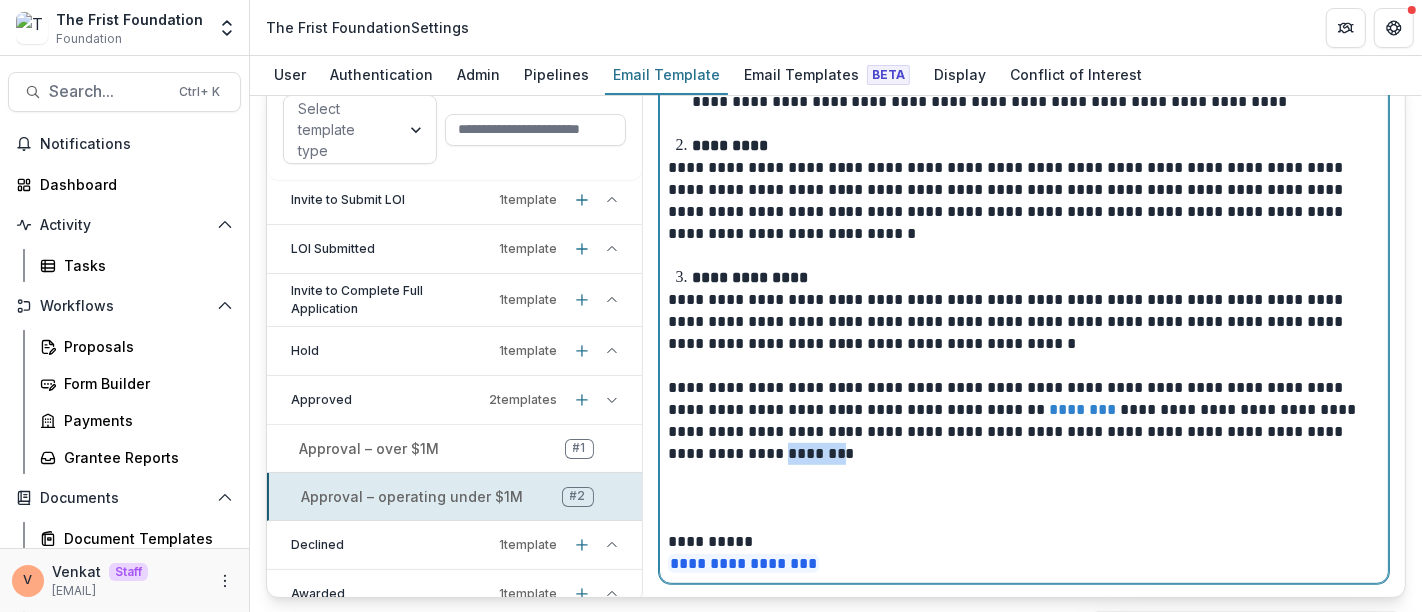 drag, startPoint x: 777, startPoint y: 449, endPoint x: 730, endPoint y: 449, distance: 47 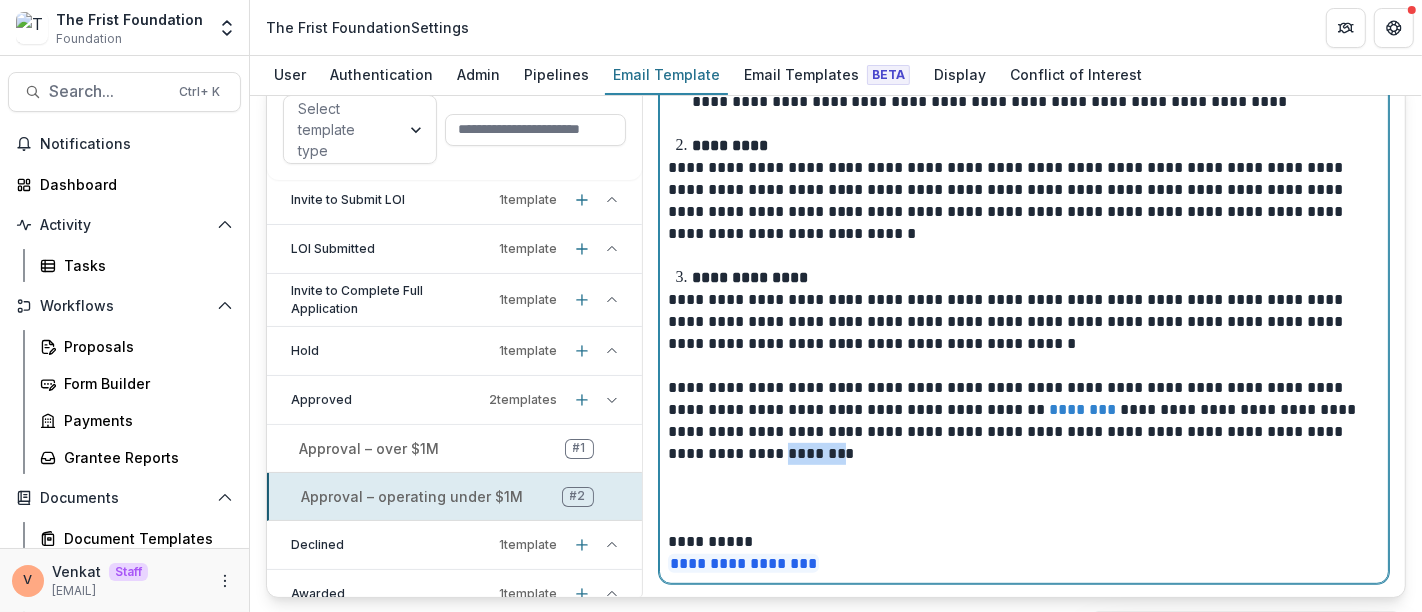 click on "**********" at bounding box center [1020, 421] 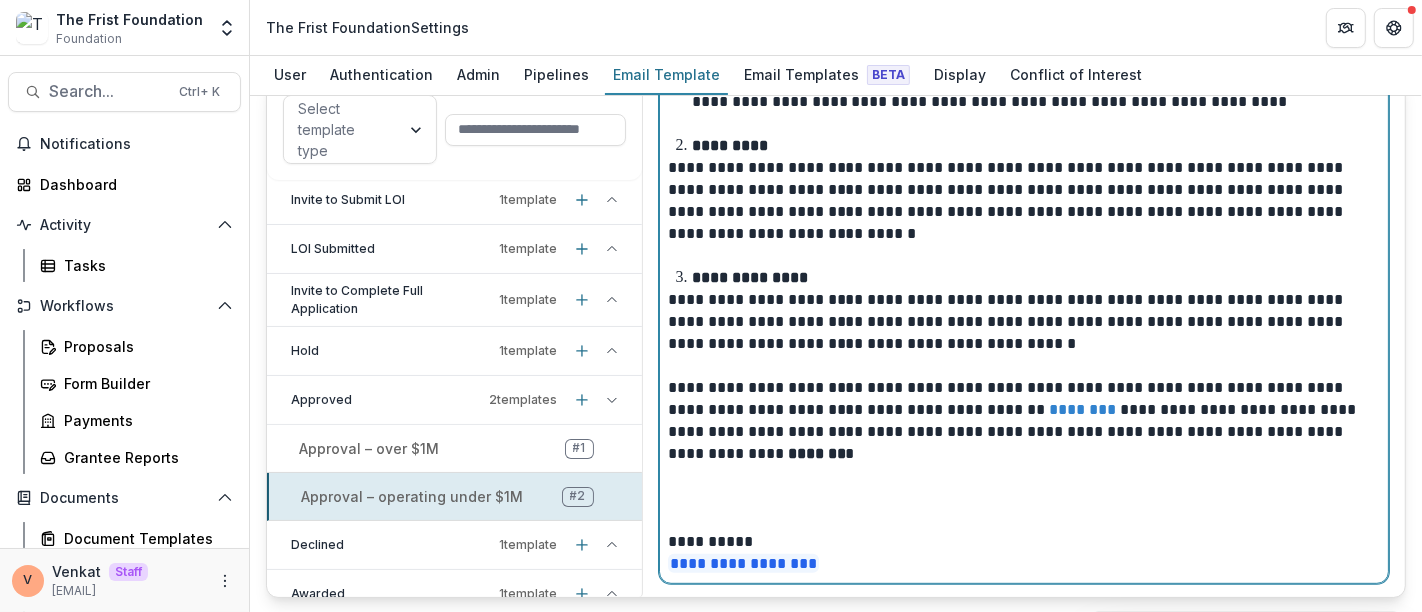 click on "**********" at bounding box center (1020, 421) 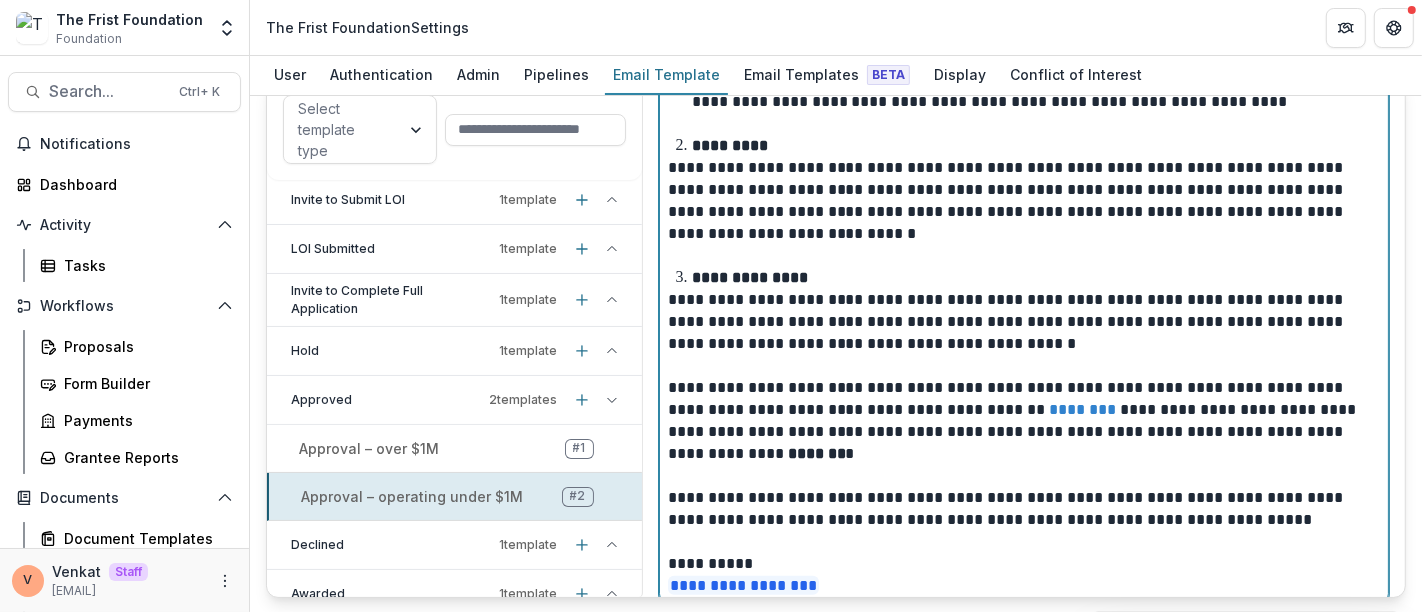 scroll, scrollTop: 708, scrollLeft: 0, axis: vertical 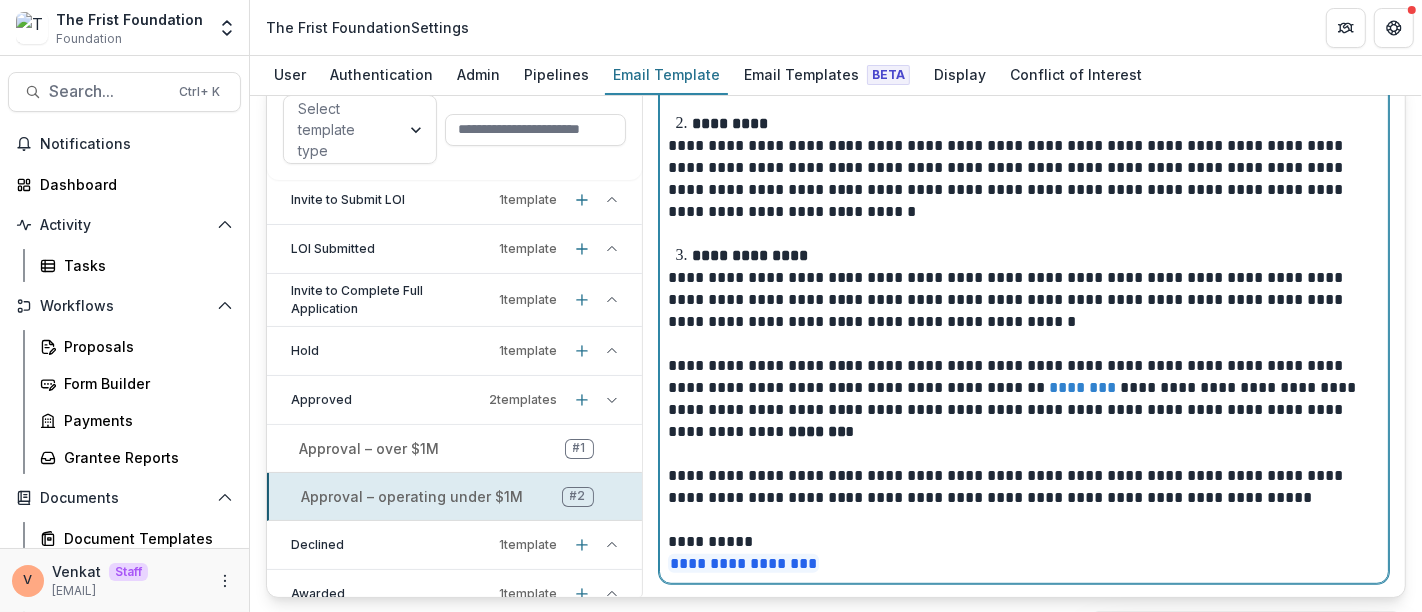 click on "**********" at bounding box center (1020, 542) 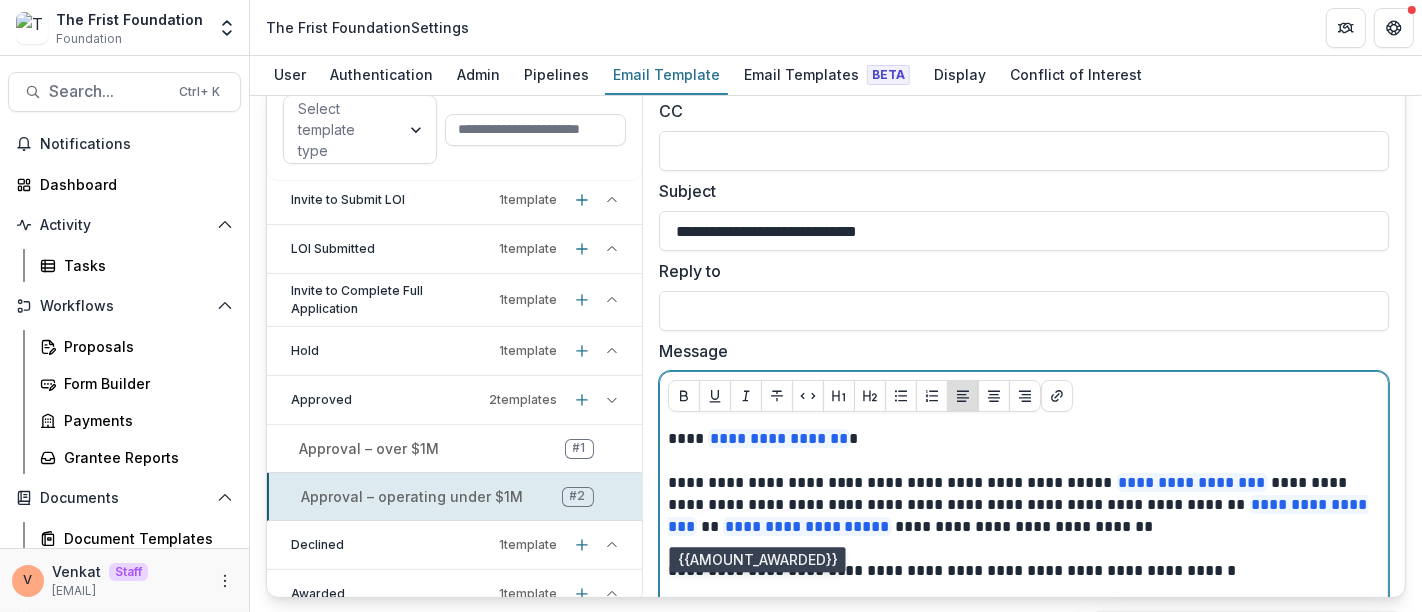 scroll, scrollTop: 0, scrollLeft: 0, axis: both 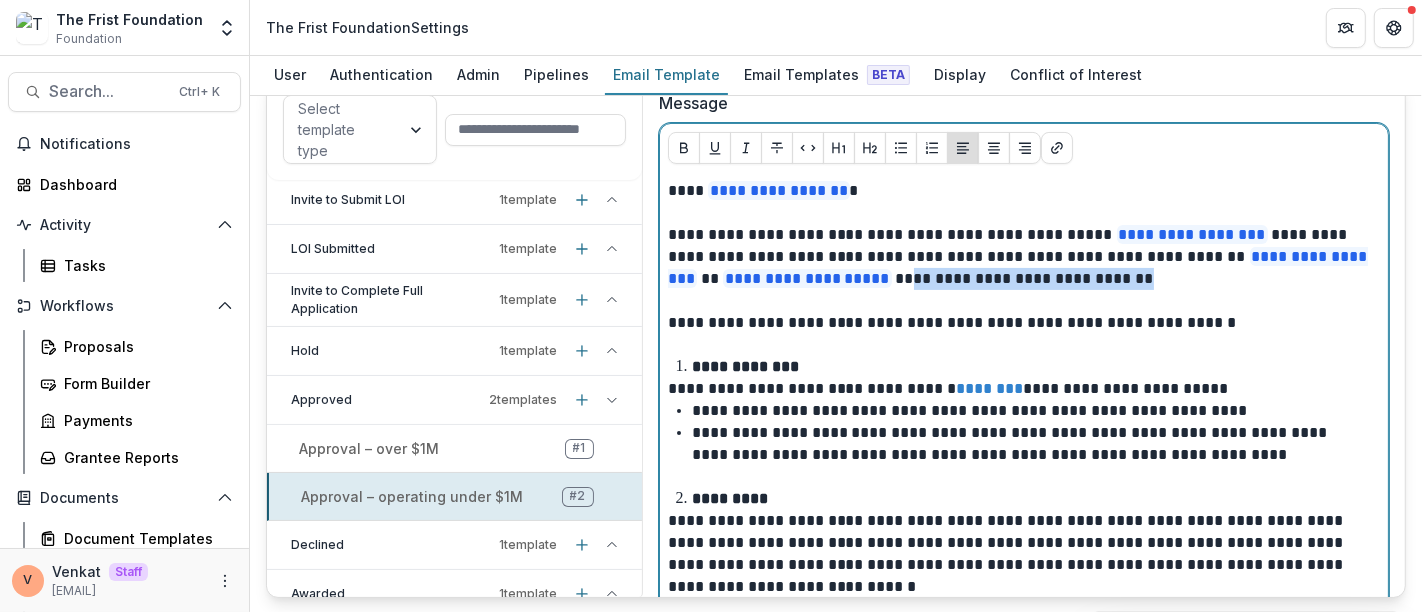 drag, startPoint x: 1062, startPoint y: 272, endPoint x: 1297, endPoint y: 282, distance: 235.21268 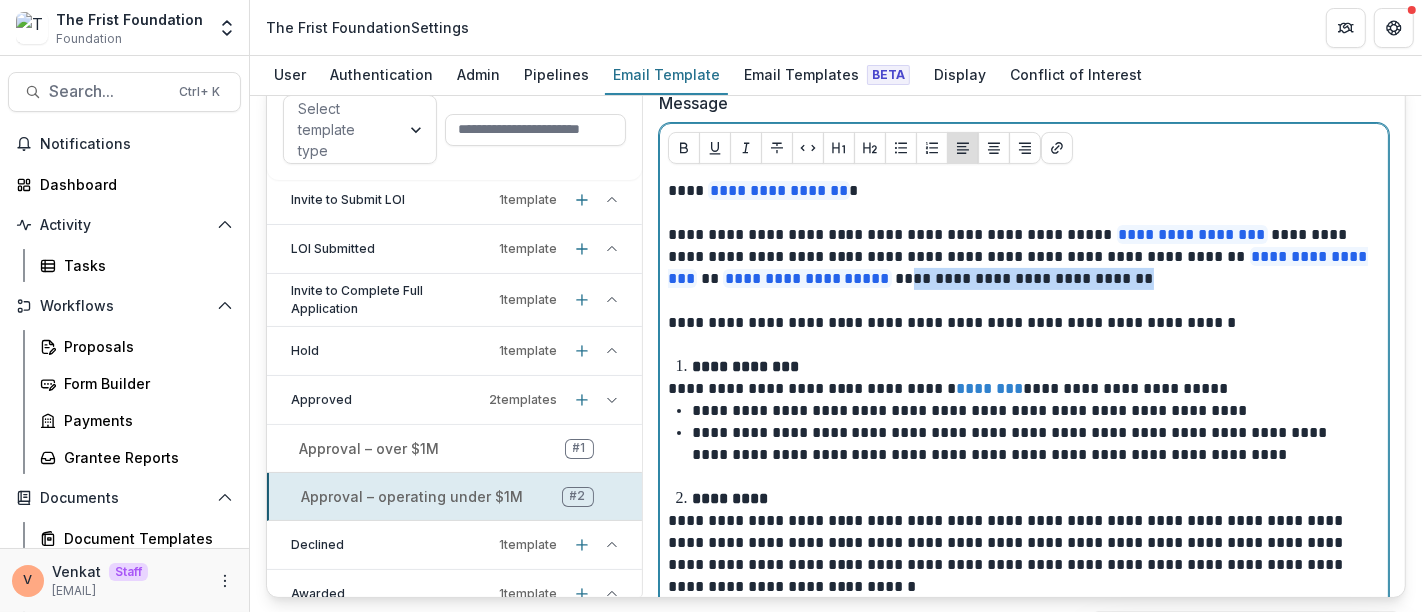 click on "**********" at bounding box center [1020, 257] 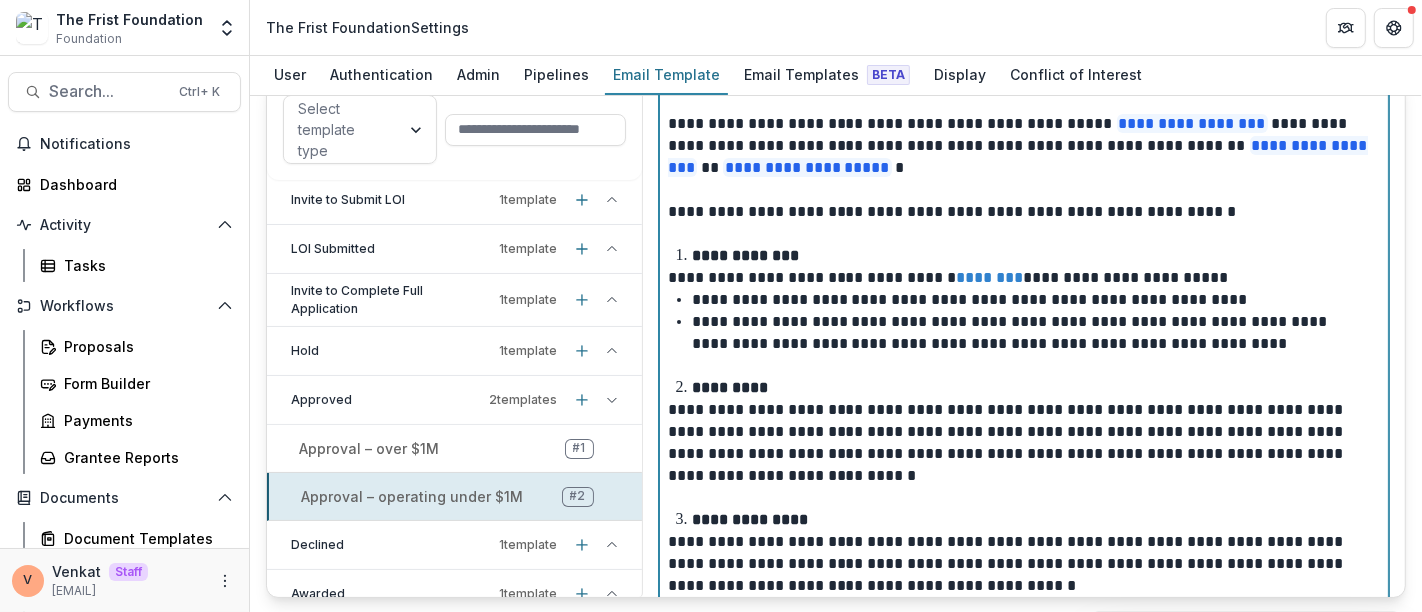 scroll, scrollTop: 555, scrollLeft: 0, axis: vertical 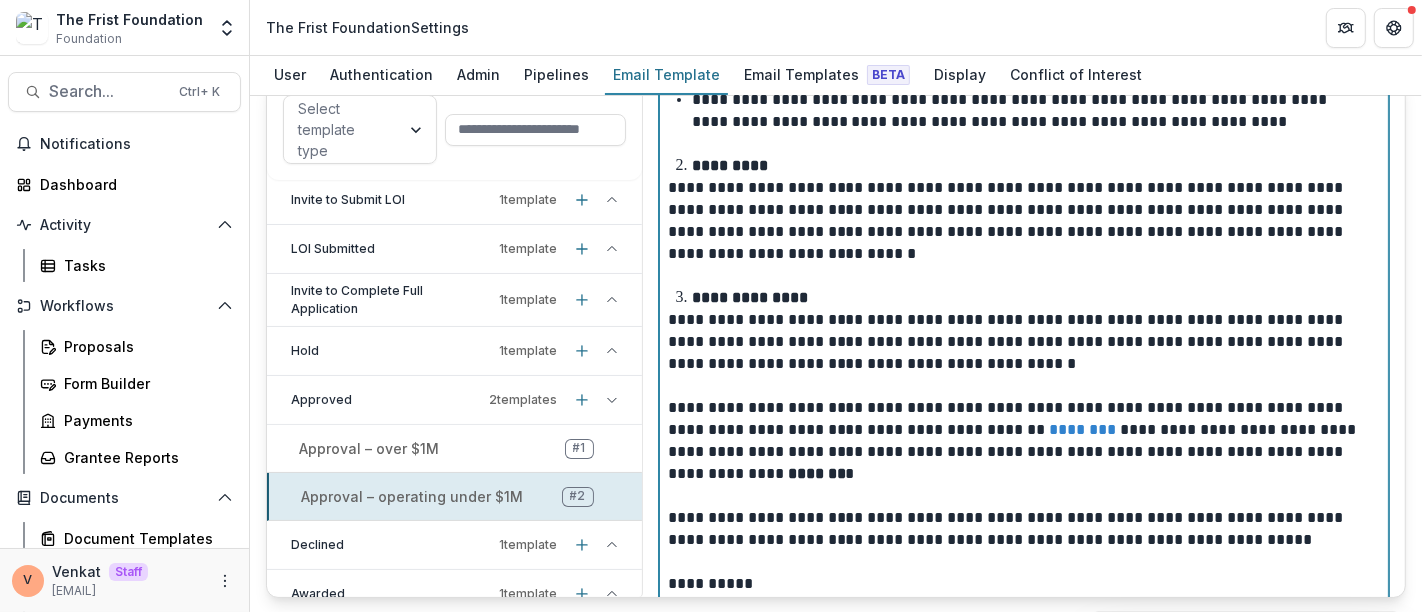 click on "**********" at bounding box center (1020, 342) 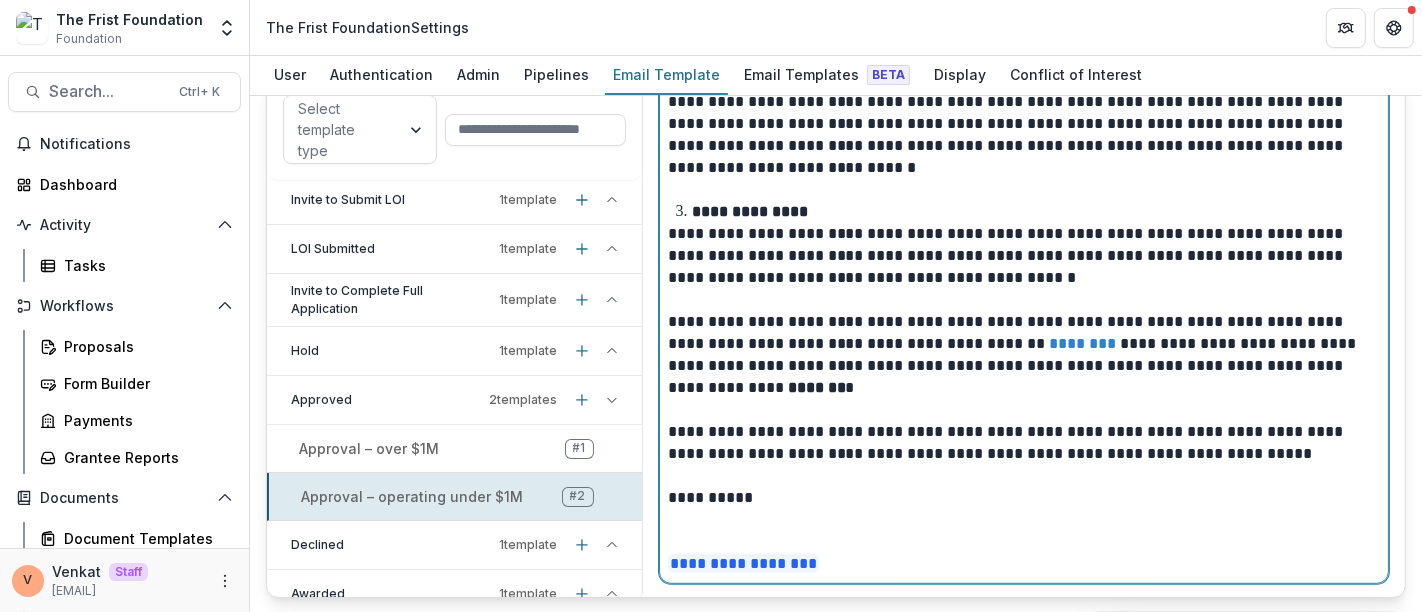click at bounding box center [1024, 520] 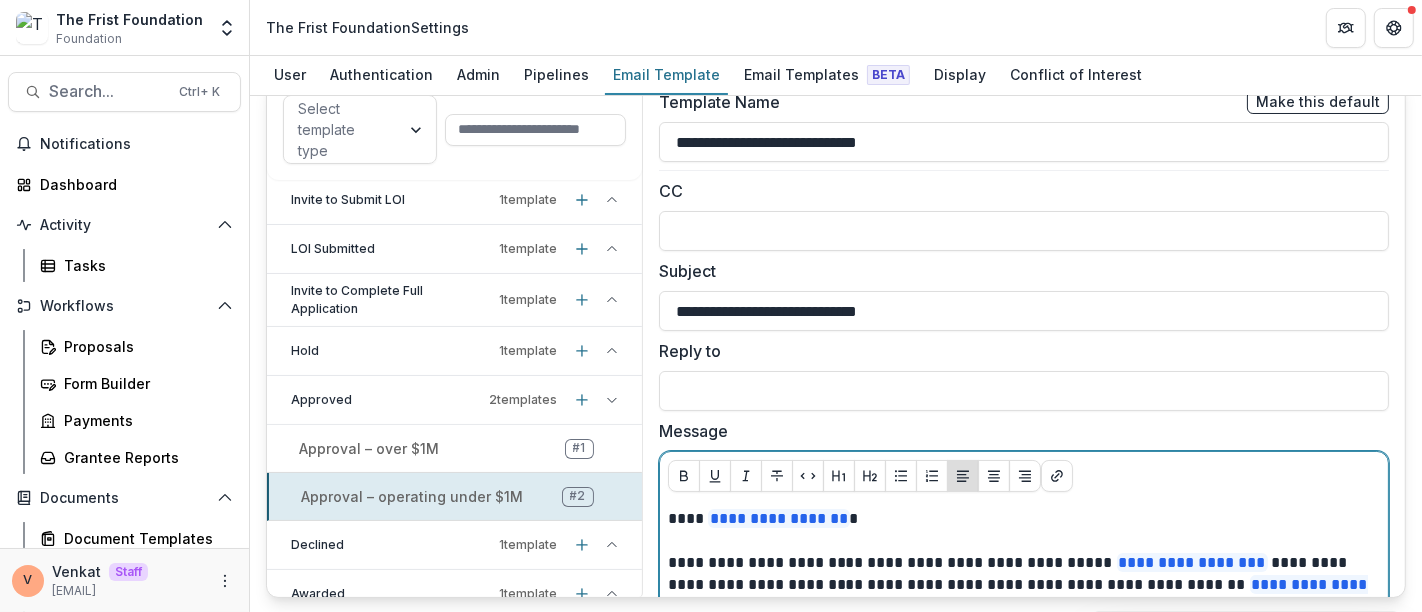 scroll, scrollTop: 0, scrollLeft: 0, axis: both 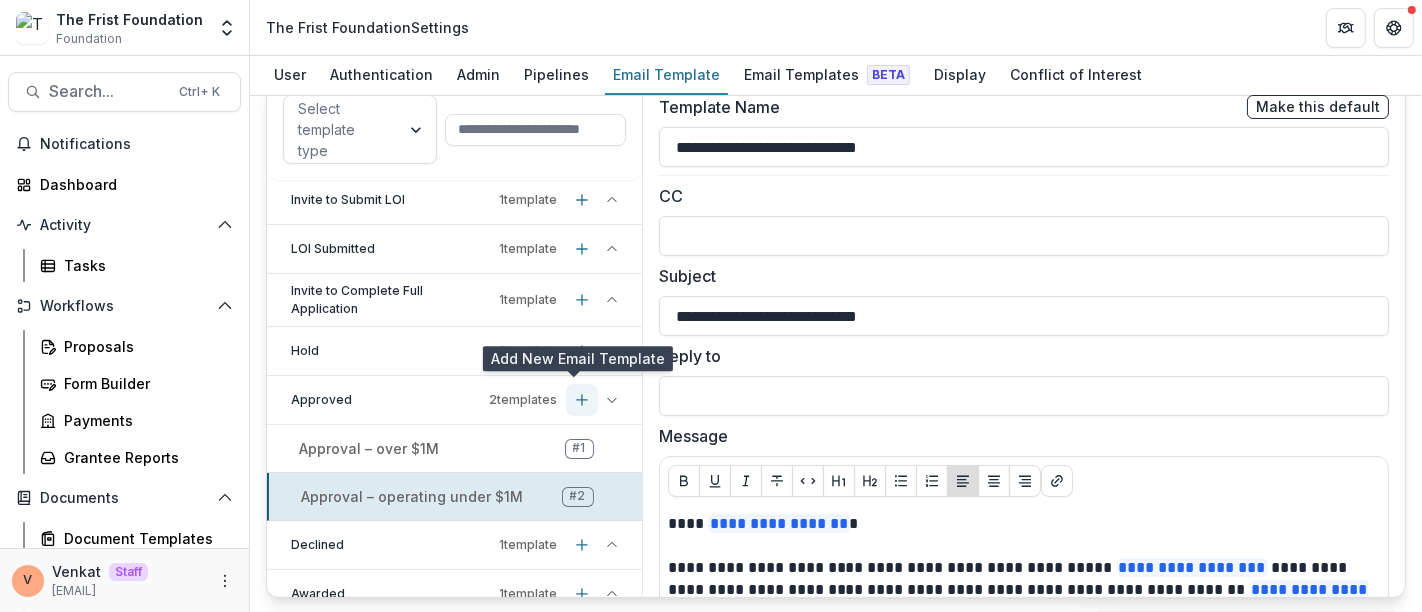 click 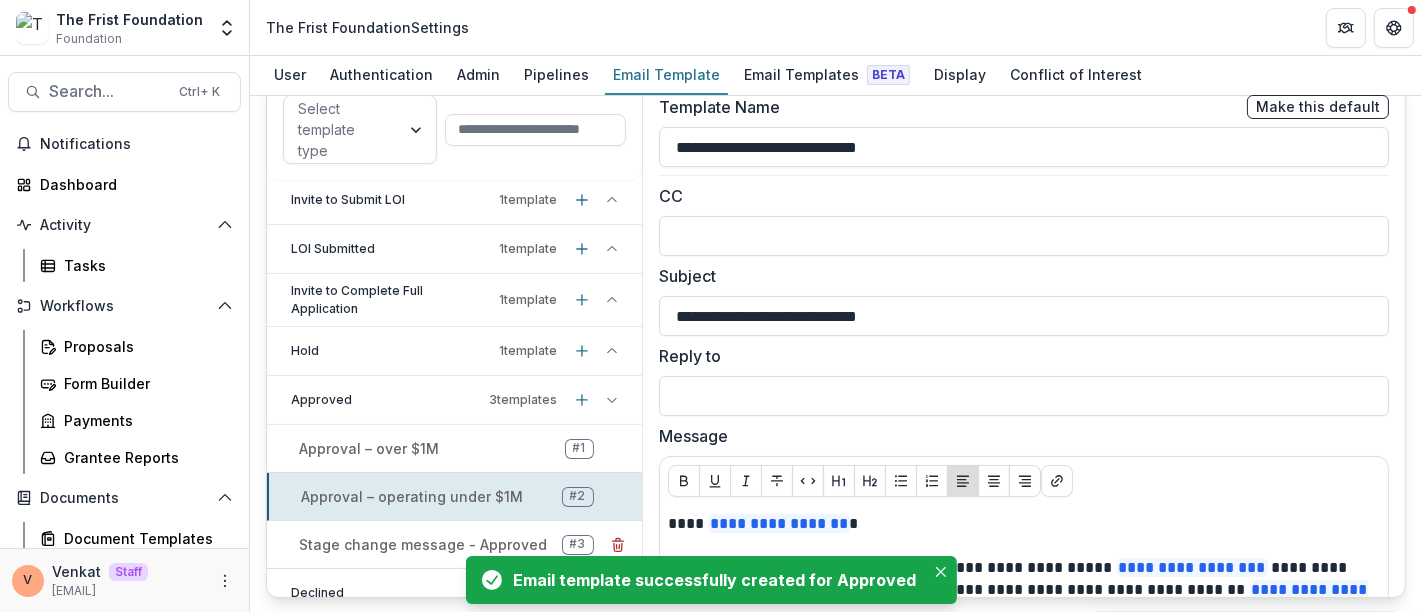 click on "Stage change message - Approved" at bounding box center [423, 544] 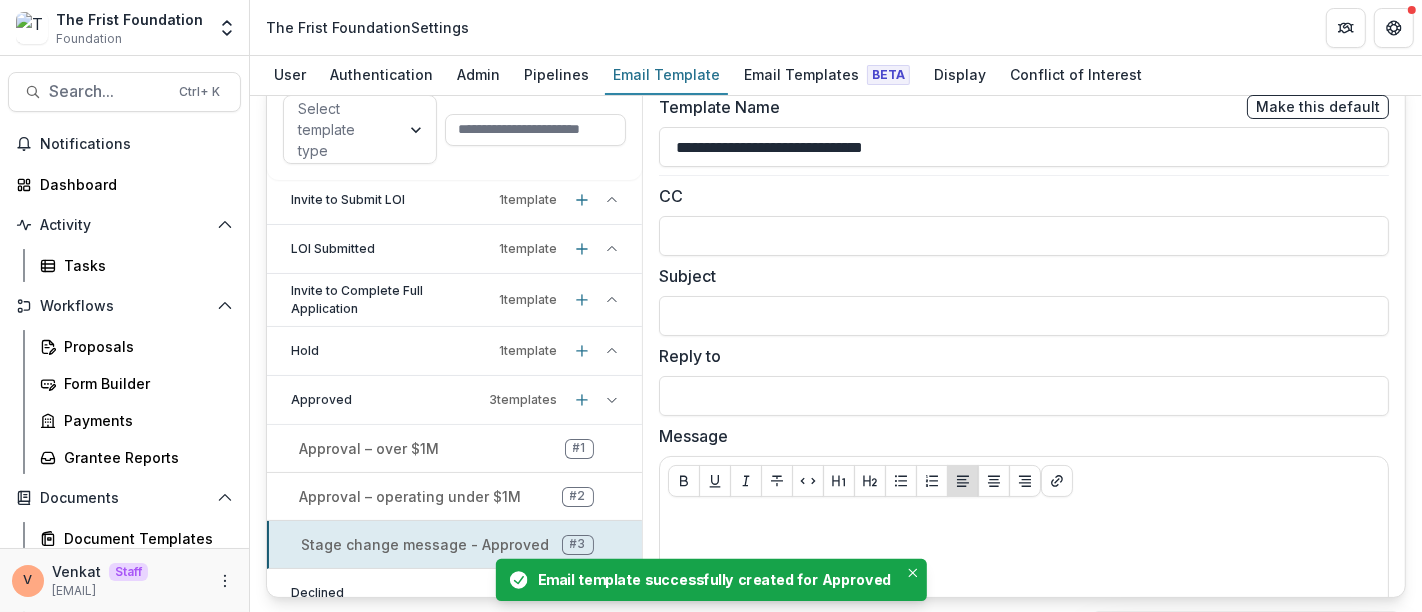 drag, startPoint x: 969, startPoint y: 148, endPoint x: 649, endPoint y: 144, distance: 320.025 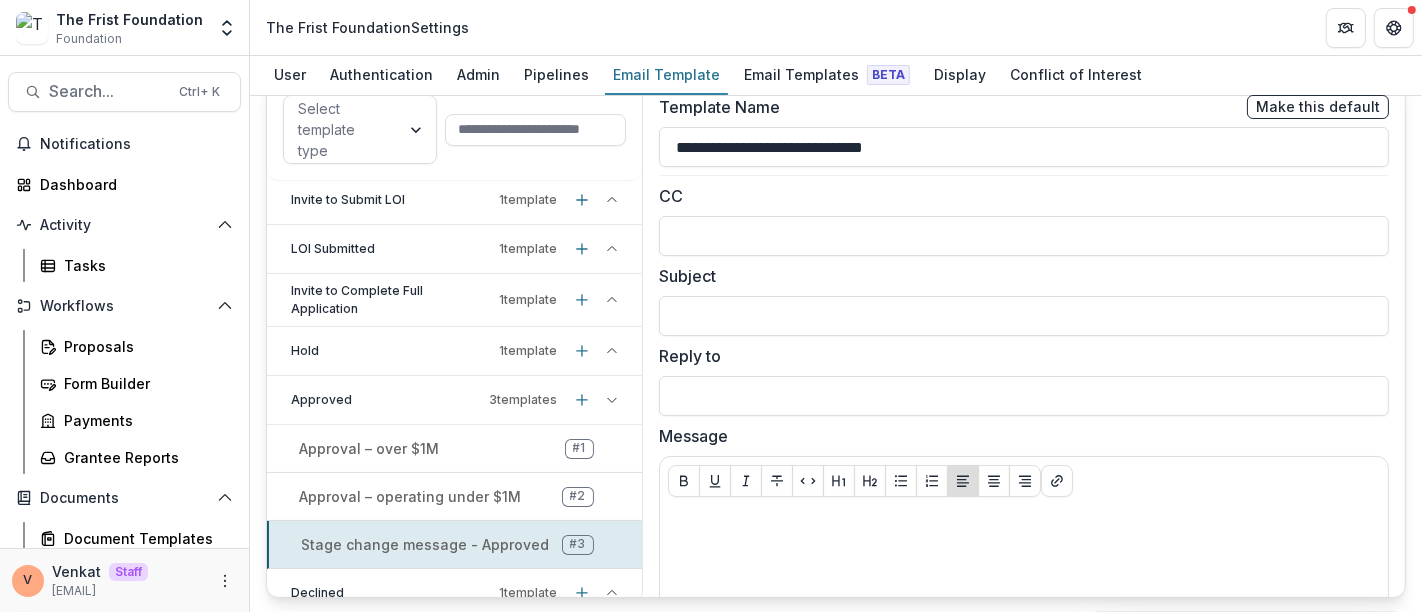 paste 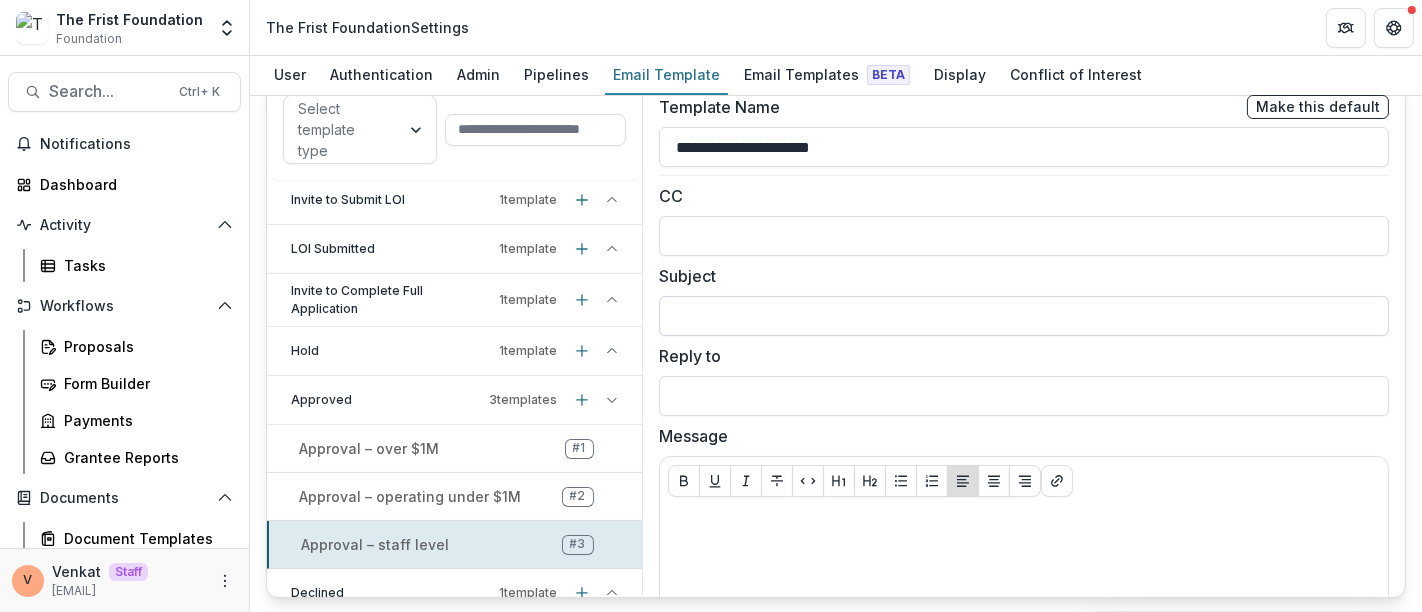 type on "**********" 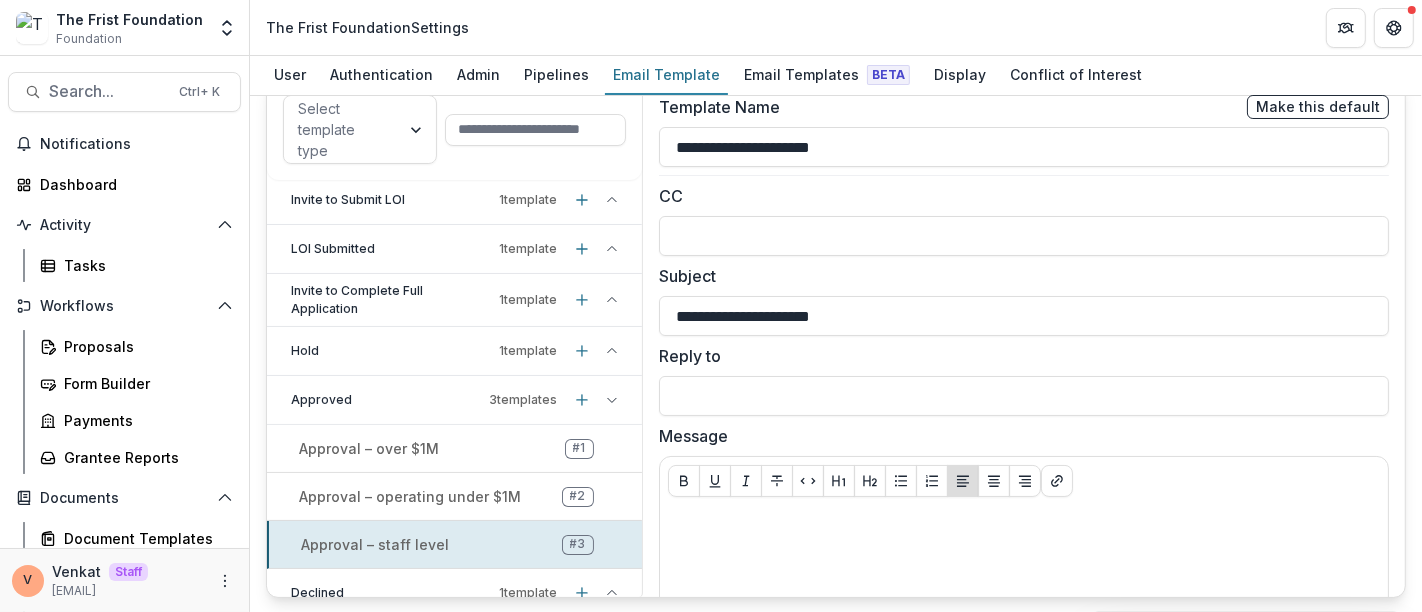 type on "**********" 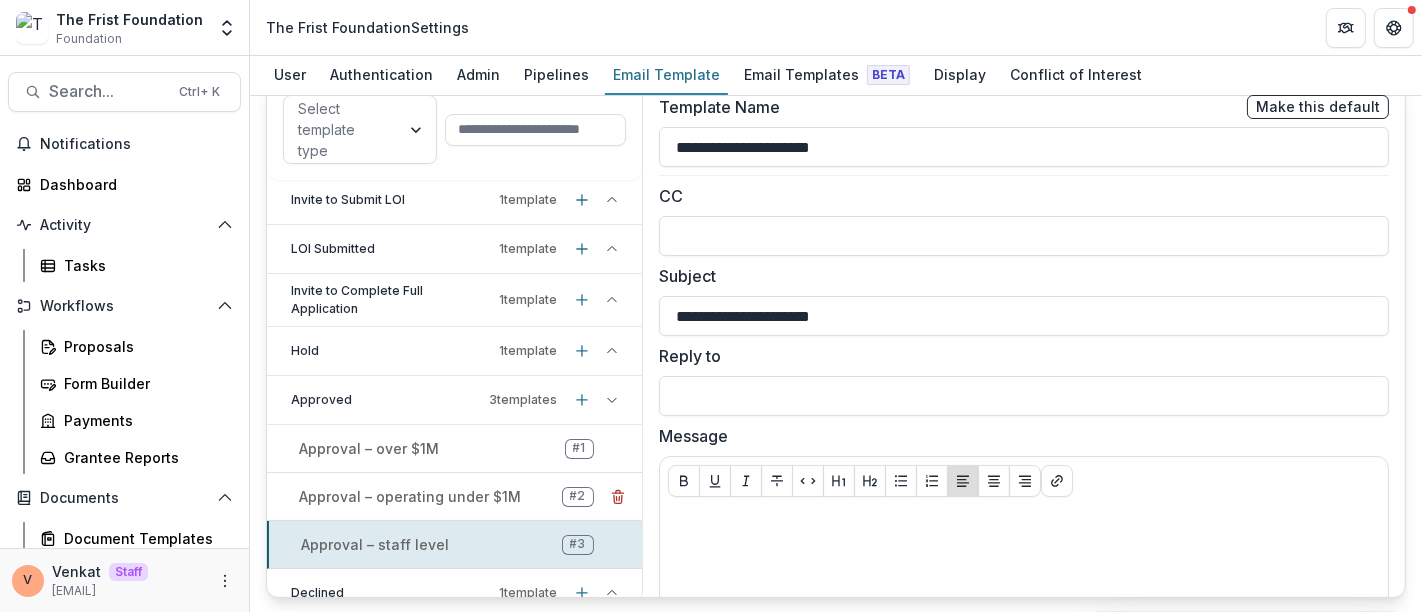 drag, startPoint x: 410, startPoint y: 487, endPoint x: 399, endPoint y: 495, distance: 13.601471 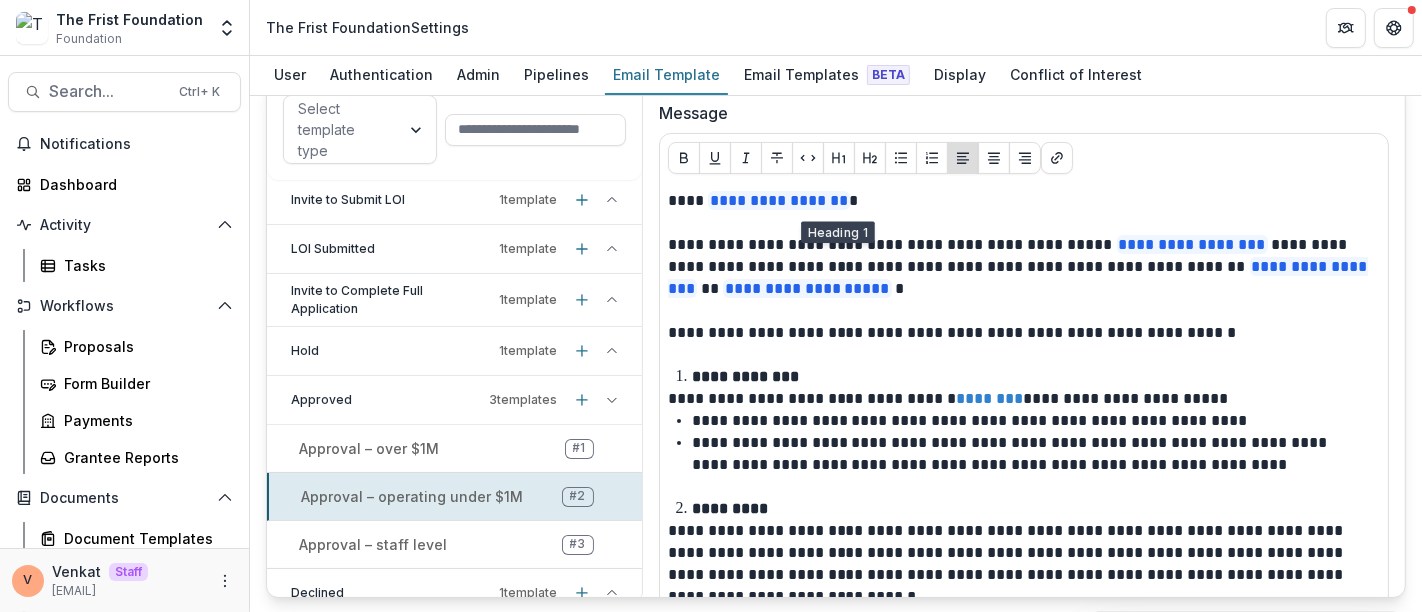 scroll, scrollTop: 333, scrollLeft: 0, axis: vertical 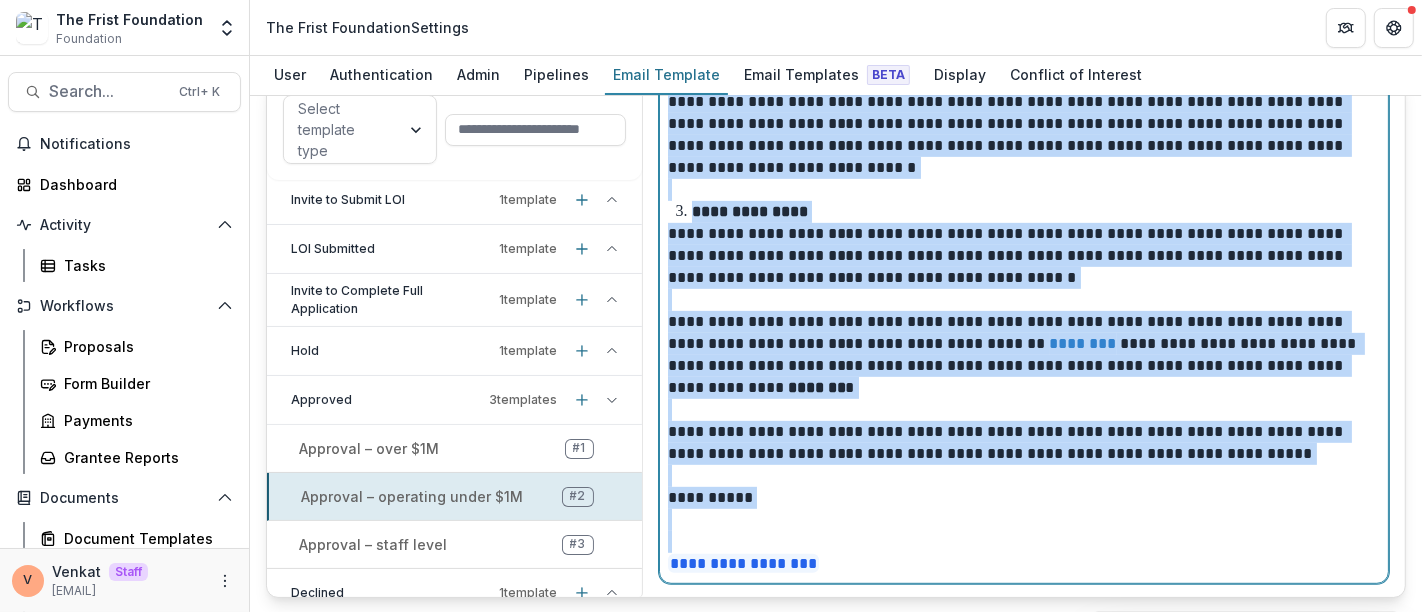 drag, startPoint x: 667, startPoint y: 186, endPoint x: 851, endPoint y: 609, distance: 461.28625 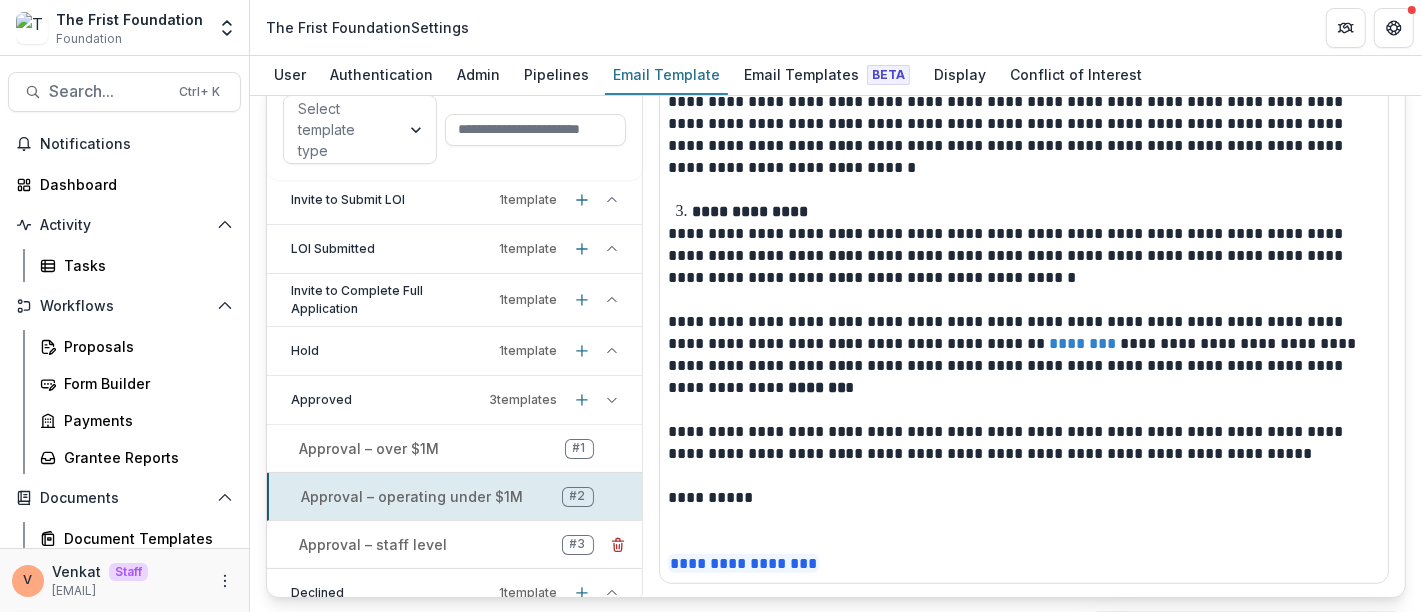 click on "Approval – staff level" at bounding box center [373, 544] 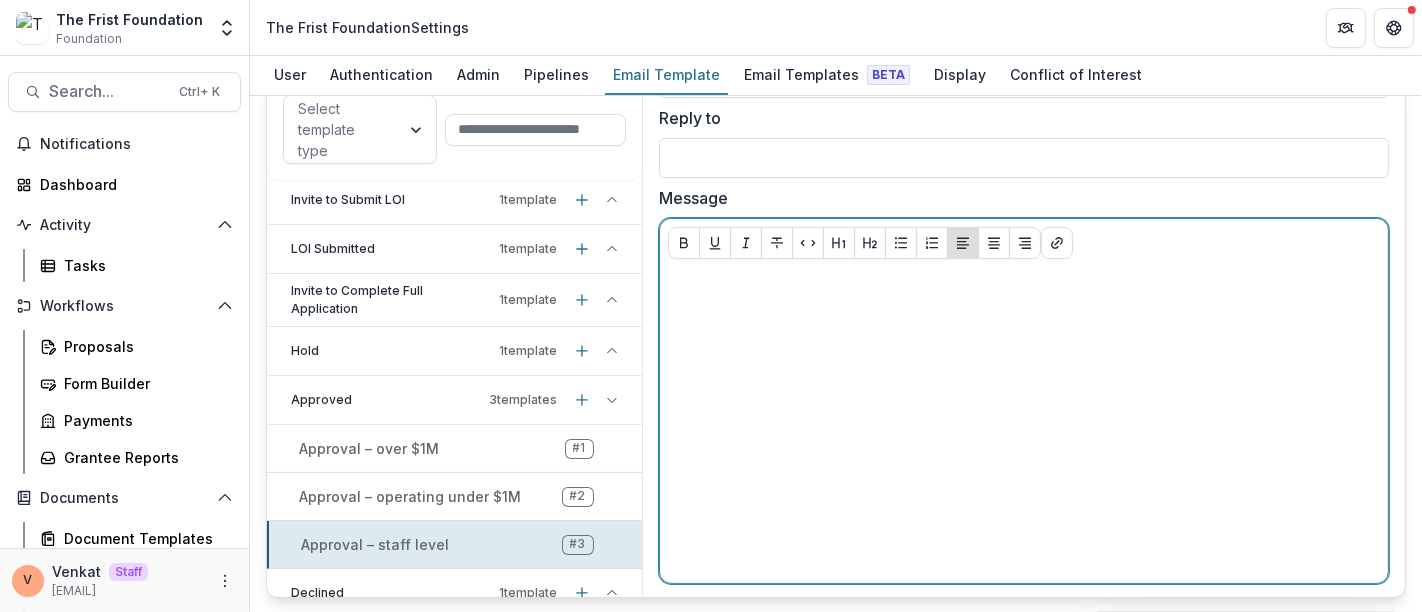 click at bounding box center [1024, 425] 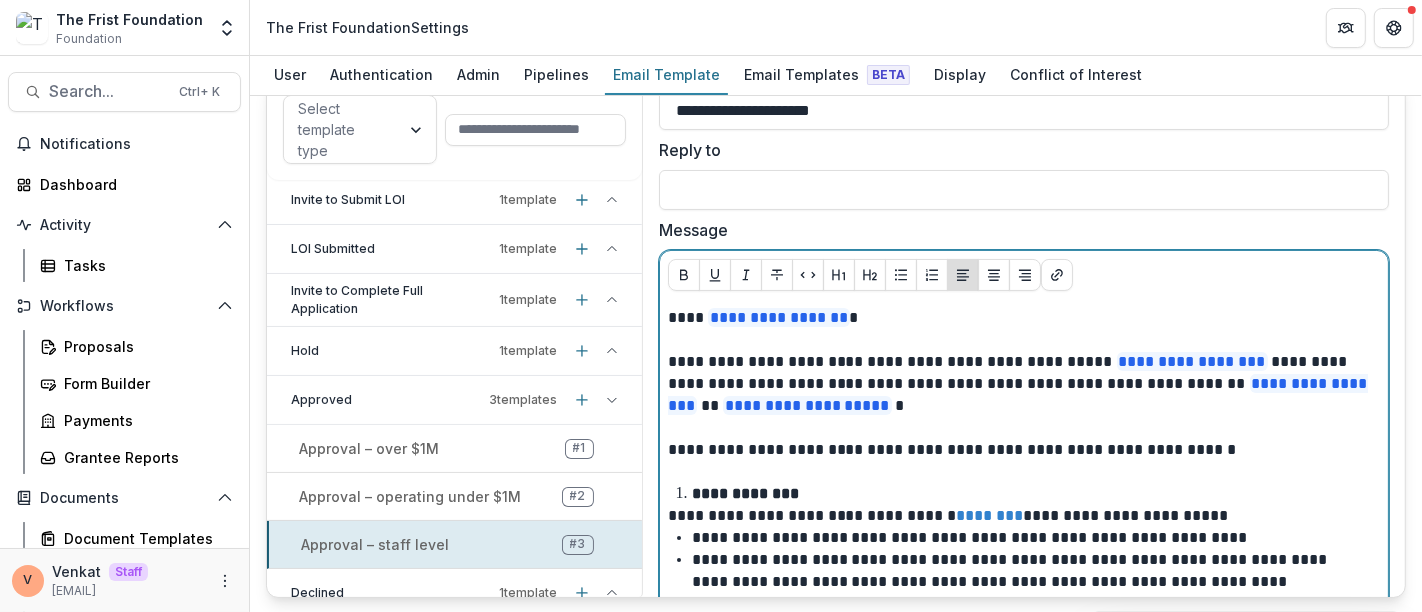 scroll, scrollTop: 175, scrollLeft: 0, axis: vertical 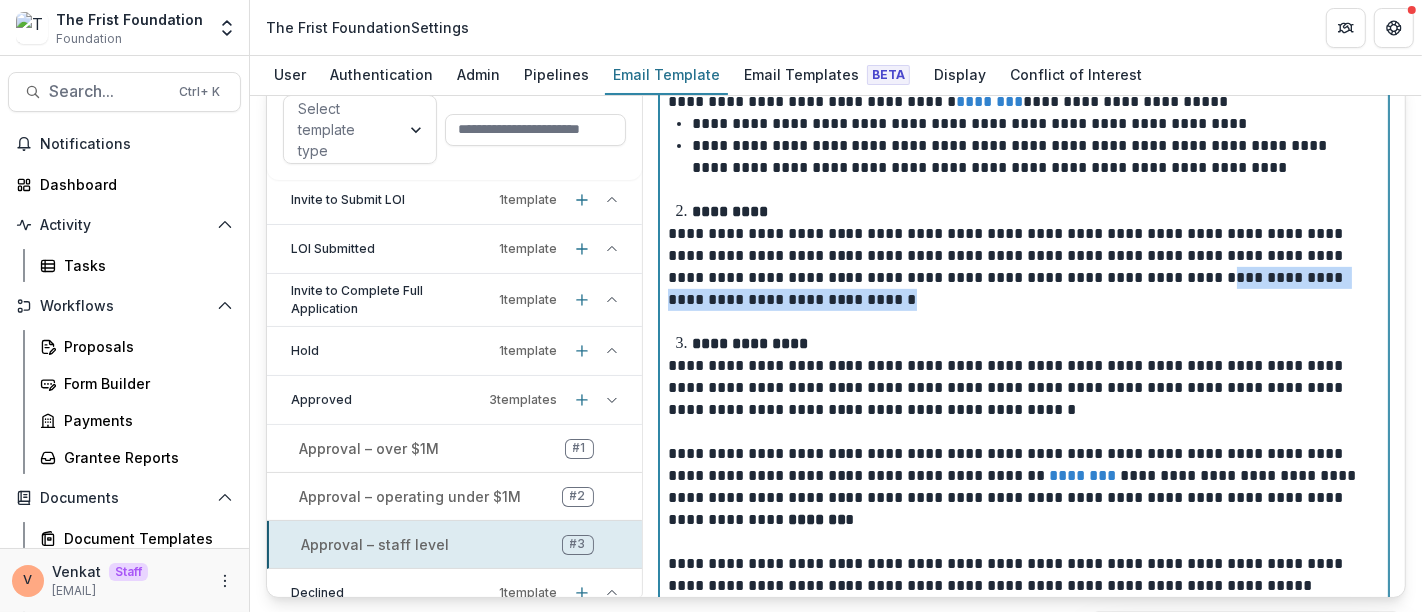 drag, startPoint x: 1125, startPoint y: 270, endPoint x: 1142, endPoint y: 291, distance: 27.018513 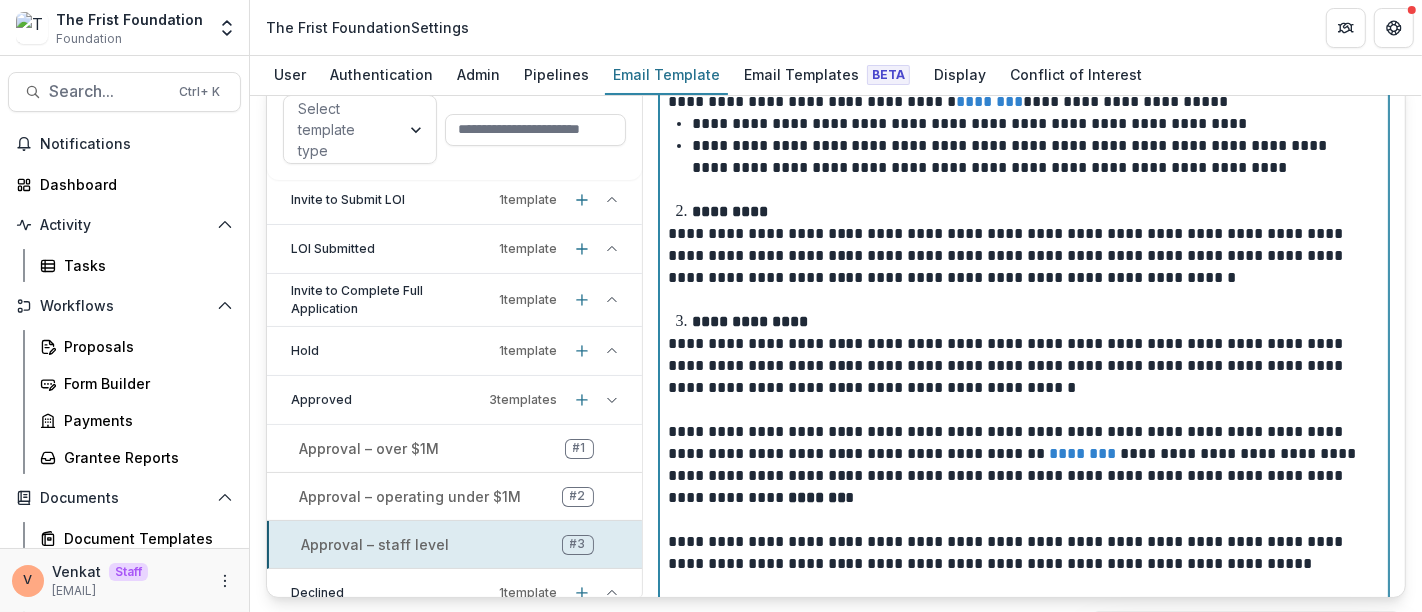 click on "**********" at bounding box center (1020, 366) 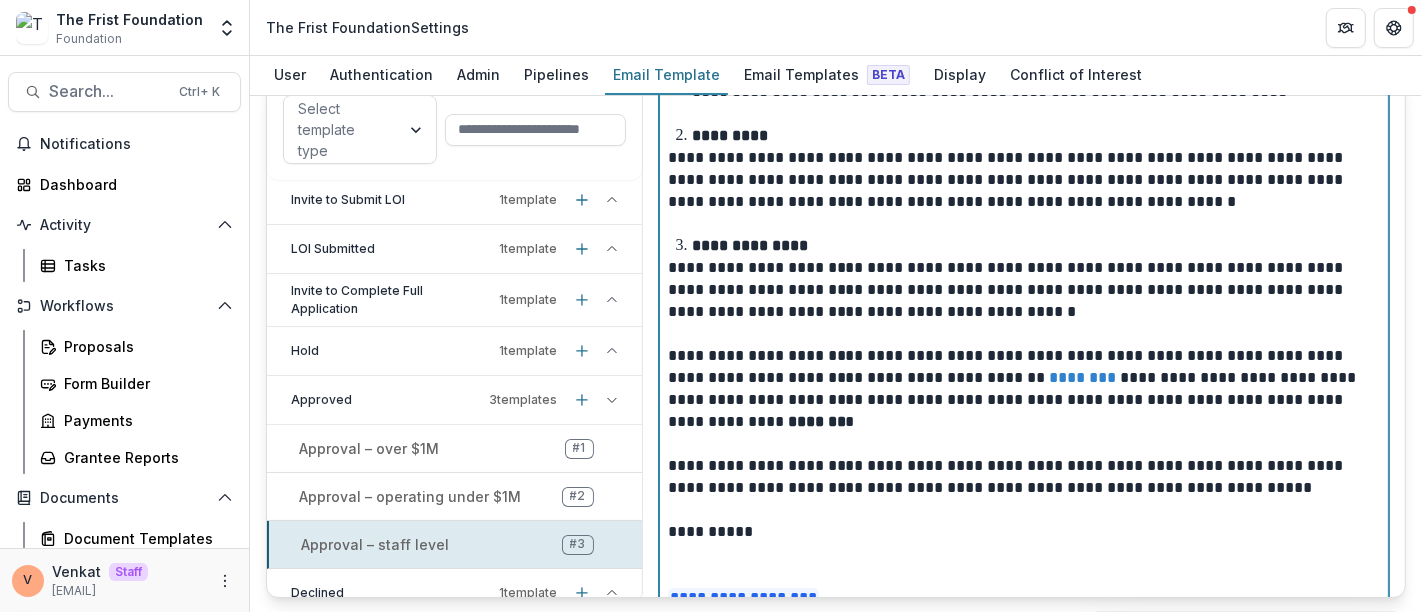 scroll, scrollTop: 730, scrollLeft: 0, axis: vertical 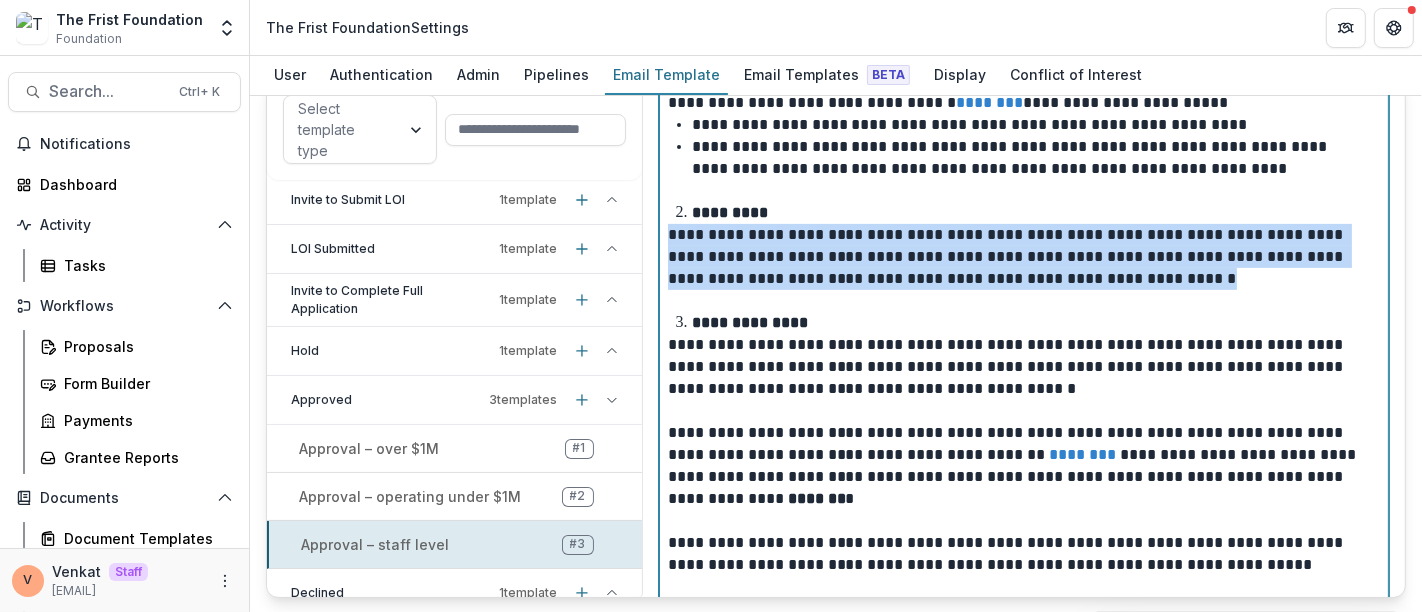 drag, startPoint x: 665, startPoint y: 230, endPoint x: 1142, endPoint y: 282, distance: 479.82602 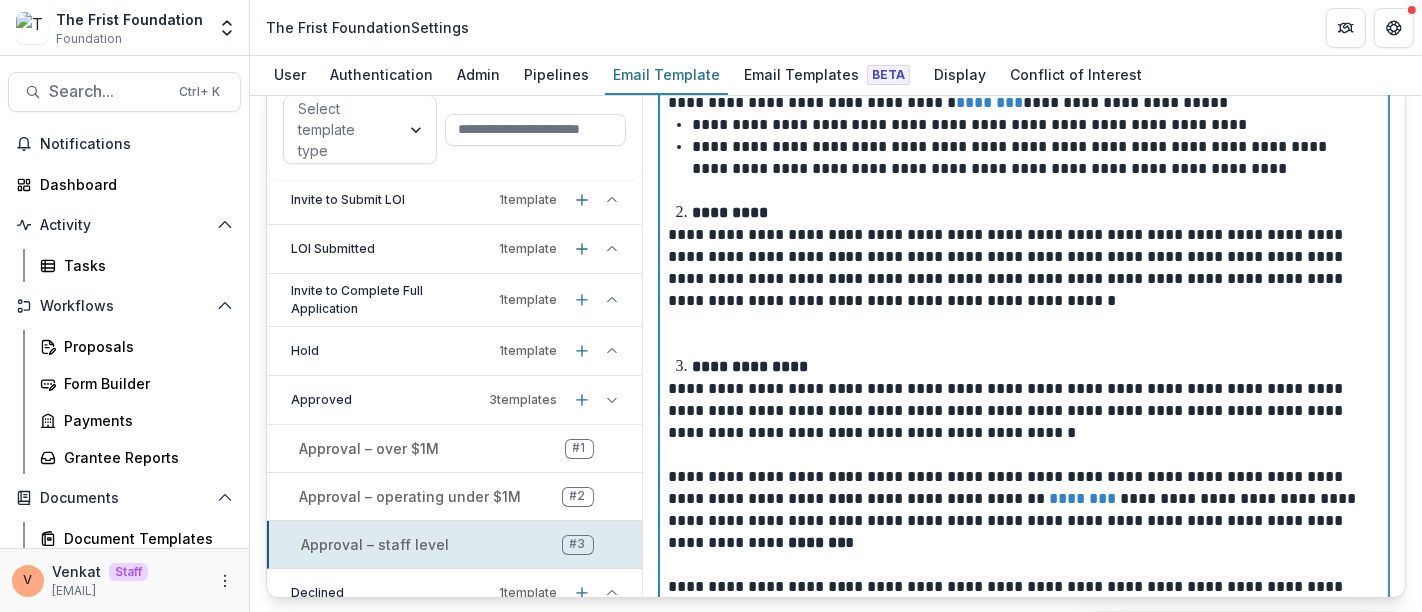 click at bounding box center [1024, 334] 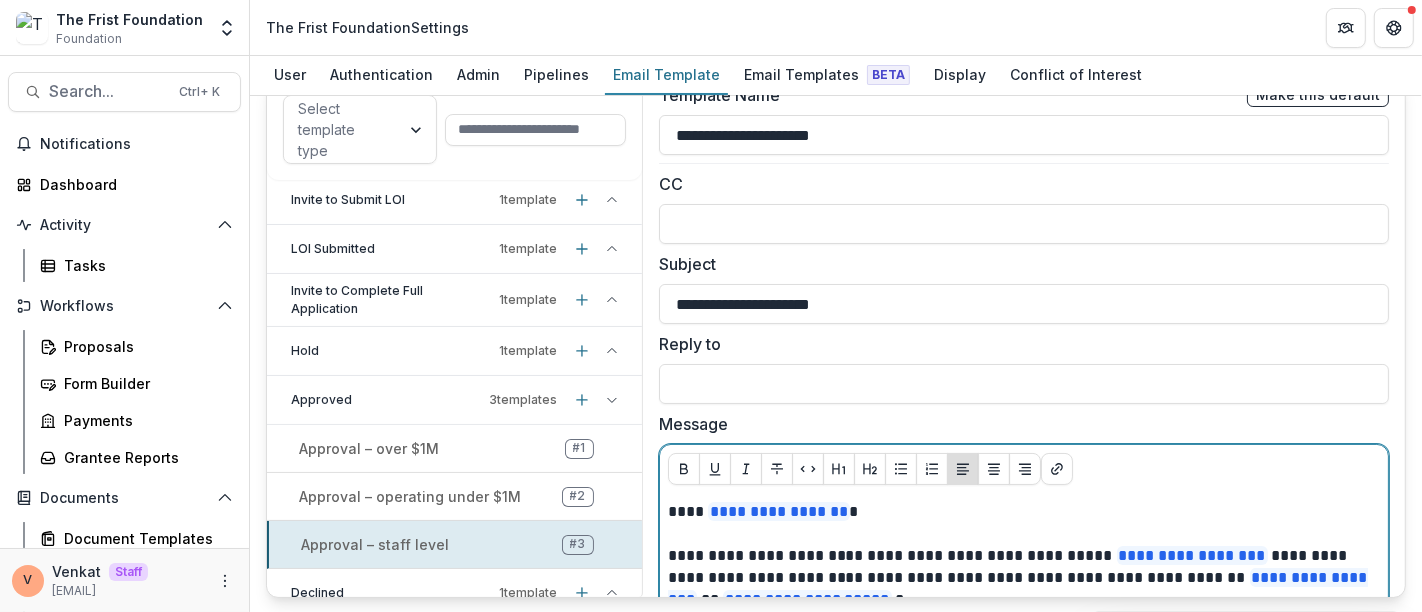 scroll, scrollTop: 0, scrollLeft: 0, axis: both 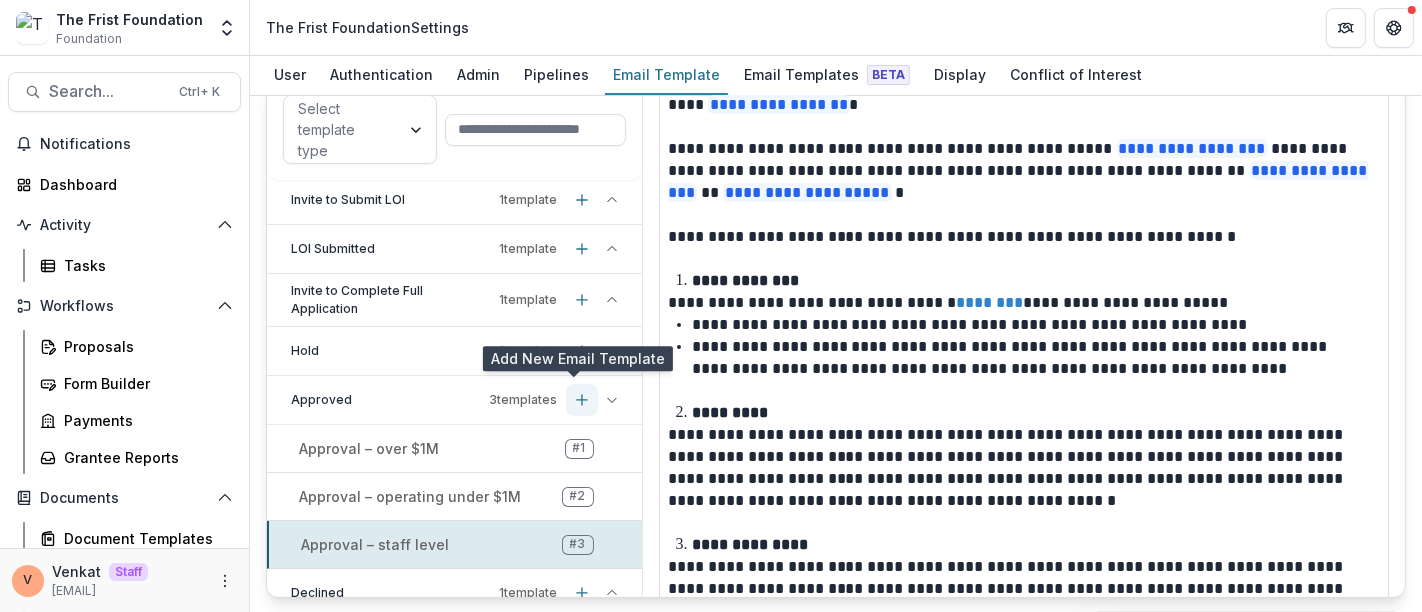 click 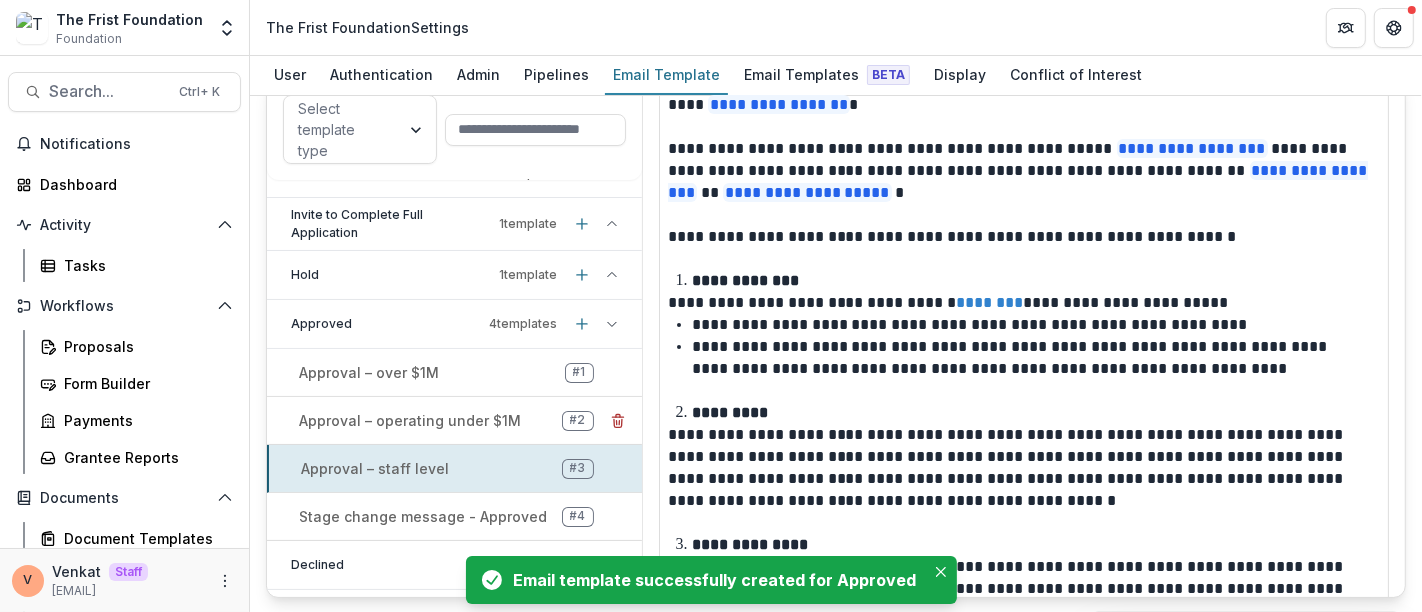 scroll, scrollTop: 370, scrollLeft: 0, axis: vertical 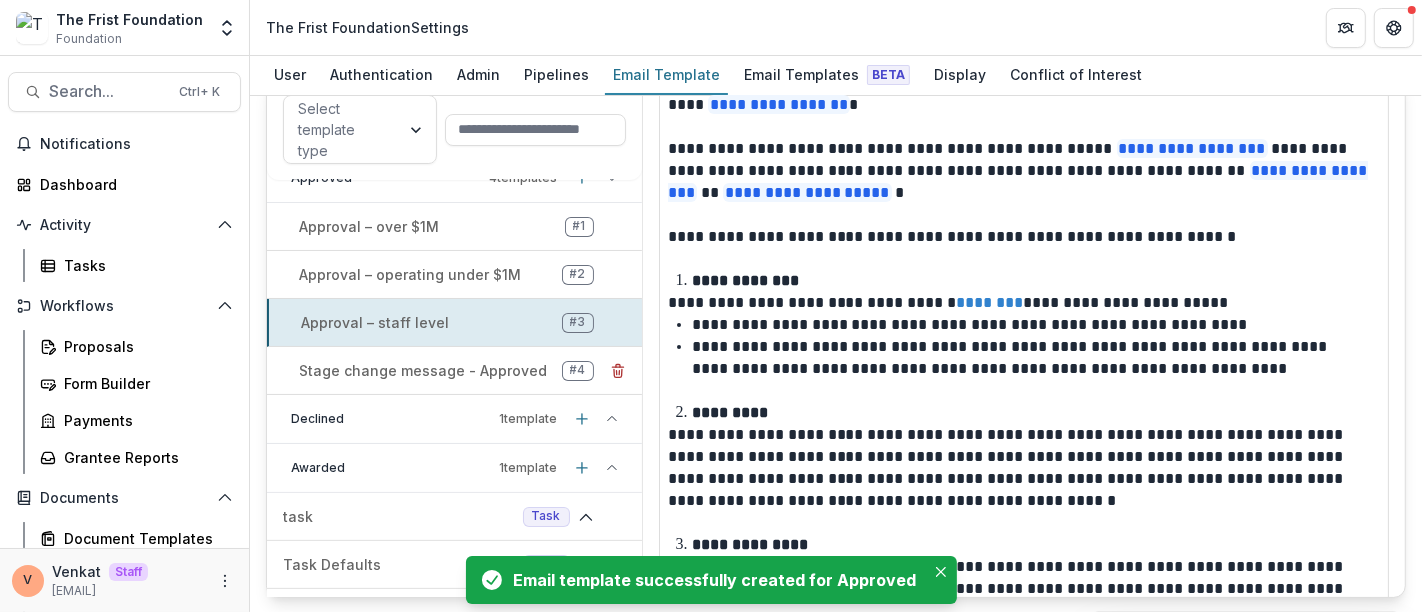 click on "Stage change message - Approved" at bounding box center [423, 370] 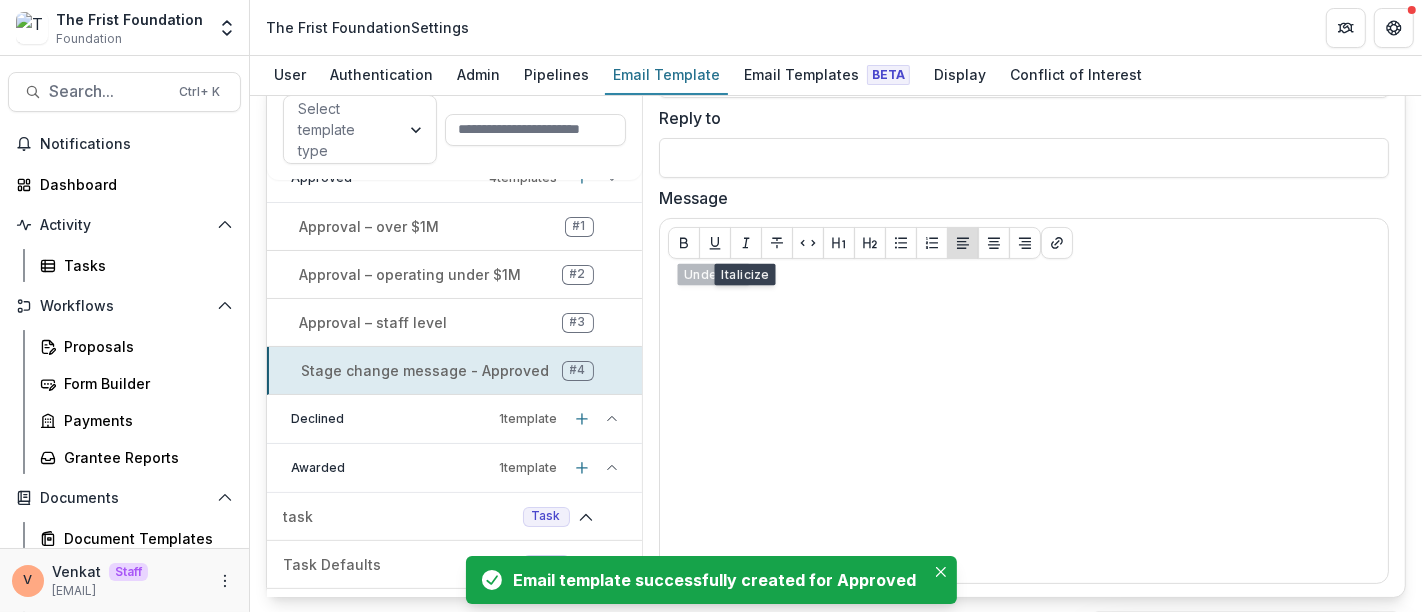 scroll, scrollTop: 0, scrollLeft: 0, axis: both 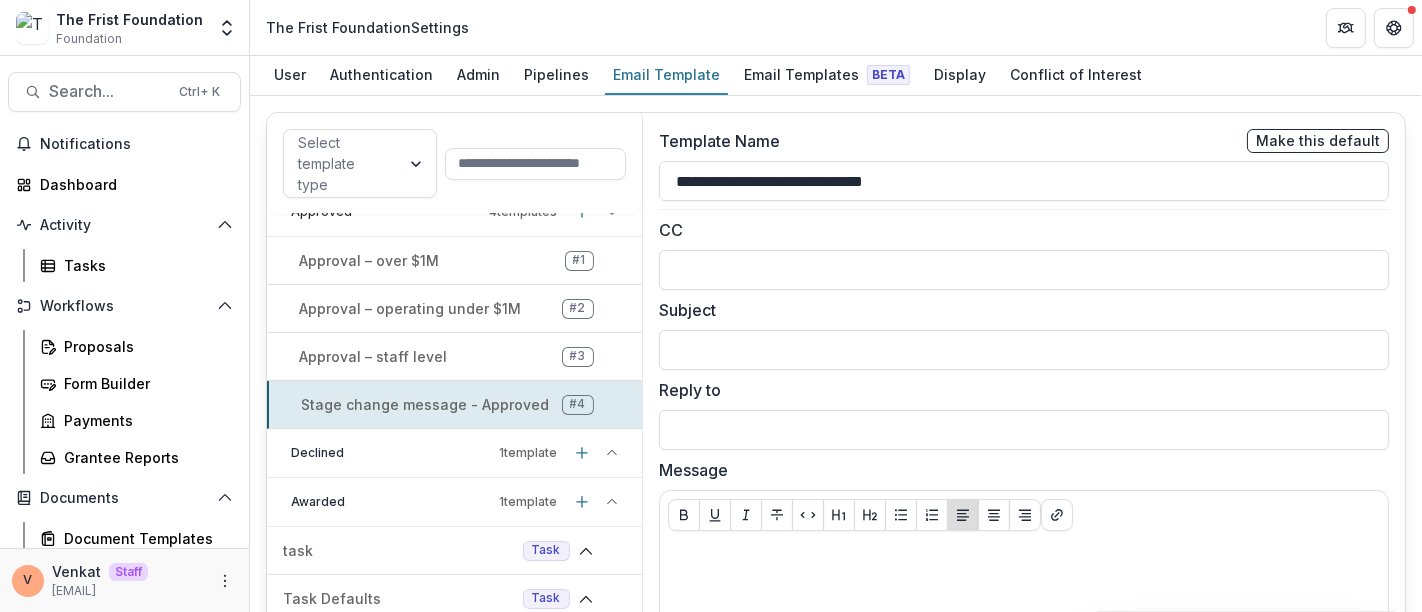 drag, startPoint x: 965, startPoint y: 169, endPoint x: 638, endPoint y: 185, distance: 327.3912 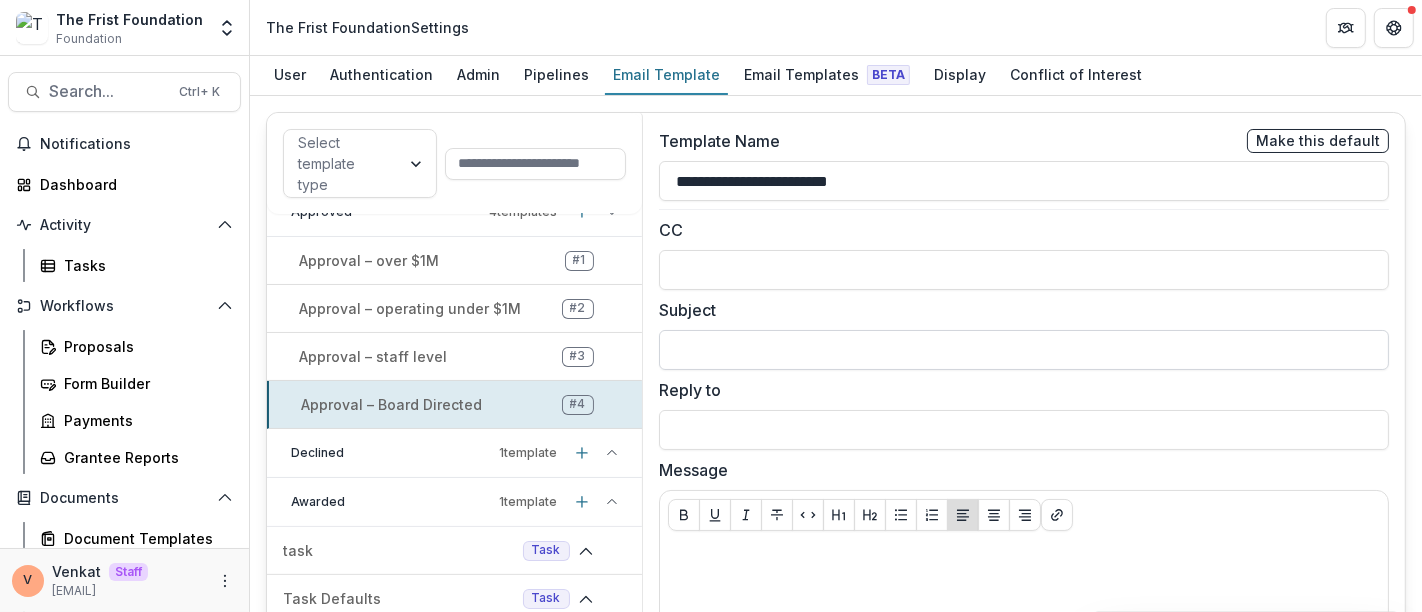 type on "**********" 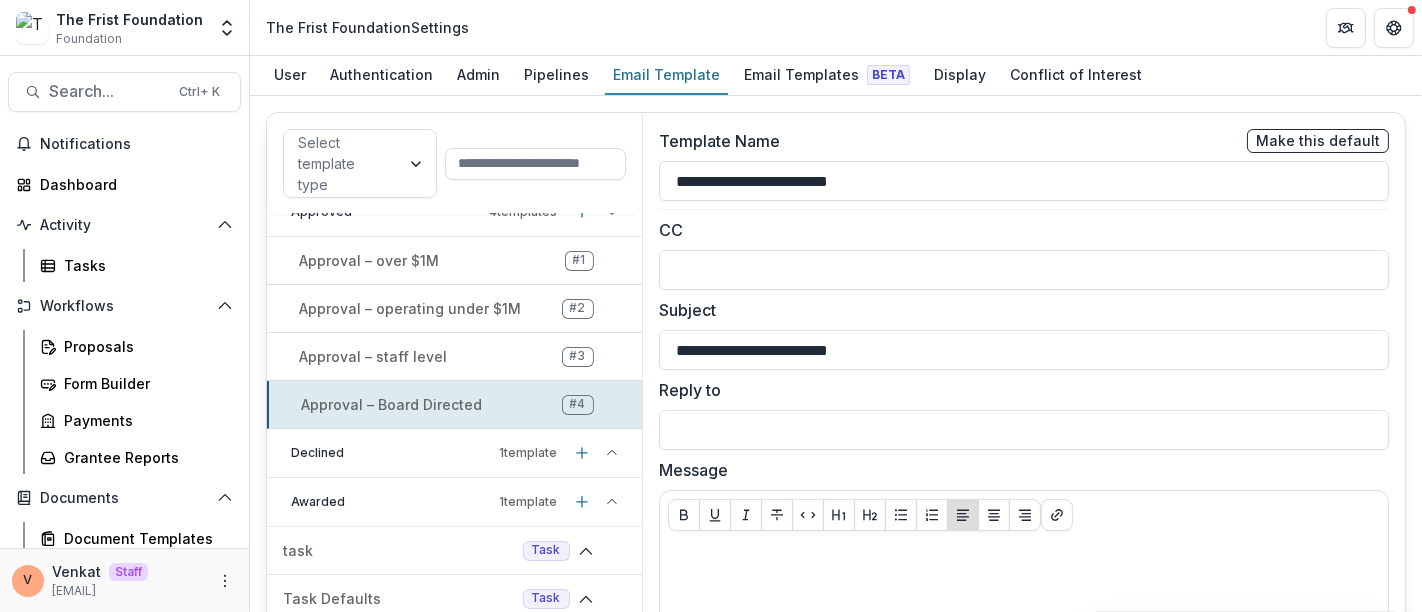 type on "**********" 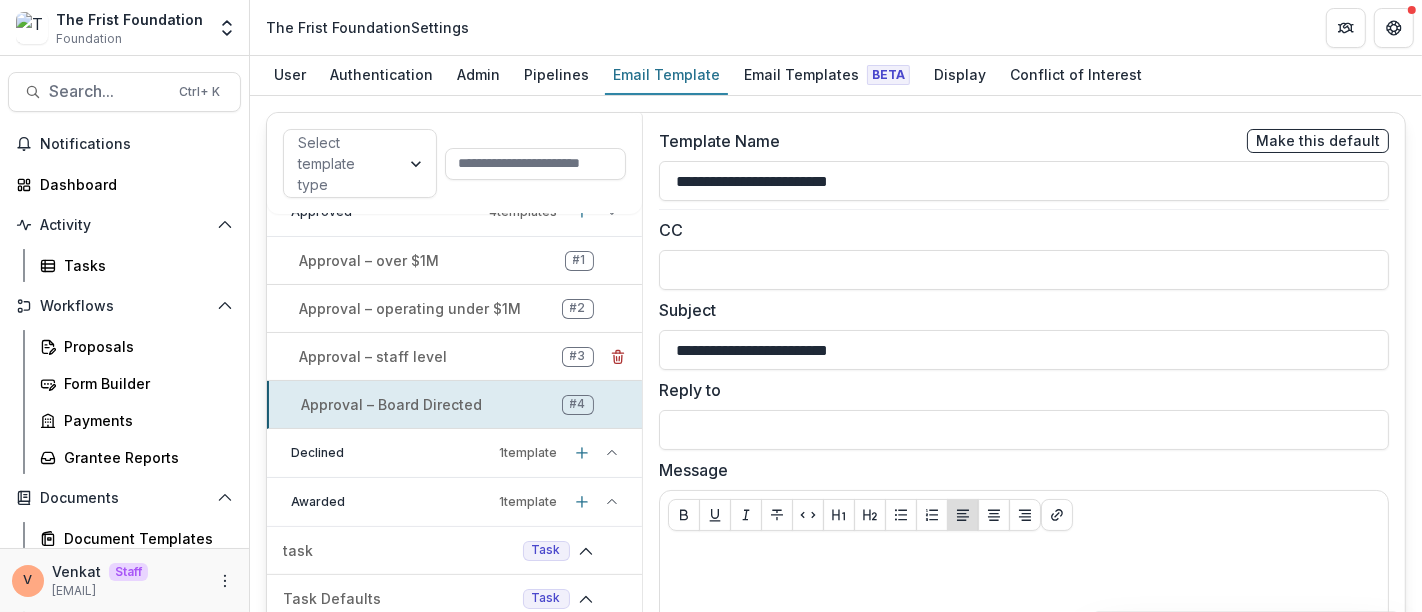 click on "Approval – staff level # 3" at bounding box center (454, 357) 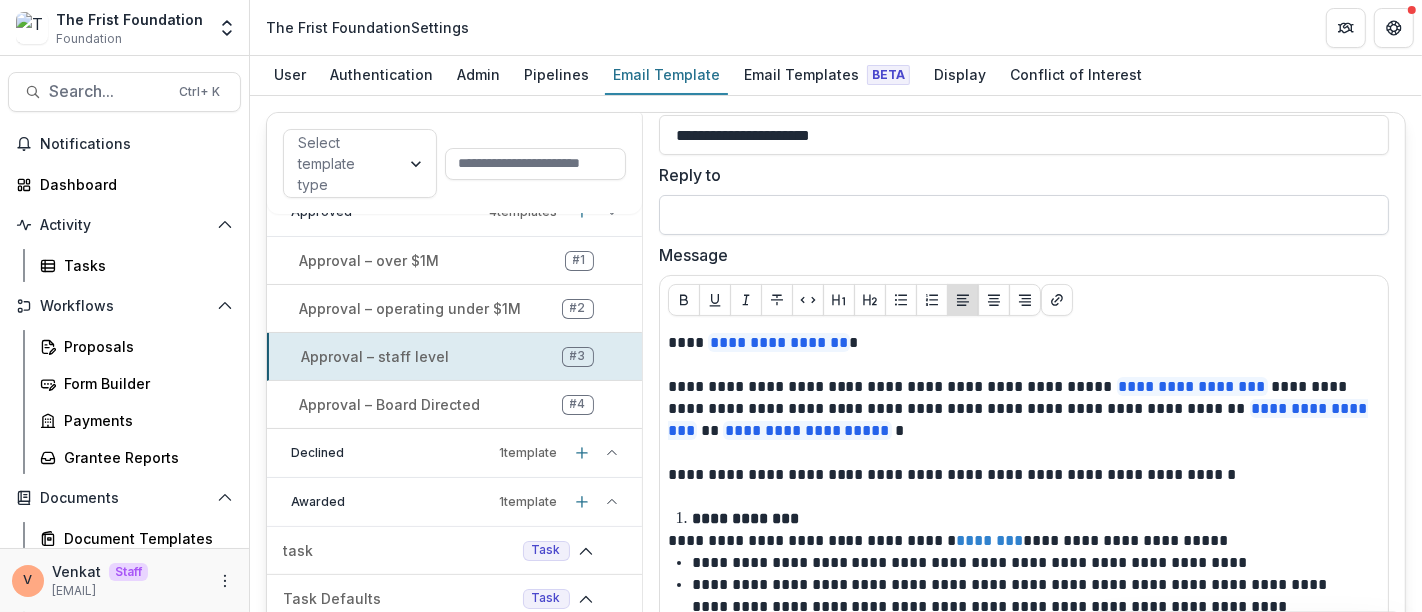 scroll, scrollTop: 222, scrollLeft: 0, axis: vertical 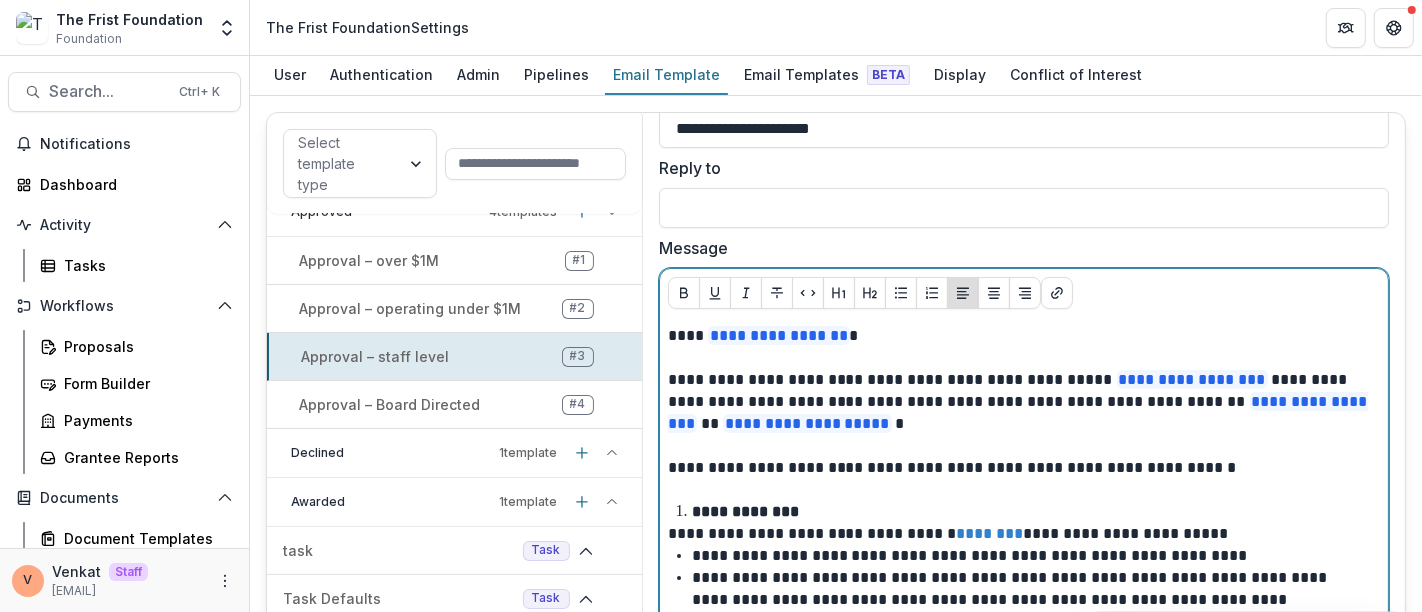 click at bounding box center [1024, 358] 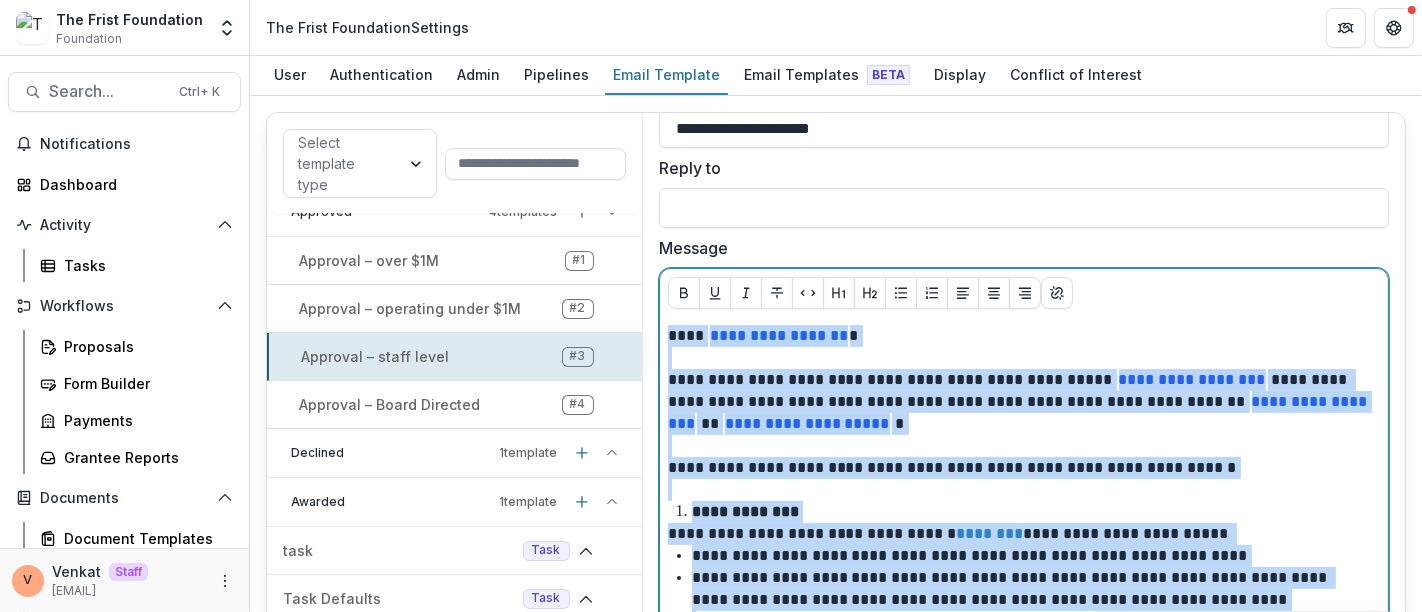 copy on "**********" 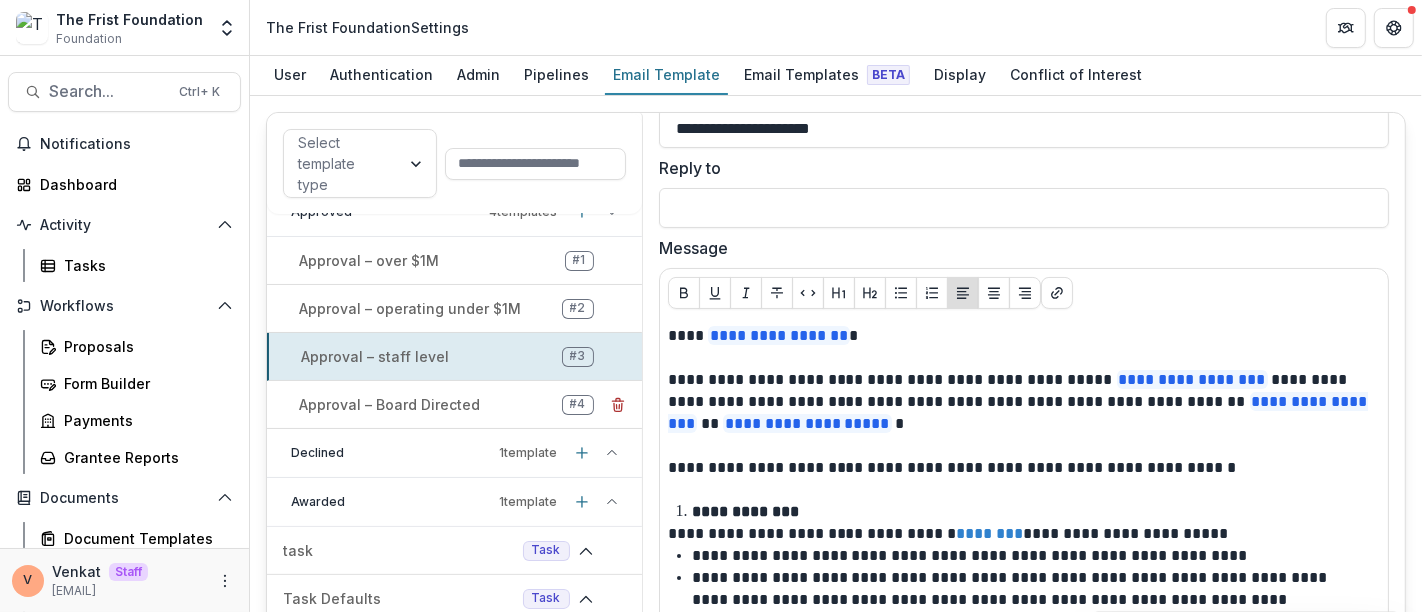 click on "Approval – Board Directed" at bounding box center (389, 404) 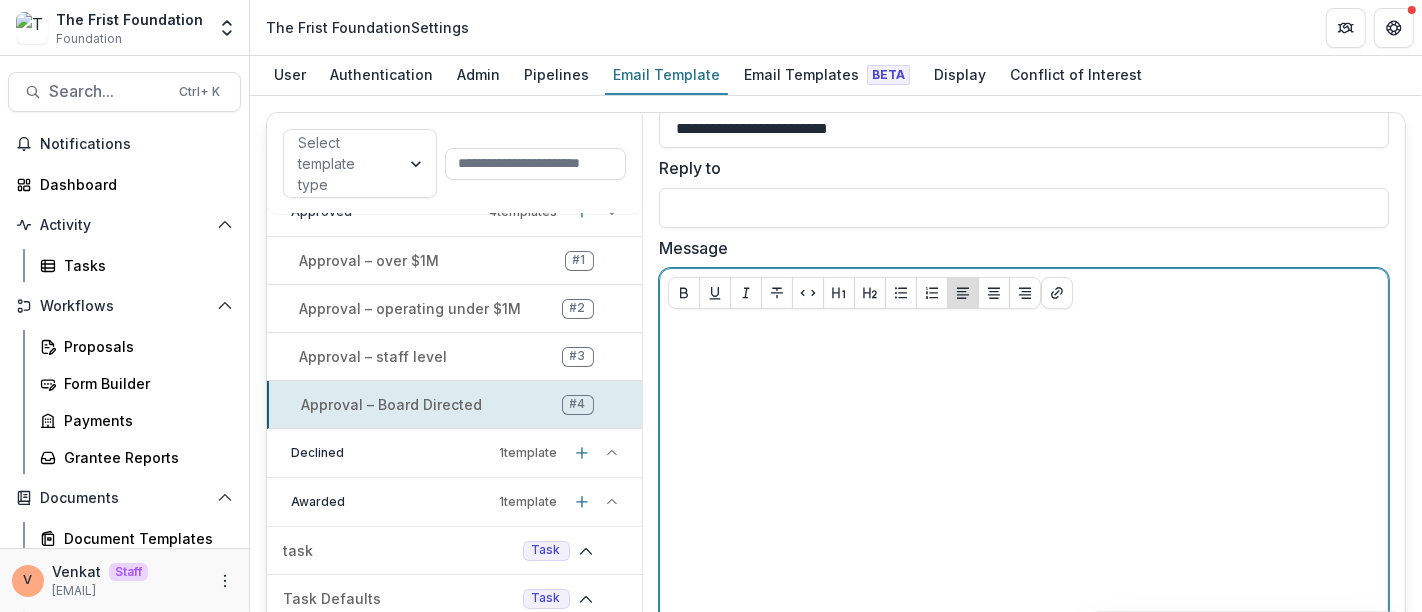 click at bounding box center [1024, 475] 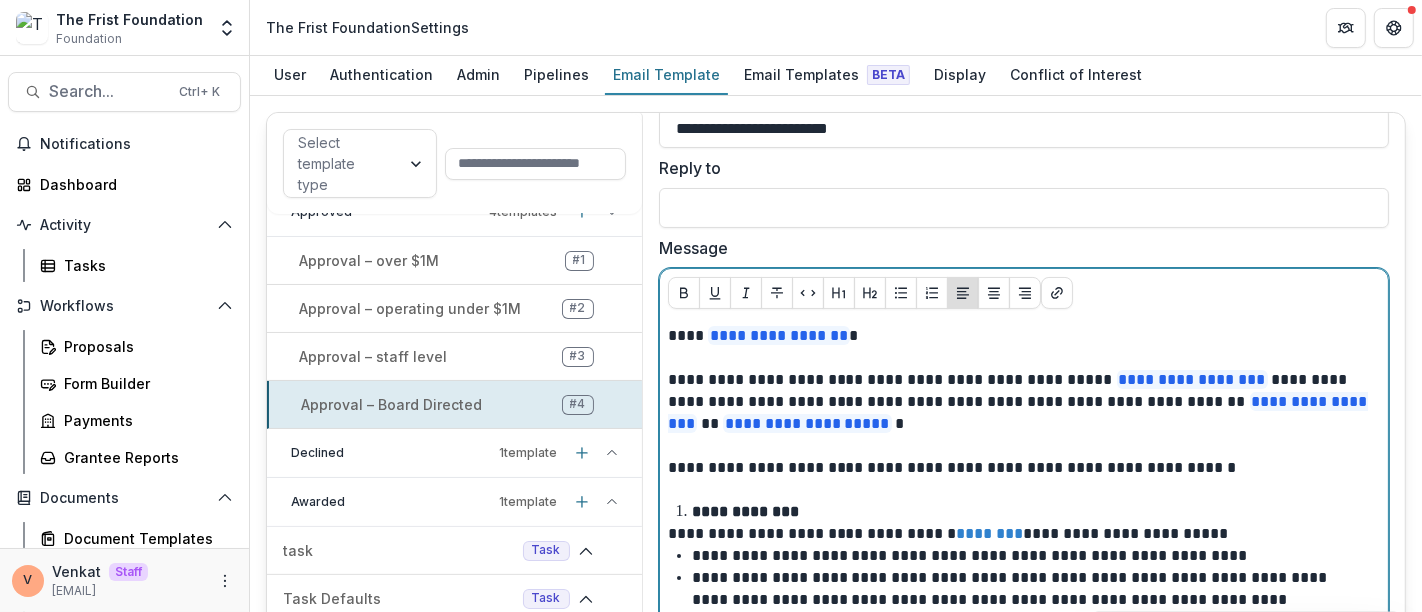 scroll, scrollTop: 731, scrollLeft: 0, axis: vertical 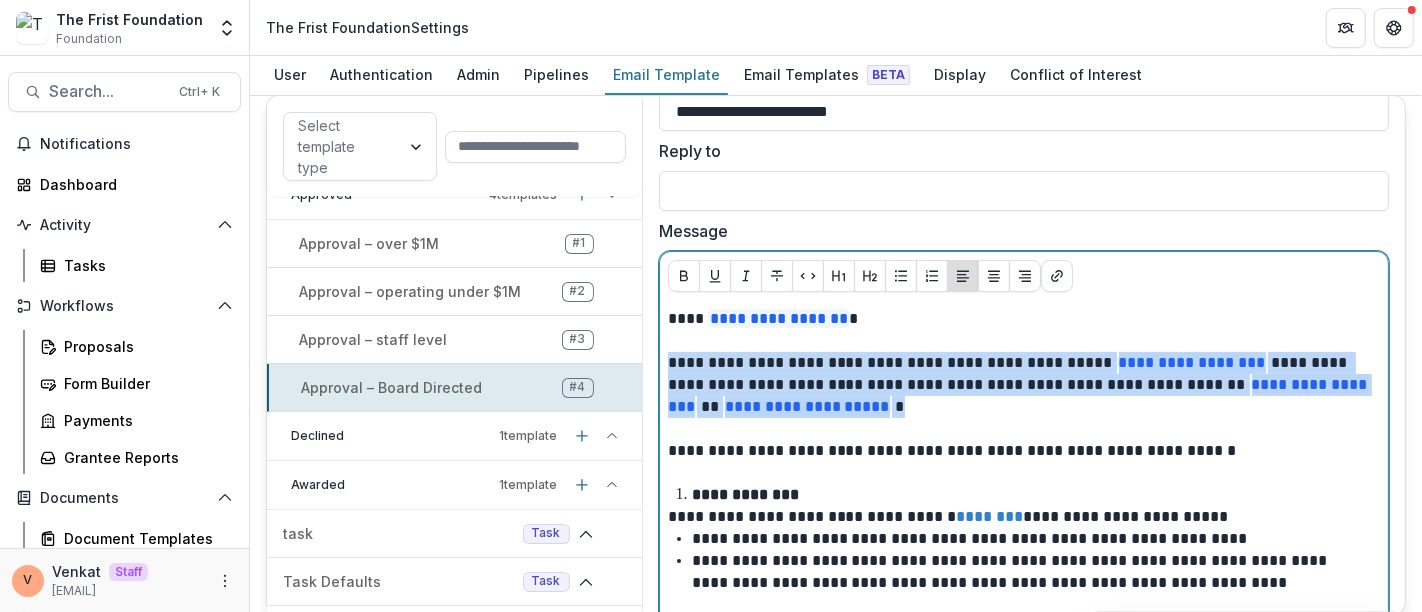 drag, startPoint x: 669, startPoint y: 359, endPoint x: 1058, endPoint y: 413, distance: 392.7302 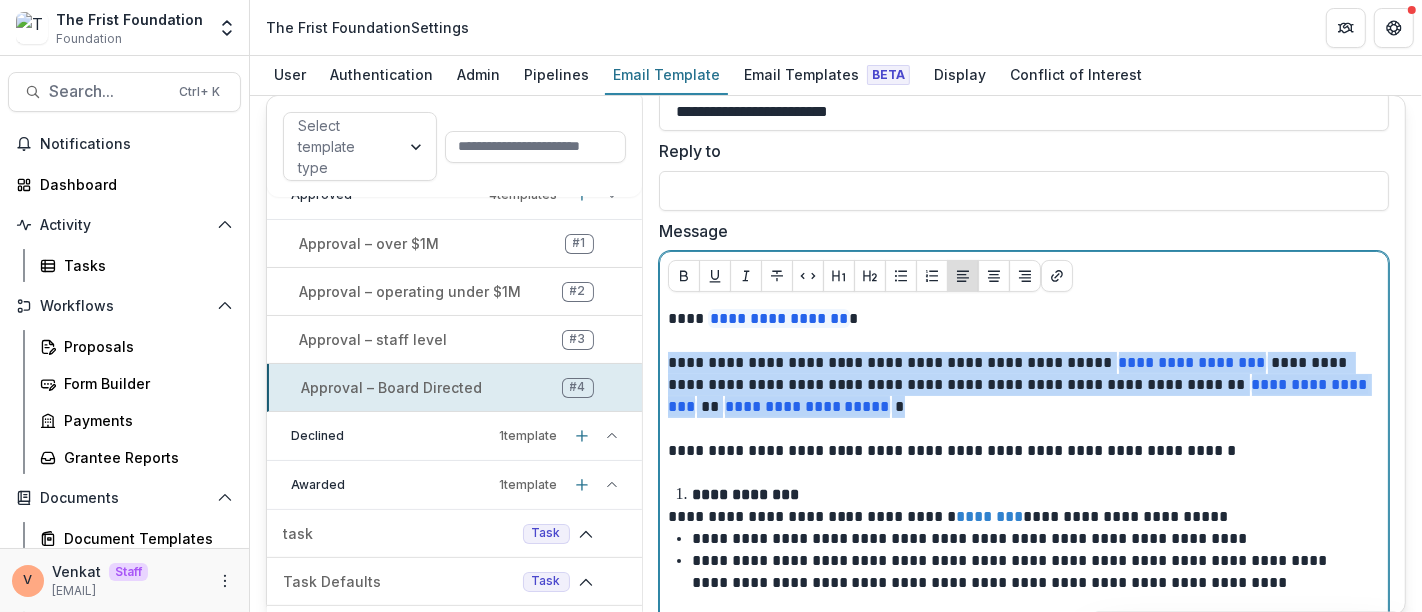 click on "**********" at bounding box center [1020, 385] 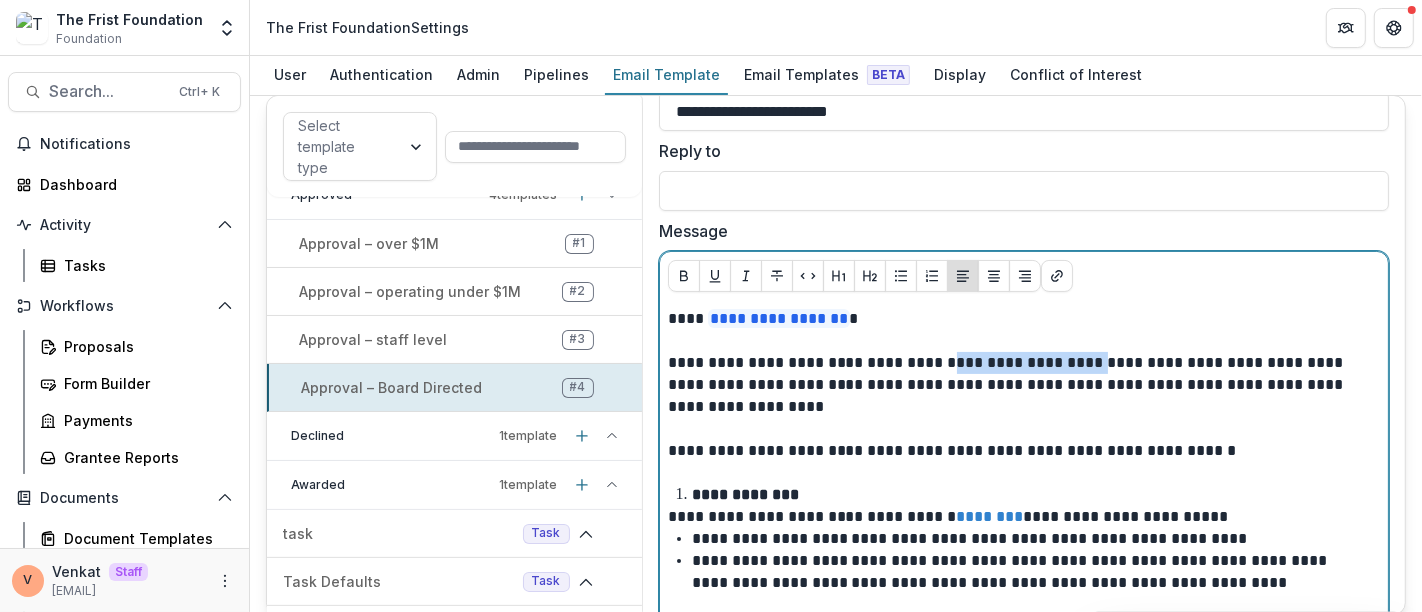 drag, startPoint x: 940, startPoint y: 362, endPoint x: 1111, endPoint y: 355, distance: 171.14322 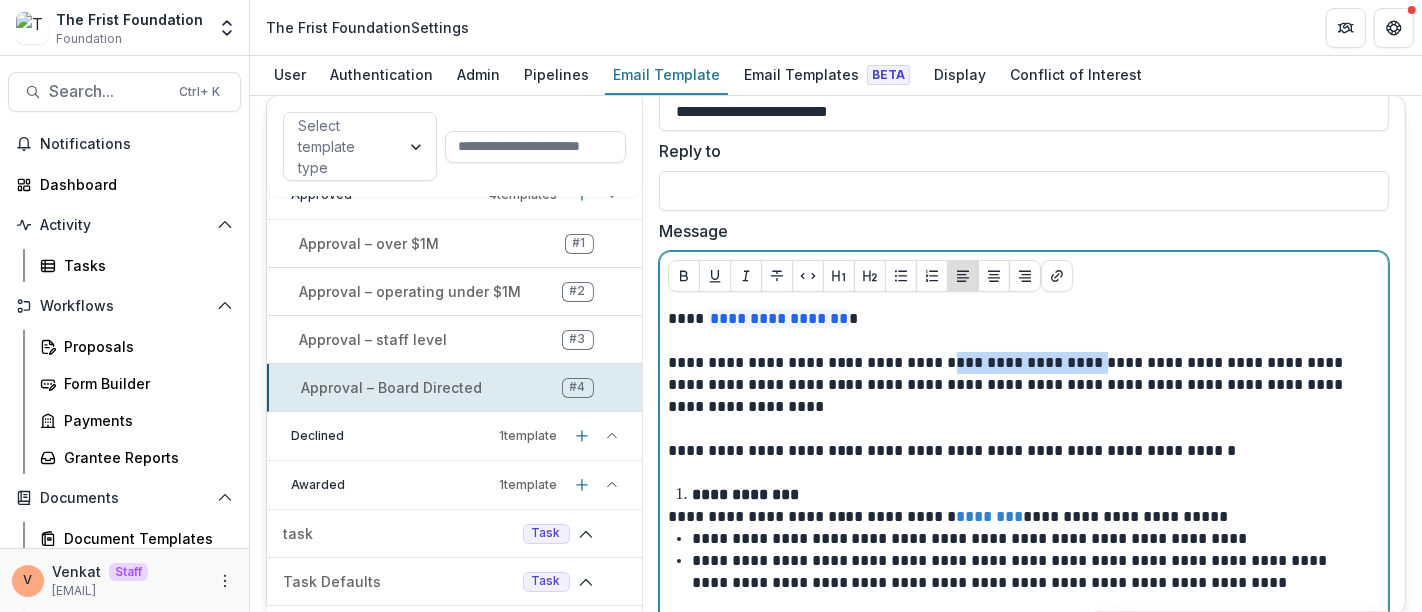 click on "**********" at bounding box center (1020, 385) 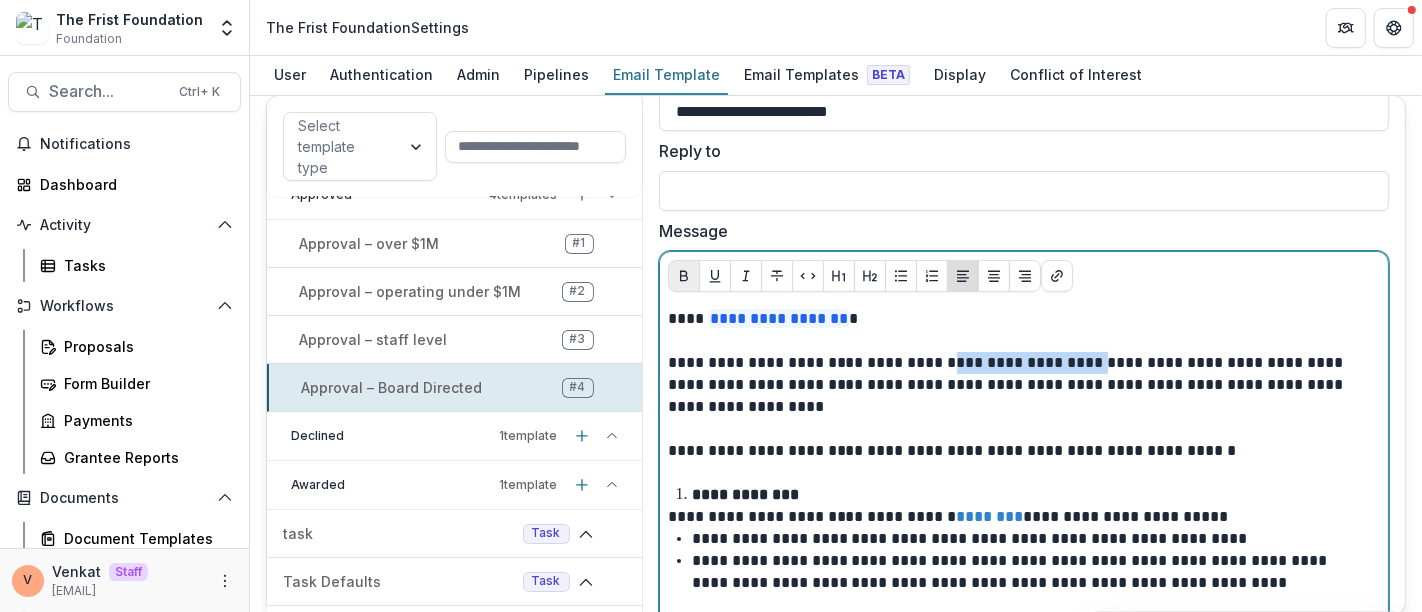 click 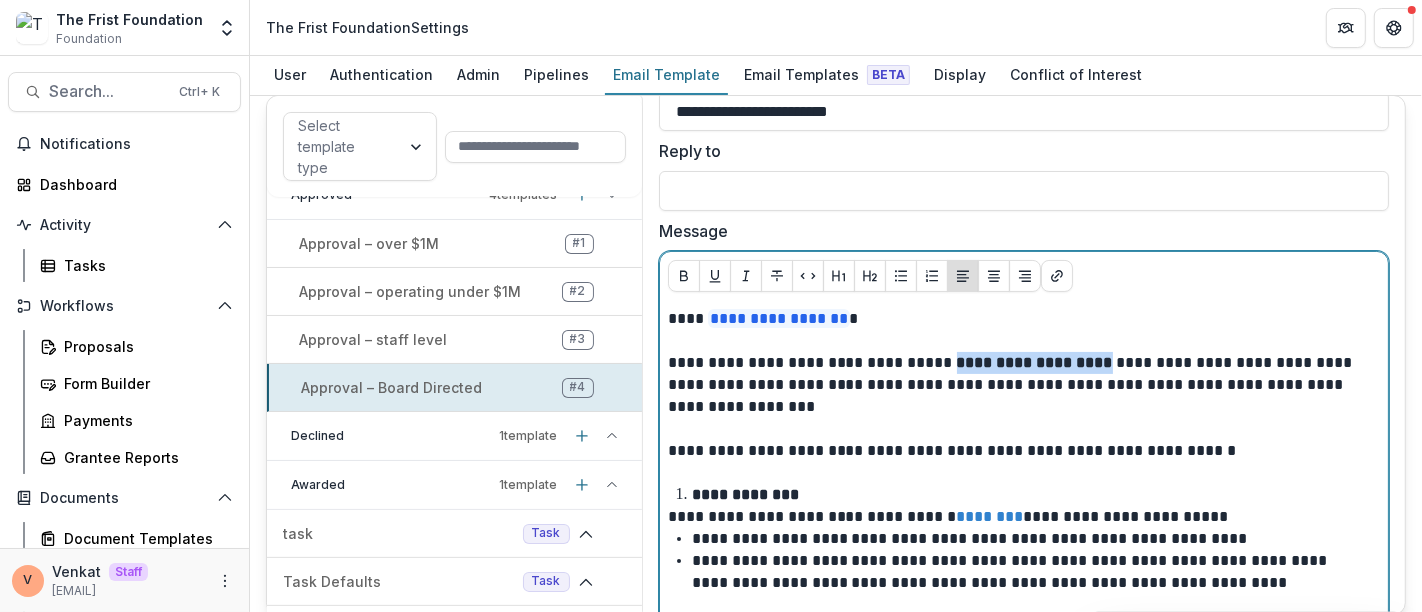 click on "**********" at bounding box center (1020, 385) 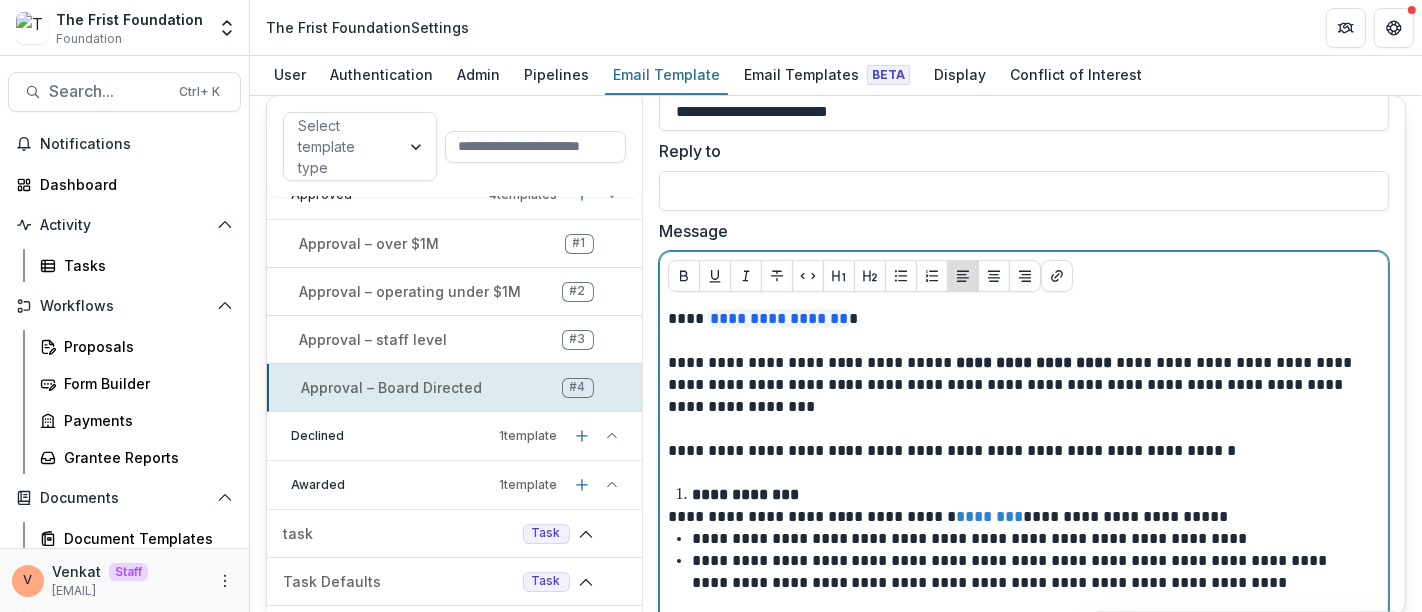 click on "**********" at bounding box center (1020, 385) 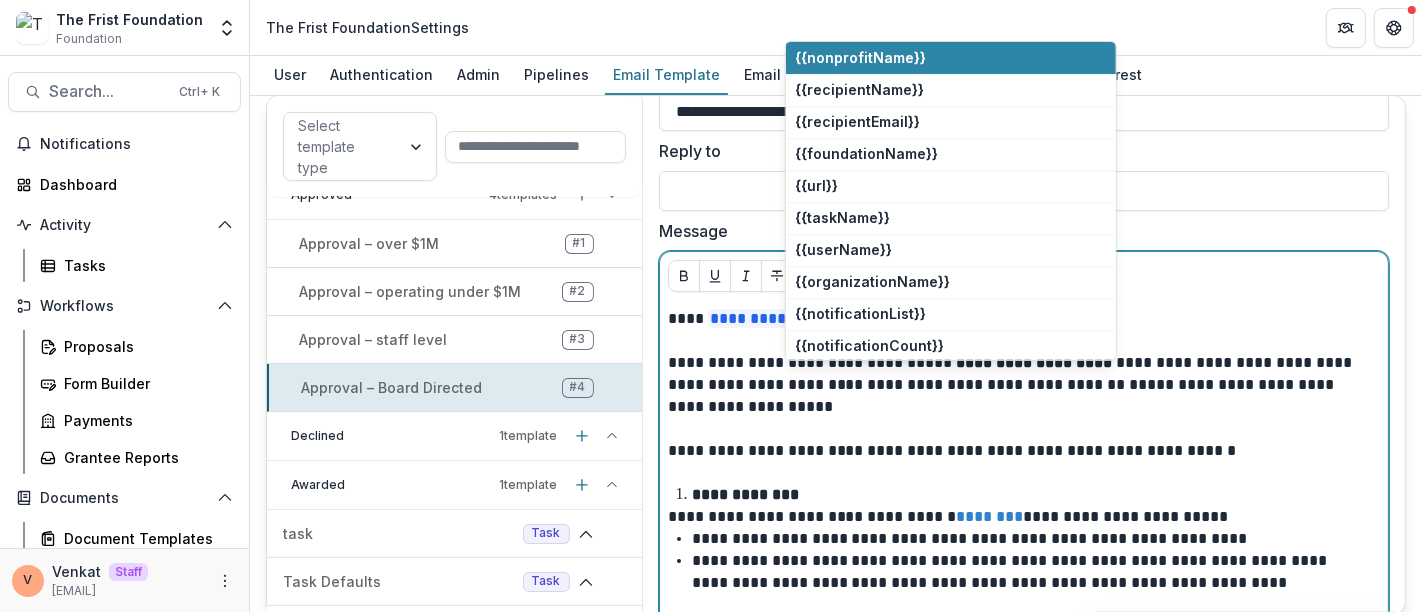type 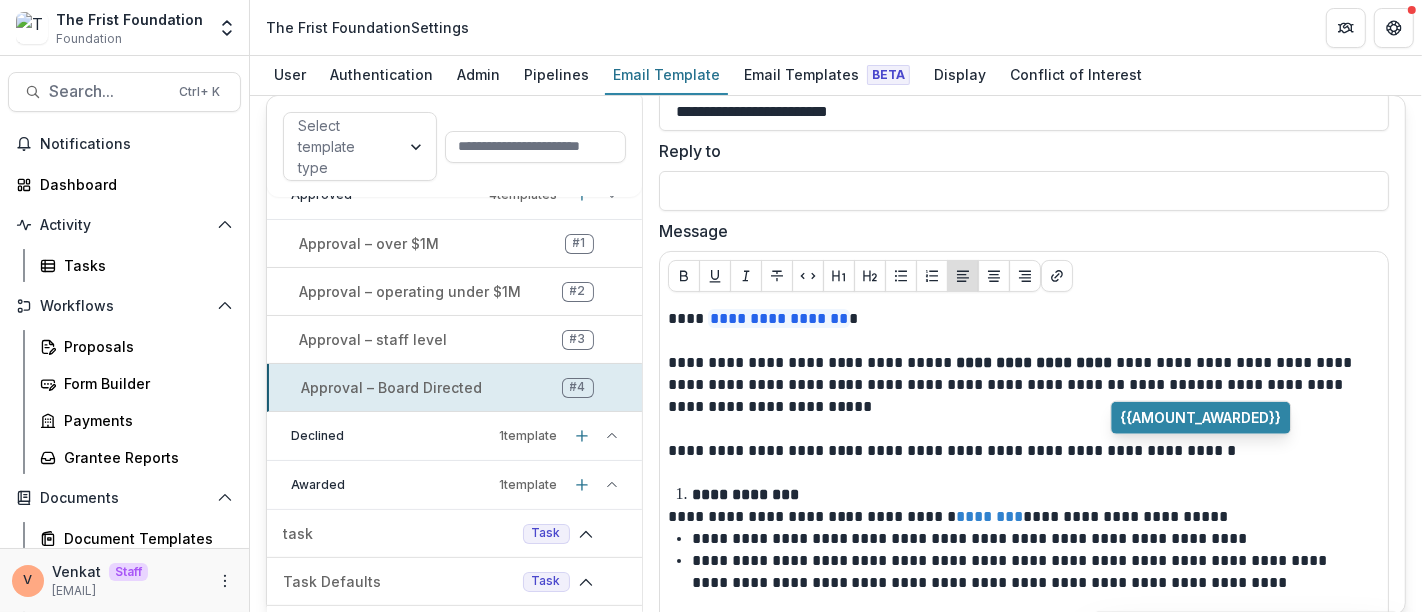 click on "{{AMOUNT_AWARDED}}" at bounding box center (1200, 418) 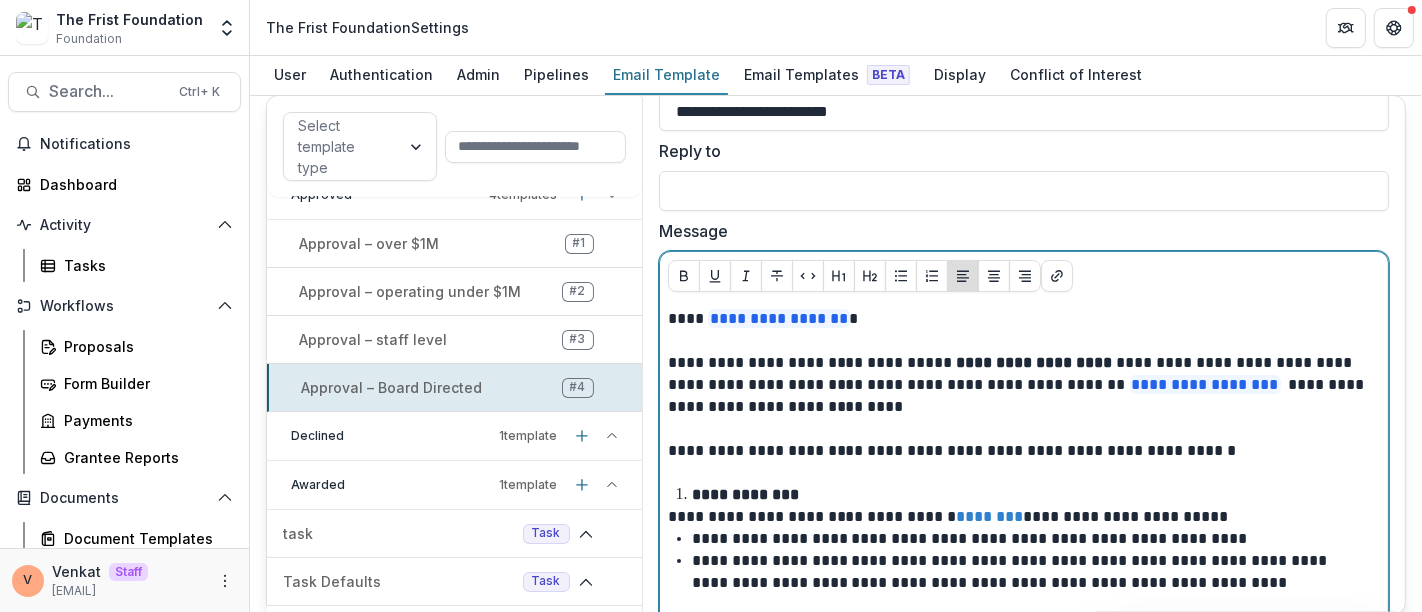 click on "**********" at bounding box center (1020, 385) 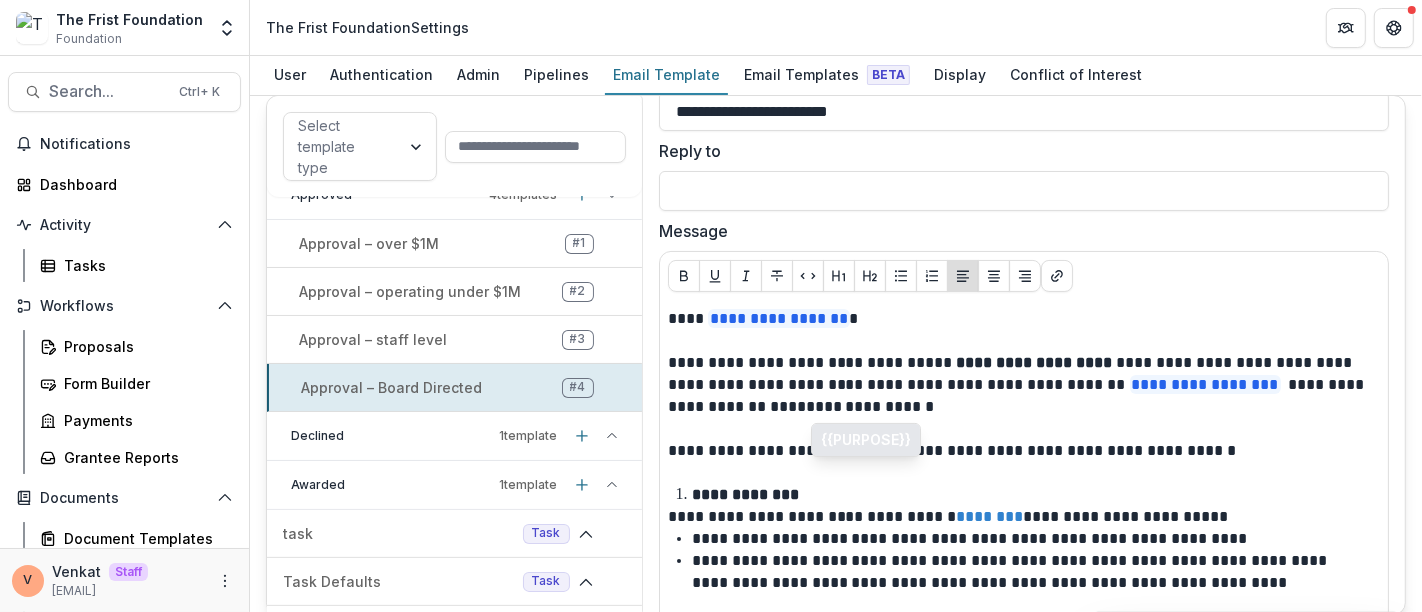 click on "{{PURPOSE}}" at bounding box center [866, 440] 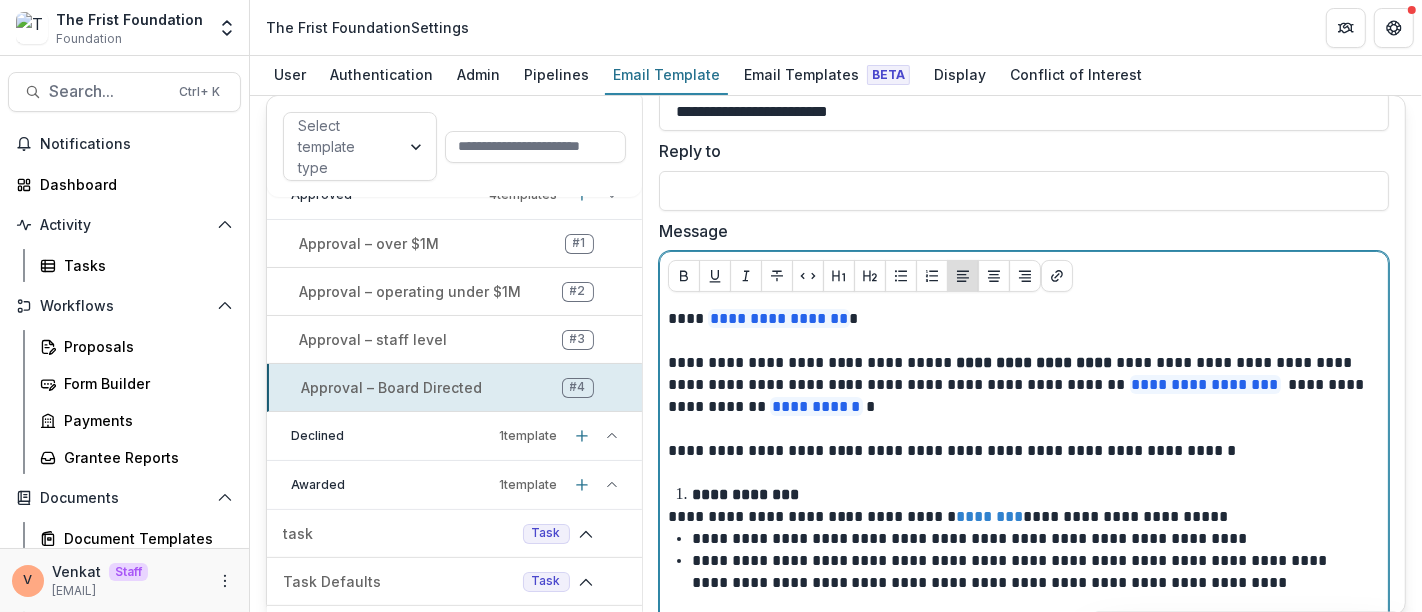 click on "**********" at bounding box center (1020, 385) 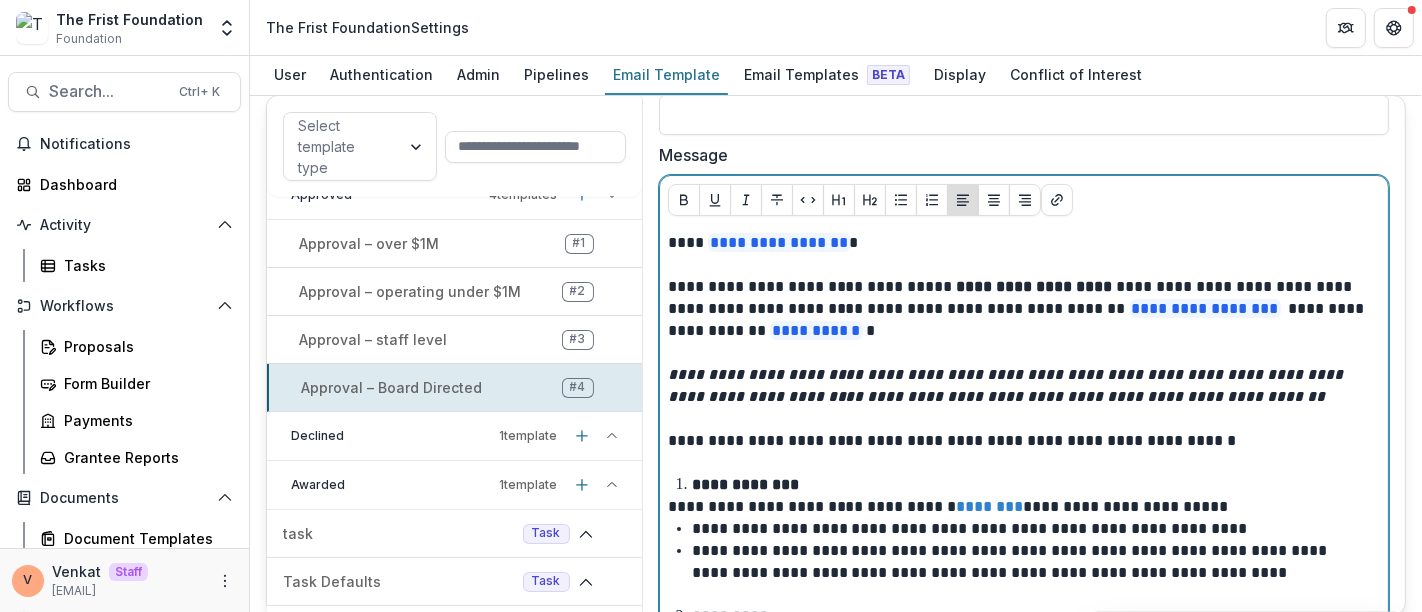 scroll, scrollTop: 333, scrollLeft: 0, axis: vertical 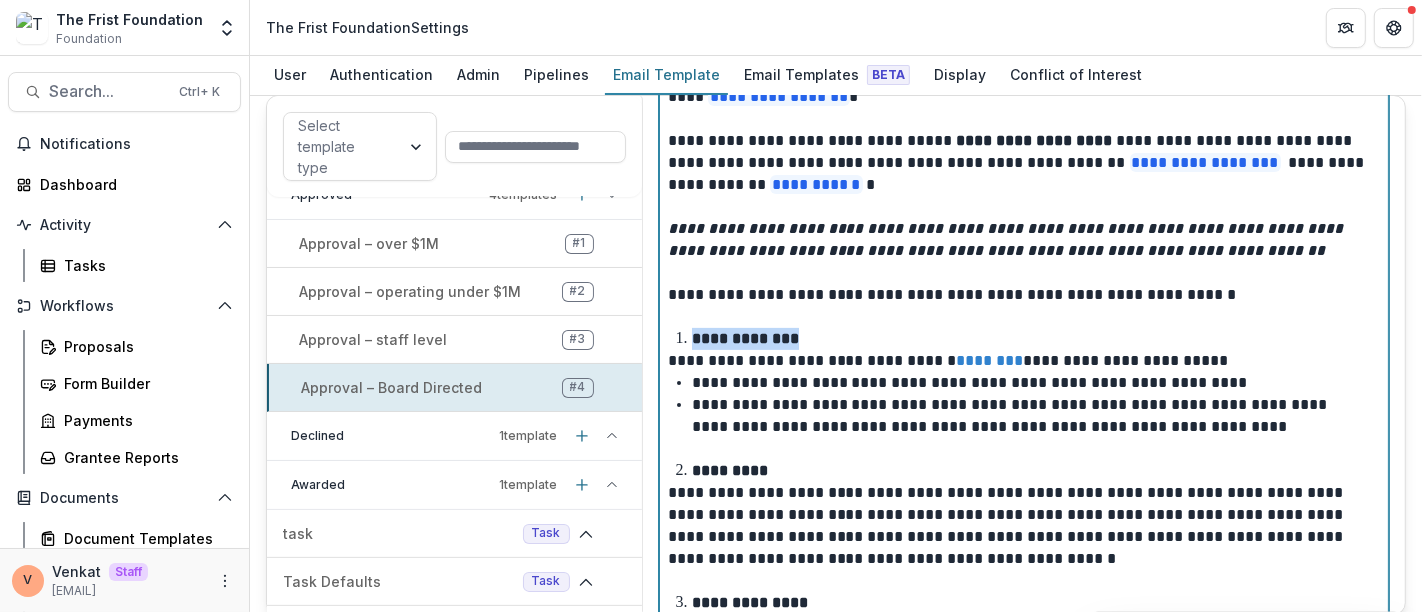 drag, startPoint x: 812, startPoint y: 329, endPoint x: 694, endPoint y: 327, distance: 118.016945 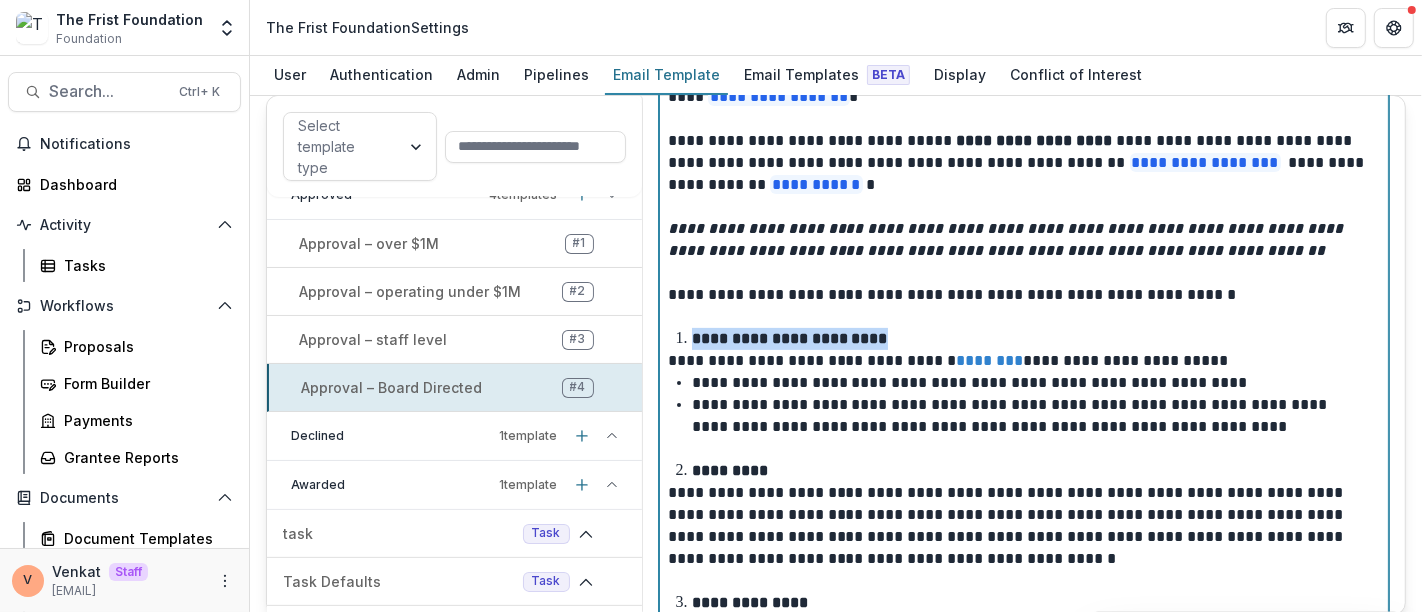 drag, startPoint x: 891, startPoint y: 332, endPoint x: 692, endPoint y: 326, distance: 199.09044 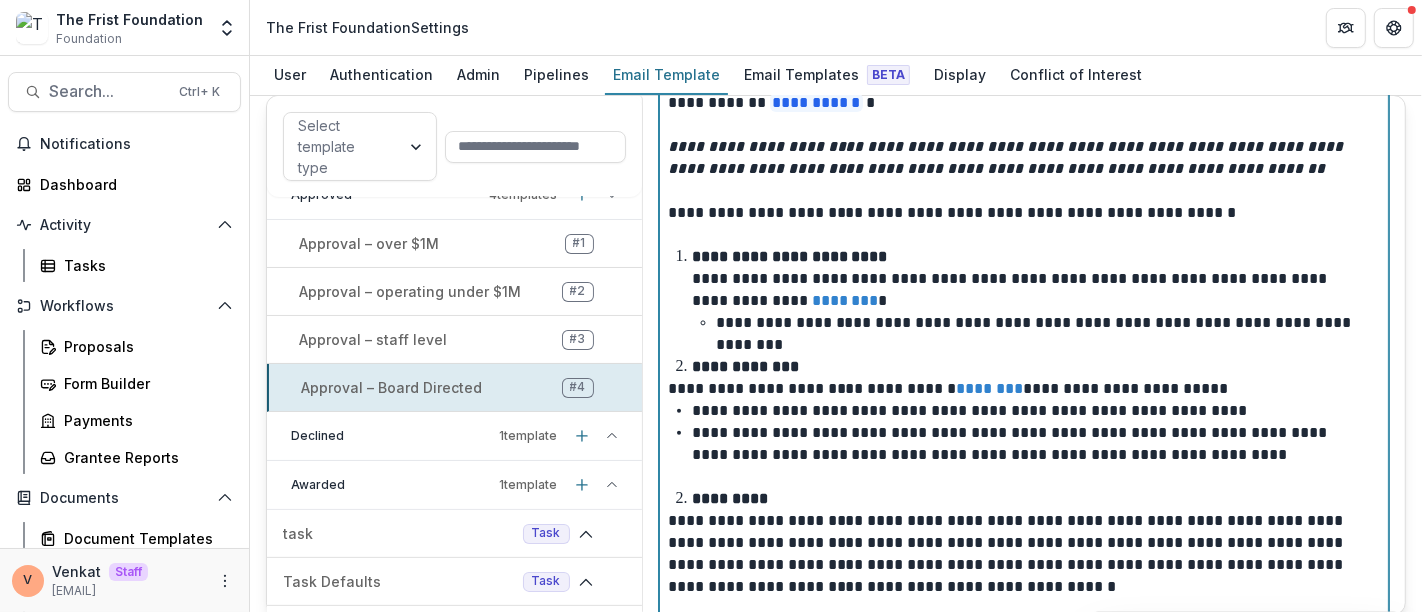 scroll, scrollTop: 555, scrollLeft: 0, axis: vertical 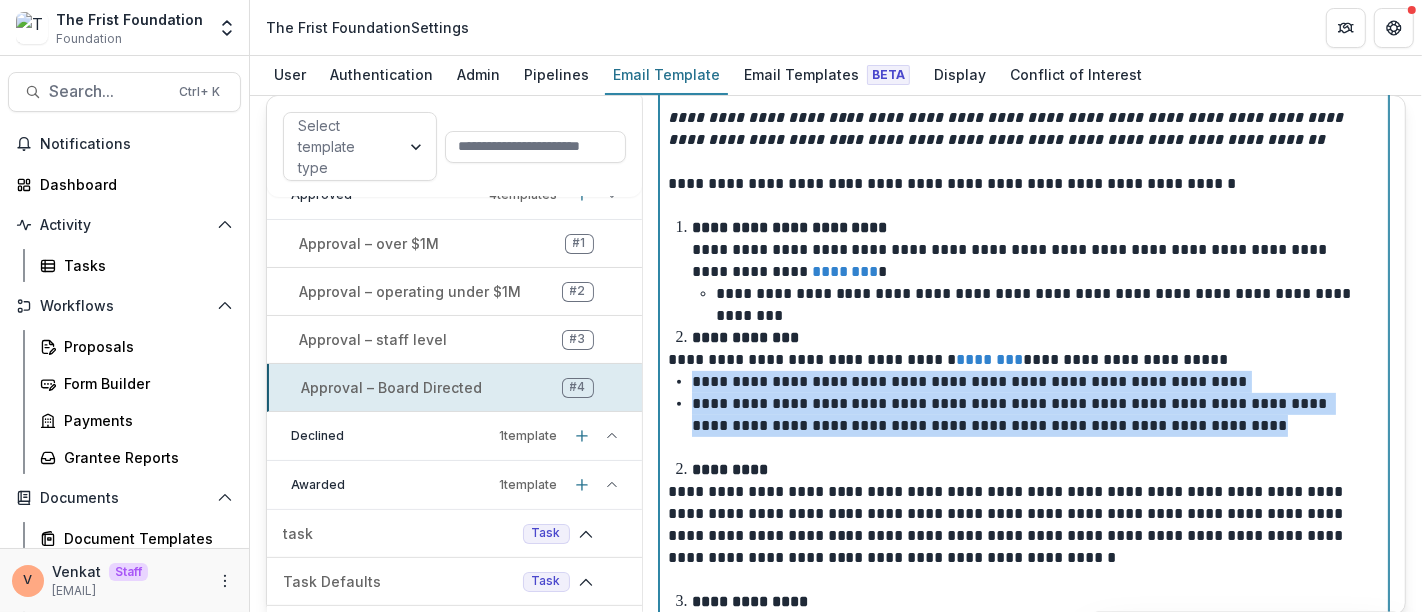 drag, startPoint x: 688, startPoint y: 379, endPoint x: 1175, endPoint y: 424, distance: 489.07465 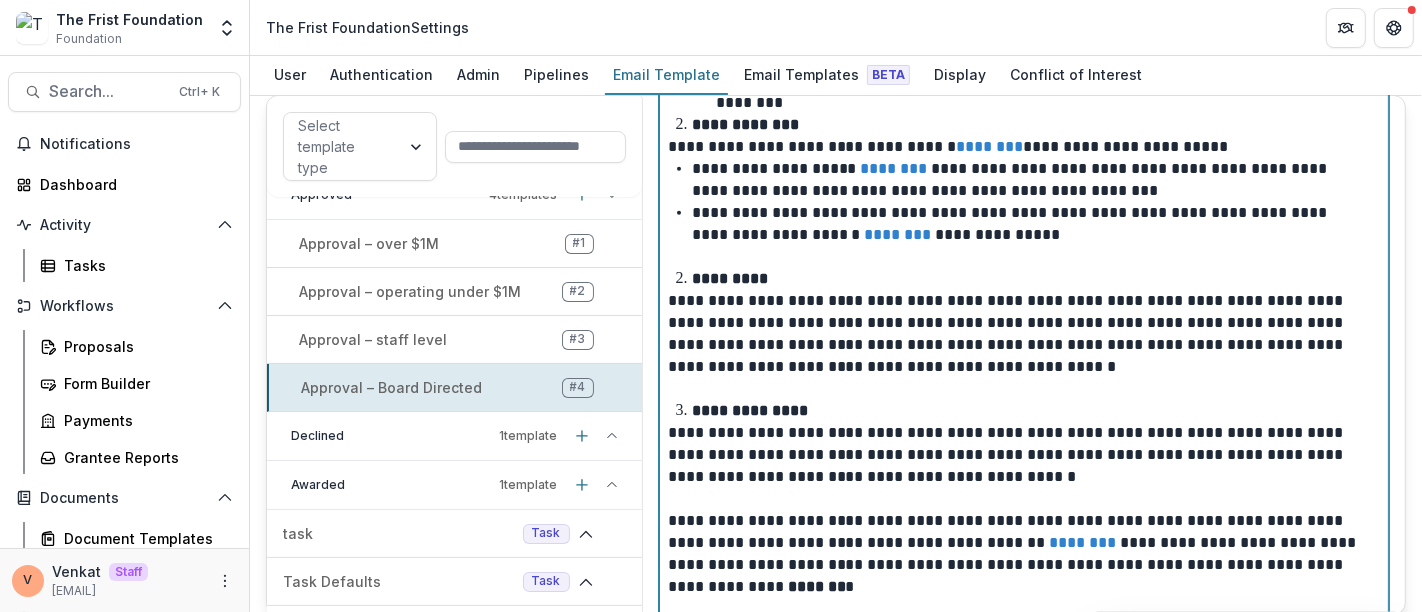 scroll, scrollTop: 777, scrollLeft: 0, axis: vertical 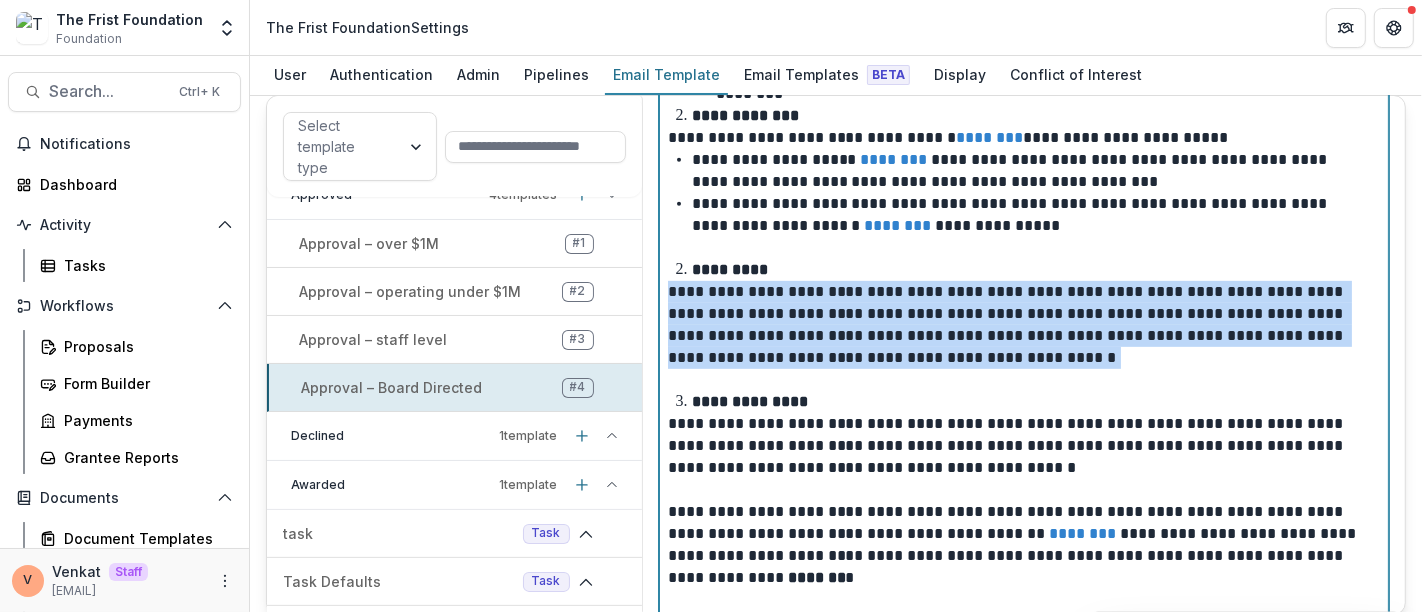 drag, startPoint x: 668, startPoint y: 289, endPoint x: 1074, endPoint y: 352, distance: 410.85886 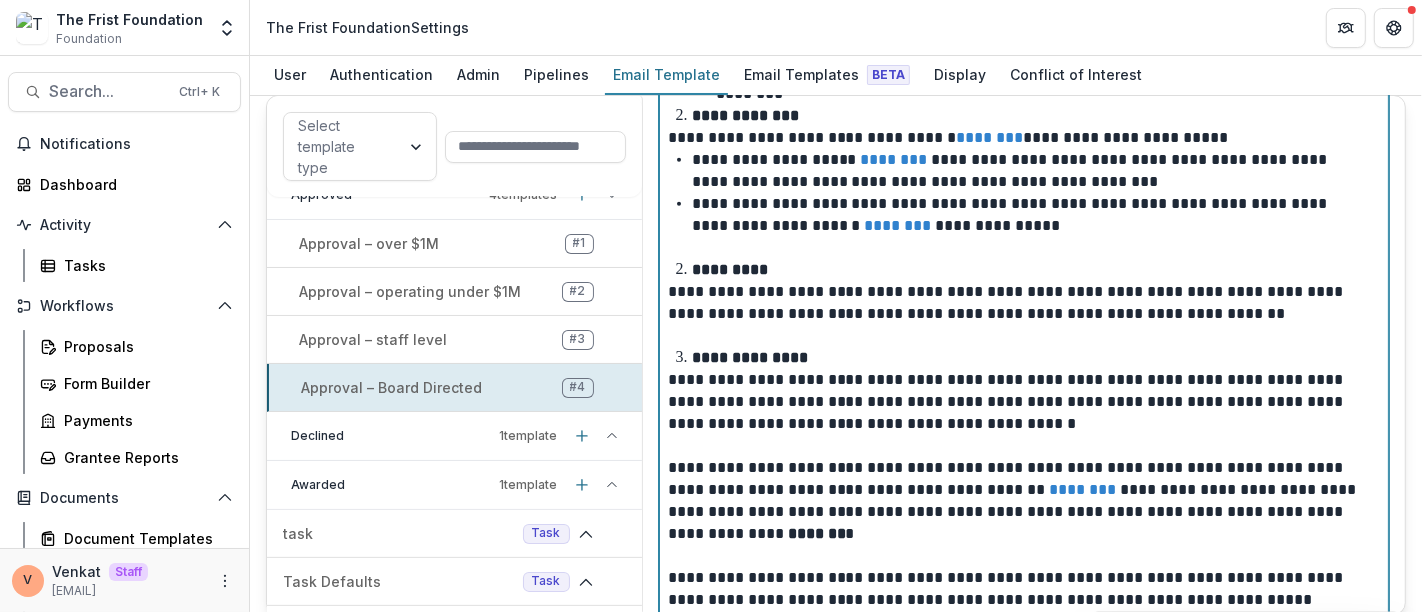 click on "*********" at bounding box center [1036, 270] 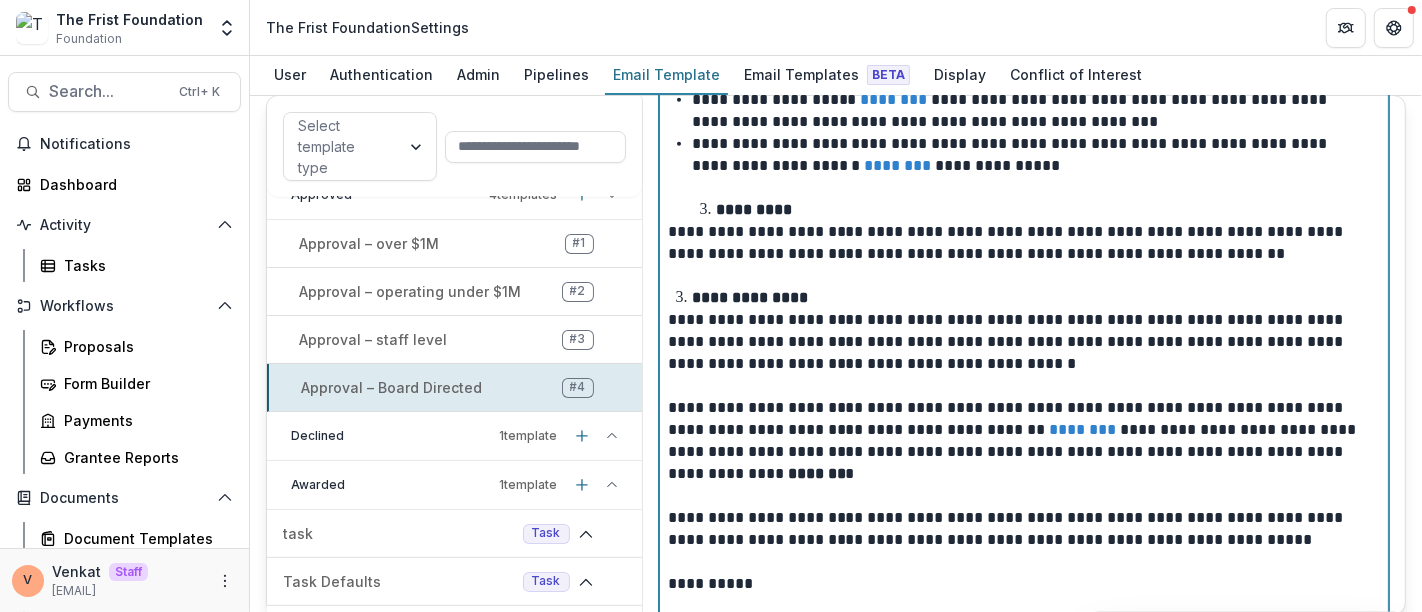 scroll, scrollTop: 888, scrollLeft: 0, axis: vertical 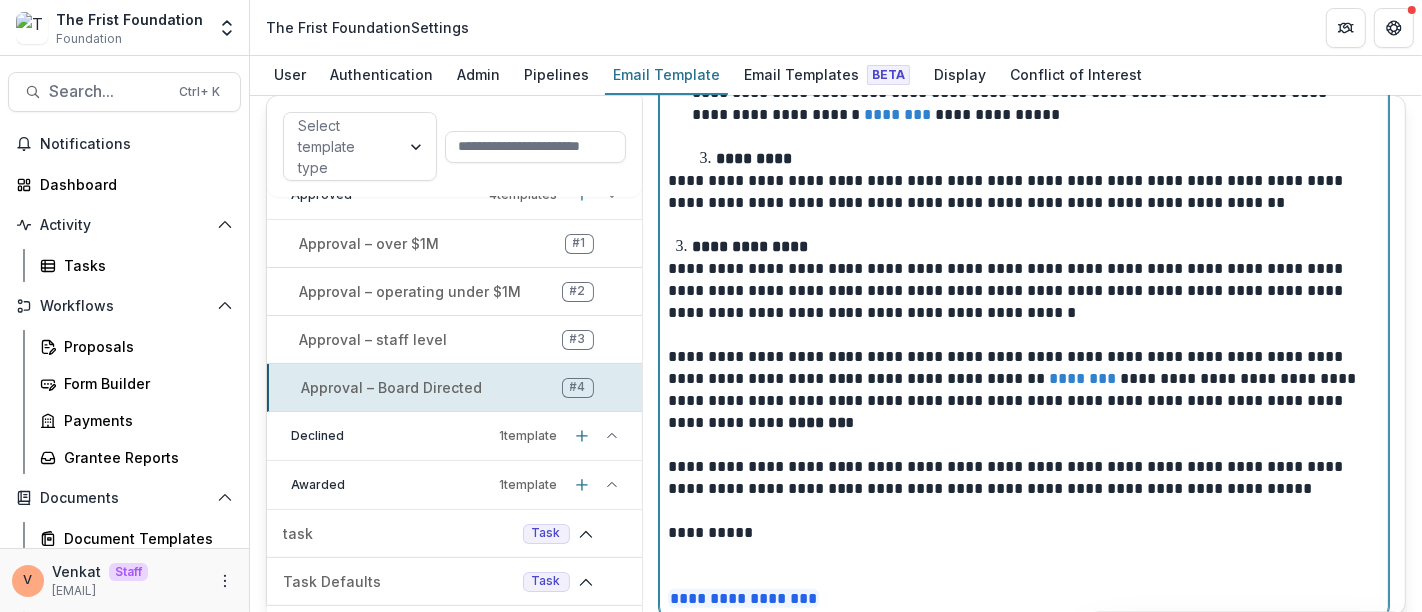 click on "**********" at bounding box center (1036, 247) 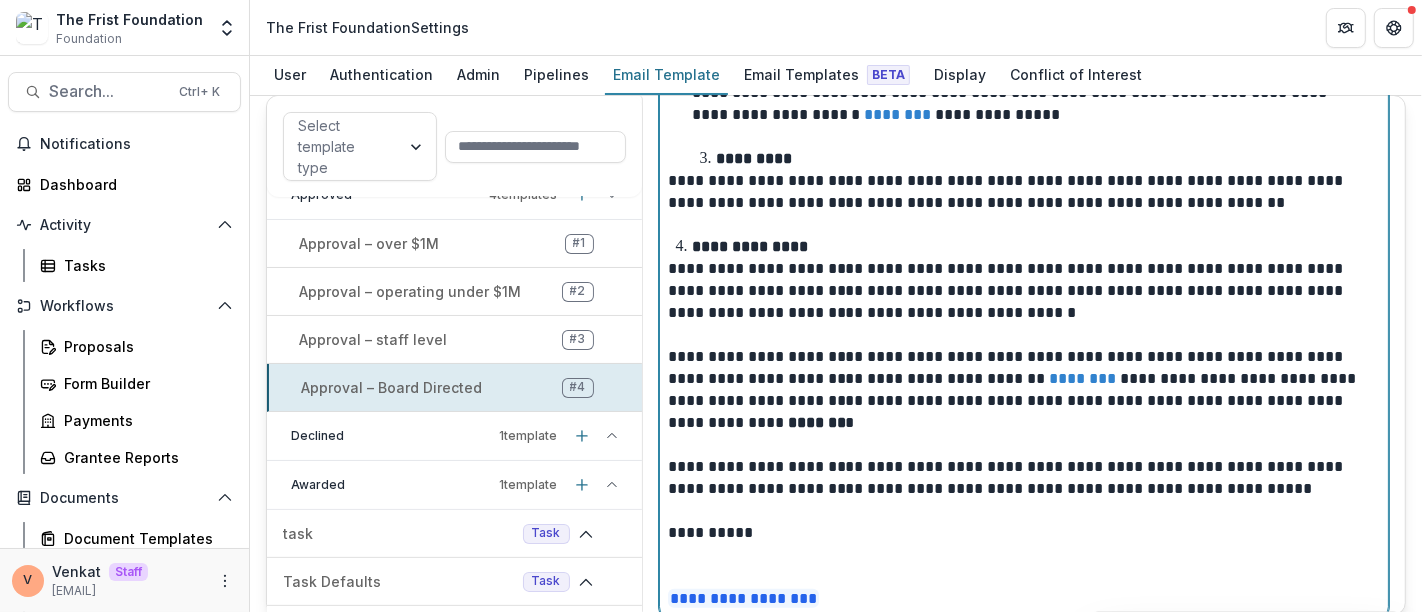 drag, startPoint x: 714, startPoint y: 158, endPoint x: 735, endPoint y: 201, distance: 47.853943 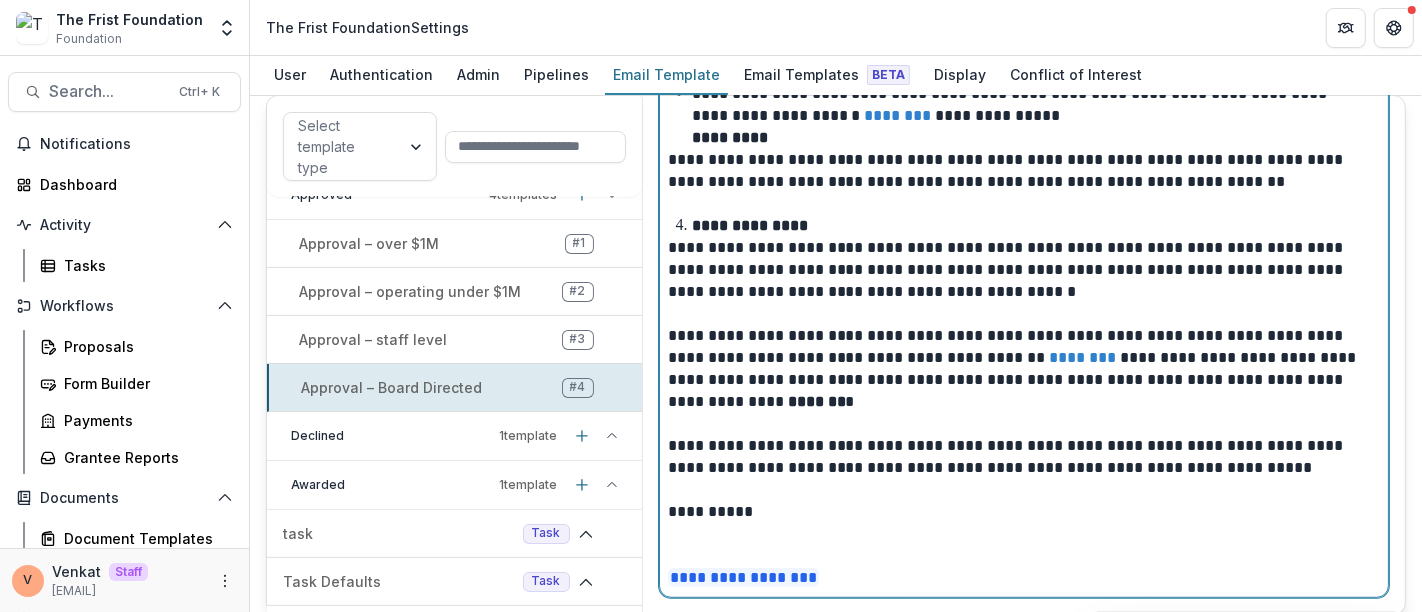 scroll, scrollTop: 884, scrollLeft: 0, axis: vertical 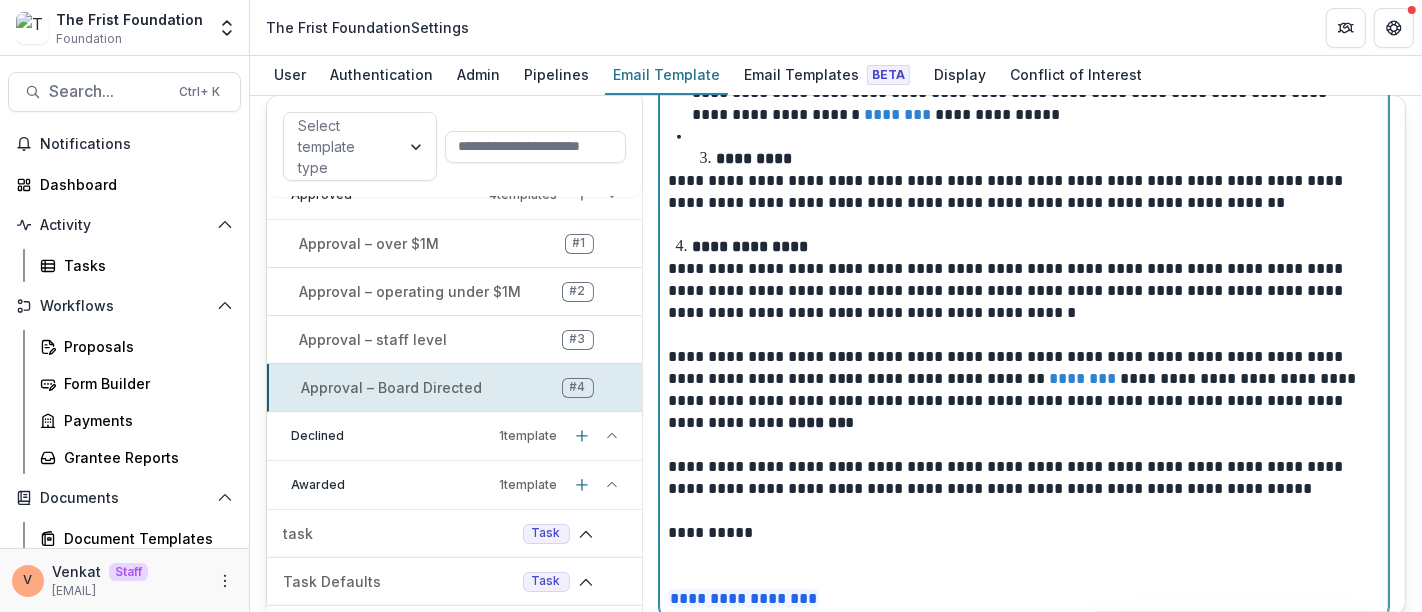 click at bounding box center (1036, 137) 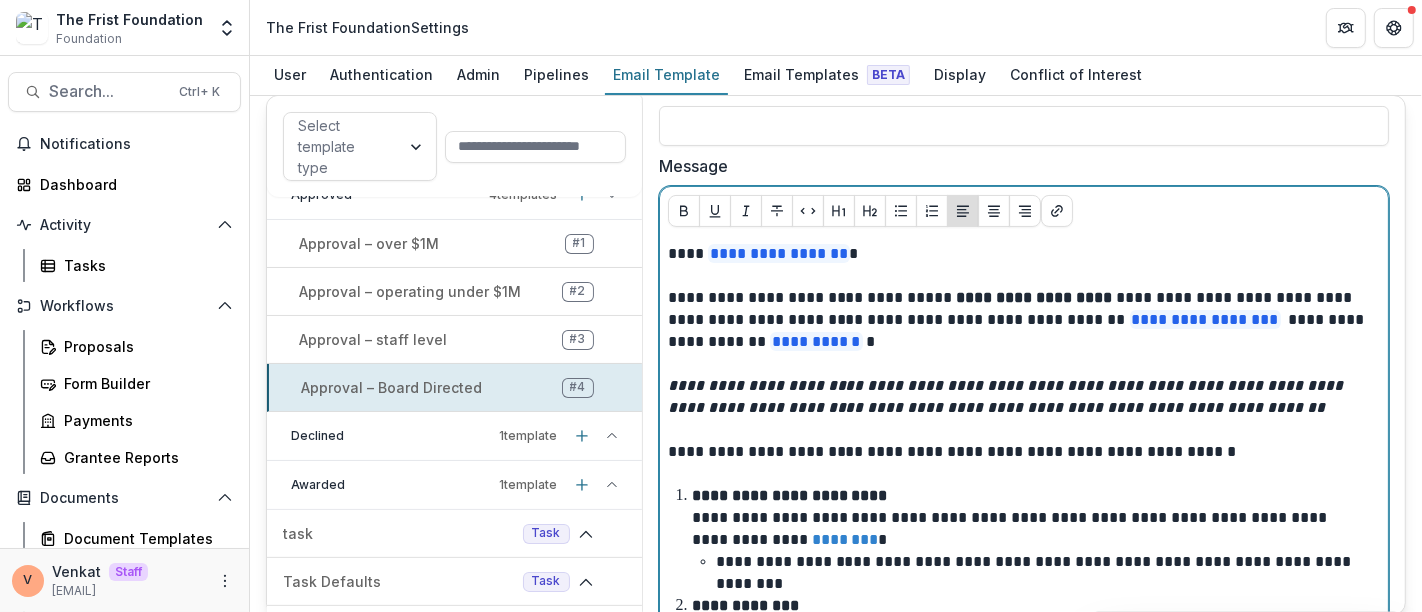 scroll, scrollTop: 239, scrollLeft: 0, axis: vertical 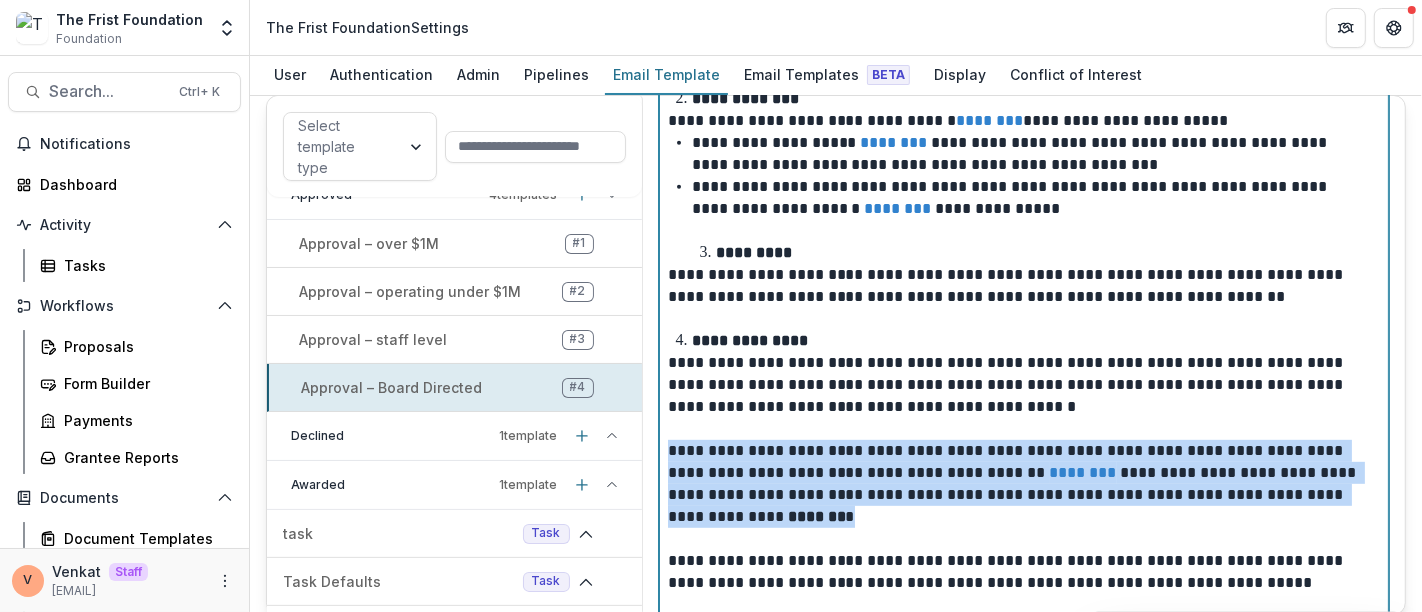 drag, startPoint x: 668, startPoint y: 447, endPoint x: 800, endPoint y: 515, distance: 148.48569 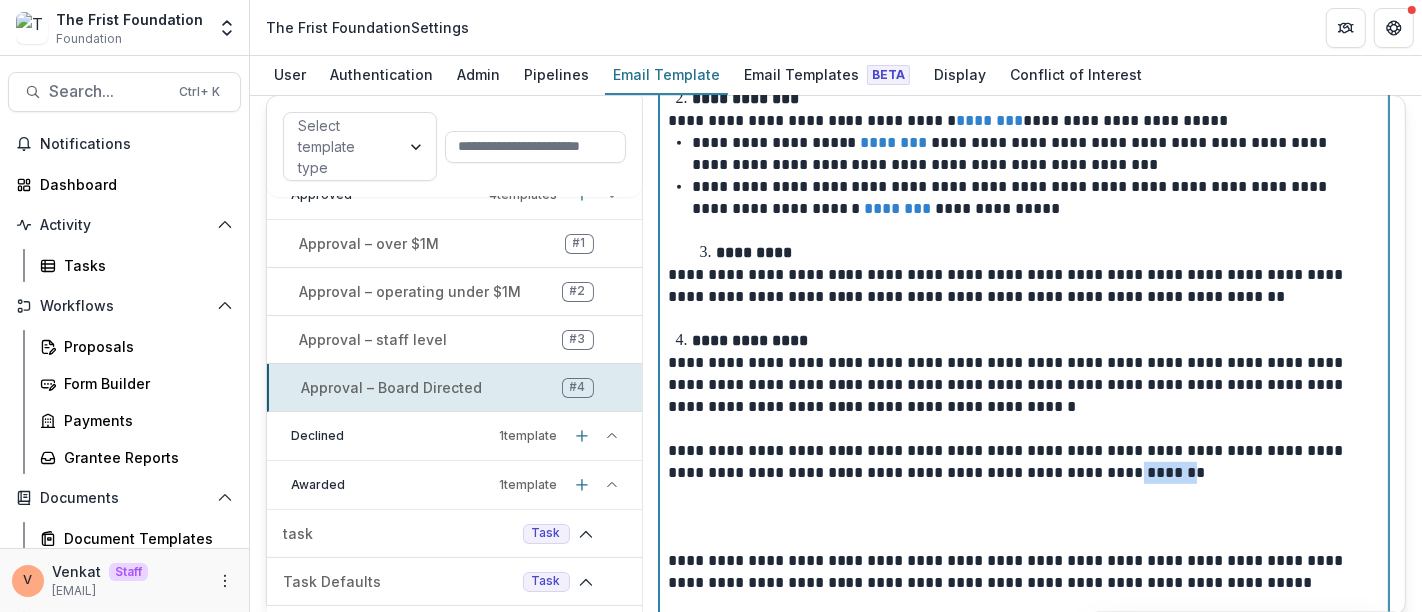 drag, startPoint x: 1117, startPoint y: 466, endPoint x: 1068, endPoint y: 467, distance: 49.010204 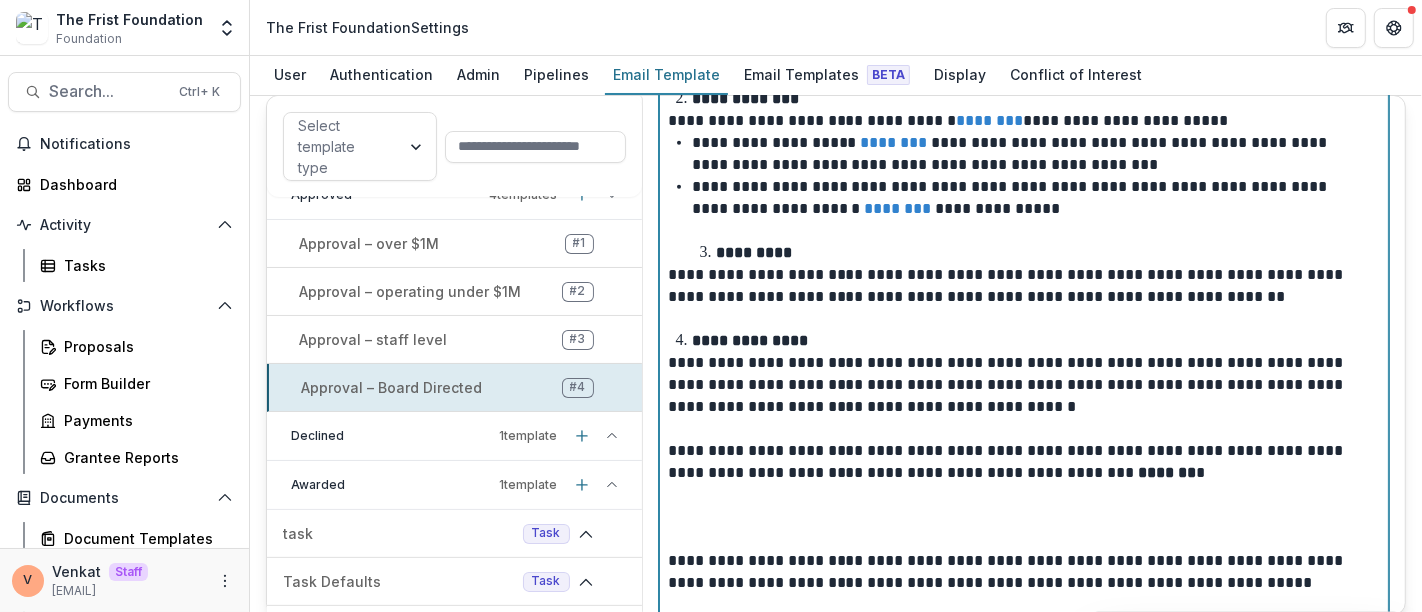 click at bounding box center (1024, 506) 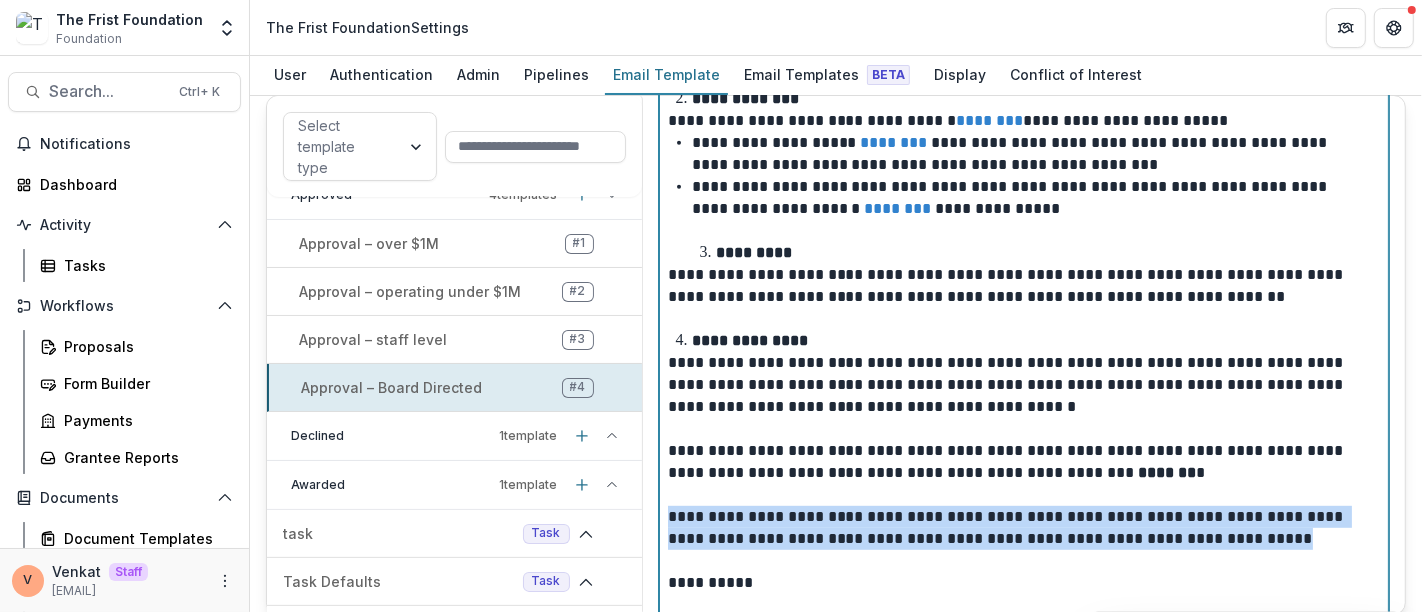 drag, startPoint x: 1268, startPoint y: 536, endPoint x: 662, endPoint y: 507, distance: 606.6935 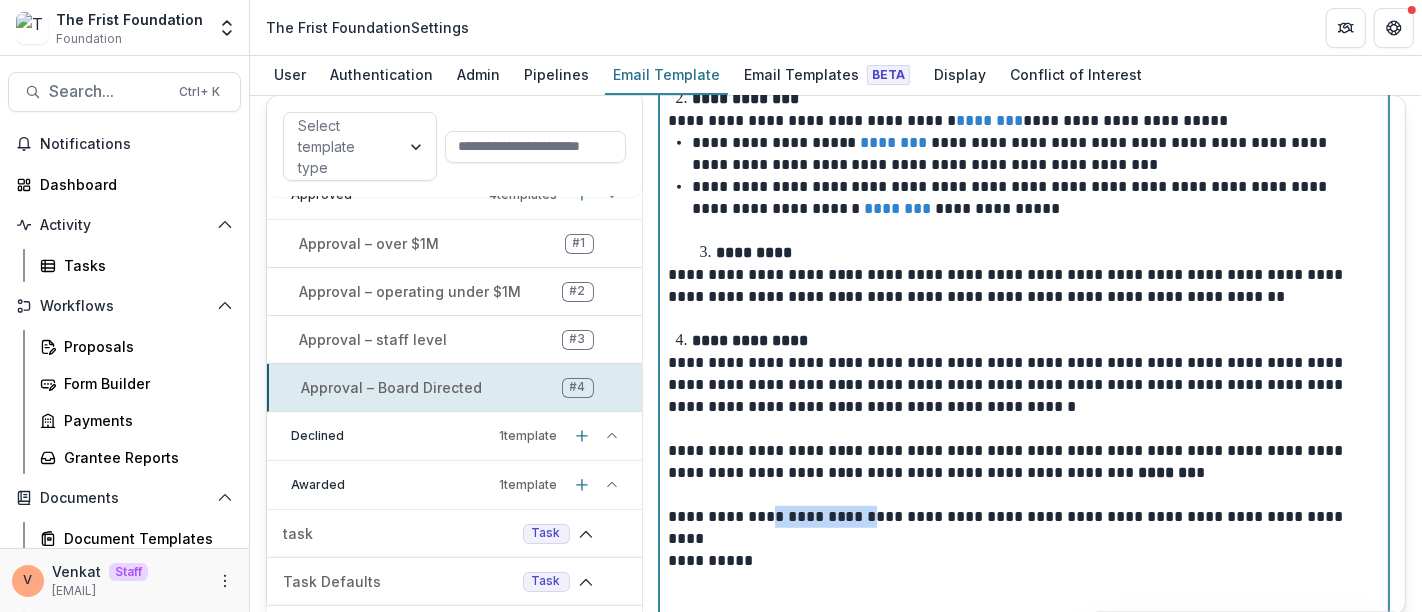 drag, startPoint x: 764, startPoint y: 510, endPoint x: 870, endPoint y: 511, distance: 106.004715 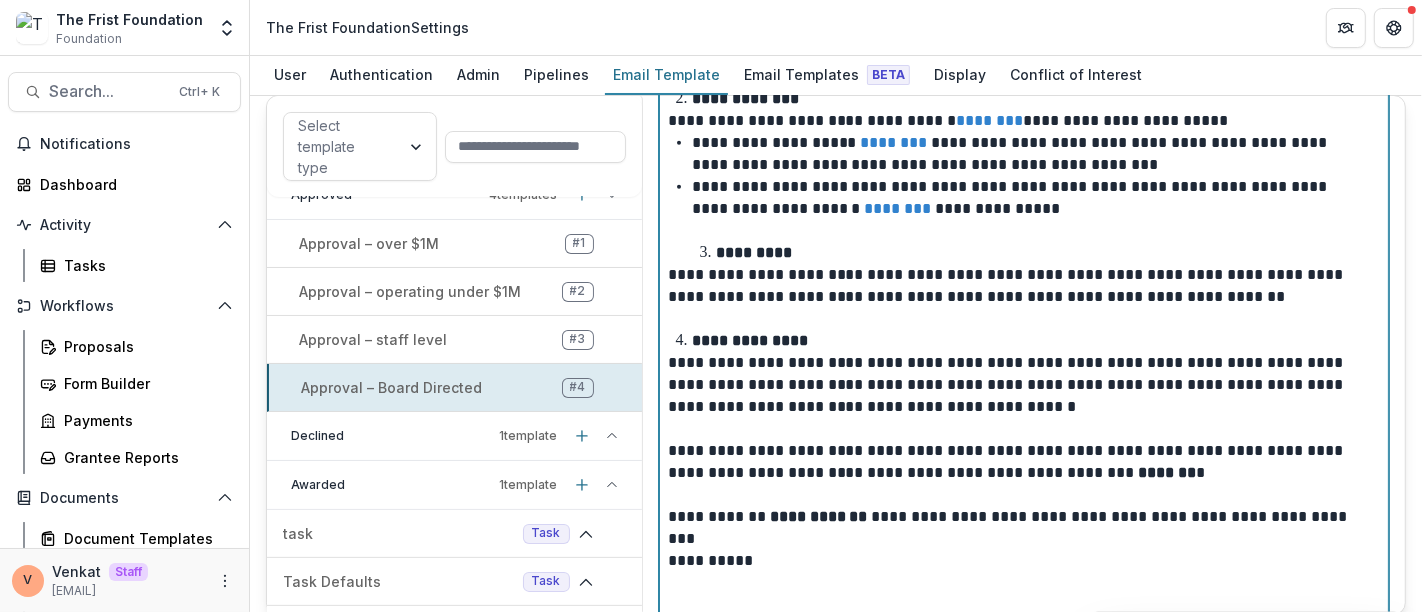 click on "**********" at bounding box center [1020, 550] 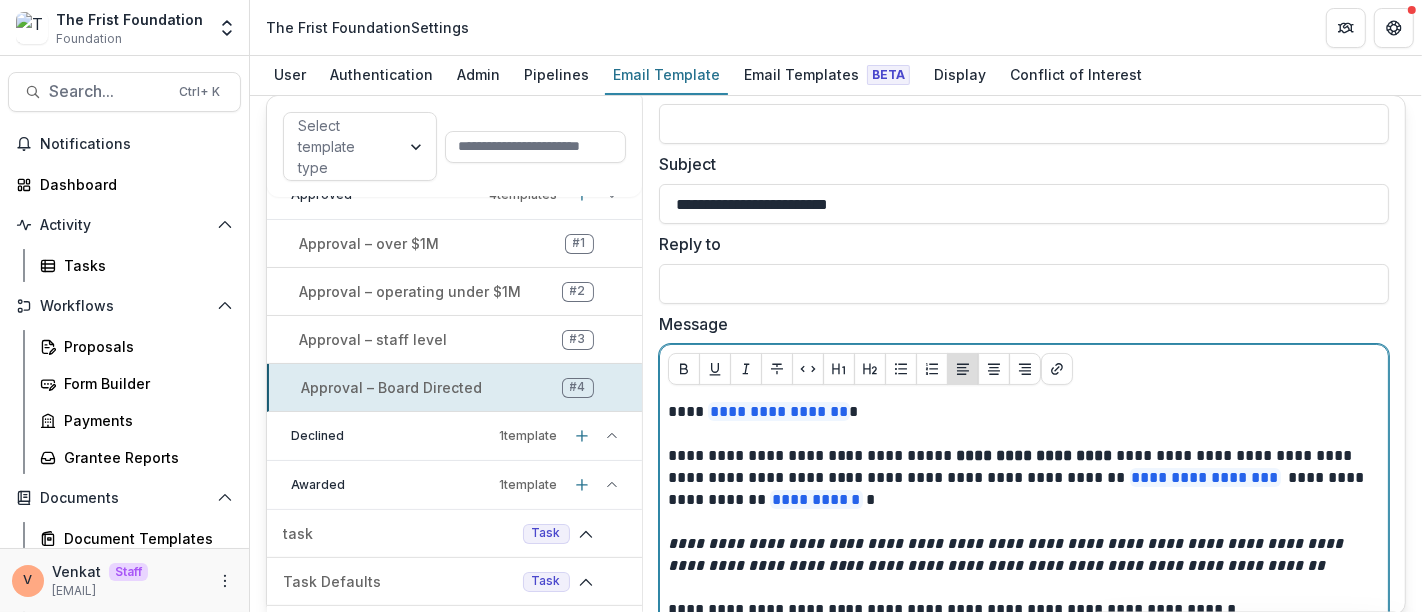 scroll, scrollTop: 128, scrollLeft: 0, axis: vertical 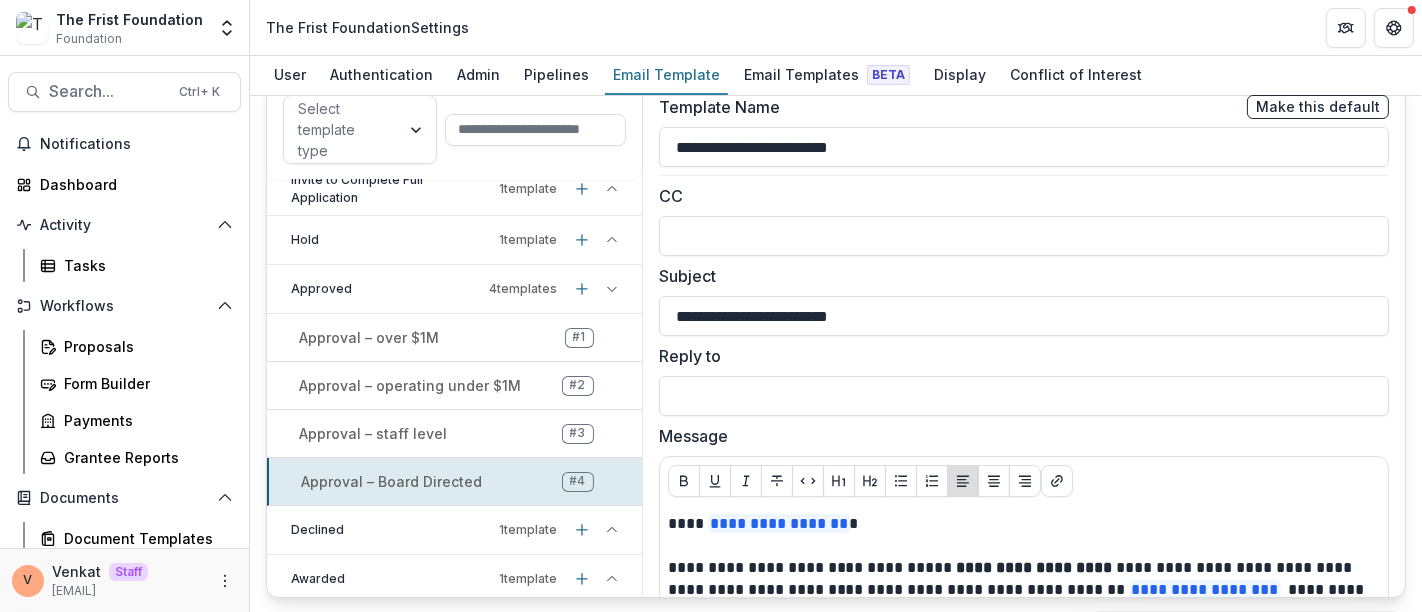 click on "Approved 4  template s" at bounding box center (454, 289) 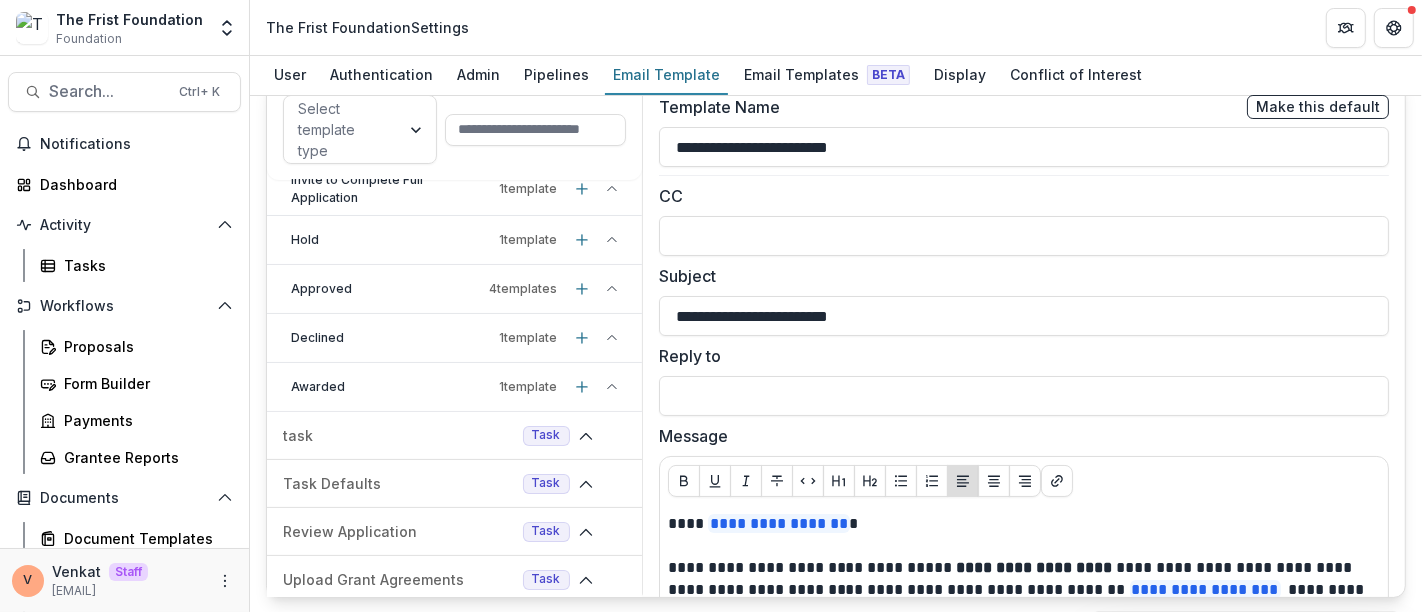 click 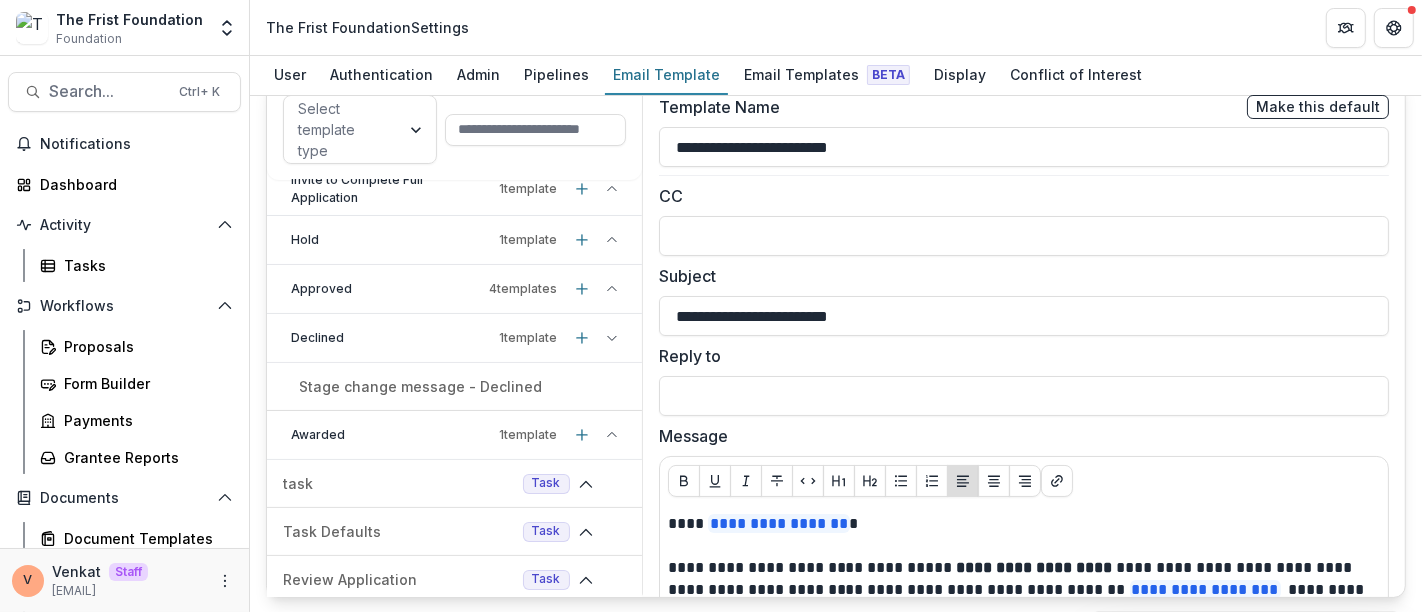 click on "Stage change message - Declined" at bounding box center [420, 386] 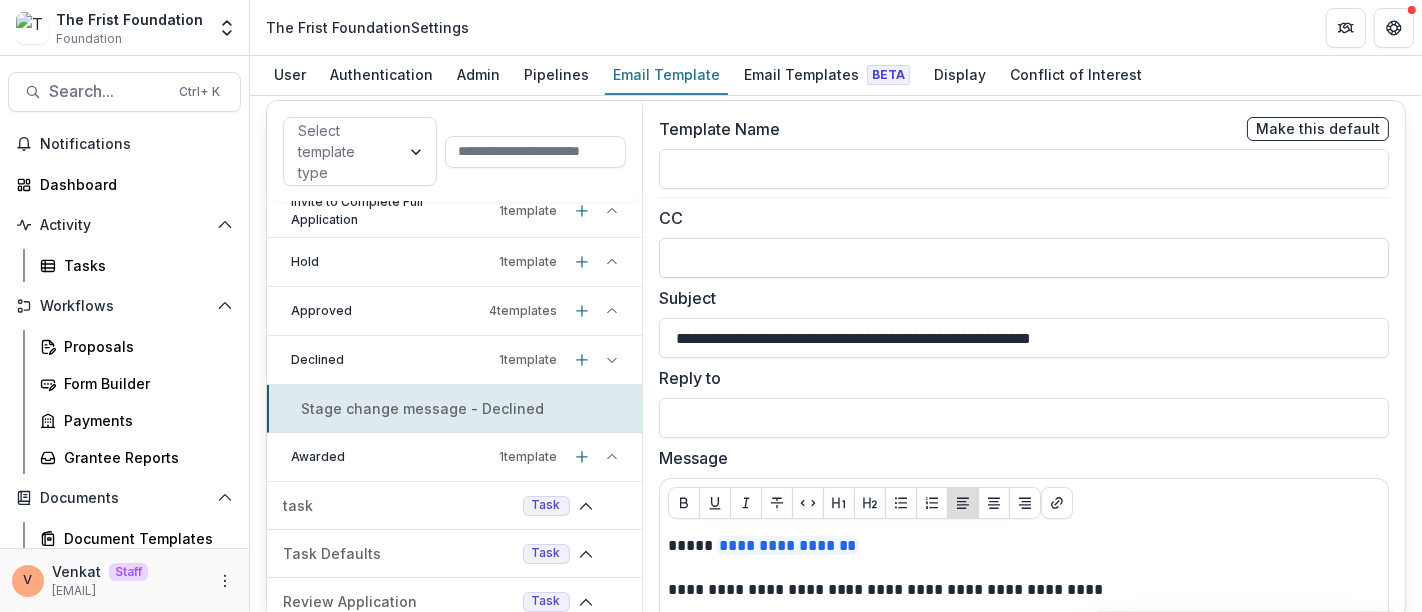 scroll, scrollTop: 0, scrollLeft: 0, axis: both 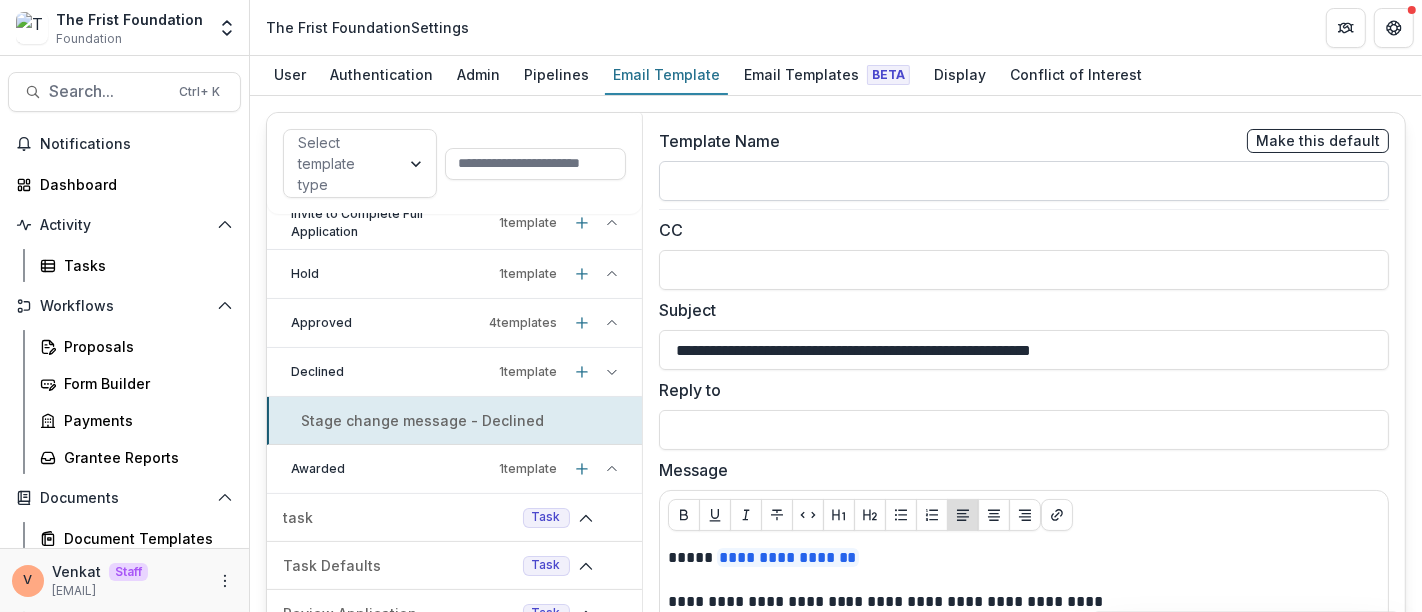 click at bounding box center (1024, 181) 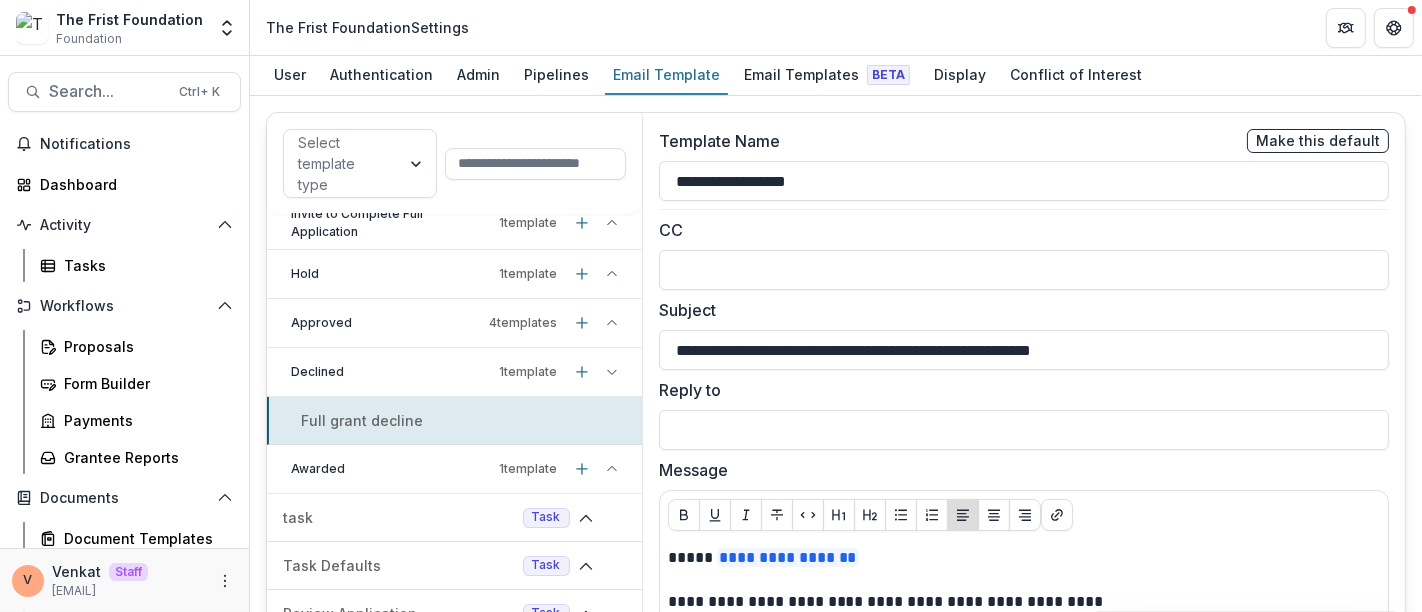 type on "**********" 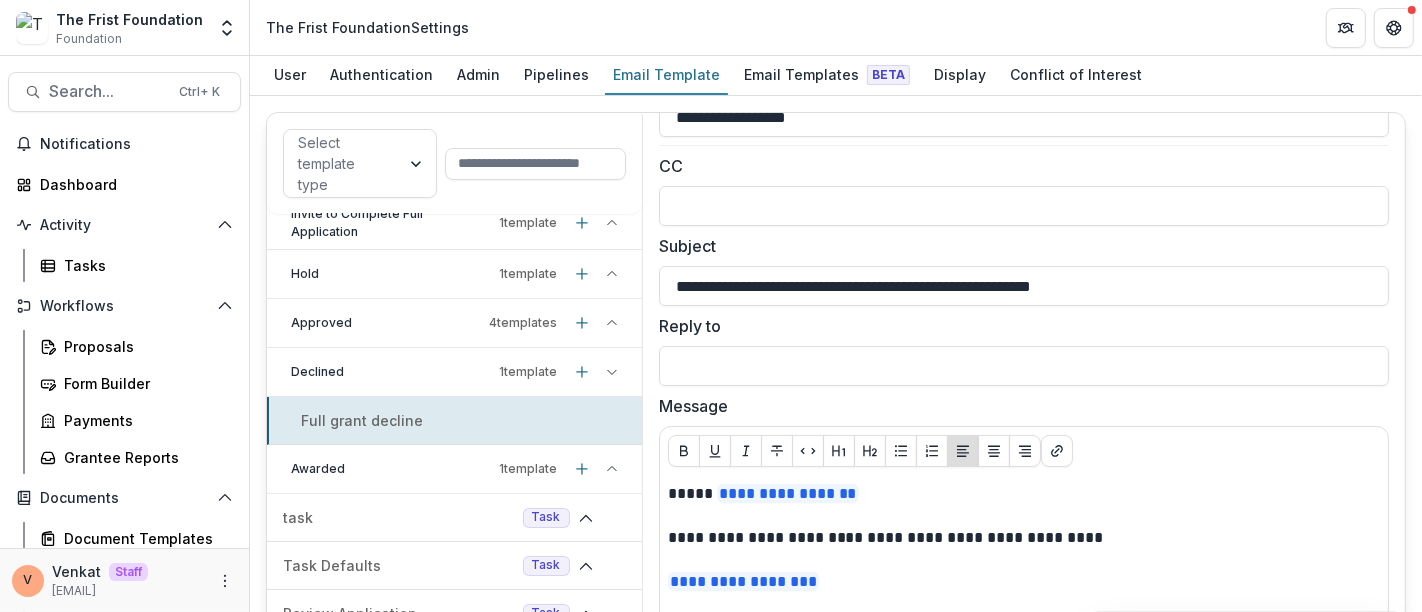 scroll, scrollTop: 111, scrollLeft: 0, axis: vertical 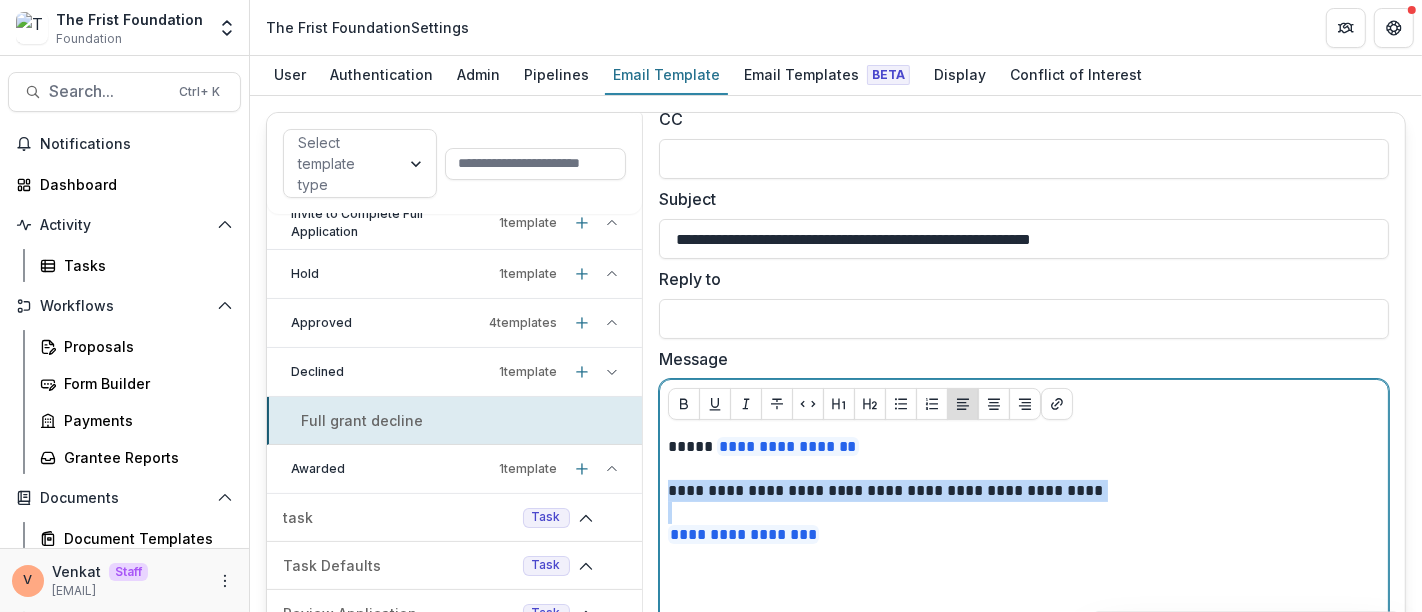 drag, startPoint x: 665, startPoint y: 486, endPoint x: 1090, endPoint y: 499, distance: 425.1988 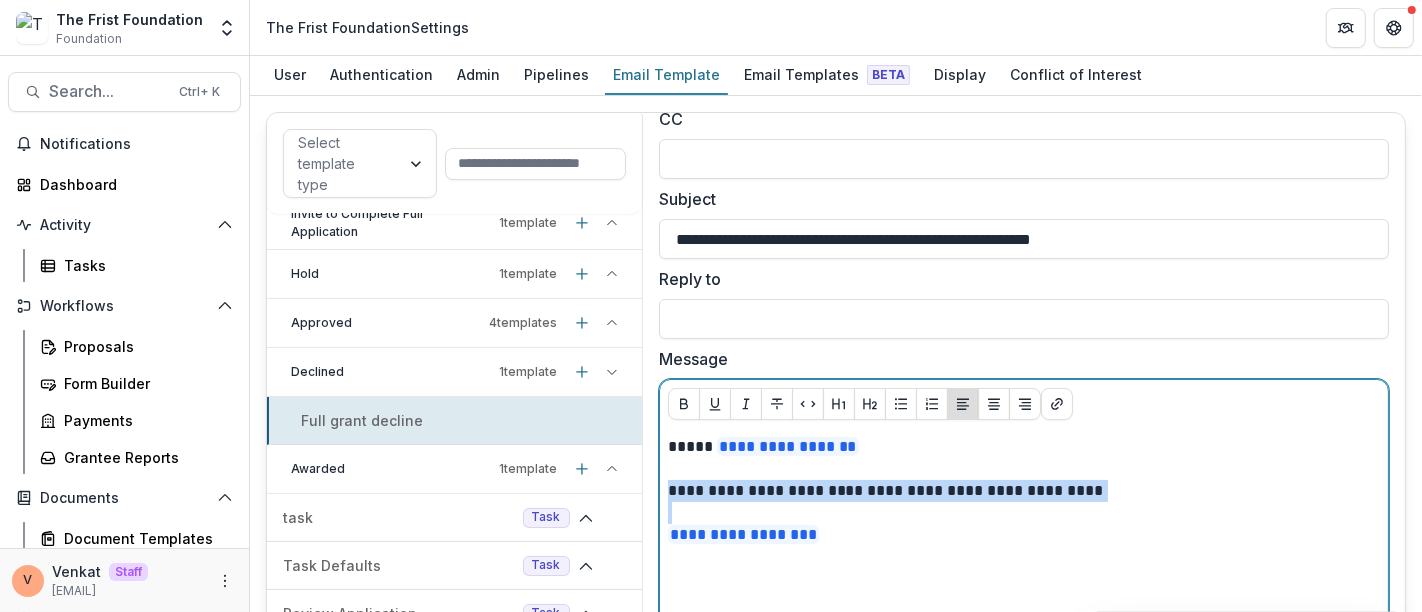 click on "**********" at bounding box center [1024, 586] 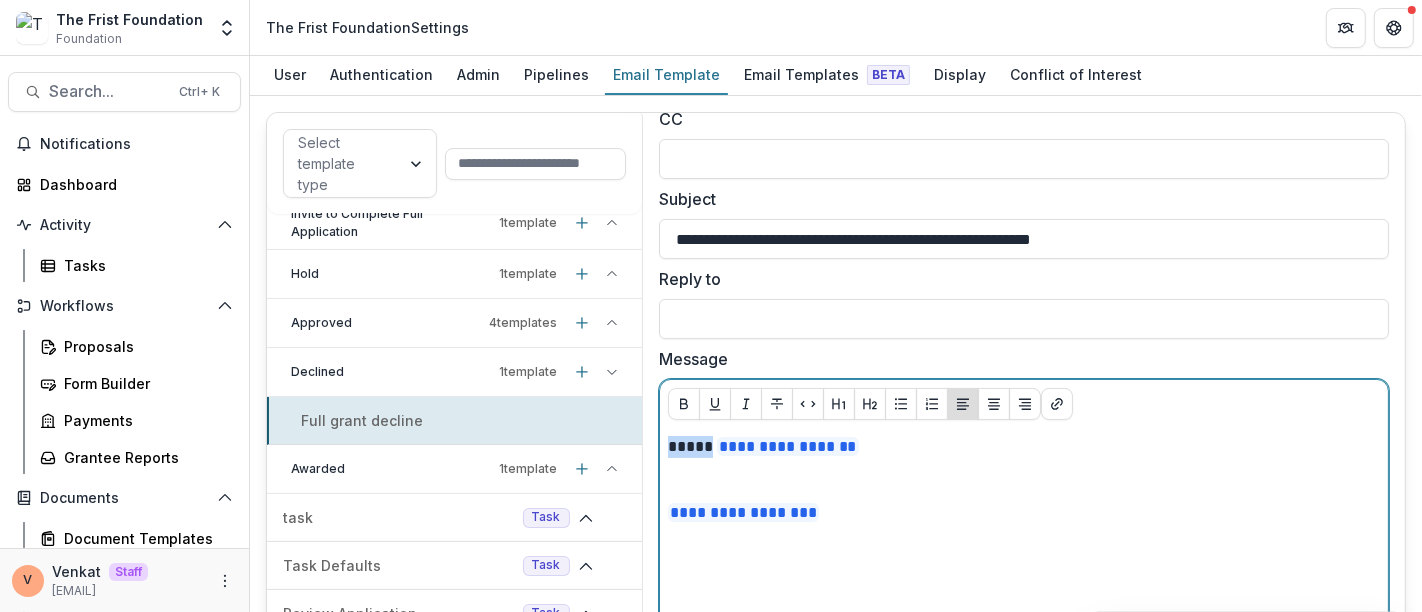 type 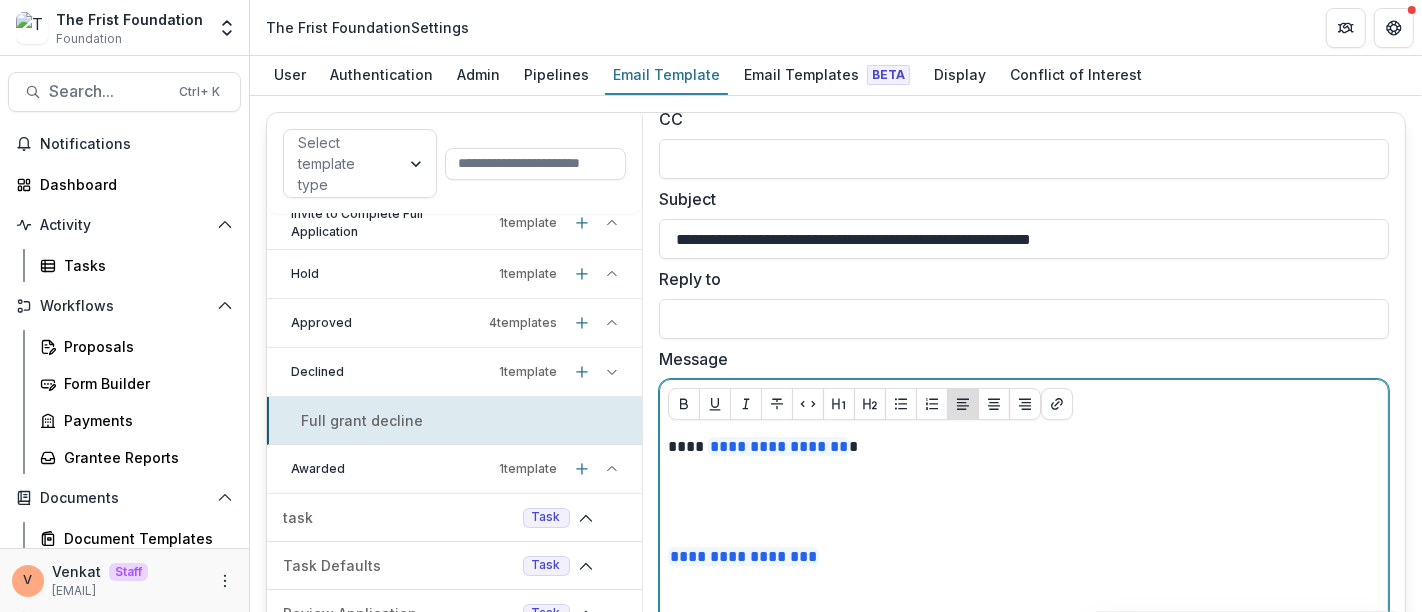 scroll, scrollTop: 379, scrollLeft: 0, axis: vertical 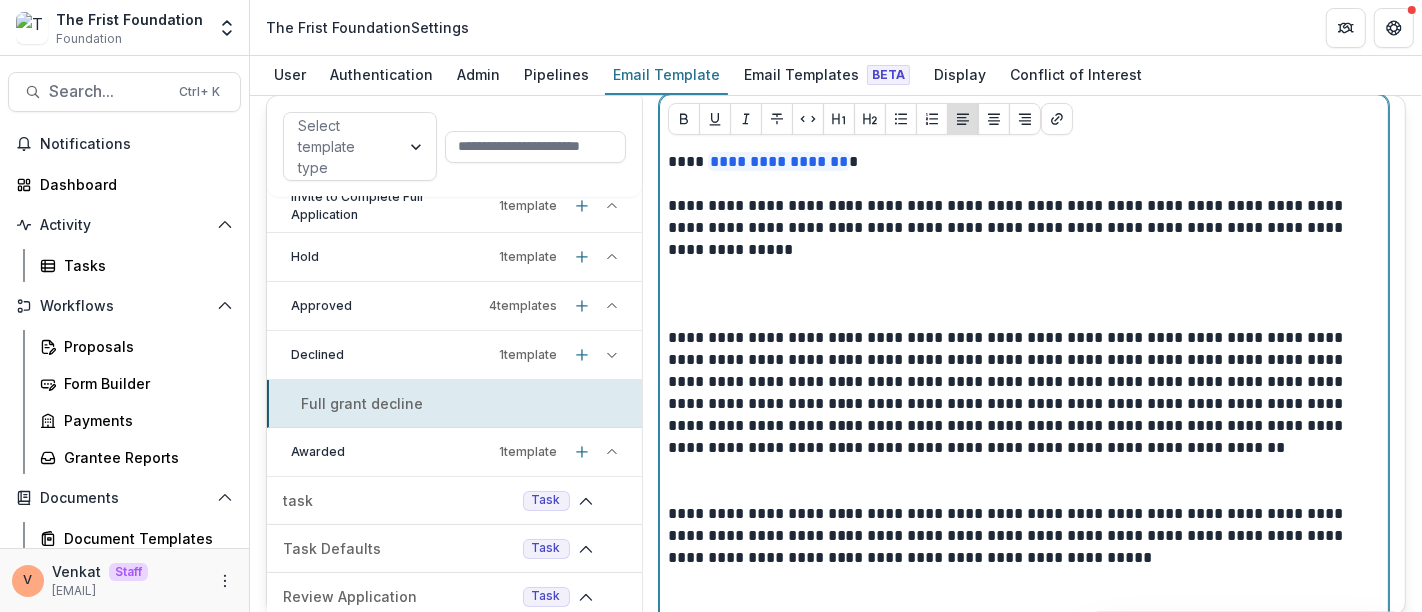 click at bounding box center [1024, 294] 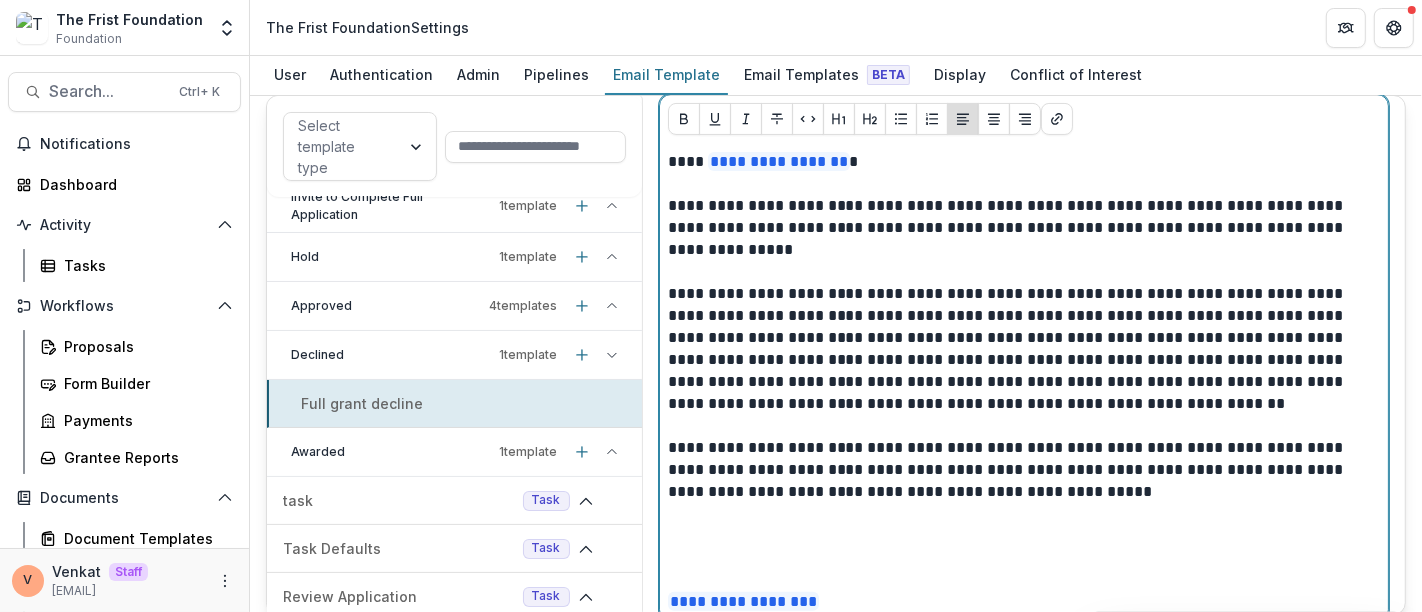 scroll, scrollTop: 378, scrollLeft: 0, axis: vertical 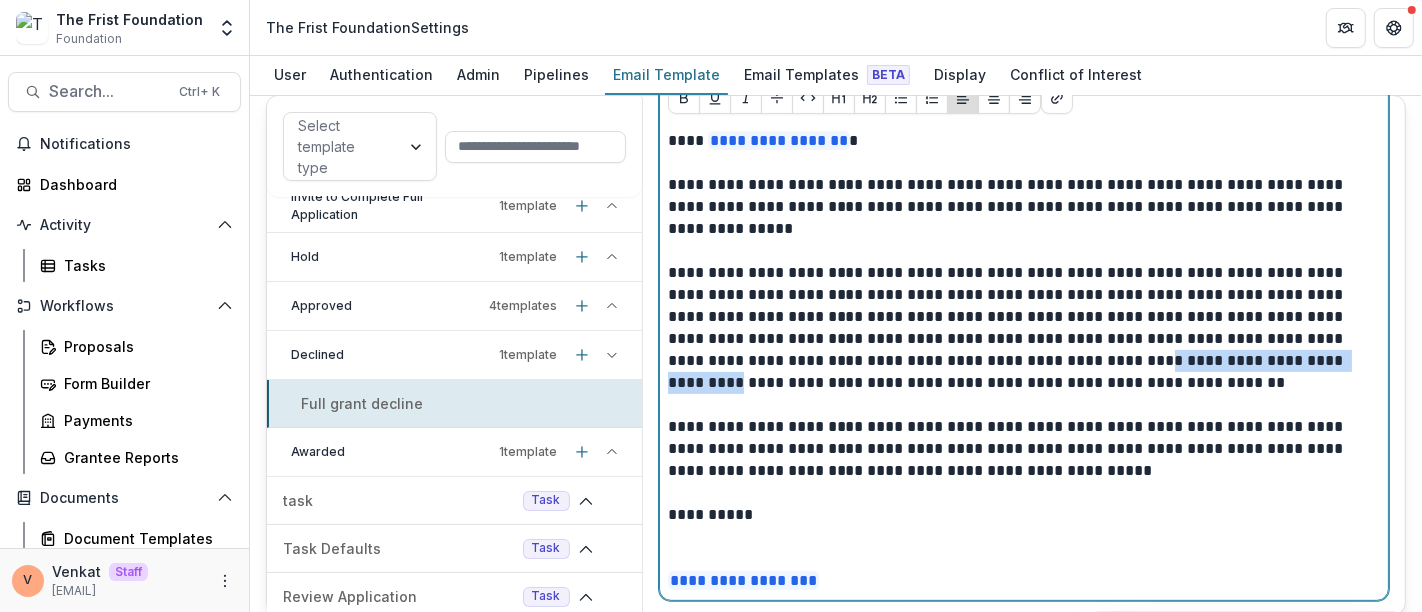 drag, startPoint x: 1030, startPoint y: 358, endPoint x: 1245, endPoint y: 350, distance: 215.14879 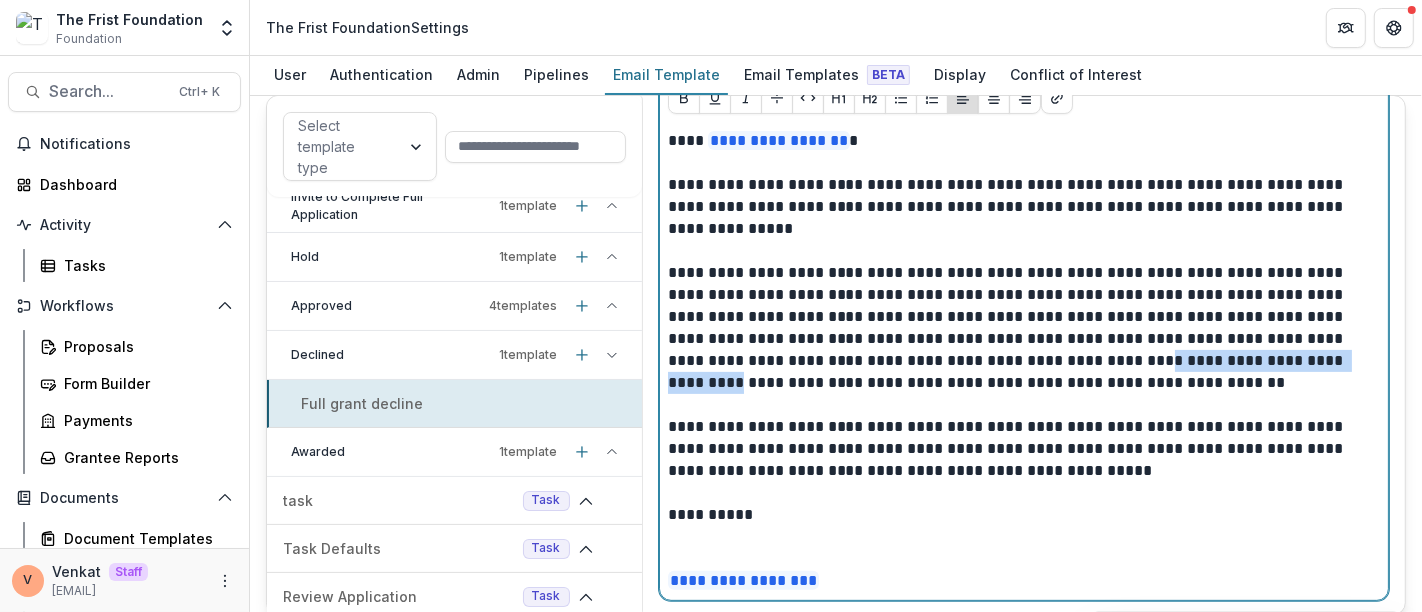 click on "**********" at bounding box center [1020, 328] 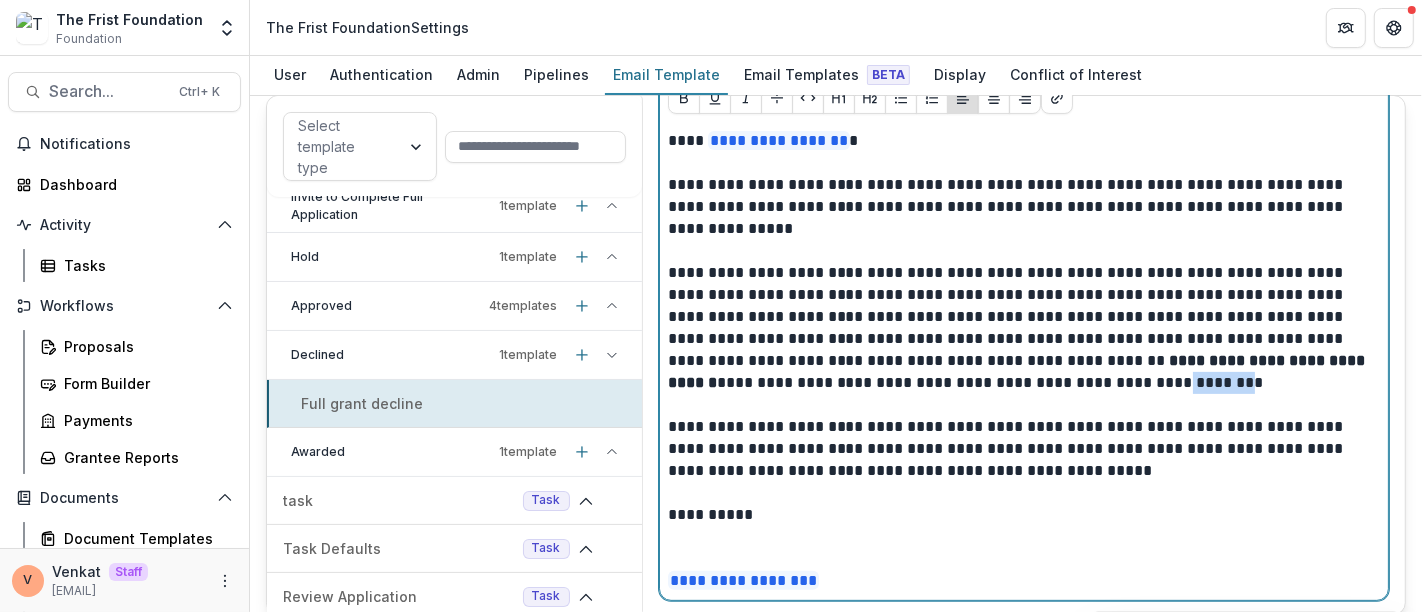 drag, startPoint x: 1020, startPoint y: 378, endPoint x: 1085, endPoint y: 378, distance: 65 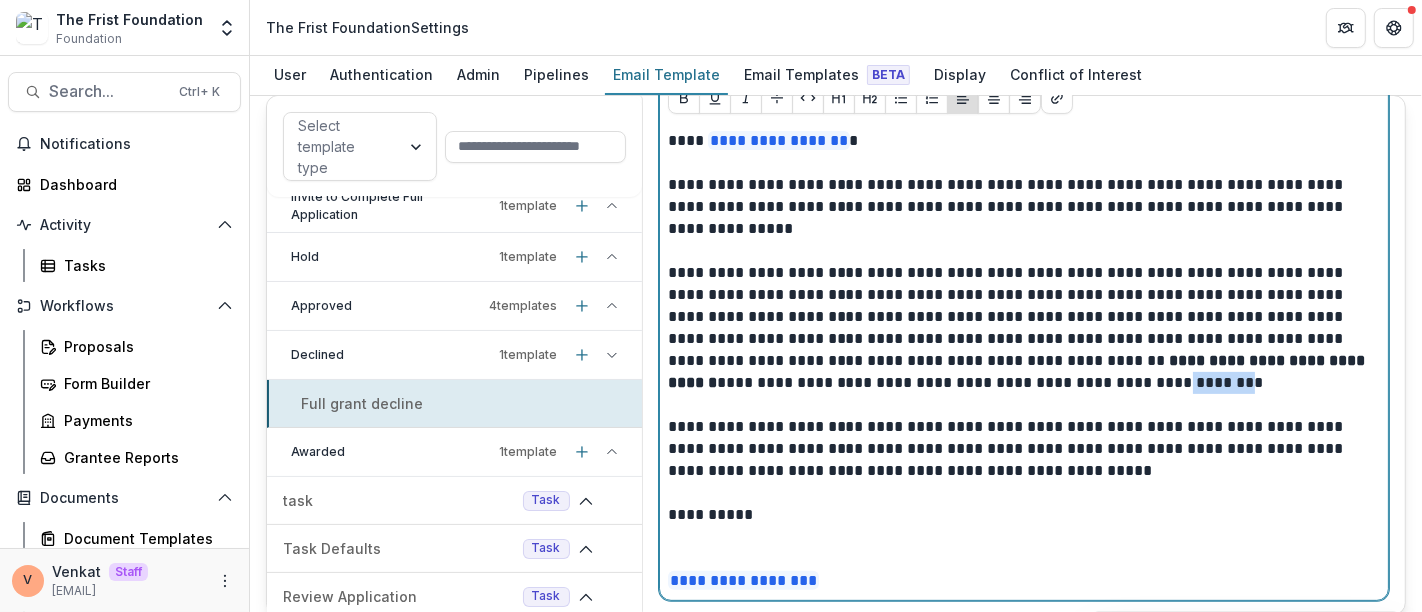 click on "**********" at bounding box center [1020, 328] 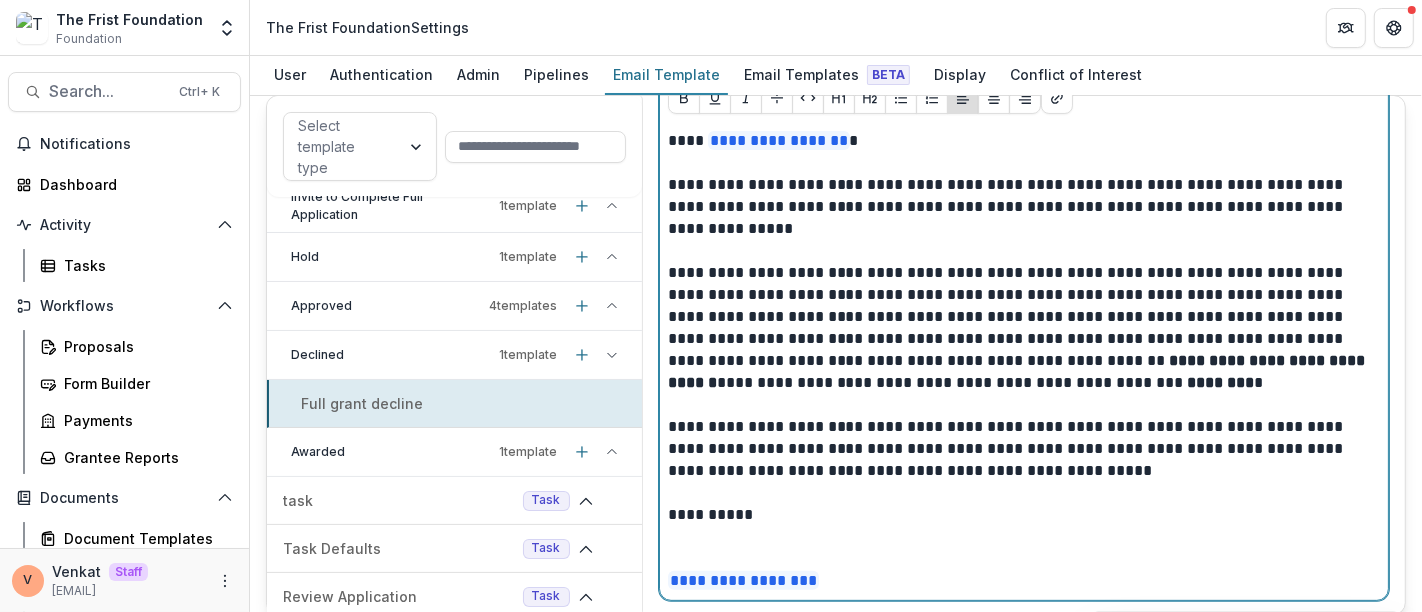 click on "**********" at bounding box center (1020, 449) 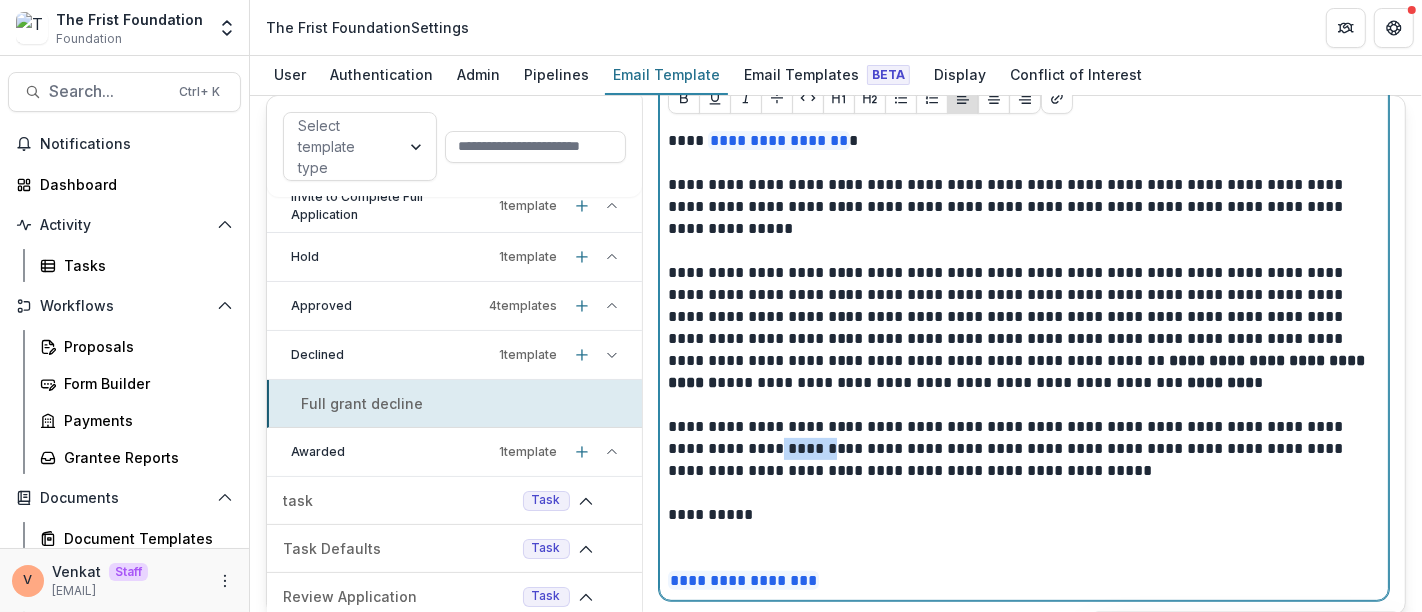 drag, startPoint x: 728, startPoint y: 444, endPoint x: 778, endPoint y: 443, distance: 50.01 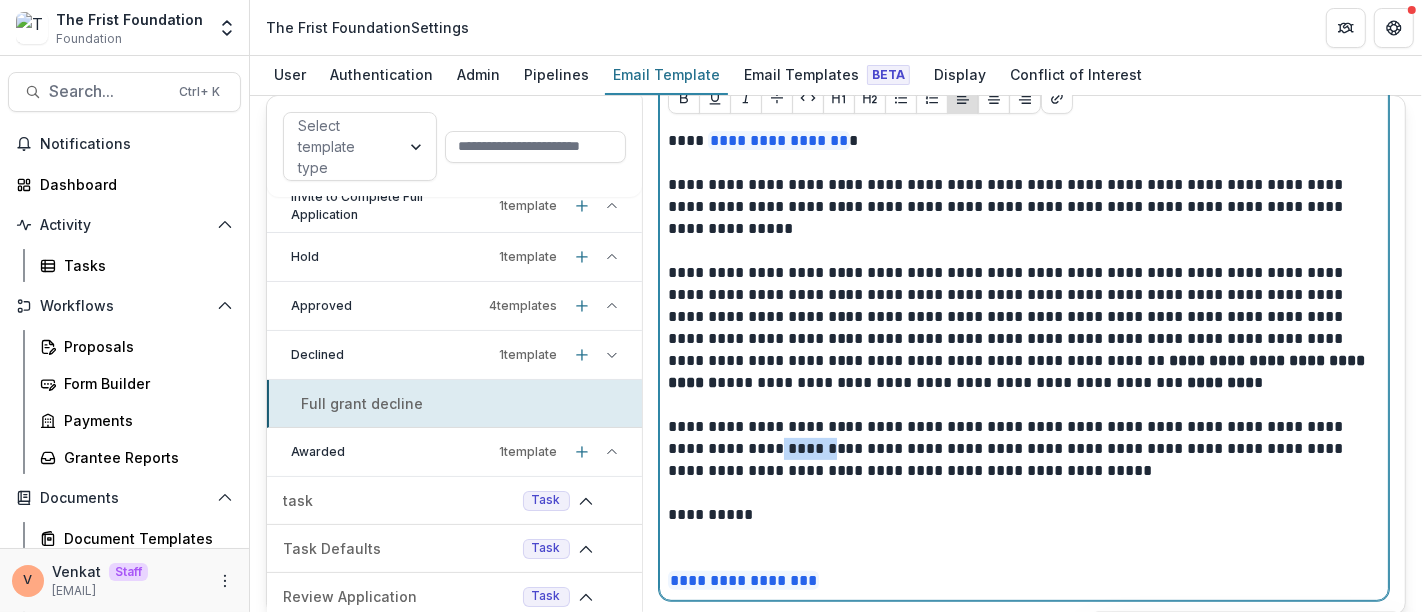 click on "**********" at bounding box center (1020, 449) 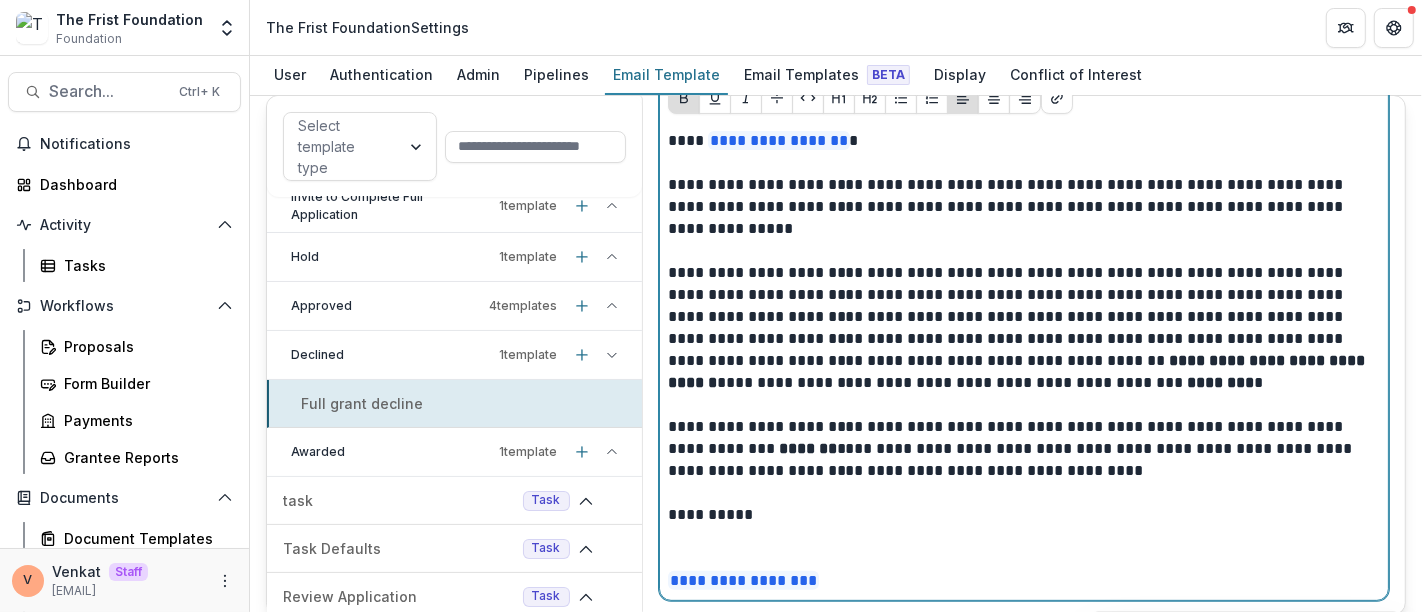 click on "**********" at bounding box center [1020, 449] 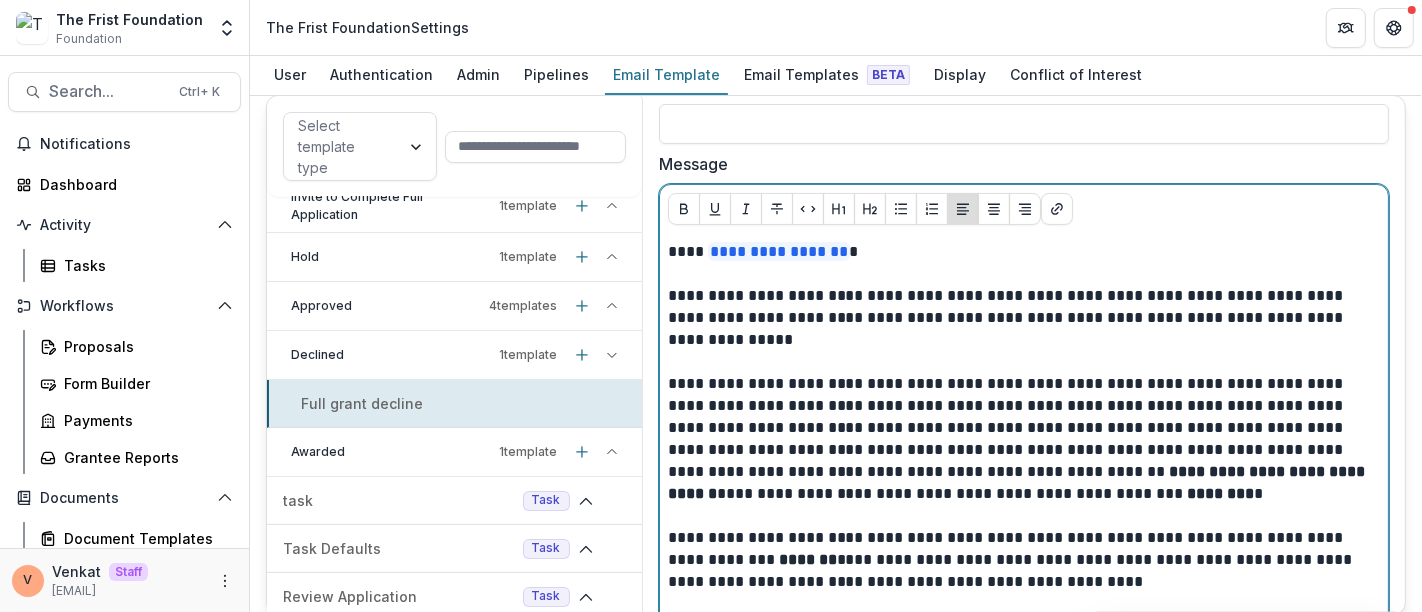 scroll, scrollTop: 400, scrollLeft: 0, axis: vertical 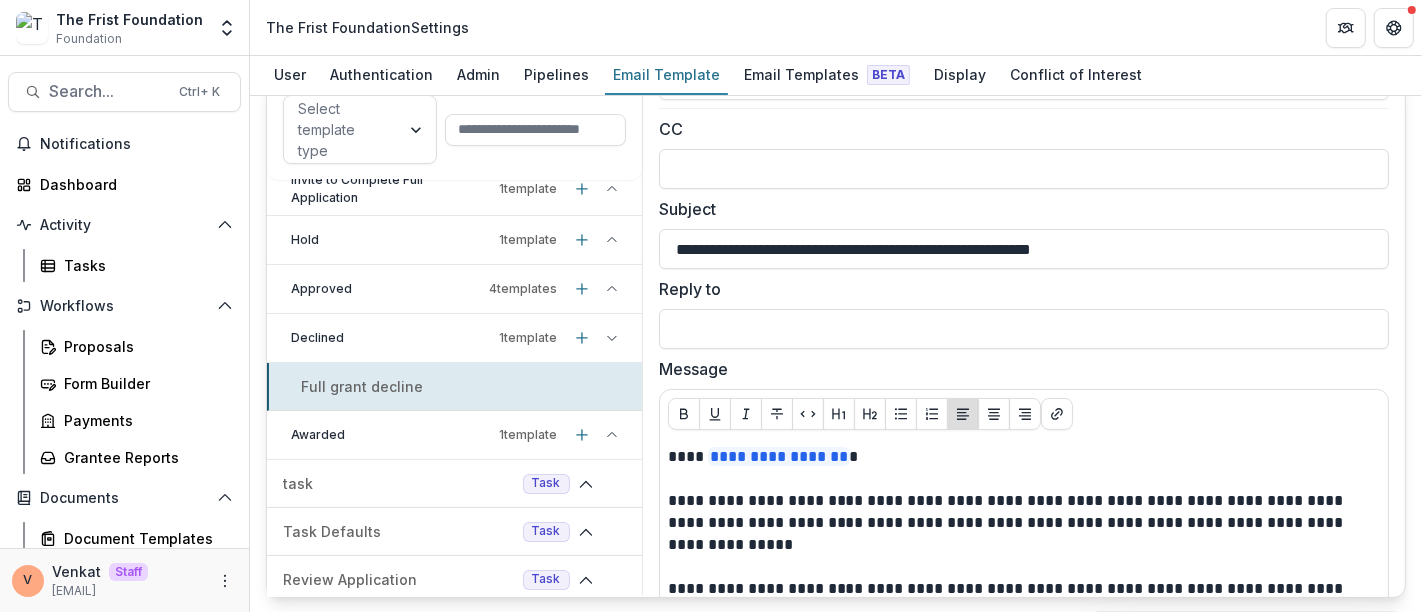 click 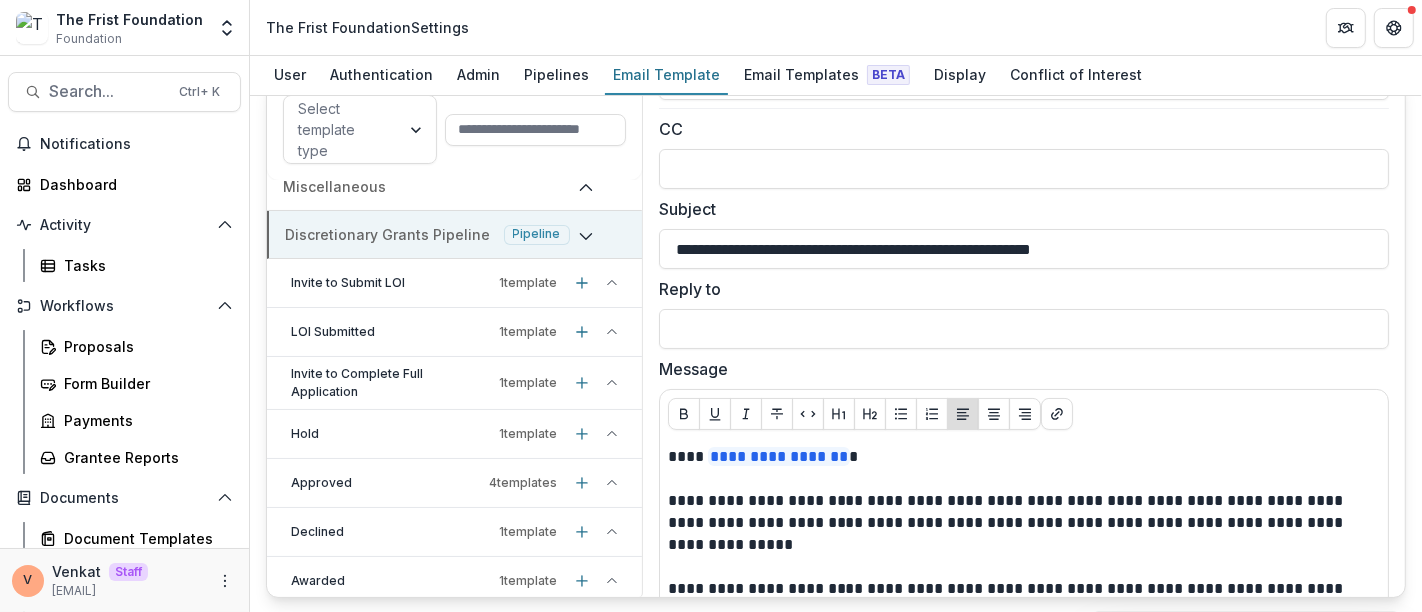 scroll, scrollTop: 37, scrollLeft: 0, axis: vertical 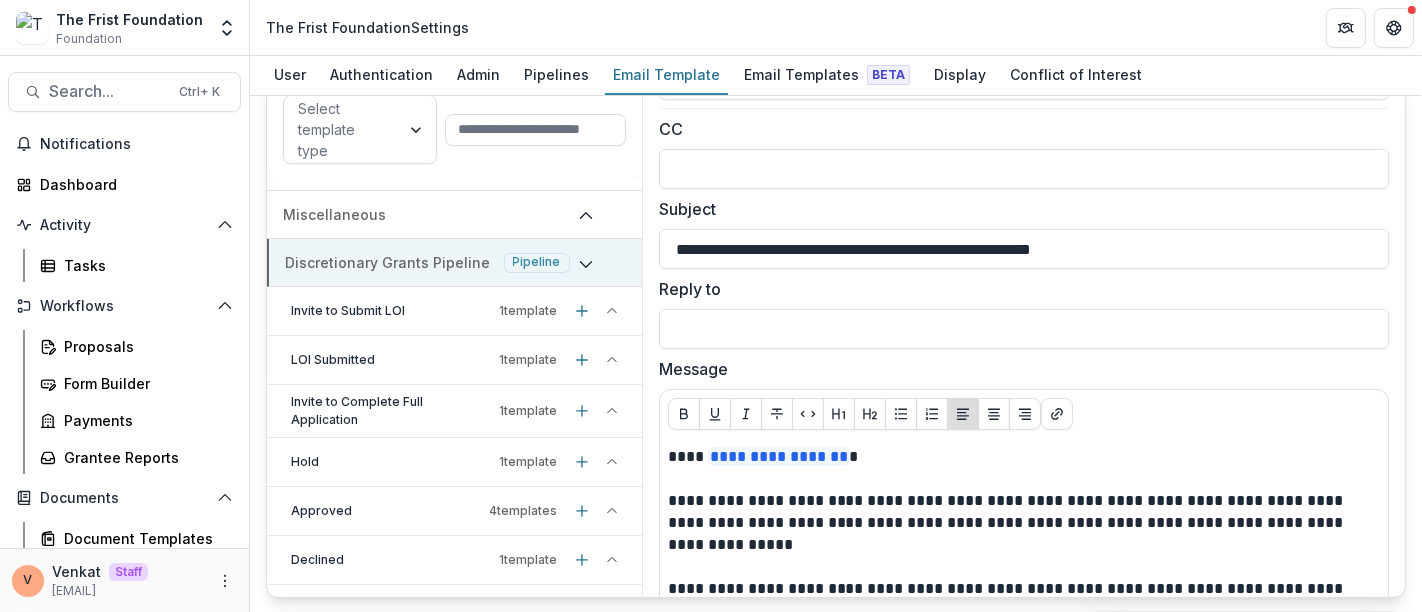 click 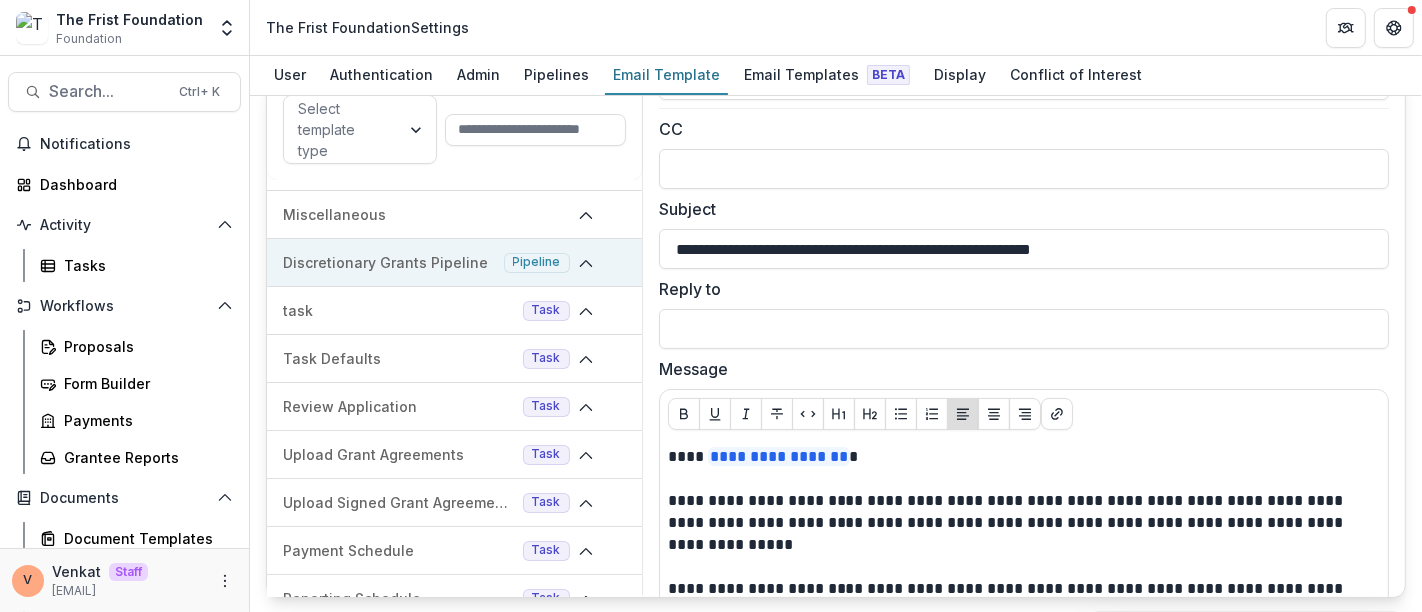 click 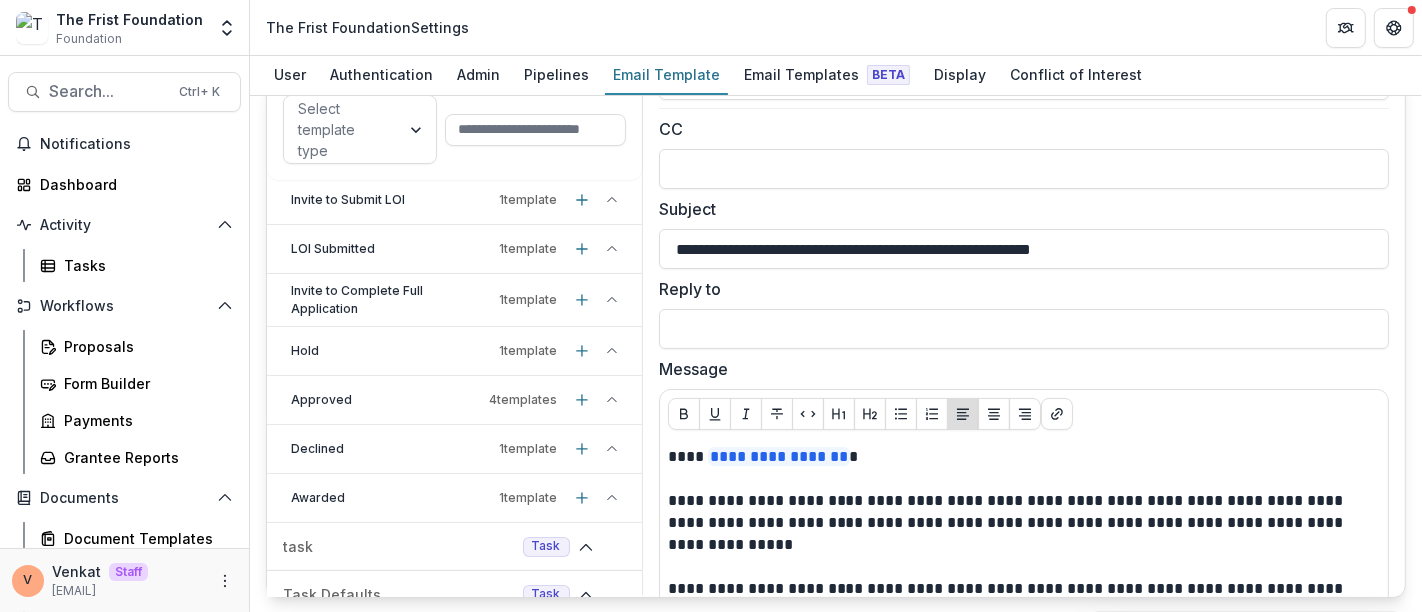 scroll, scrollTop: 37, scrollLeft: 0, axis: vertical 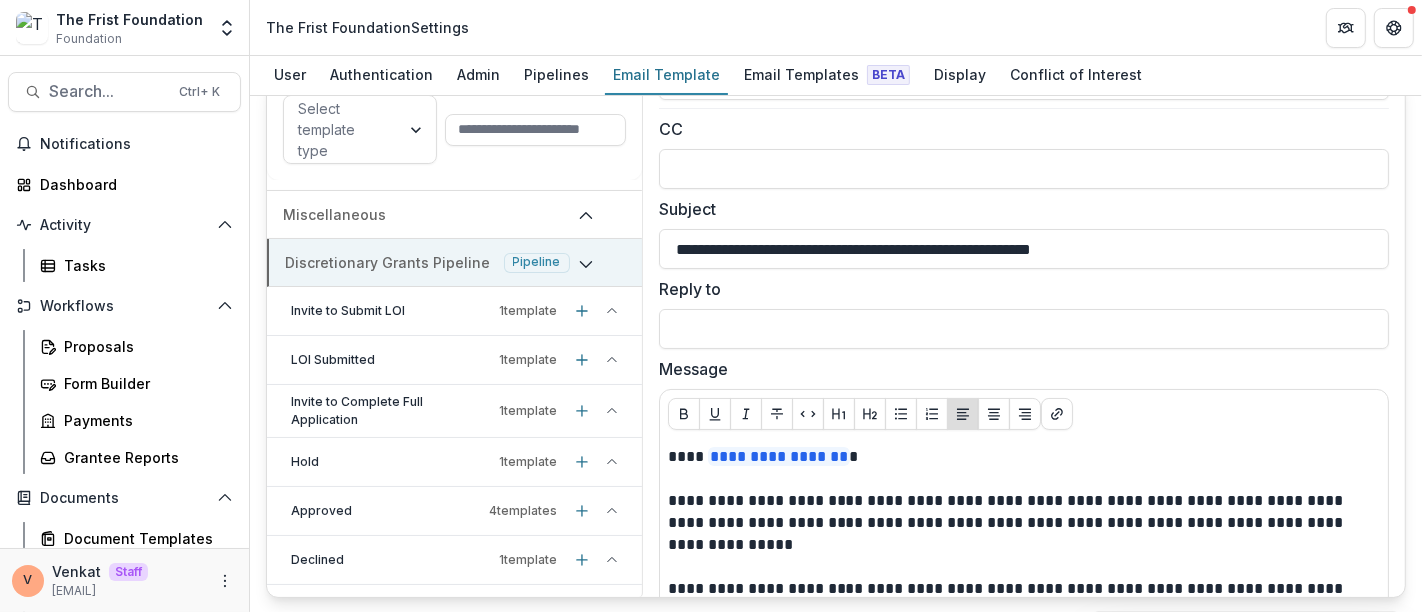 click 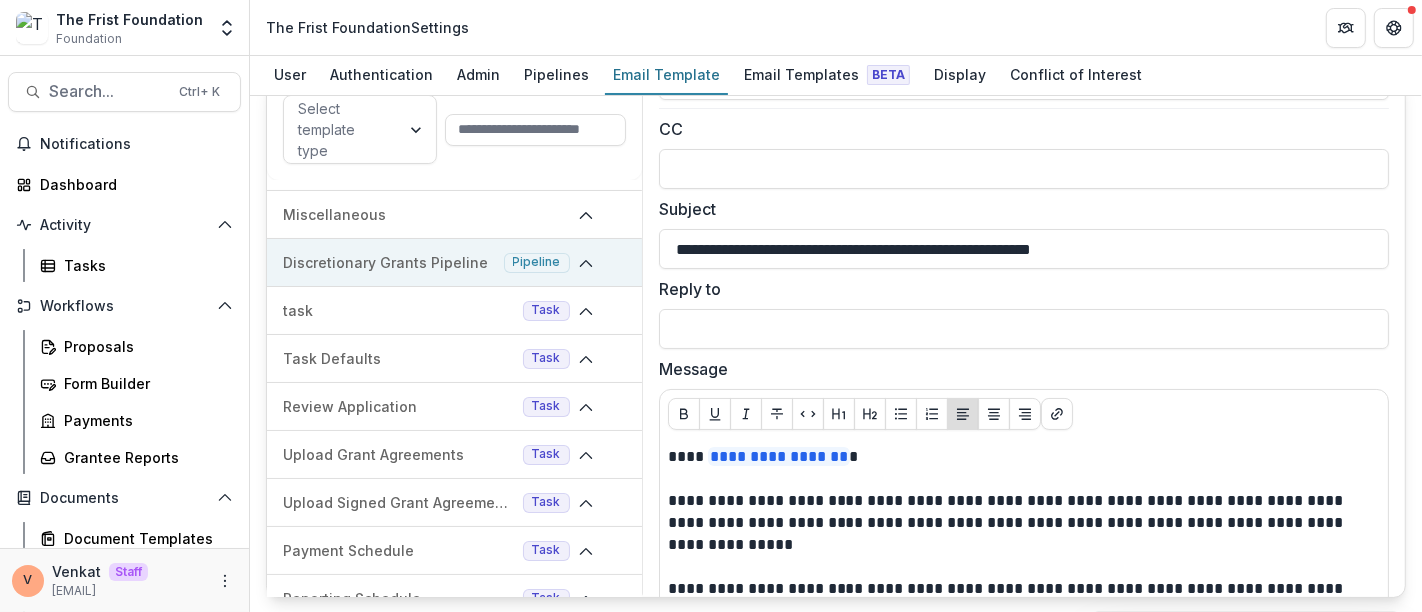 click 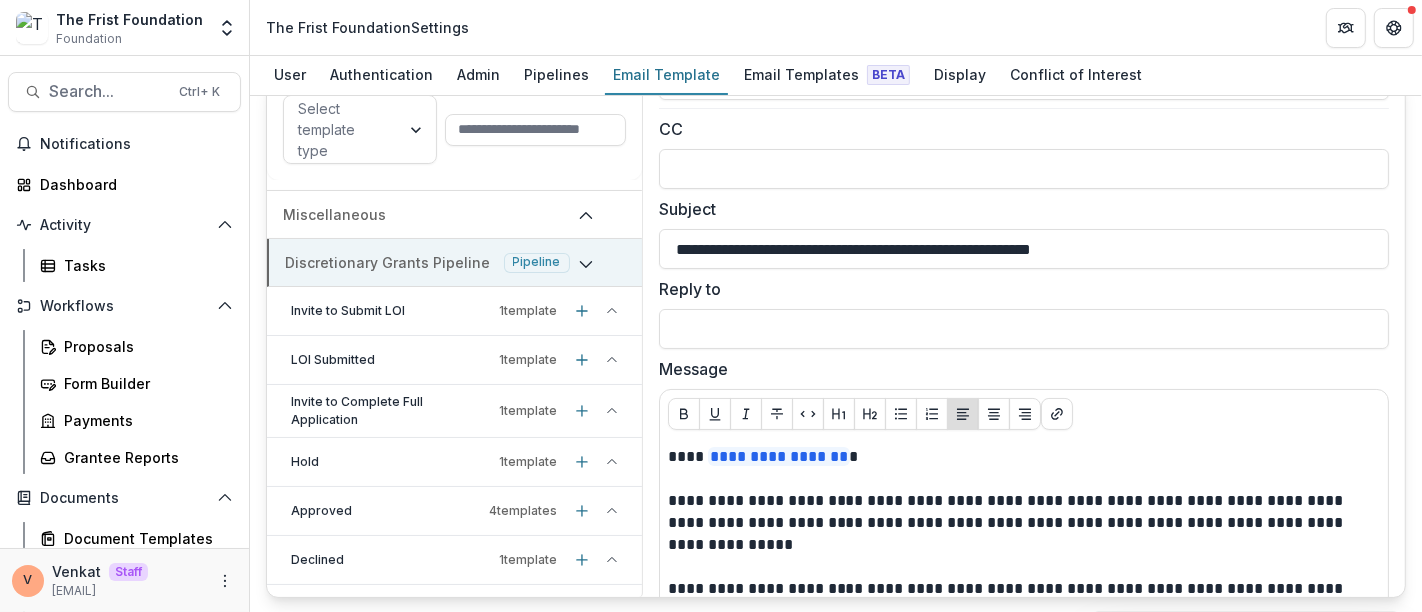 scroll, scrollTop: 148, scrollLeft: 0, axis: vertical 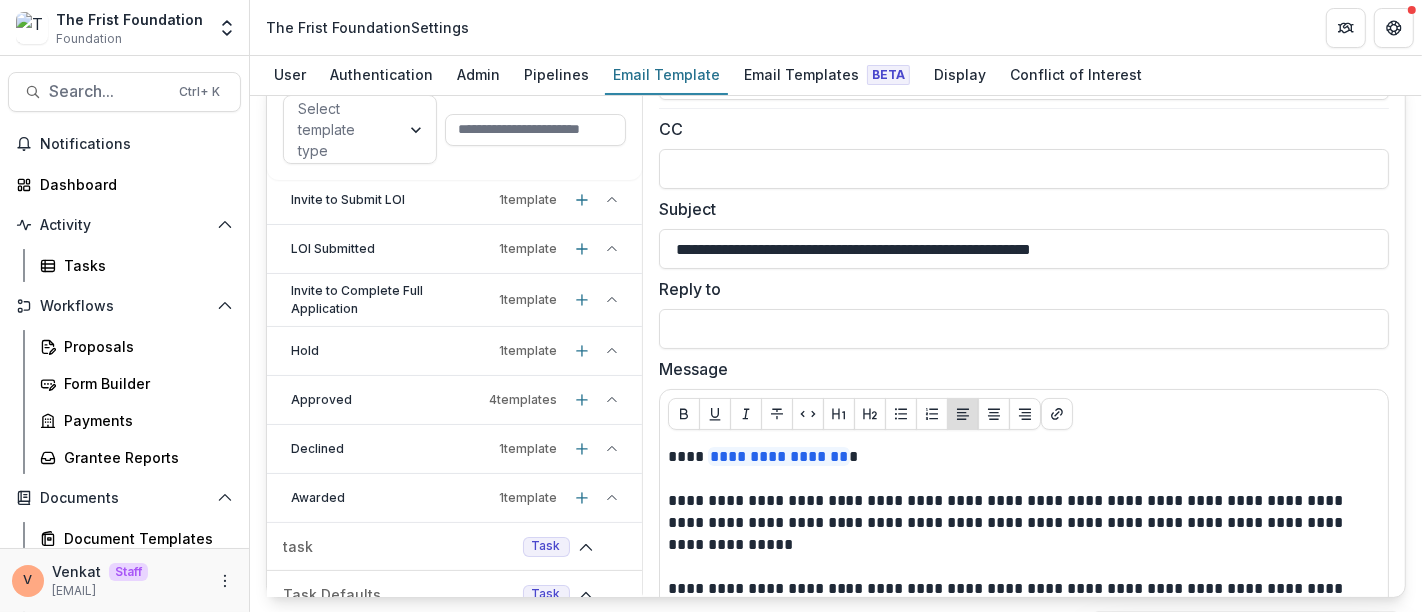 click on "1  template" at bounding box center [529, 449] 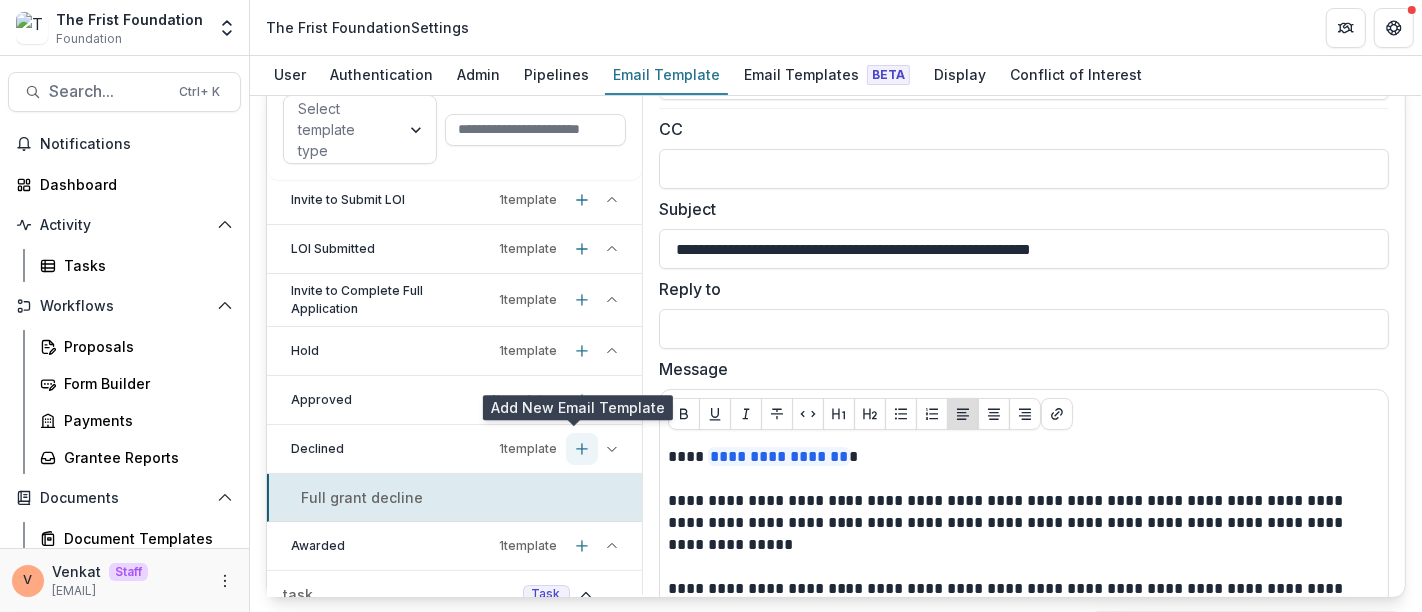 click 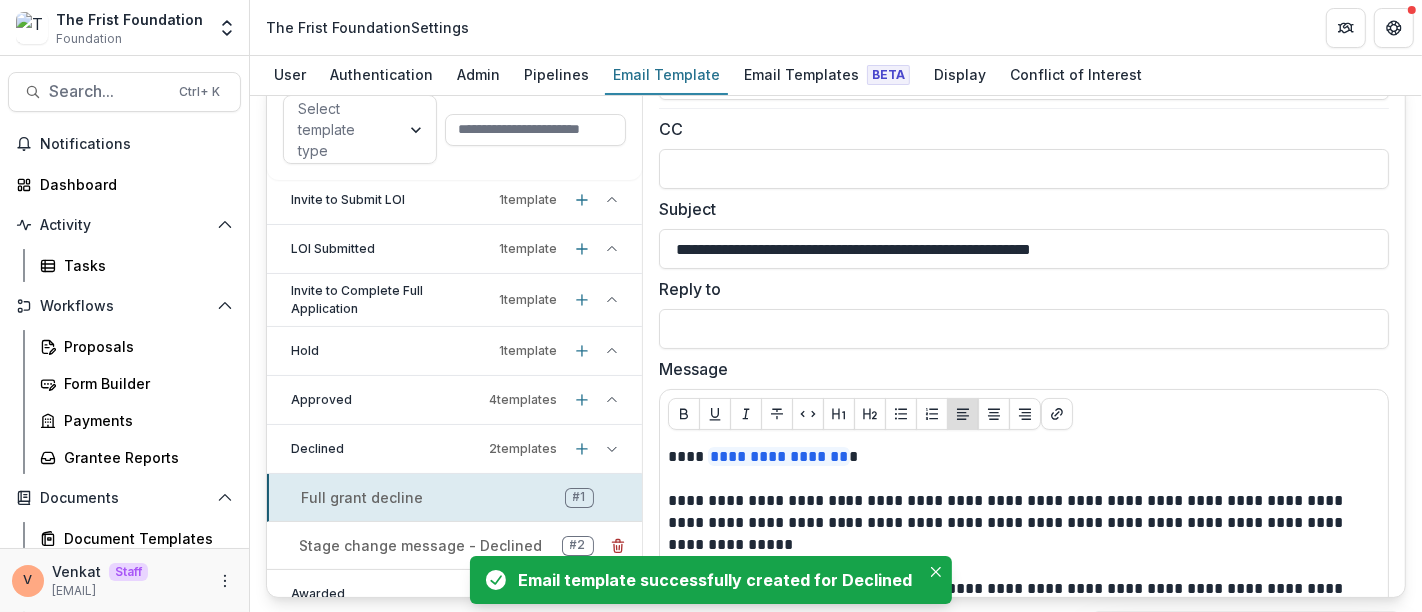 click on "Stage change message - Declined # 2" at bounding box center [454, 546] 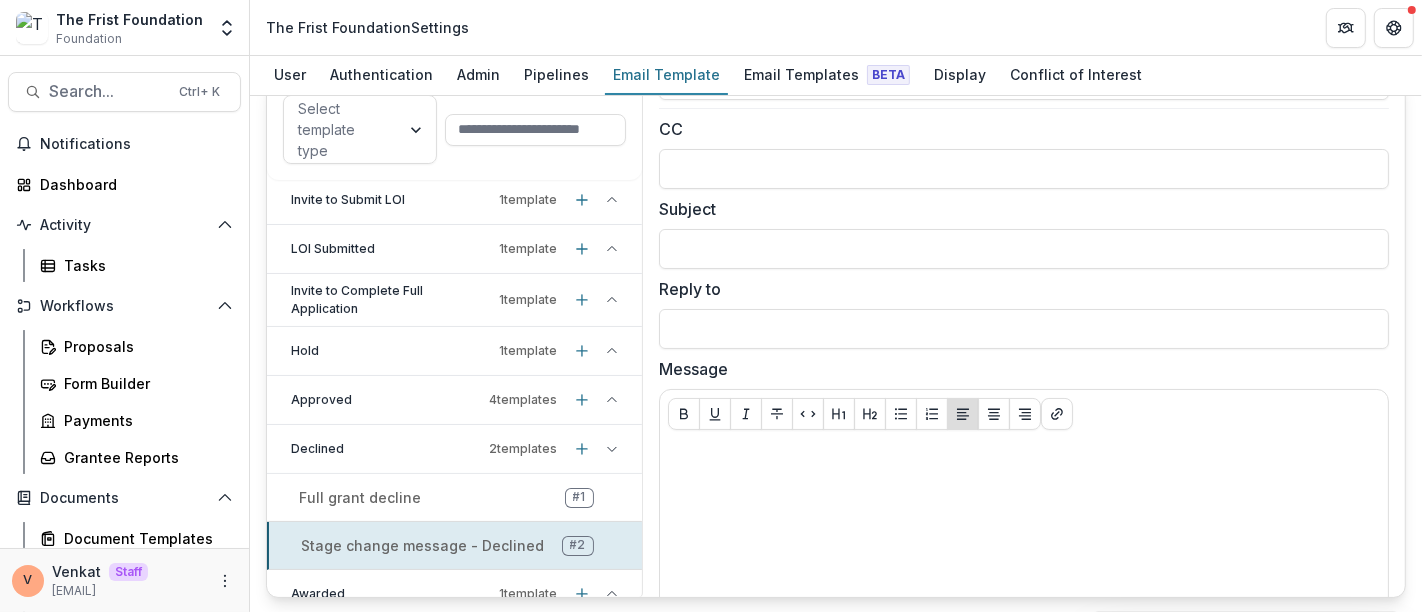 scroll, scrollTop: 0, scrollLeft: 0, axis: both 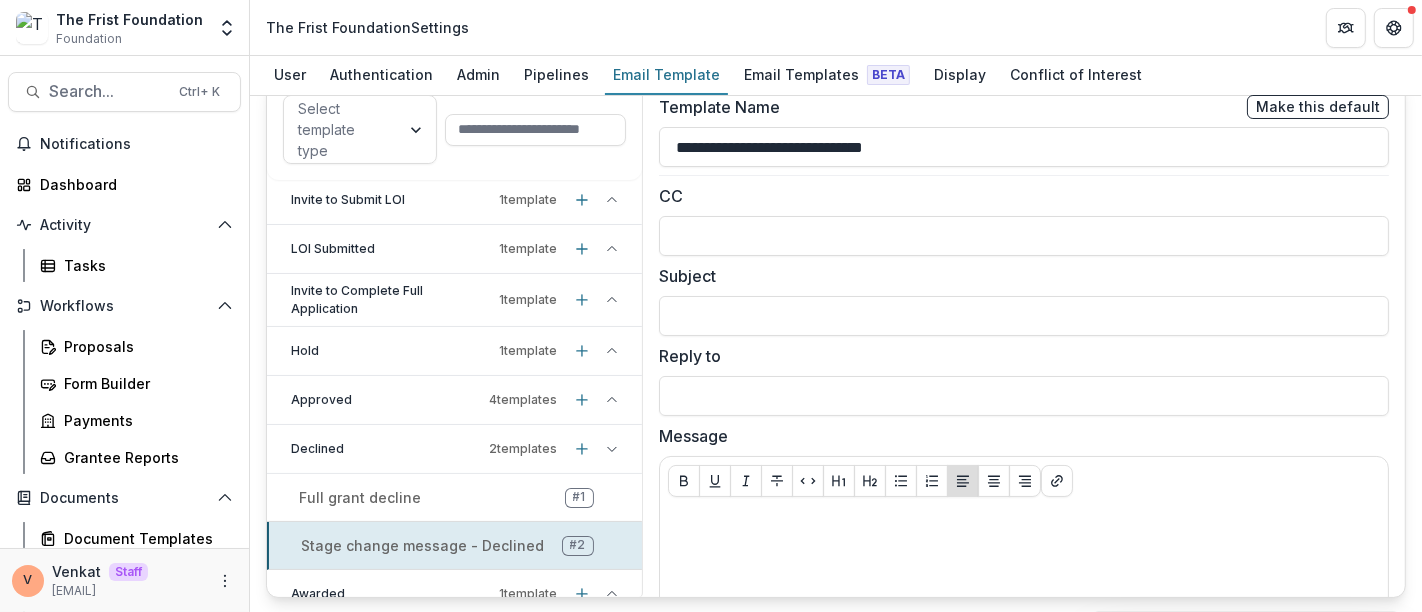 drag, startPoint x: 963, startPoint y: 145, endPoint x: 582, endPoint y: 148, distance: 381.0118 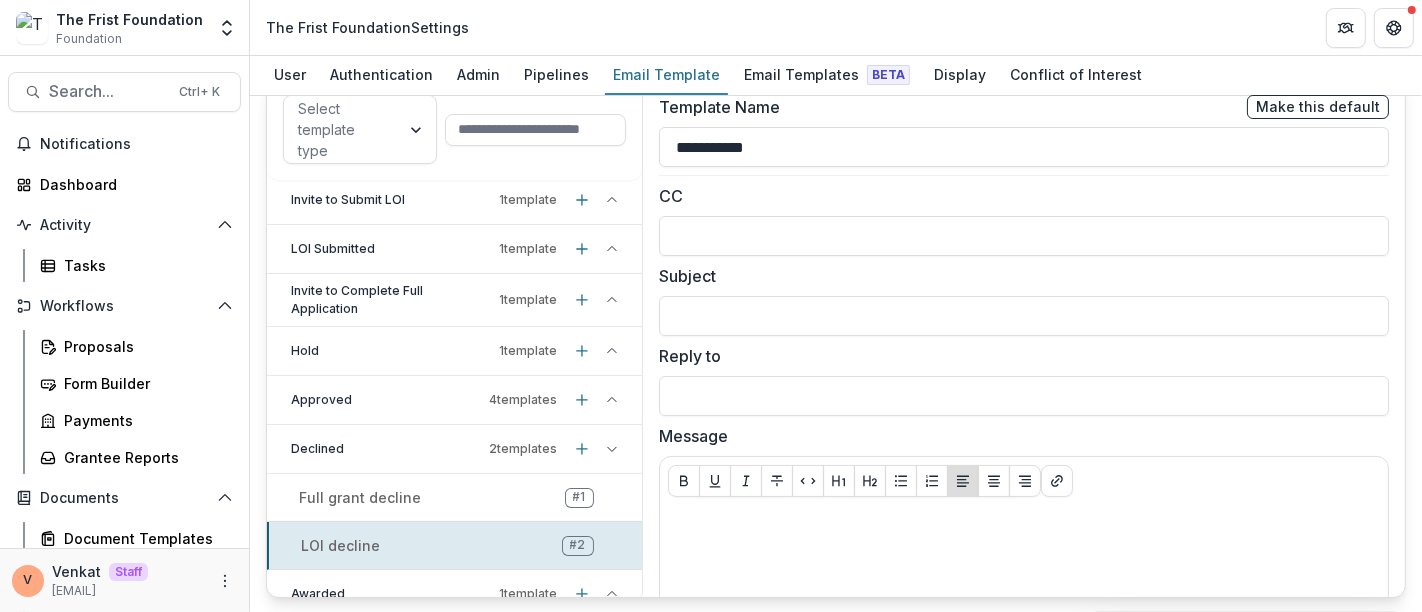 type on "**********" 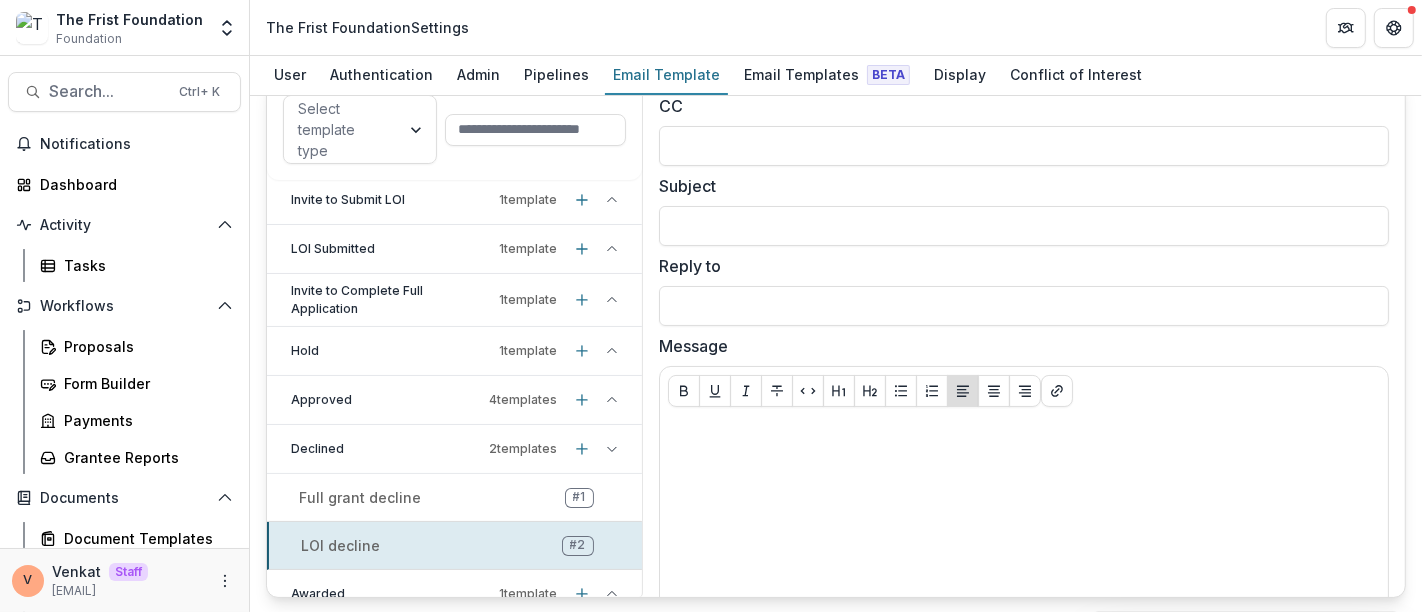 scroll, scrollTop: 111, scrollLeft: 0, axis: vertical 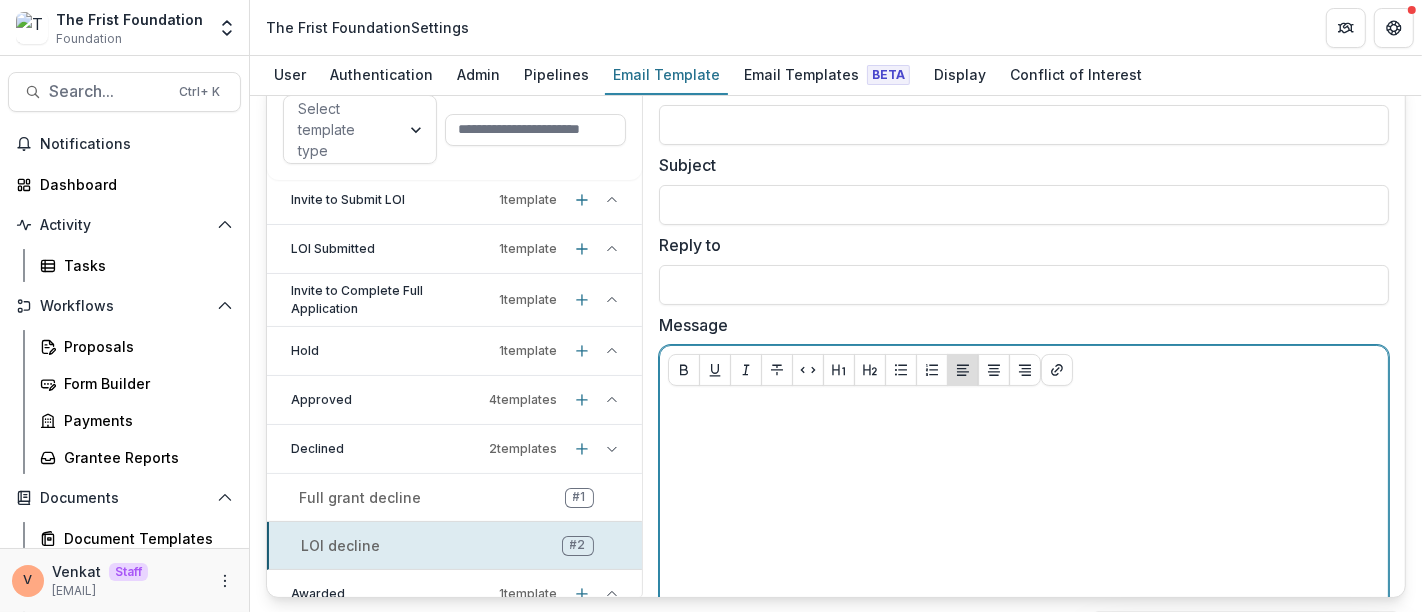 click at bounding box center (1024, 552) 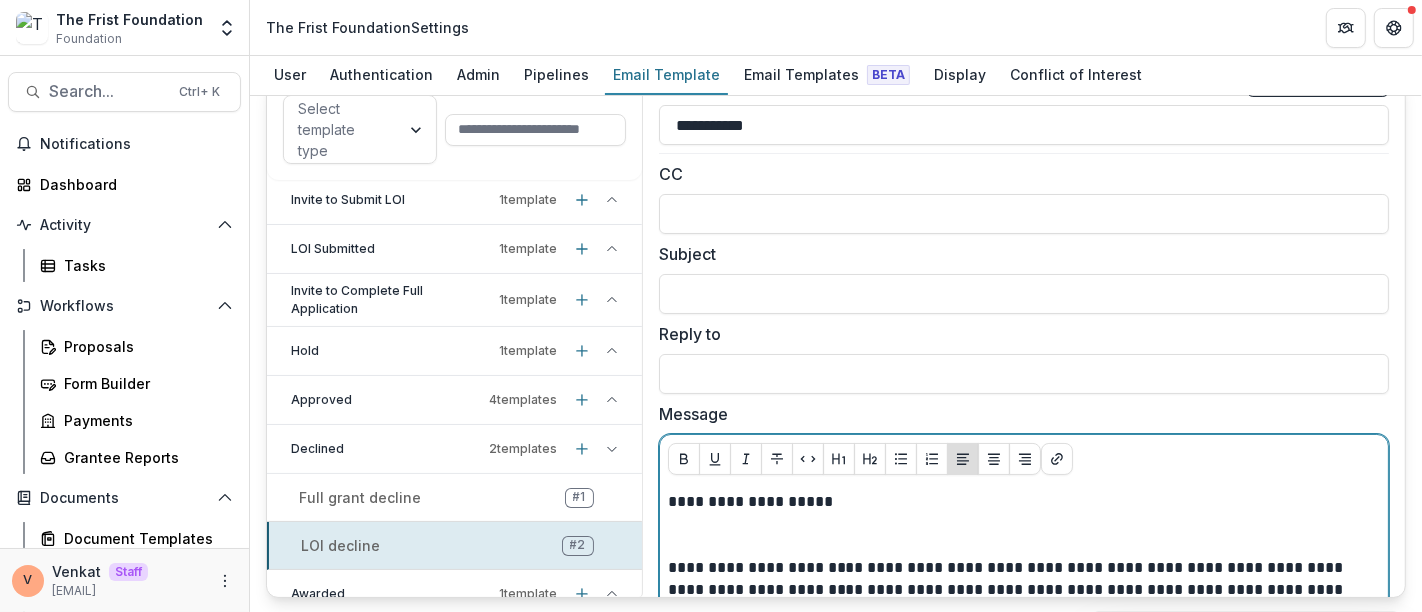 scroll, scrollTop: 0, scrollLeft: 0, axis: both 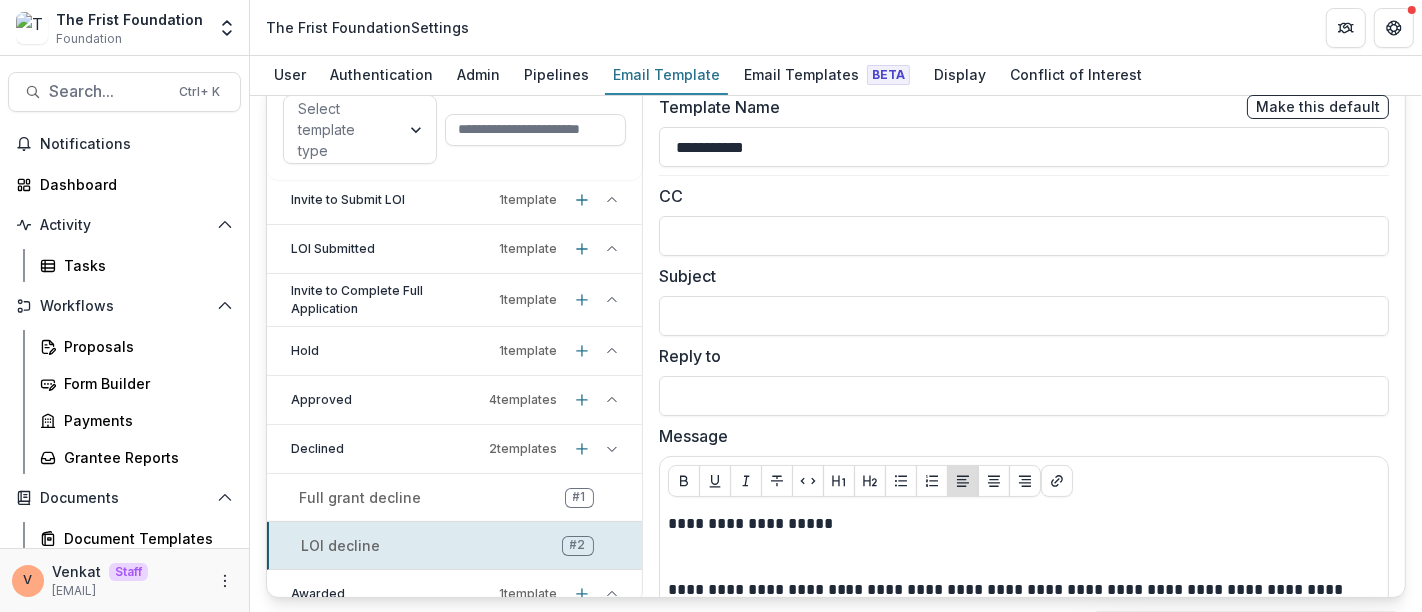 drag, startPoint x: 767, startPoint y: 139, endPoint x: 638, endPoint y: 145, distance: 129.13947 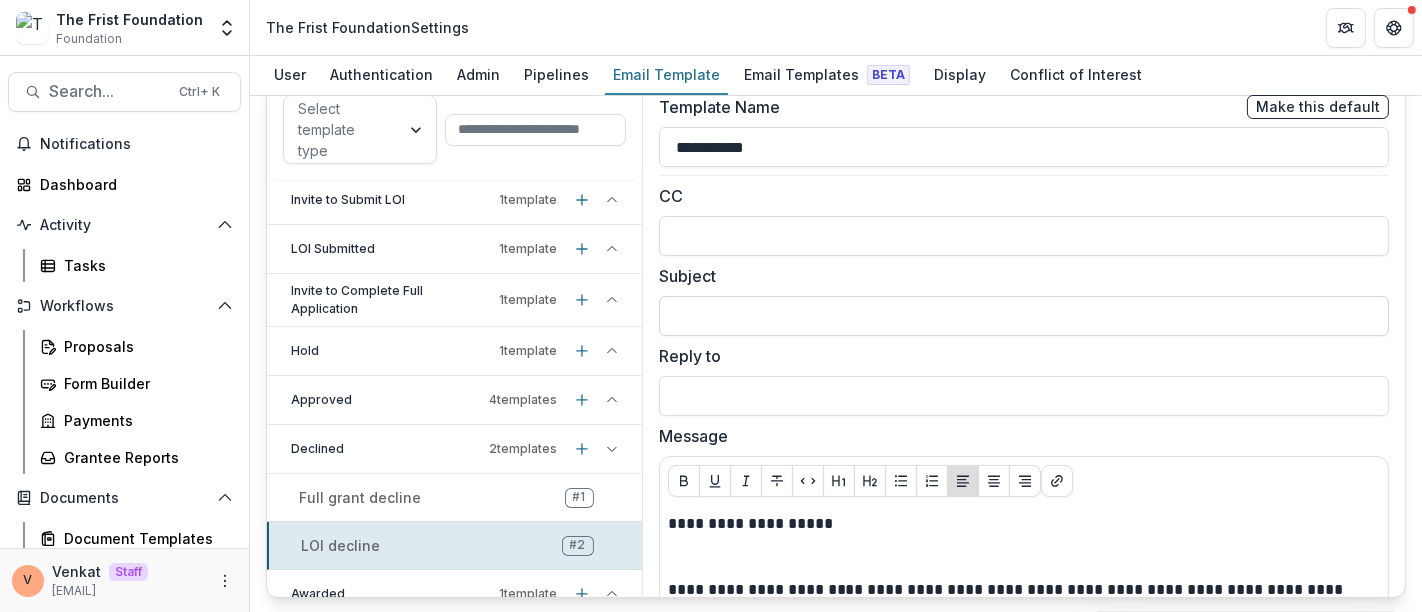click on "Subject" at bounding box center (1024, 316) 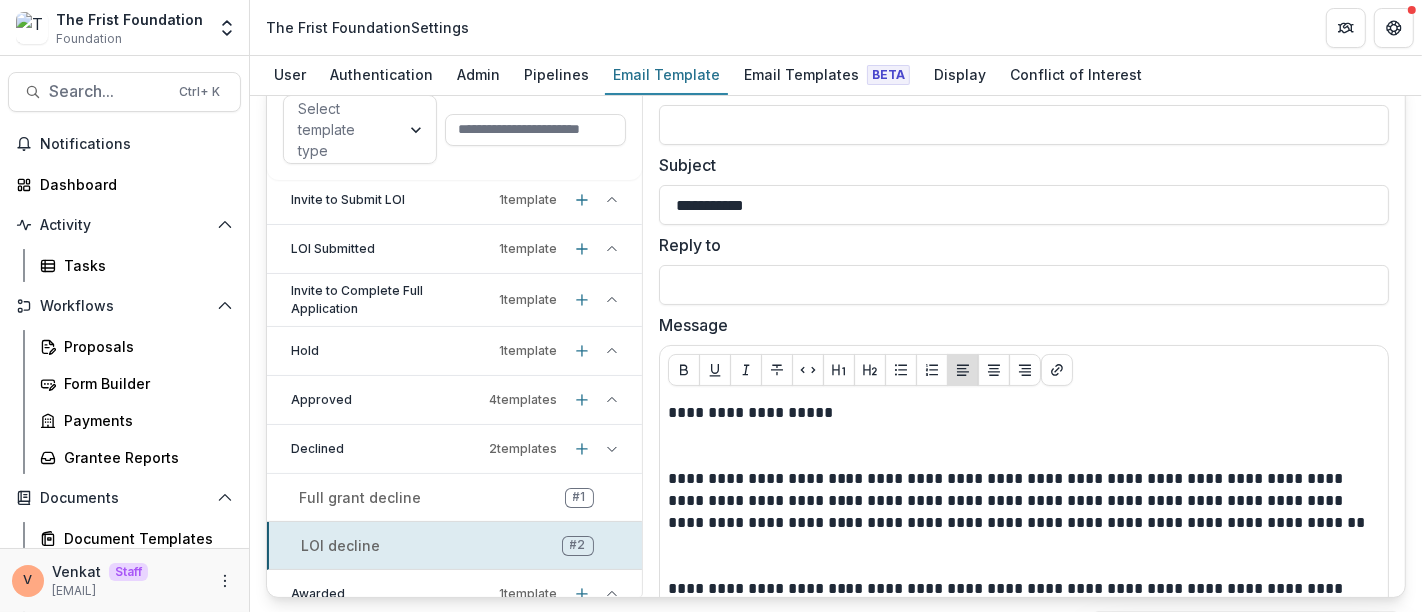 scroll, scrollTop: 222, scrollLeft: 0, axis: vertical 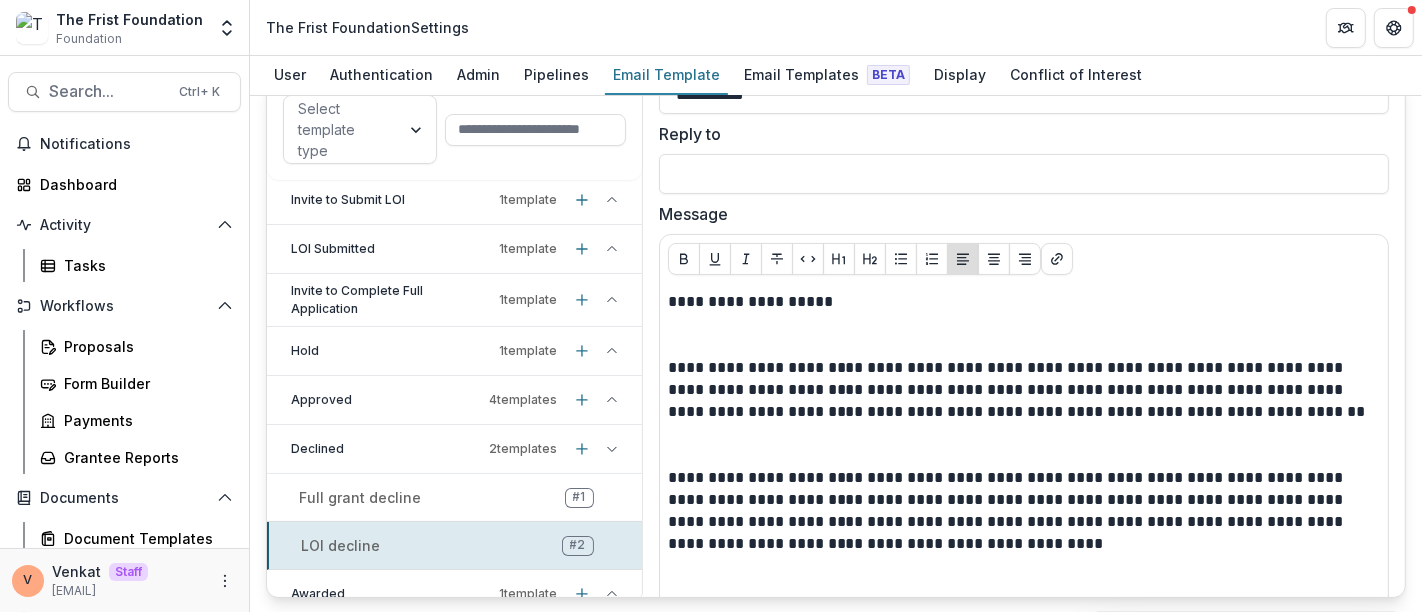 type on "**********" 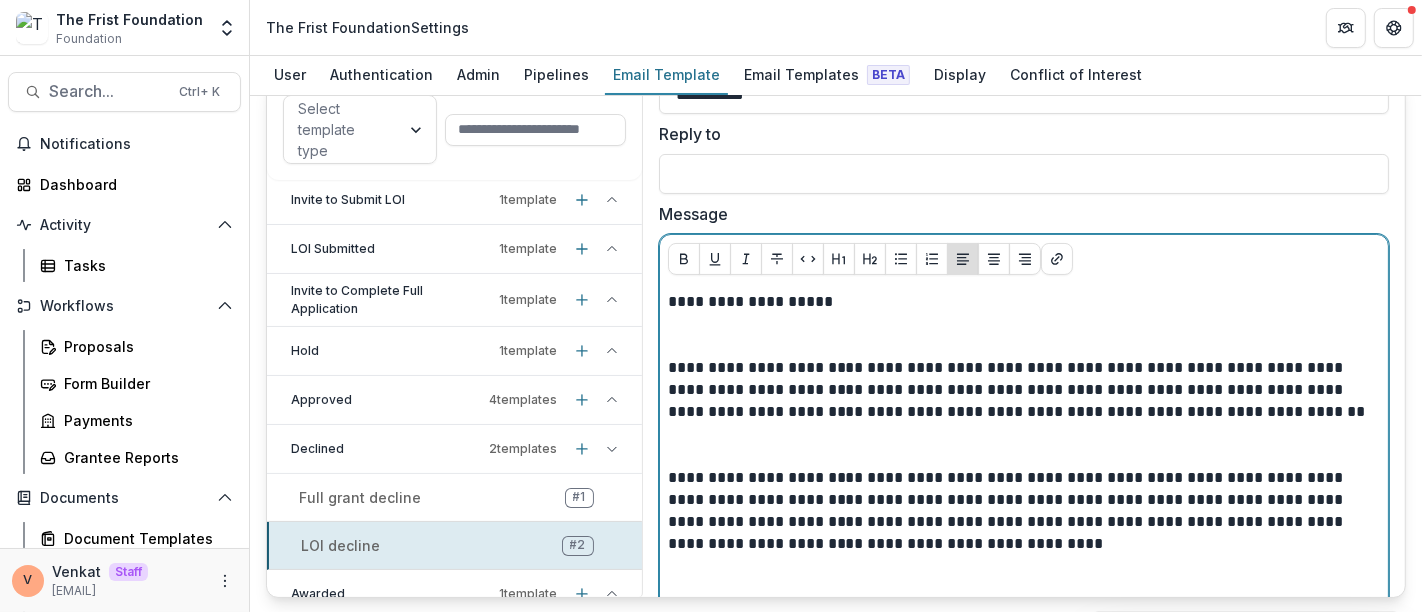 click on "**********" at bounding box center (1024, 566) 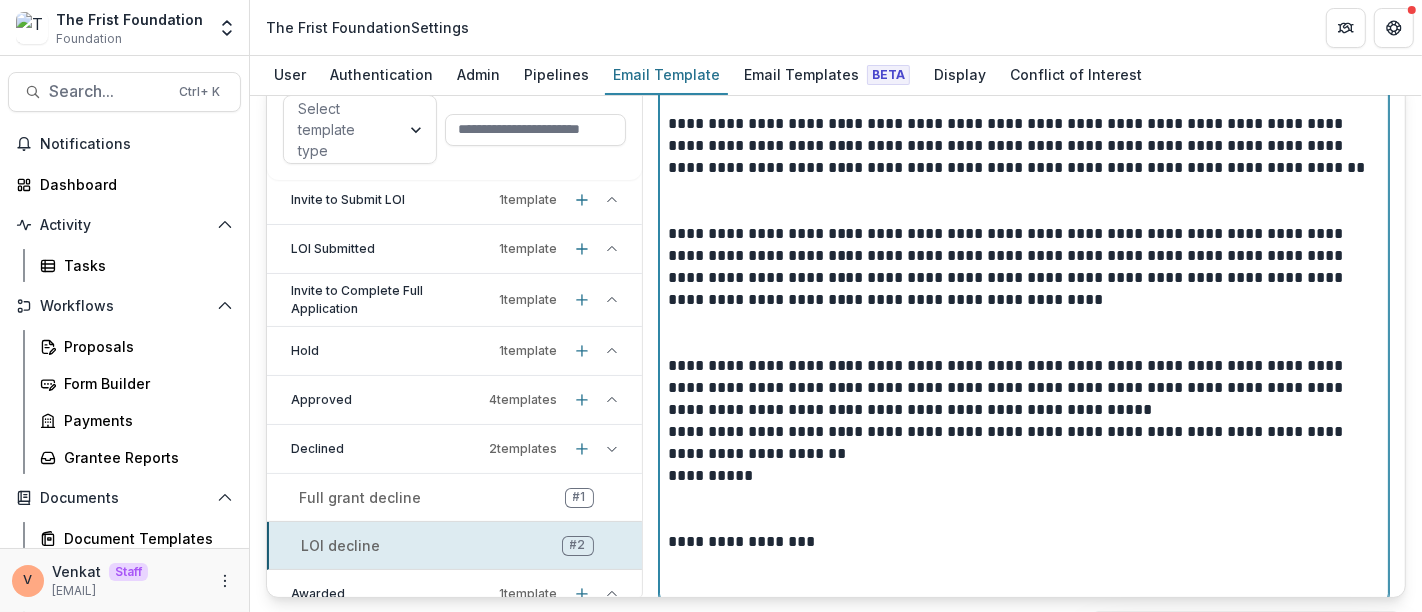 scroll, scrollTop: 244, scrollLeft: 0, axis: vertical 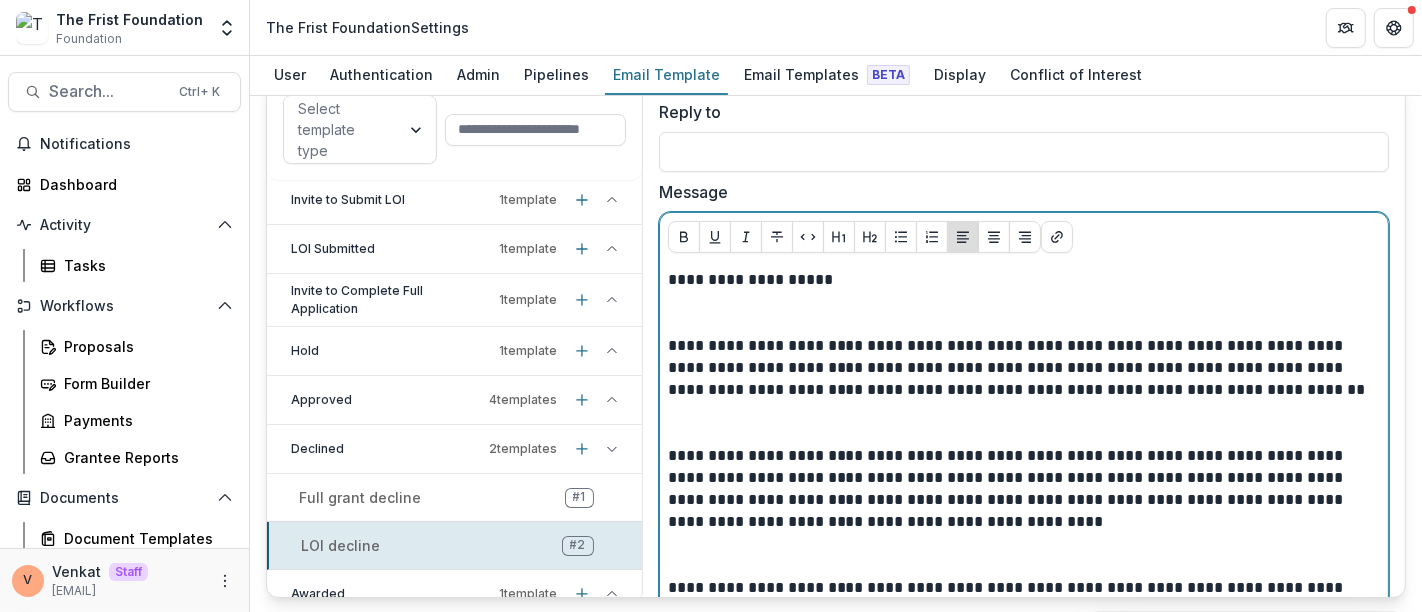 click on "**********" at bounding box center [1020, 280] 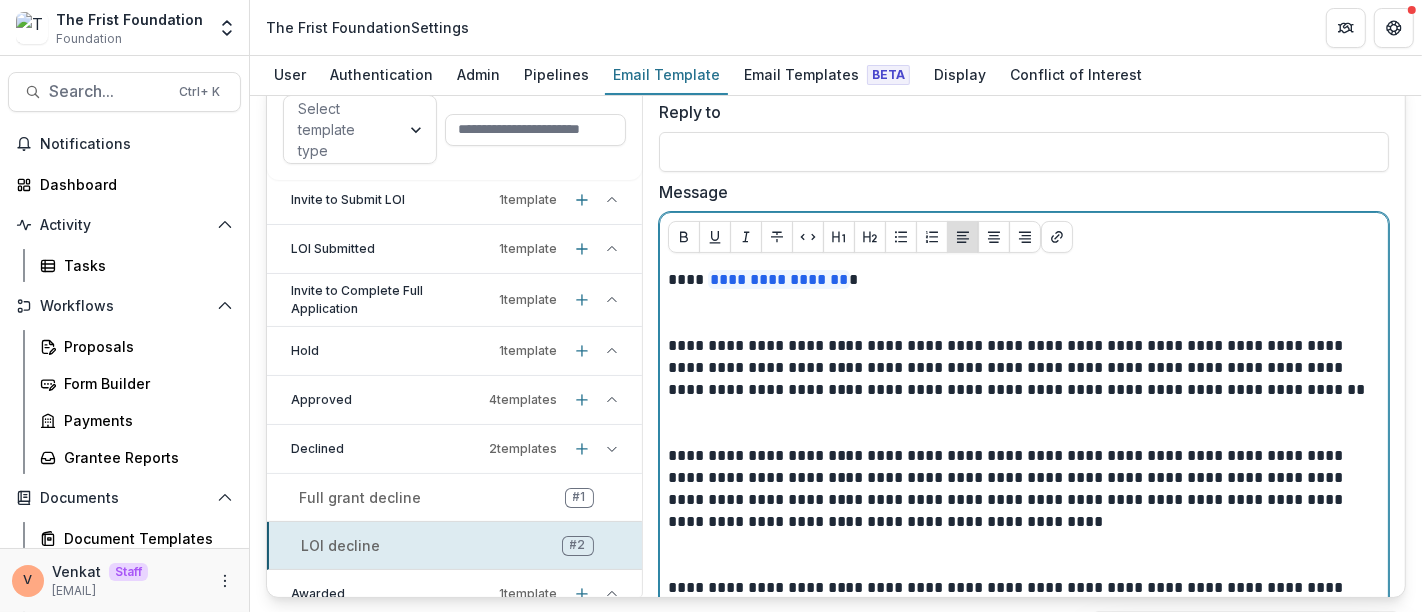 click at bounding box center [1024, 313] 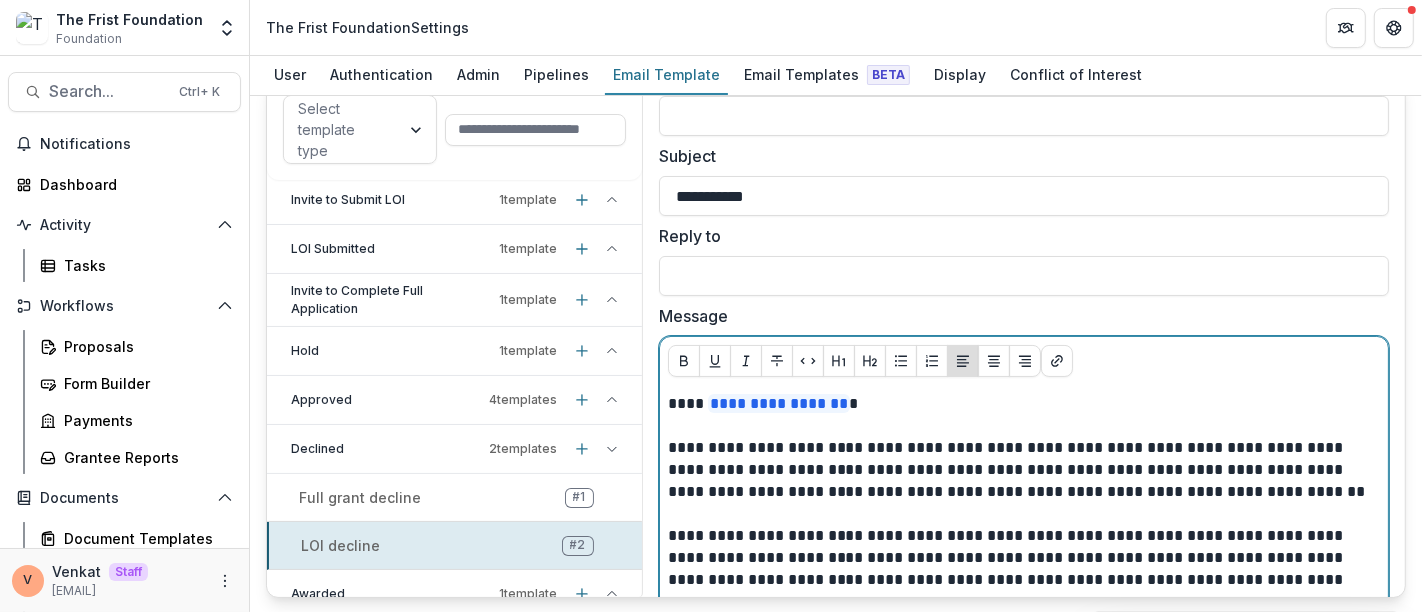 scroll, scrollTop: 111, scrollLeft: 0, axis: vertical 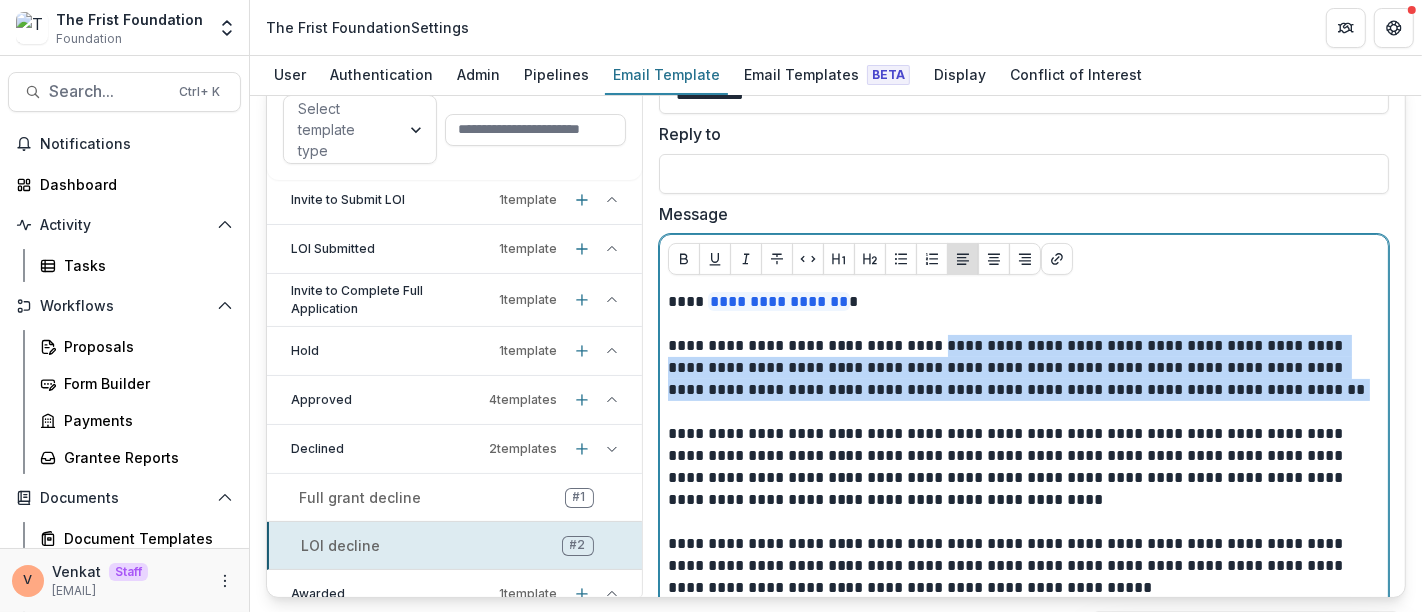 drag, startPoint x: 936, startPoint y: 340, endPoint x: 1254, endPoint y: 385, distance: 321.16818 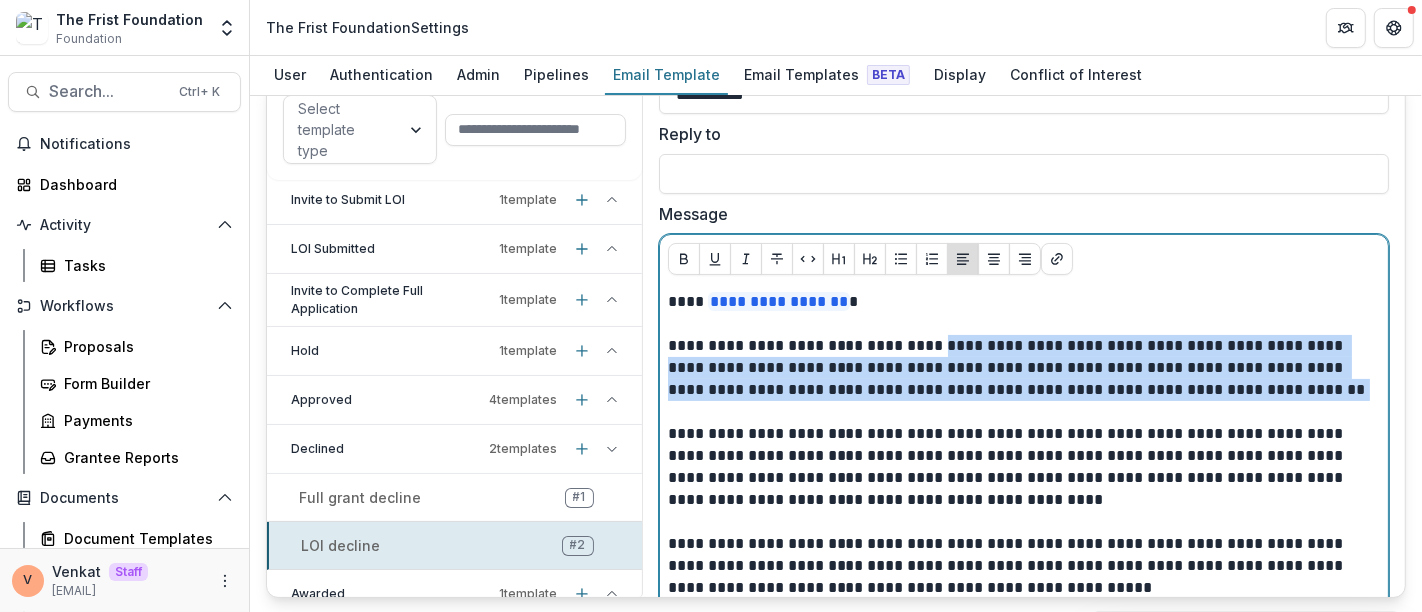 click on "**********" at bounding box center [1020, 368] 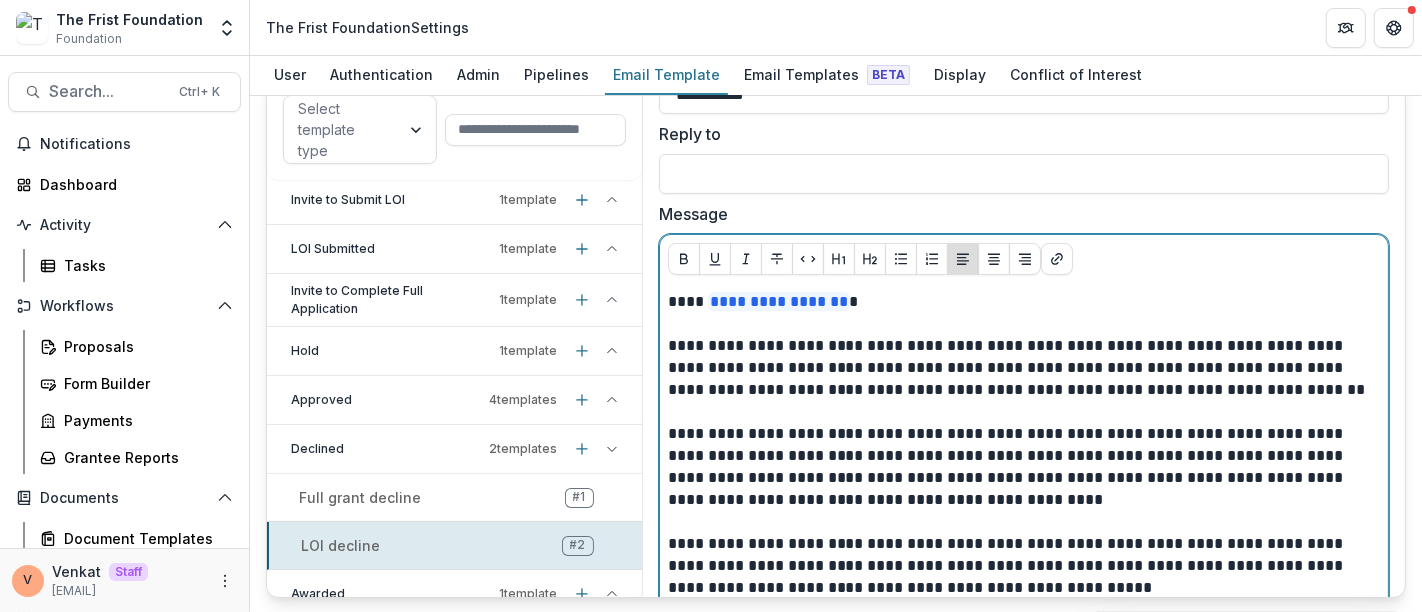 scroll, scrollTop: 333, scrollLeft: 0, axis: vertical 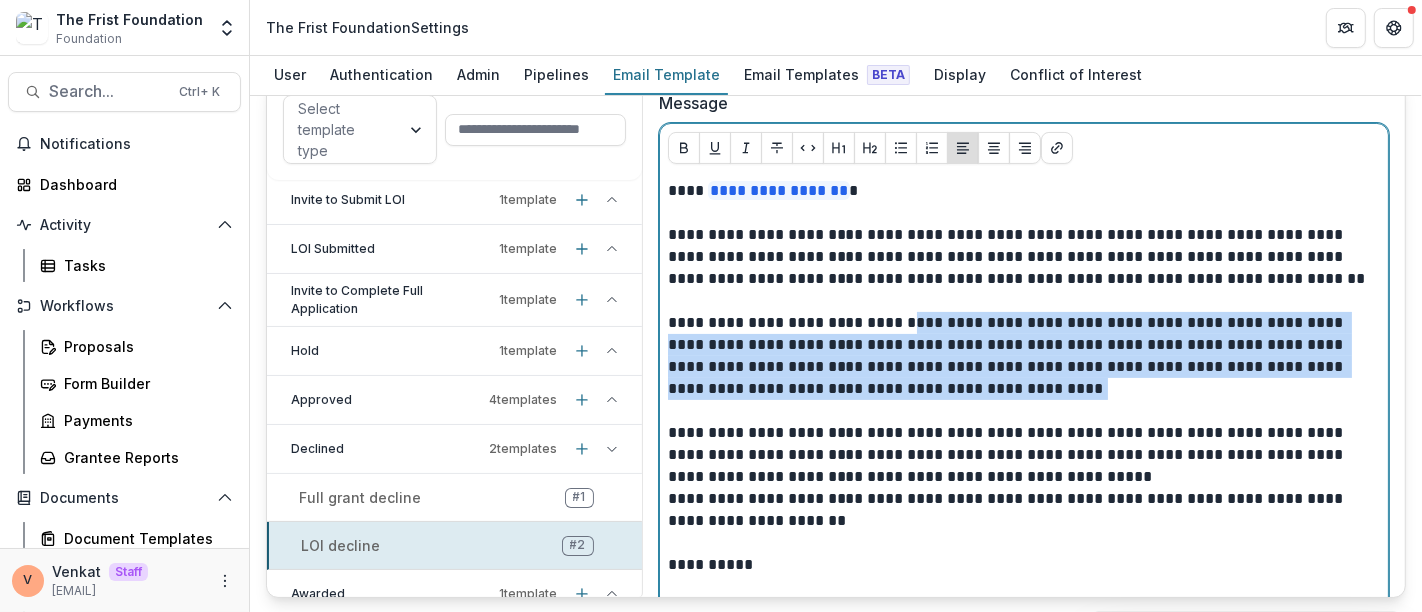 drag, startPoint x: 898, startPoint y: 317, endPoint x: 1126, endPoint y: 382, distance: 237.08437 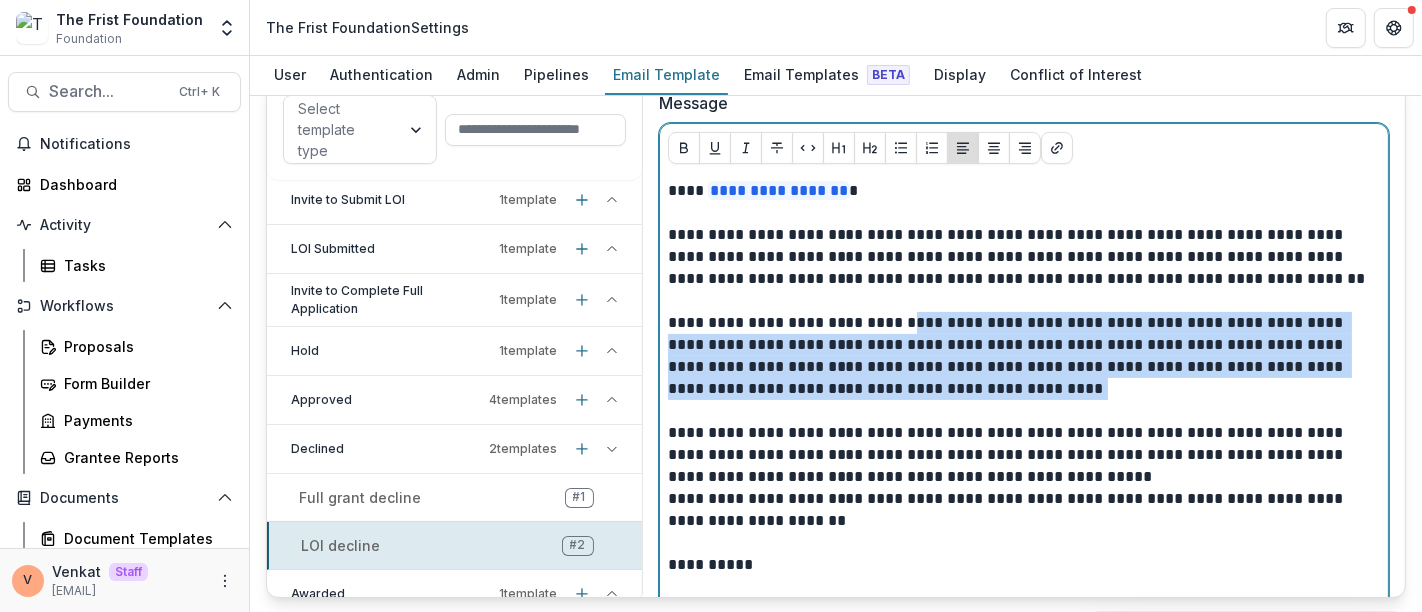 click on "**********" at bounding box center [1020, 356] 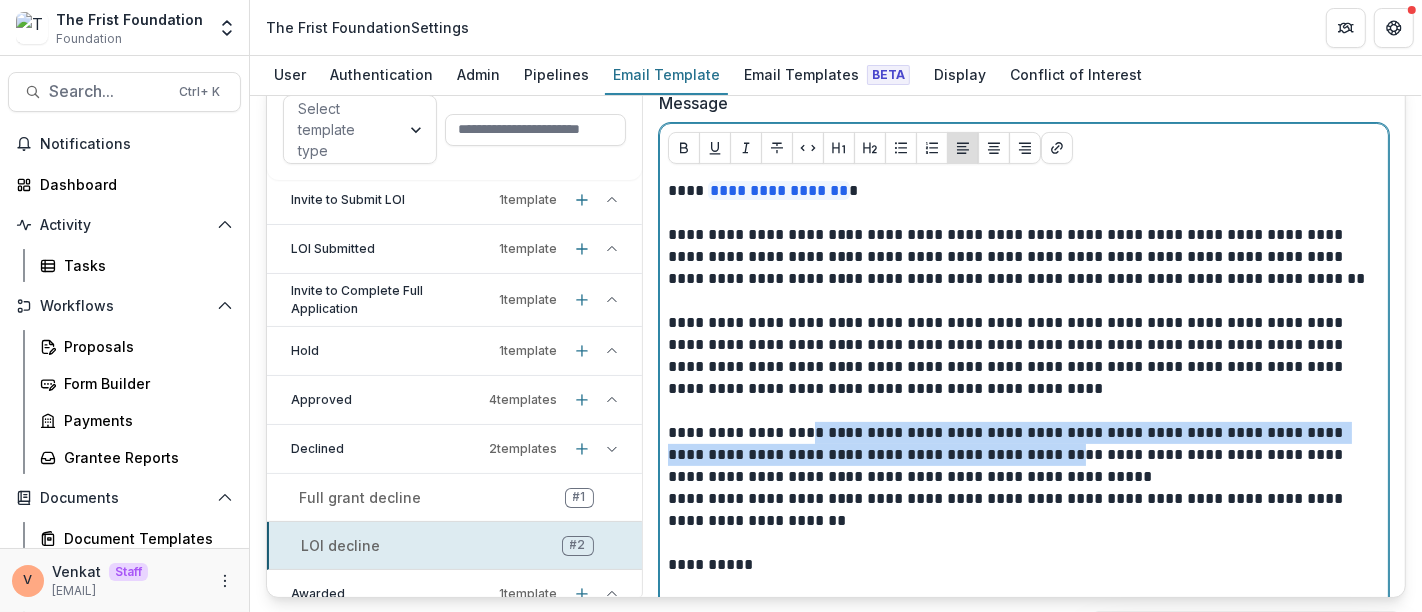 drag, startPoint x: 812, startPoint y: 429, endPoint x: 1055, endPoint y: 444, distance: 243.46252 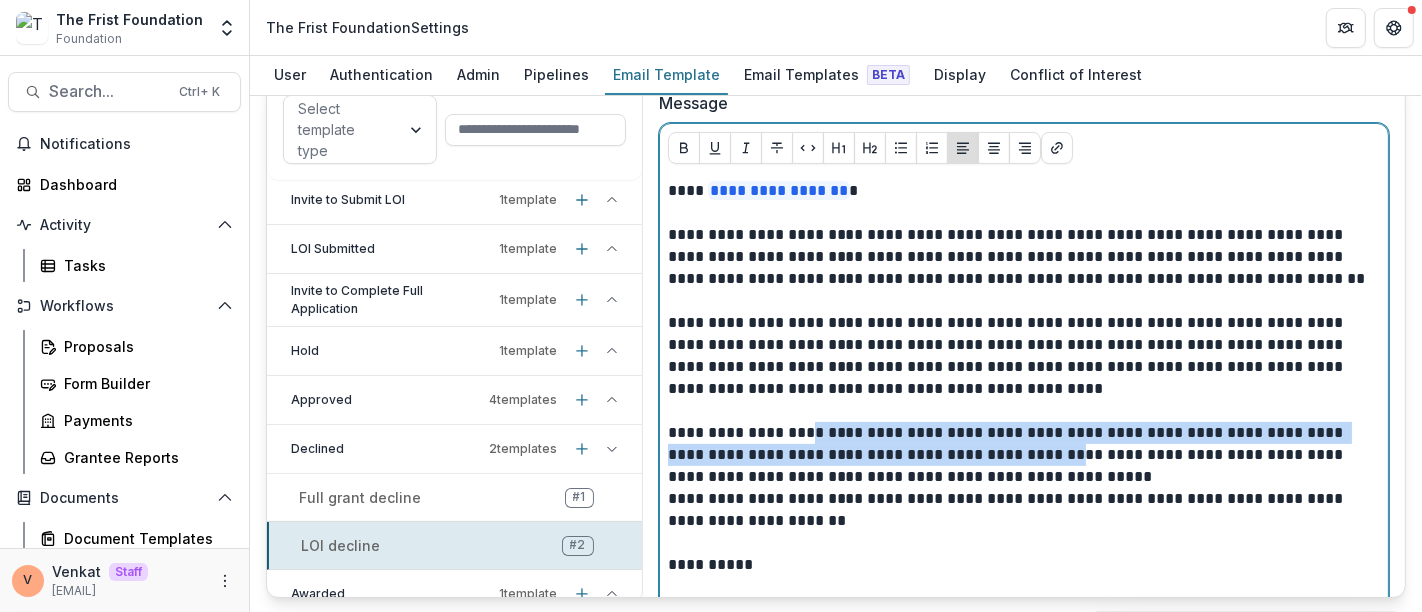 click on "**********" at bounding box center (1020, 455) 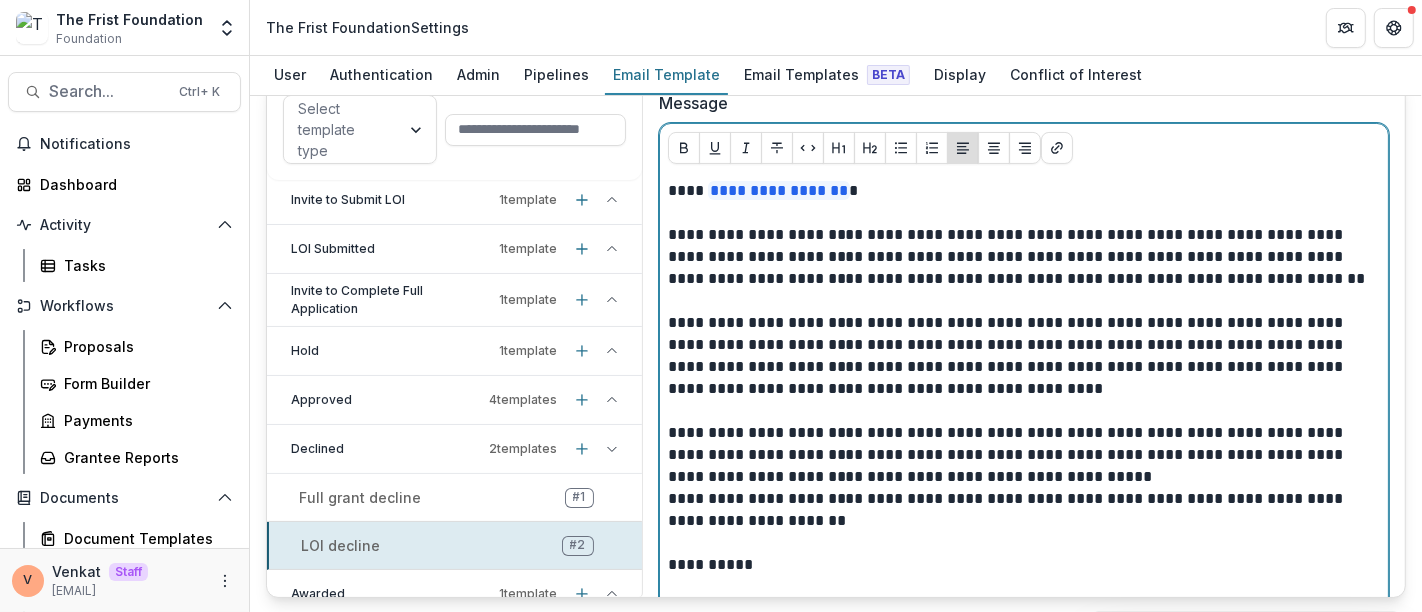 click on "**********" at bounding box center (1020, 455) 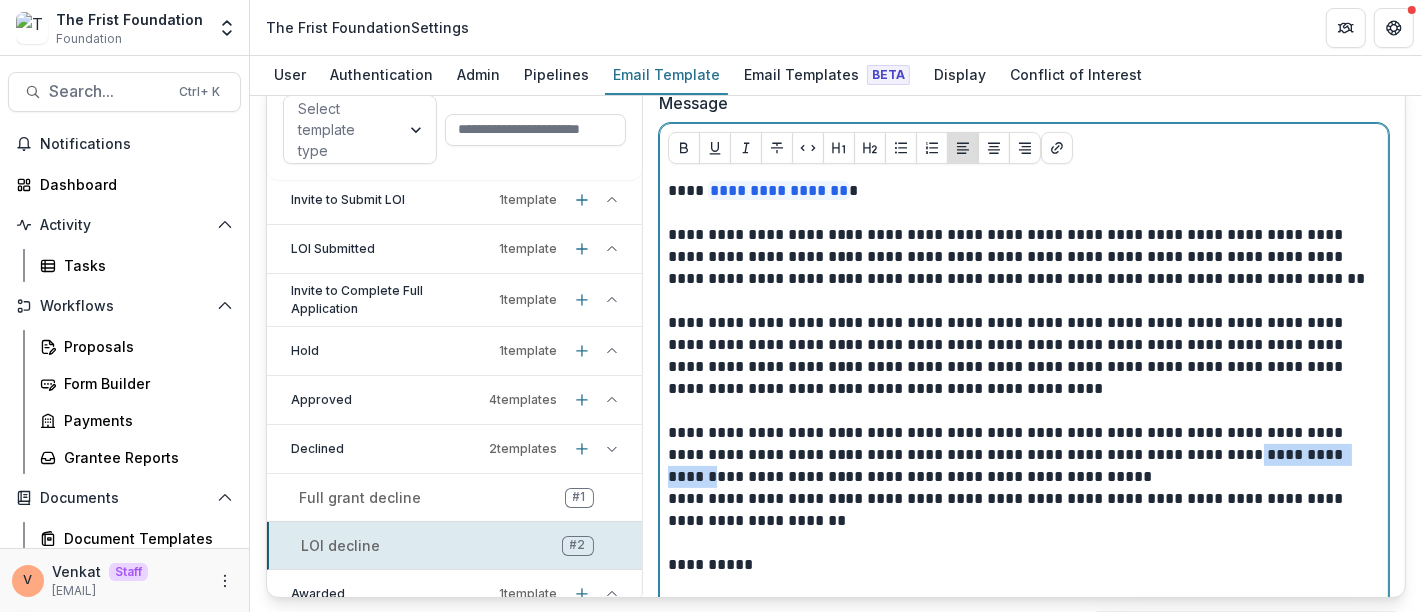 drag, startPoint x: 1226, startPoint y: 448, endPoint x: 1356, endPoint y: 461, distance: 130.64838 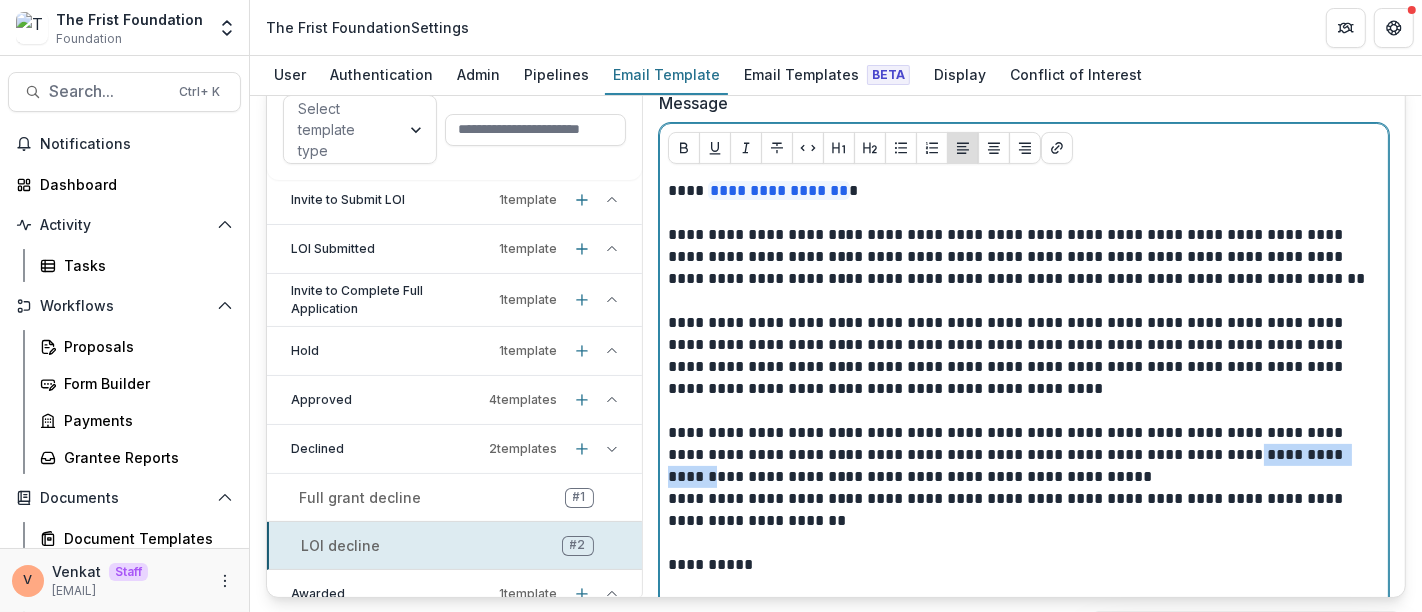 click on "**********" at bounding box center [1020, 455] 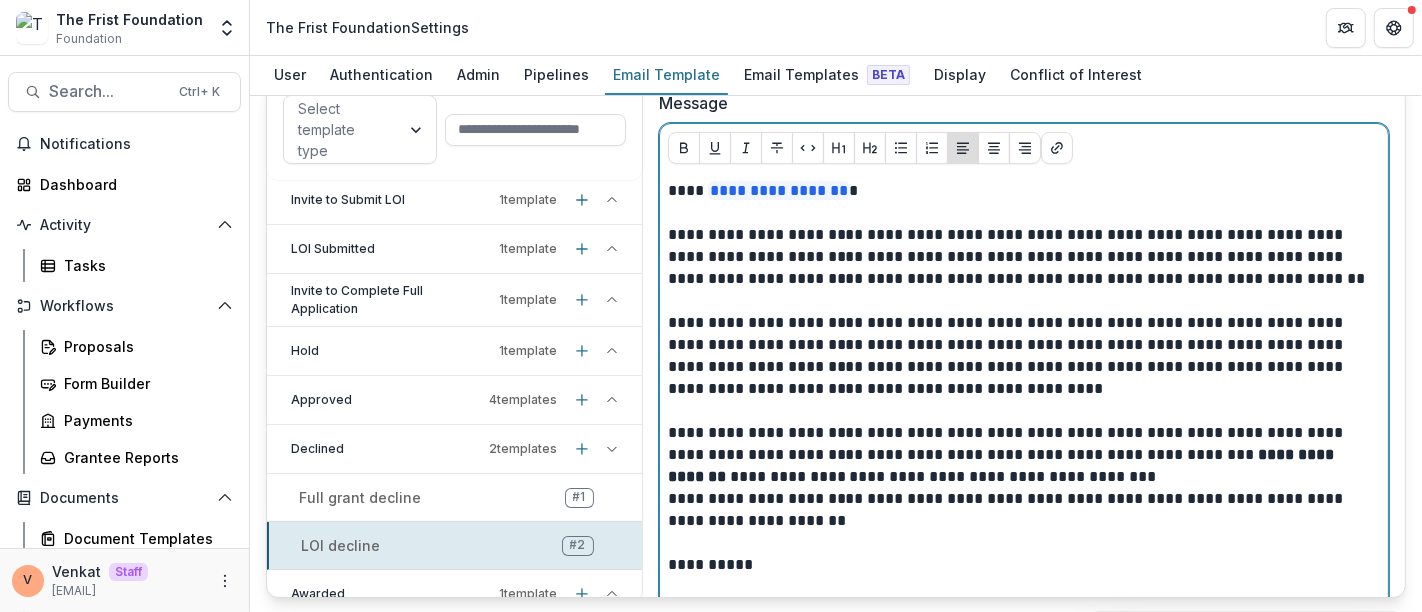 click on "**********" at bounding box center (1020, 455) 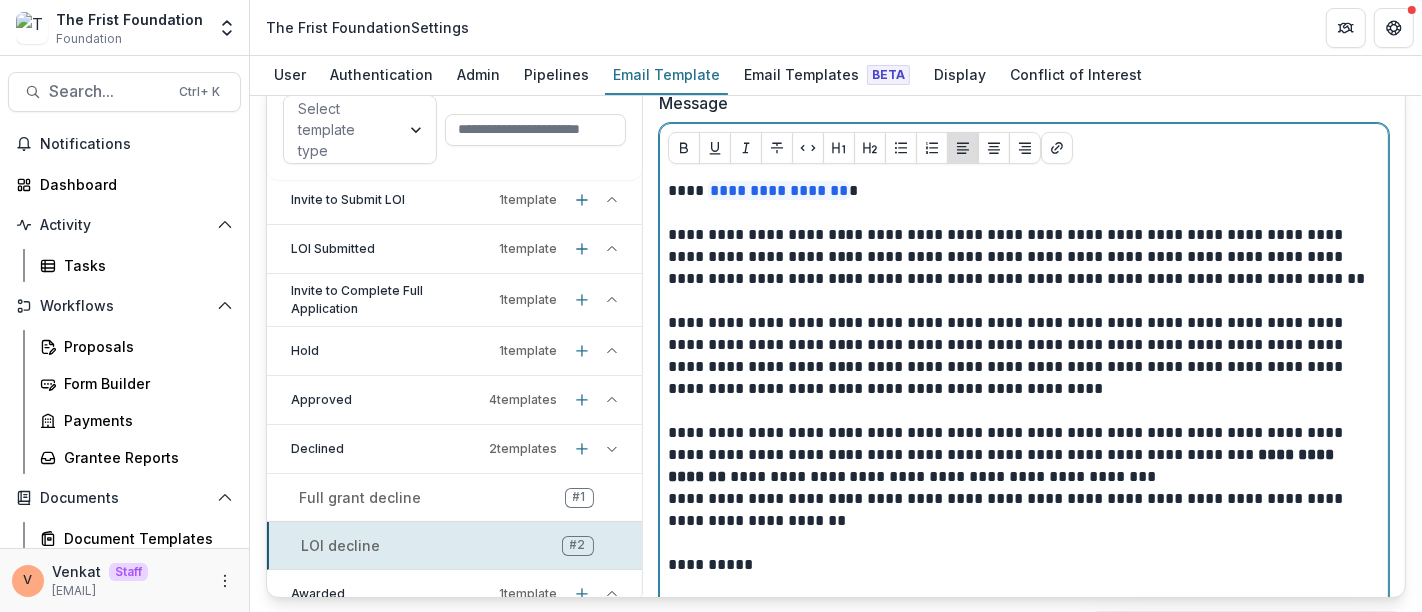 click on "**********" at bounding box center [1020, 510] 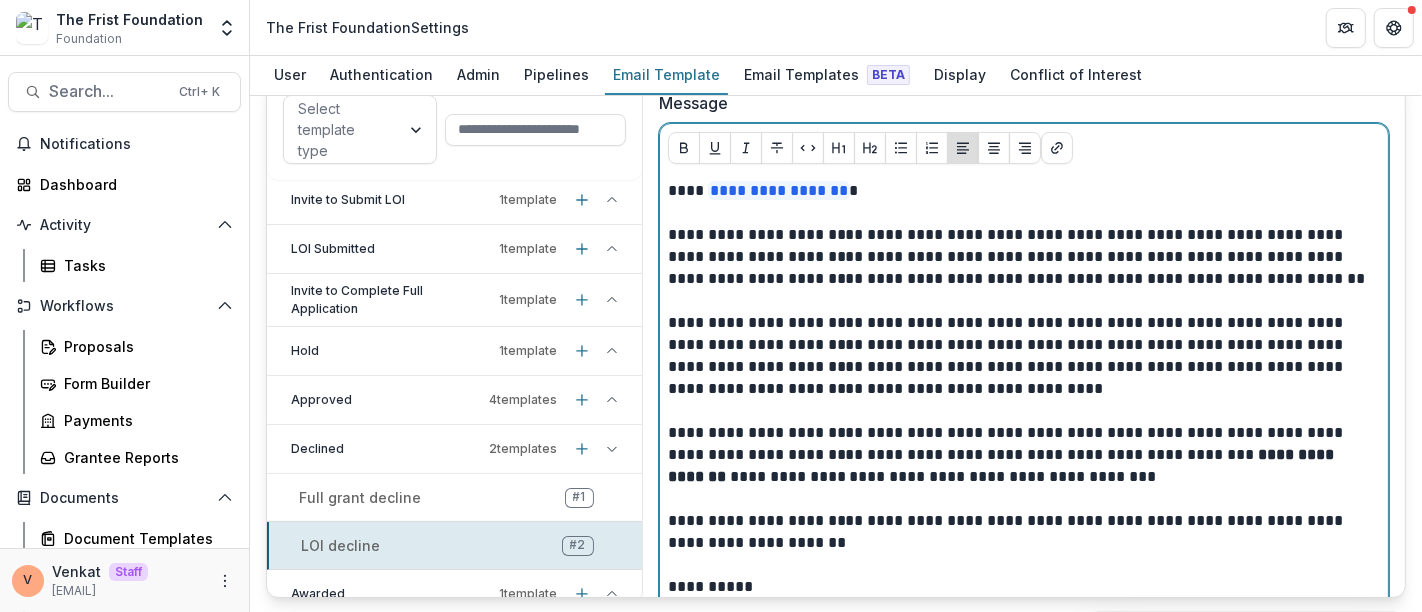 scroll, scrollTop: 444, scrollLeft: 0, axis: vertical 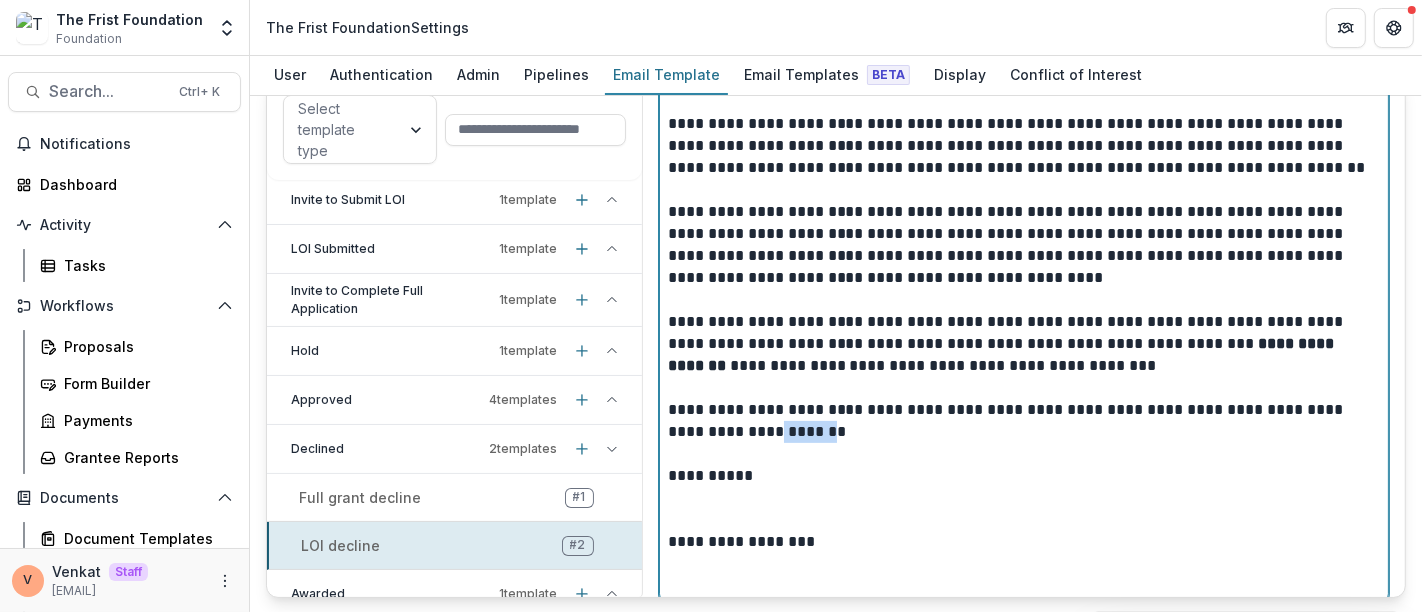 drag, startPoint x: 731, startPoint y: 424, endPoint x: 780, endPoint y: 428, distance: 49.162994 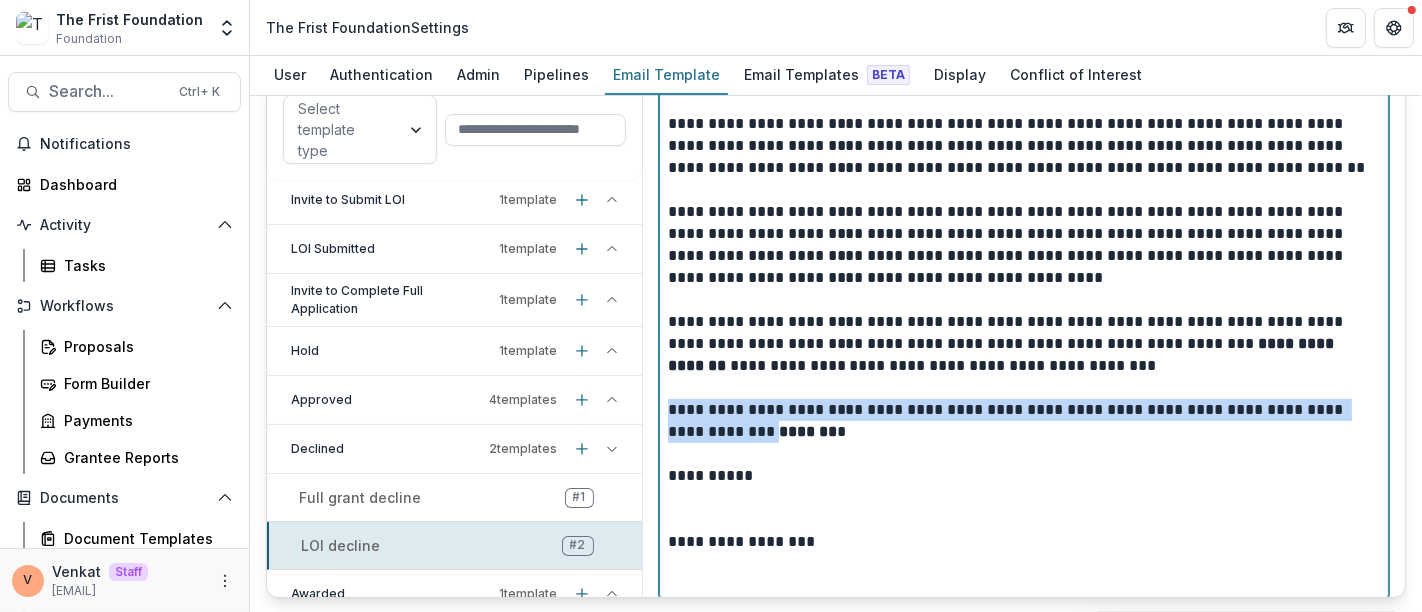 click at bounding box center (1020, 454) 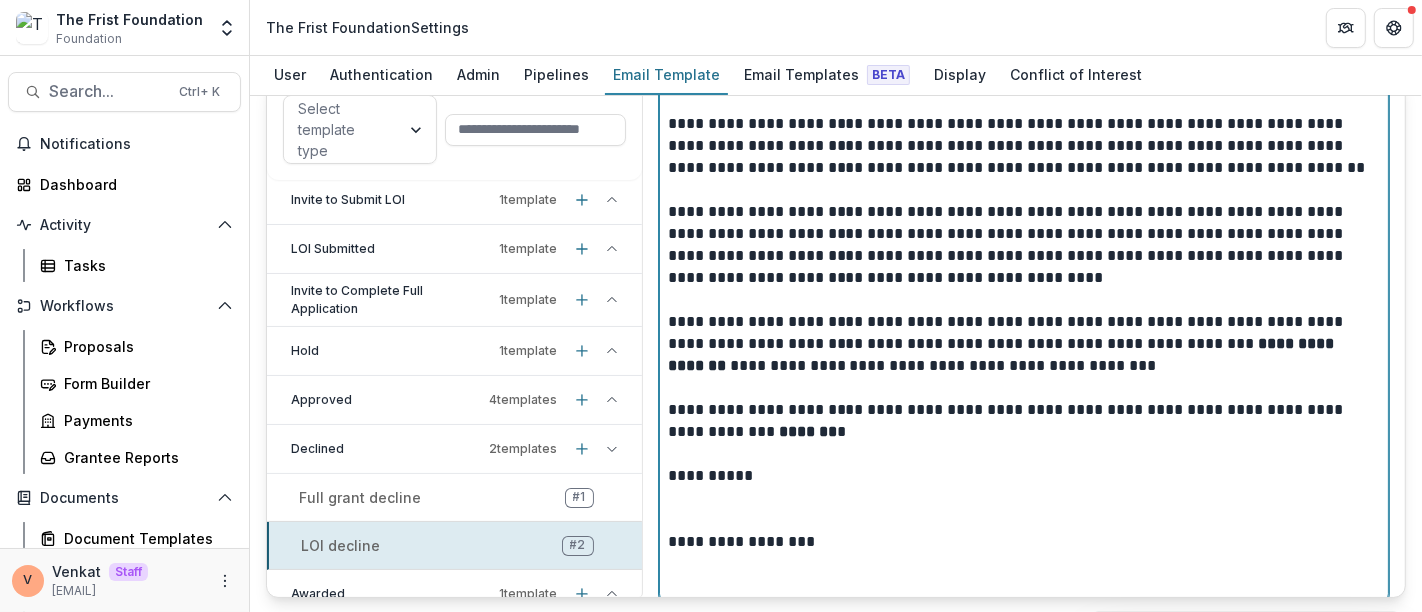 click at bounding box center (1024, 509) 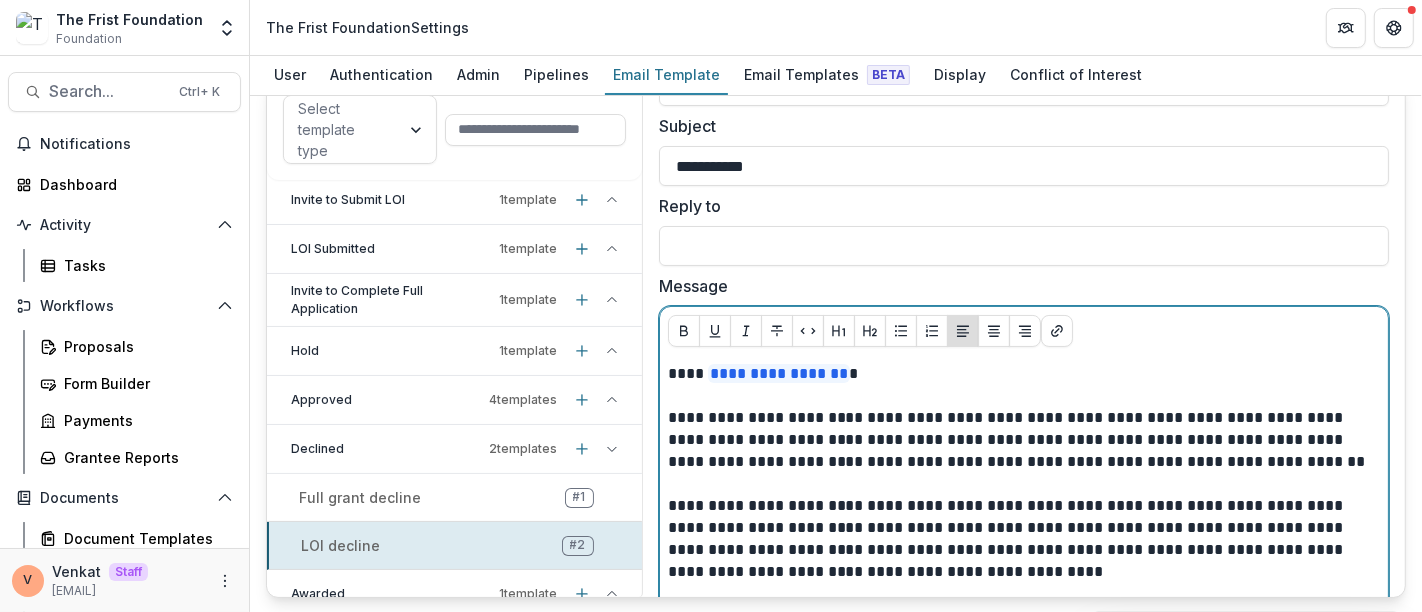 scroll, scrollTop: 111, scrollLeft: 0, axis: vertical 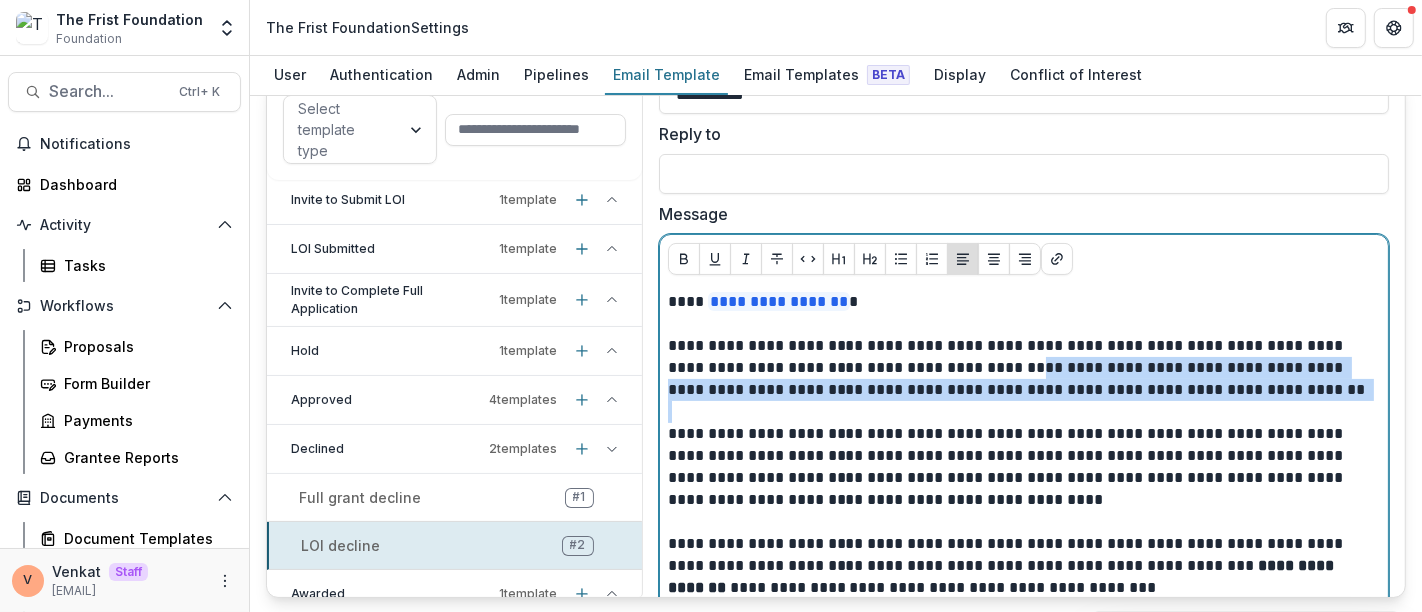 drag, startPoint x: 989, startPoint y: 363, endPoint x: 1222, endPoint y: 402, distance: 236.24141 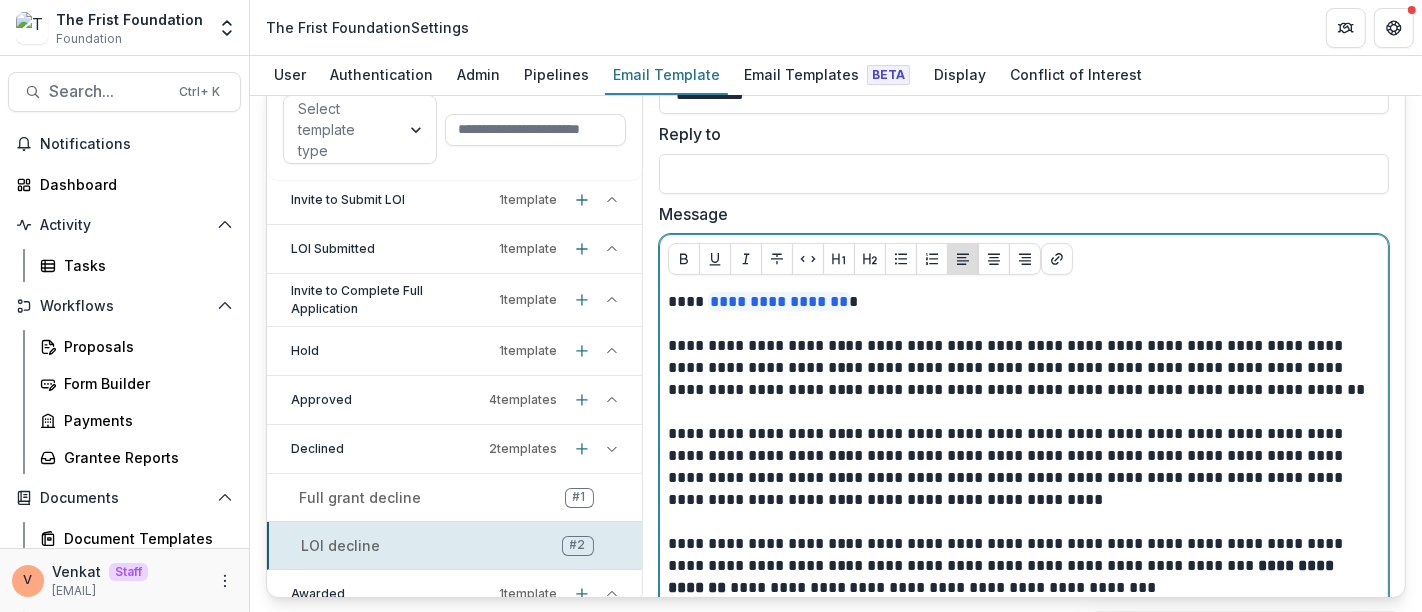 click on "**********" at bounding box center (1020, 368) 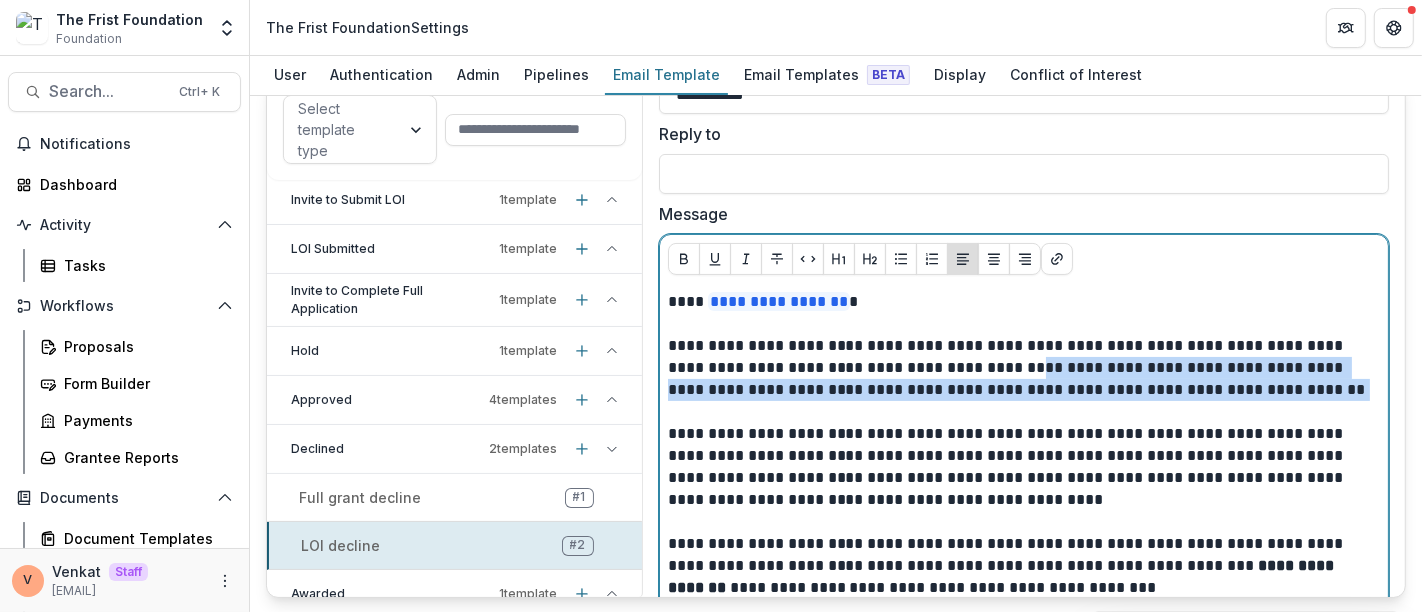 drag, startPoint x: 991, startPoint y: 365, endPoint x: 1244, endPoint y: 382, distance: 253.5705 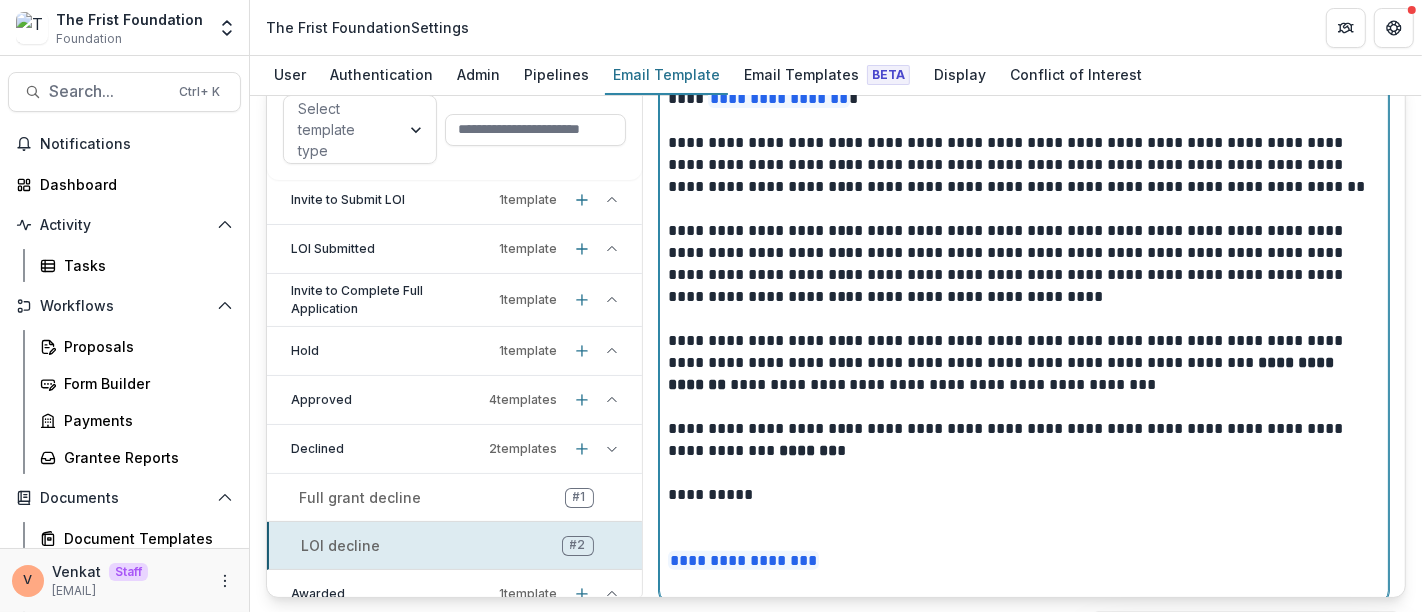 scroll, scrollTop: 444, scrollLeft: 0, axis: vertical 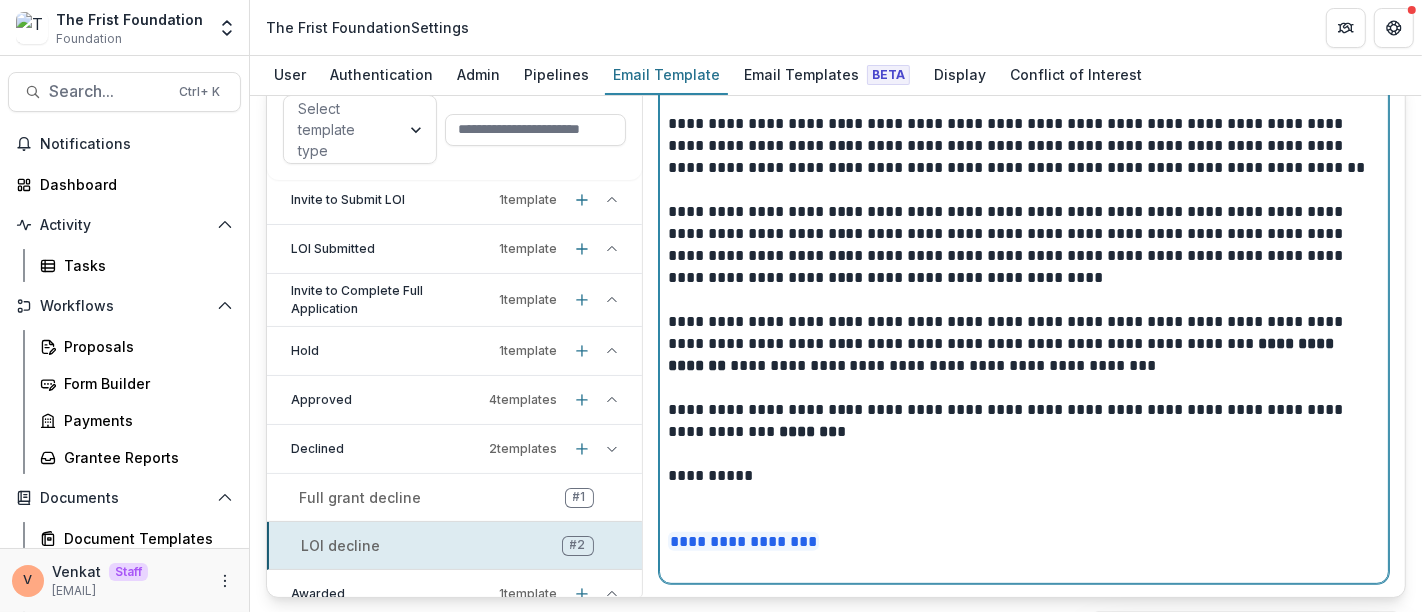 click on "**********" at bounding box center [1020, 245] 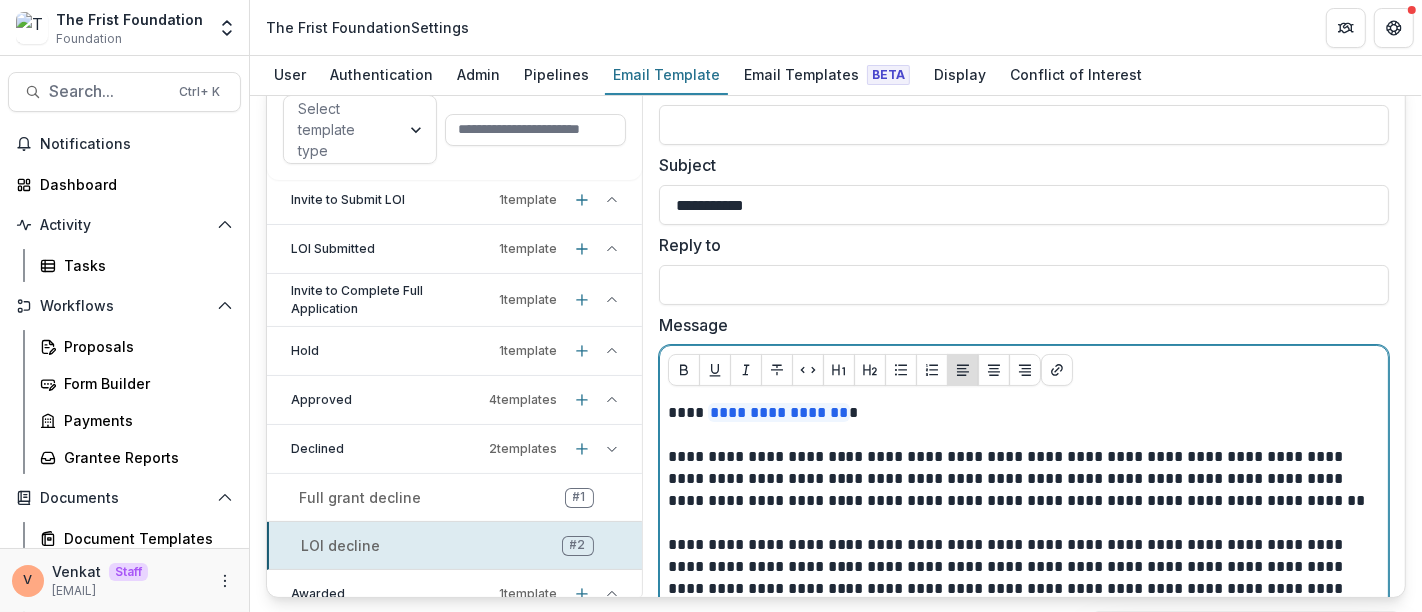 scroll, scrollTop: 0, scrollLeft: 0, axis: both 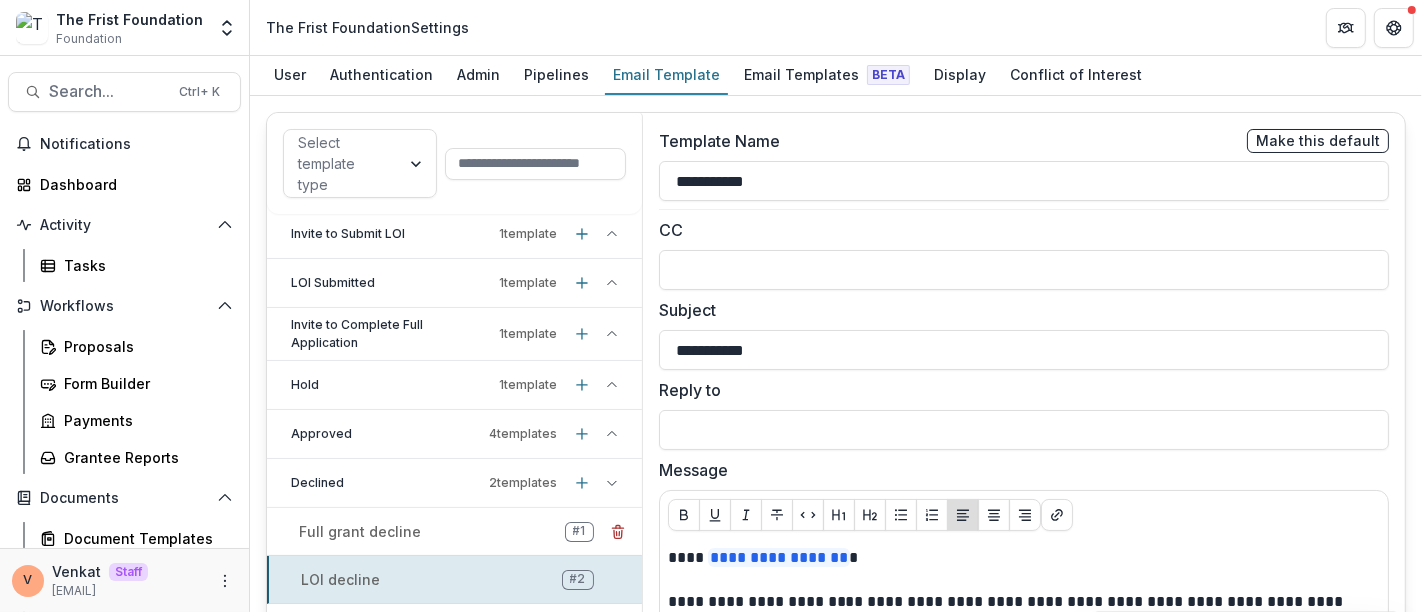 click on "Full grant decline" at bounding box center (360, 531) 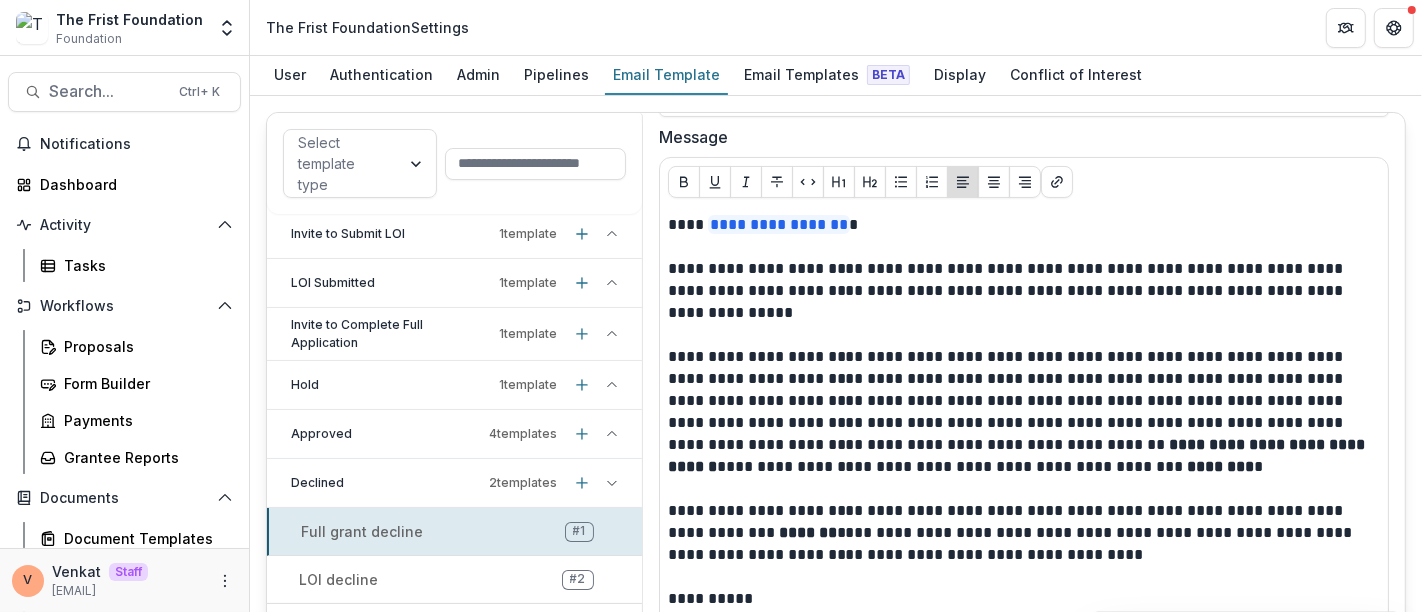 scroll, scrollTop: 400, scrollLeft: 0, axis: vertical 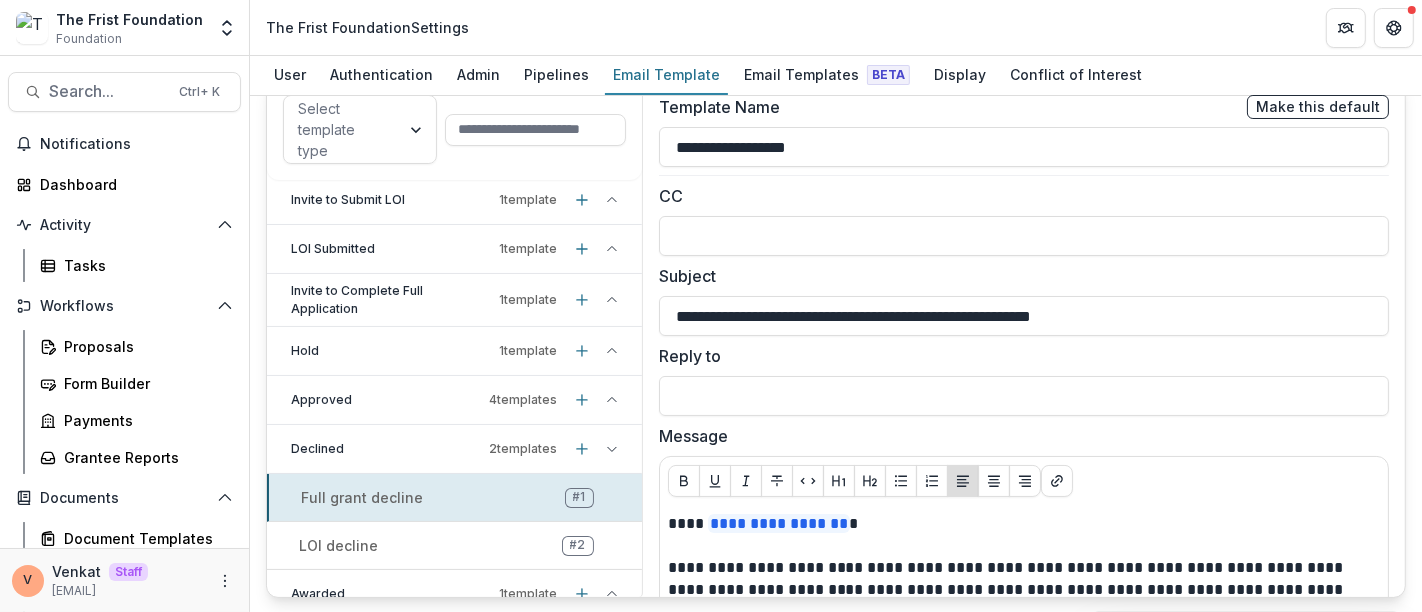 click 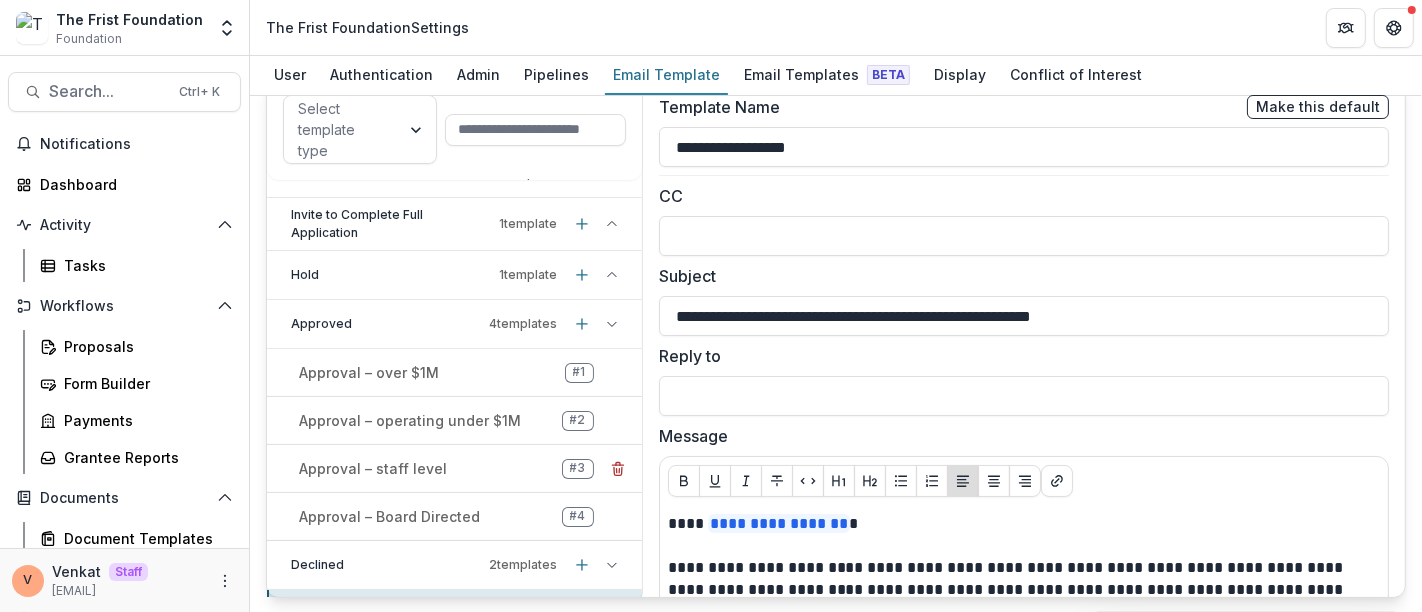 scroll, scrollTop: 259, scrollLeft: 0, axis: vertical 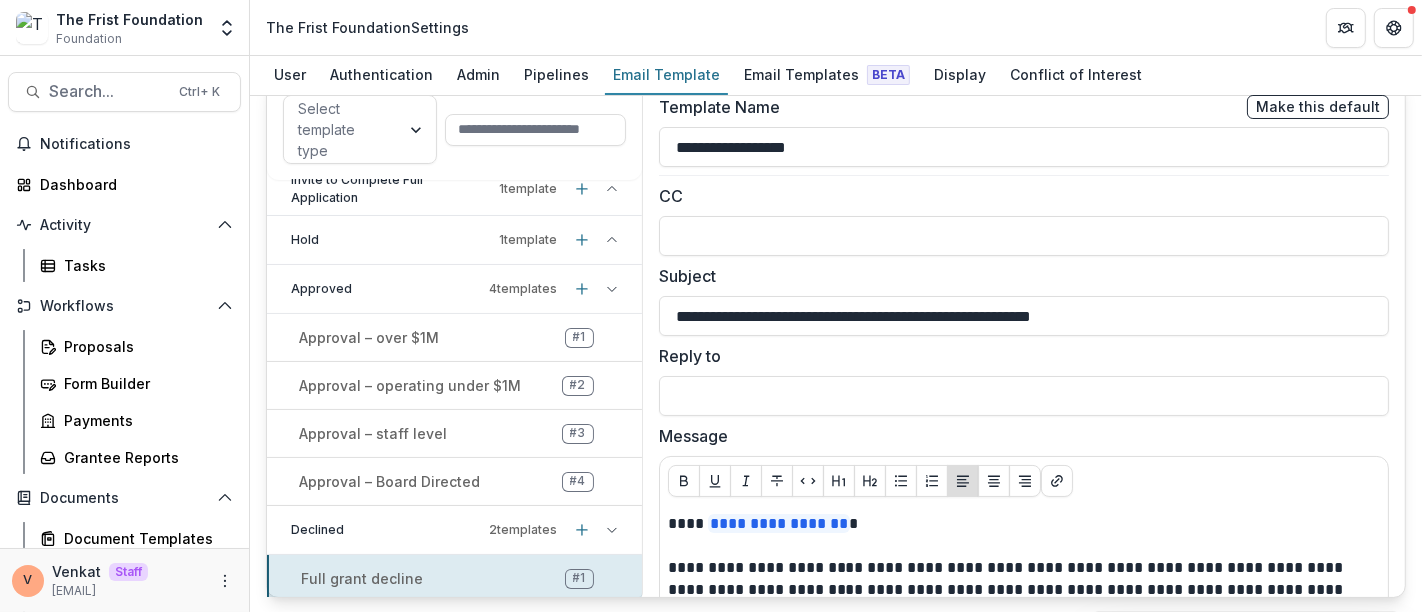 click 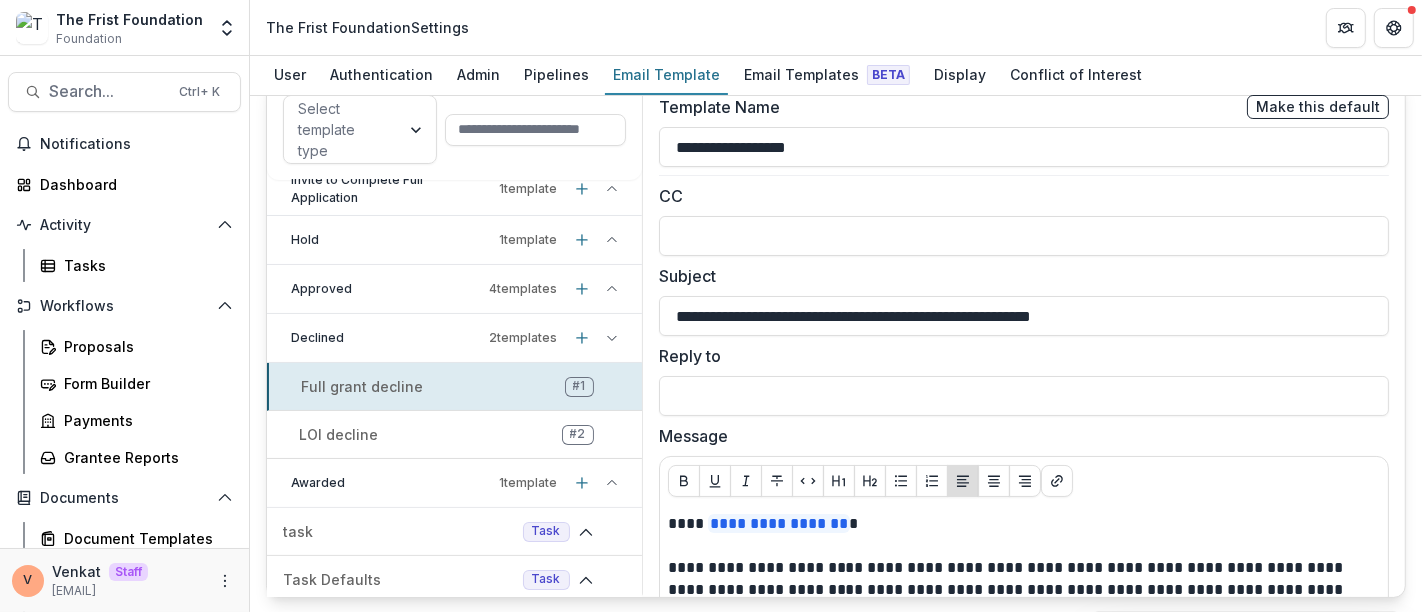 click 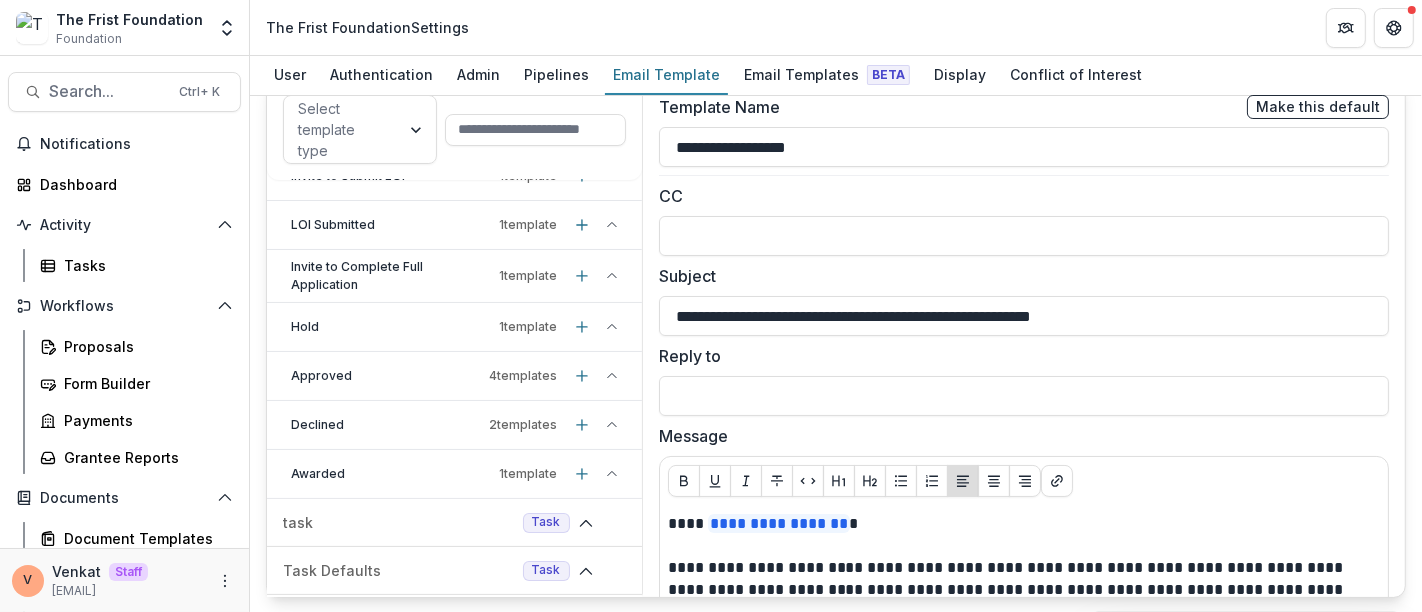 scroll, scrollTop: 148, scrollLeft: 0, axis: vertical 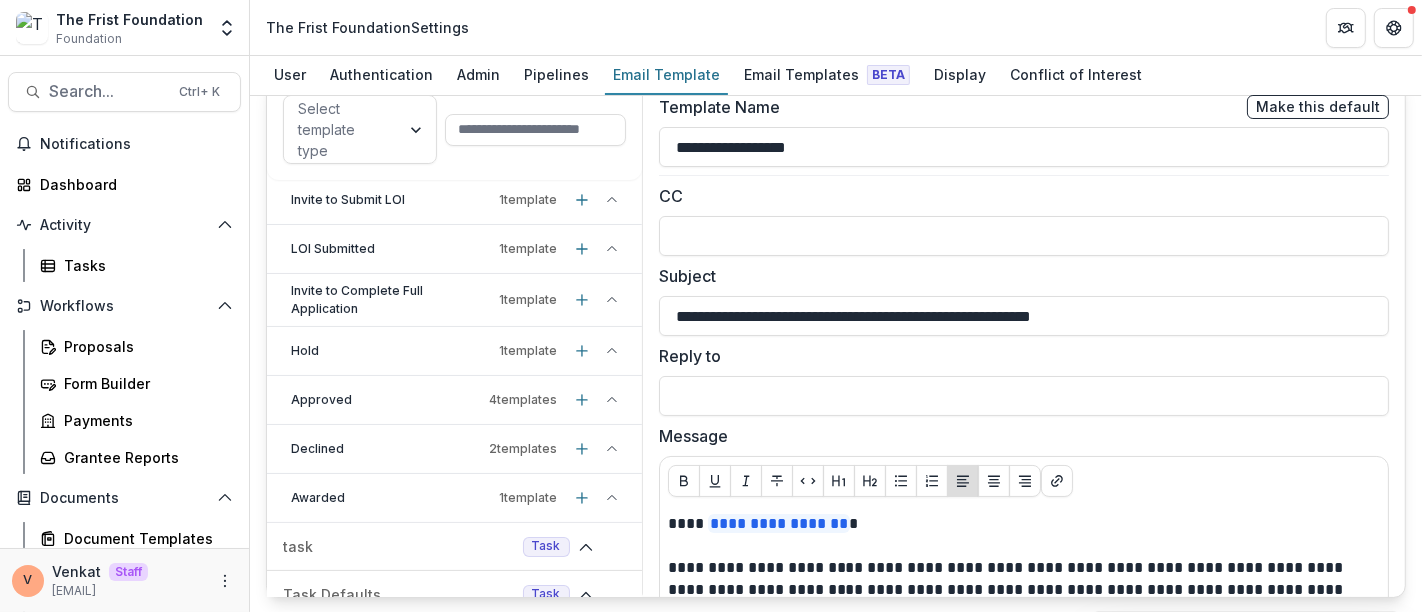 click 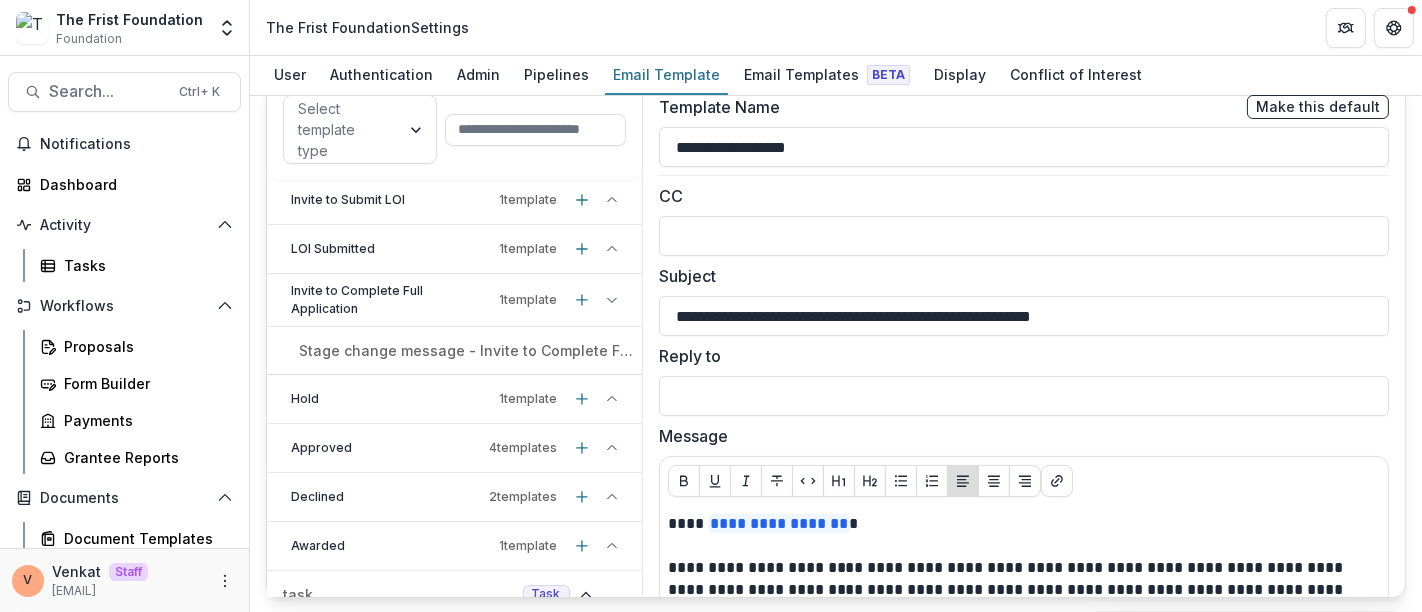 click on "Stage change message - Invite to Complete Full Application" at bounding box center [466, 350] 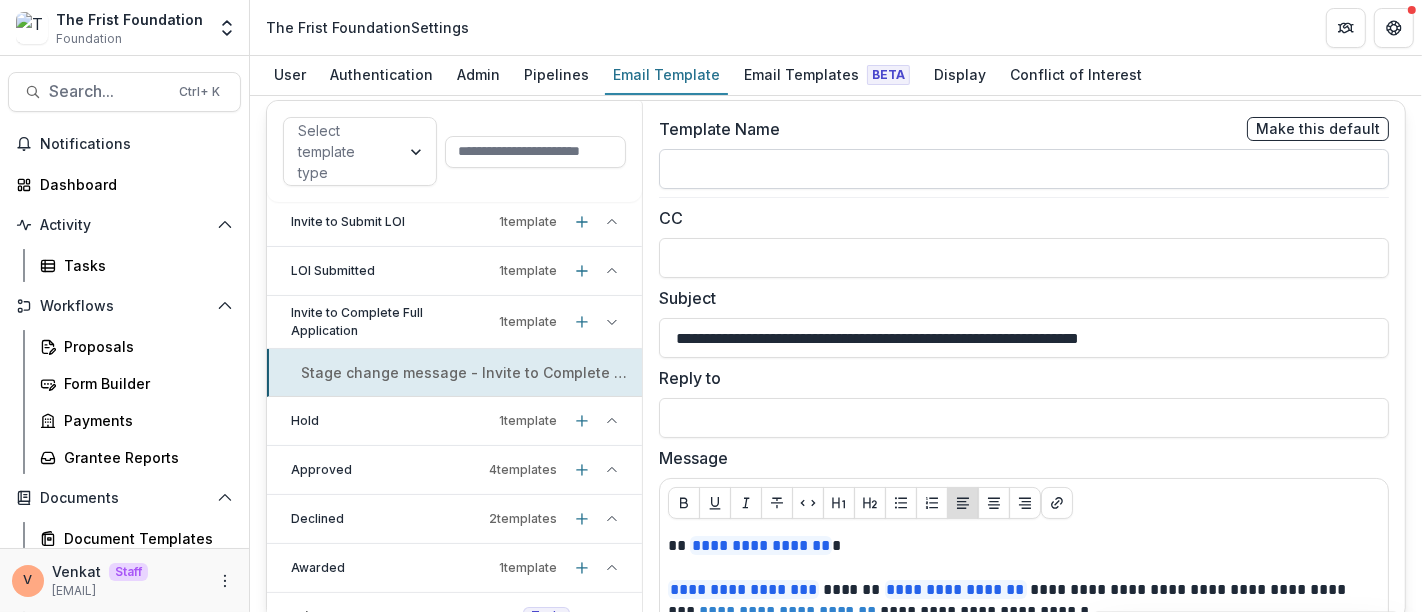 scroll, scrollTop: 0, scrollLeft: 0, axis: both 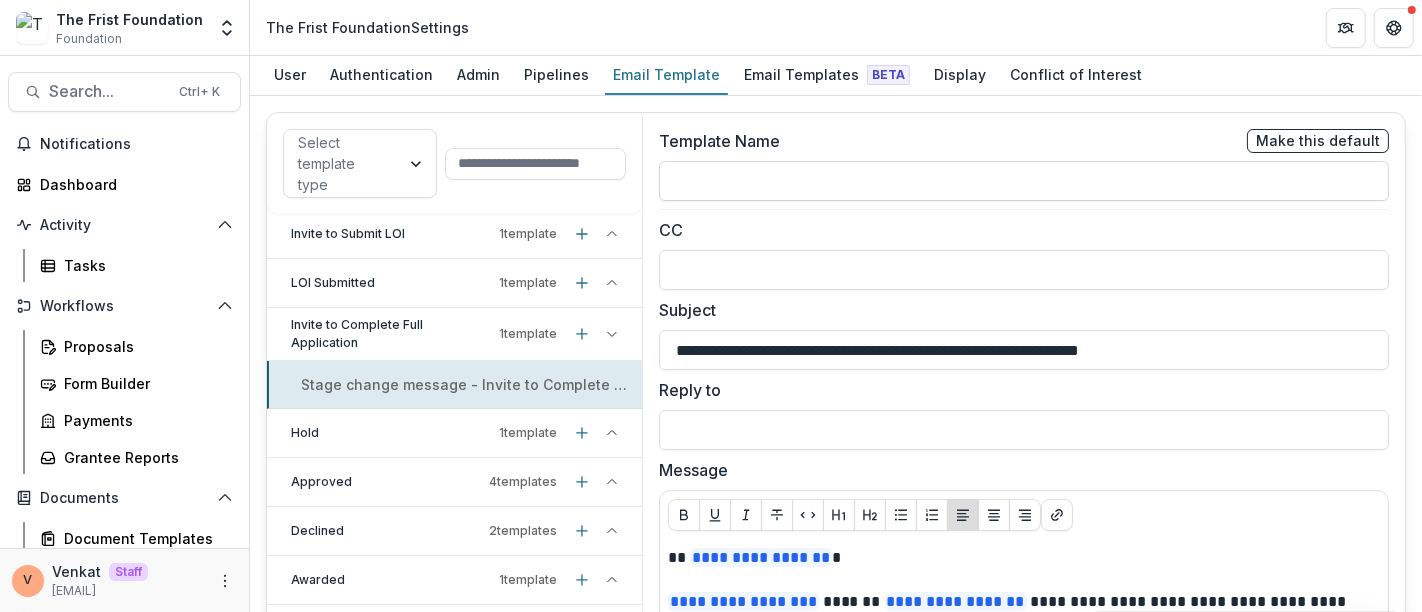 click at bounding box center (1024, 181) 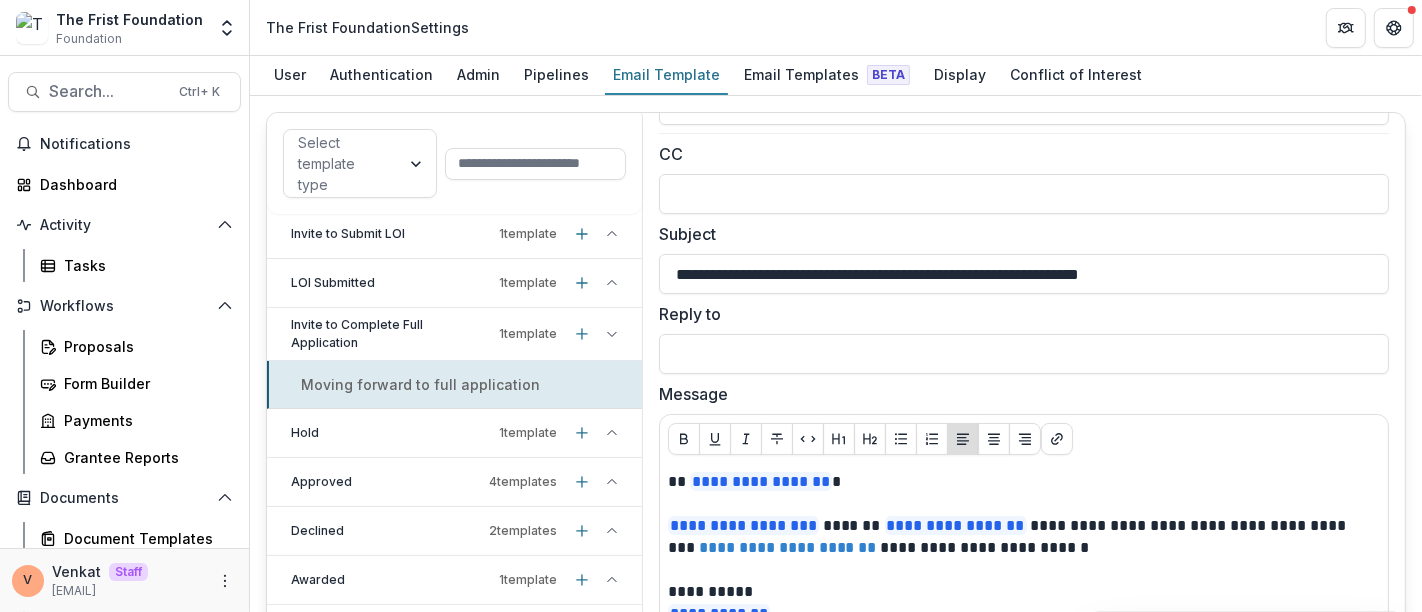 scroll, scrollTop: 111, scrollLeft: 0, axis: vertical 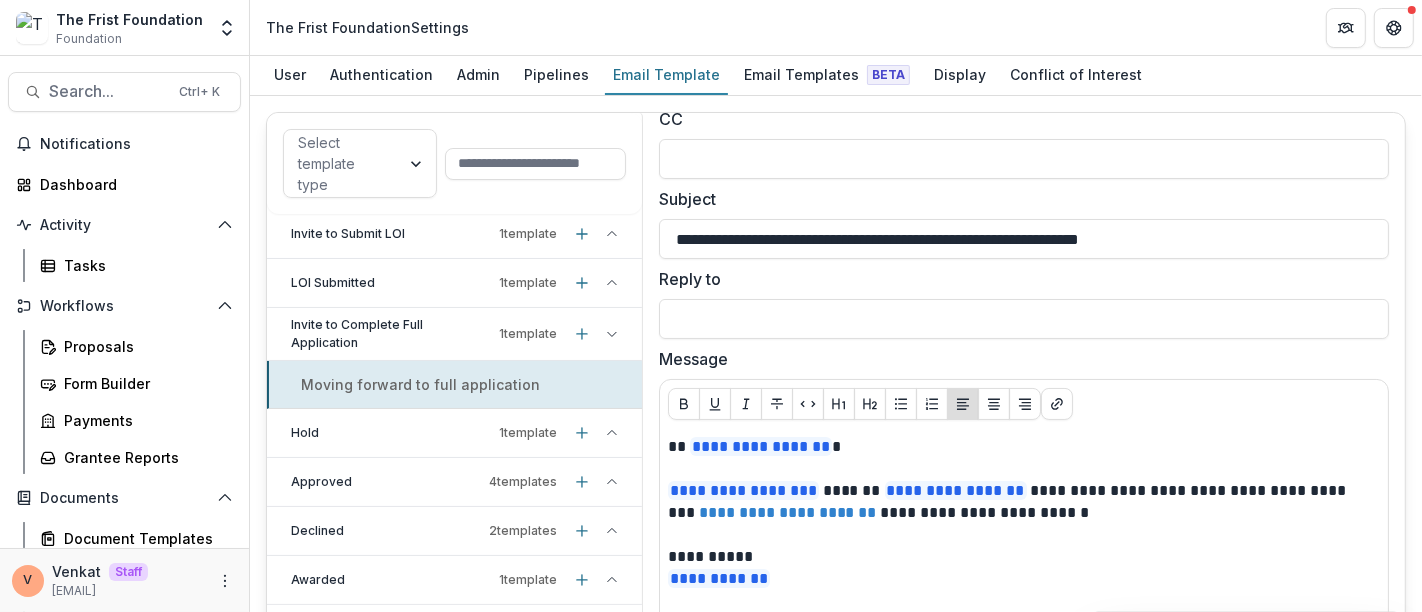type on "**********" 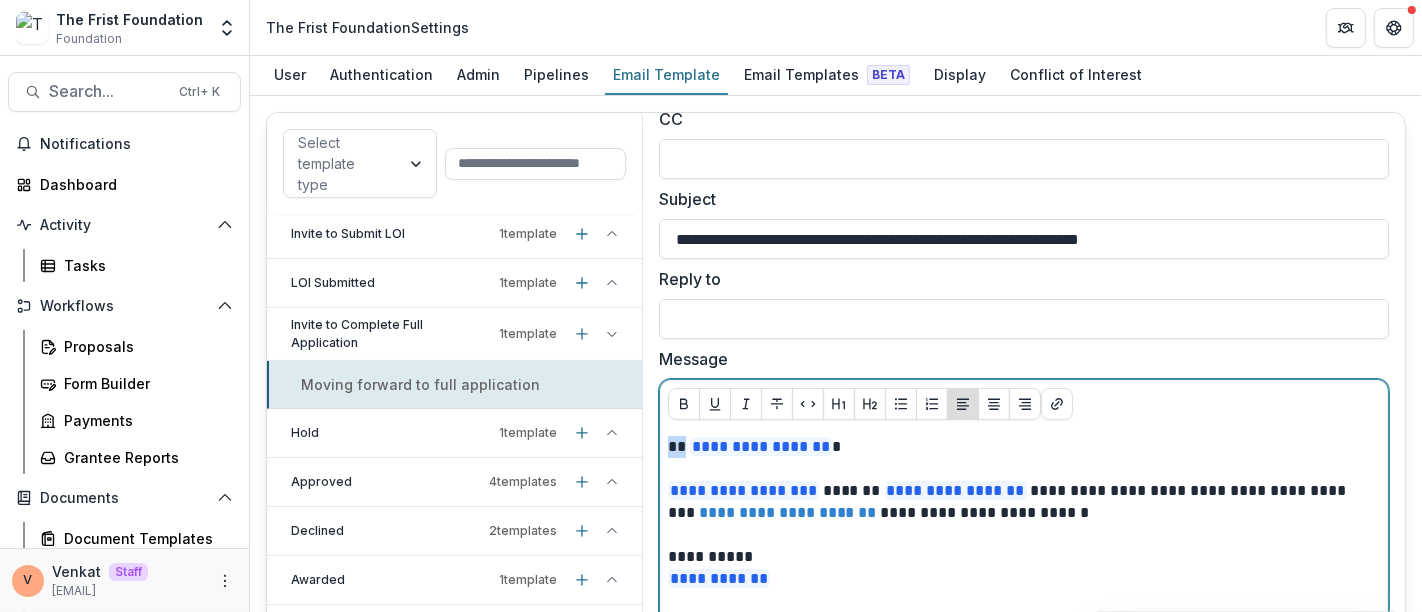 drag, startPoint x: 681, startPoint y: 440, endPoint x: 662, endPoint y: 440, distance: 19 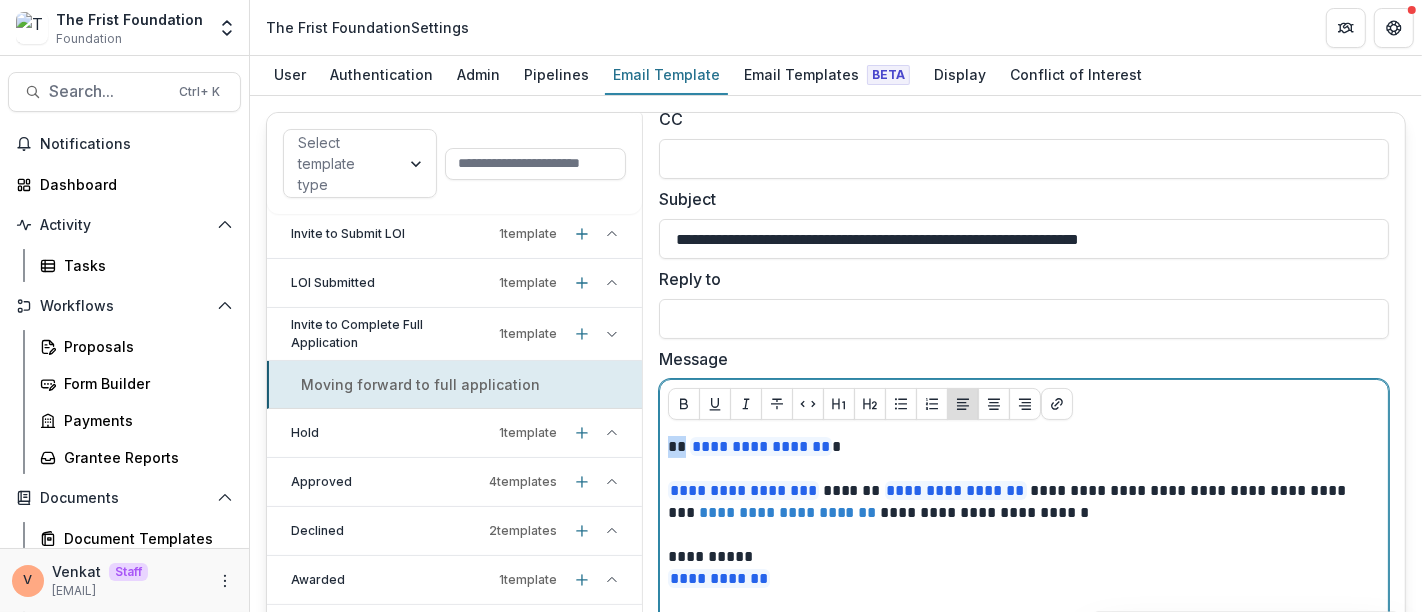 click on "**********" at bounding box center (1024, 586) 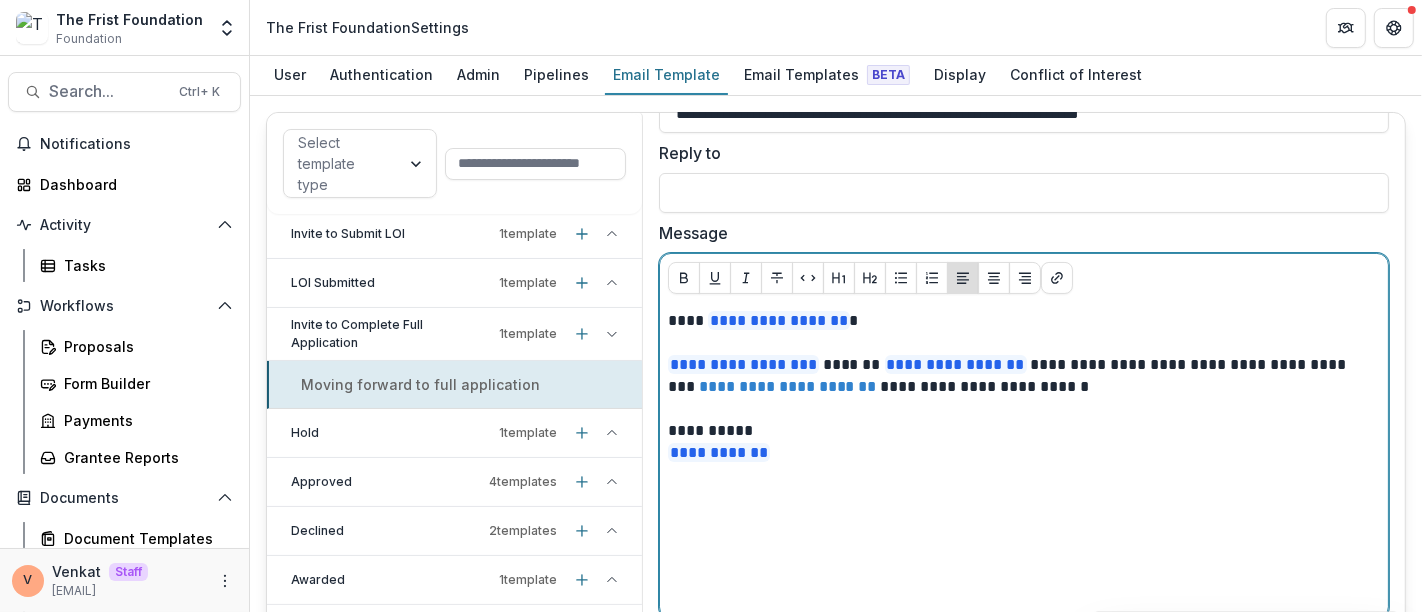 scroll, scrollTop: 238, scrollLeft: 0, axis: vertical 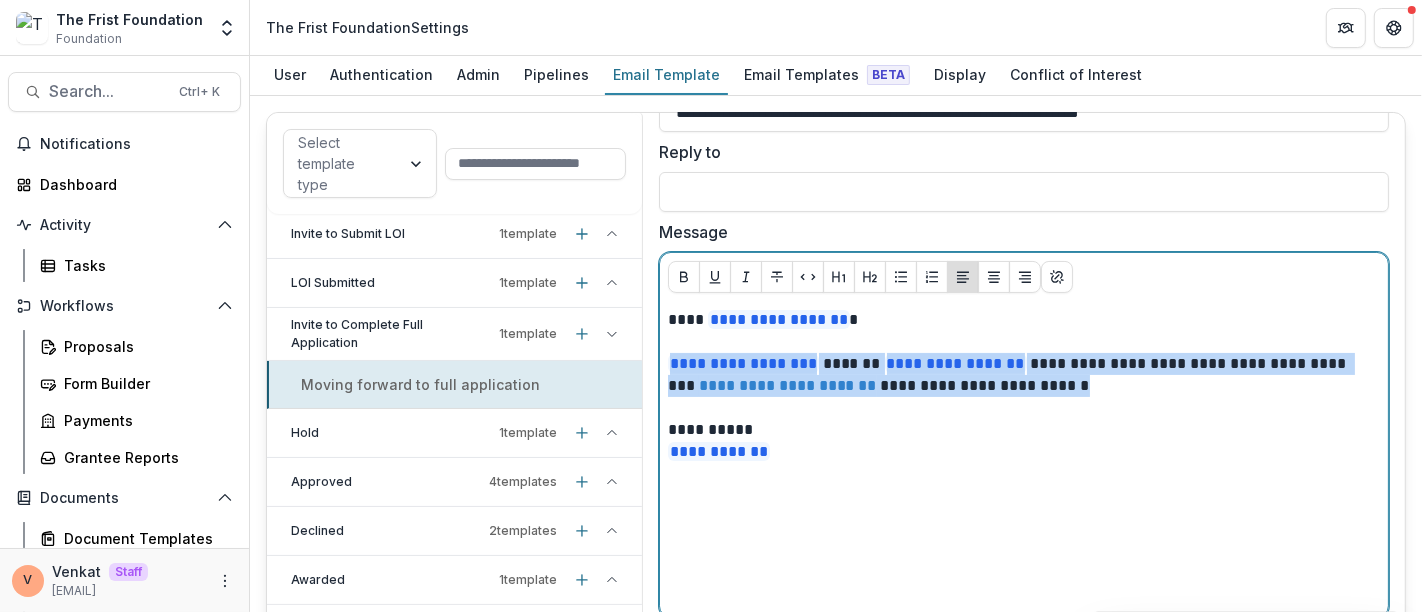 drag, startPoint x: 1065, startPoint y: 384, endPoint x: 651, endPoint y: 368, distance: 414.30905 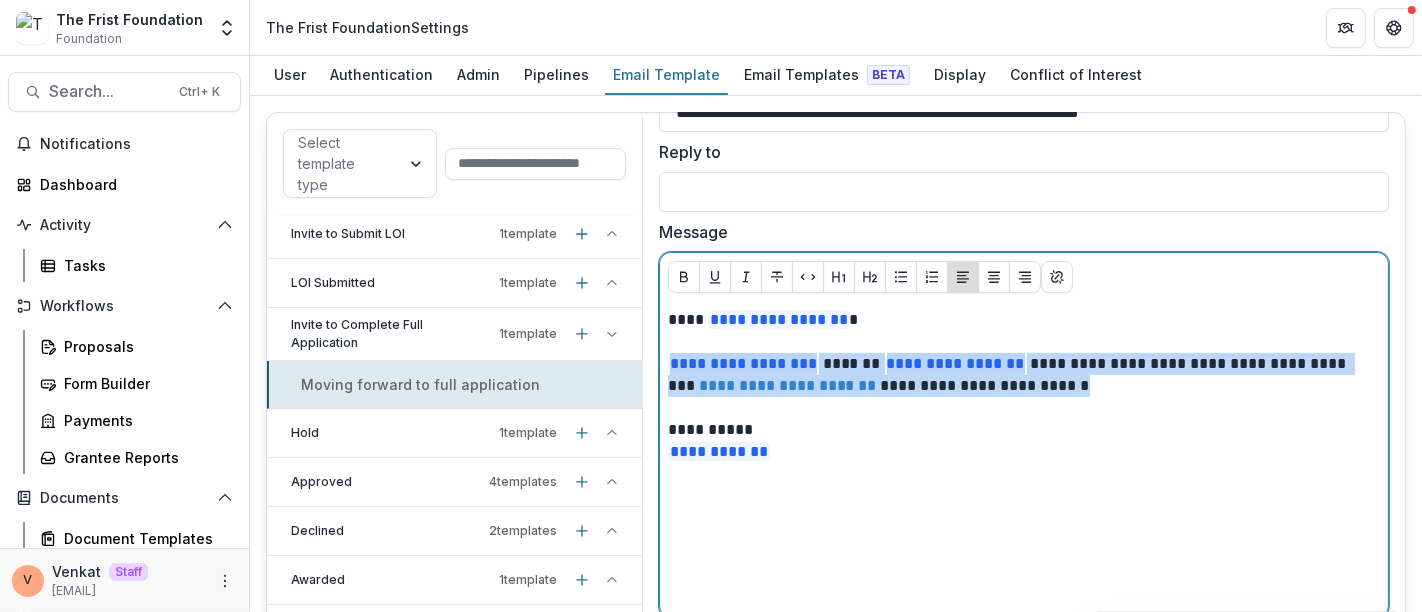 click on "**********" at bounding box center [1024, 254] 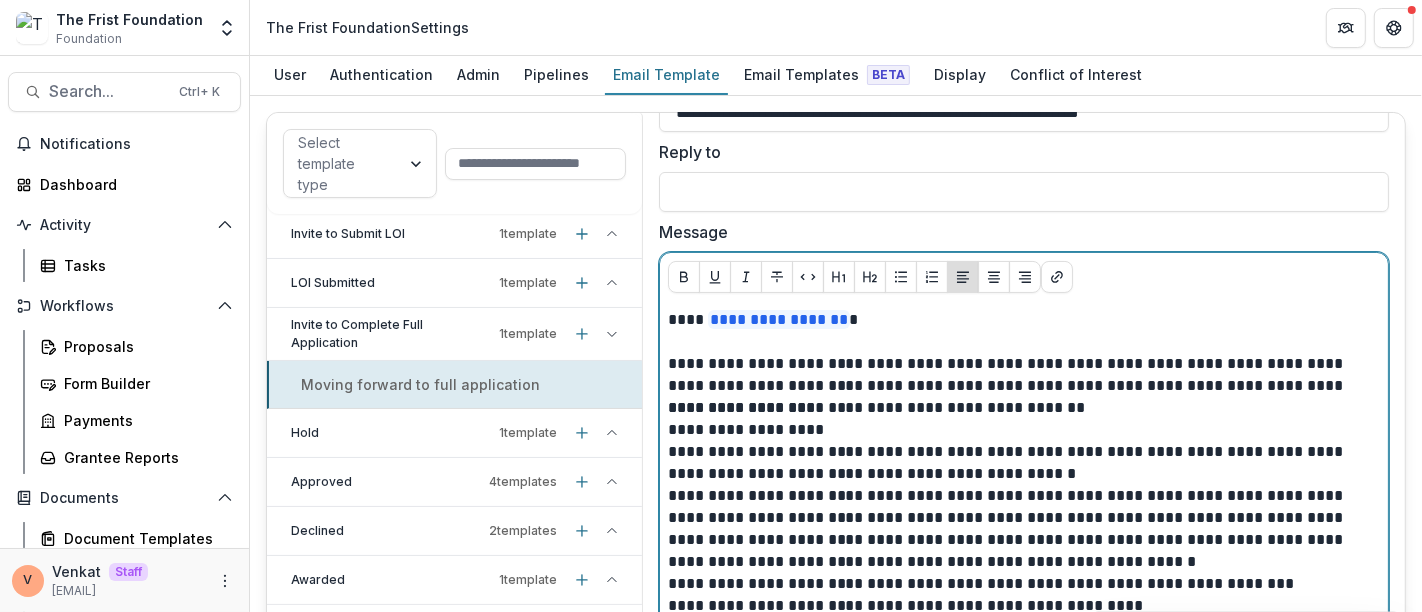scroll, scrollTop: 291, scrollLeft: 0, axis: vertical 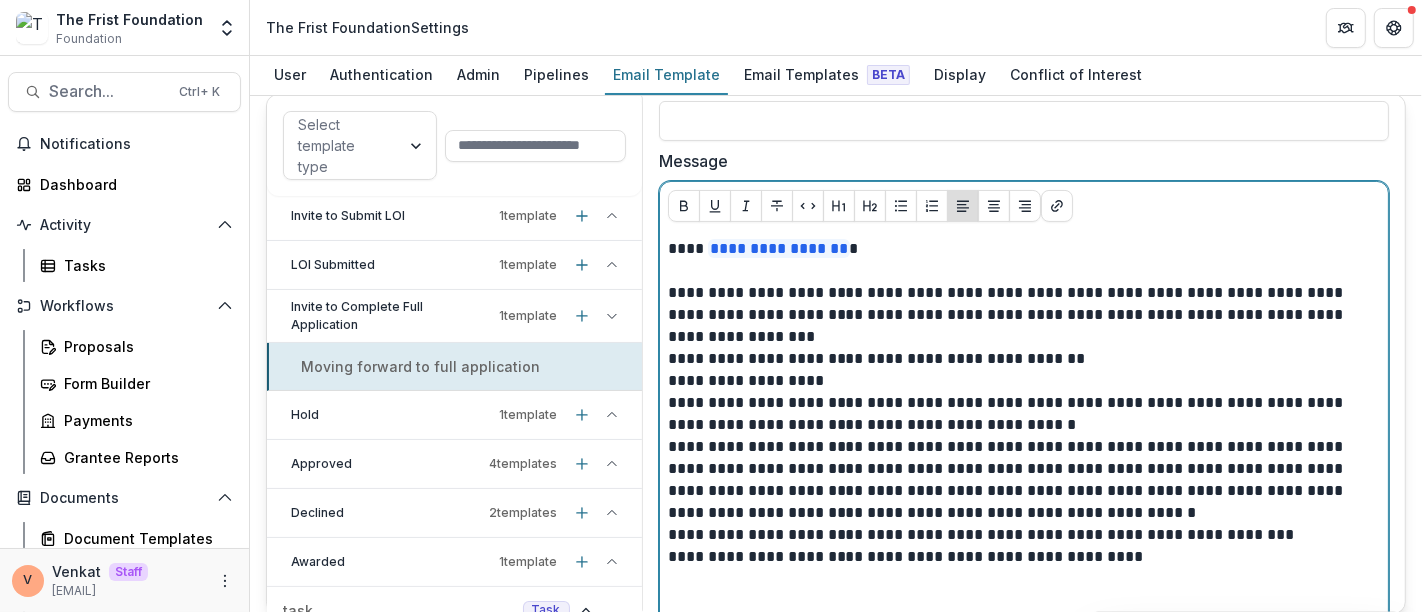 click on "**********" at bounding box center (1020, 315) 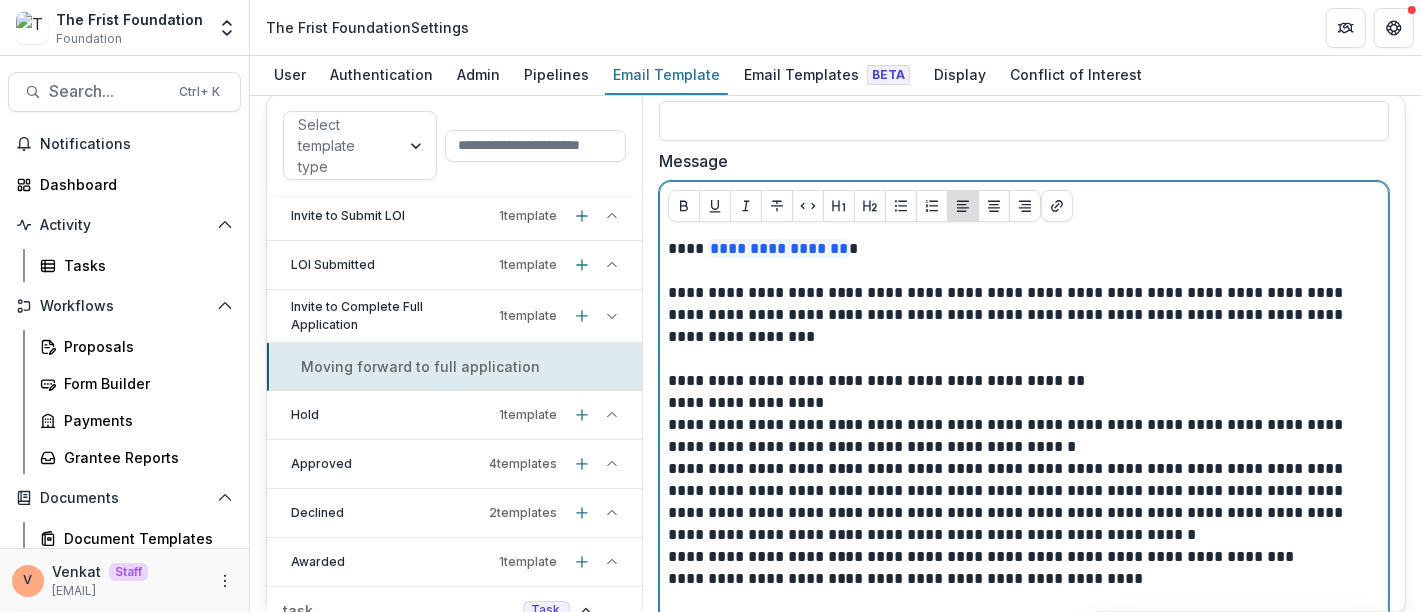 click on "**********" at bounding box center (1020, 403) 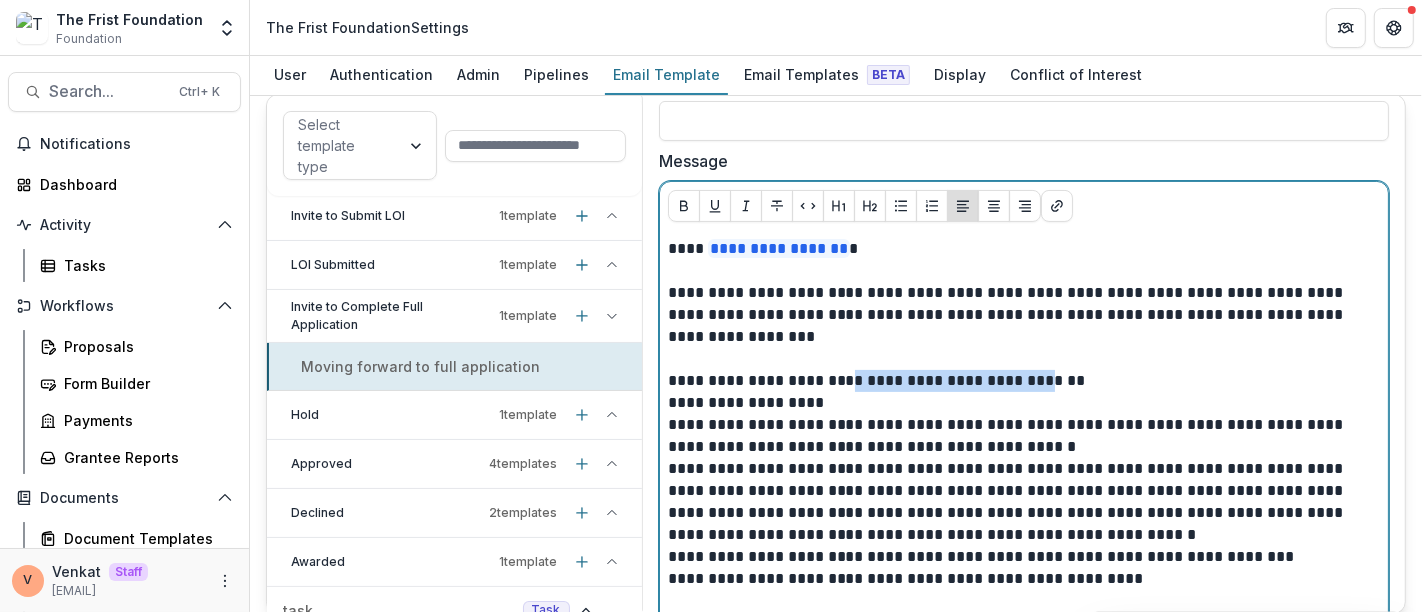 drag, startPoint x: 835, startPoint y: 381, endPoint x: 1011, endPoint y: 379, distance: 176.01137 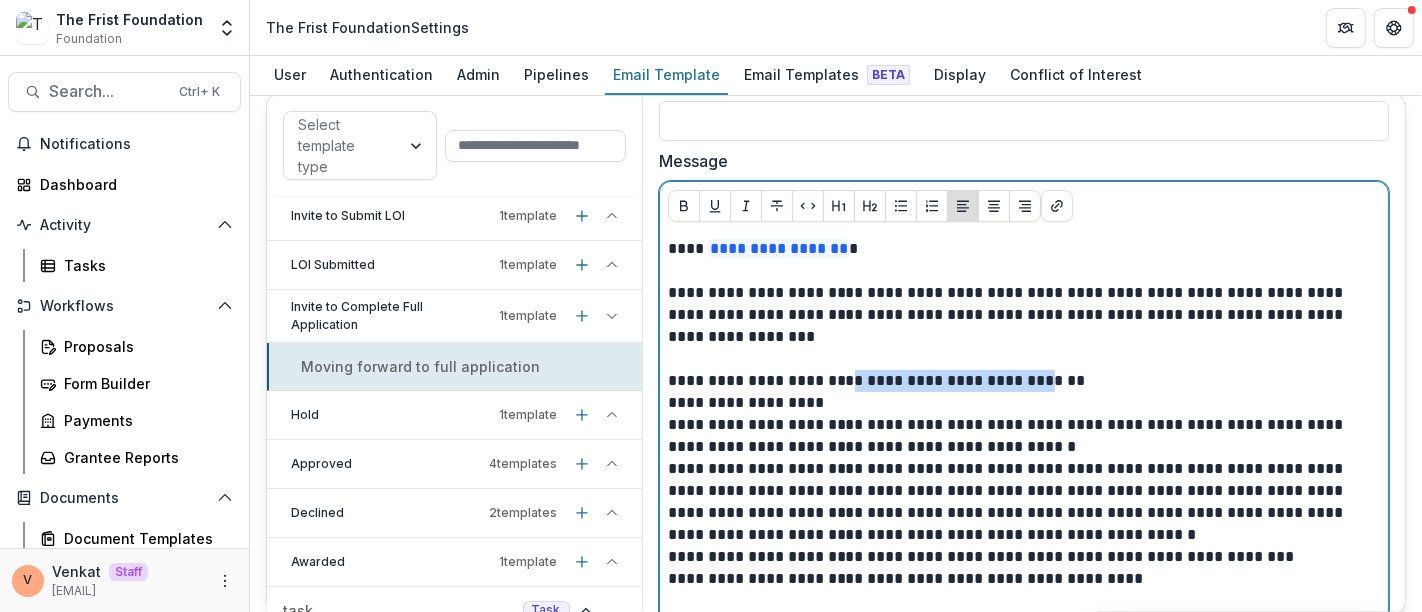click on "**********" at bounding box center (1020, 381) 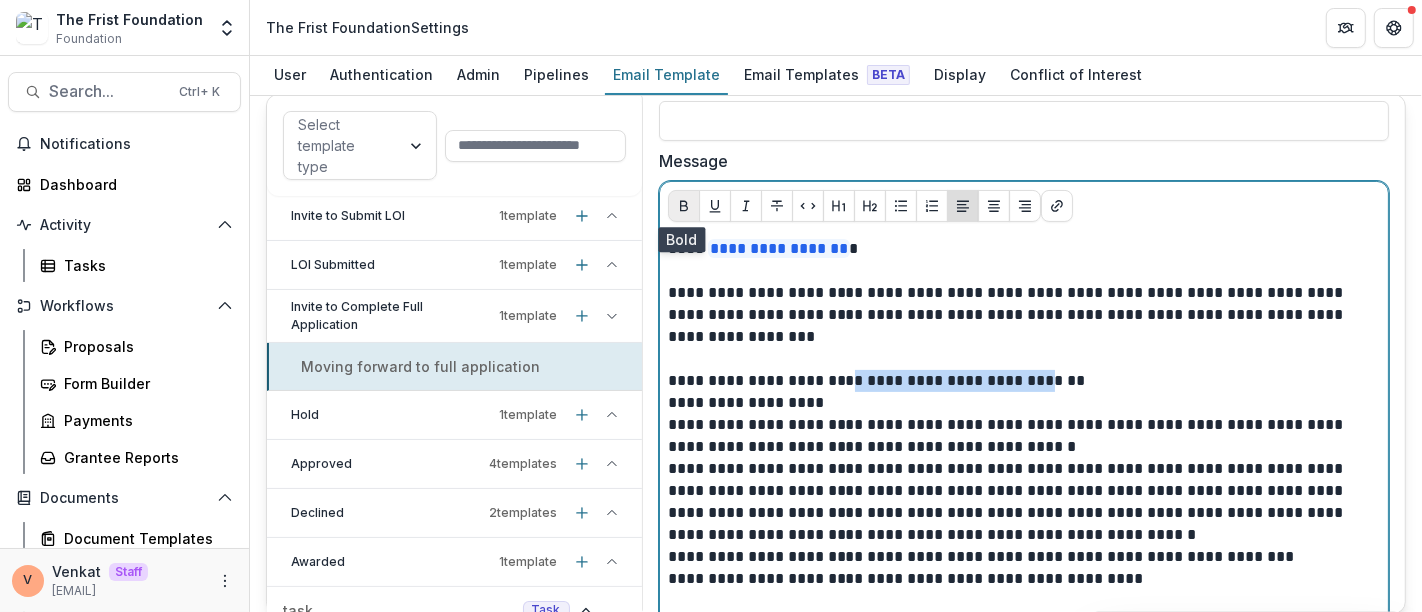 click 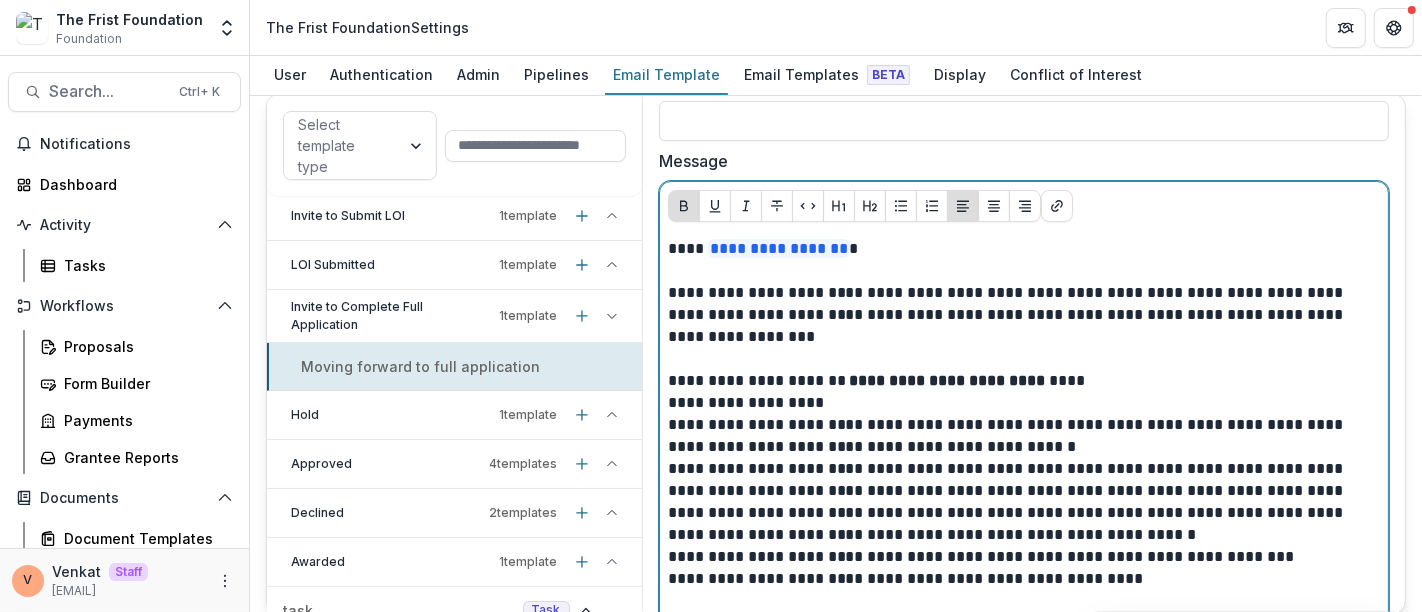 click on "**********" at bounding box center [1020, 436] 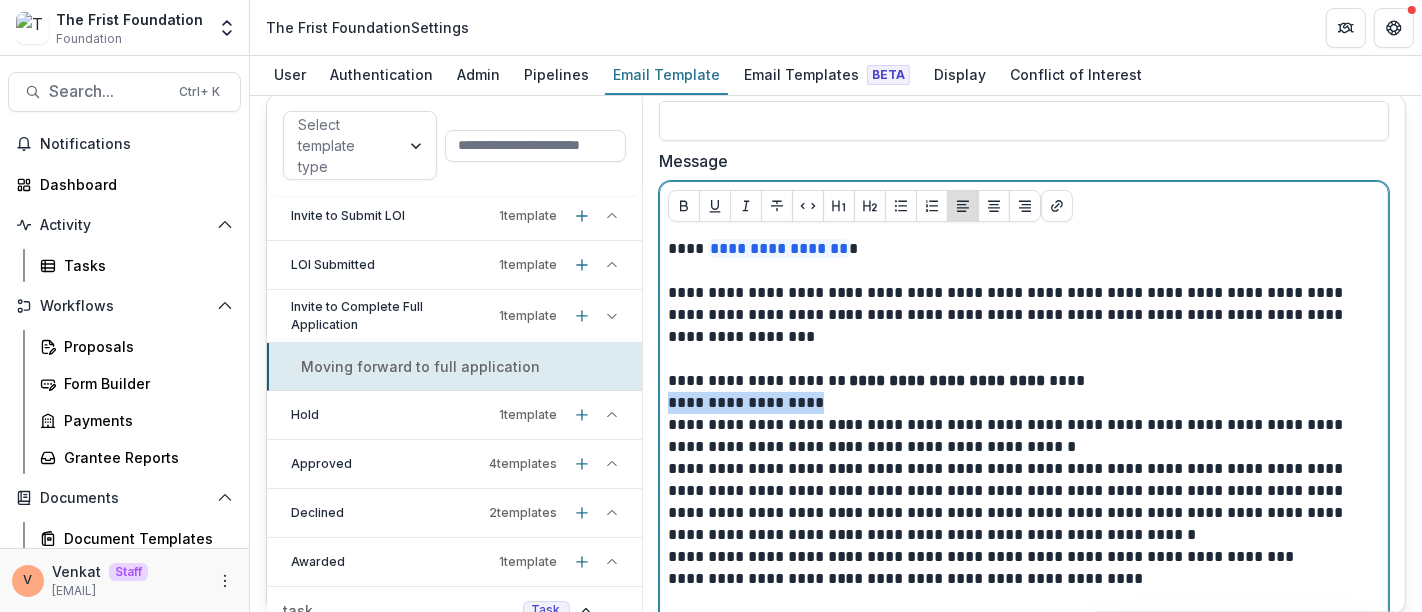 drag, startPoint x: 818, startPoint y: 400, endPoint x: 664, endPoint y: 400, distance: 154 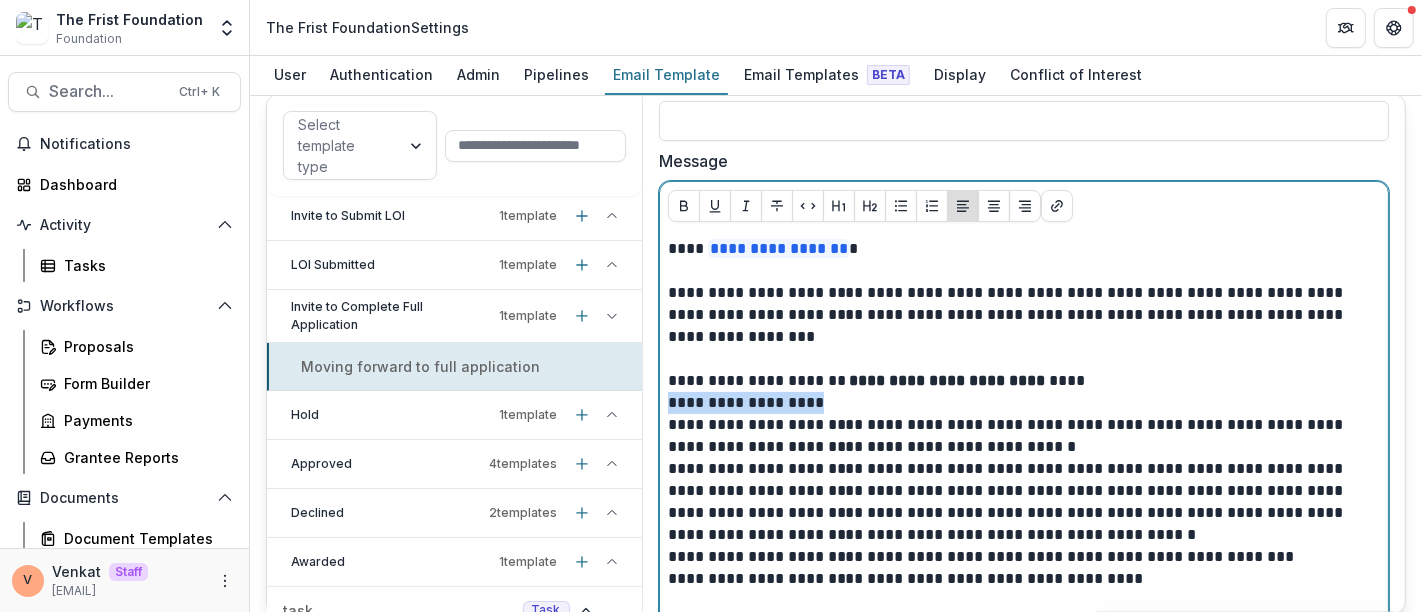 click on "**********" at bounding box center (1024, 469) 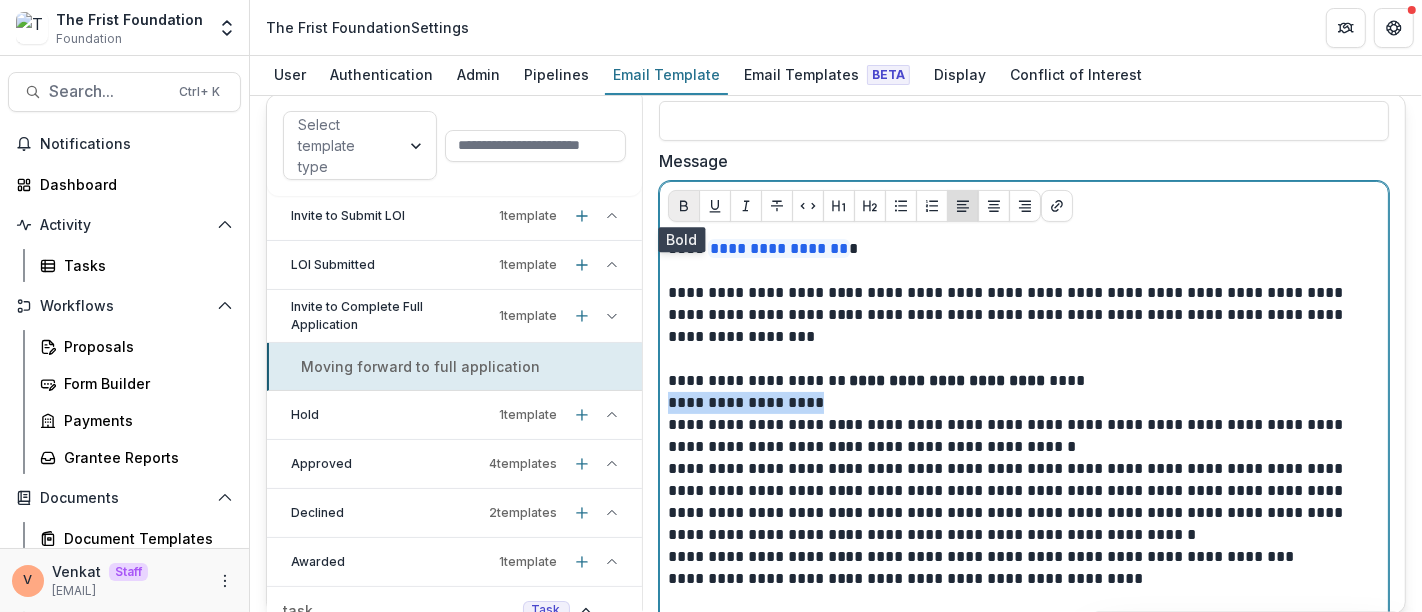 click at bounding box center [684, 206] 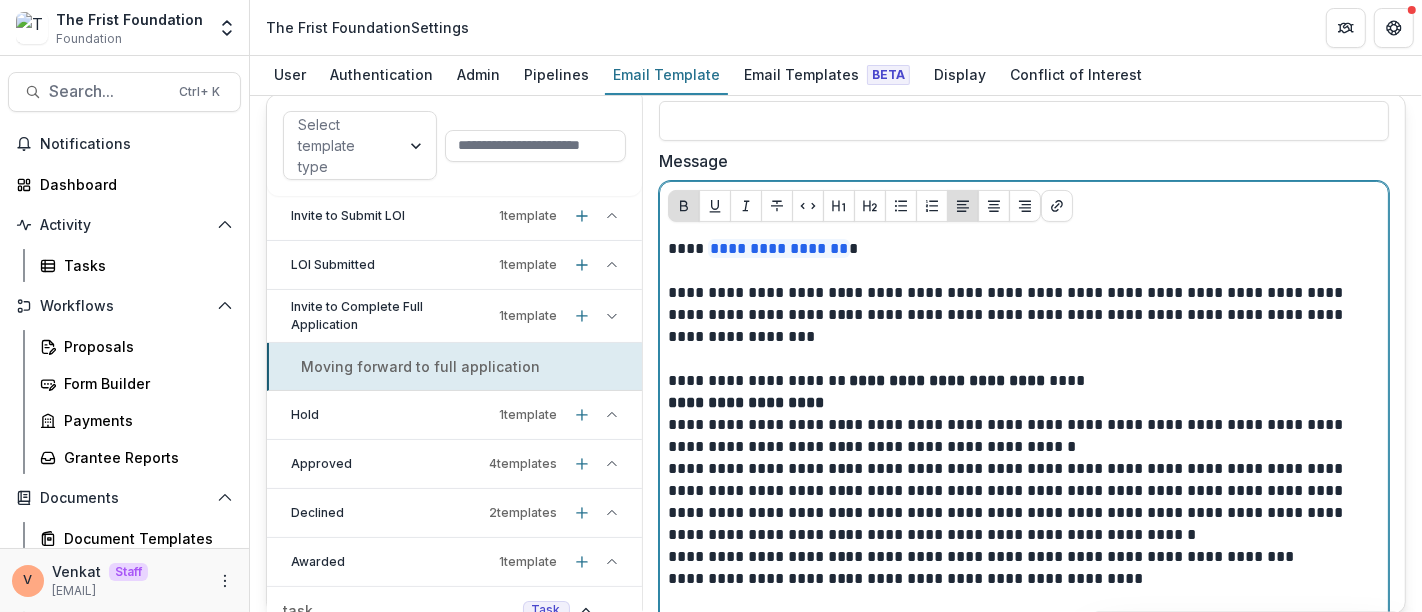click on "**********" at bounding box center [1020, 403] 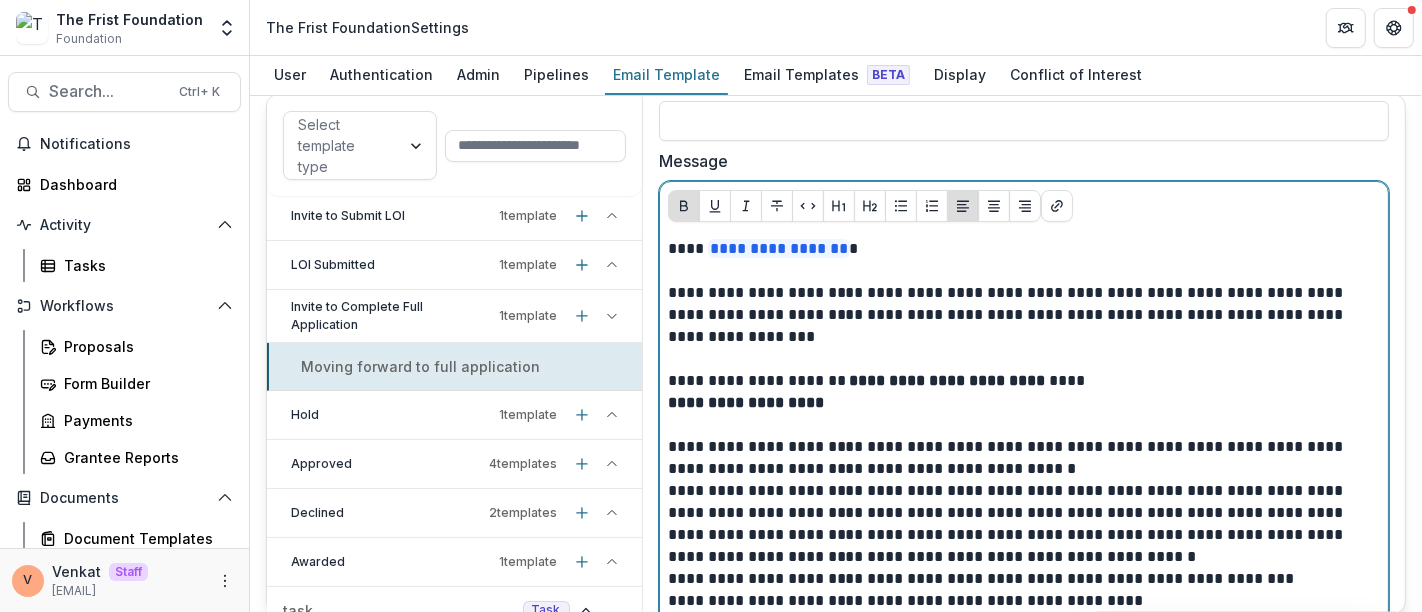 click on "**********" at bounding box center [1020, 458] 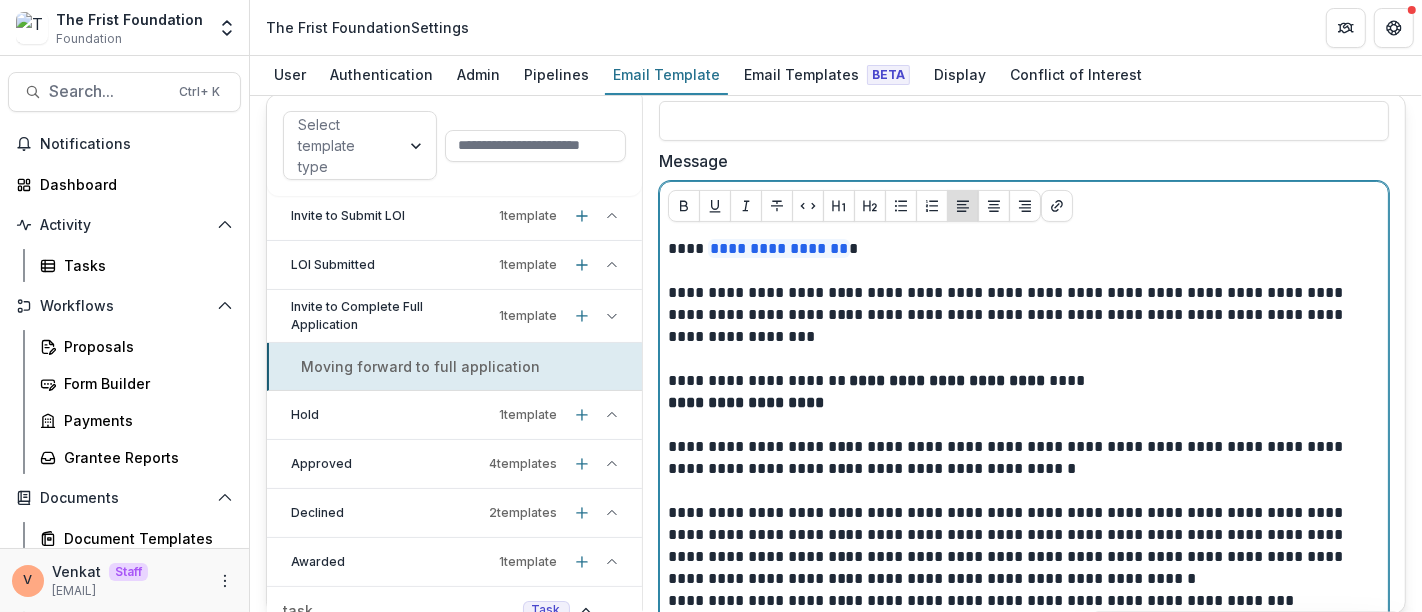 scroll, scrollTop: 402, scrollLeft: 0, axis: vertical 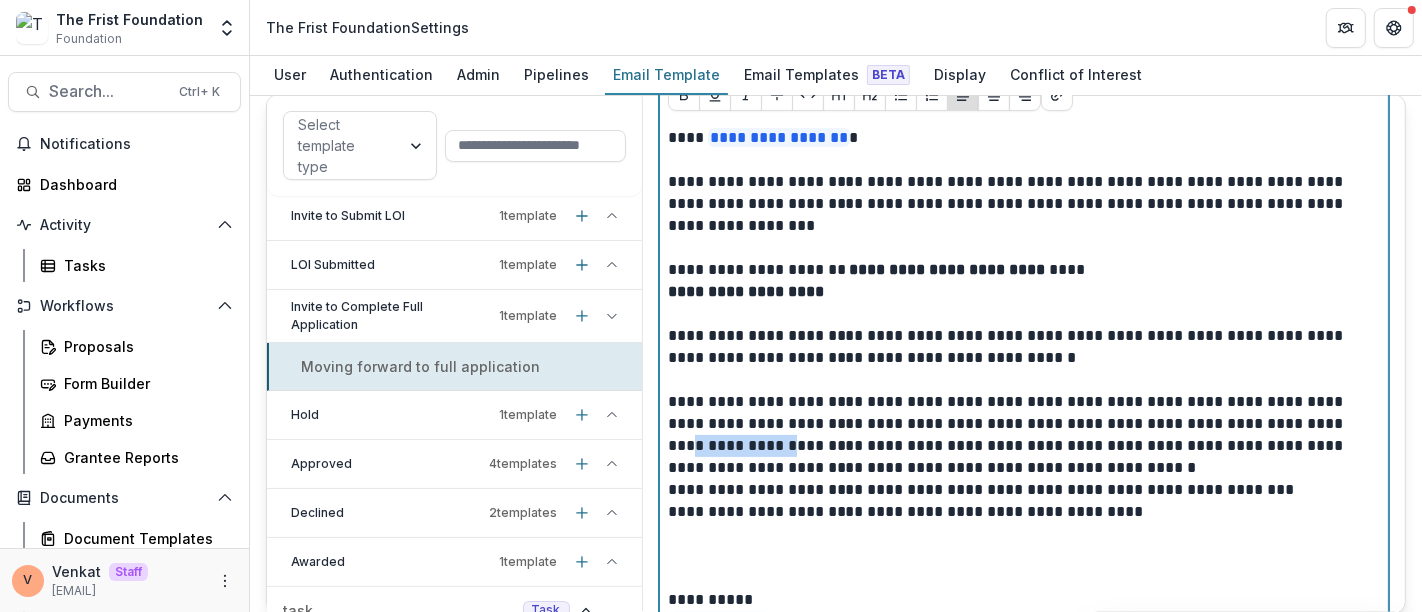 drag, startPoint x: 1279, startPoint y: 422, endPoint x: 705, endPoint y: 439, distance: 574.2517 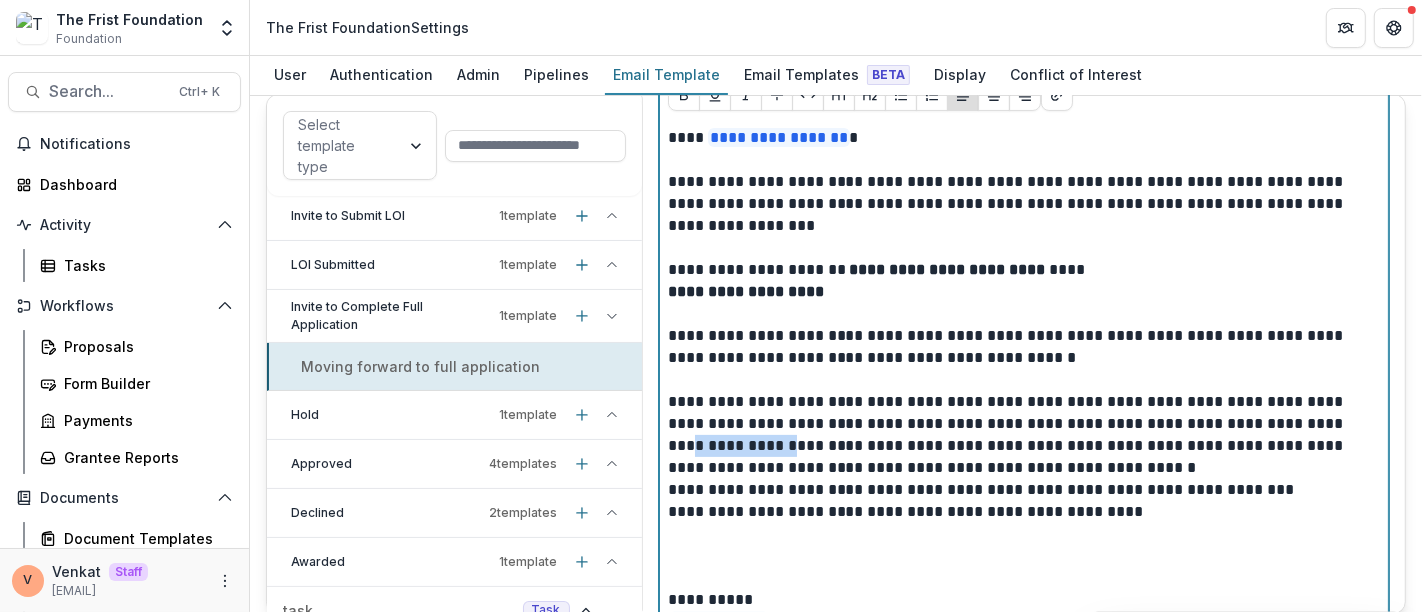 click on "**********" at bounding box center (1020, 435) 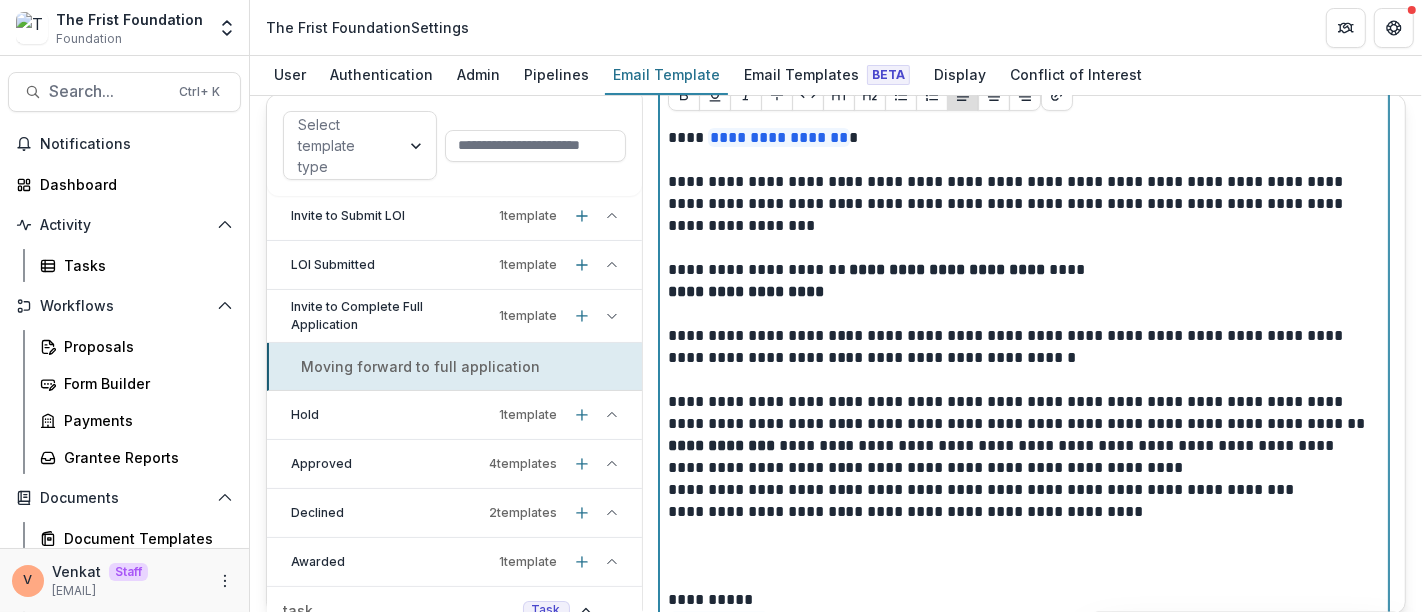 click on "**********" at bounding box center [1020, 435] 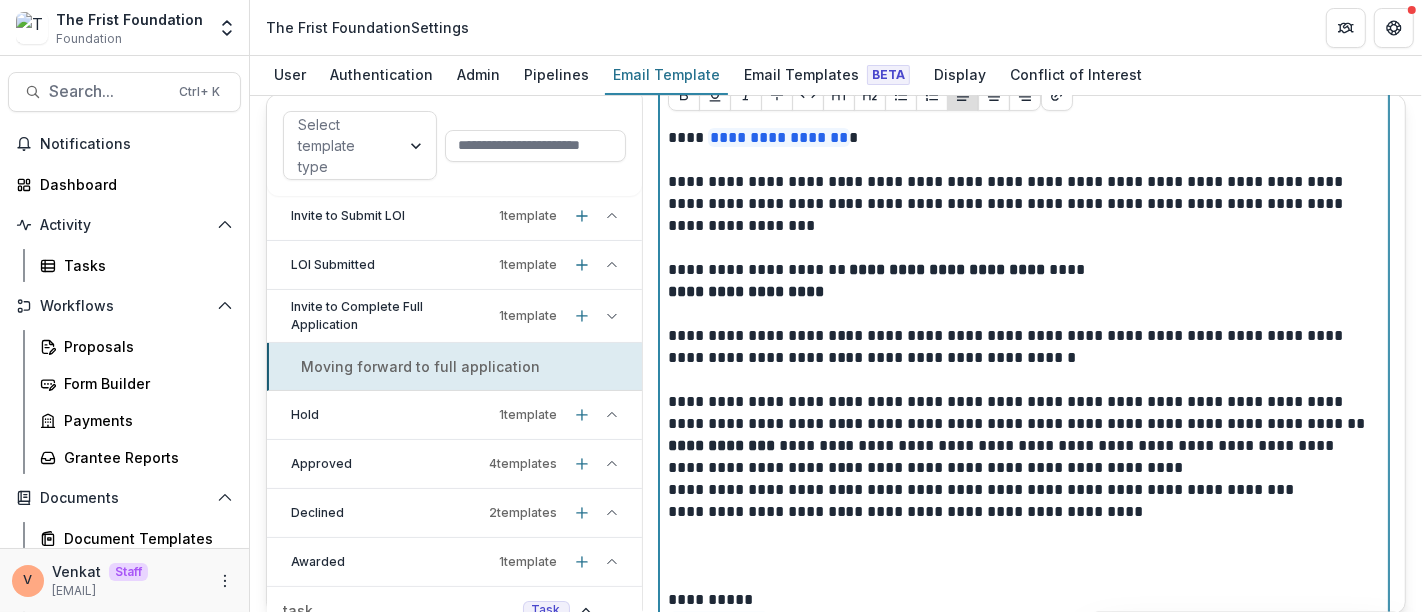 click on "**********" at bounding box center (1020, 435) 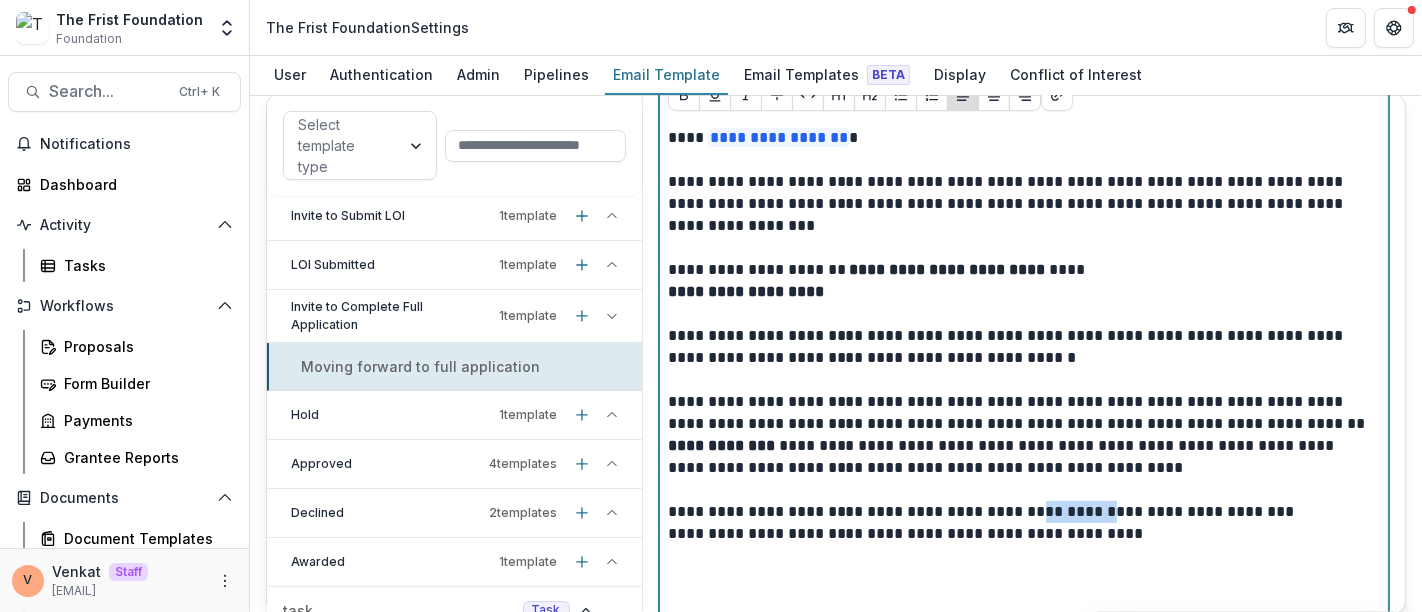 drag, startPoint x: 1016, startPoint y: 508, endPoint x: 1082, endPoint y: 510, distance: 66.0303 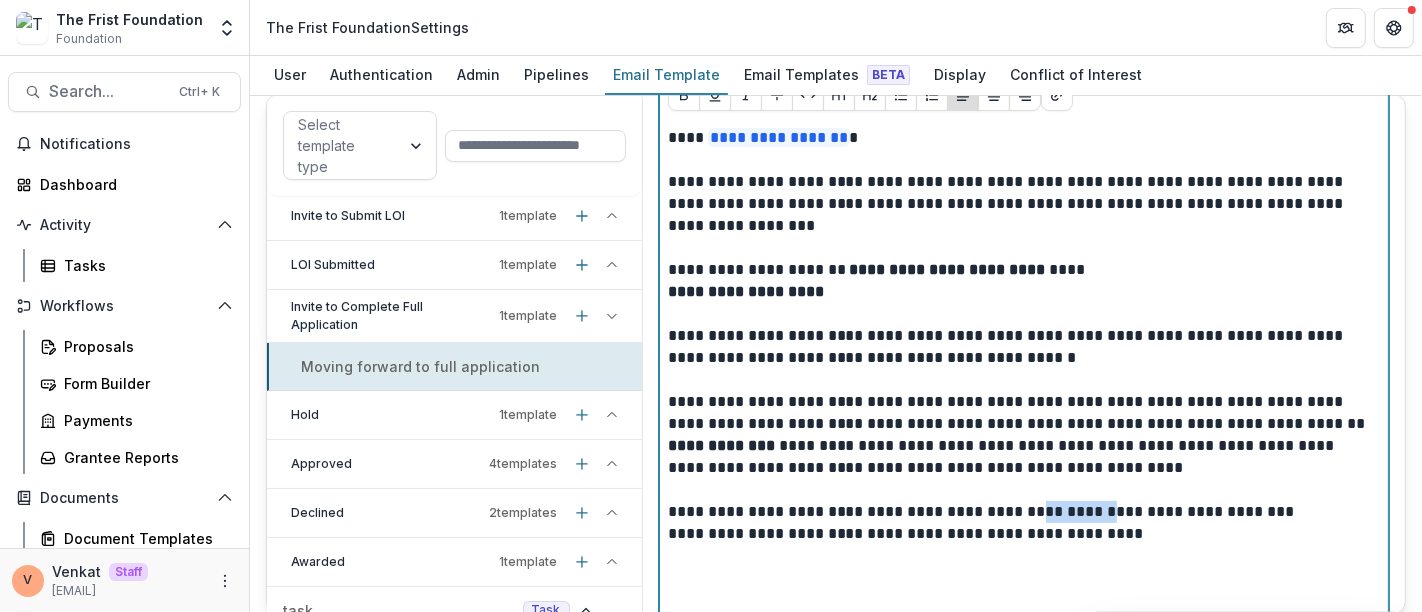 click on "**********" at bounding box center (1020, 512) 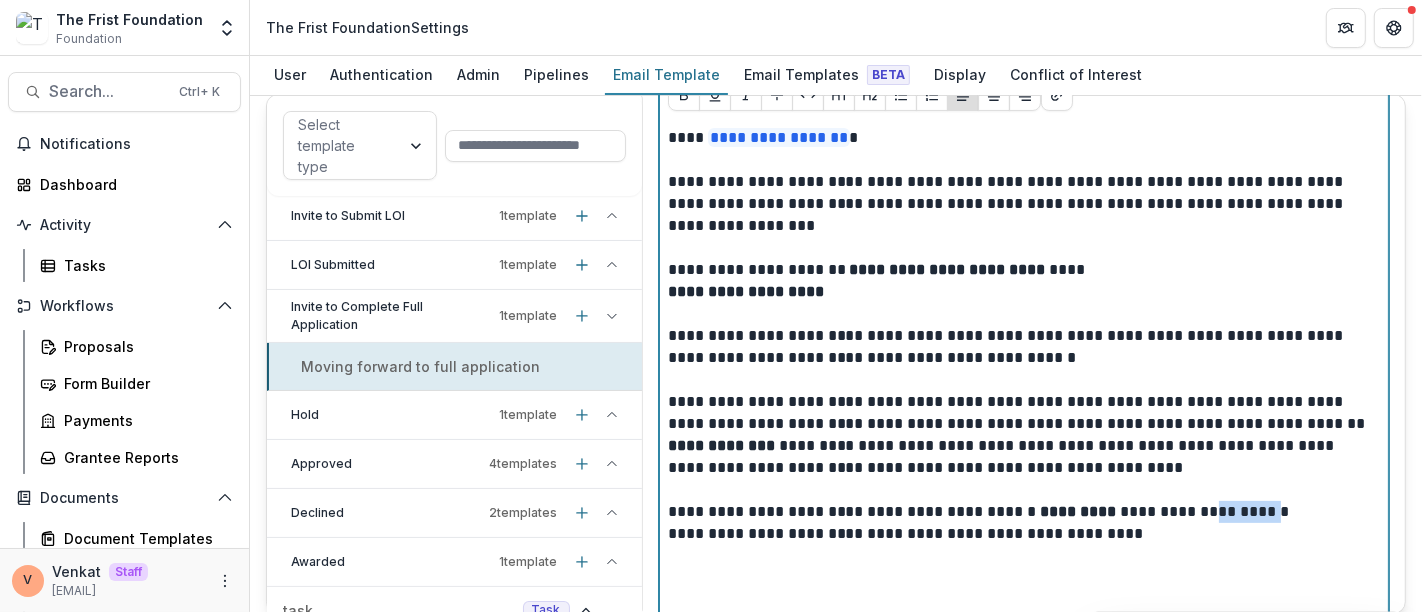 drag, startPoint x: 1180, startPoint y: 508, endPoint x: 1233, endPoint y: 509, distance: 53.009434 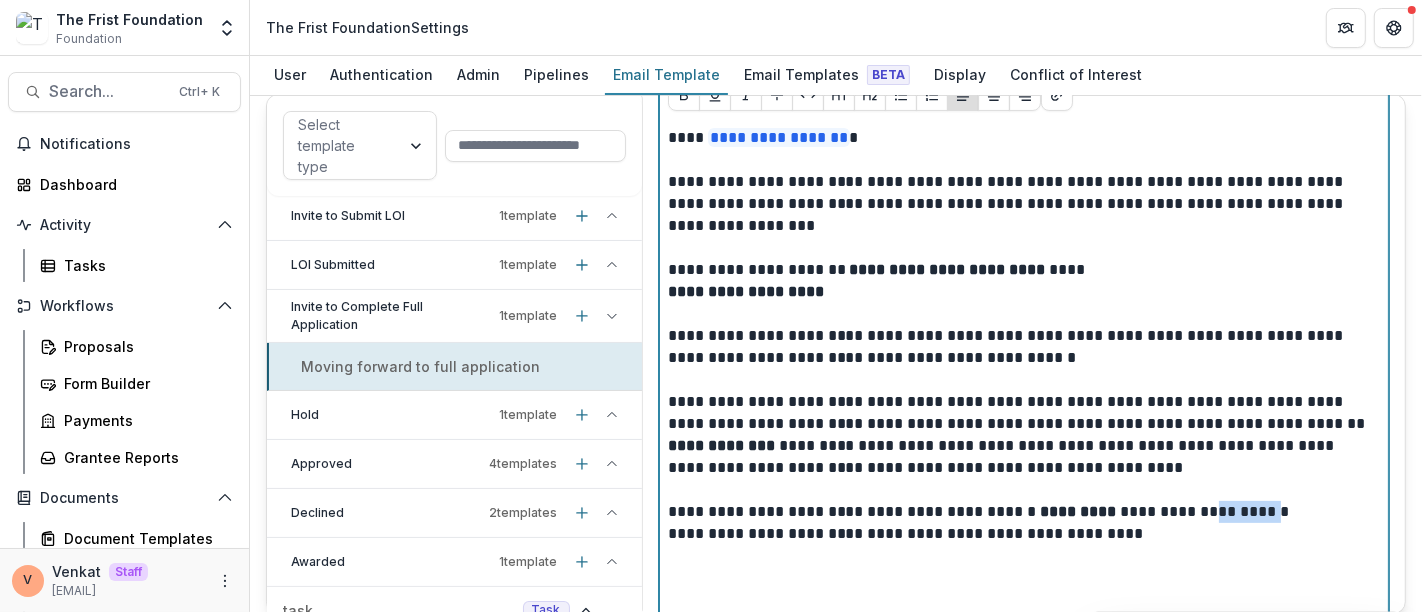 click on "**********" at bounding box center (1020, 512) 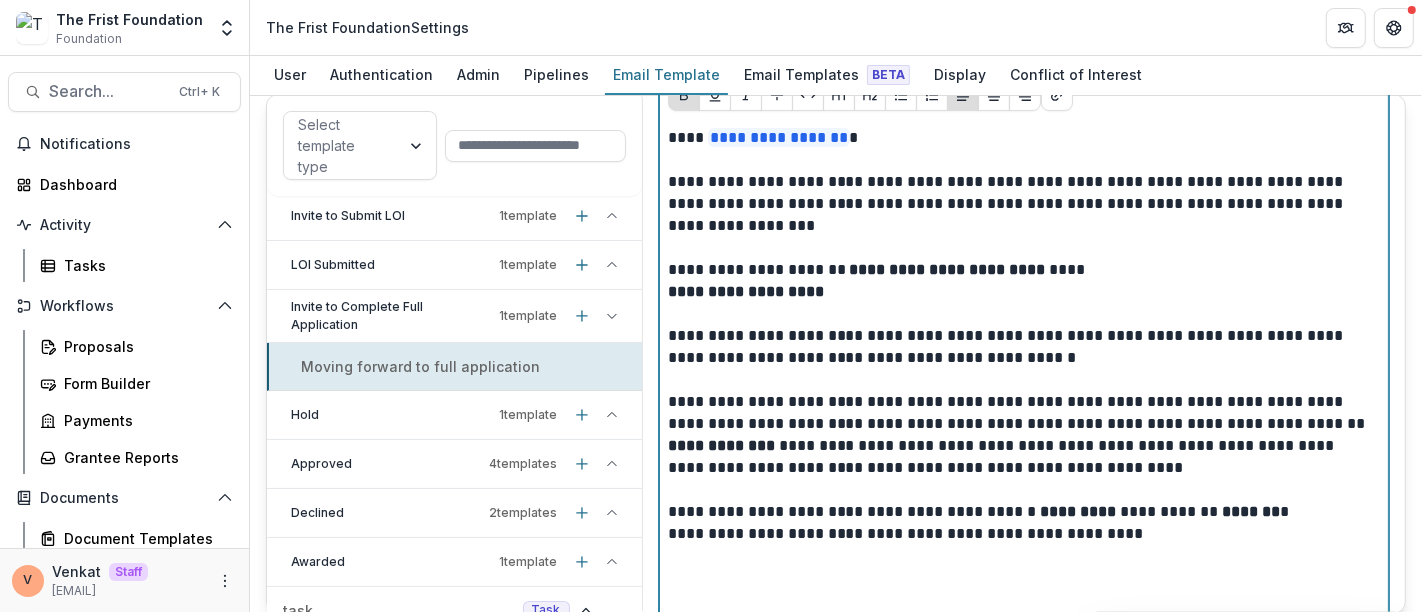 click on "**********" at bounding box center [1020, 534] 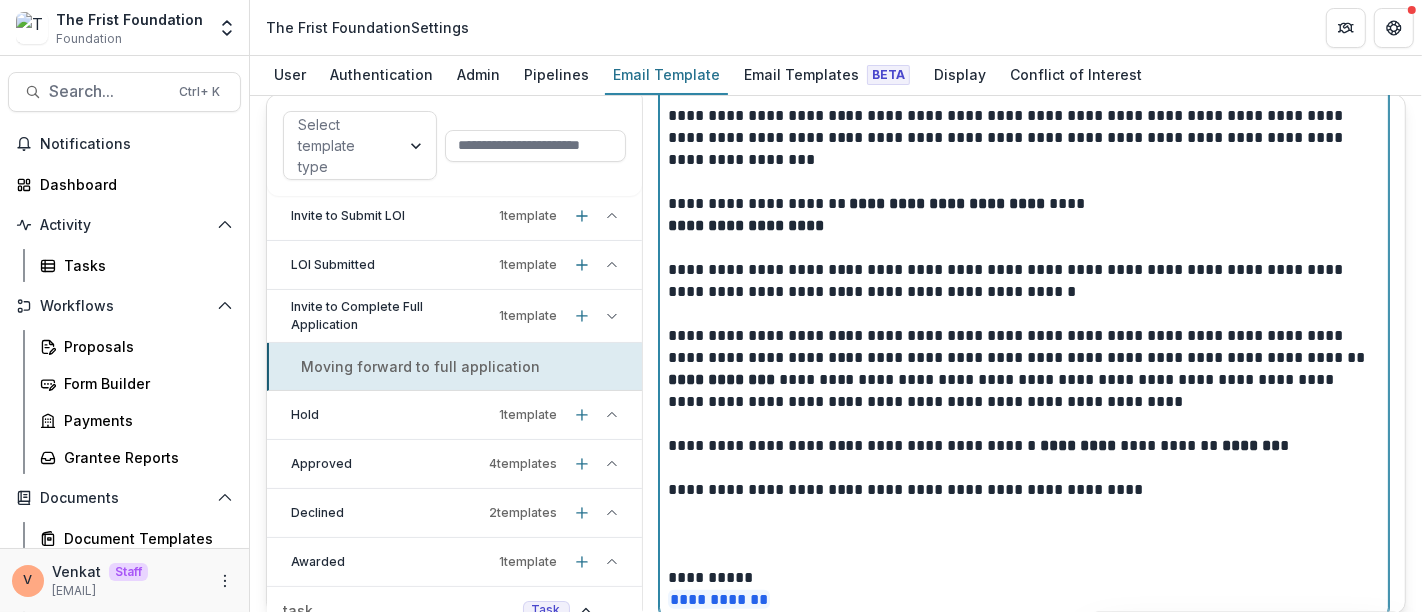 scroll, scrollTop: 488, scrollLeft: 0, axis: vertical 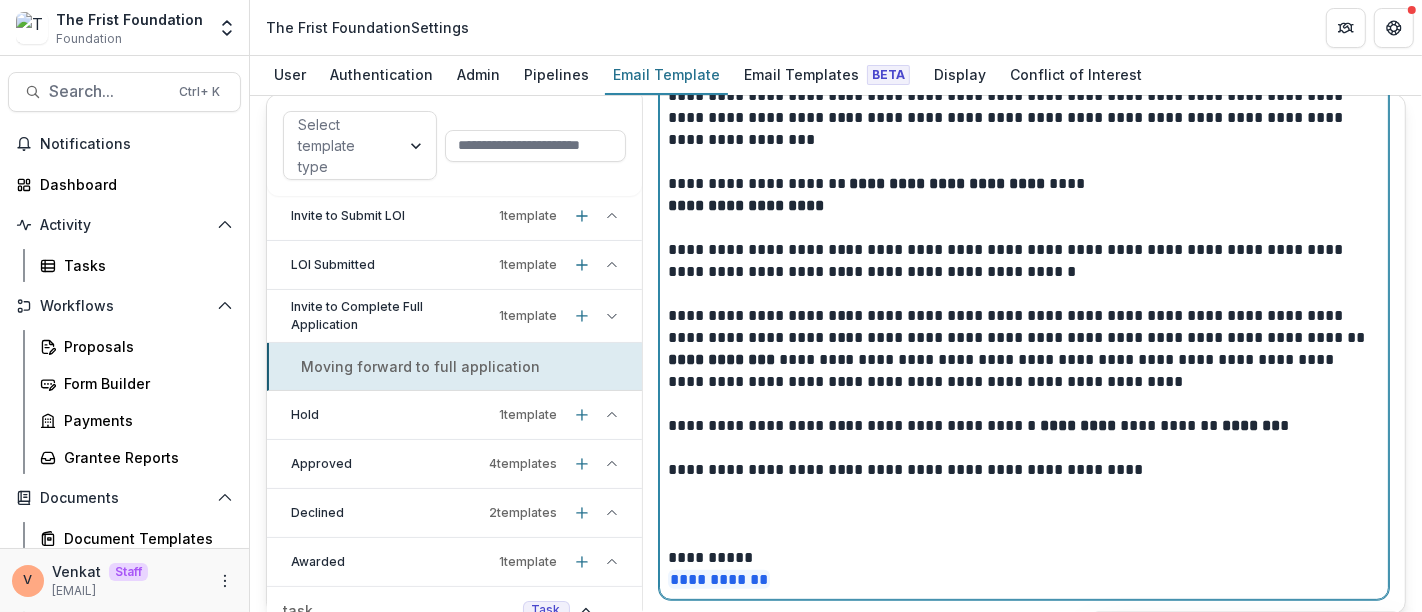 click at bounding box center (1024, 503) 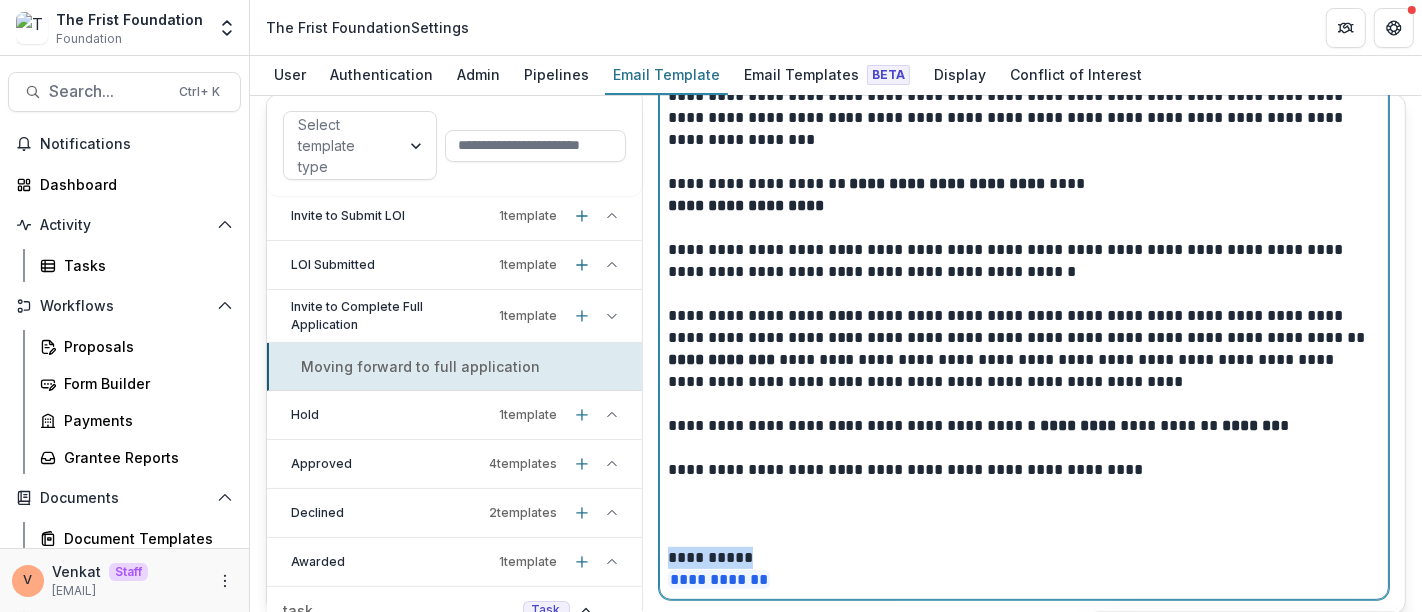 drag, startPoint x: 775, startPoint y: 561, endPoint x: 660, endPoint y: 550, distance: 115.52489 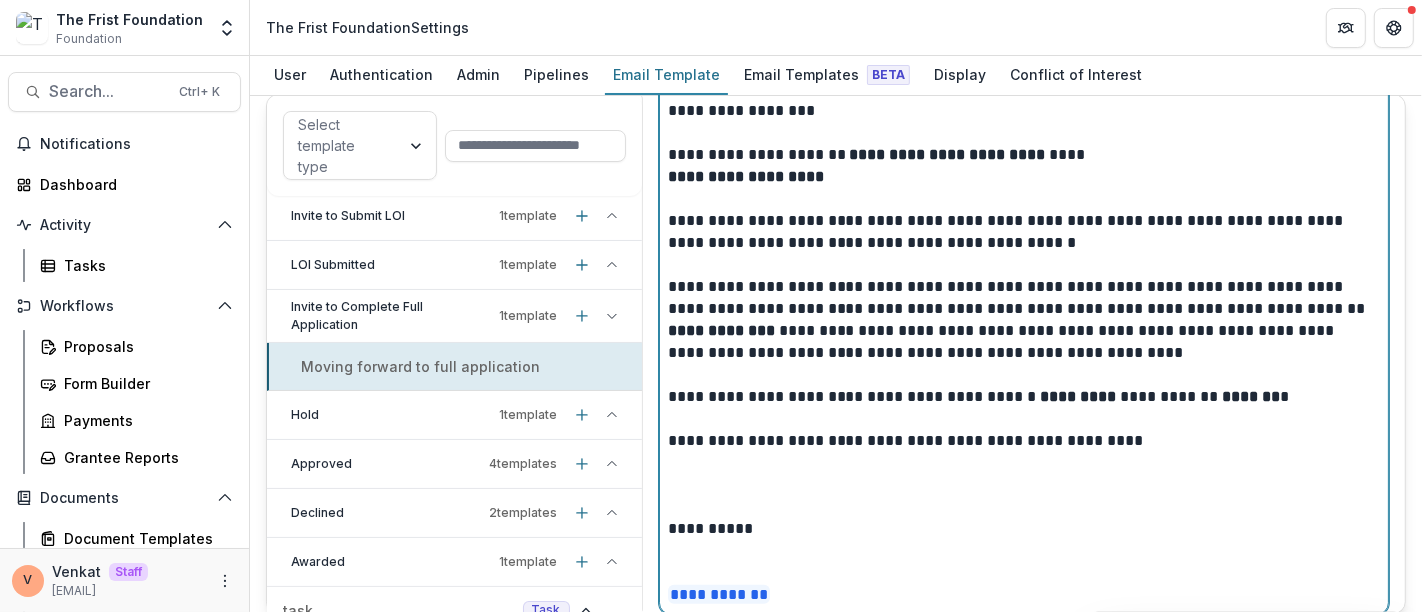 scroll, scrollTop: 532, scrollLeft: 0, axis: vertical 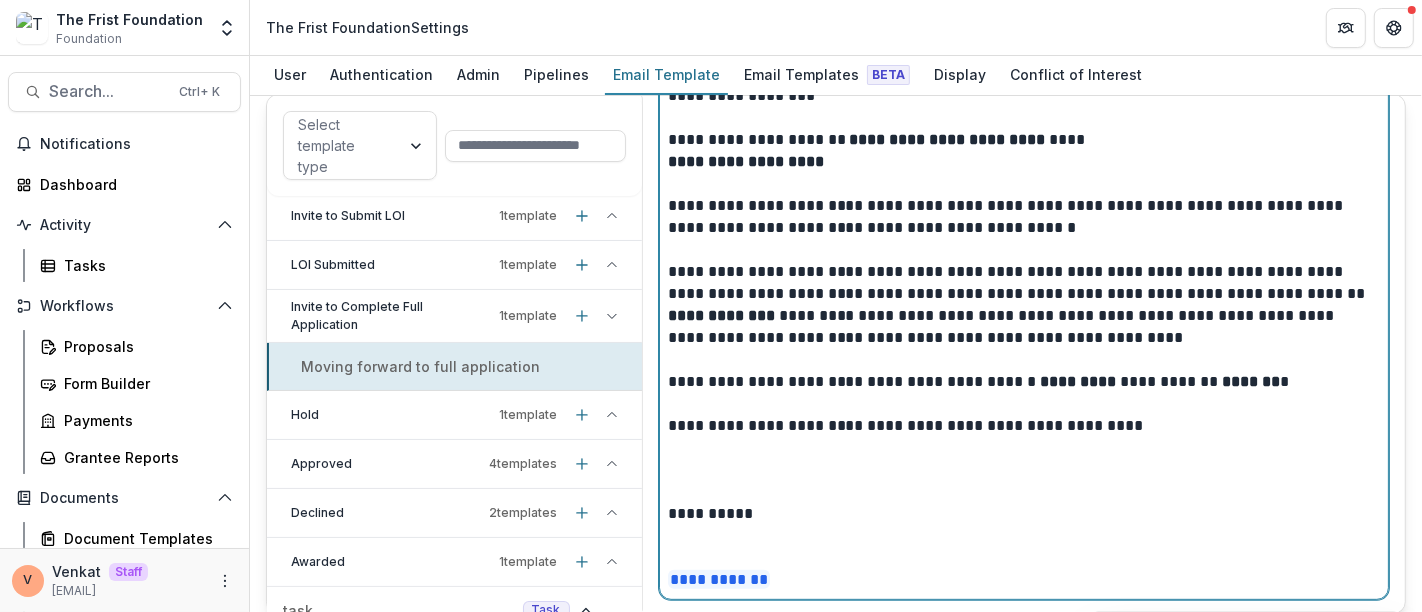 click at bounding box center [1024, 459] 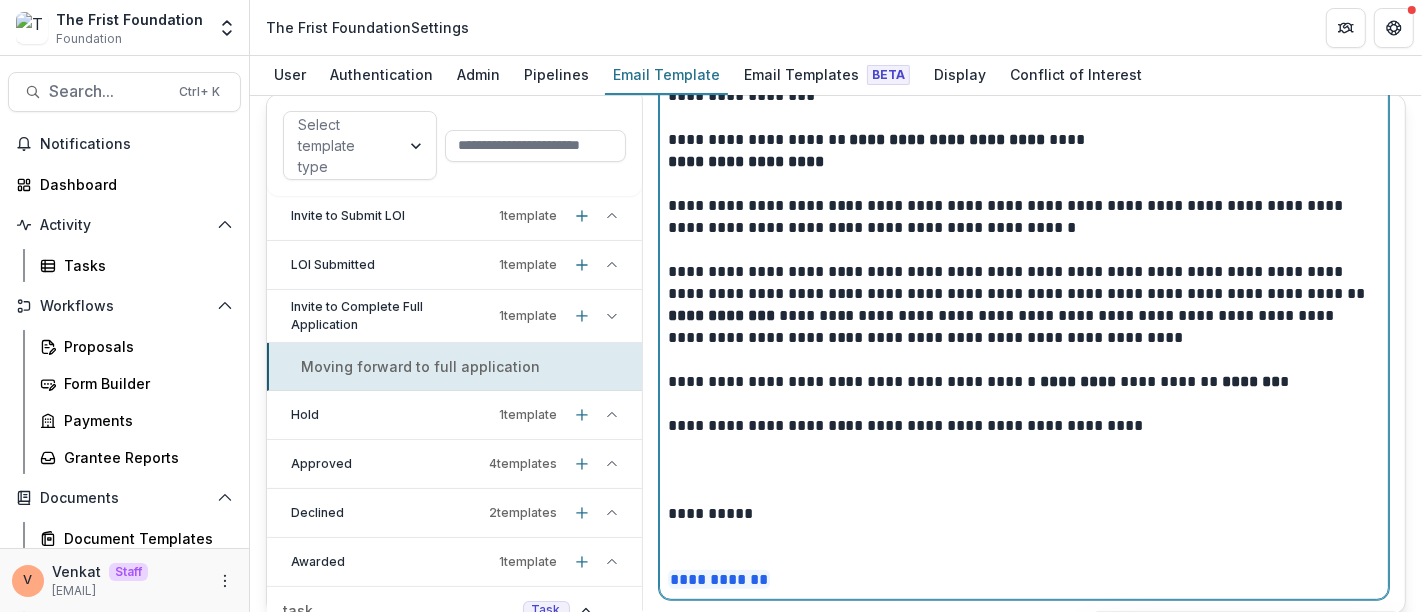 scroll, scrollTop: 510, scrollLeft: 0, axis: vertical 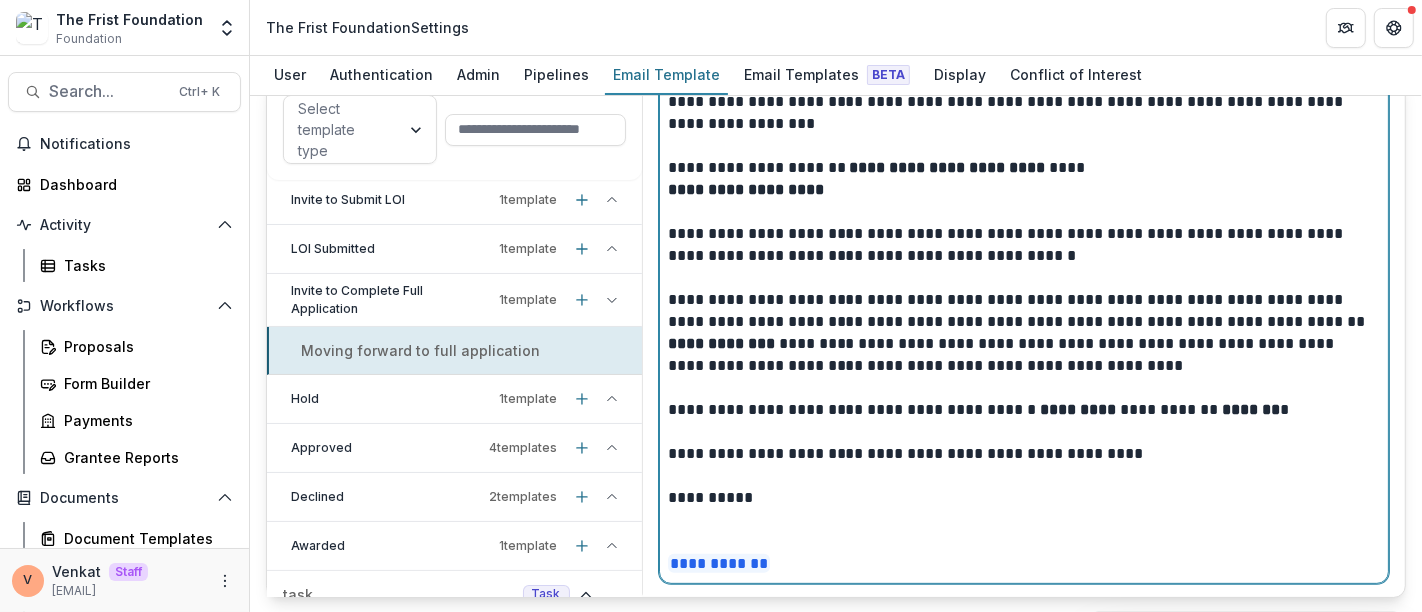 click on "**********" at bounding box center [1024, 542] 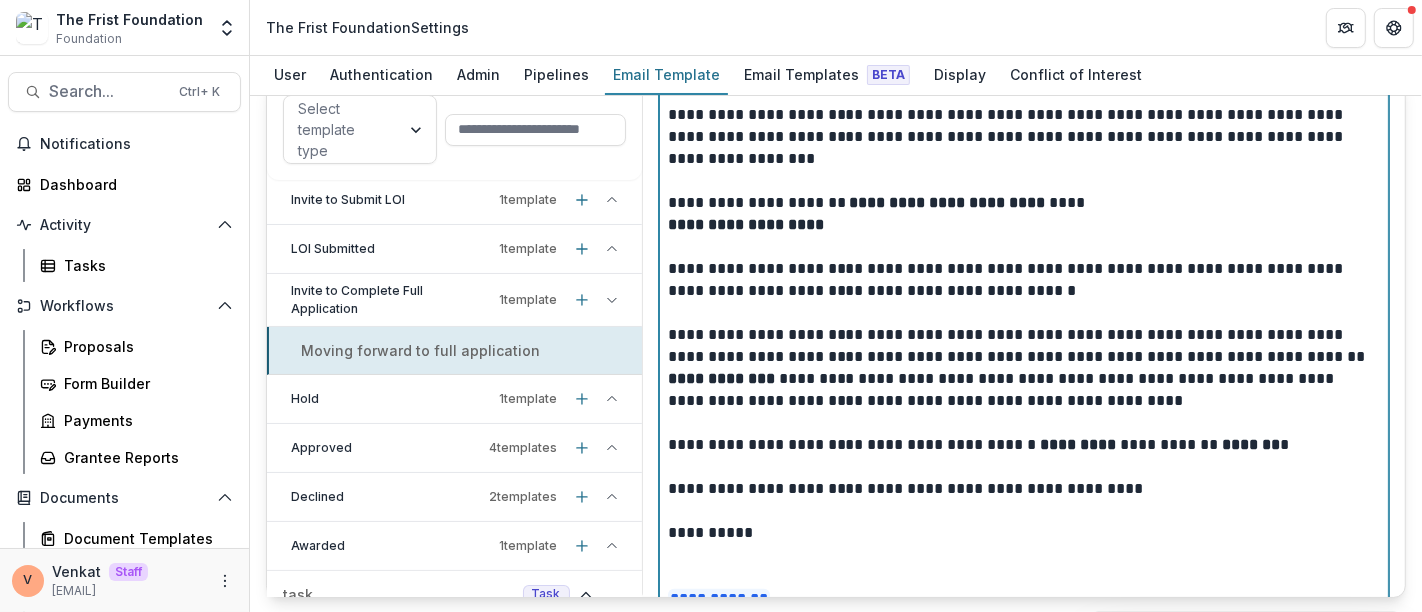 scroll, scrollTop: 488, scrollLeft: 0, axis: vertical 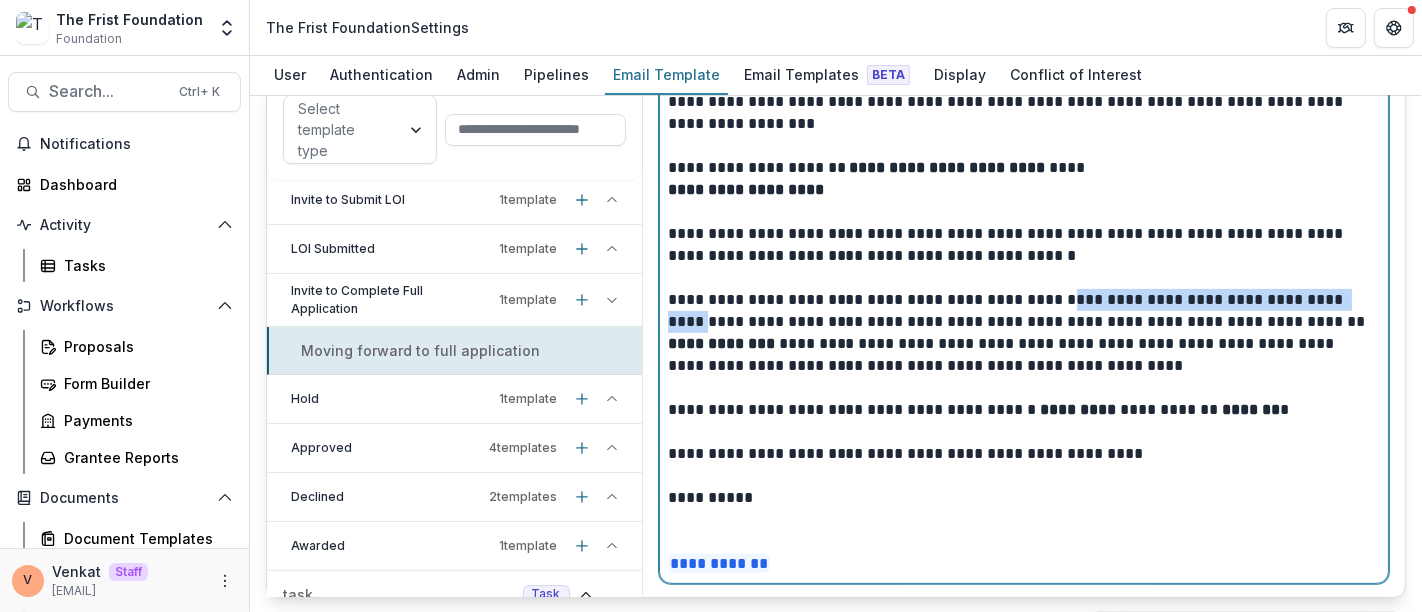 drag, startPoint x: 1040, startPoint y: 297, endPoint x: 1339, endPoint y: 297, distance: 299 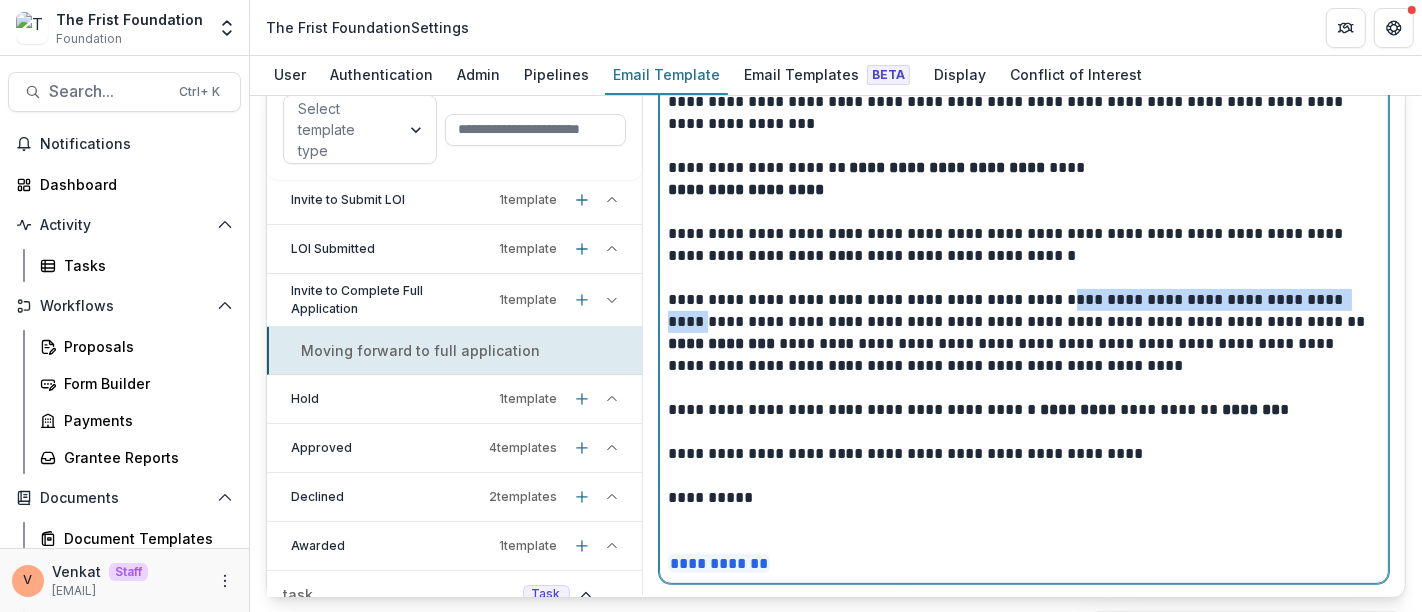 click on "**********" at bounding box center (1020, 333) 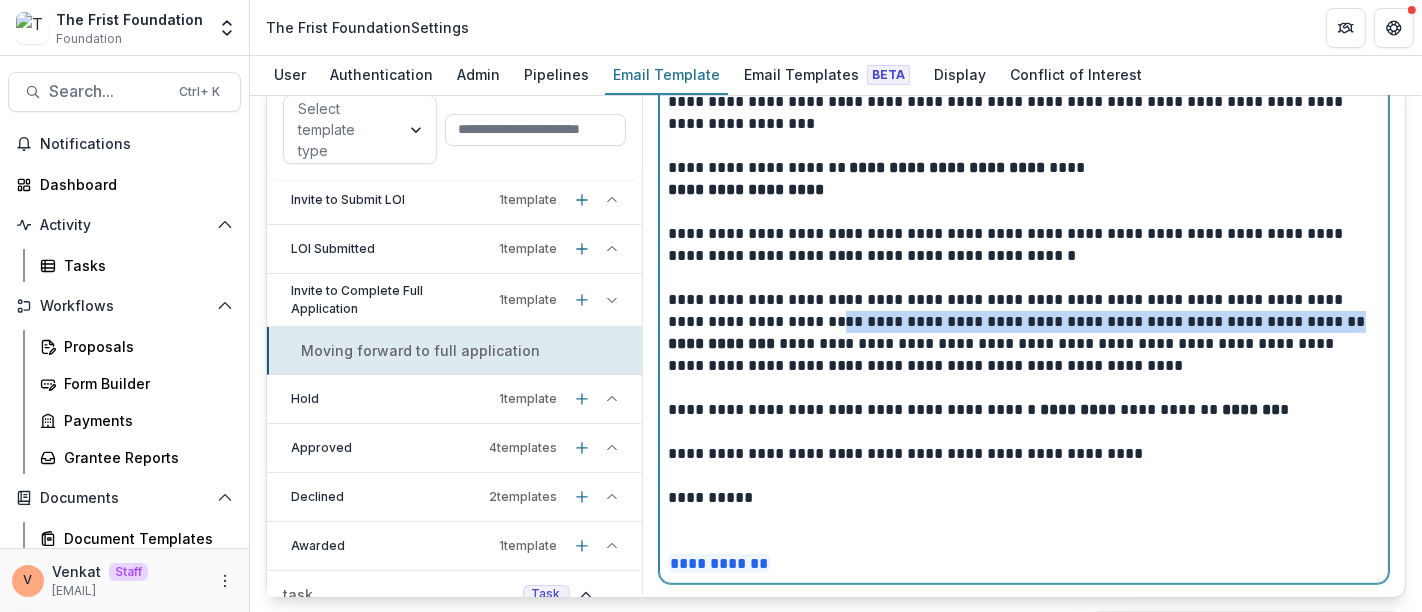 drag, startPoint x: 791, startPoint y: 317, endPoint x: 1271, endPoint y: 323, distance: 480.0375 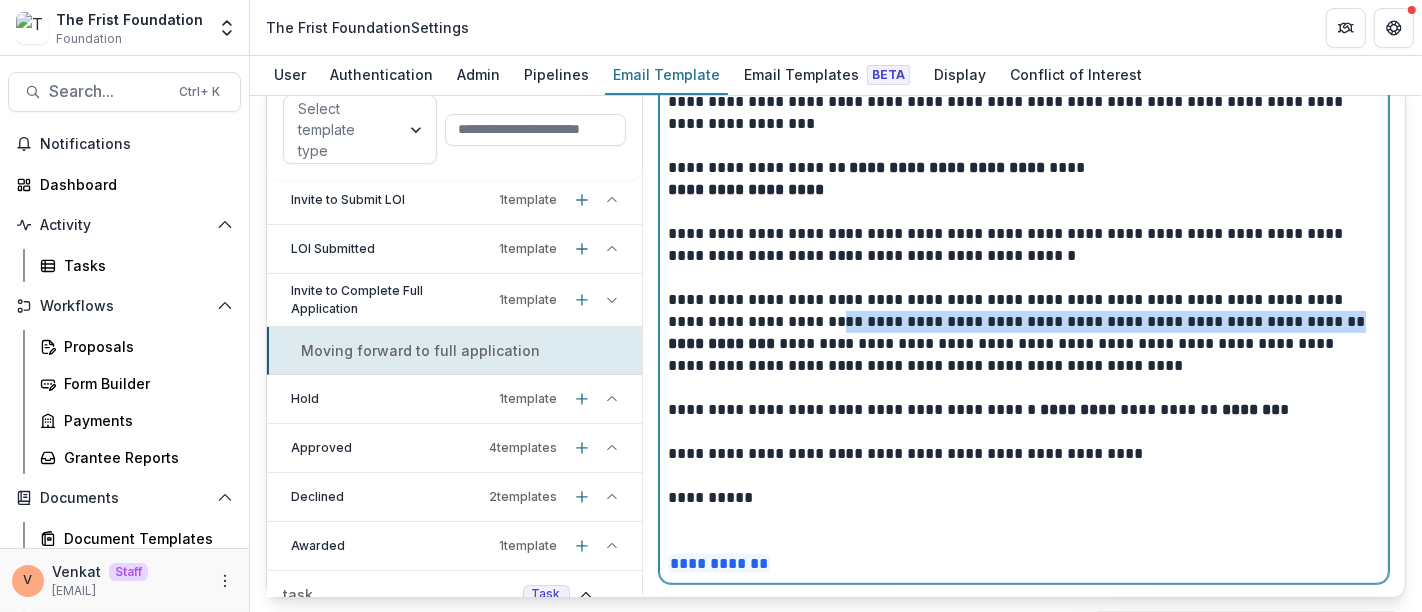 click on "**********" at bounding box center (1020, 333) 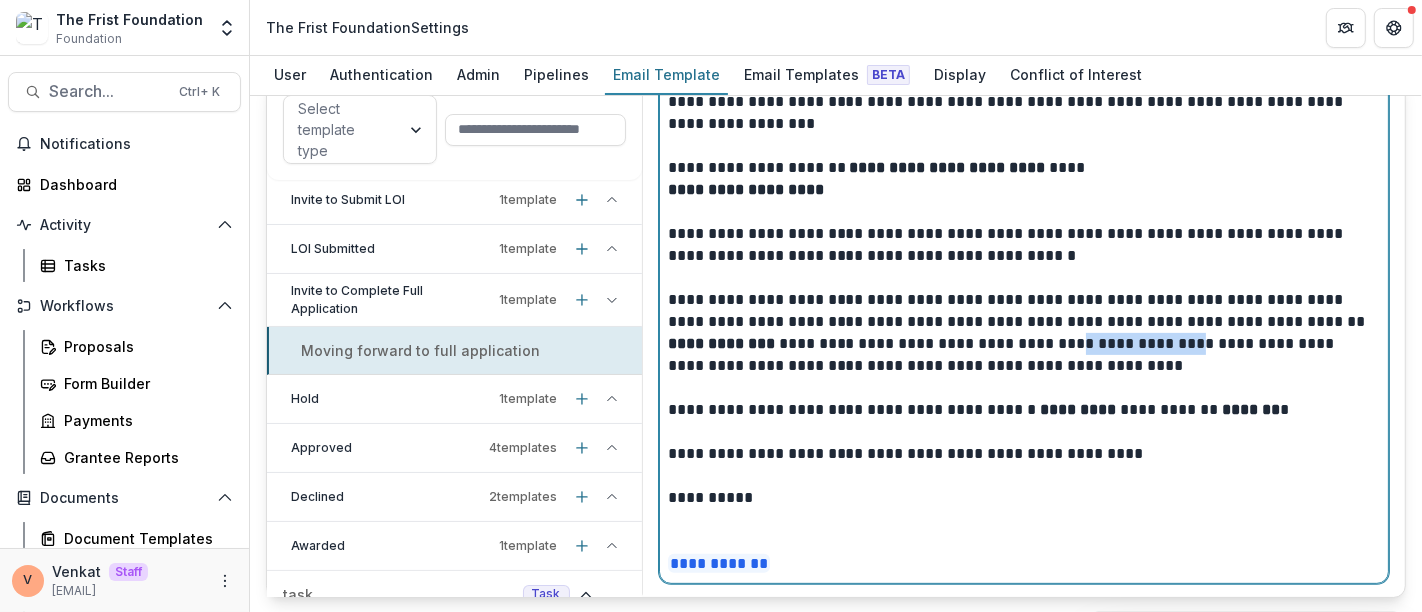 drag, startPoint x: 997, startPoint y: 335, endPoint x: 1115, endPoint y: 338, distance: 118.03813 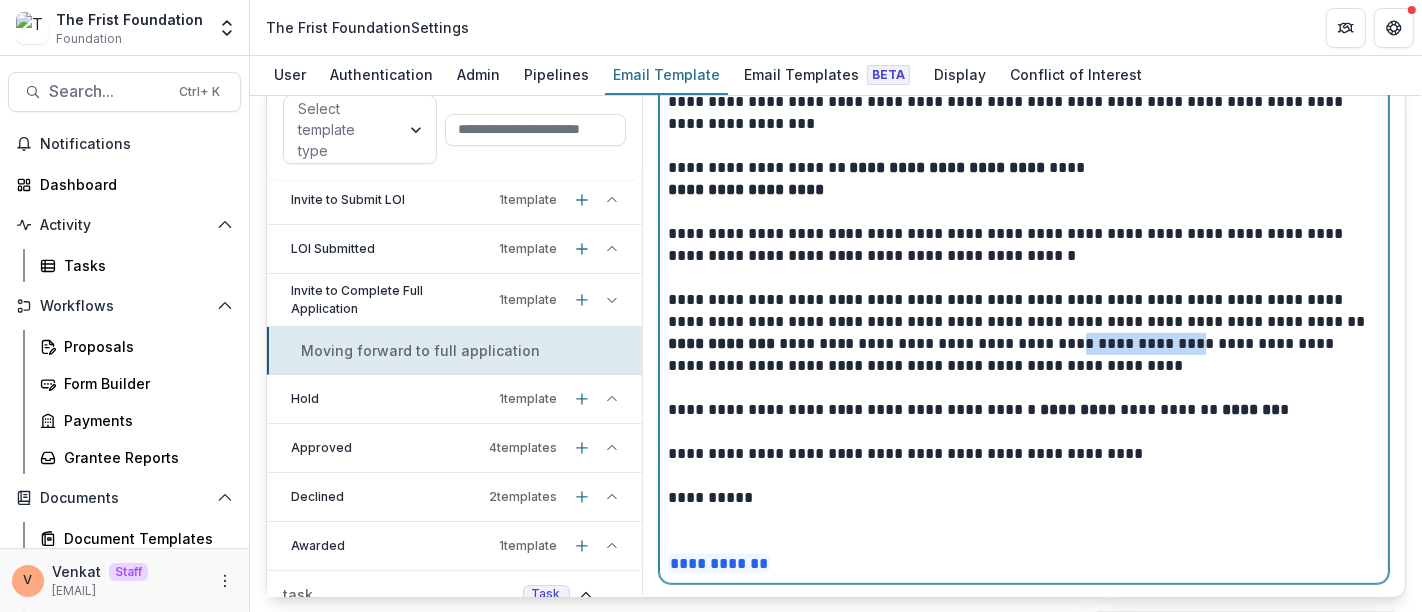 click on "**********" at bounding box center (1020, 333) 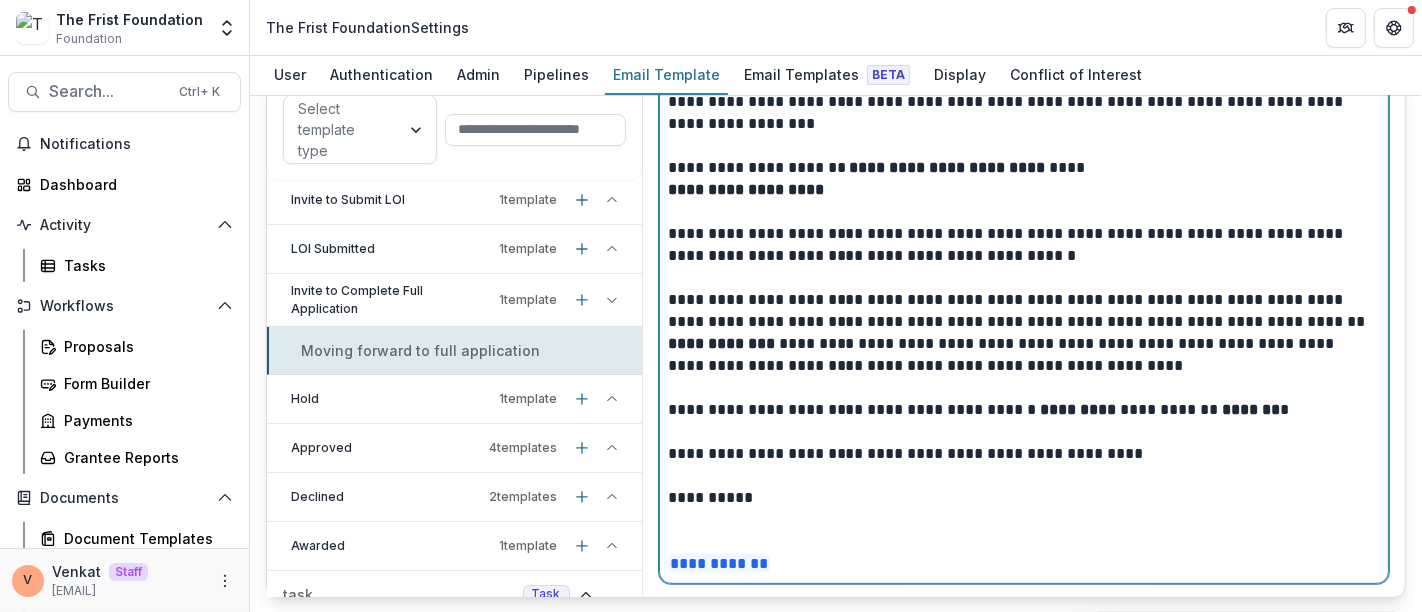 click on "**********" at bounding box center (1020, 333) 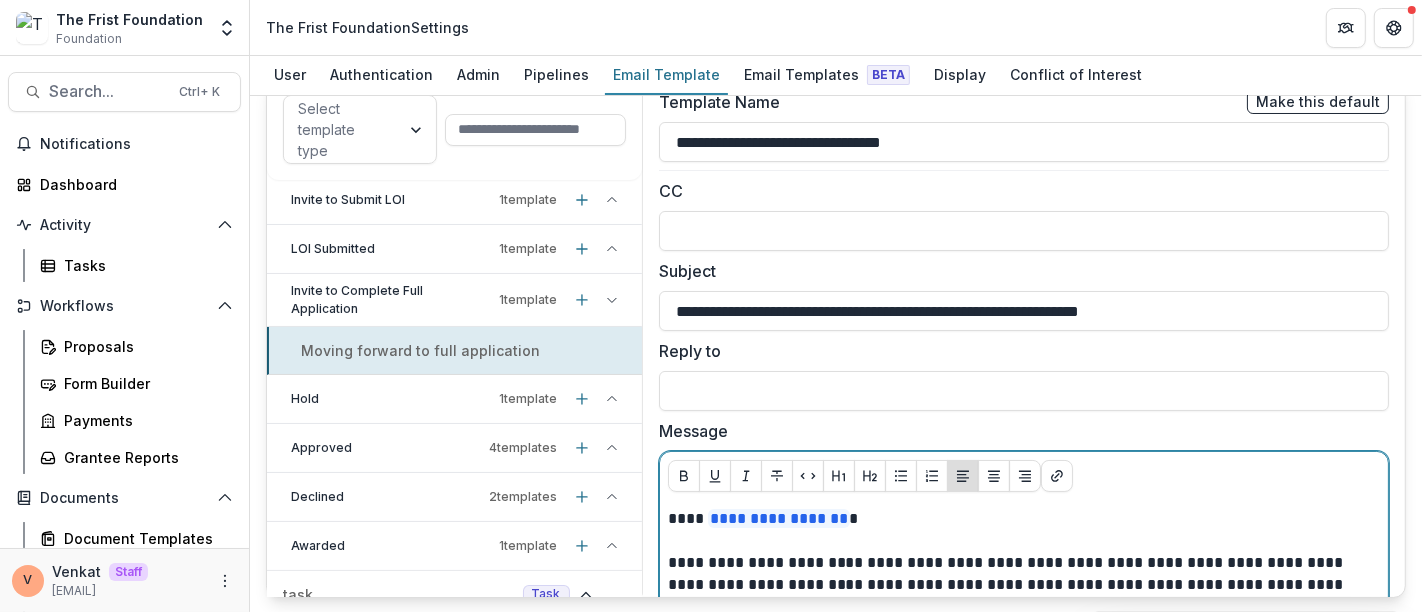 scroll, scrollTop: 0, scrollLeft: 0, axis: both 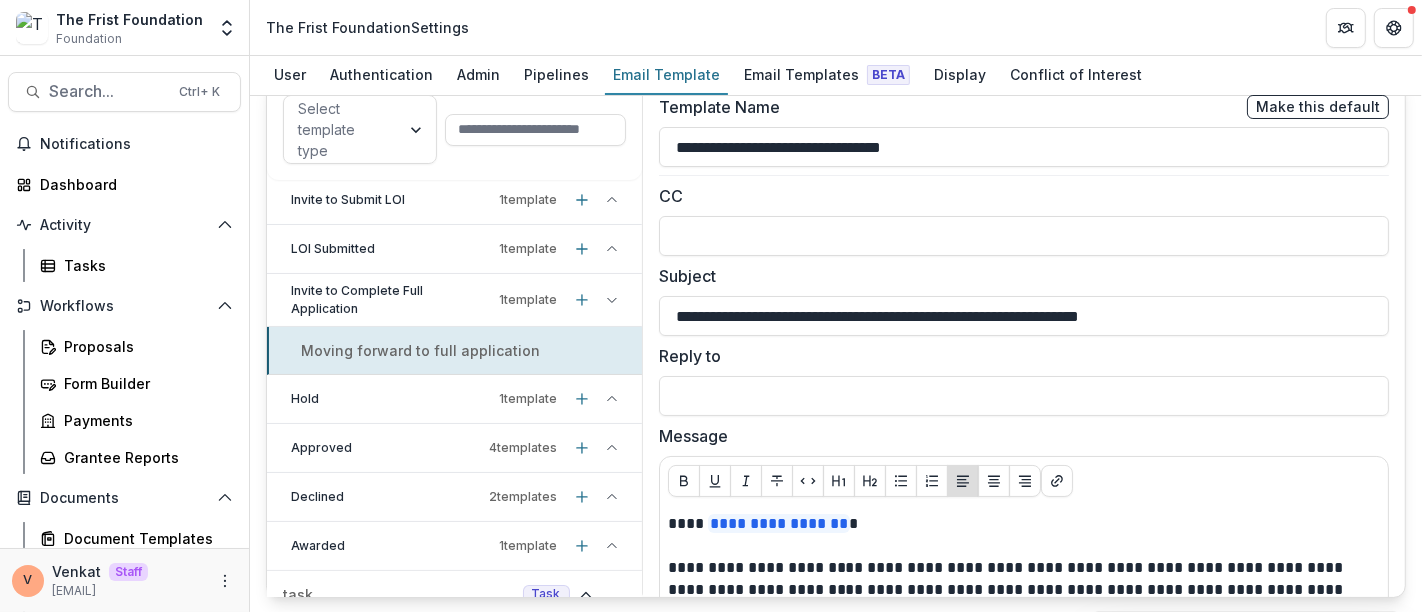click 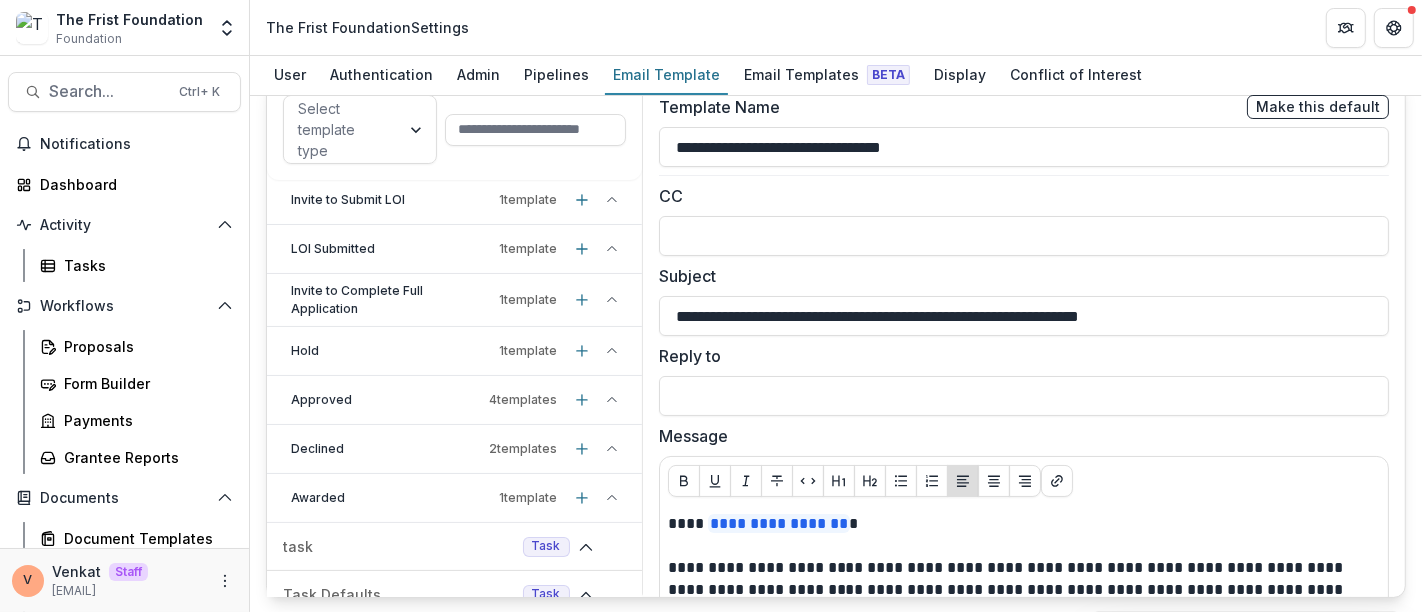 click 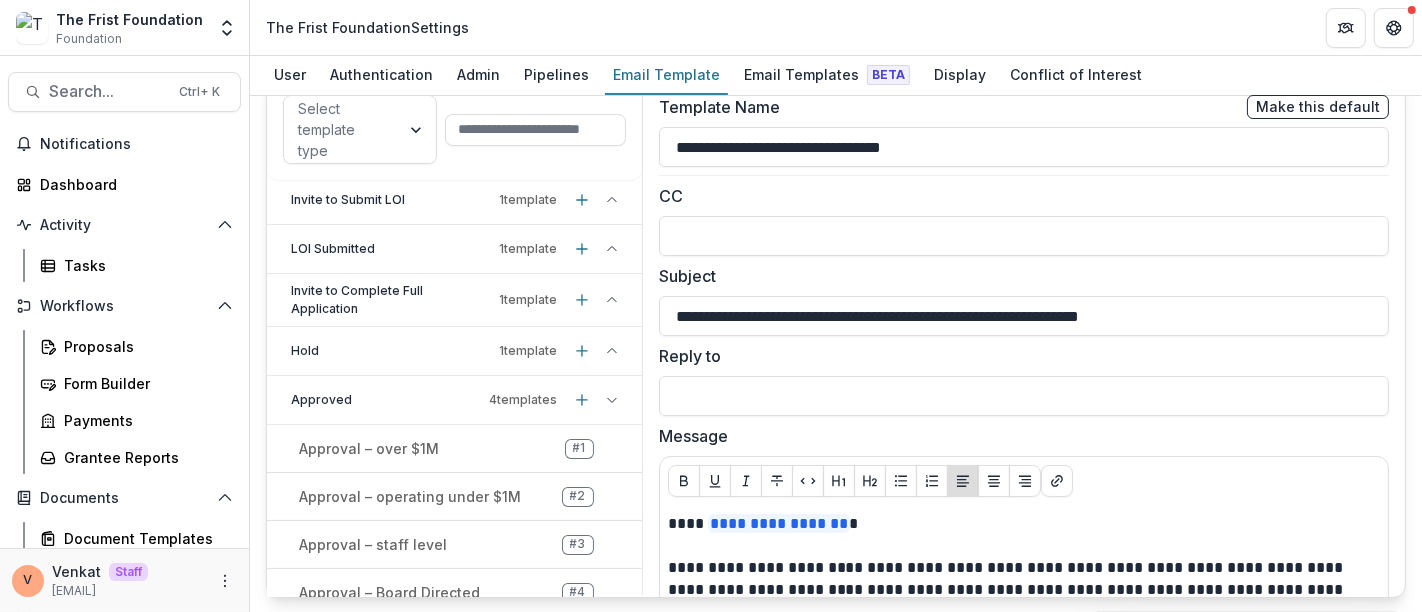 click 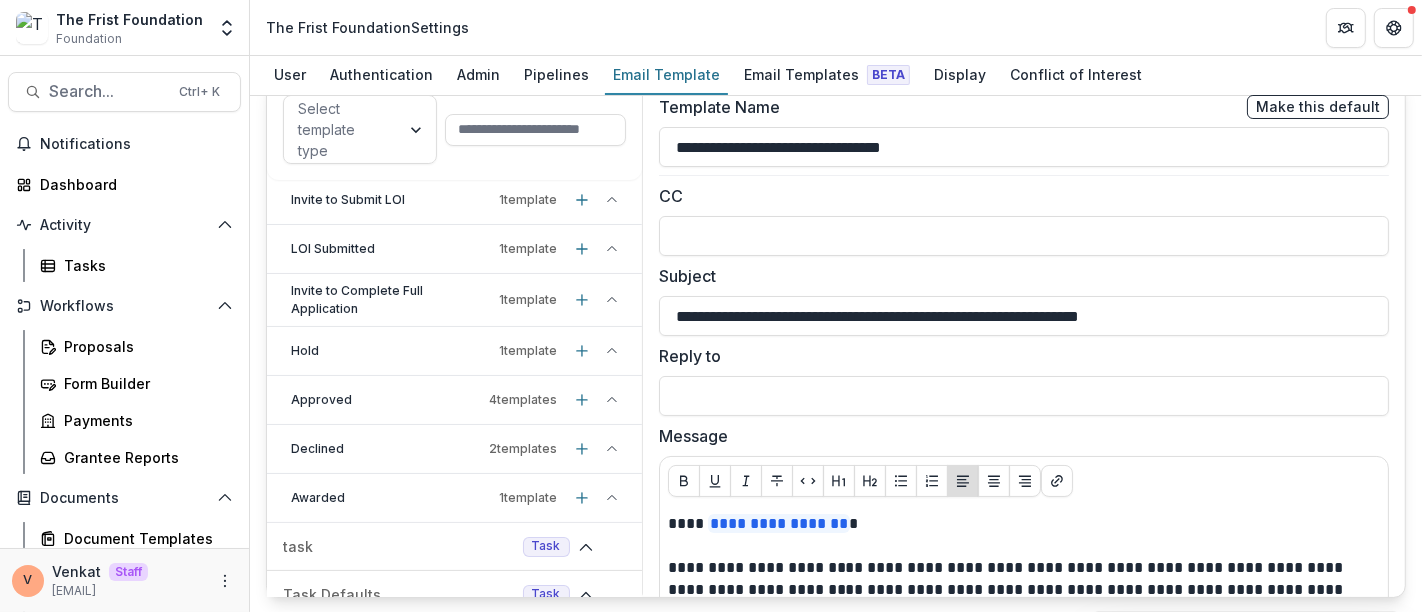 click 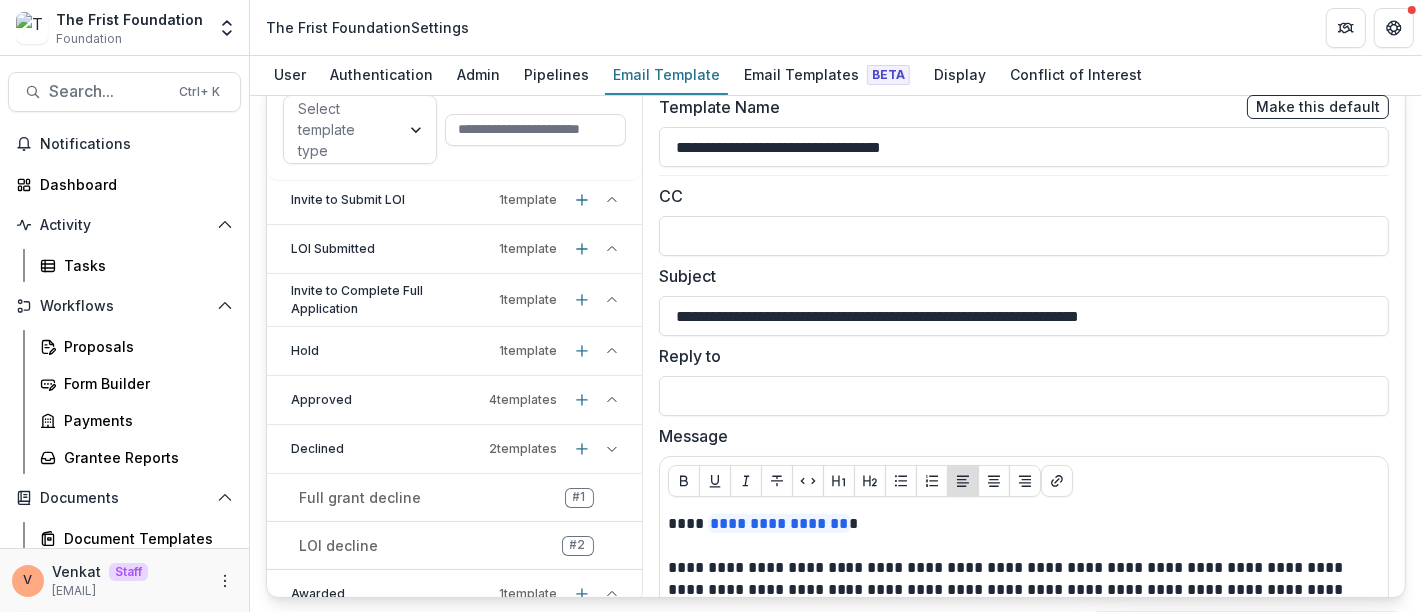 click 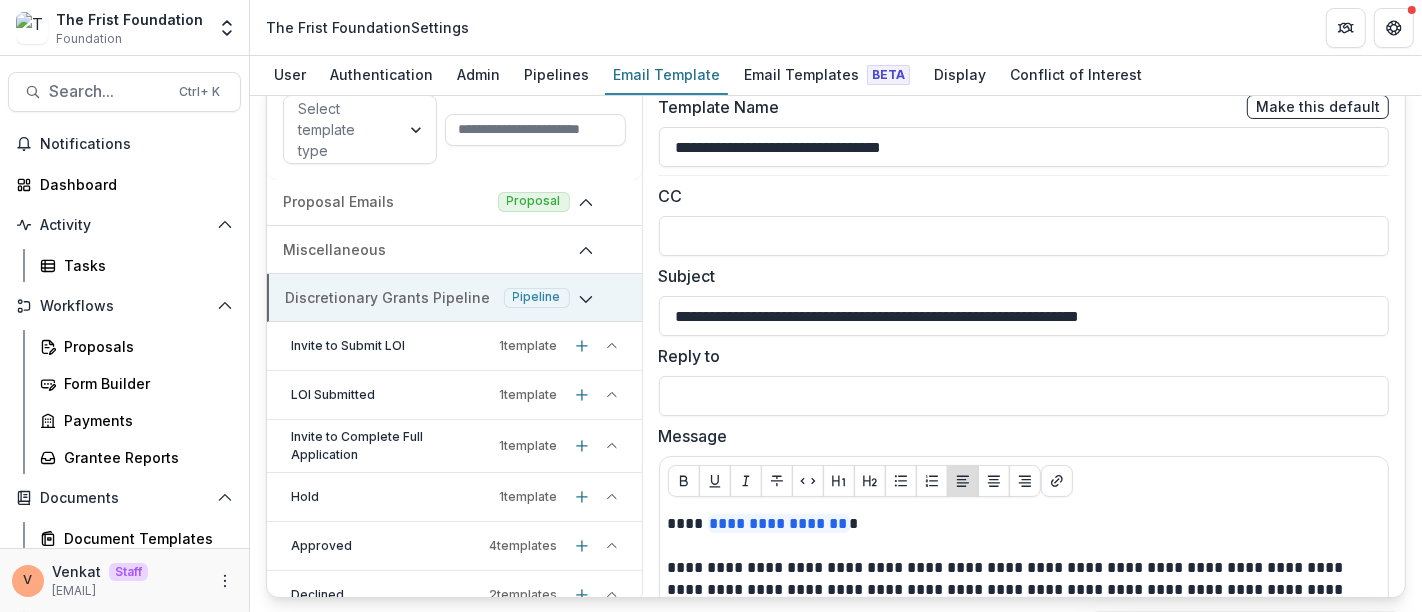 scroll, scrollTop: 0, scrollLeft: 0, axis: both 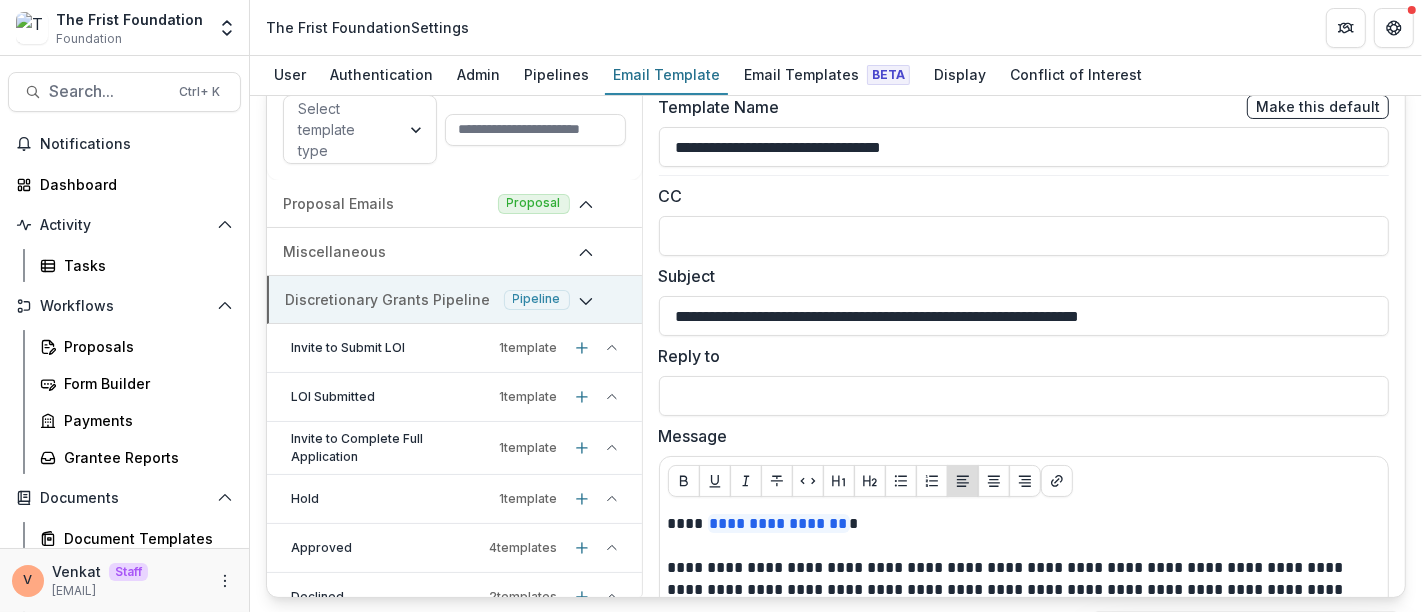 click 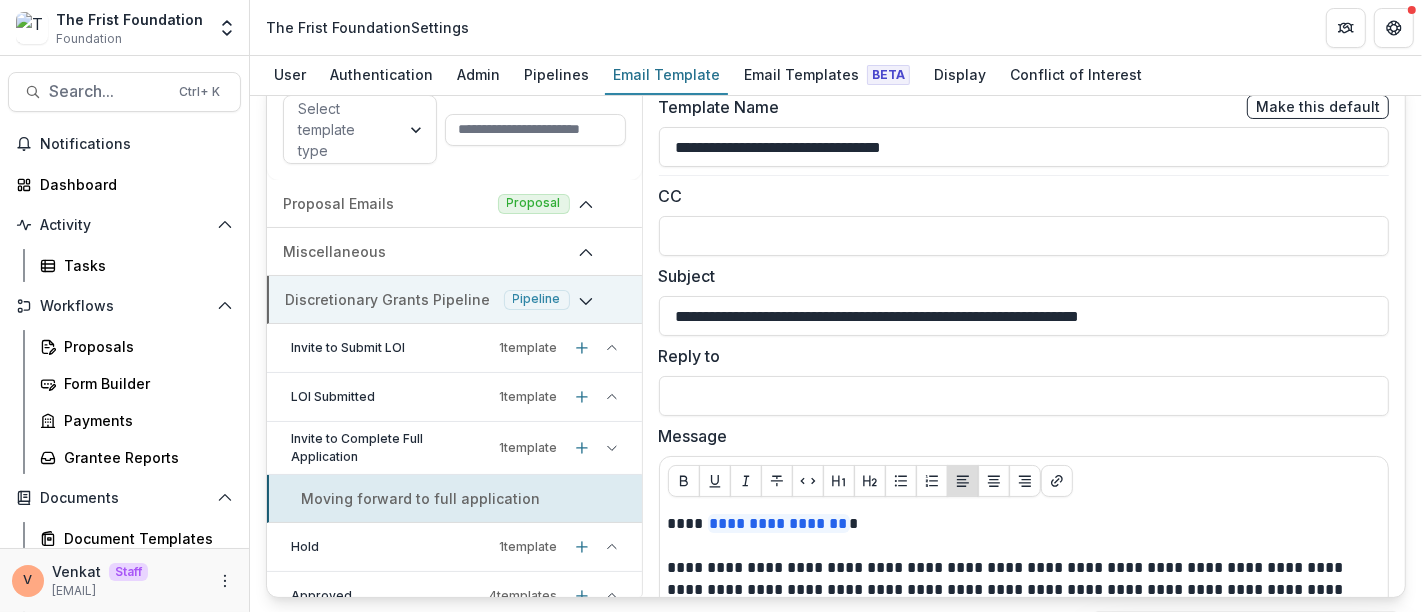 click on "Moving forward to full application" at bounding box center (420, 498) 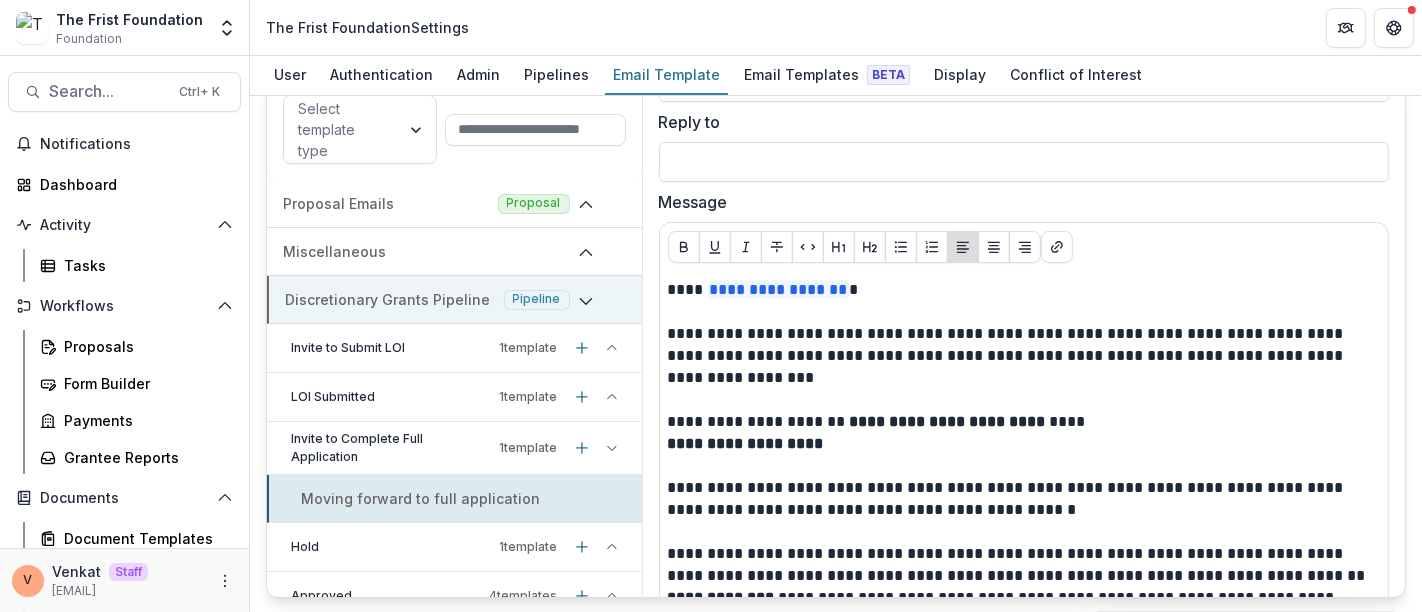 scroll, scrollTop: 154, scrollLeft: 0, axis: vertical 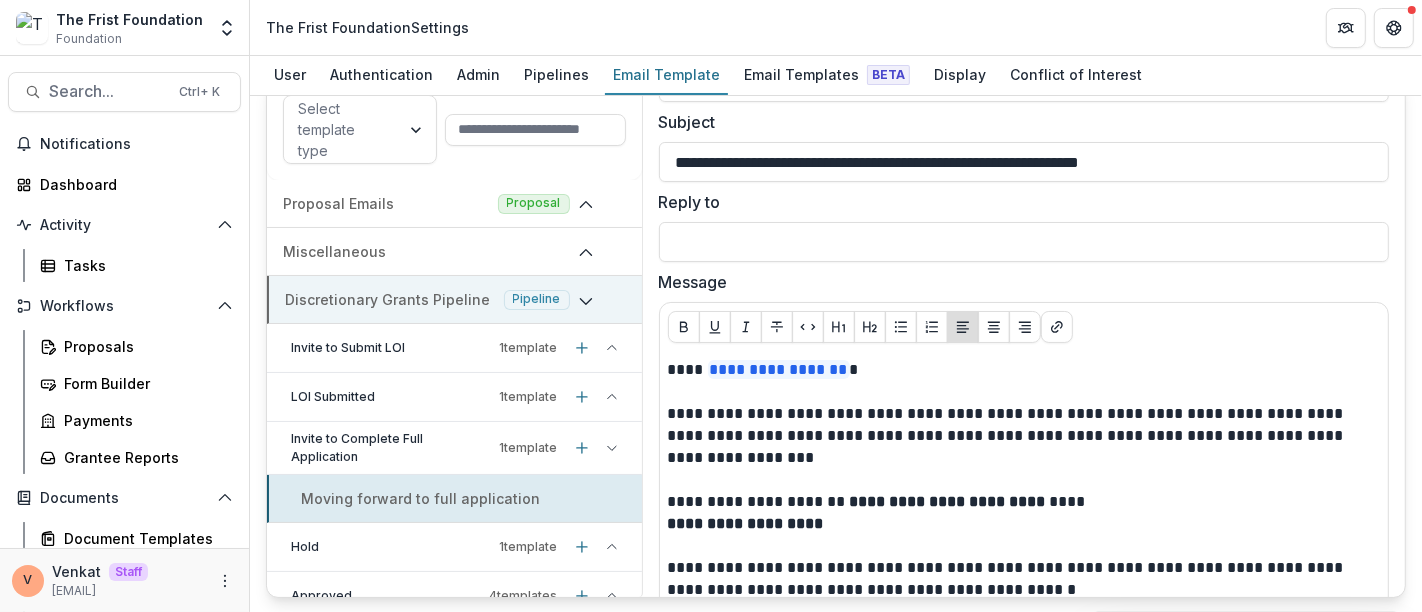 click 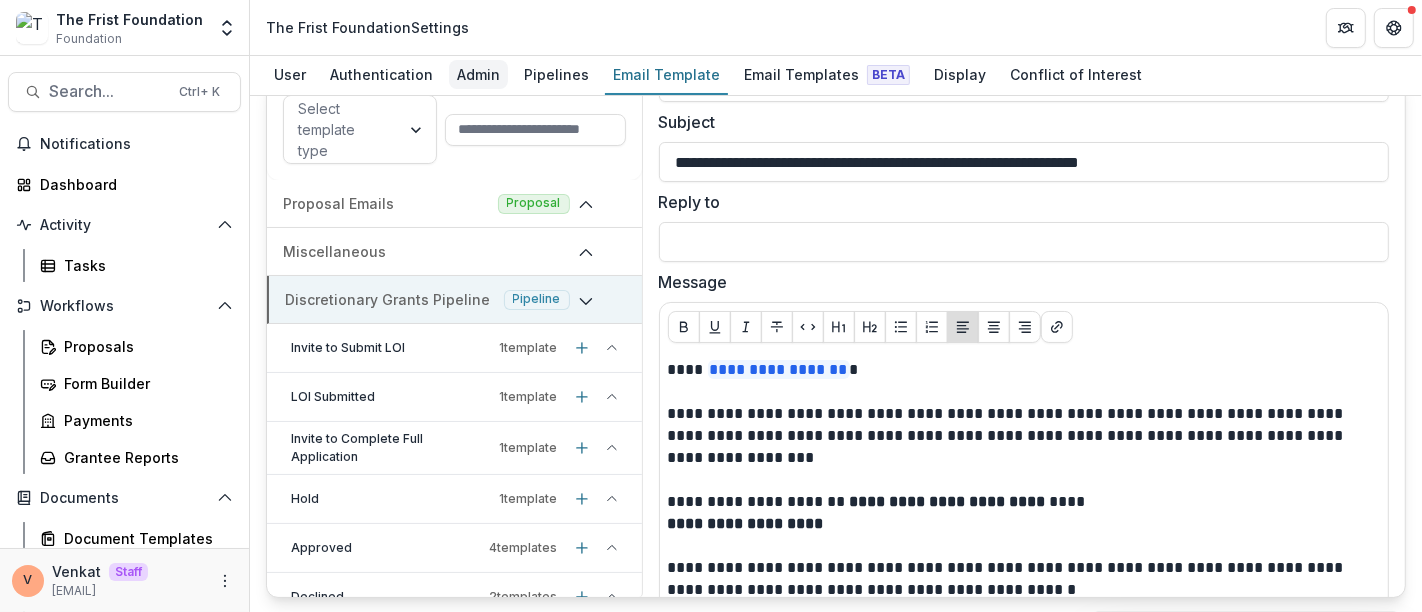 click on "Admin" at bounding box center [478, 74] 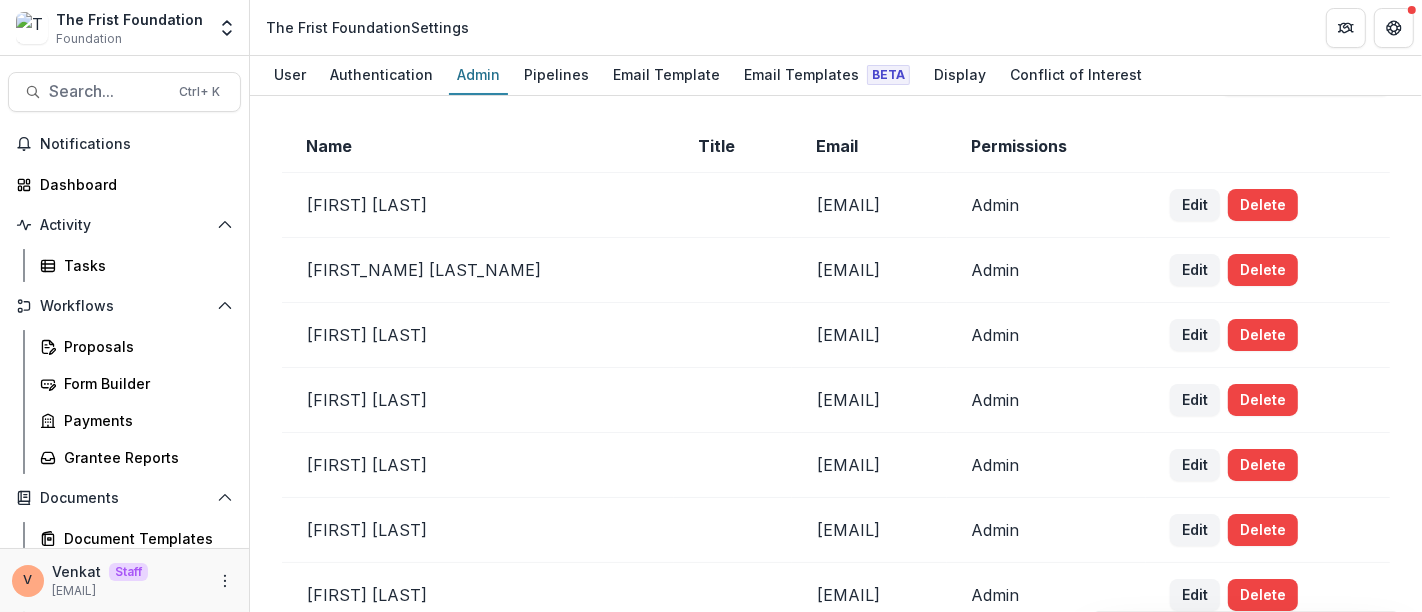 scroll, scrollTop: 0, scrollLeft: 0, axis: both 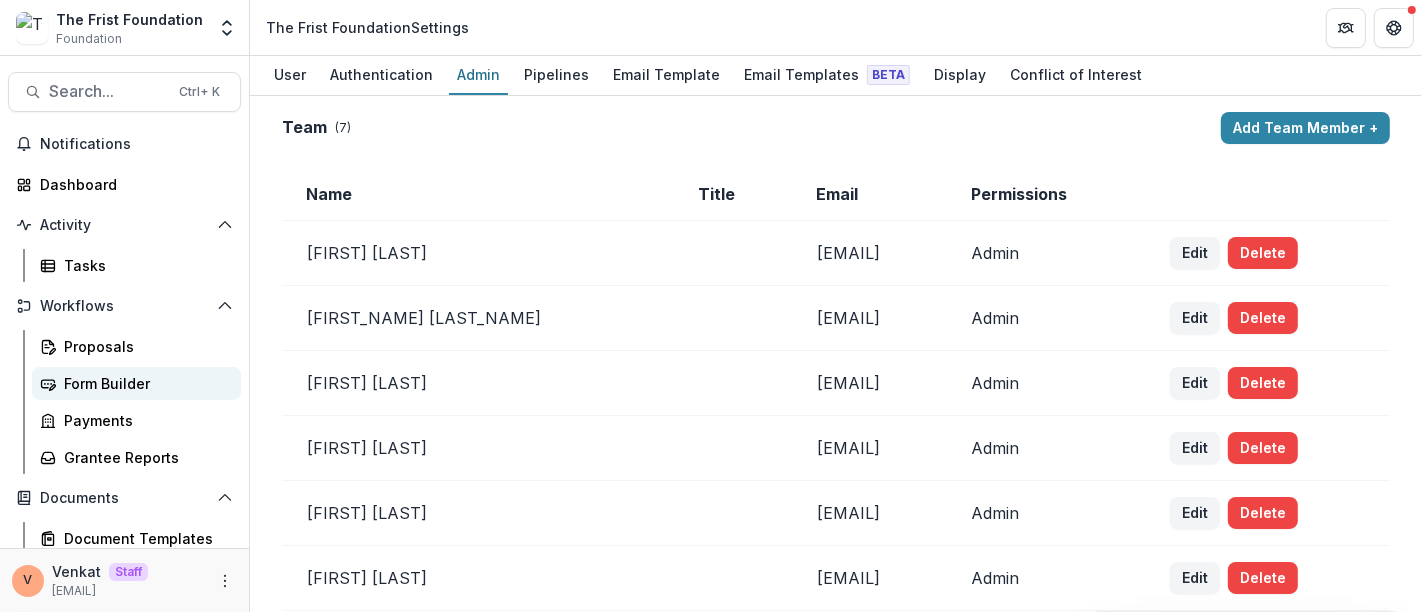 click on "Form Builder" at bounding box center (144, 383) 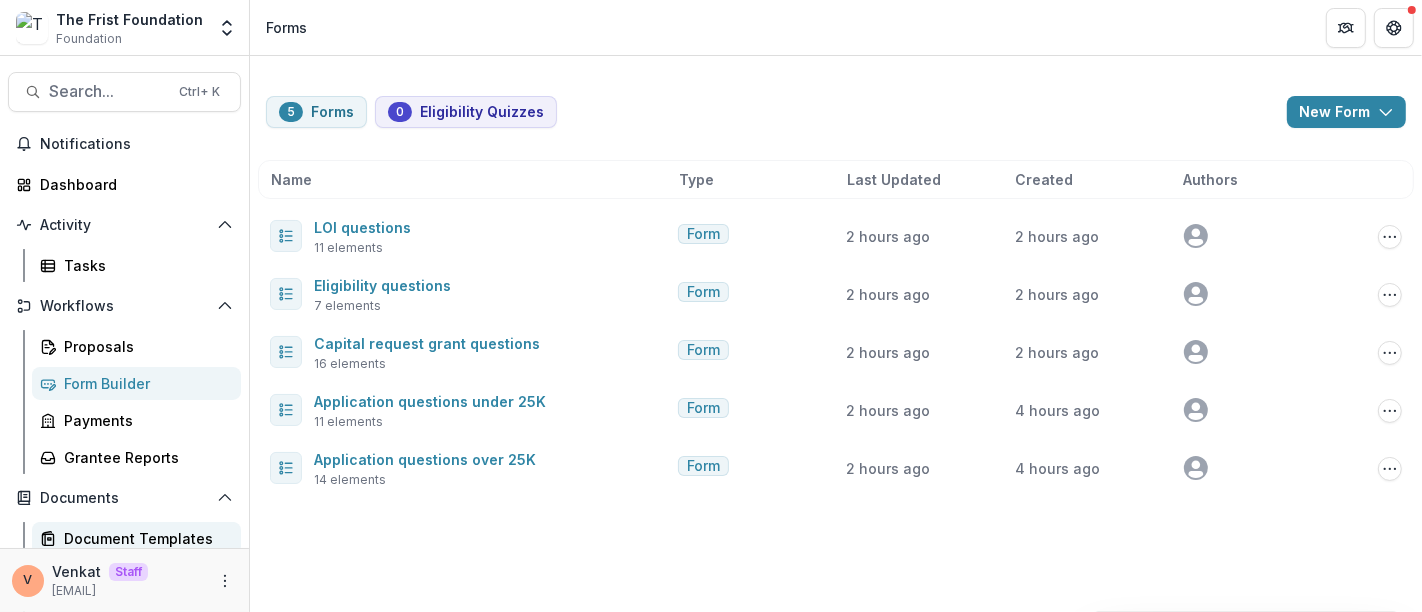 click on "Document Templates" at bounding box center [144, 538] 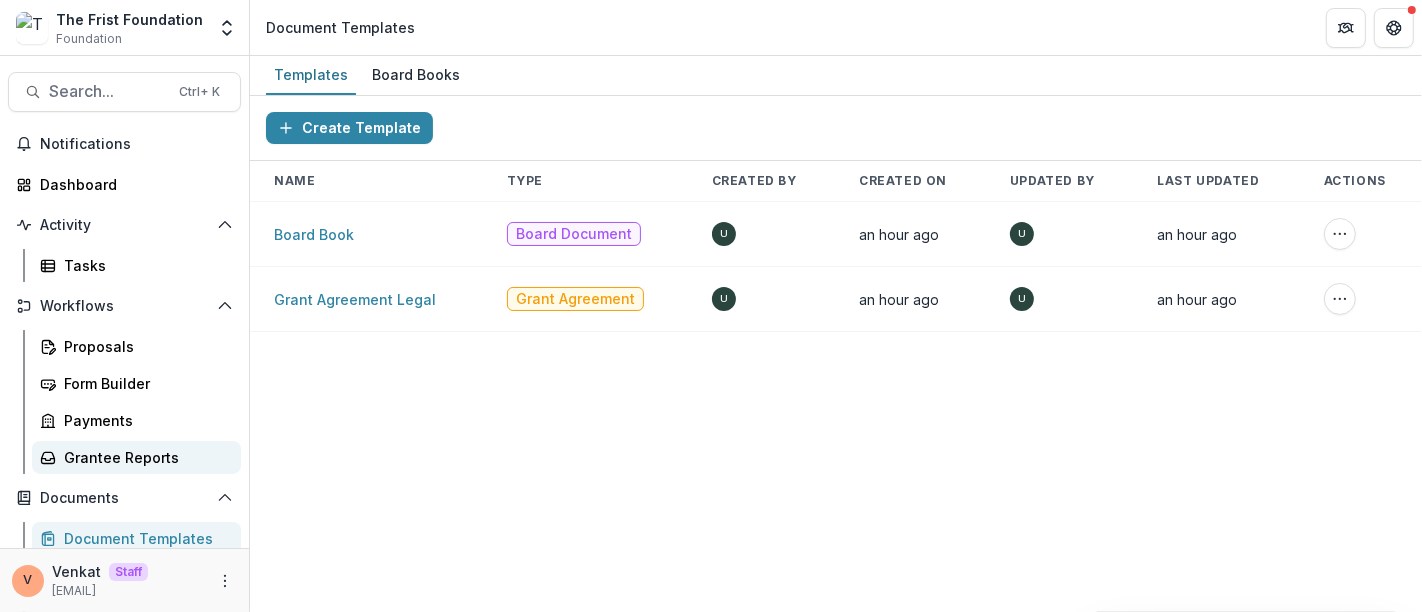 click on "Grantee Reports" at bounding box center (144, 457) 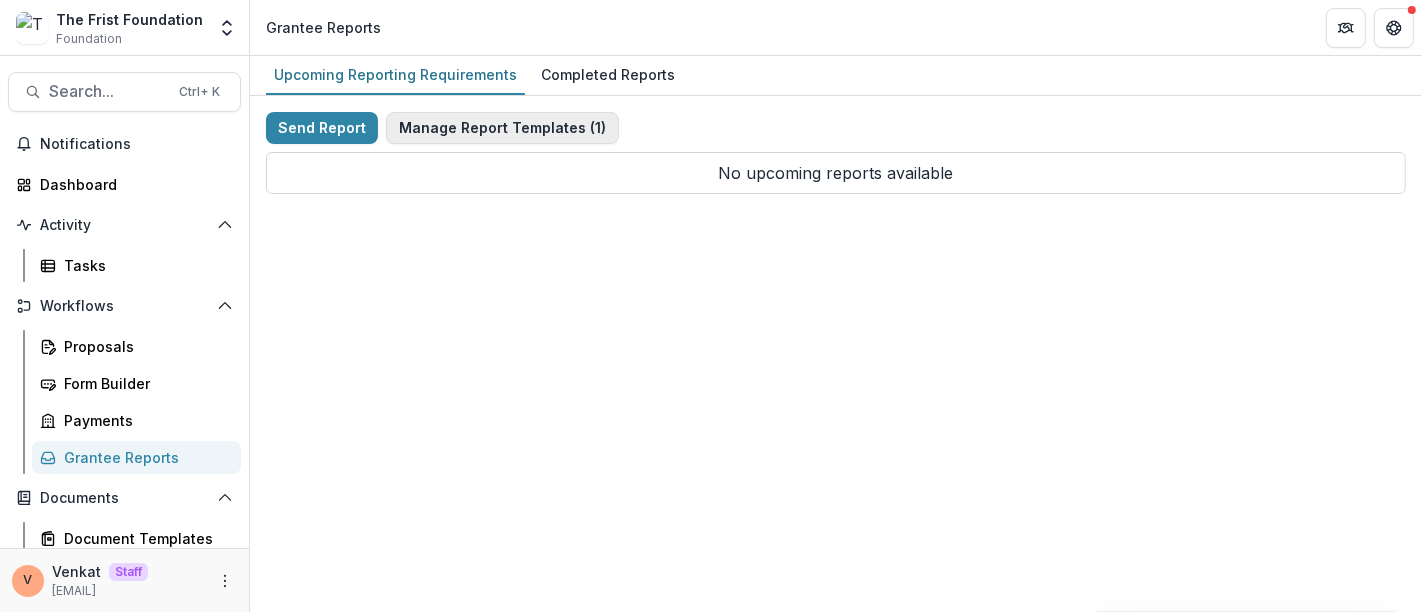 click on "Manage Report Templates ( 1 )" at bounding box center [502, 128] 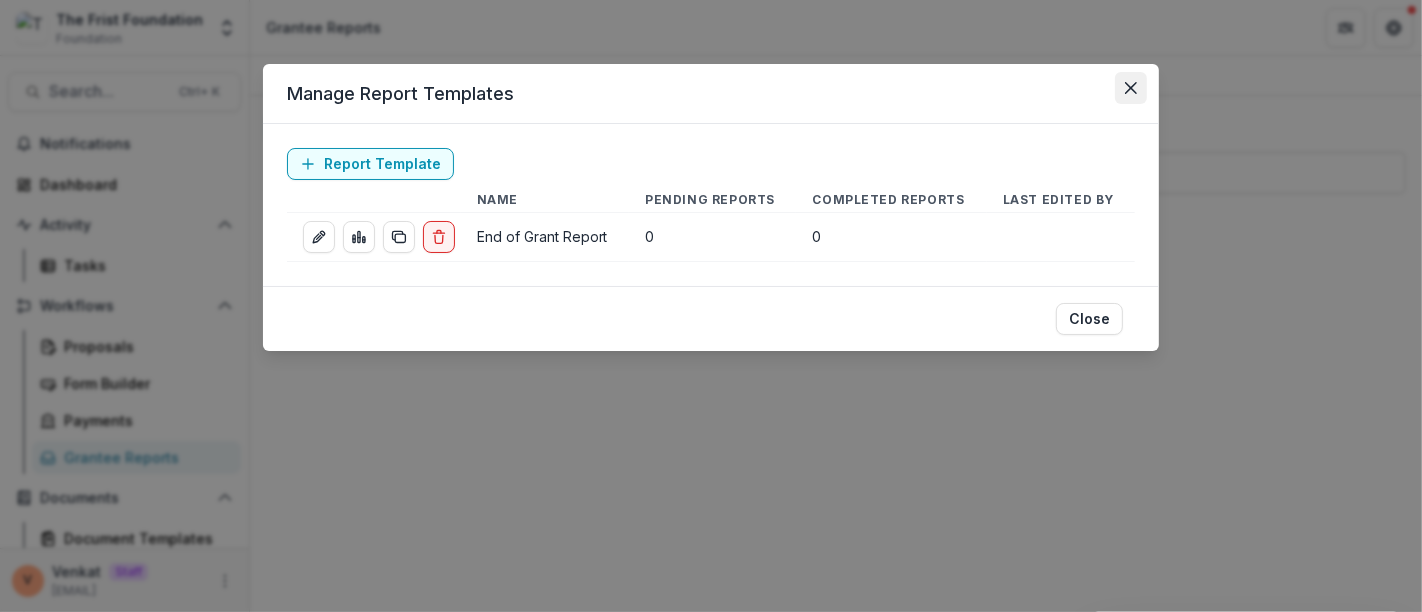 click 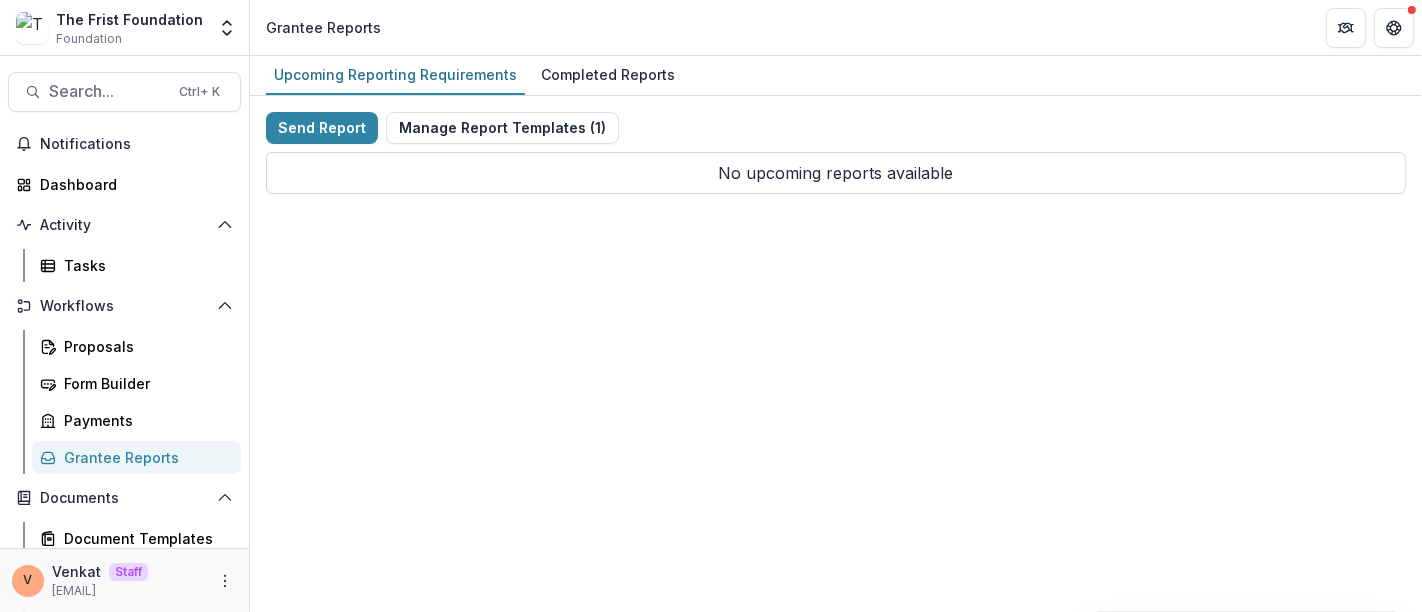 type 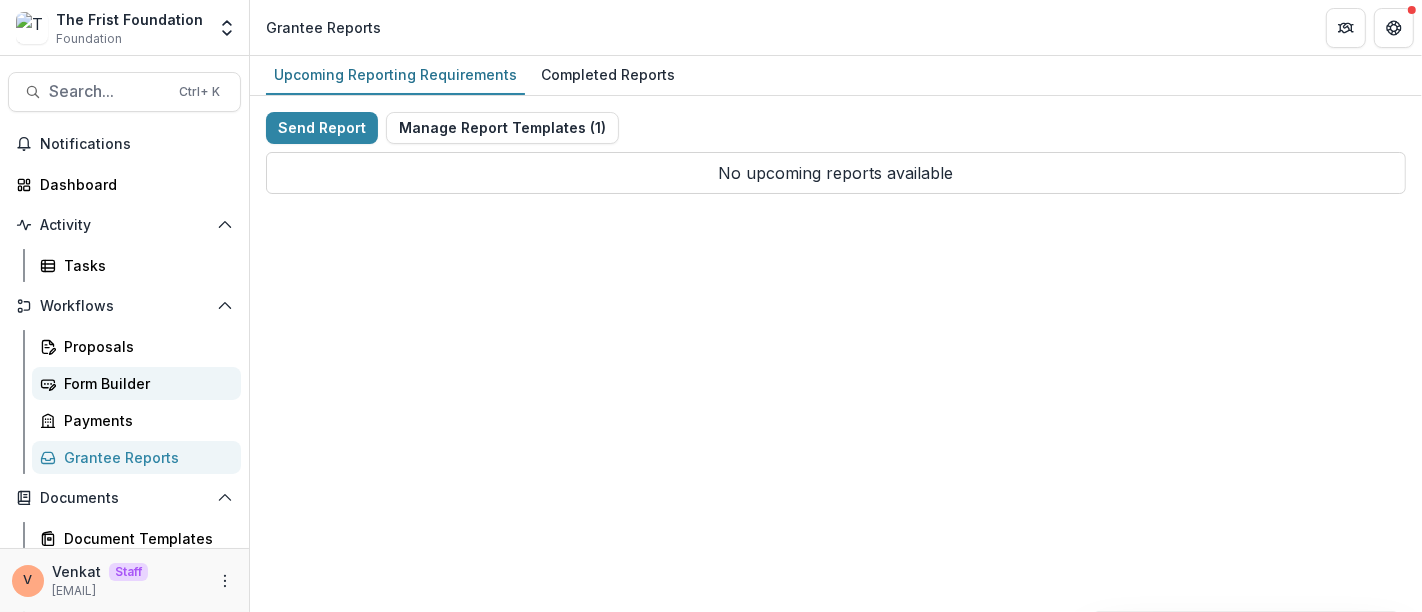 click on "Form Builder" at bounding box center [144, 383] 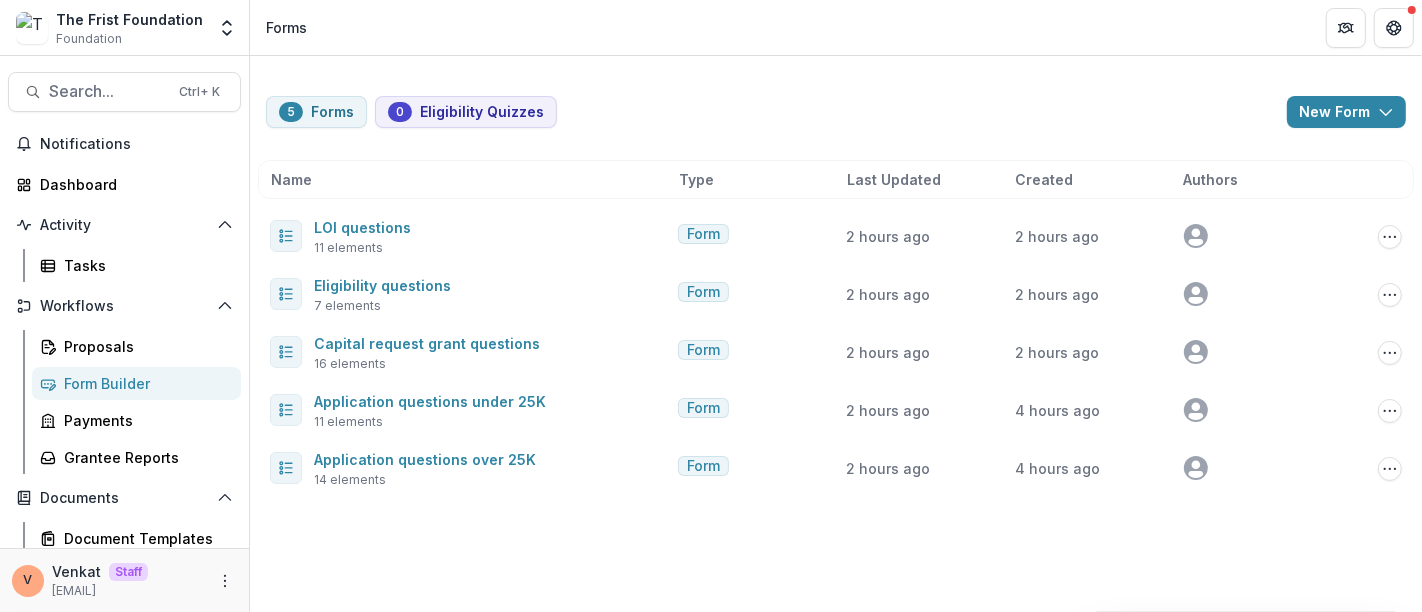 click on "5 Forms 0 Eligibility Quizzes New Form New Eligibility Quiz New Form" at bounding box center [836, 112] 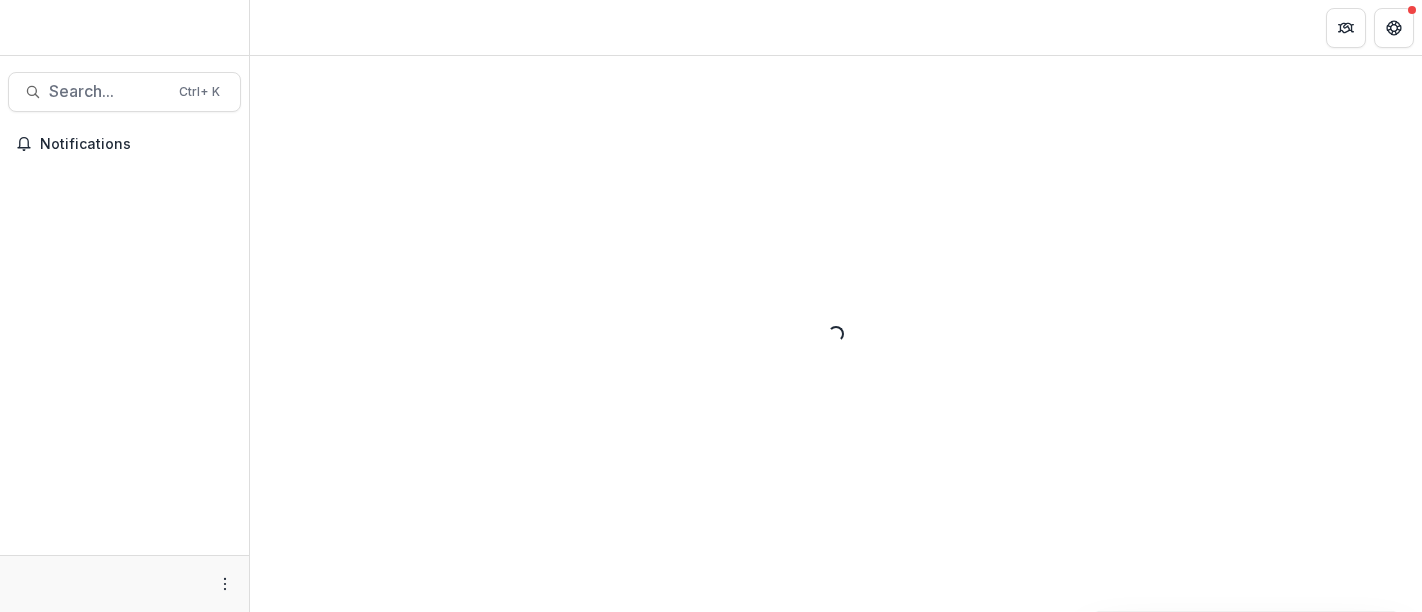scroll, scrollTop: 0, scrollLeft: 0, axis: both 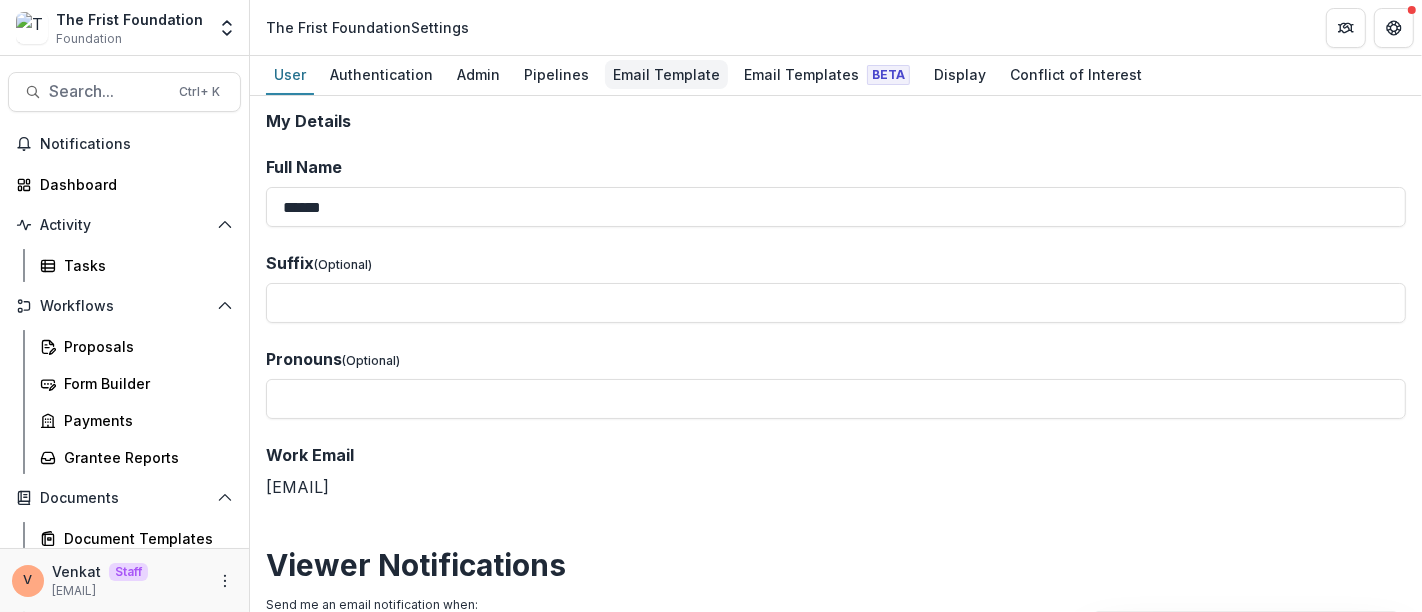 click on "Email Template" at bounding box center [666, 74] 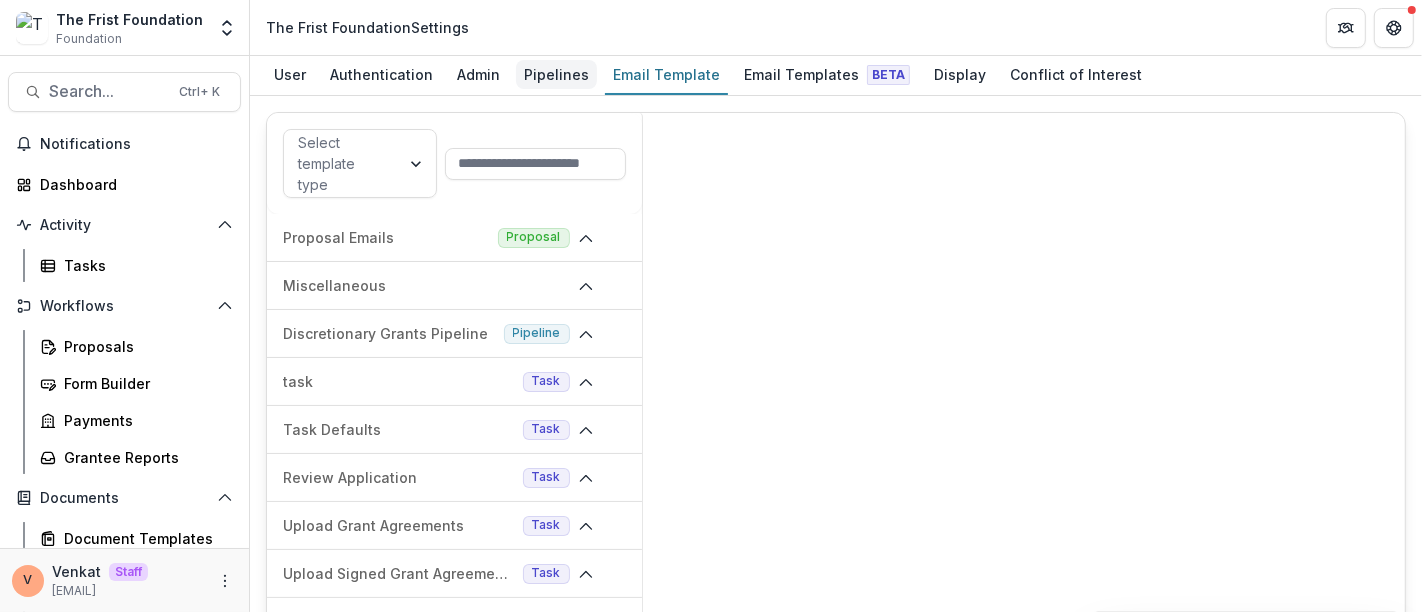 click on "Pipelines" at bounding box center [556, 74] 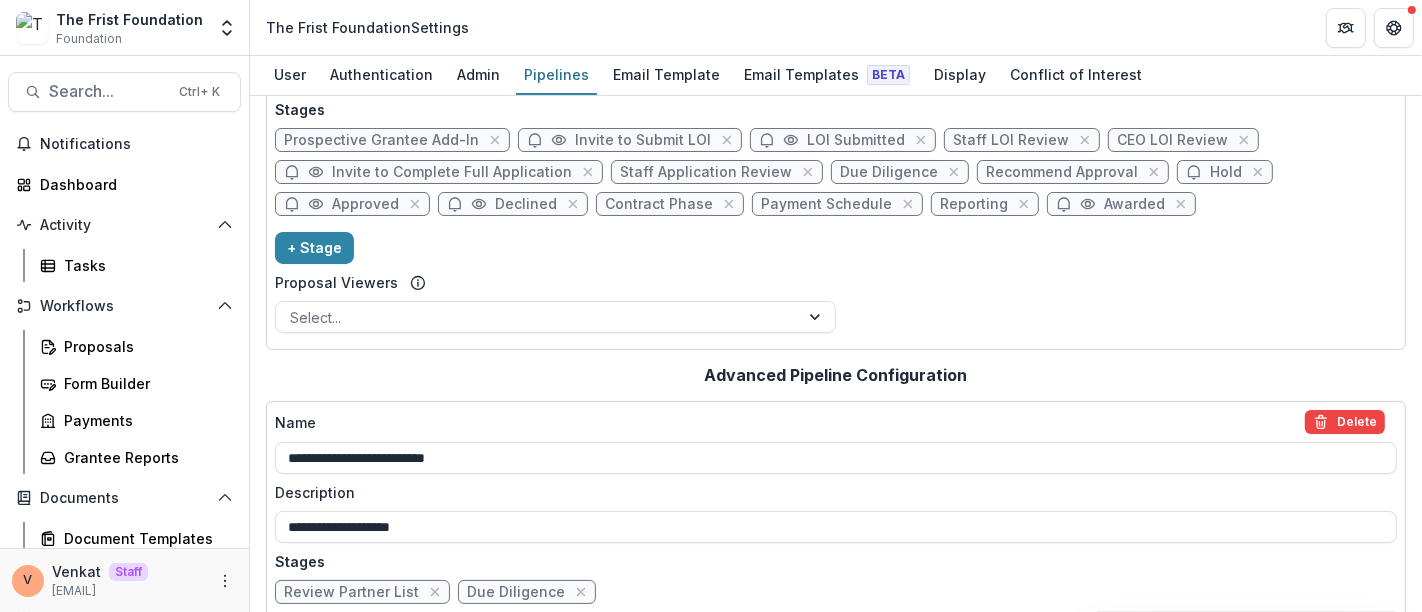 scroll, scrollTop: 0, scrollLeft: 0, axis: both 